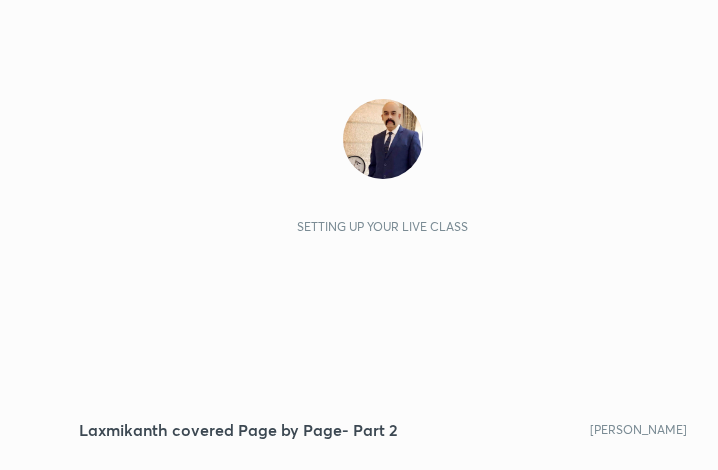 scroll, scrollTop: 0, scrollLeft: 0, axis: both 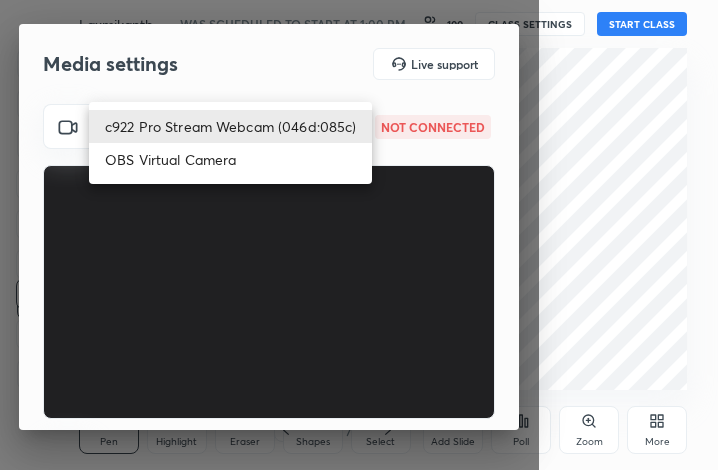 click on "1 2 3 4 5 6 7 C X Z C X Z E E Erase all   H H Laxmikanth covered Page by Page- Part 2 WAS SCHEDULED TO START AT  1:00 PM 100 CLASS SETTINGS START CLASS Setting up your live class Back Laxmikanth covered Page by Page- Part 2 [PERSON_NAME] Pen P Highlight H Eraser Shapes L Select S 1 / 1 Add Slide Poll Zoom More Chat 31 NEW MESSAGES Enable hand raising Enable raise hand to speak to learners. Once enabled, chat will be turned off temporarily. Enable x   introducing Raise a hand with a doubt Now learners can raise their hand along with a doubt  How it works? Doubts asked by learners will show up here Raise hand disabled You have disabled Raise hand currently. Enable it to invite learners to speak Enable Can't raise hand Looks like educator just invited you to speak. Please wait before you can raise your hand again. Got it T Messages (T) D Doubts (D) G Raise Hand (G) Report an issue Reason for reporting Buffering Chat not working Audio - Video sync issue Educator video quality low ​ Attach an image Report 1" at bounding box center (359, 235) 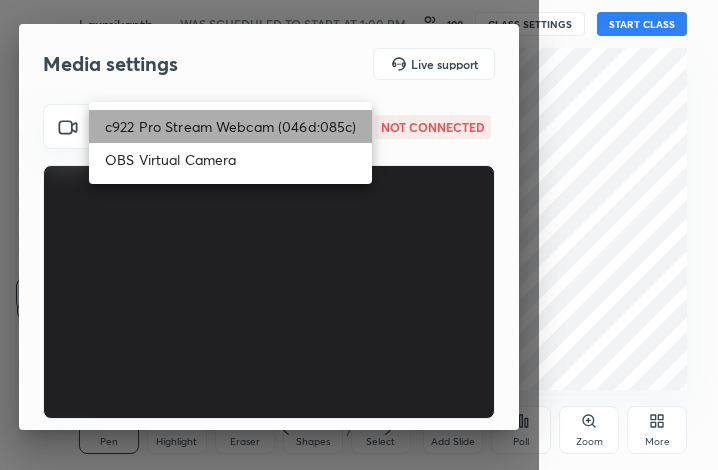 click on "c922 Pro Stream Webcam (046d:085c)" at bounding box center (230, 126) 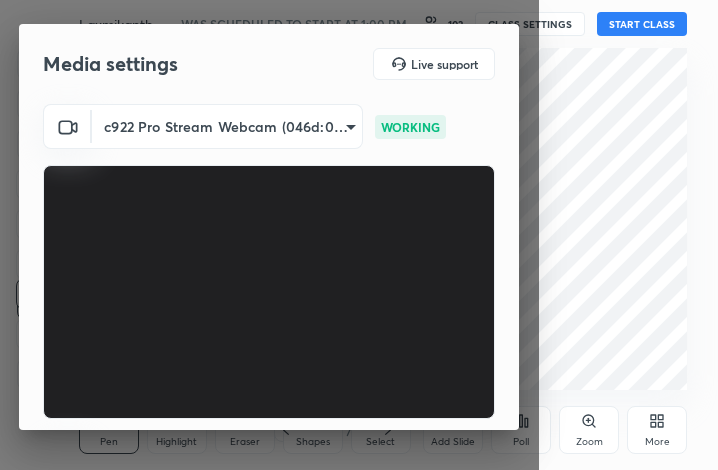 scroll, scrollTop: 185, scrollLeft: 0, axis: vertical 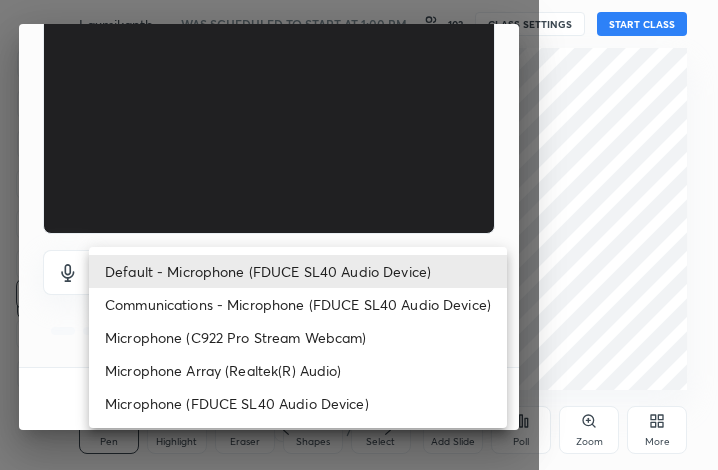 click on "1 2 3 4 5 6 7 C X Z C X Z E E Erase all   H H Laxmikanth covered Page by Page- Part 2 WAS SCHEDULED TO START AT  1:00 PM 102 CLASS SETTINGS START CLASS Setting up your live class Back Laxmikanth covered Page by Page- Part 2 [PERSON_NAME] Pen P Highlight H Eraser Shapes L Select S 1 / 1 Add Slide Poll Zoom More Chat 32 NEW MESSAGES Enable hand raising Enable raise hand to speak to learners. Once enabled, chat will be turned off temporarily. Enable x   introducing Raise a hand with a doubt Now learners can raise their hand along with a doubt  How it works? Doubts asked by learners will show up here Raise hand disabled You have disabled Raise hand currently. Enable it to invite learners to speak Enable Can't raise hand Looks like educator just invited you to speak. Please wait before you can raise your hand again. Got it T Messages (T) D Doubts (D) G Raise Hand (G) Report an issue Reason for reporting Buffering Chat not working Audio - Video sync issue Educator video quality low ​ Attach an image Report 1" at bounding box center (359, 235) 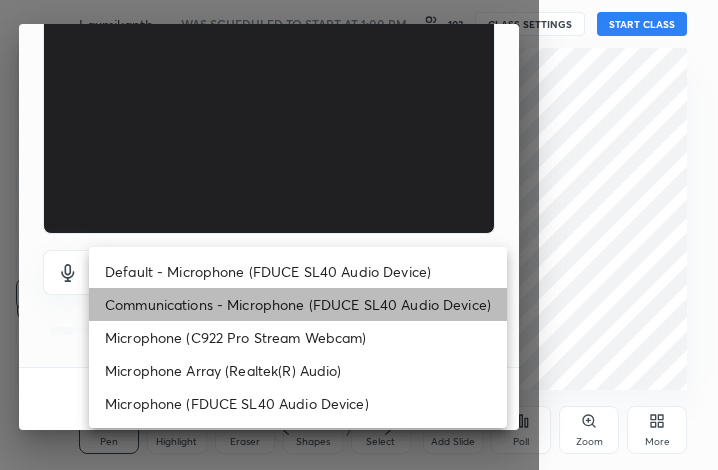 click on "Communications - Microphone (FDUCE SL40 Audio Device)" at bounding box center (298, 304) 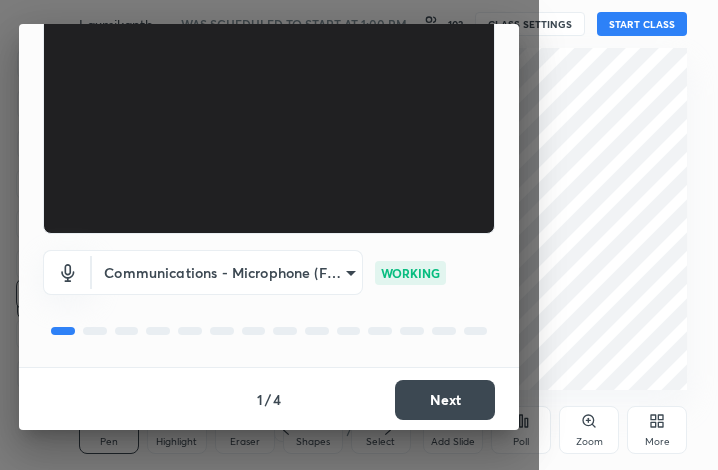 click on "Next" at bounding box center [445, 400] 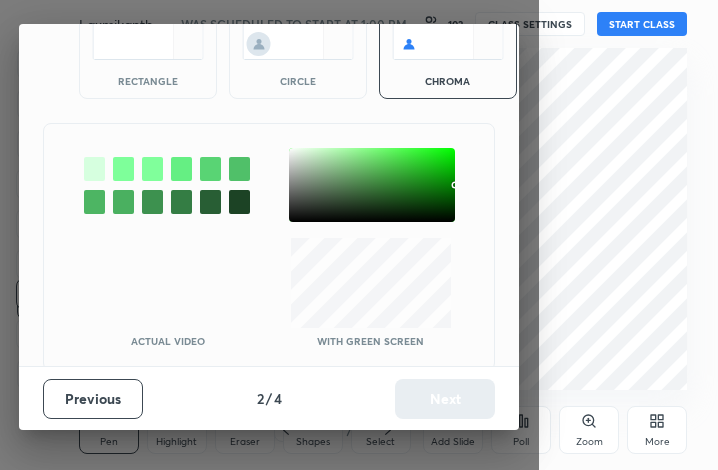 scroll, scrollTop: 108, scrollLeft: 0, axis: vertical 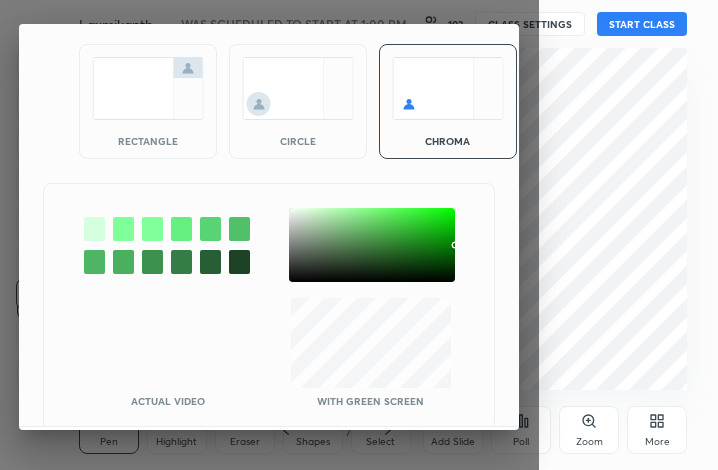click at bounding box center [94, 229] 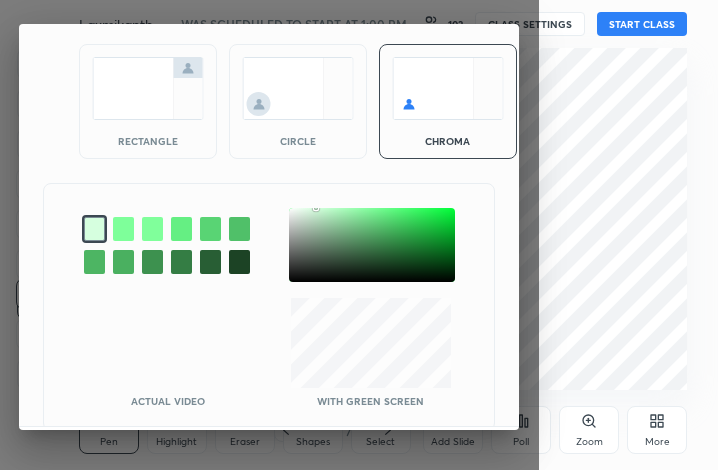 scroll, scrollTop: 168, scrollLeft: 0, axis: vertical 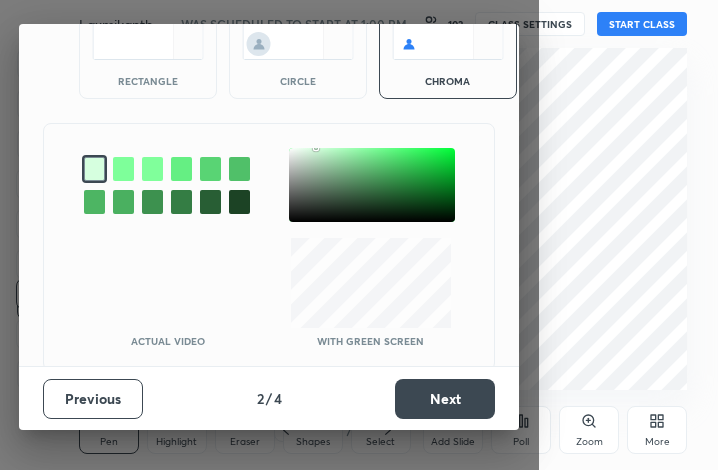 click on "Next" at bounding box center (445, 399) 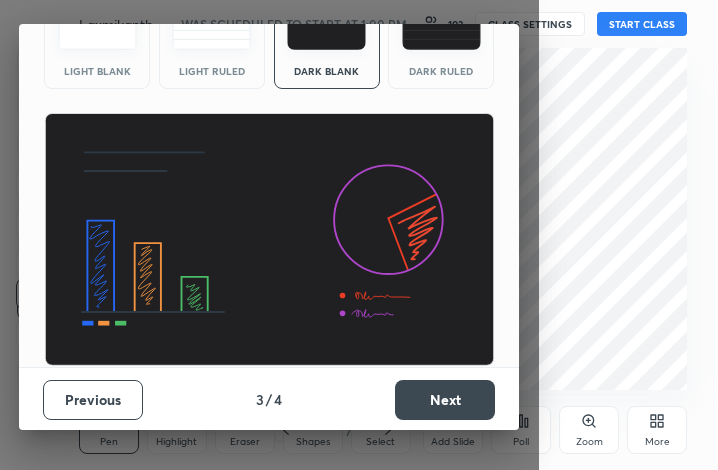 click on "Next" at bounding box center [445, 400] 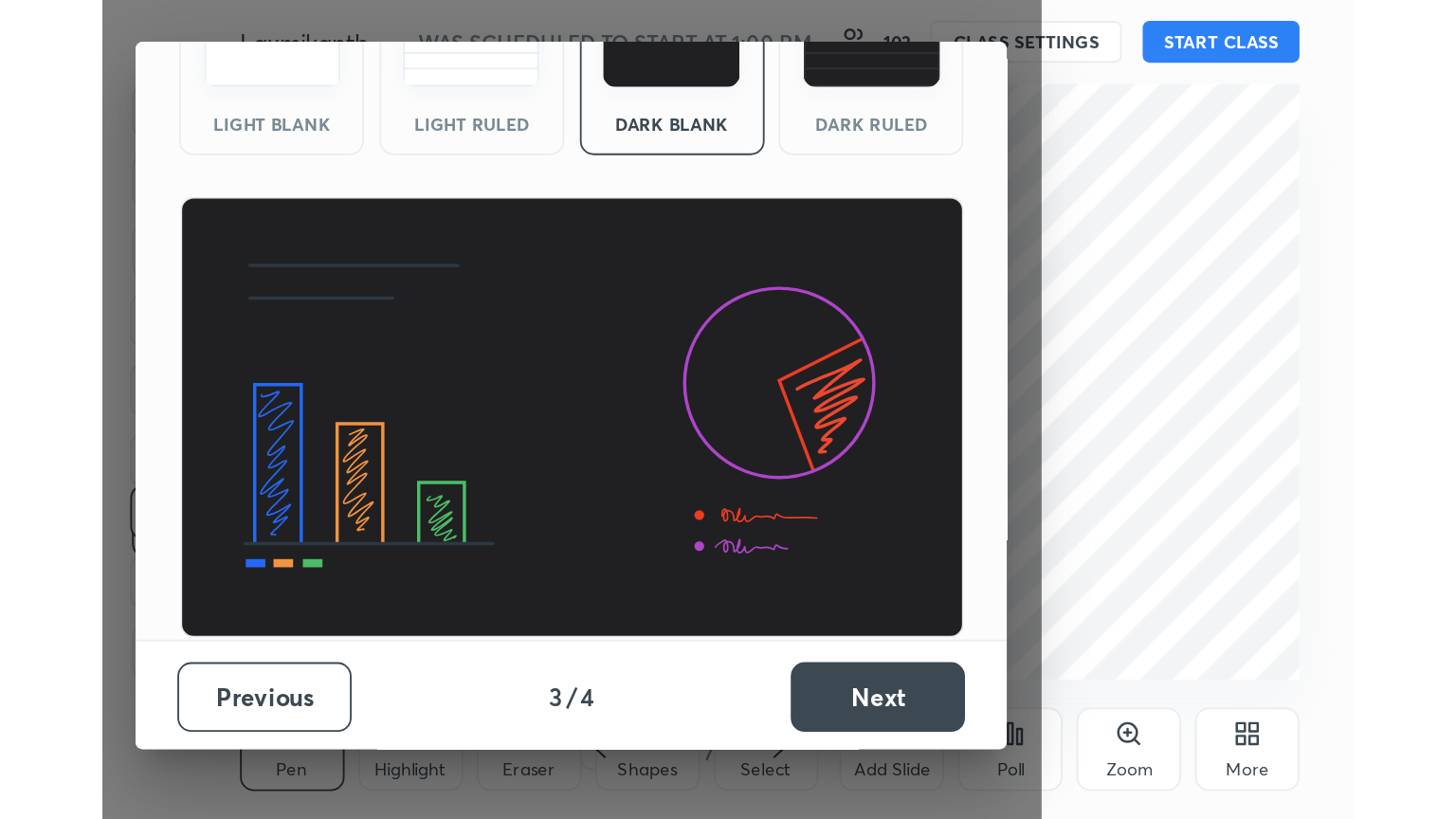 scroll, scrollTop: 0, scrollLeft: 0, axis: both 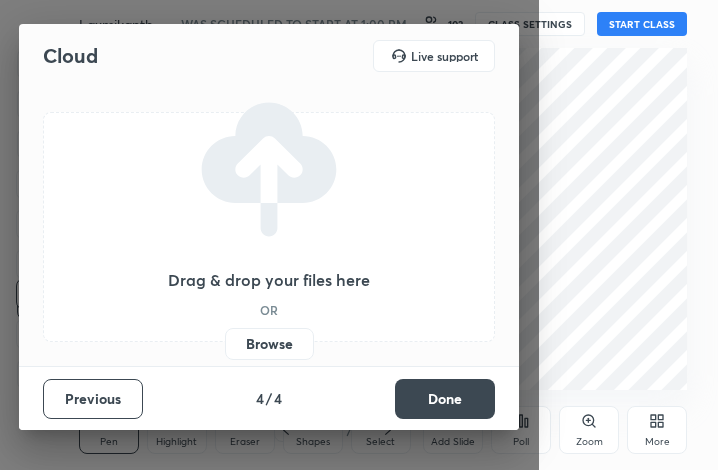 click on "Browse" at bounding box center (269, 344) 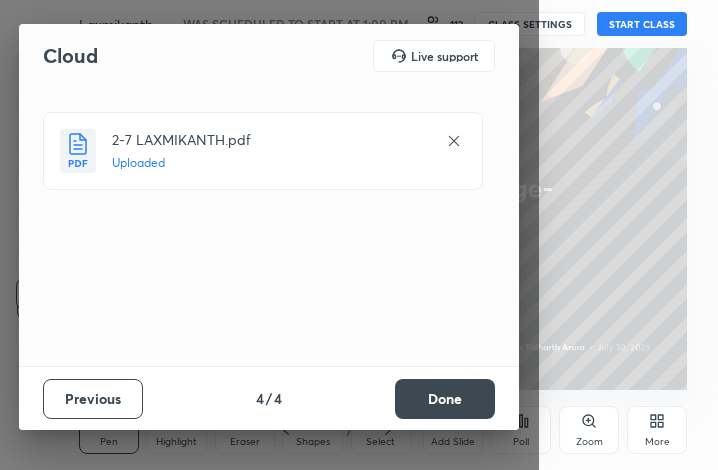 click on "Done" at bounding box center [445, 399] 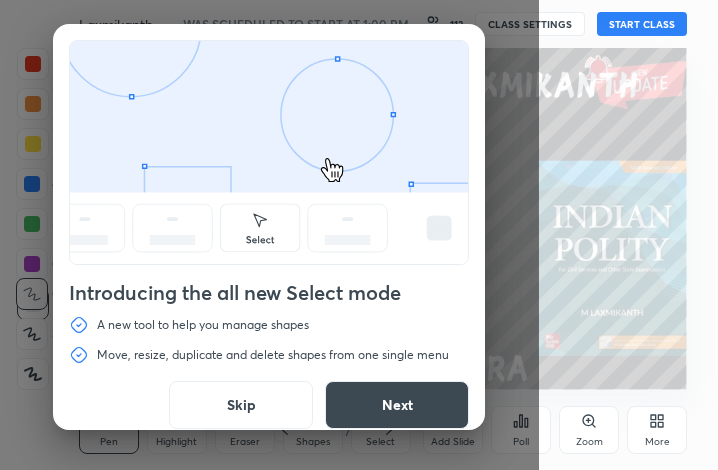 drag, startPoint x: 260, startPoint y: 401, endPoint x: 288, endPoint y: 364, distance: 46.400433 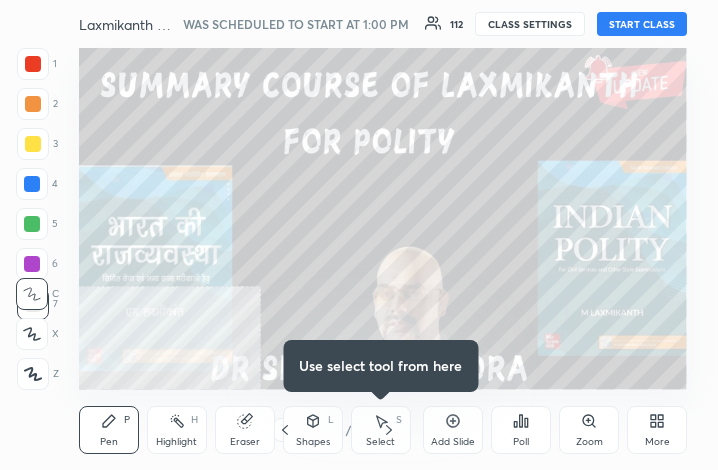 click on "START CLASS" at bounding box center (642, 24) 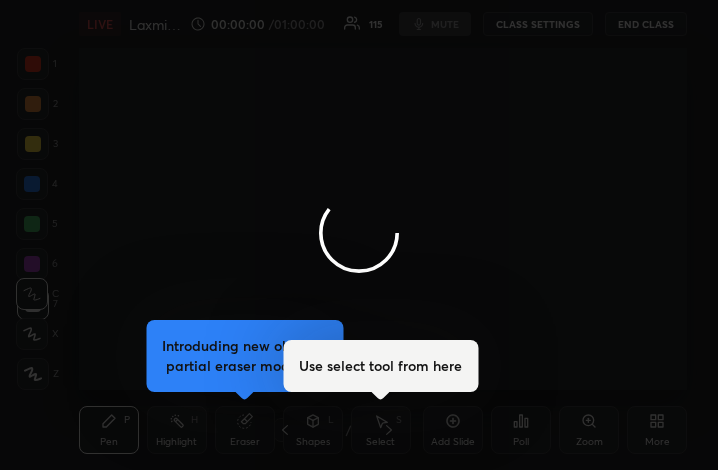 click at bounding box center [359, 235] 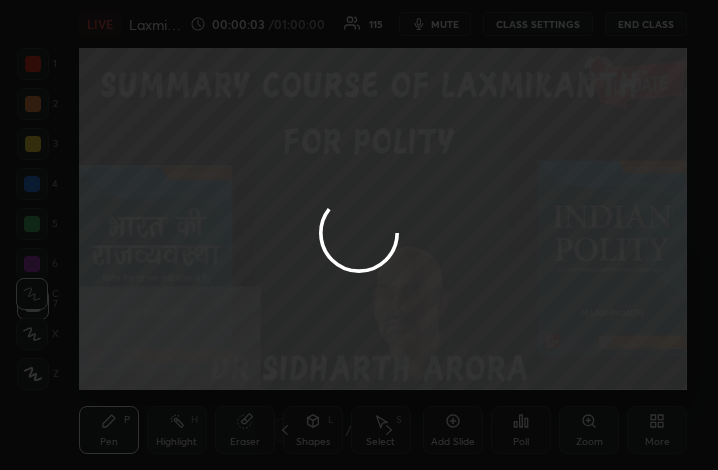 click at bounding box center (359, 235) 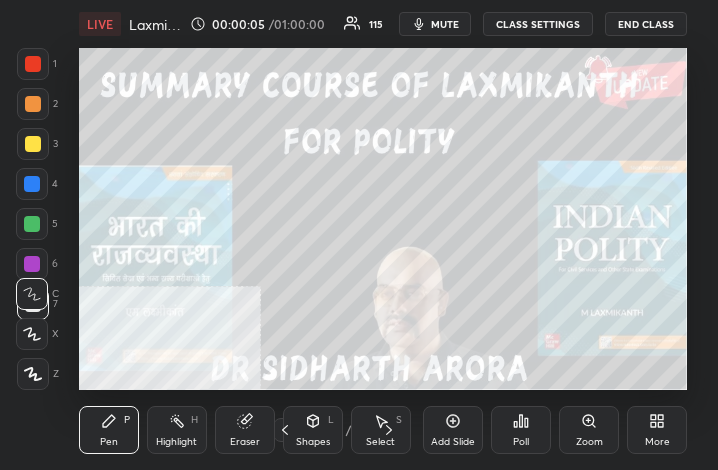 click 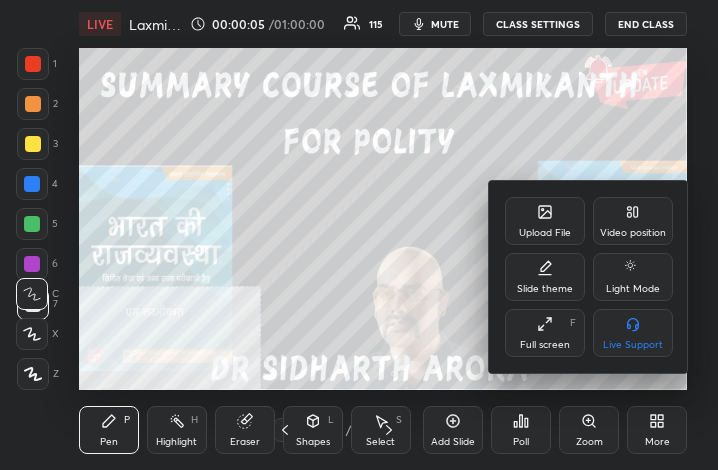 drag, startPoint x: 542, startPoint y: 345, endPoint x: 737, endPoint y: 576, distance: 302.30118 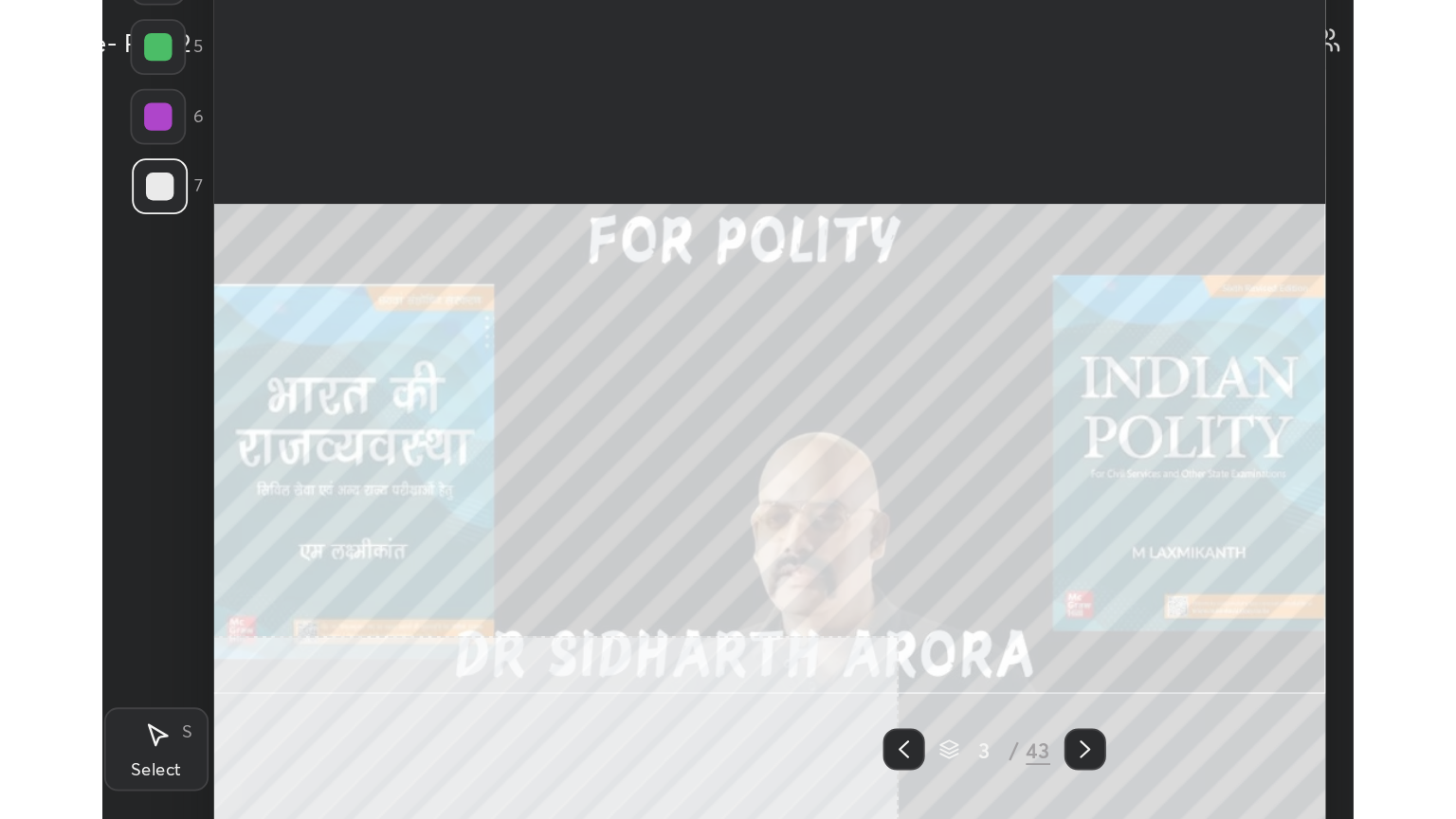 scroll, scrollTop: 94094, scrollLeft: 93487, axis: both 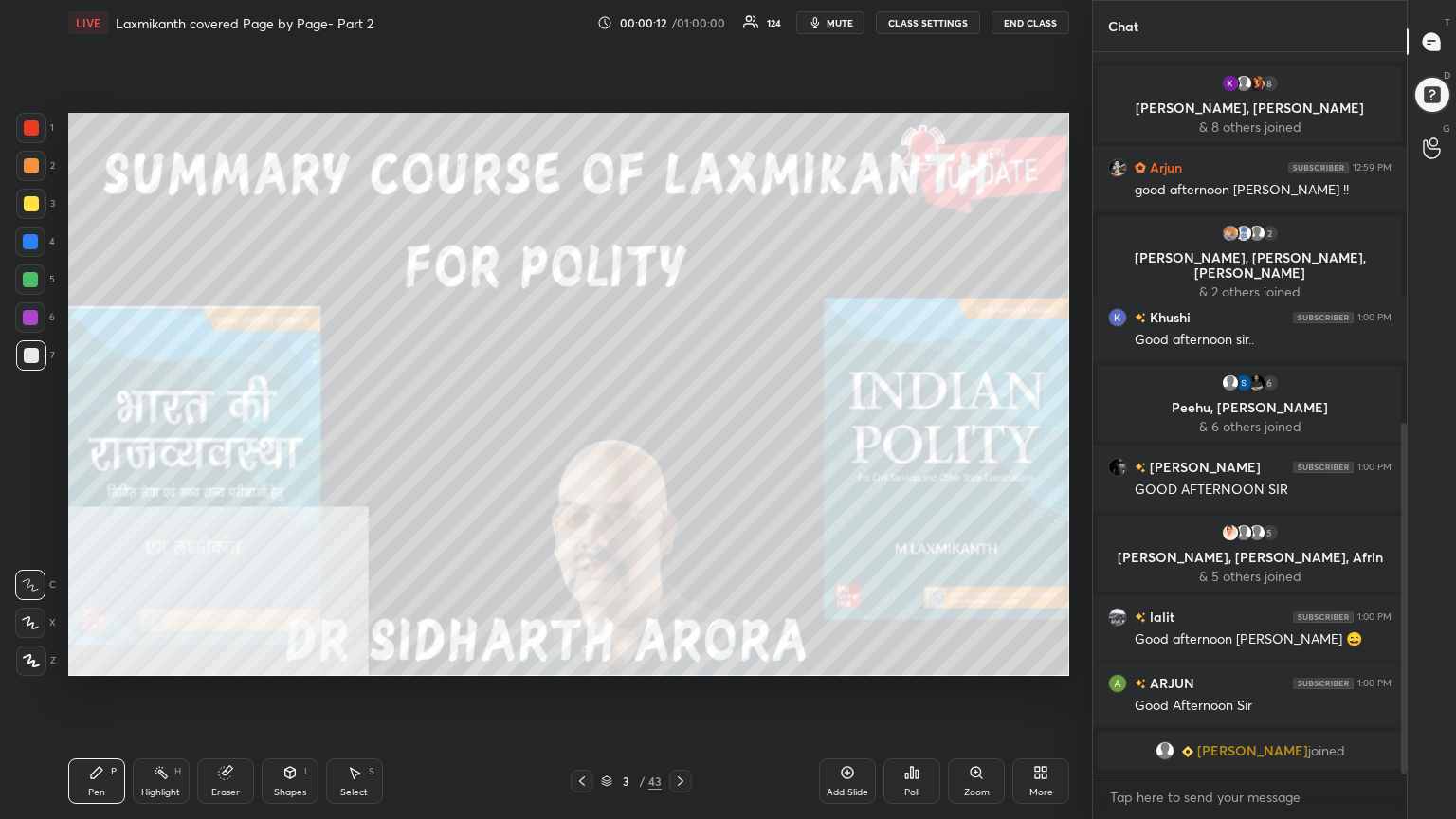 click 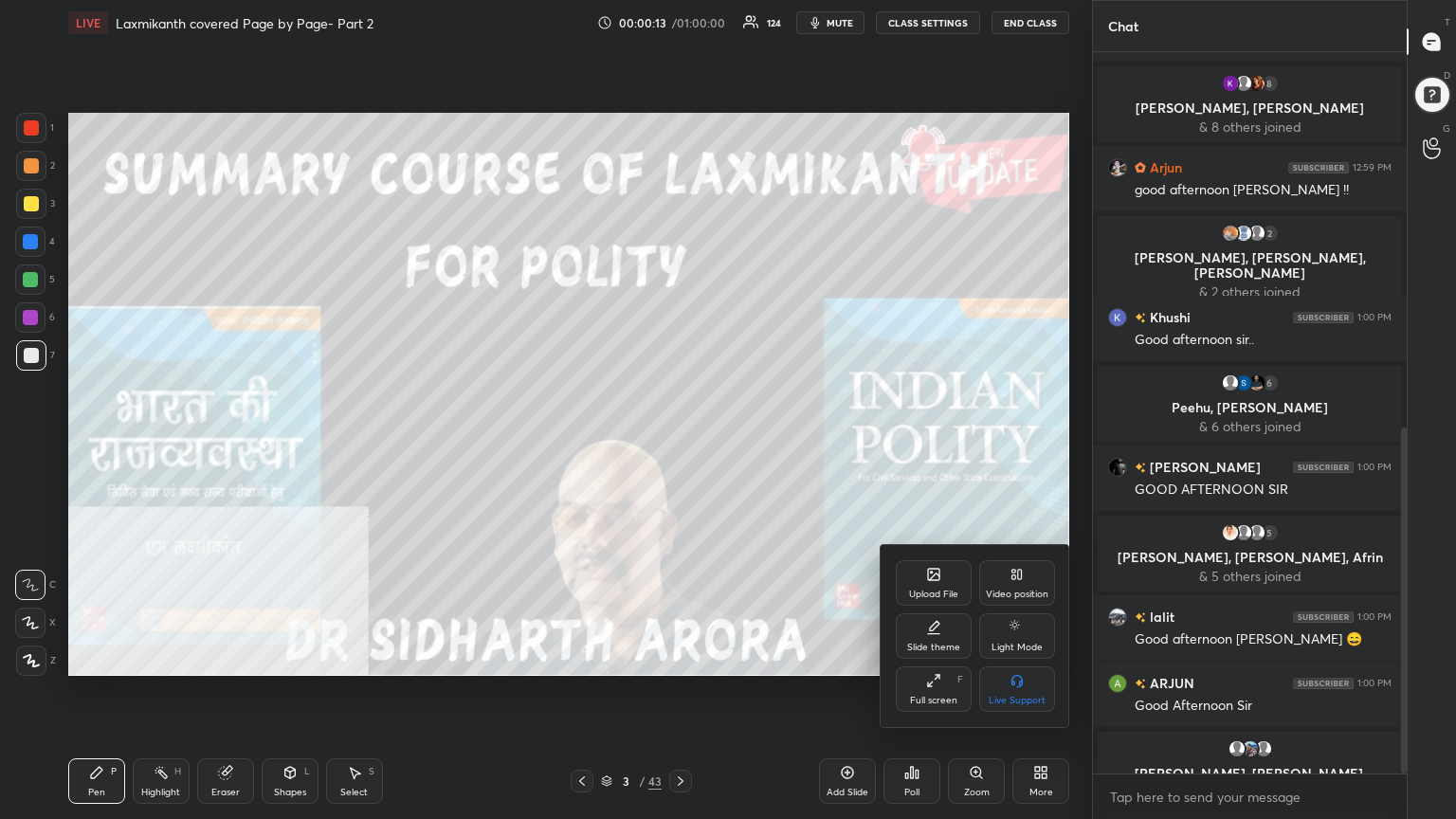 scroll, scrollTop: 784, scrollLeft: 0, axis: vertical 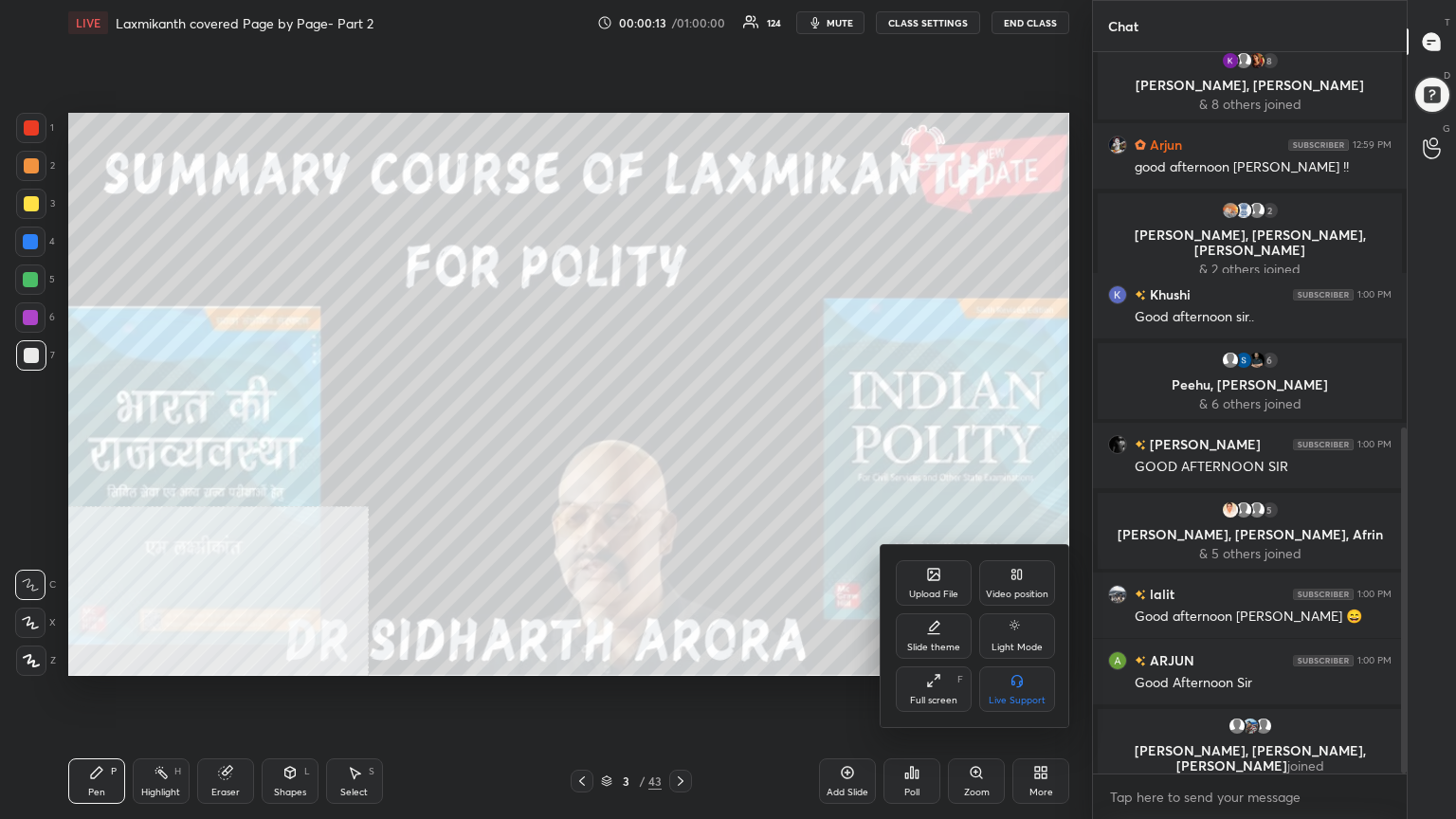 click 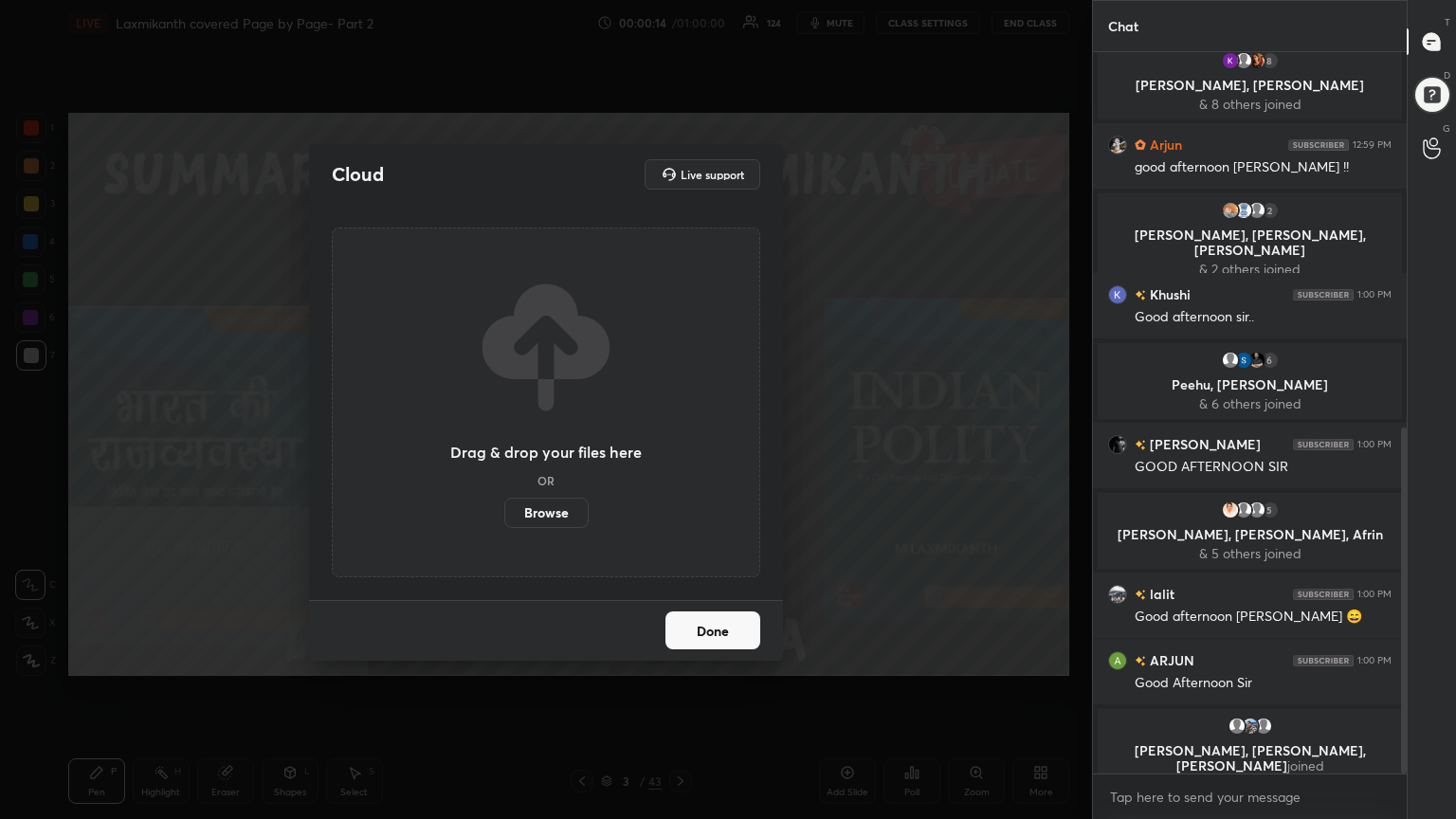 scroll, scrollTop: 917, scrollLeft: 0, axis: vertical 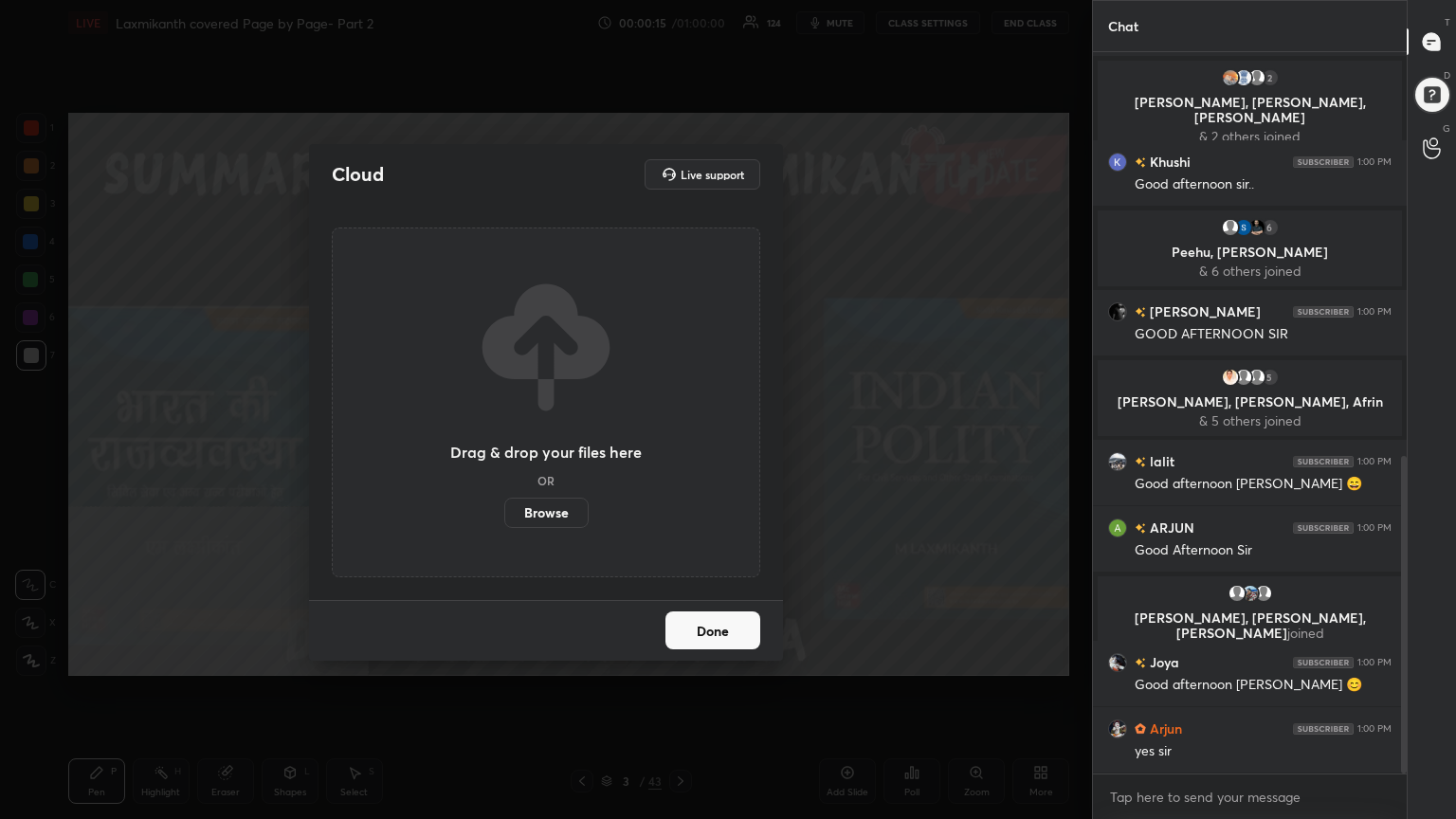 drag, startPoint x: 538, startPoint y: 512, endPoint x: 537, endPoint y: 427, distance: 85.00588 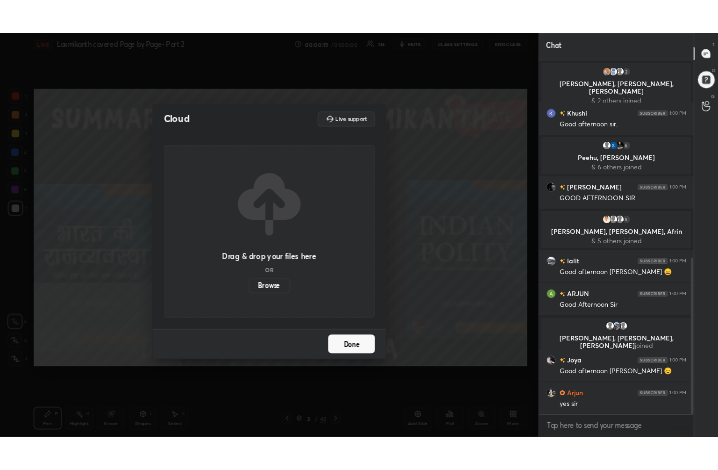 scroll, scrollTop: 0, scrollLeft: 0, axis: both 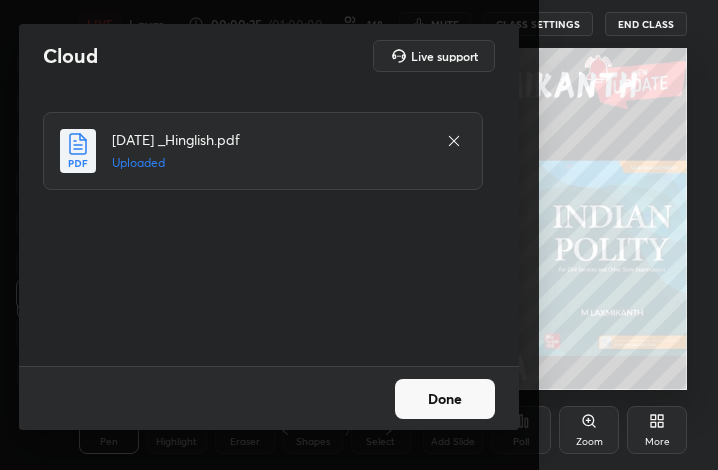 click on "Done" at bounding box center (445, 399) 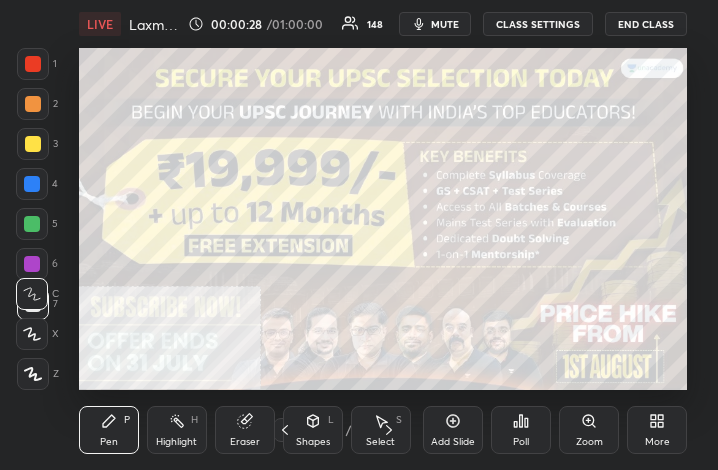 click 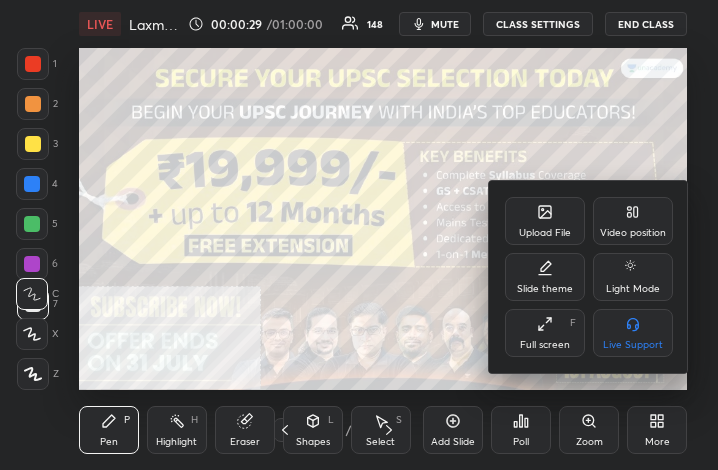 click on "Full screen F" at bounding box center [545, 333] 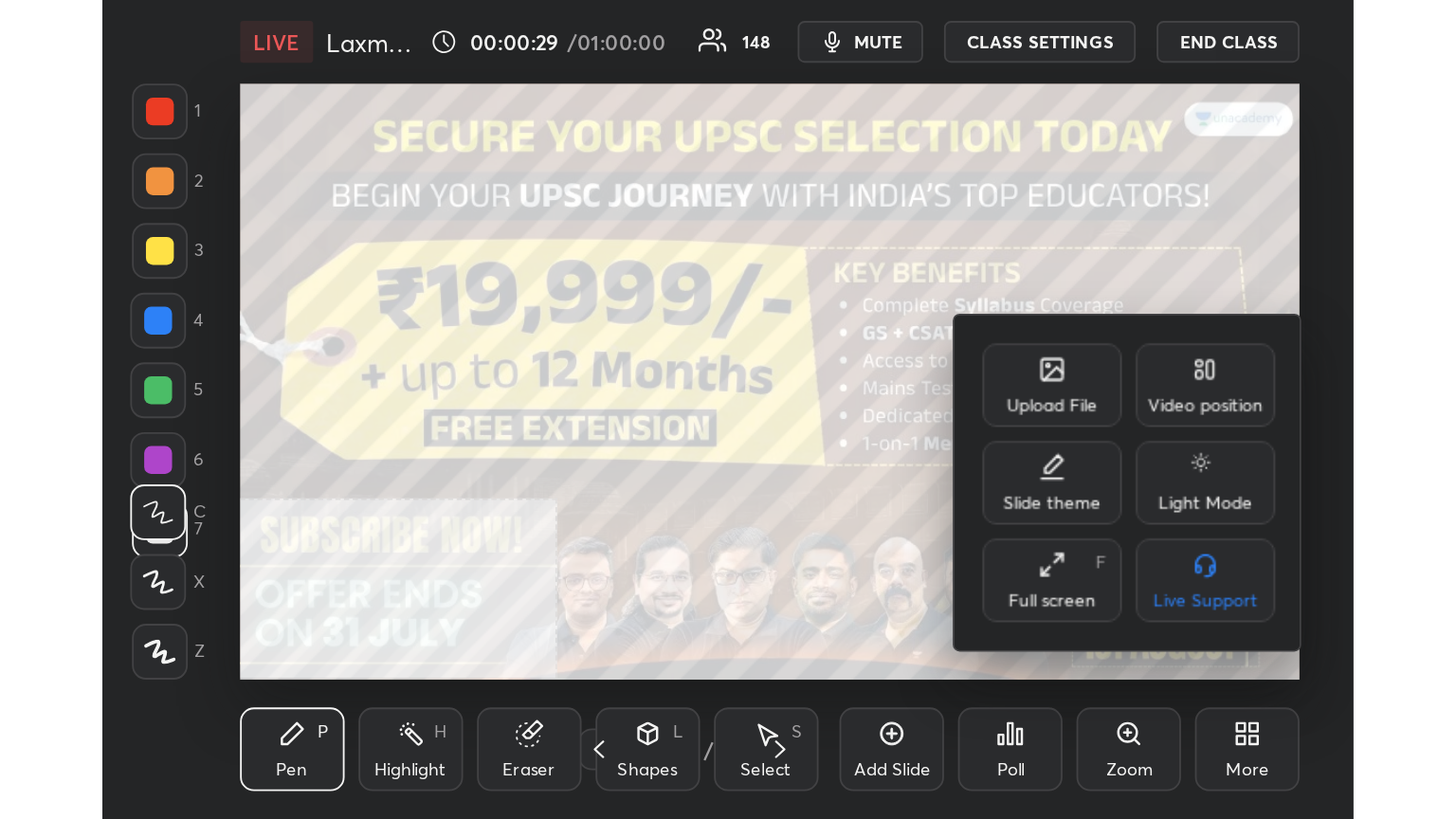 scroll, scrollTop: 94094, scrollLeft: 93421, axis: both 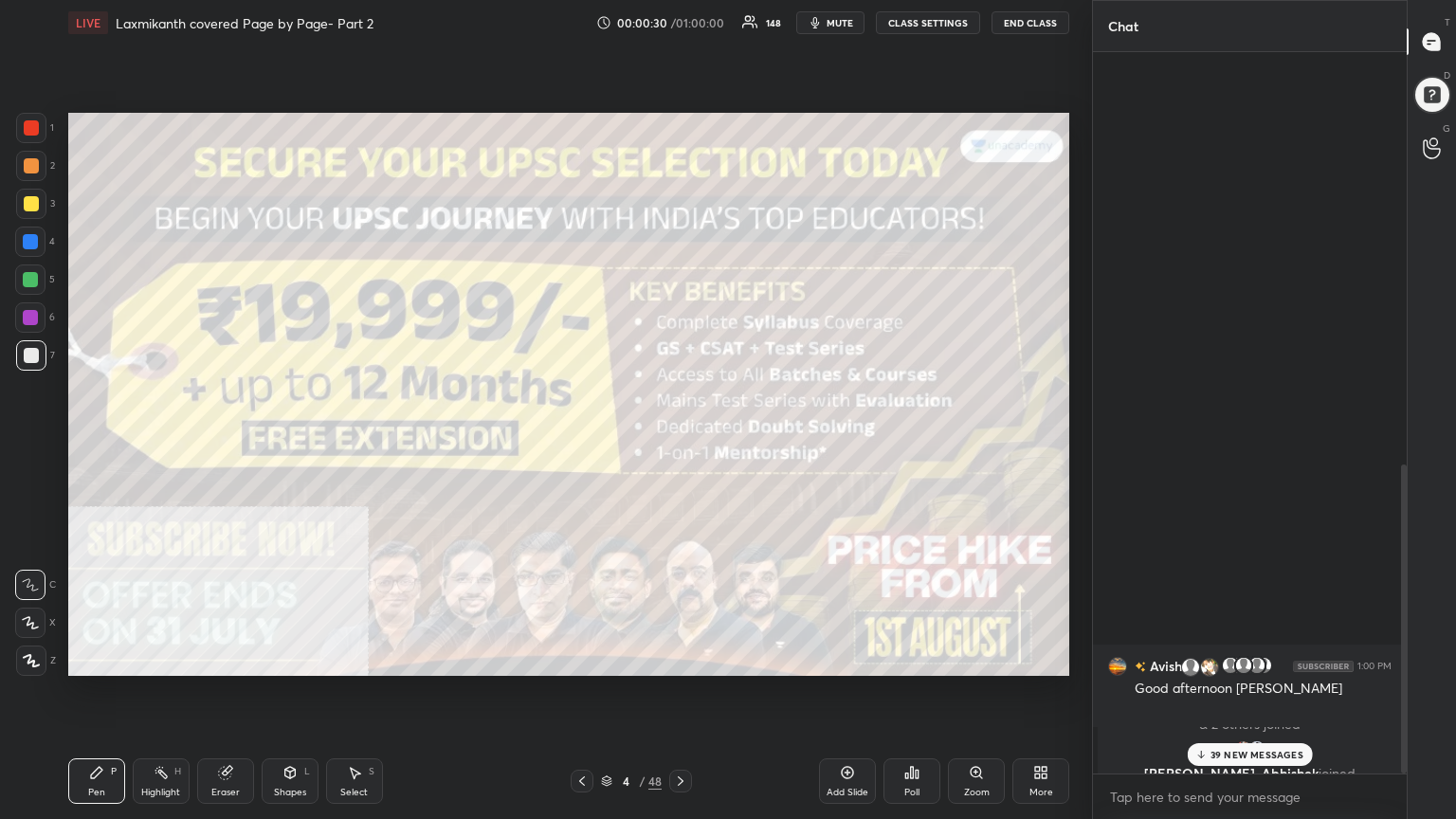 click 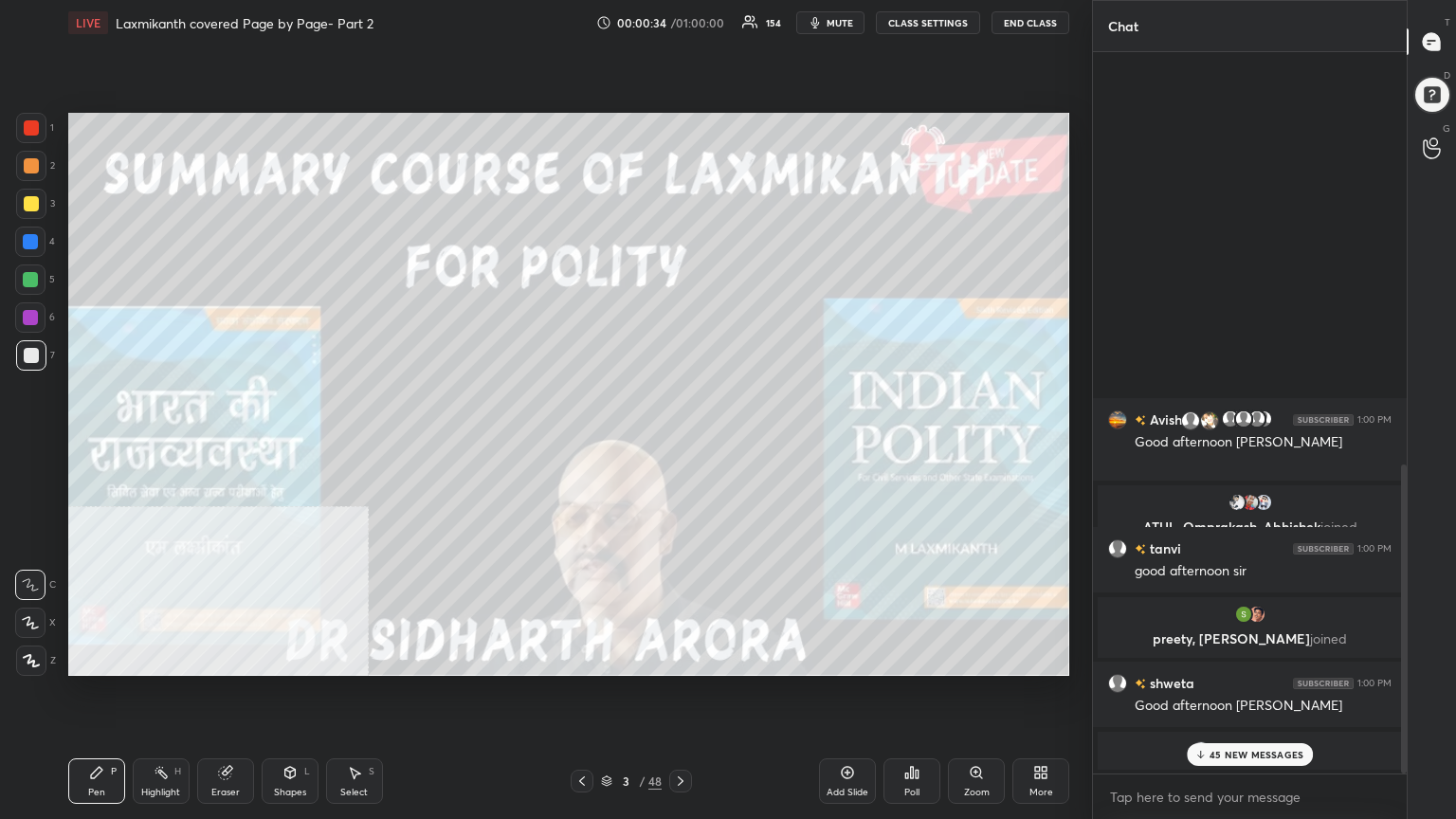 click at bounding box center [31, 204] 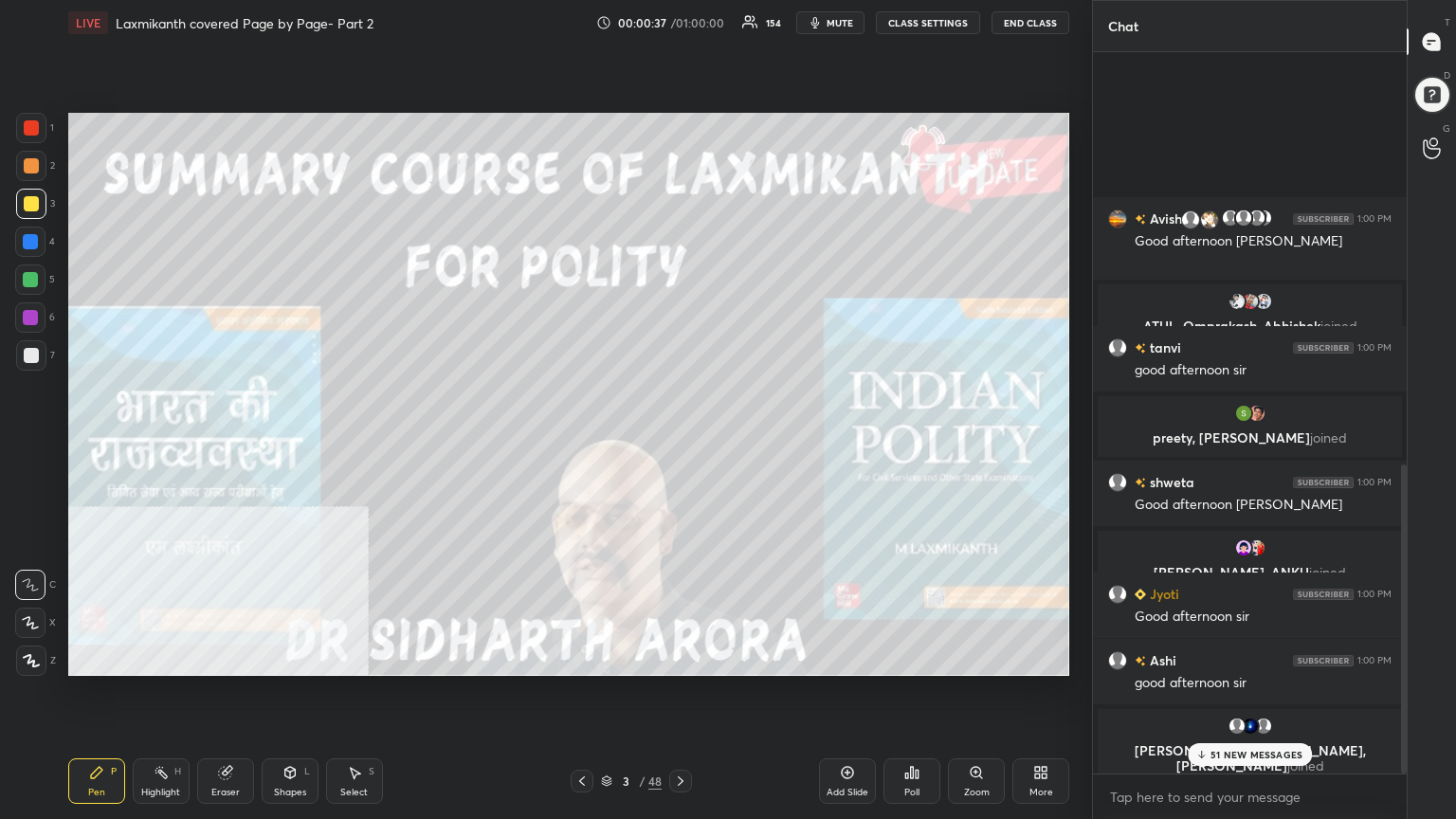 click 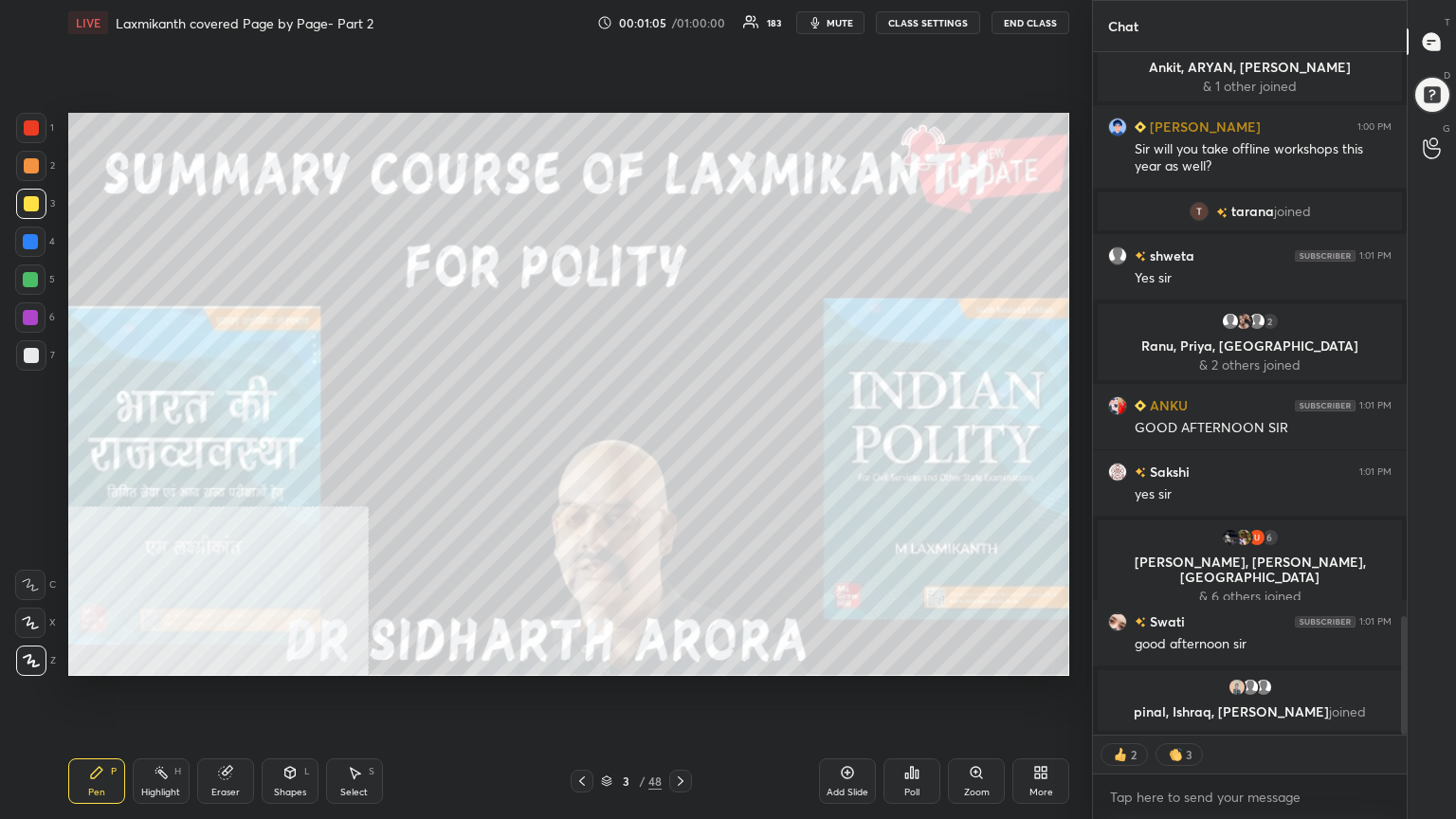 click 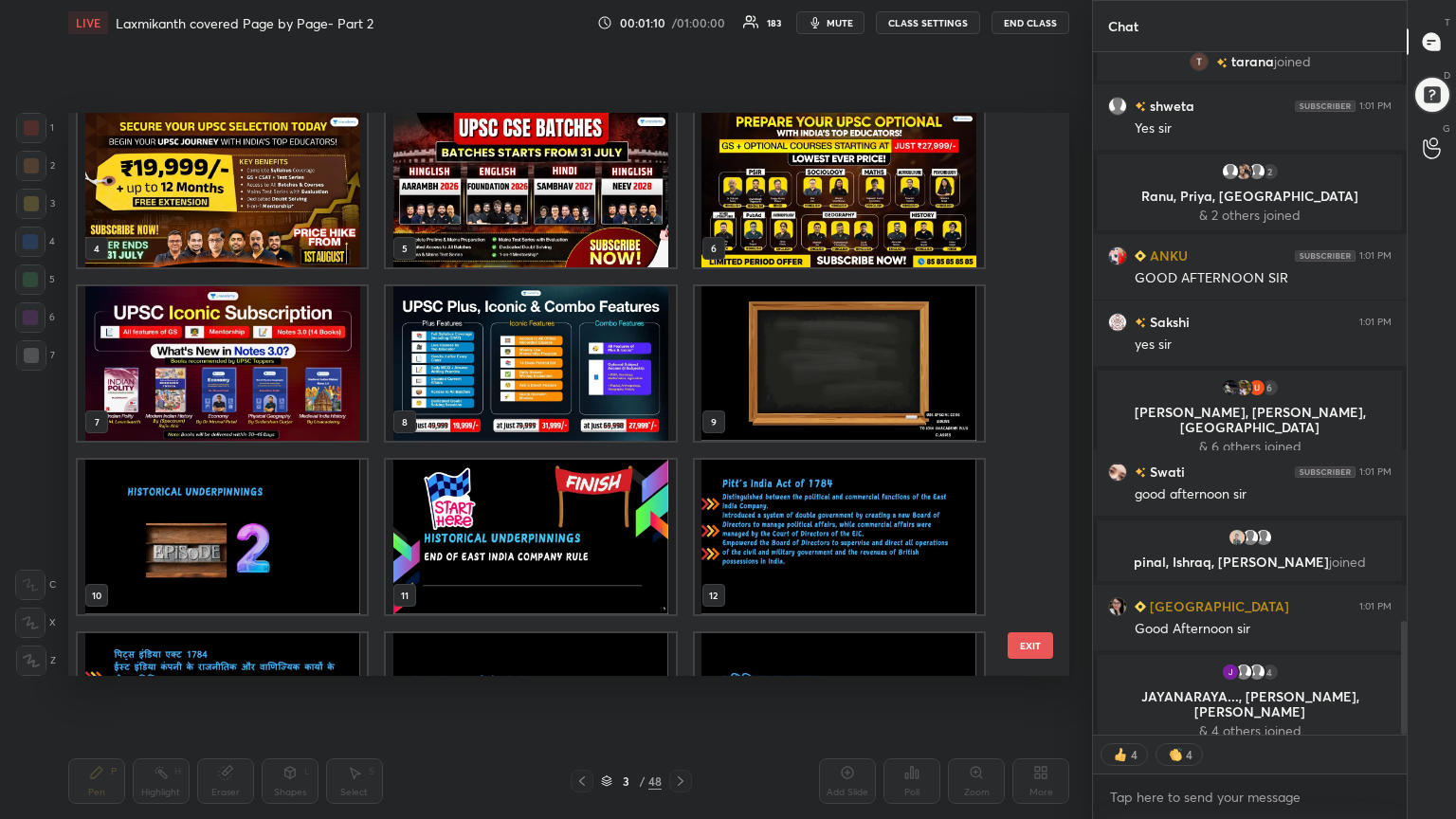 click at bounding box center [222, 537] 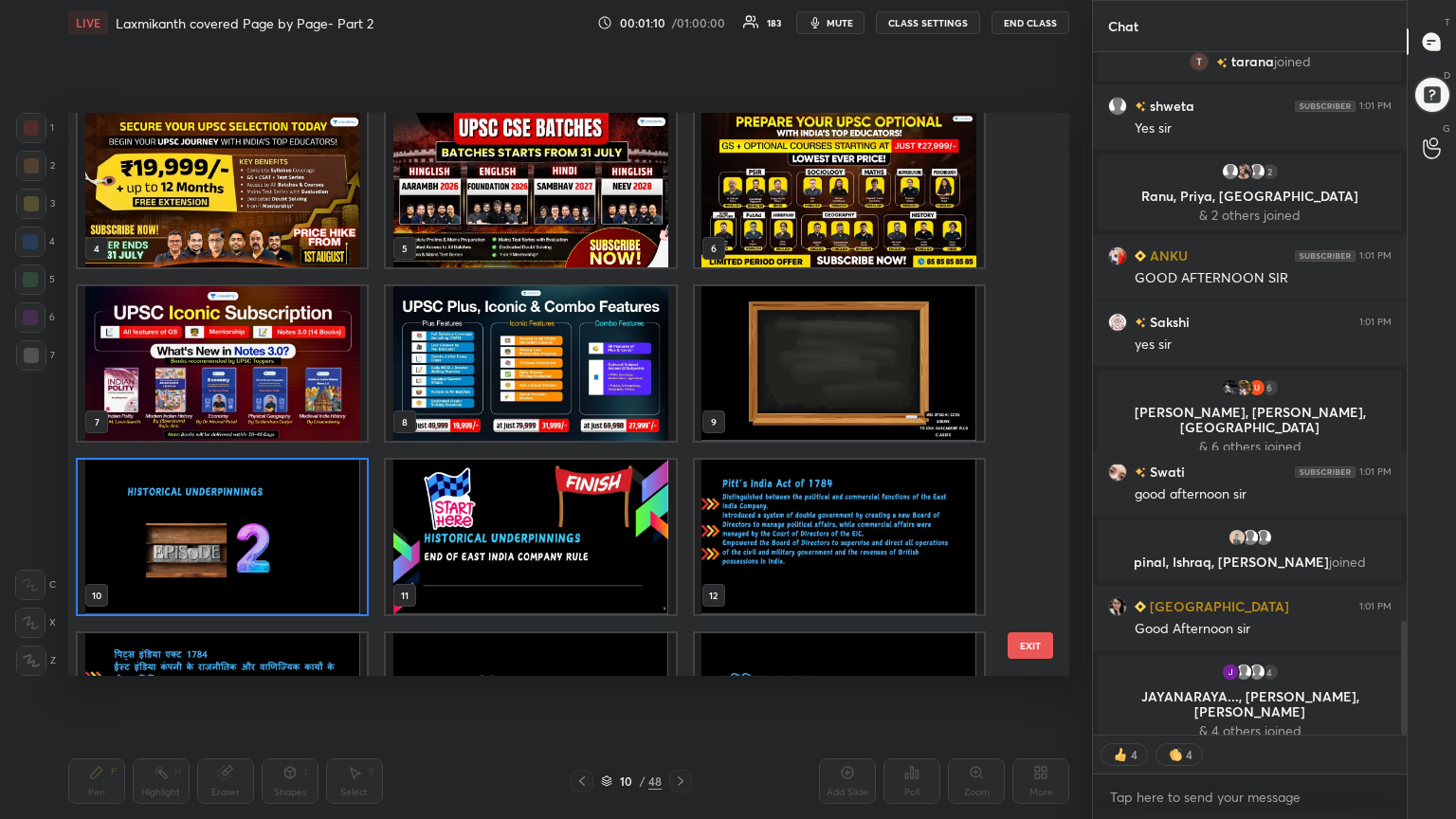 click at bounding box center [222, 537] 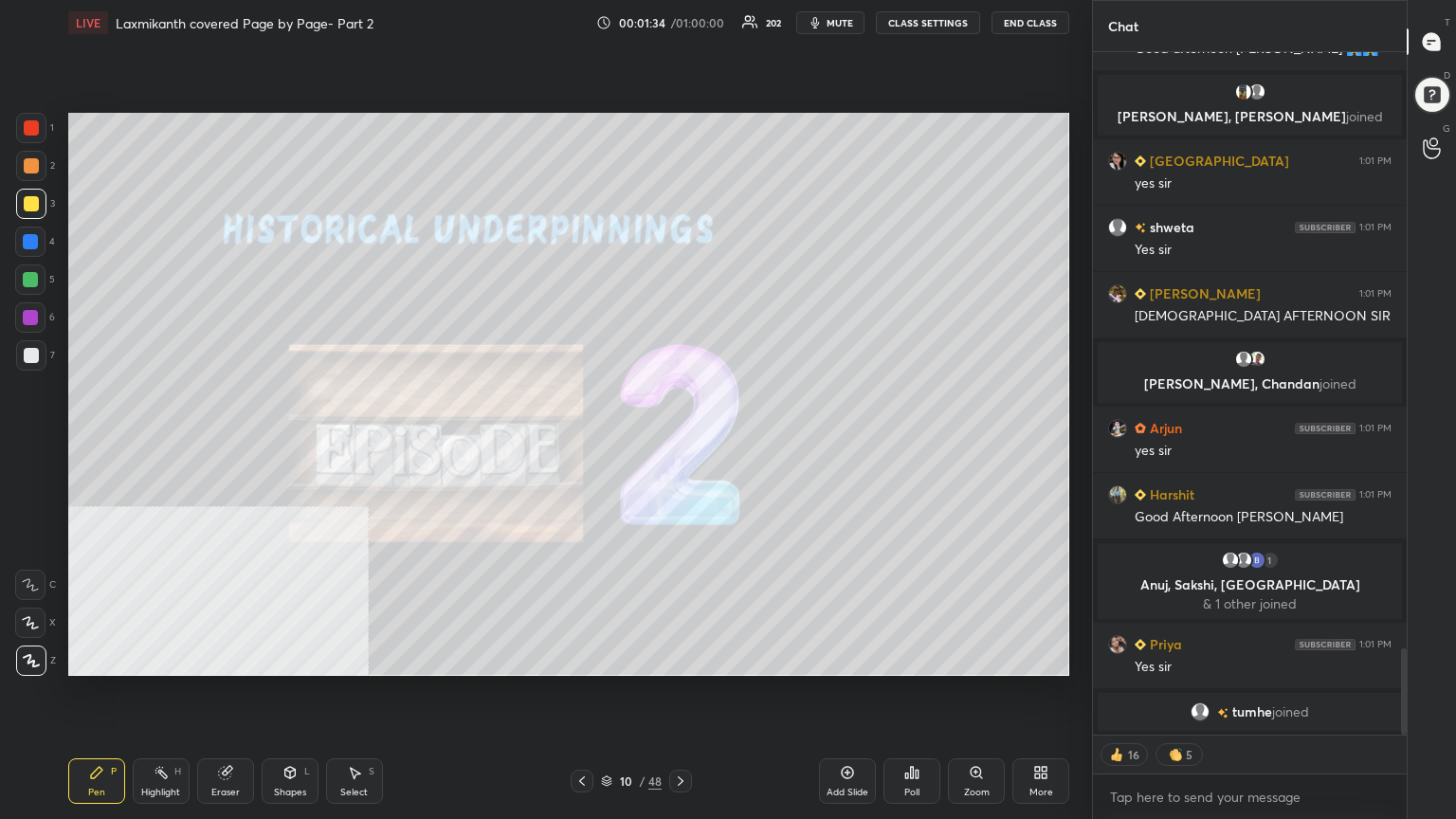 click 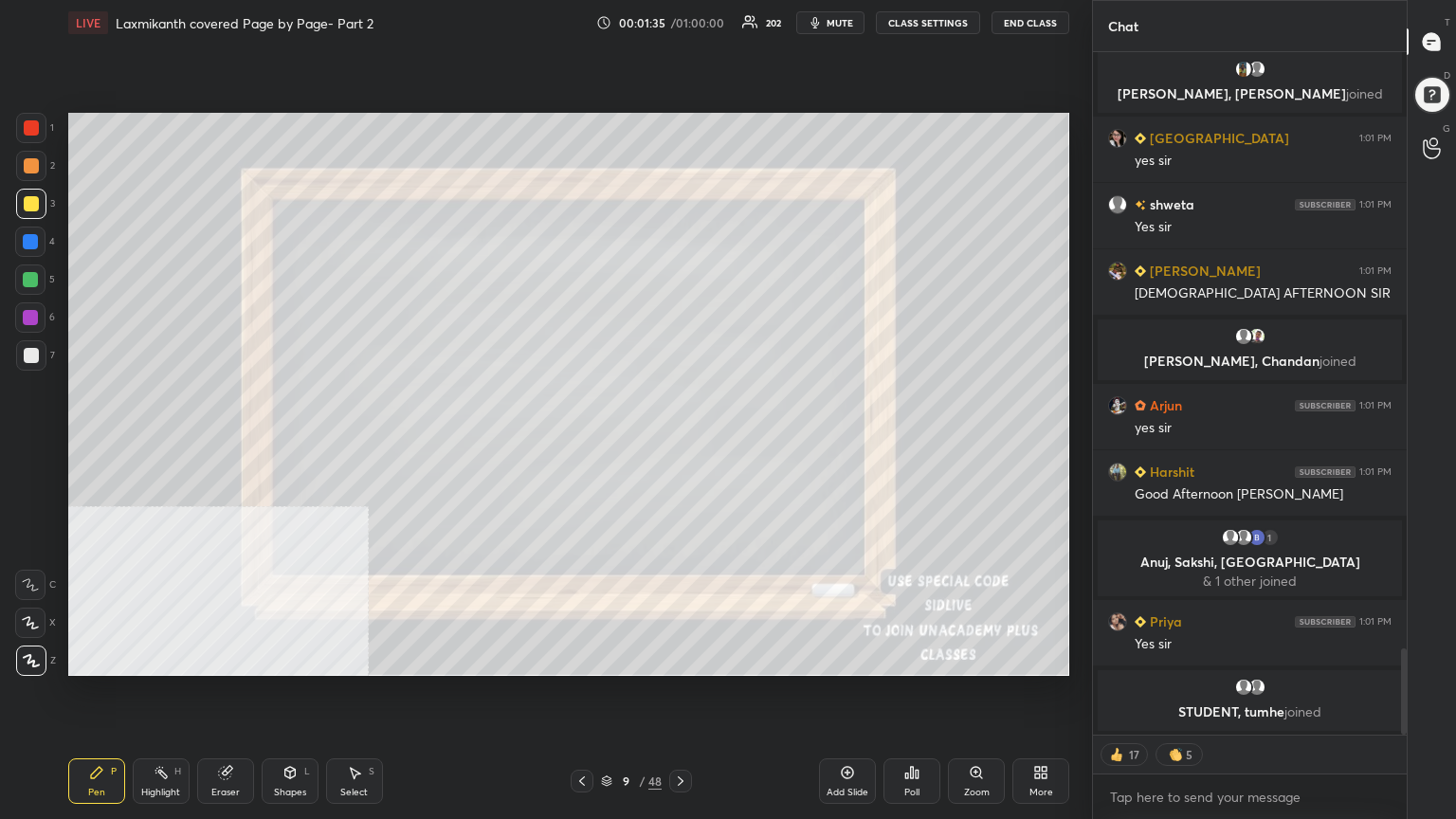 click 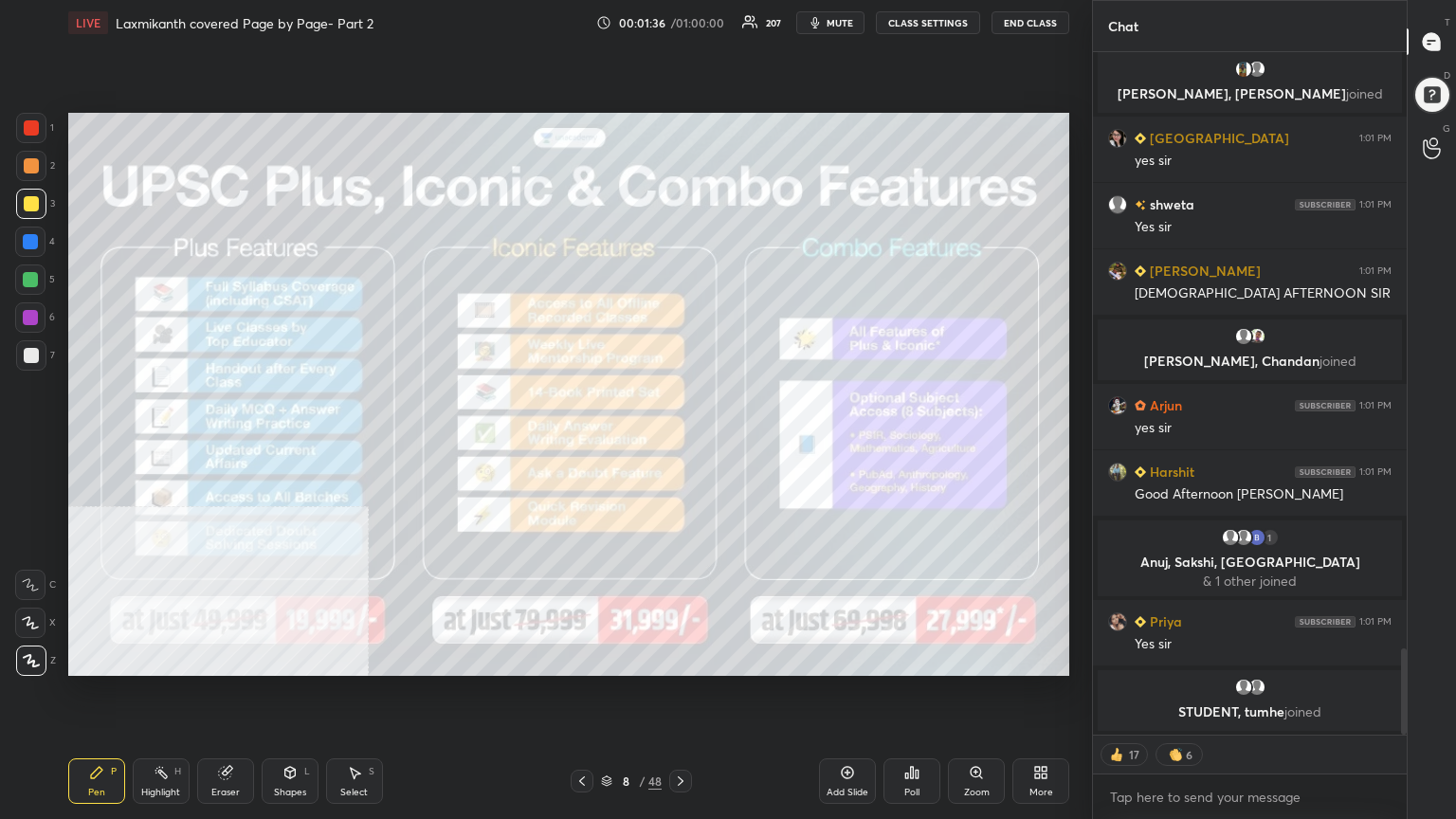 click 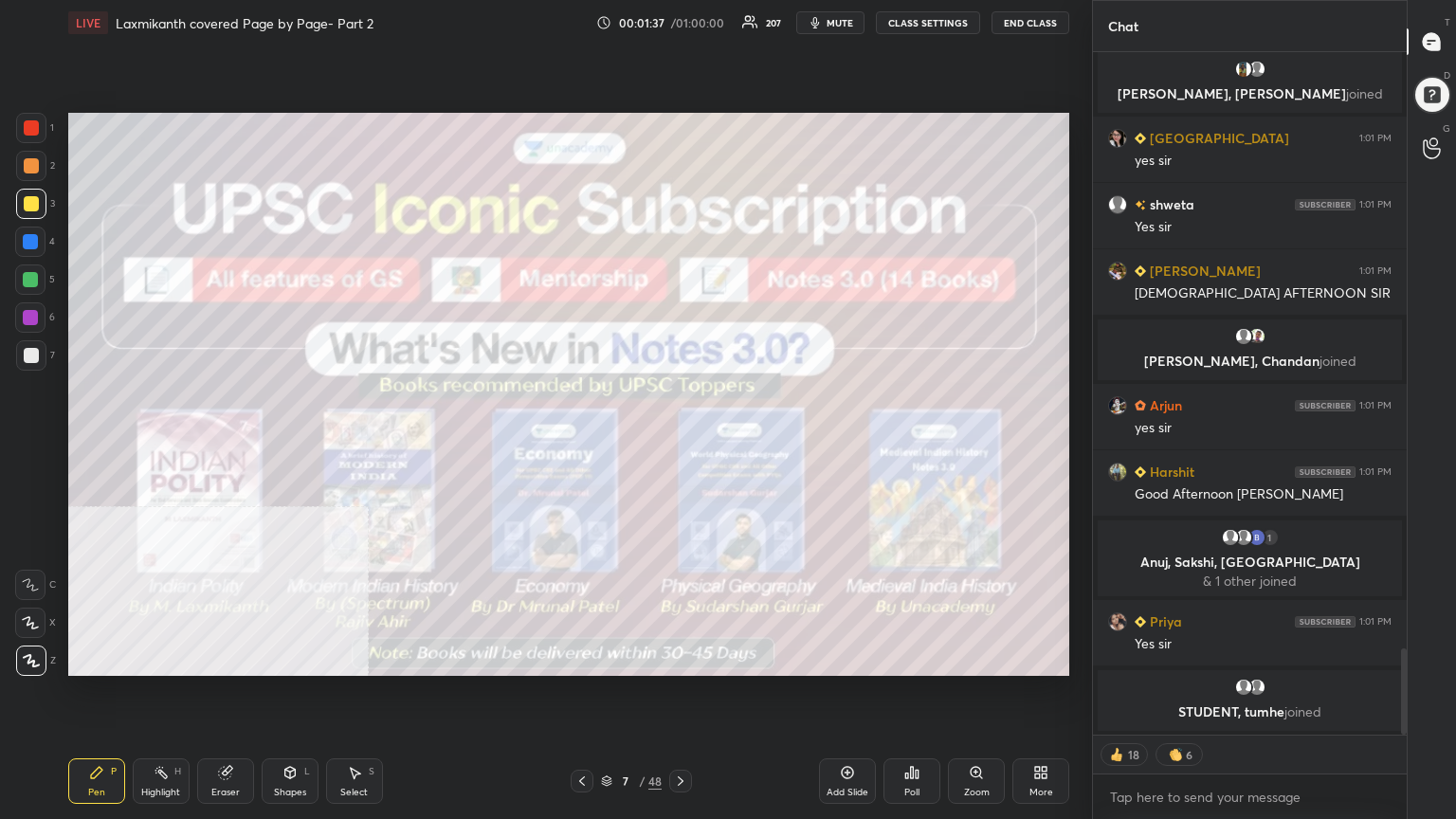 click at bounding box center [582, 781] 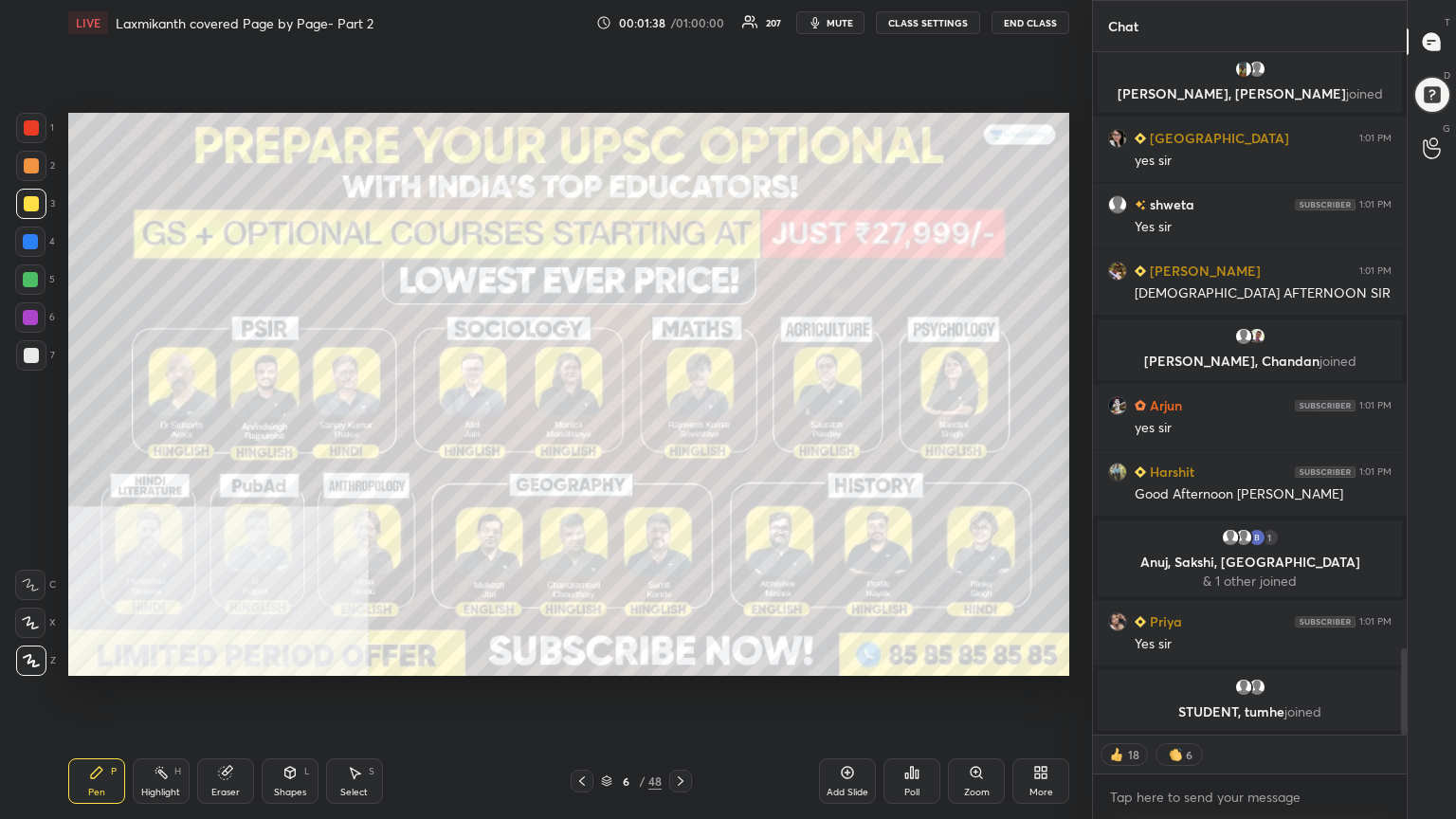 click at bounding box center (582, 781) 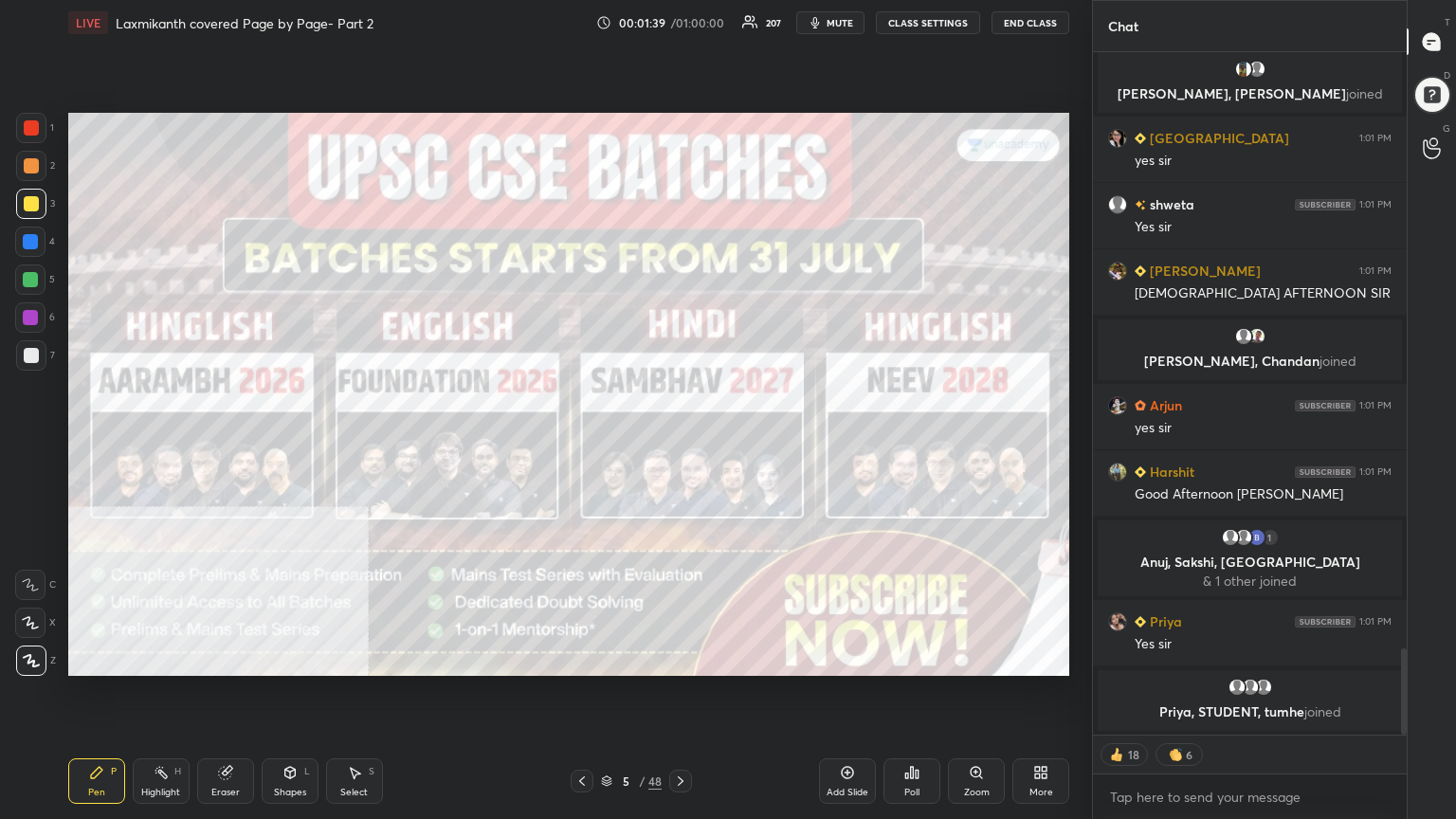 click on "Pen P Highlight H Eraser Shapes L Select S 5 / 48 Add Slide Poll Zoom More" at bounding box center [569, 781] 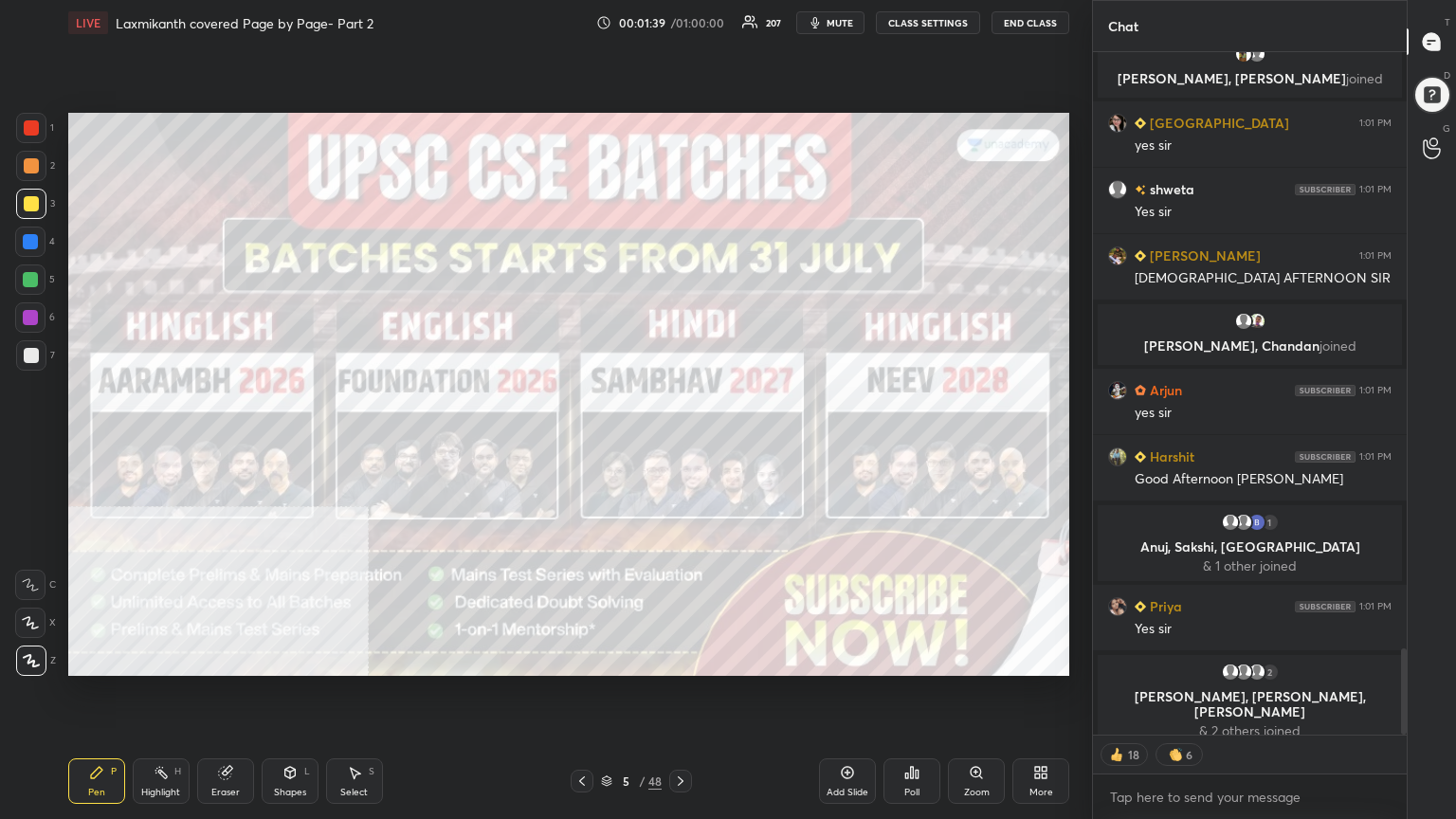 click 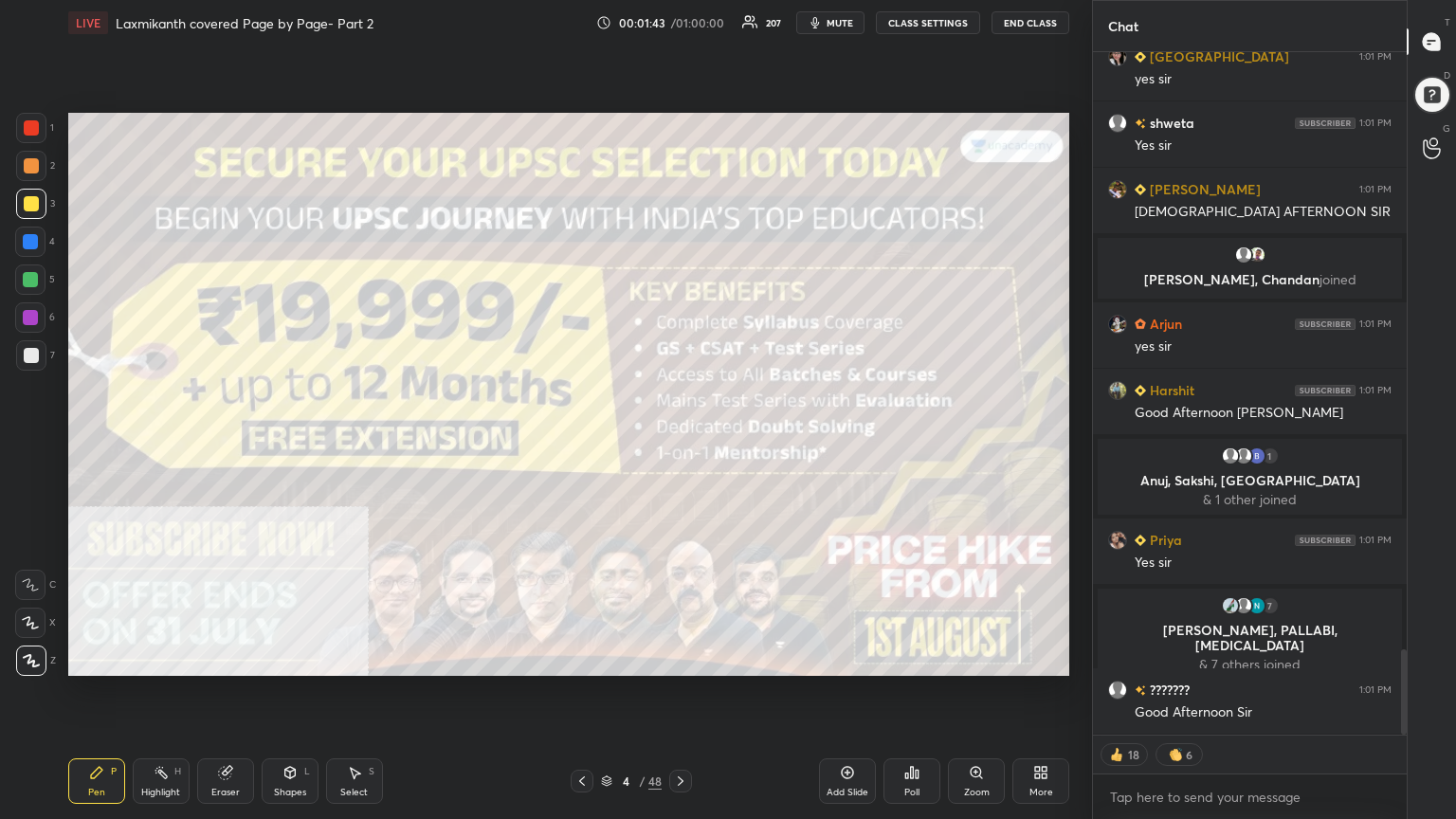 click at bounding box center [31, 355] 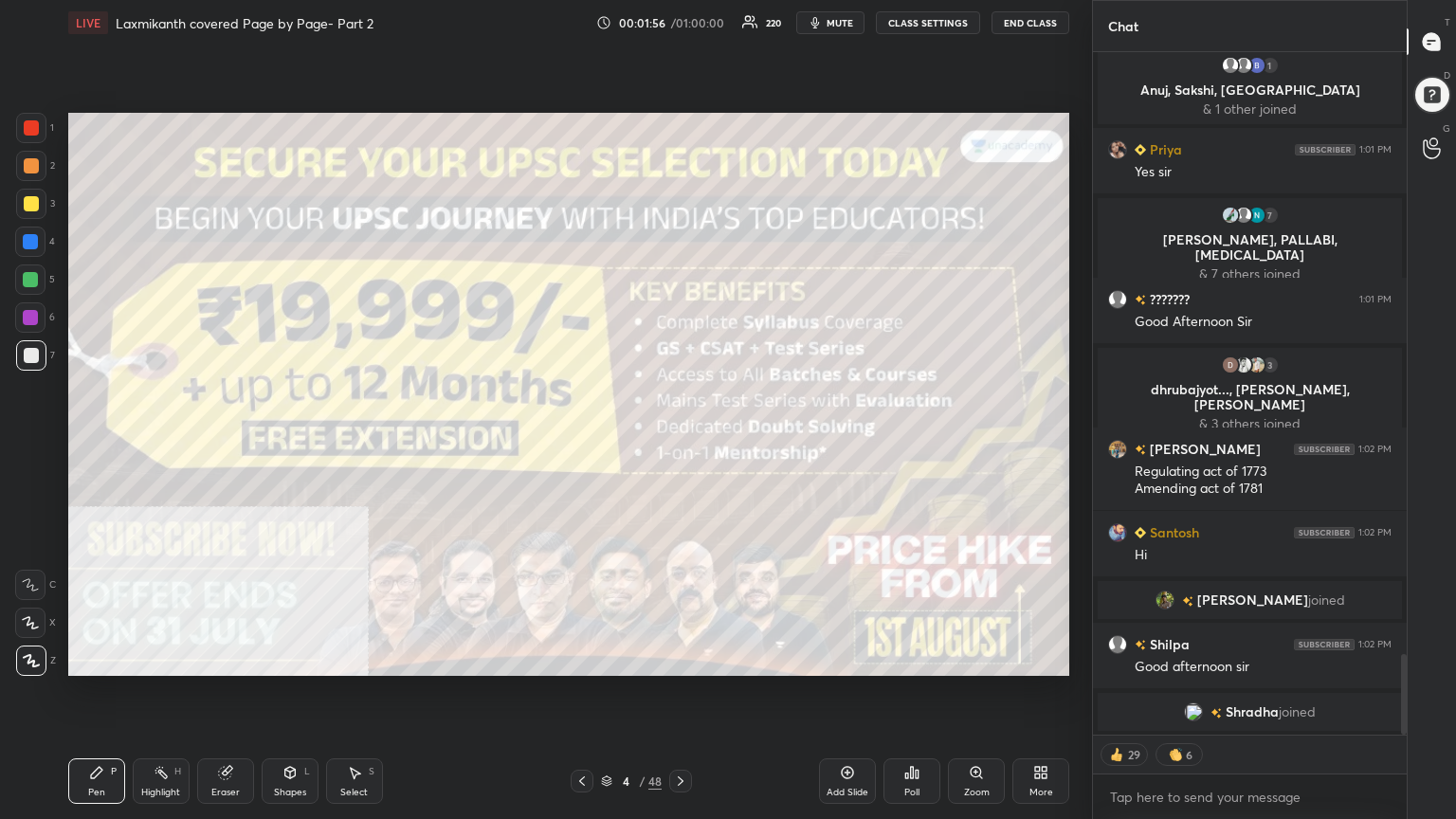 click 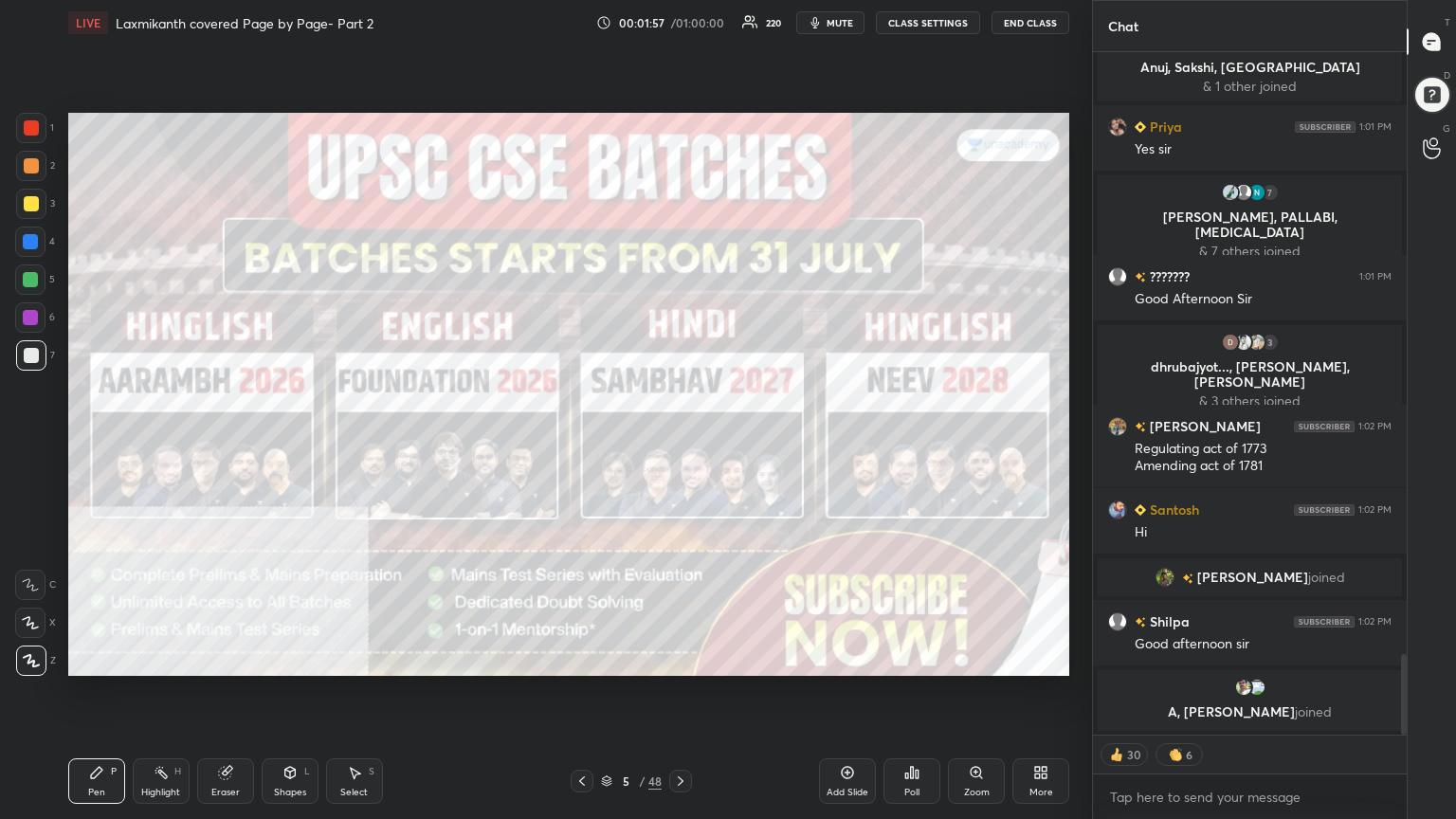 click 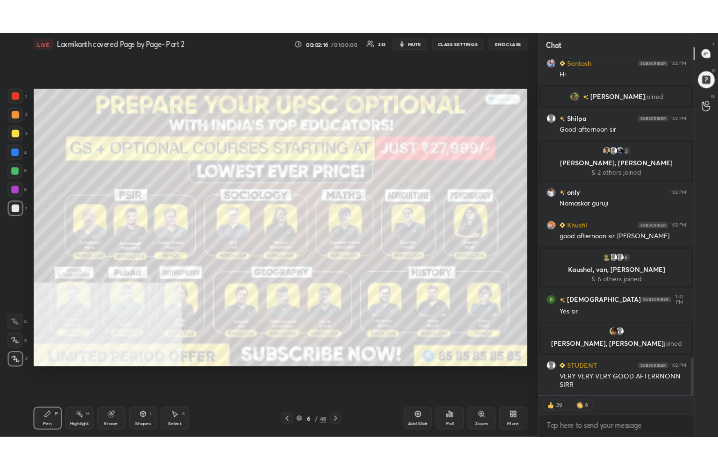 scroll, scrollTop: 5840, scrollLeft: 0, axis: vertical 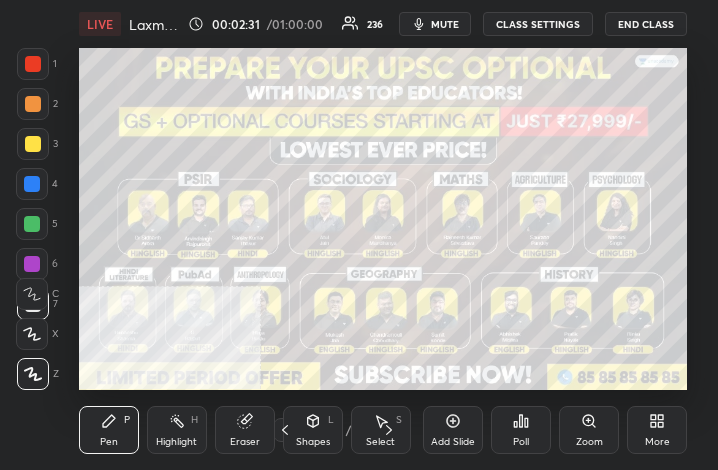 click on "More" at bounding box center [657, 430] 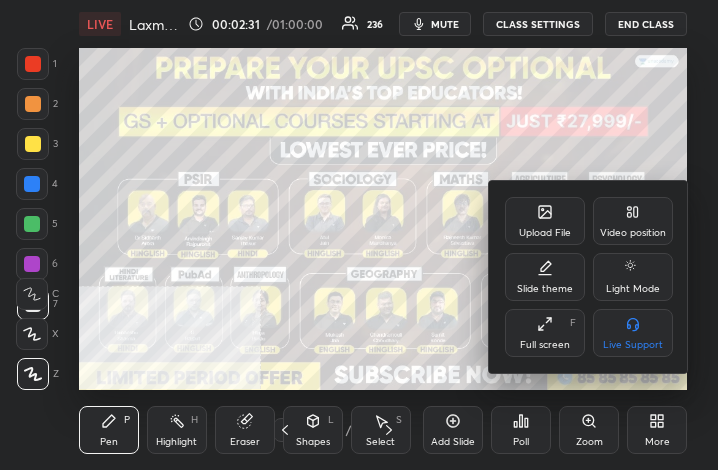drag, startPoint x: 545, startPoint y: 321, endPoint x: 751, endPoint y: 556, distance: 312.5076 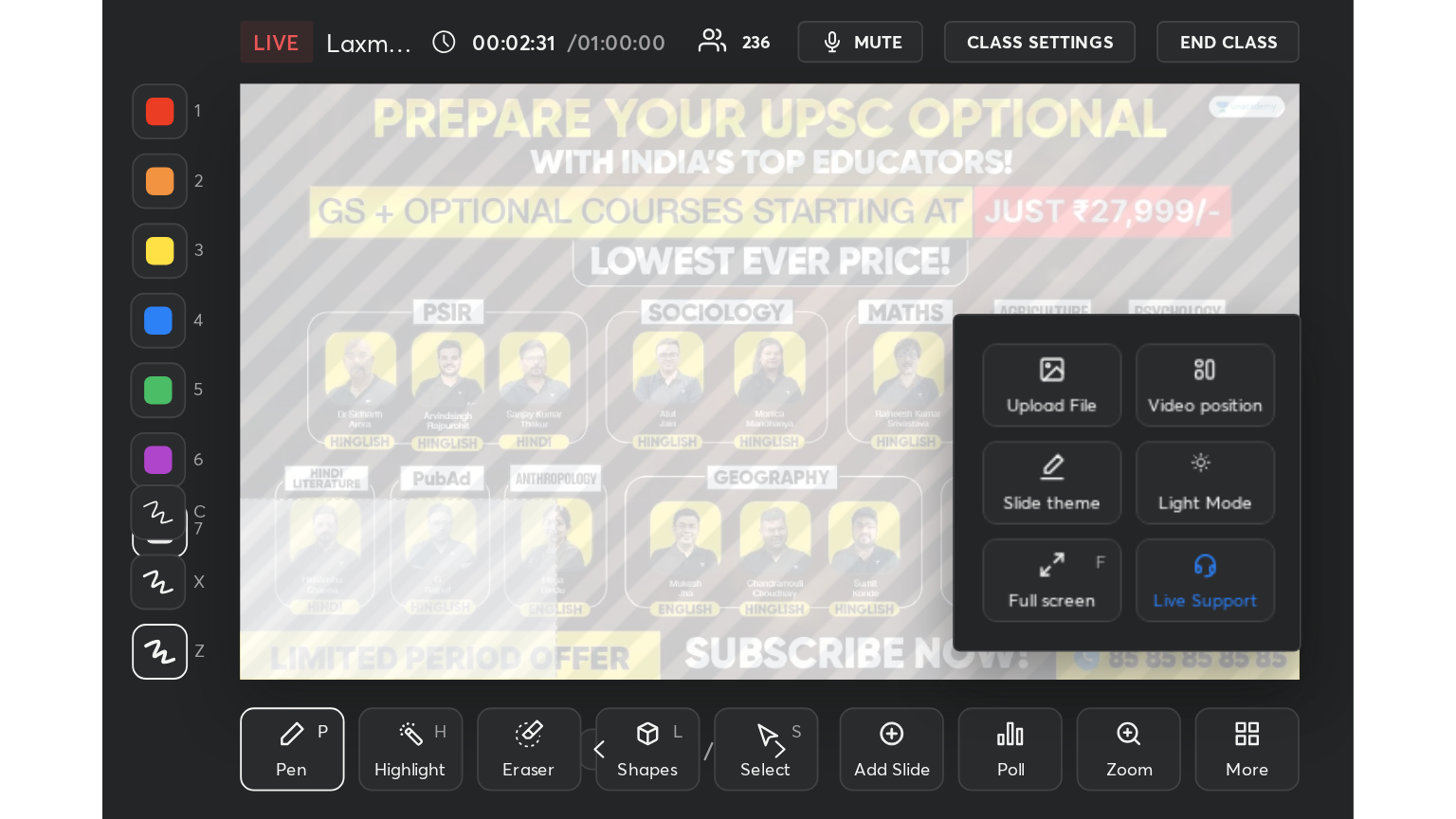 scroll, scrollTop: 94094, scrollLeft: 93415, axis: both 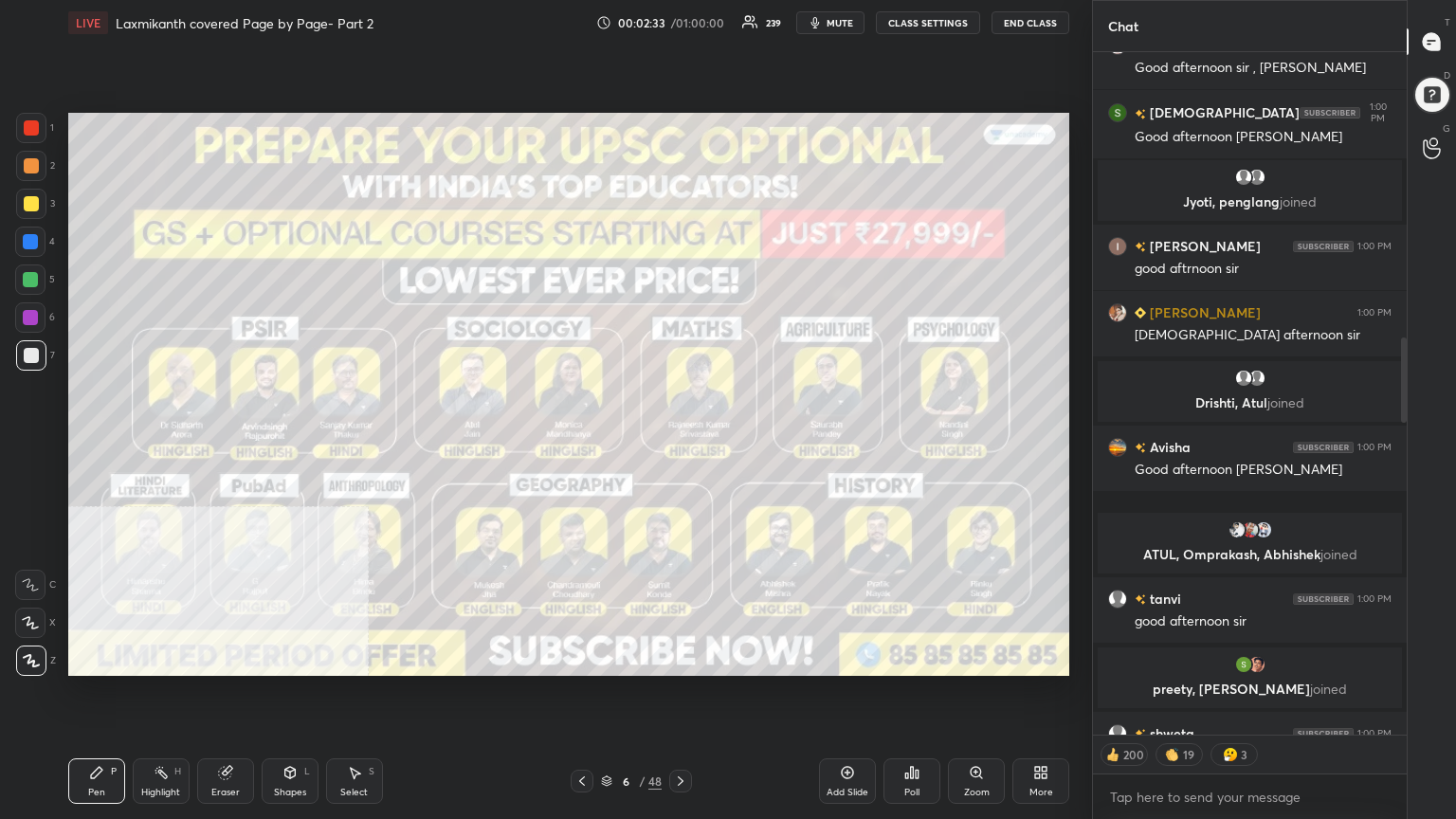 click on "1 2 3 4 5 6 7 C X Z C X Z E E Erase all   H H LIVE Laxmikanth covered Page by Page- Part 2 00:02:33 /  01:00:00 239 mute CLASS SETTINGS End Class Setting up your live class Poll for   secs No correct answer Start poll Back Laxmikanth covered Page by Page- Part 2 [PERSON_NAME] Pen P Highlight H Eraser Shapes L Select S 6 / 48 Add Slide Poll Zoom More Chat [PERSON_NAME] 1:00 PM Good afternoon [PERSON_NAME], [PERSON_NAME]  joined [PERSON_NAME] 1:00 PM Yes sir Neha 1:00 PM yes [PERSON_NAME] 1:00 PM hi guys [PERSON_NAME]  joined Ritu 1:00 PM Yes sir [PERSON_NAME] 1:00 PM Good afternoon sir ji 🙏 charan sparsh 🙏 [PERSON_NAME]  joined [PERSON_NAME] 1:00 PM Good afternoon [PERSON_NAME] 1:00 PM Good afternoon sir , jai [PERSON_NAME] 1:00 PM Good afternoon [PERSON_NAME], [PERSON_NAME]  joined [PERSON_NAME] 1:00 PM good aftrnoon [PERSON_NAME] 1:00 PM [DEMOGRAPHIC_DATA] afternoon [PERSON_NAME], [PERSON_NAME]  joined Avisha 1:00 PM Good afternoon [PERSON_NAME] ATUL, [PERSON_NAME], [PERSON_NAME]  joined [PERSON_NAME] 1:00 PM good afternoon [PERSON_NAME], [PERSON_NAME]  joined shweta 1:00 PM Good afternoon [PERSON_NAME]  joined 19" at bounding box center (728, 410) 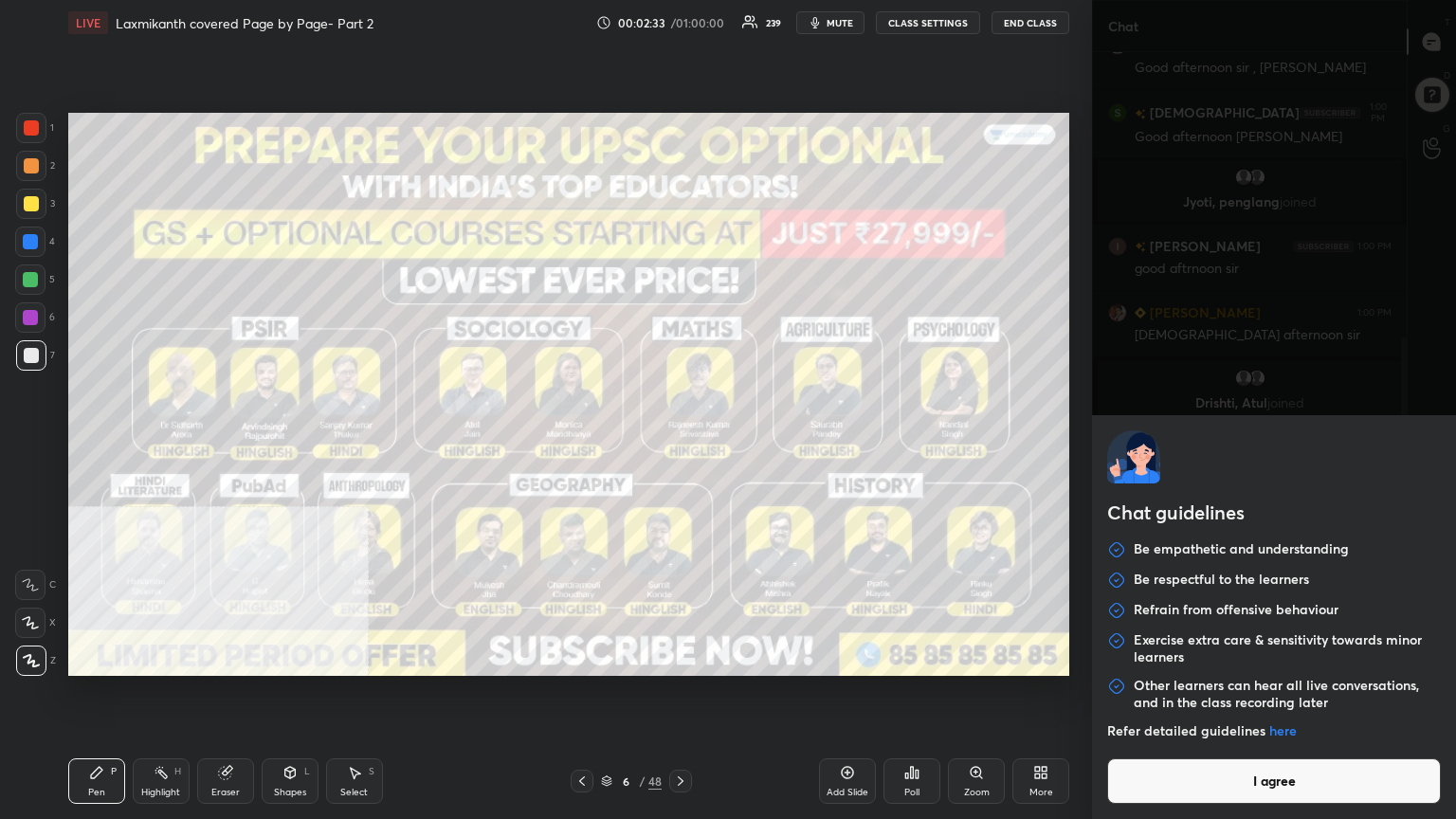 click on "I agree" at bounding box center [1274, 781] 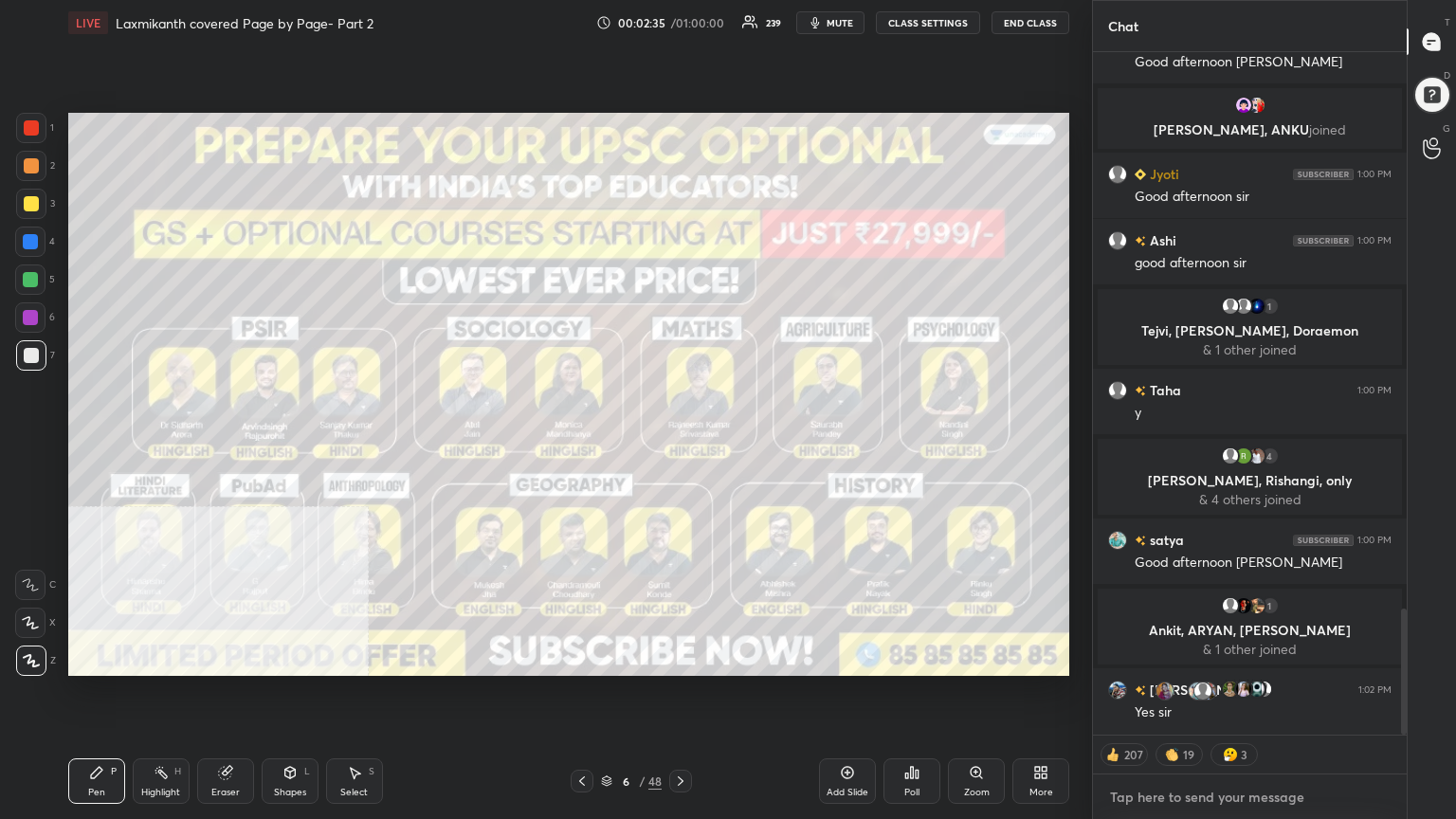 paste on "🔥🔥🔥🔥🔥🔥🔥🔥🔥🔥🔥🔥🔥🔥🔥🔥🔥Use Special Code- SIDLIVE ✅. Don’t Miss This Opportunity🌟
👉 Subscribe Now: - [URL][DOMAIN_NAME]" 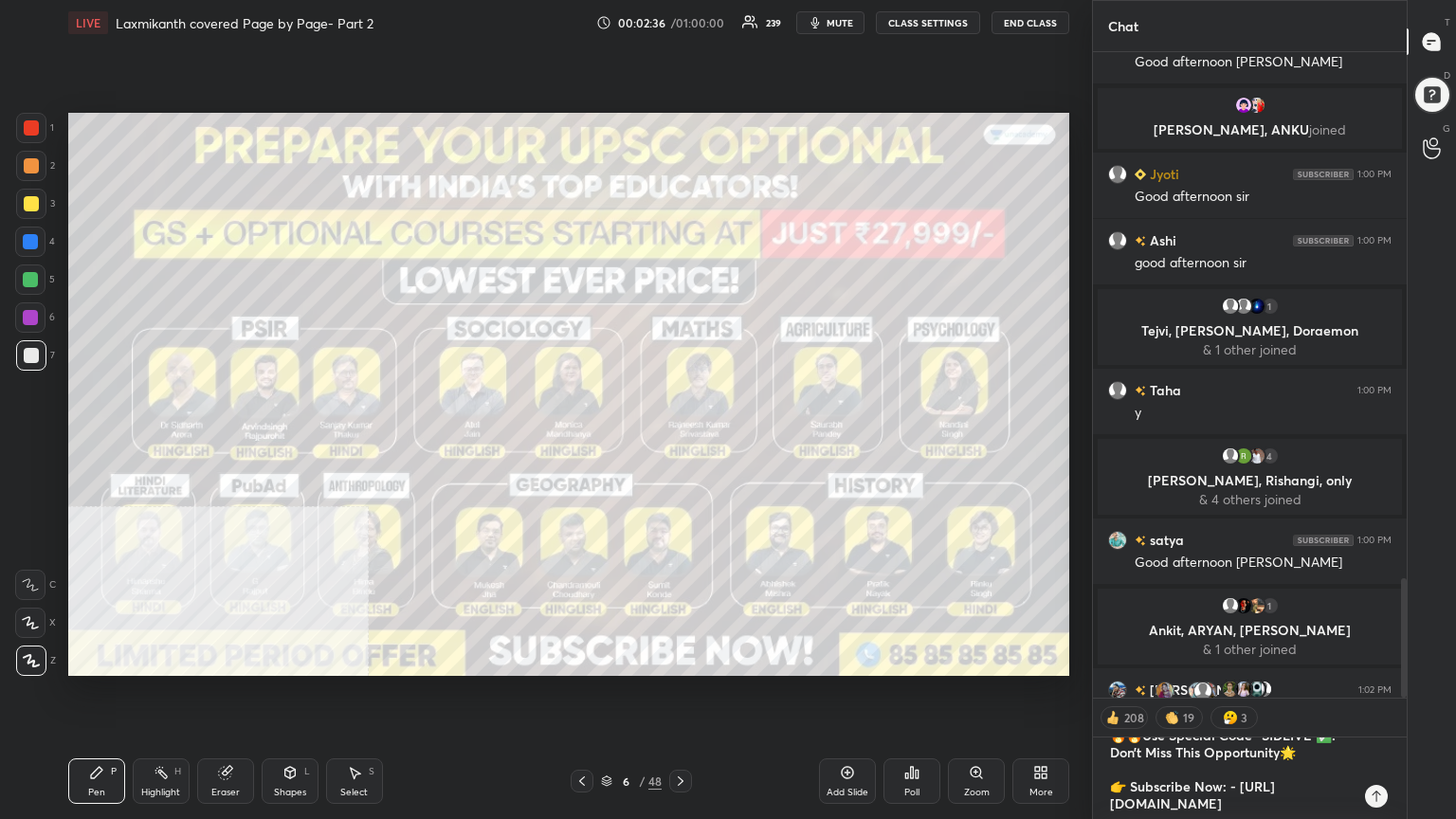 type on "🔥🔥🔥🔥🔥🔥🔥🔥🔥🔥🔥🔥🔥🔥🔥🔥🔥Use Special Code- SIDLIVE ✅. Don’t Miss This Opportunity🌟
👉 Subscribe Now: - [URL][DOMAIN_NAME]" 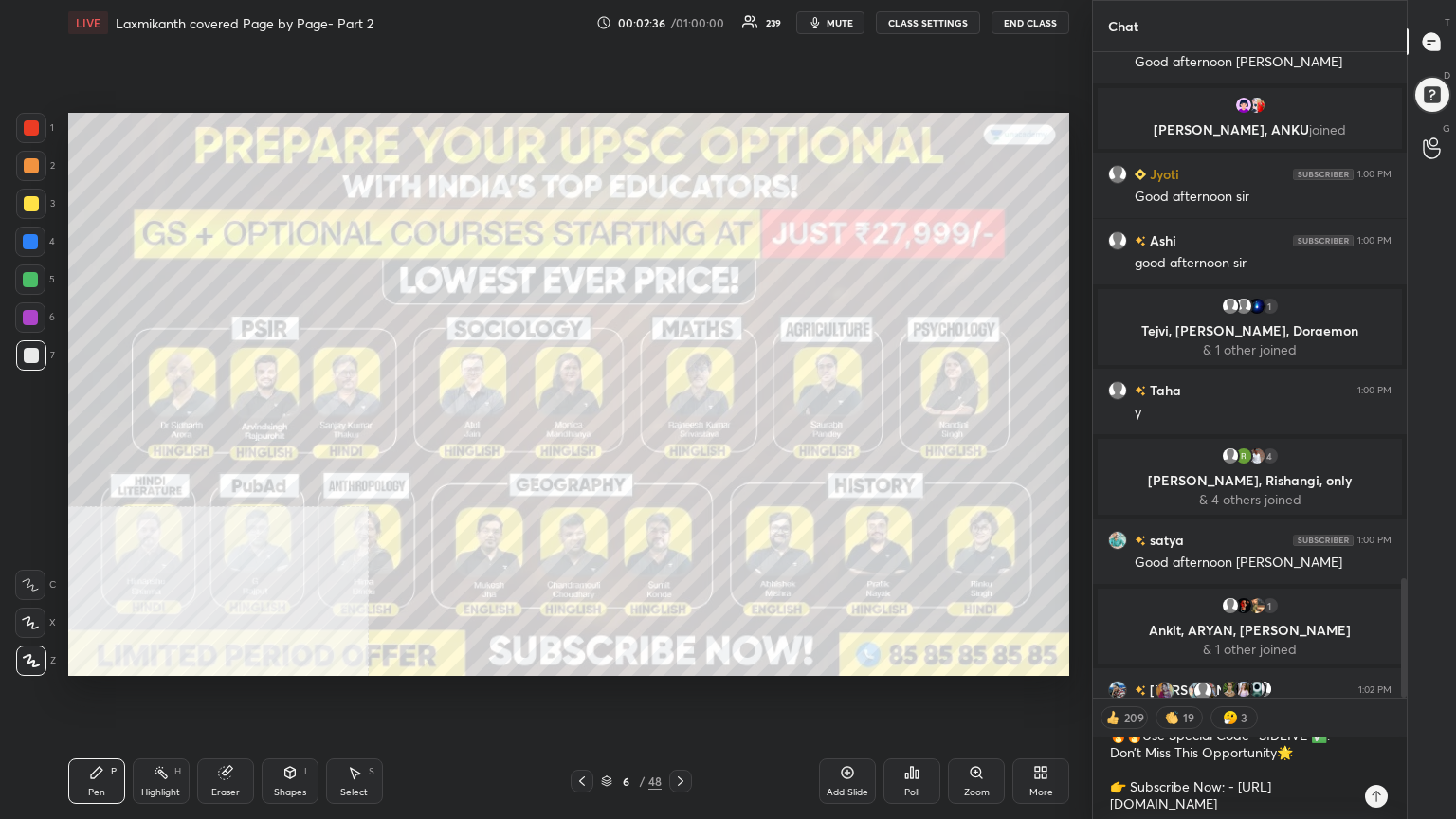 click 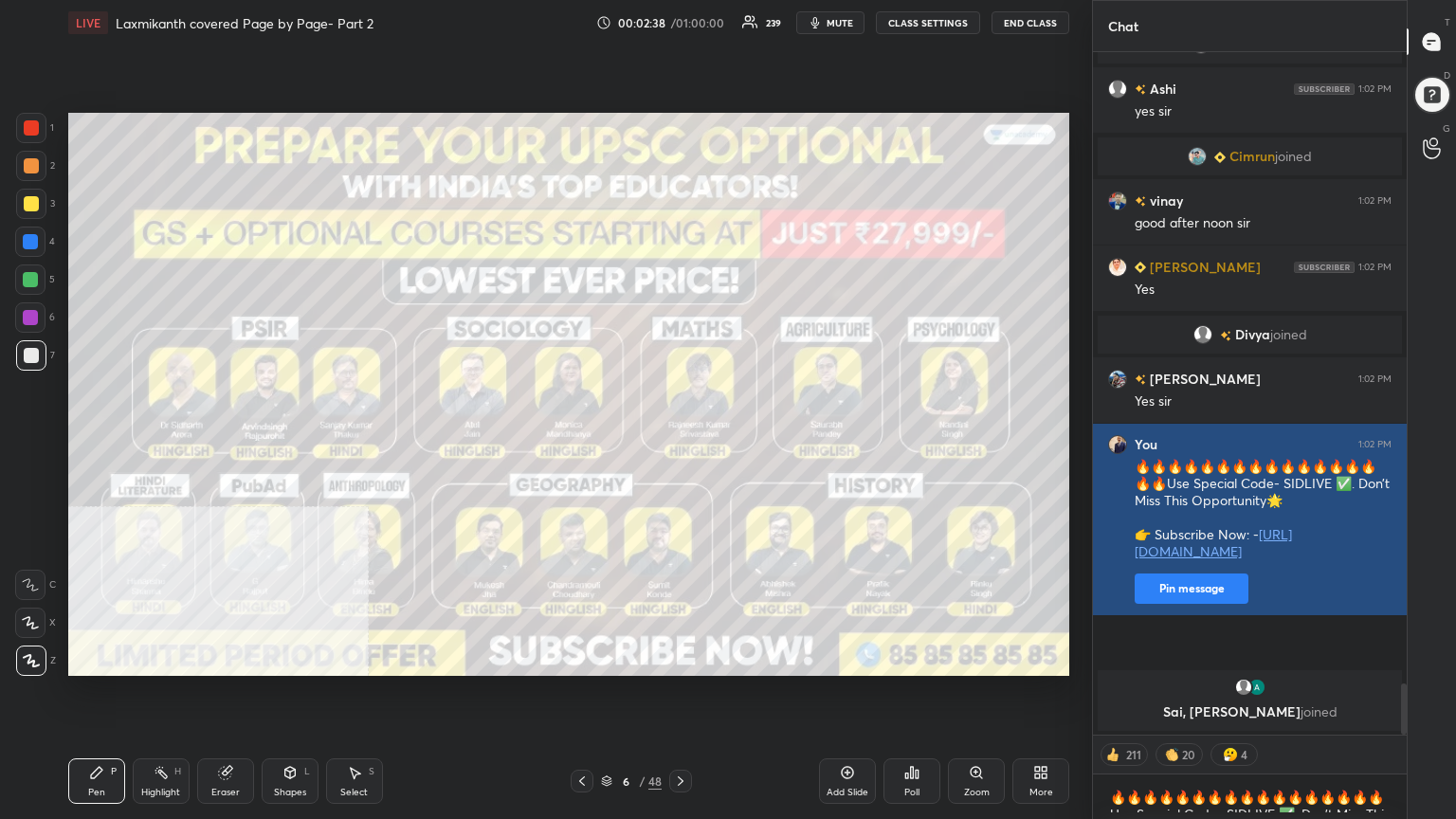 click on "Pin message" at bounding box center (1192, 589) 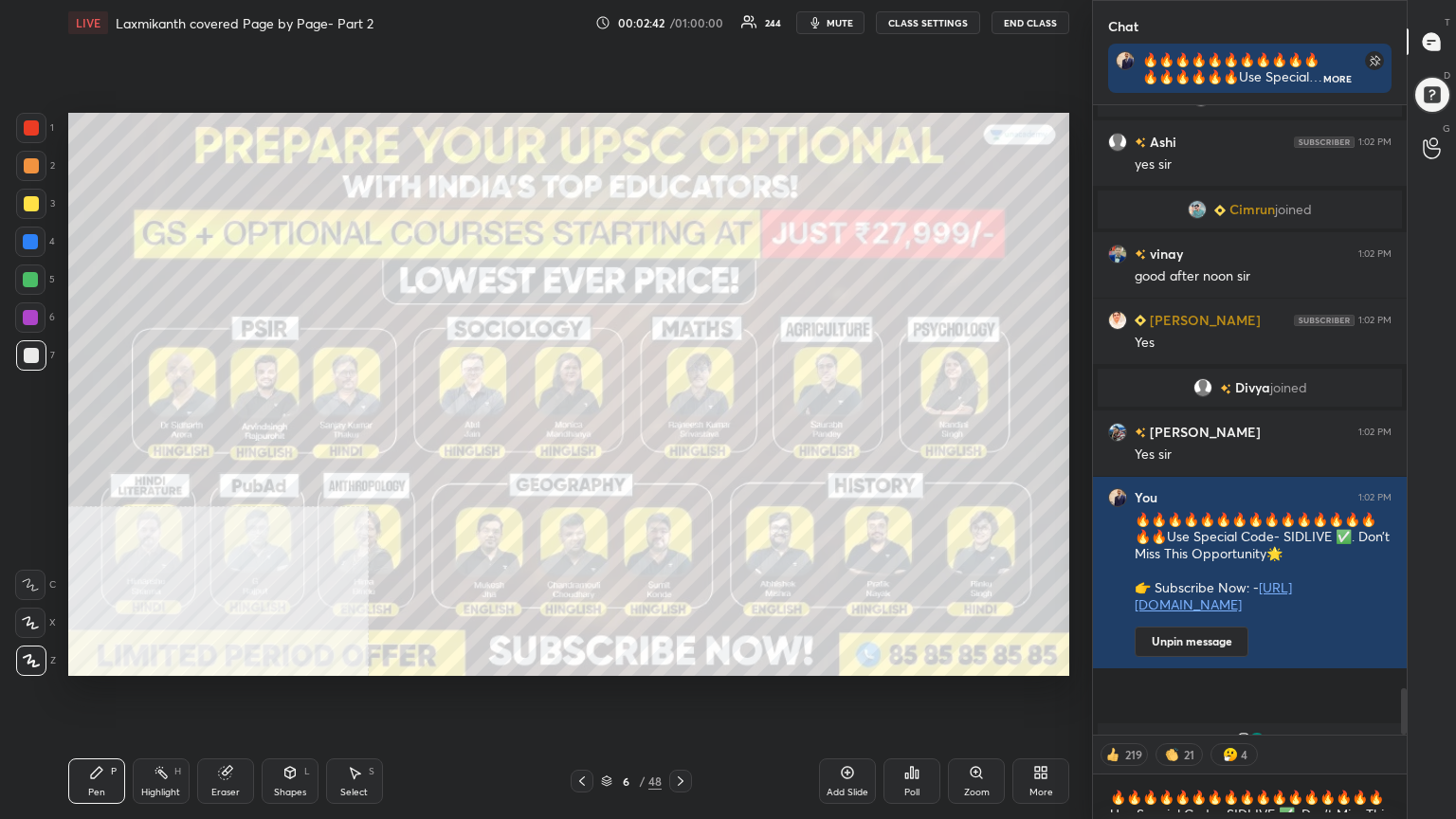 click 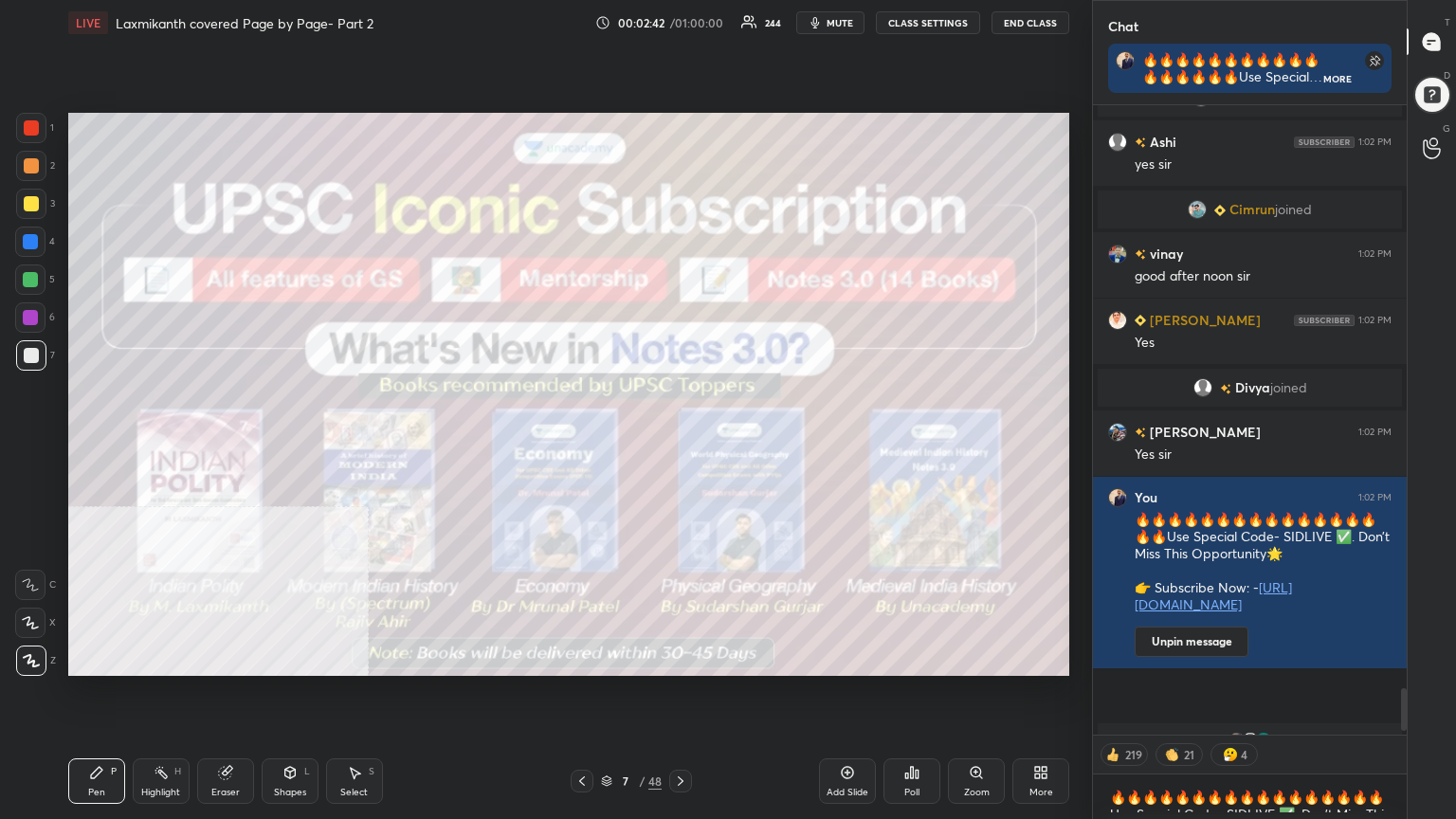 click 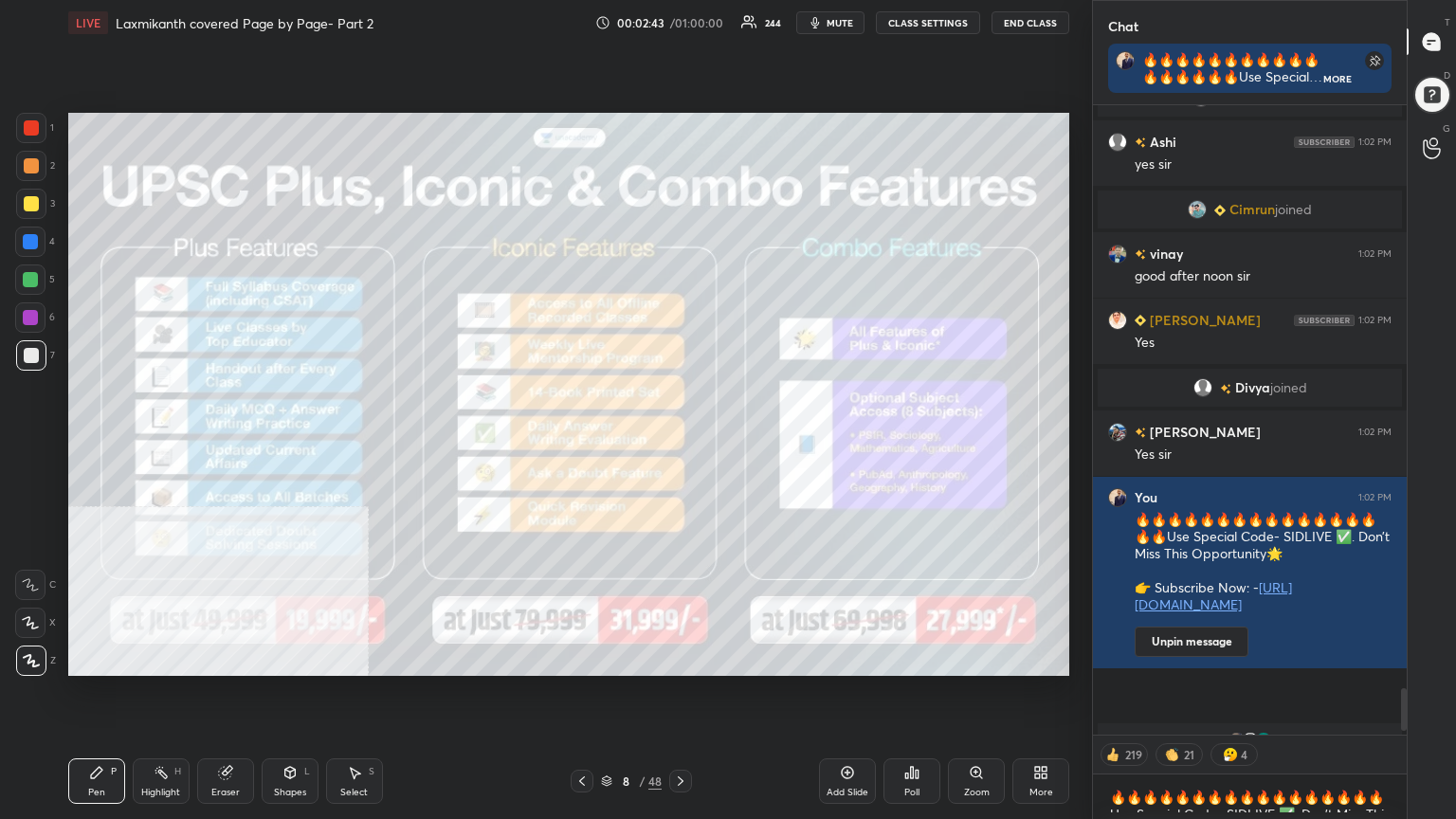 click 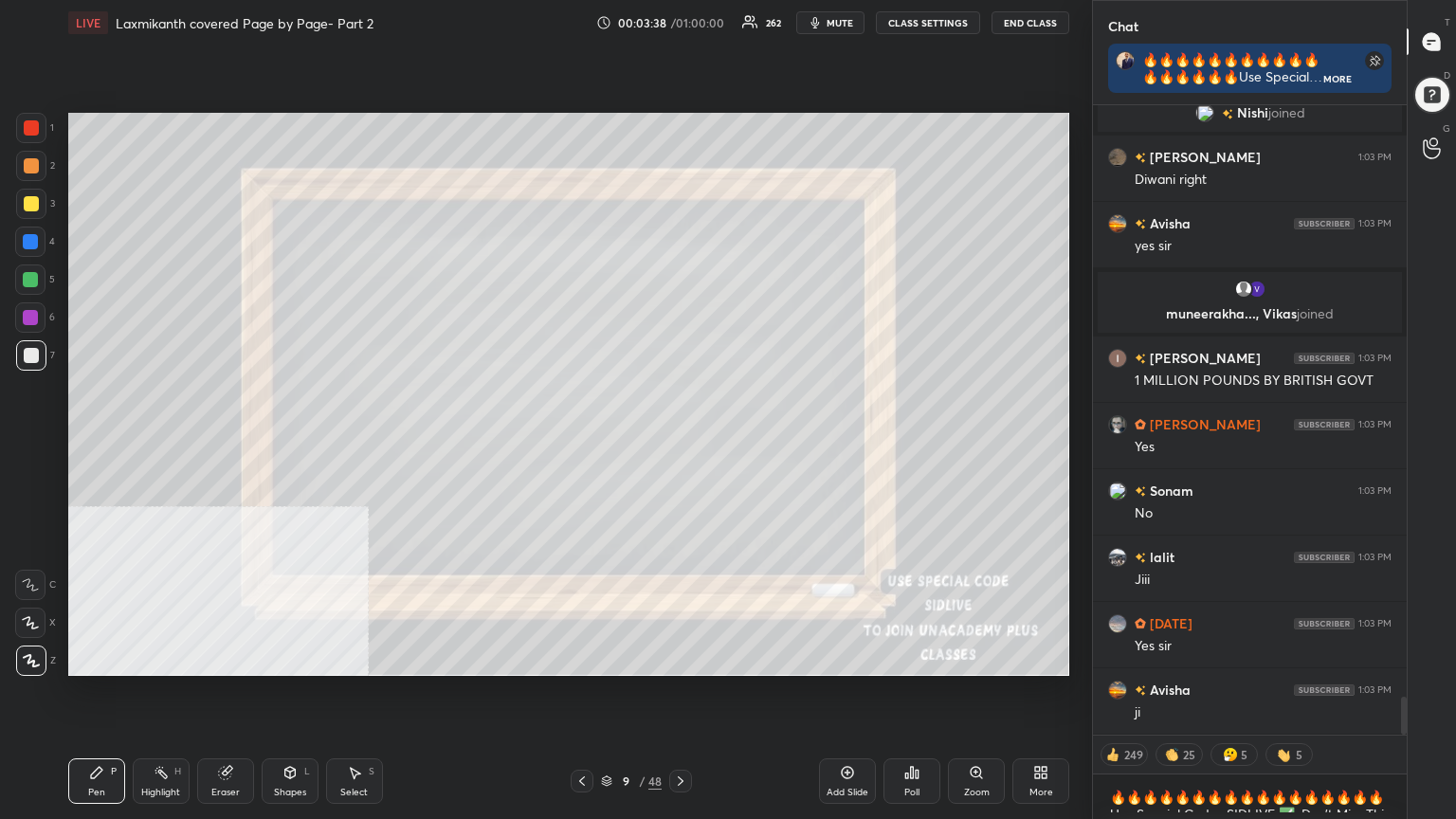 scroll, scrollTop: 10181, scrollLeft: 0, axis: vertical 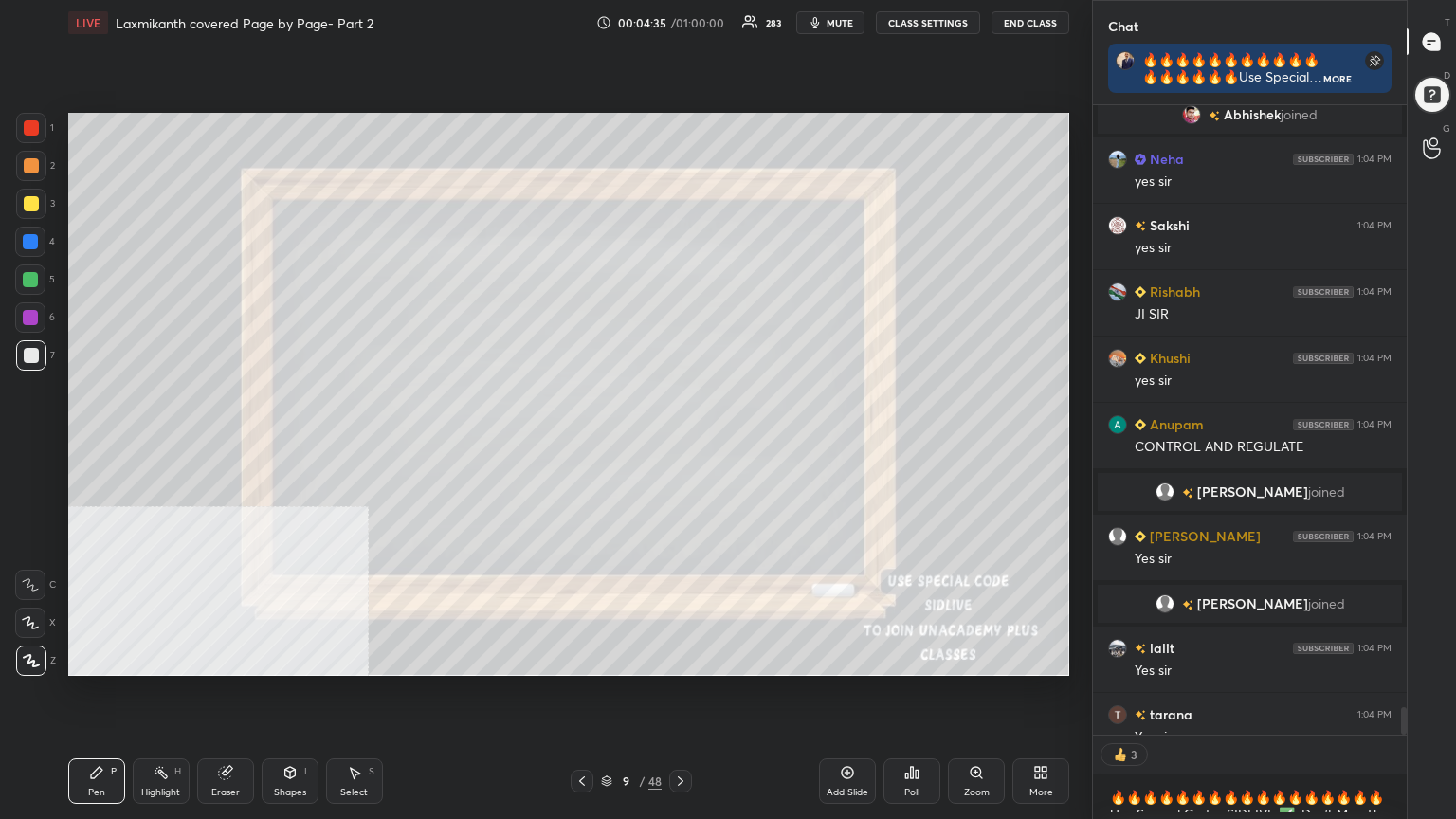 click 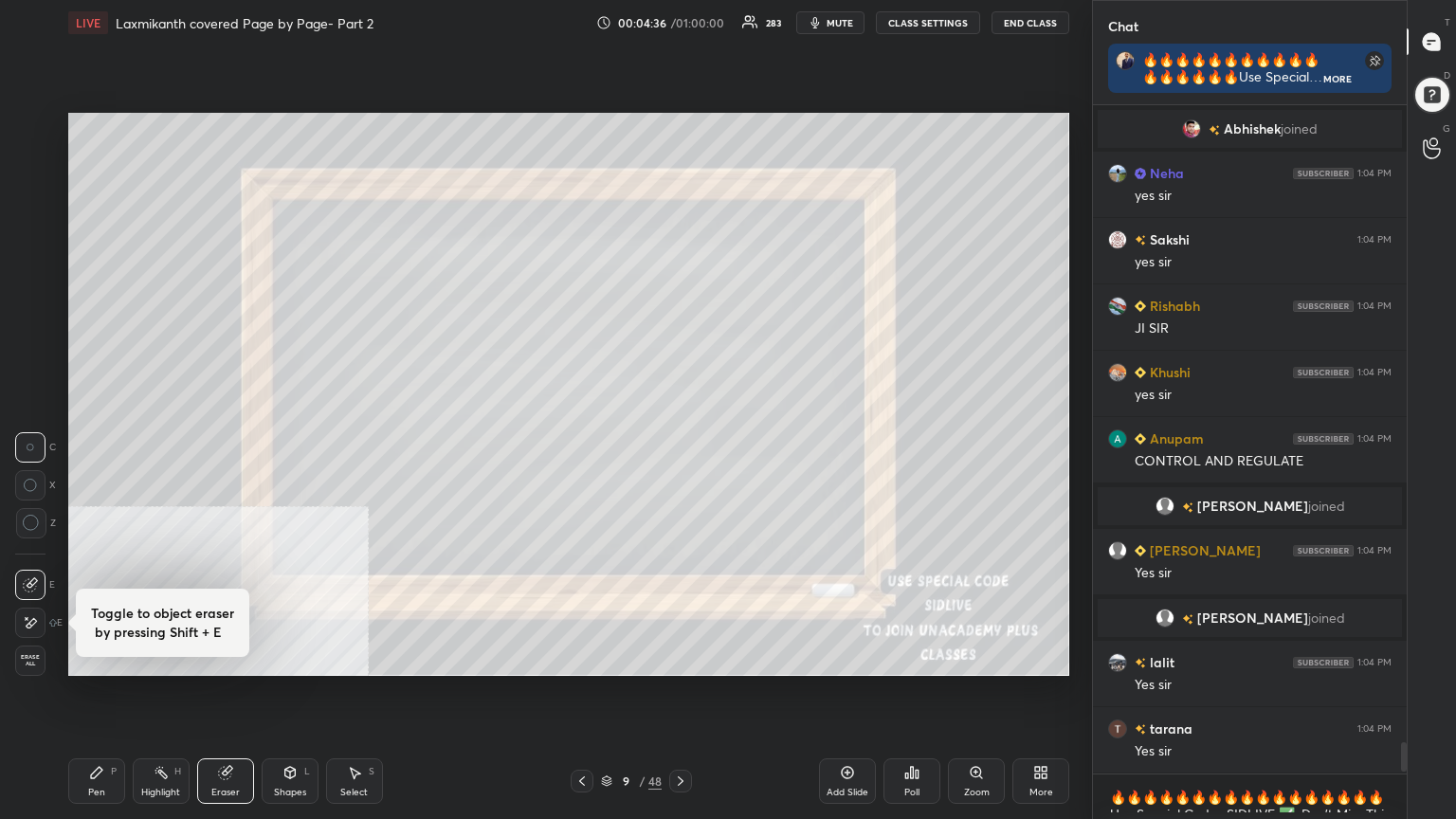 click on "Erase all" at bounding box center [30, 661] 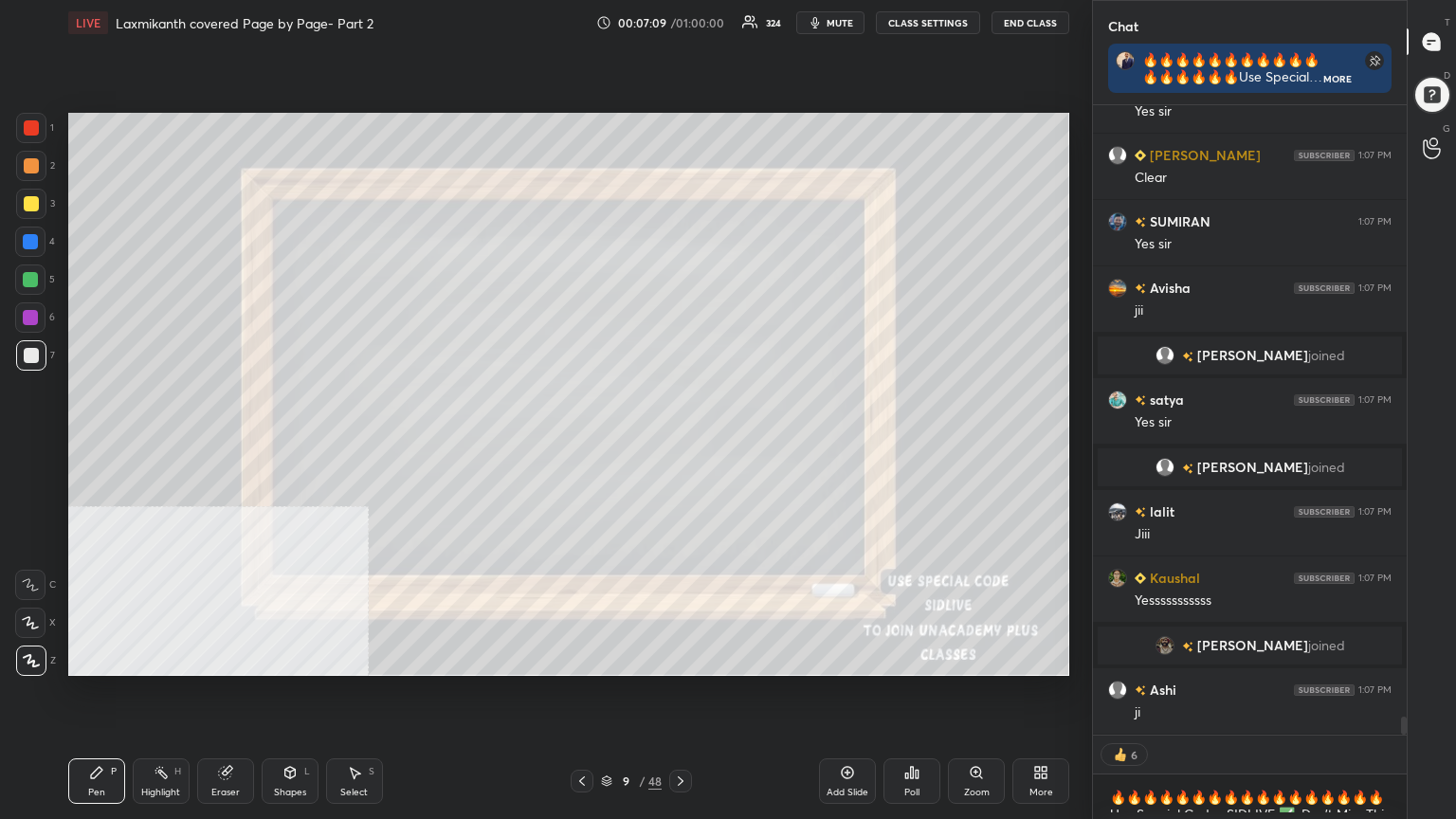 click at bounding box center (31, 204) 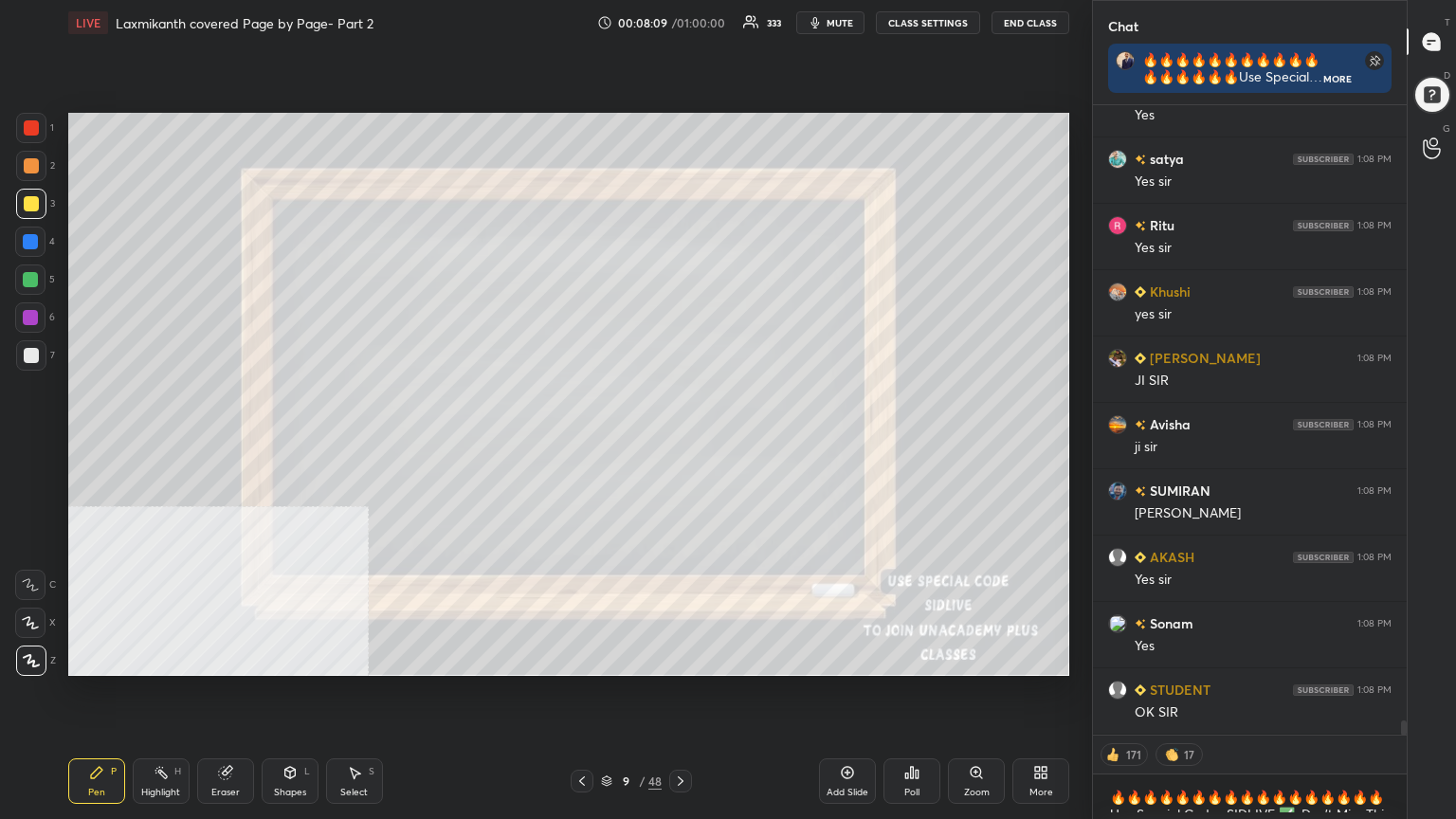 click 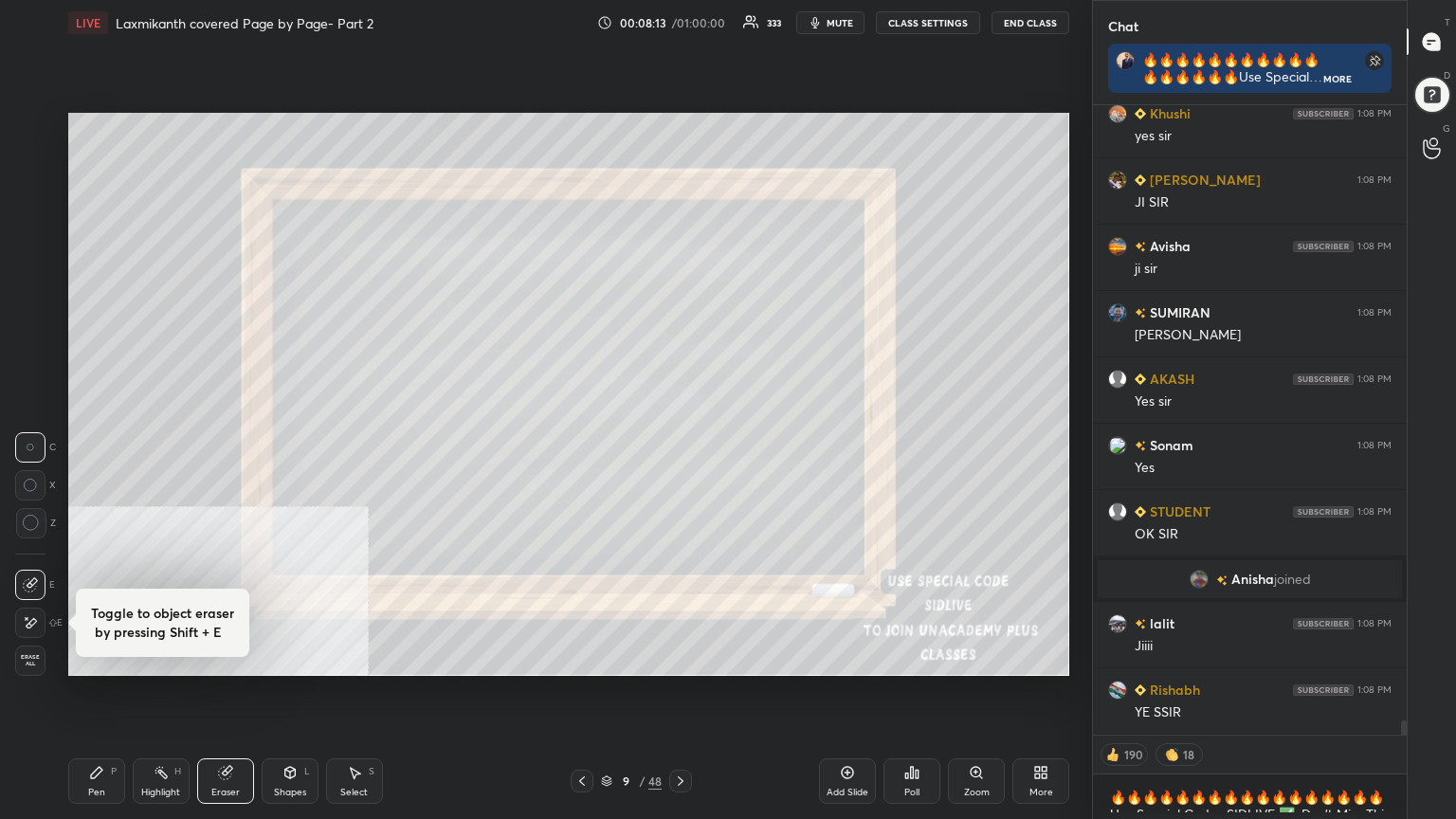 click on "Erase all" at bounding box center (30, 661) 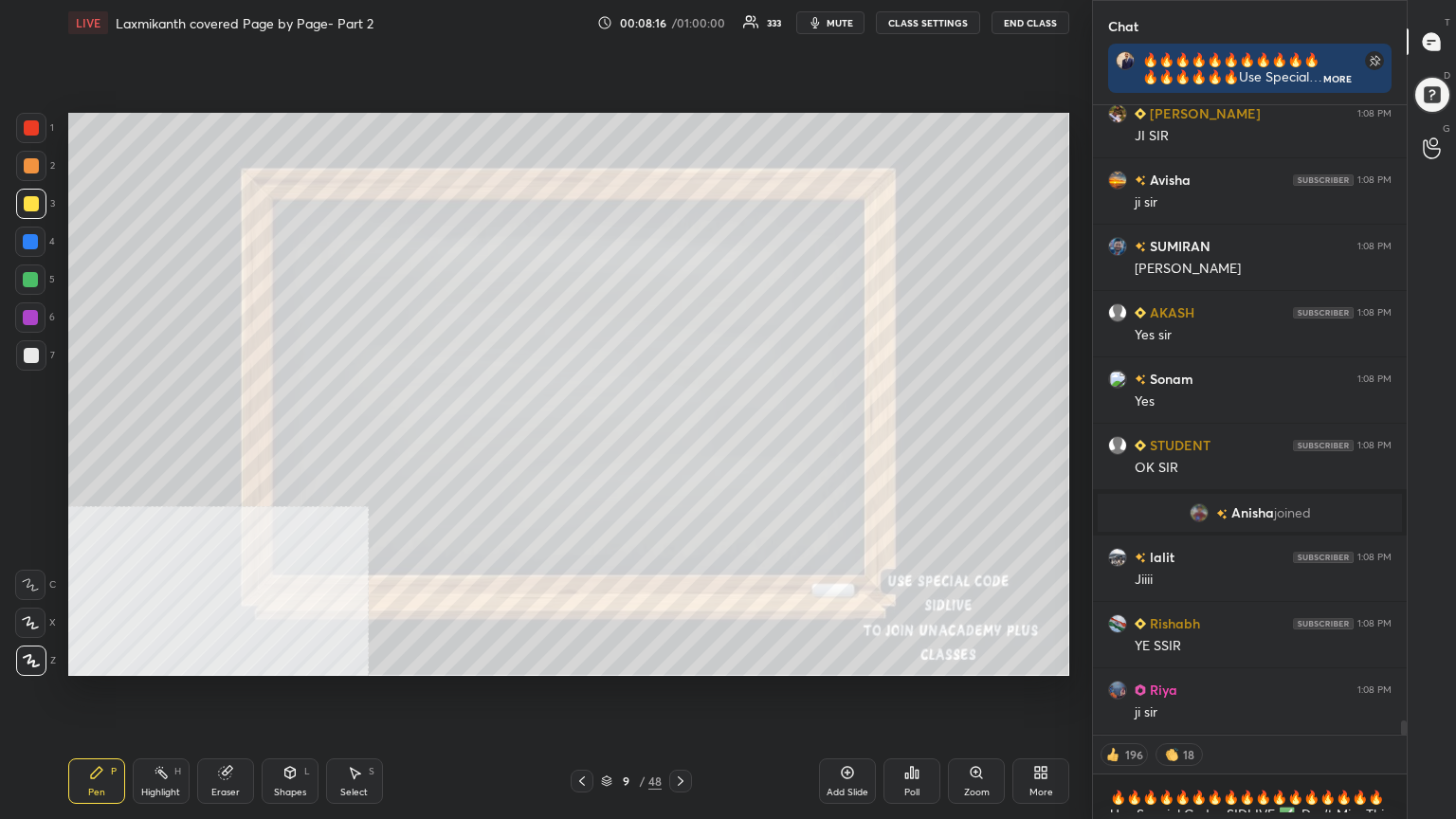 click at bounding box center [31, 355] 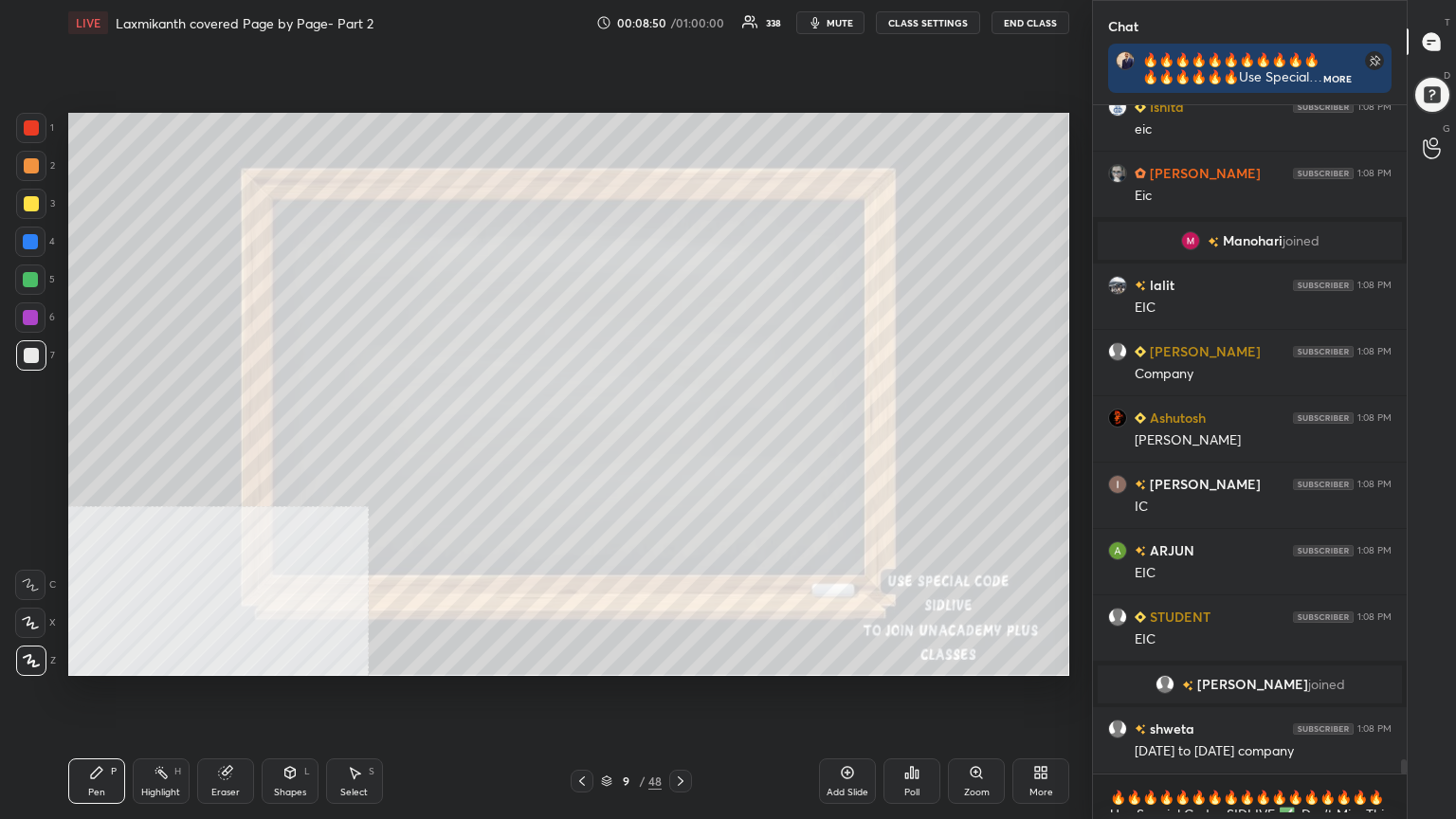 scroll, scrollTop: 29969, scrollLeft: 0, axis: vertical 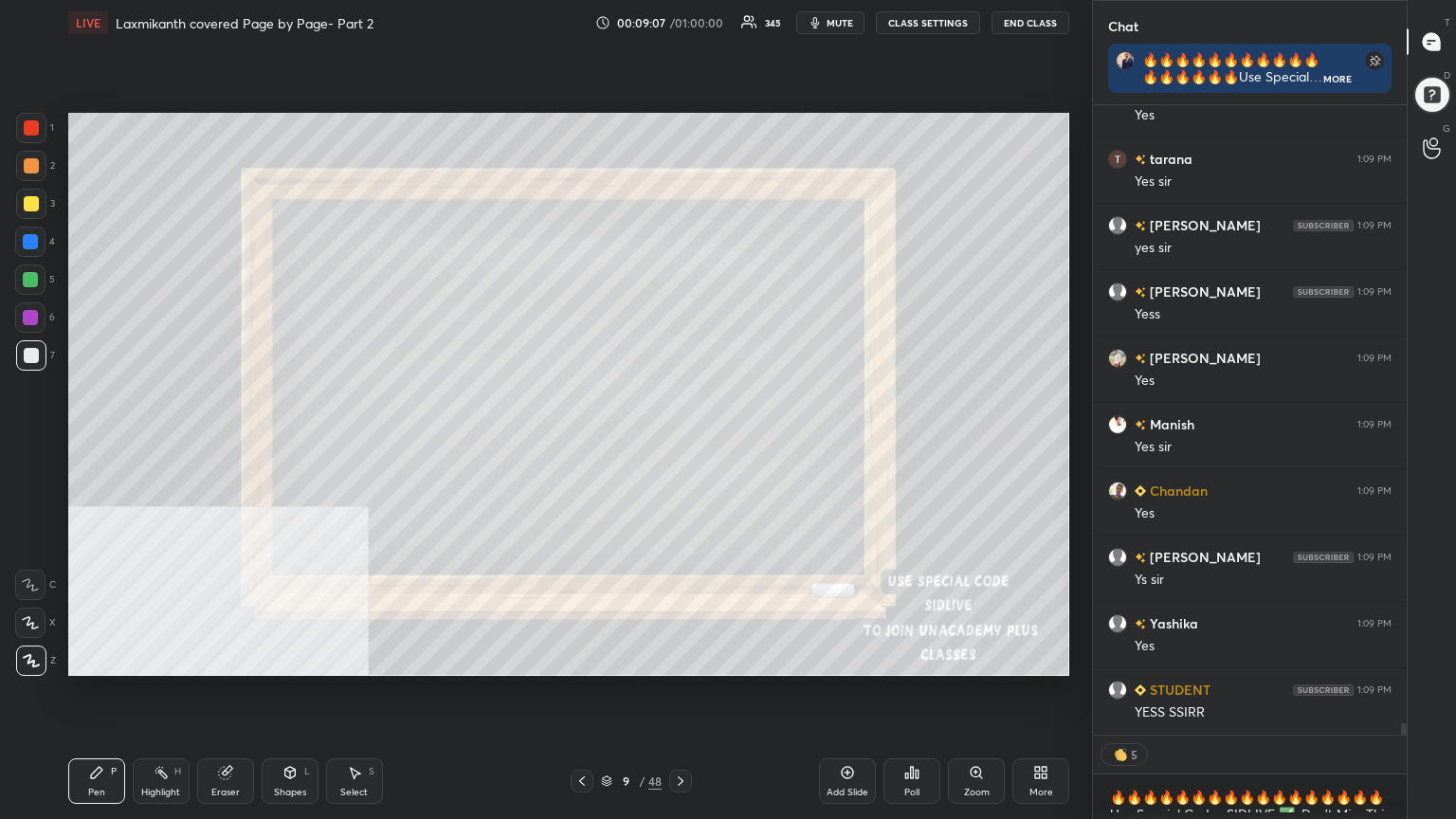 click at bounding box center (30, 242) 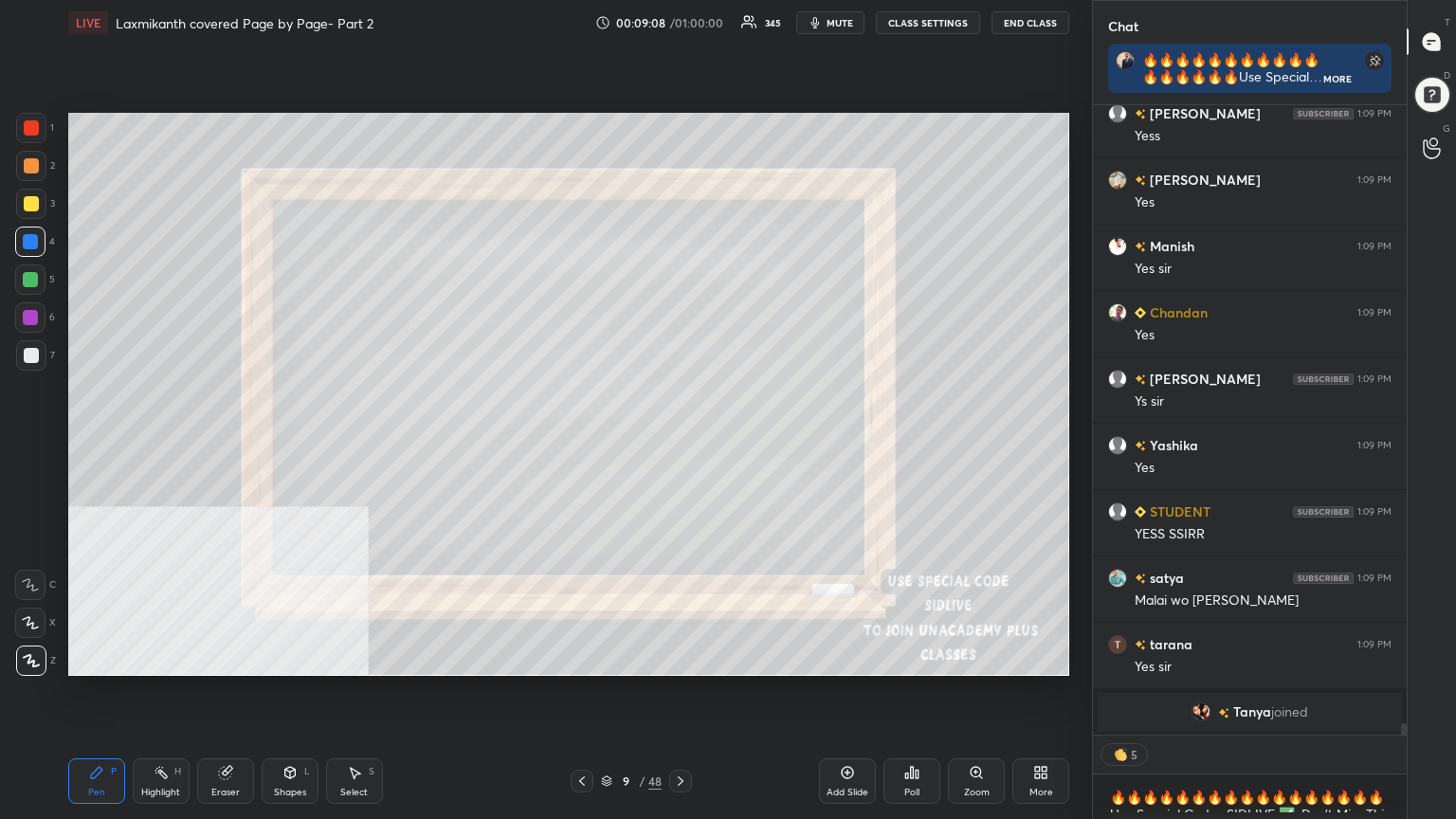 click at bounding box center (31, 204) 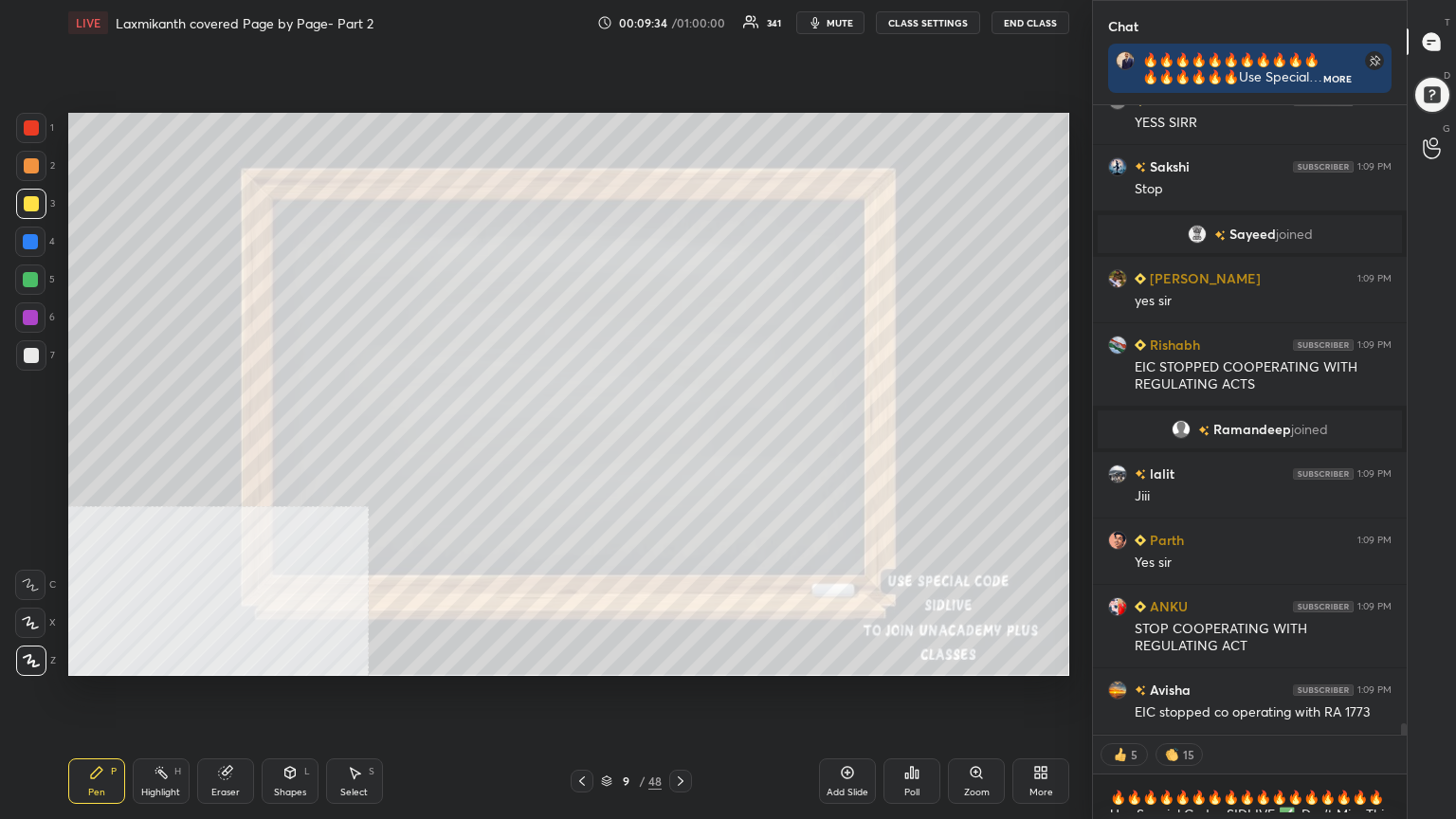 click at bounding box center (31, 128) 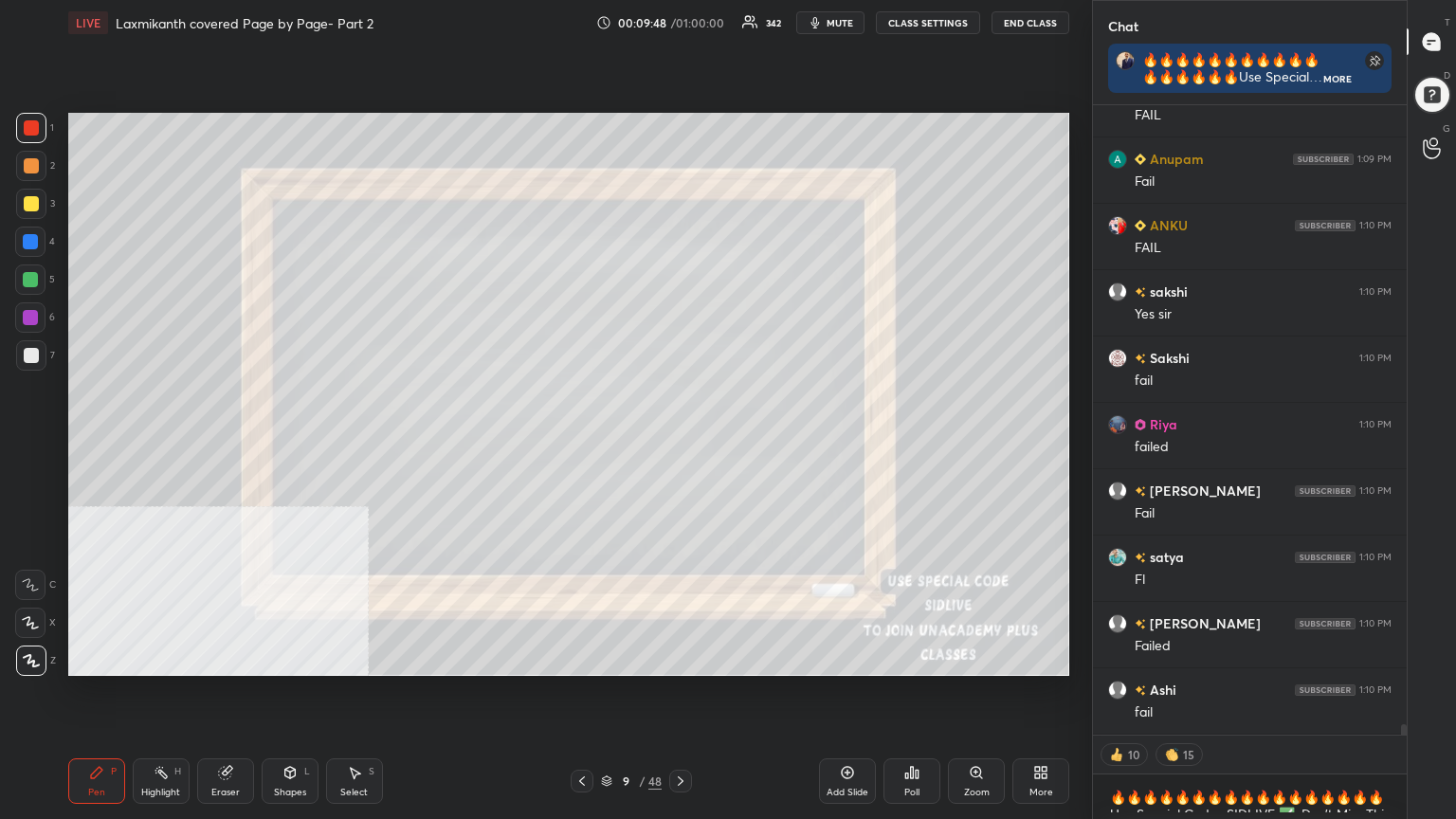 click at bounding box center [31, 204] 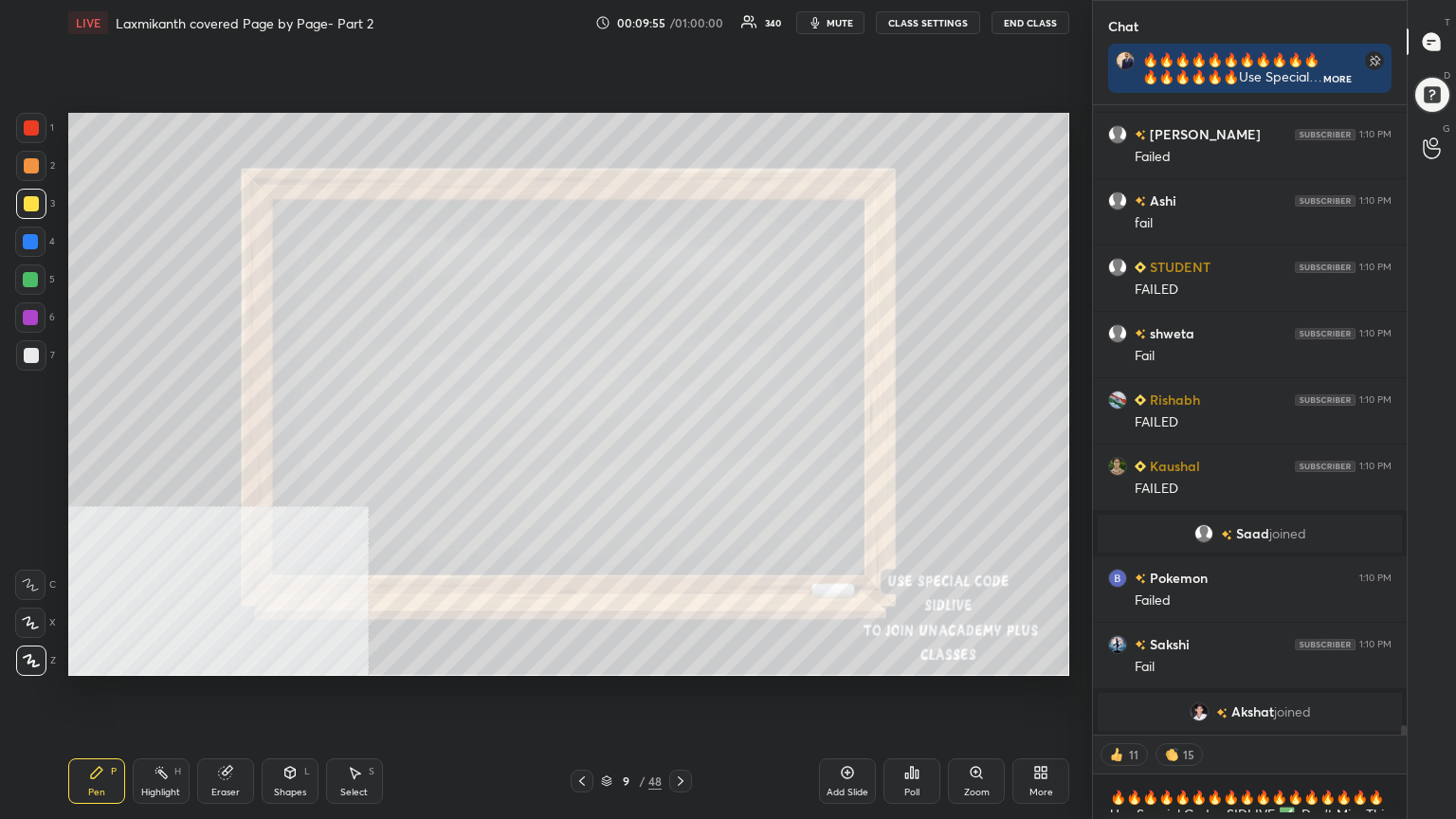 drag, startPoint x: 30, startPoint y: 350, endPoint x: 57, endPoint y: 355, distance: 27.45906 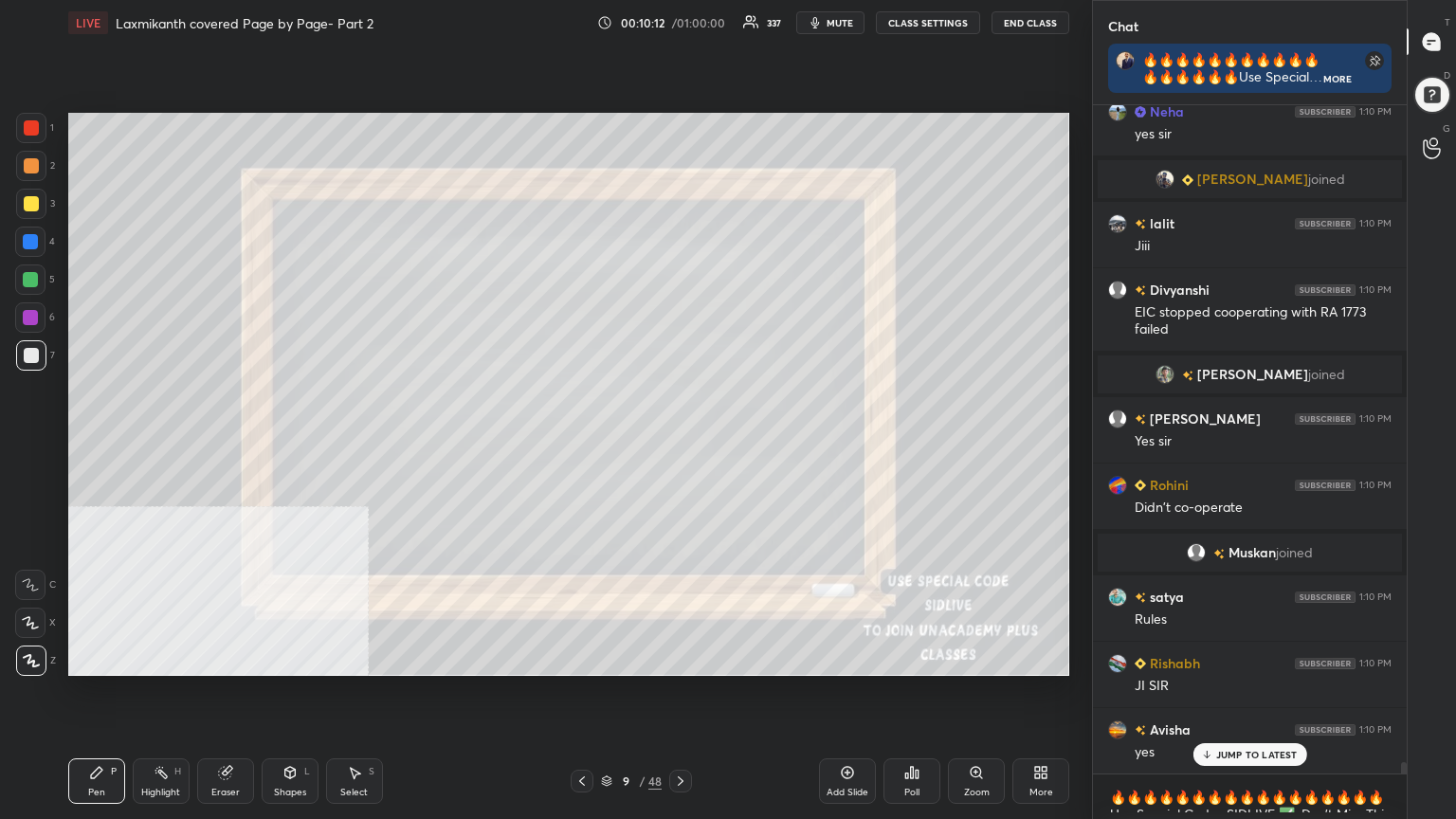 click 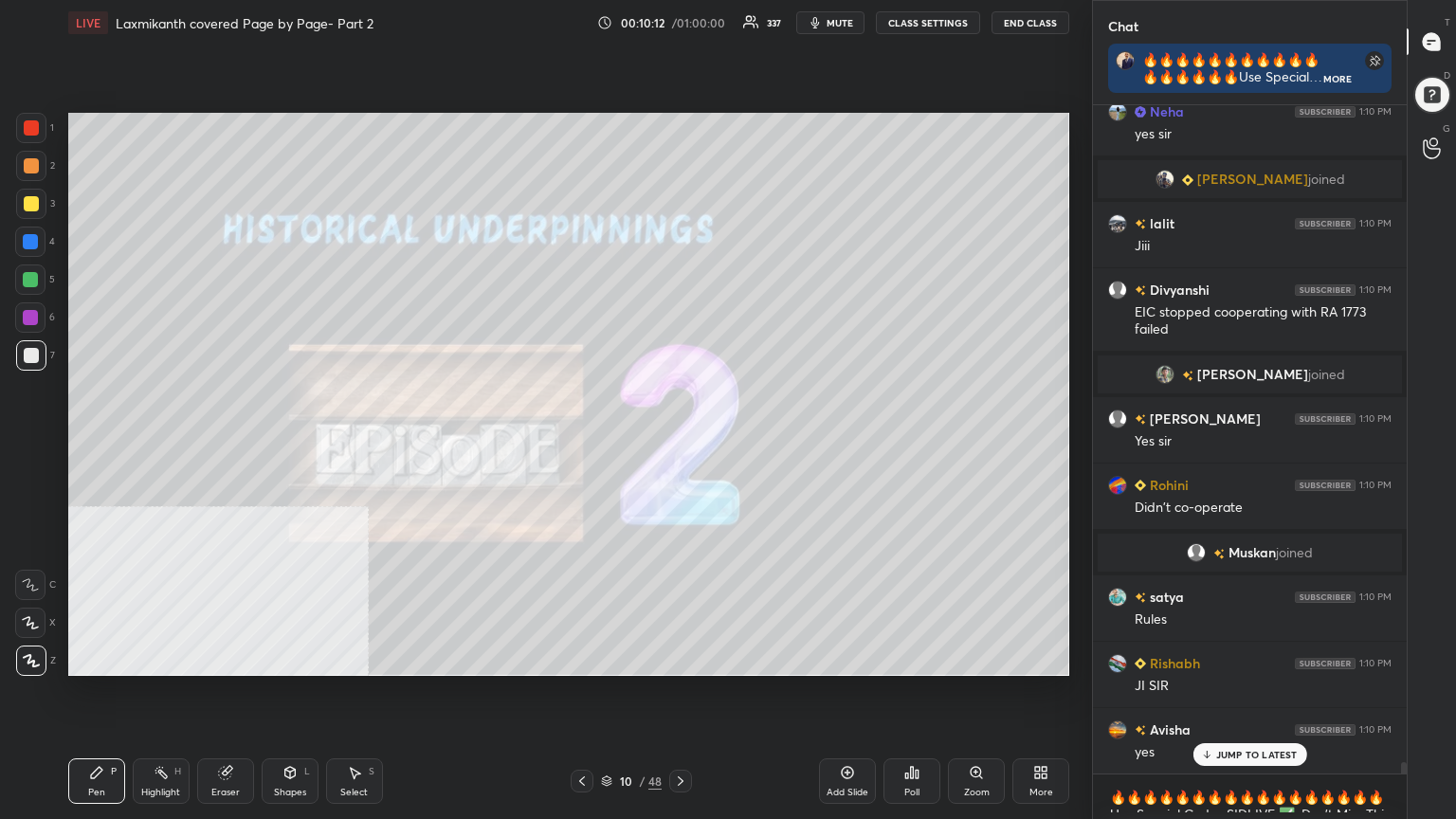 click 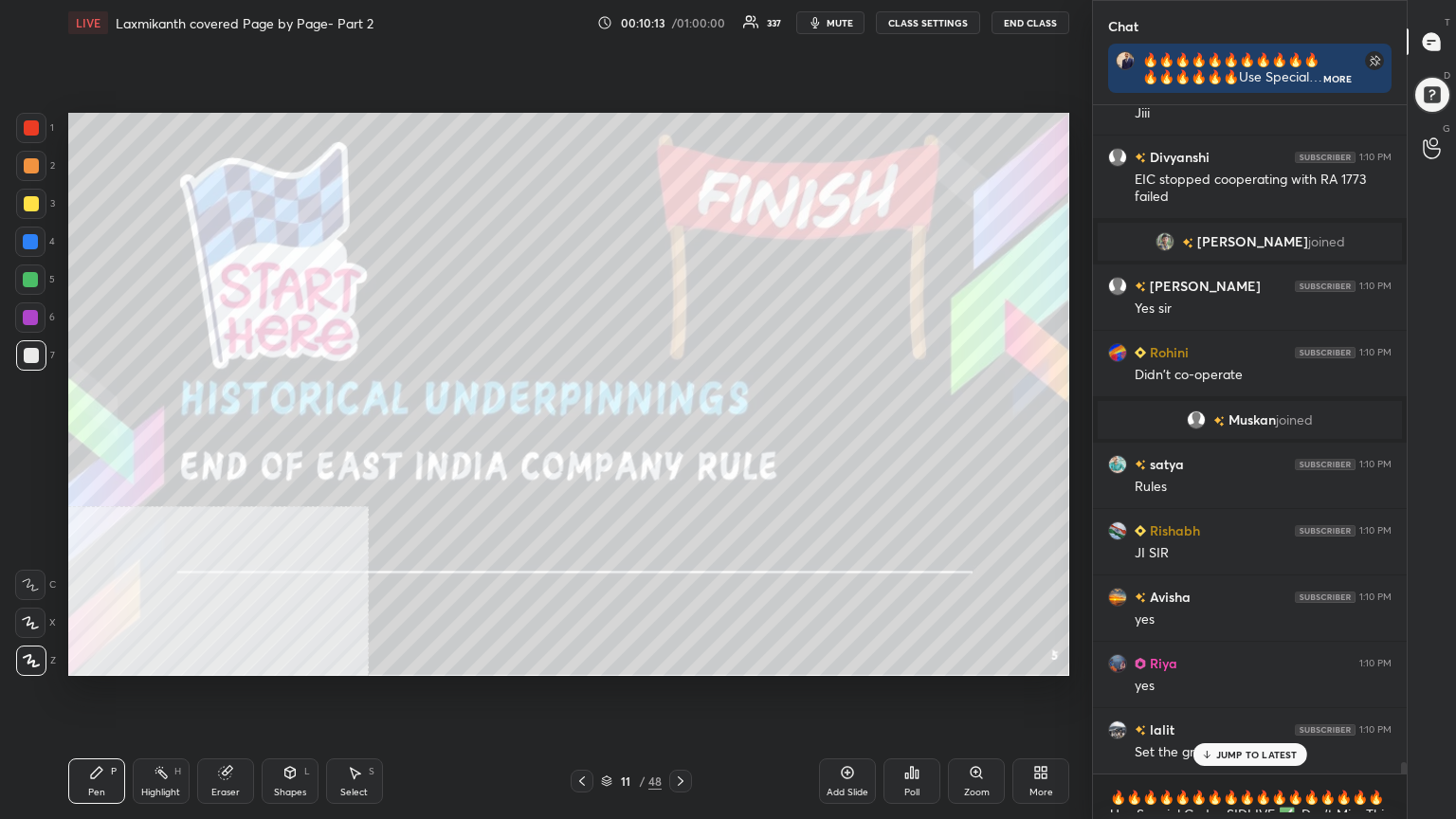 click 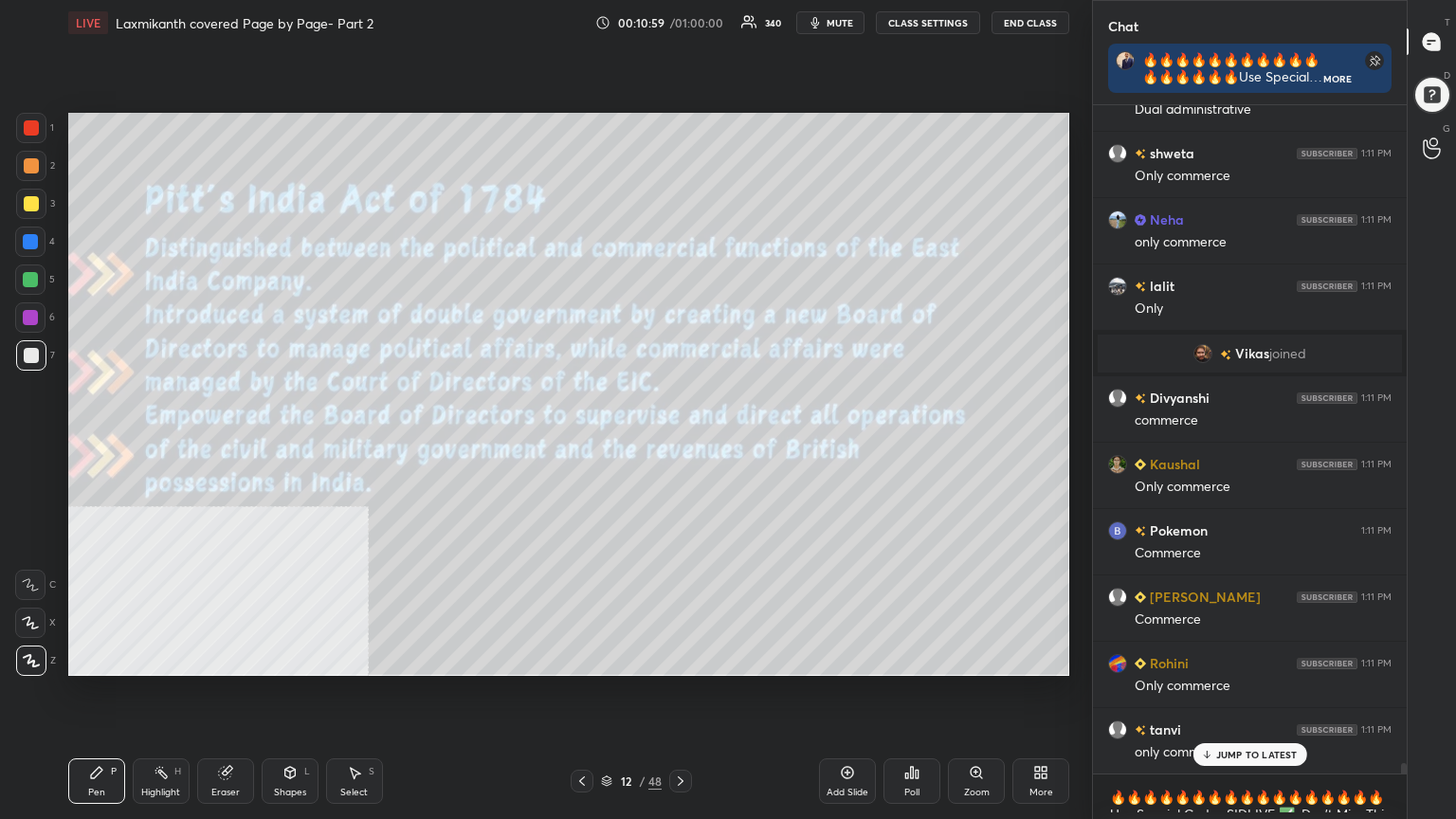 click at bounding box center (31, 204) 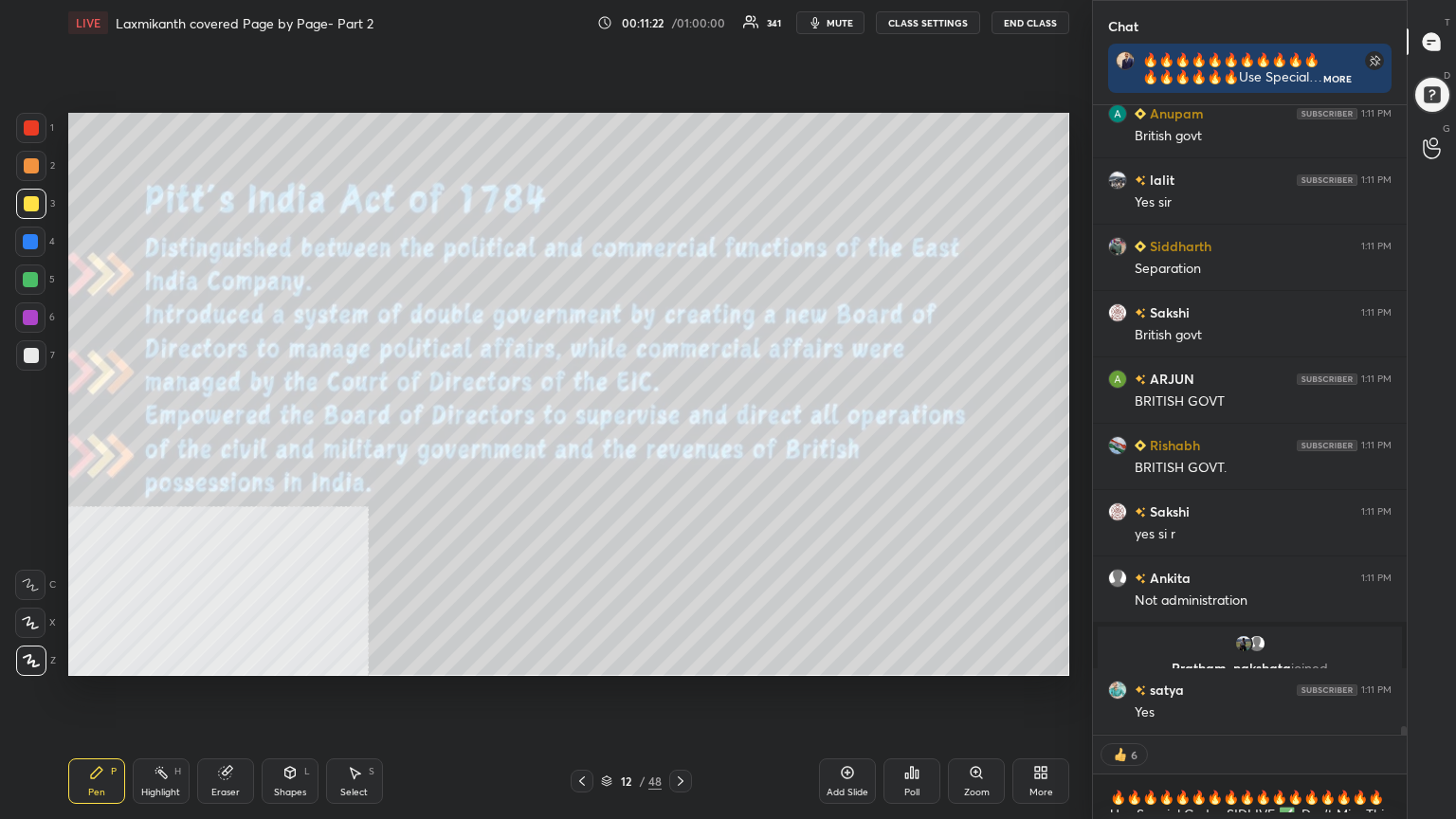 click at bounding box center (31, 128) 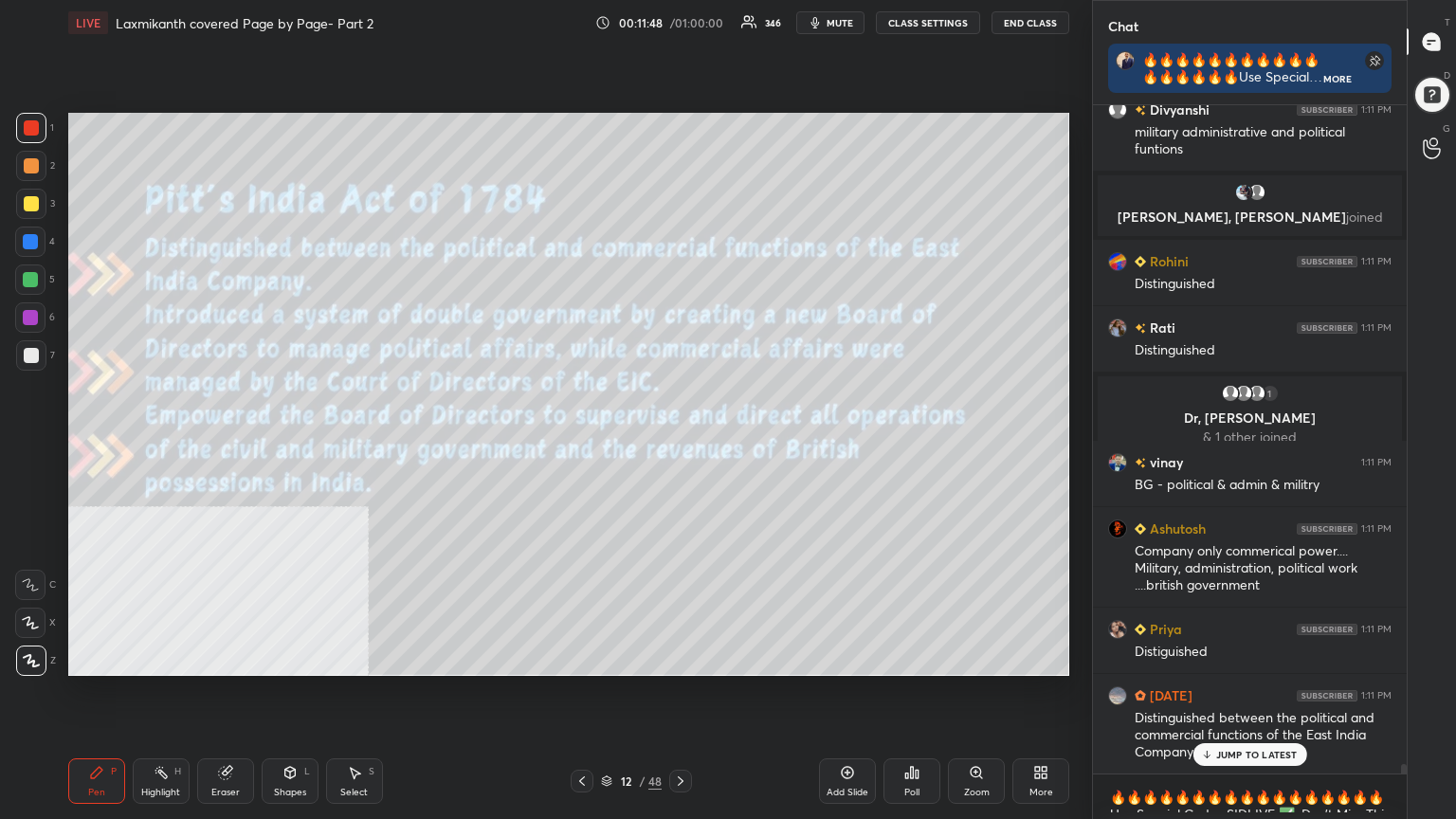 click at bounding box center (31, 204) 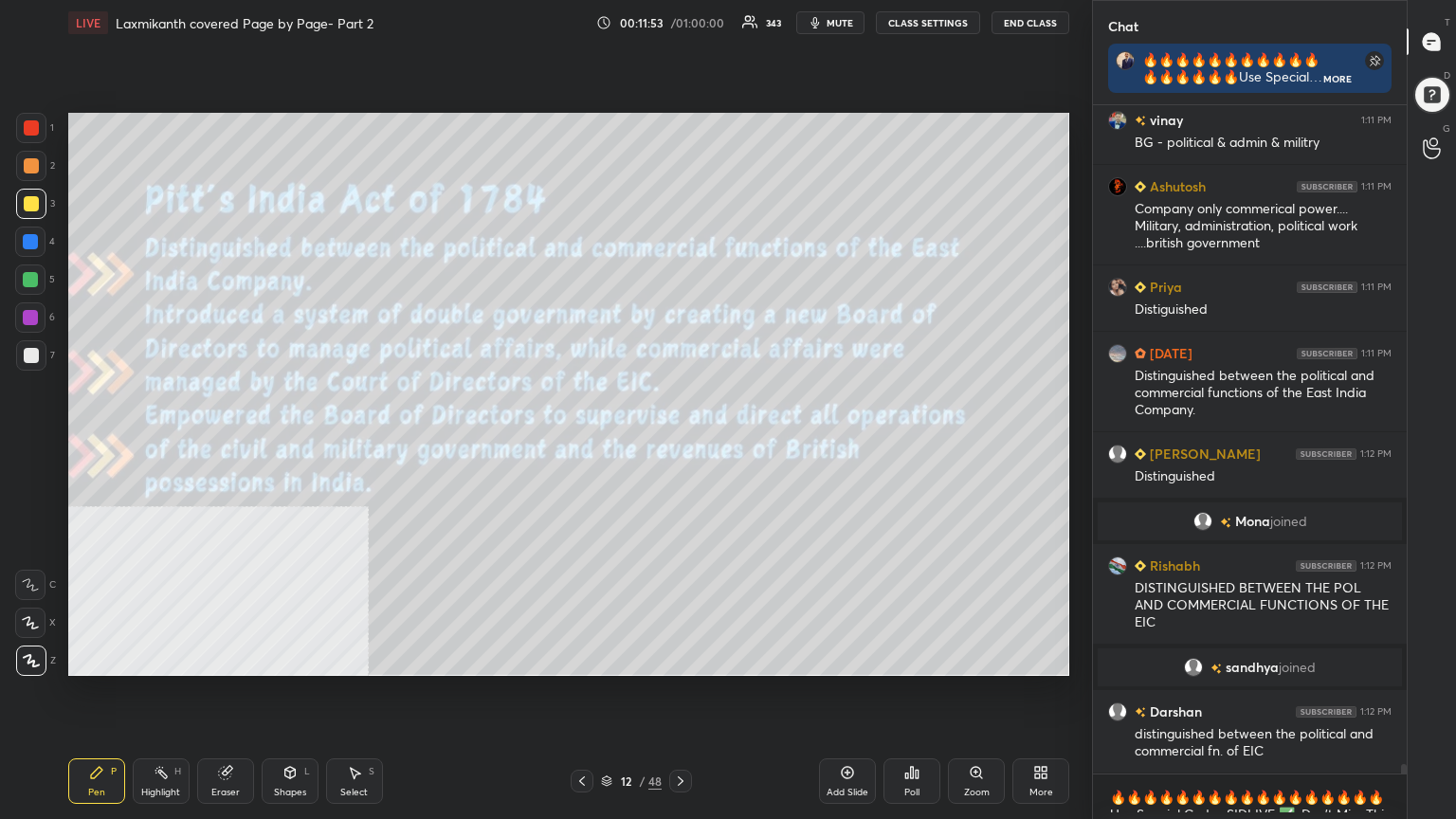 click at bounding box center (30, 318) 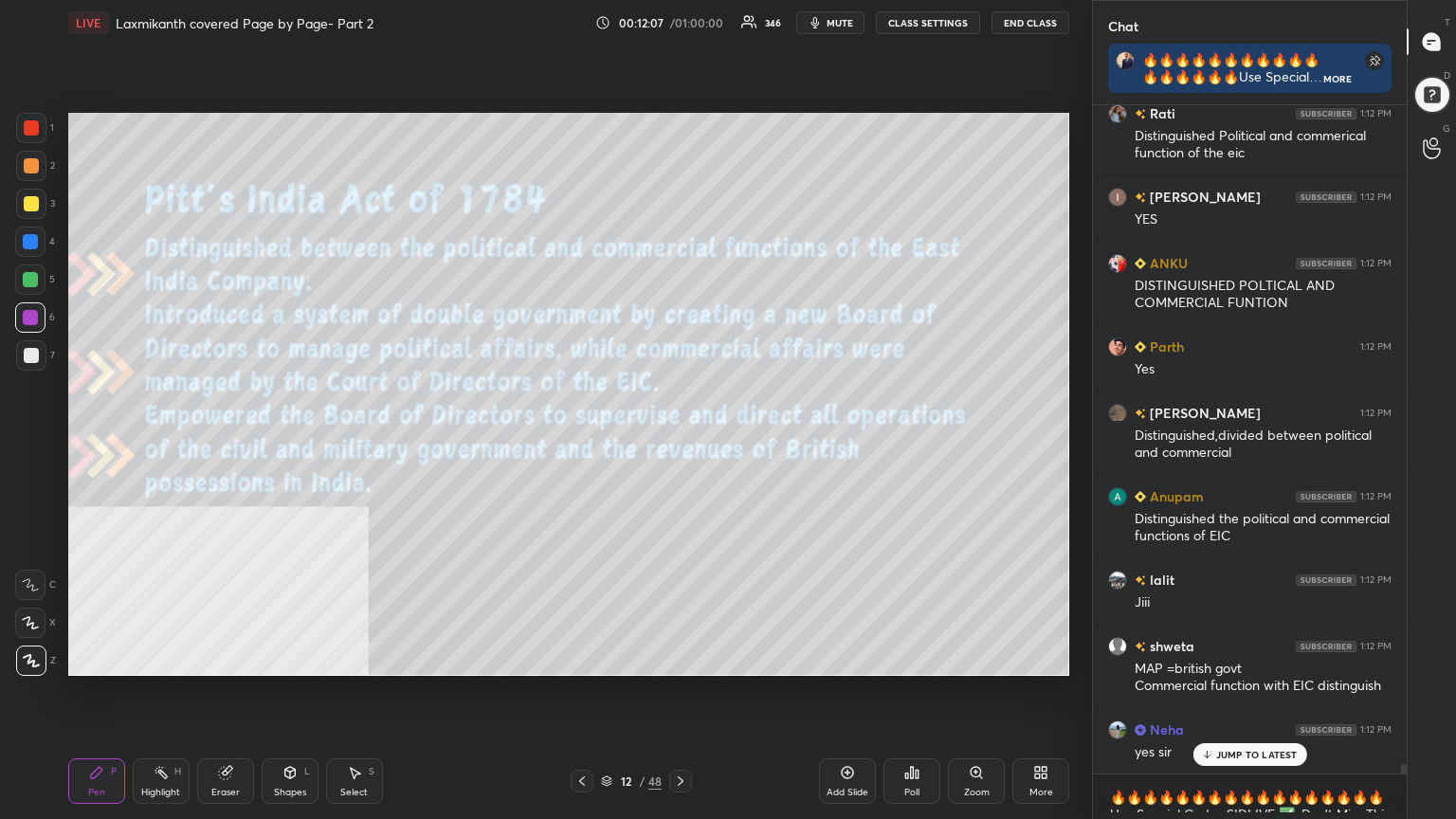 drag, startPoint x: 843, startPoint y: 779, endPoint x: 727, endPoint y: 740, distance: 122.3806 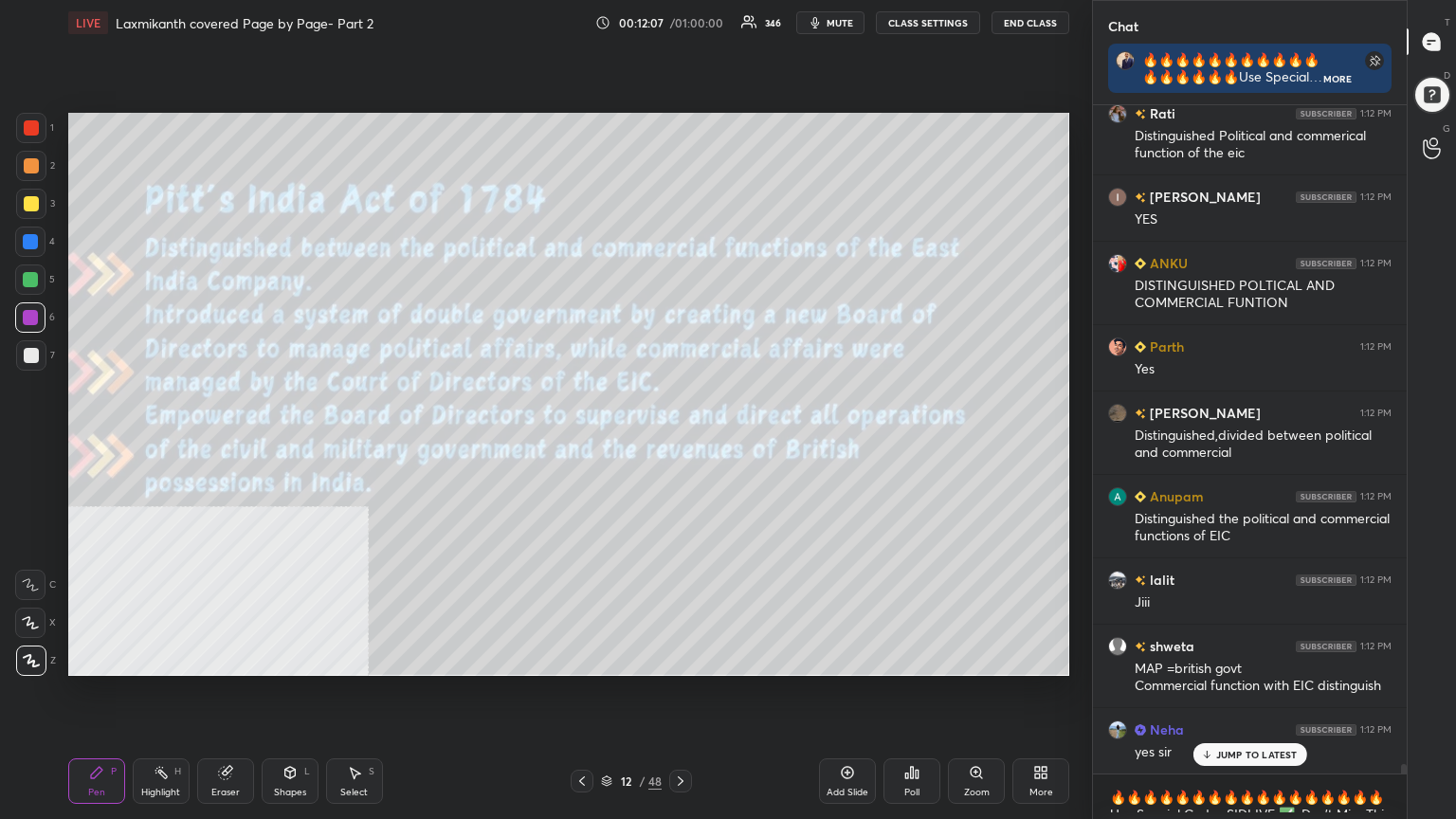 click 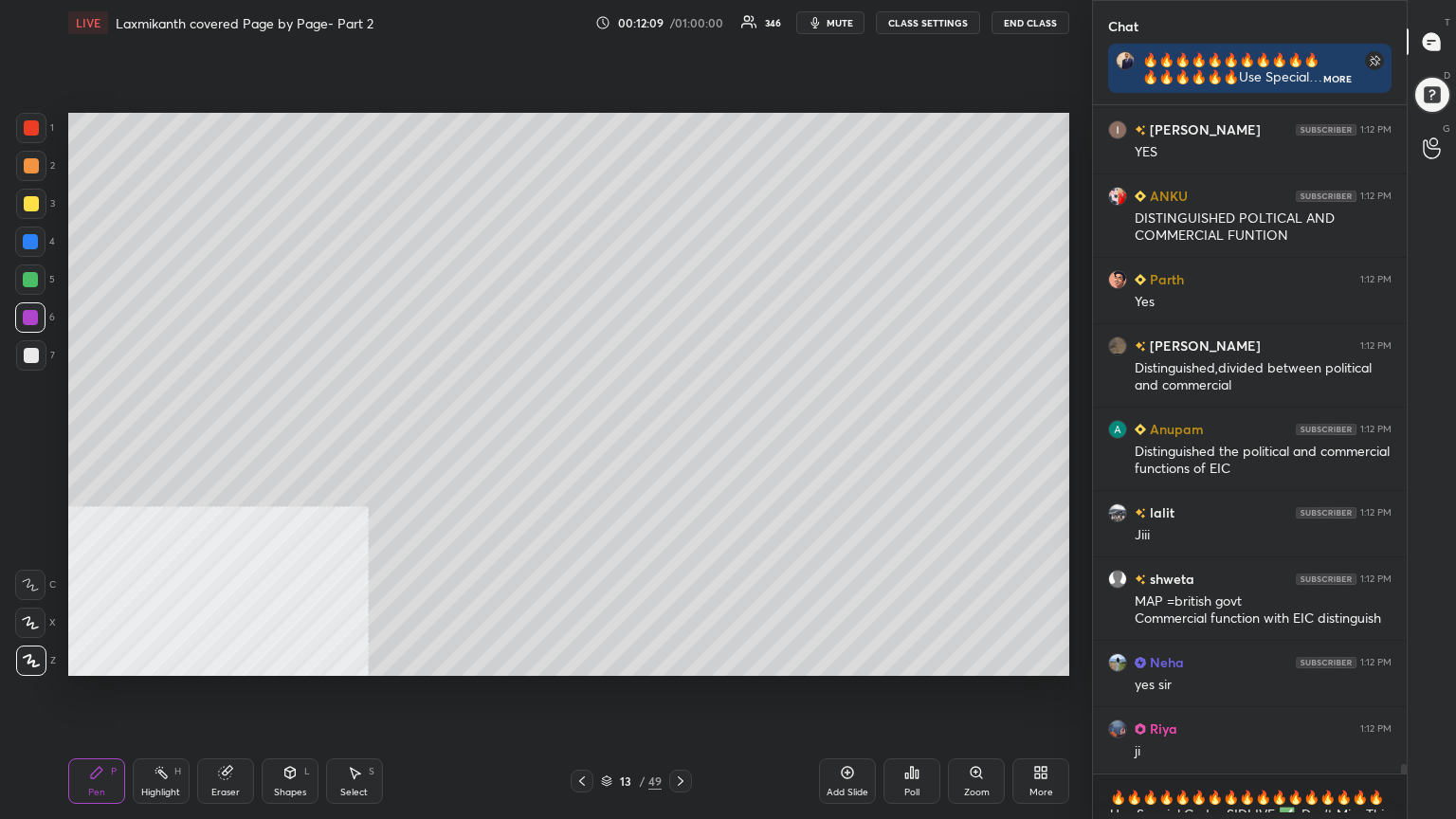 click at bounding box center [31, 355] 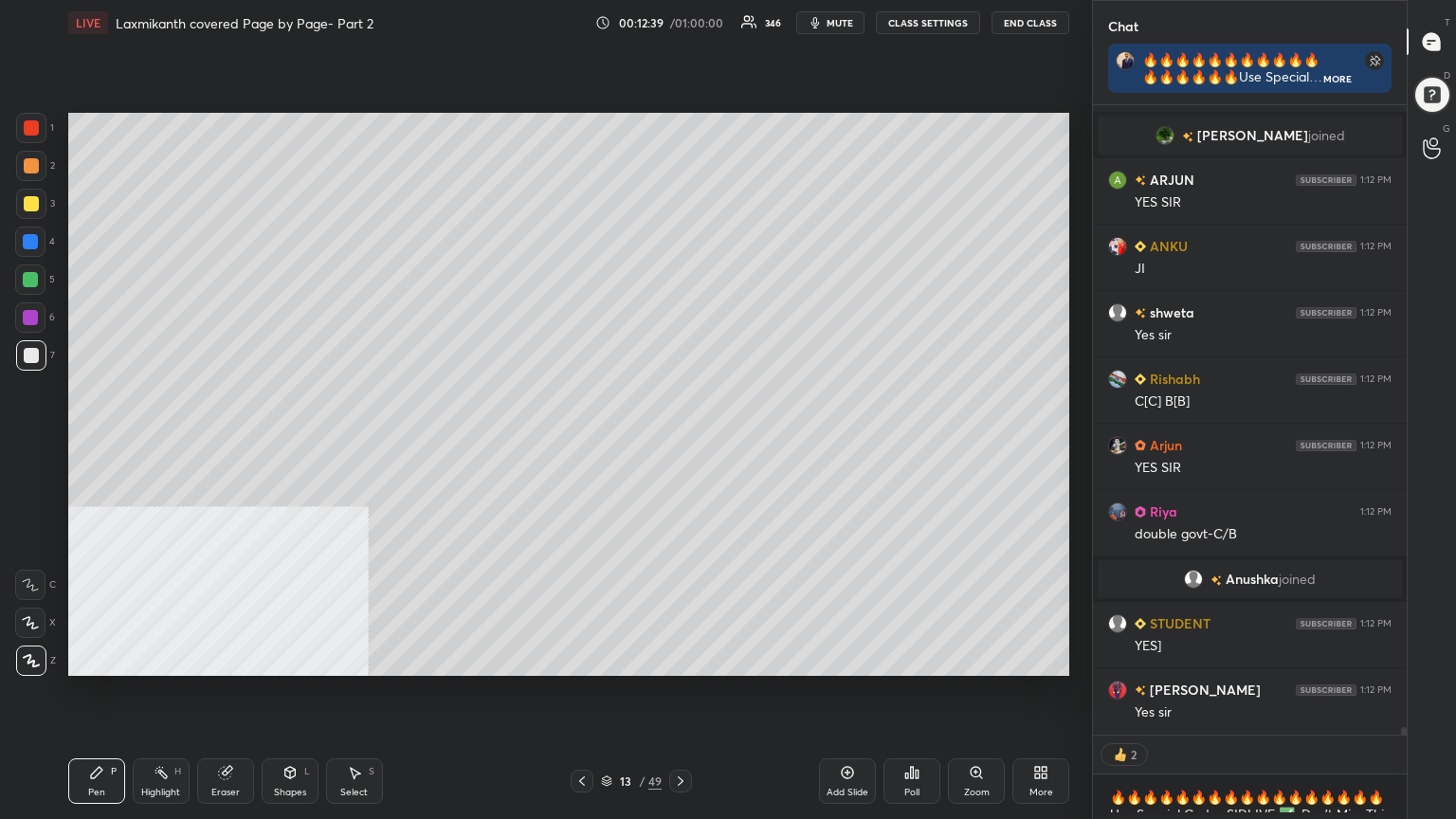 click at bounding box center [31, 355] 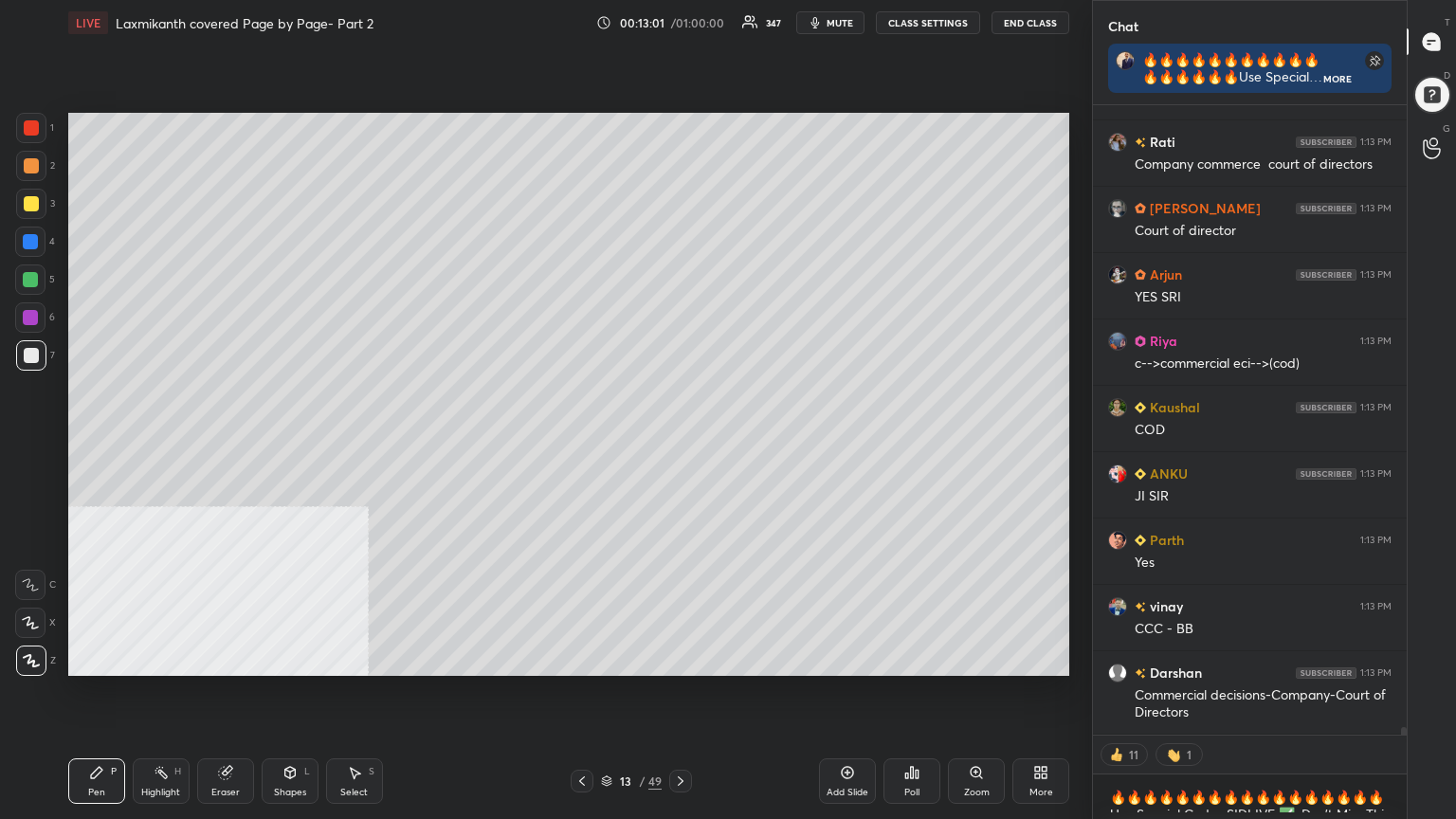 click at bounding box center [31, 204] 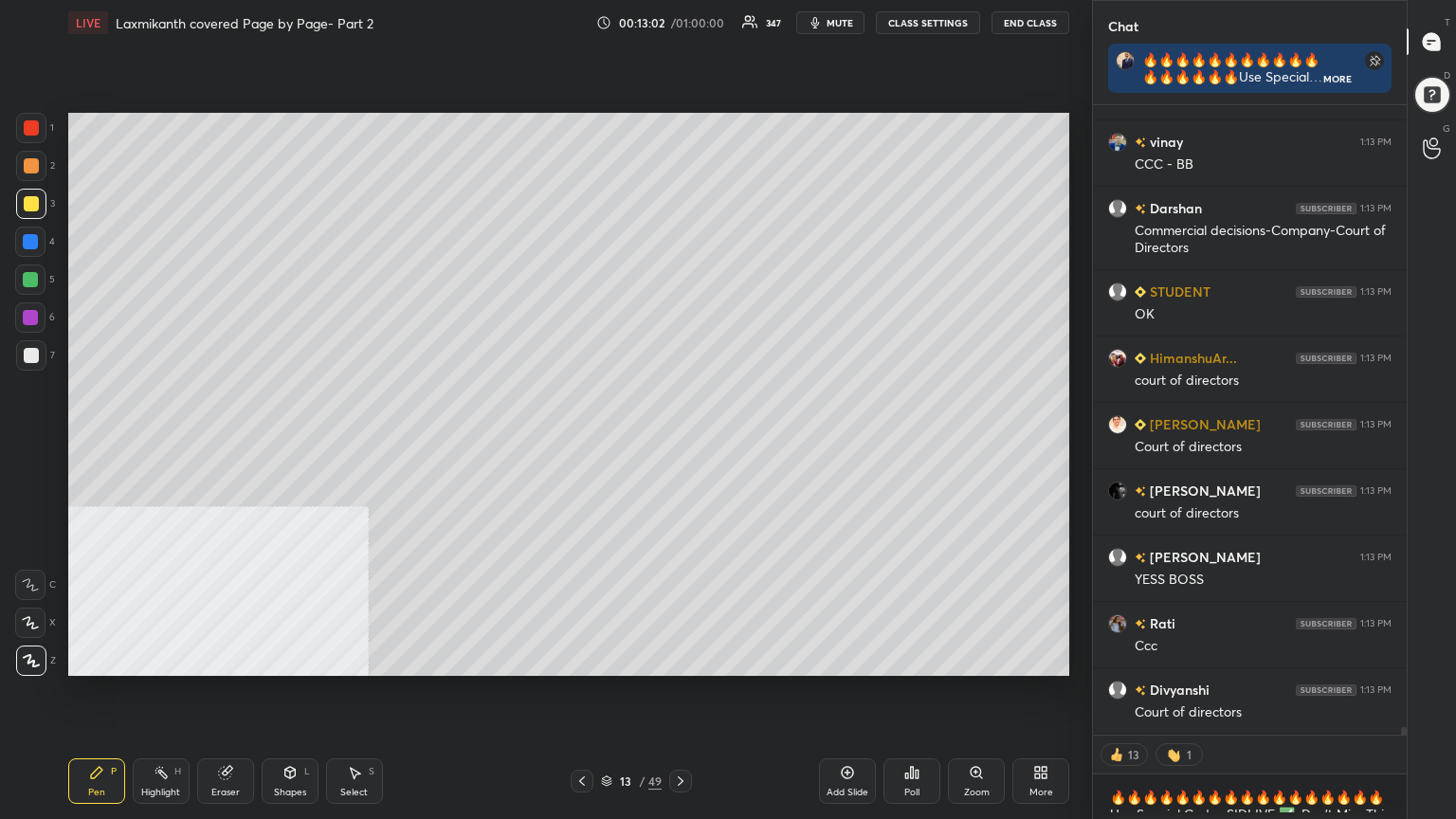click at bounding box center [31, 355] 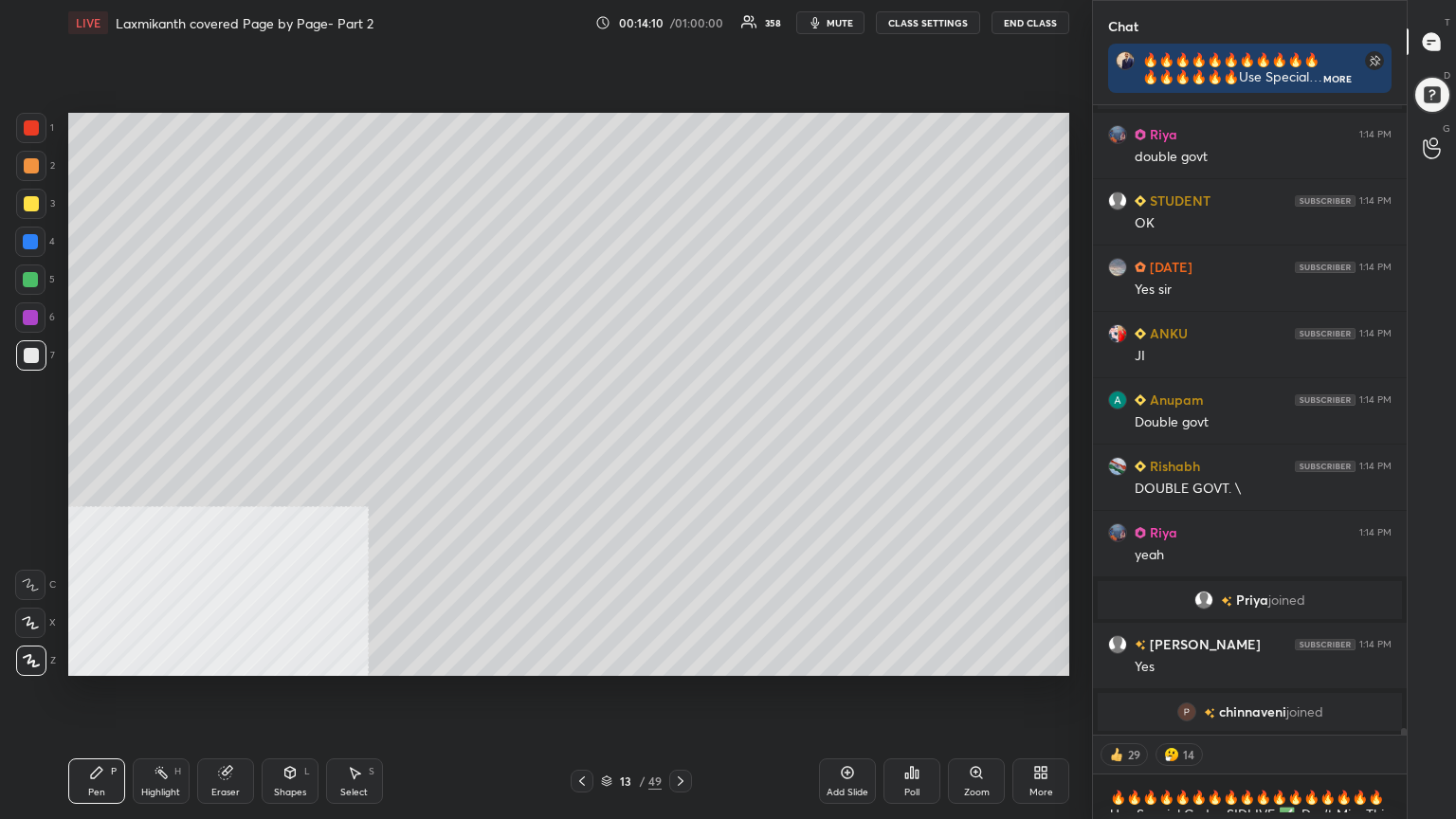 drag, startPoint x: 584, startPoint y: 781, endPoint x: 581, endPoint y: 770, distance: 11.401754 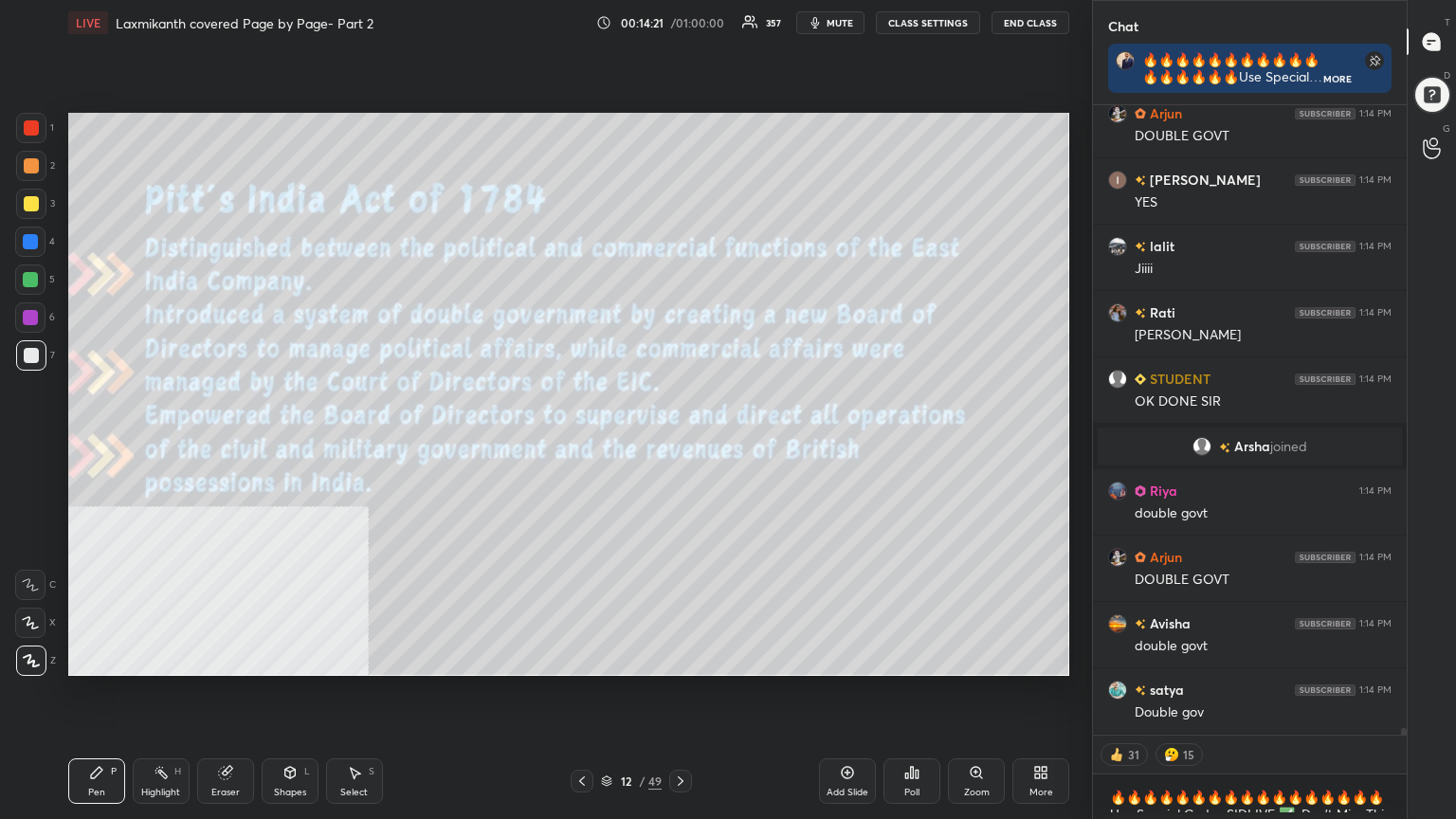 scroll, scrollTop: 58204, scrollLeft: 0, axis: vertical 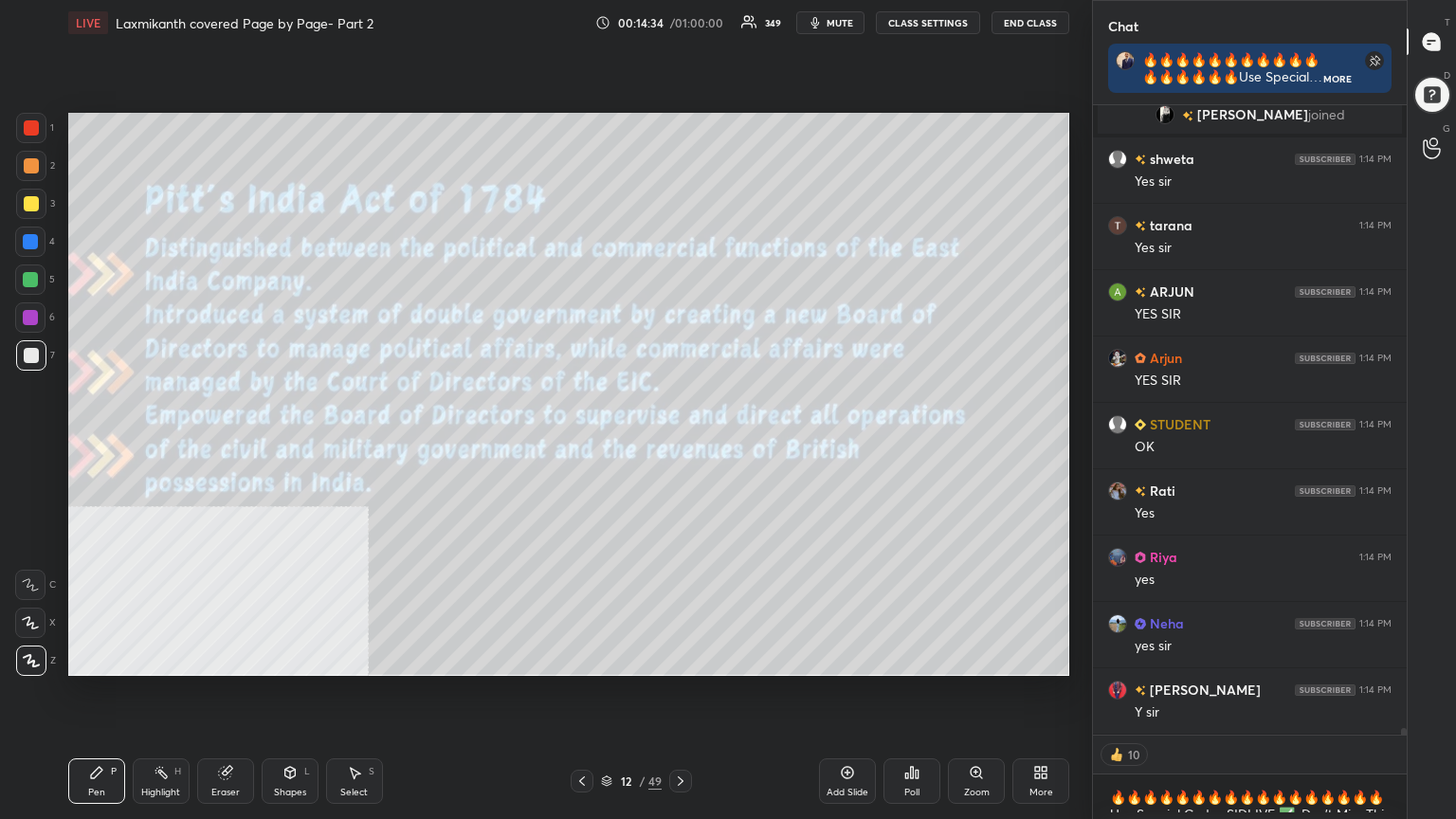 click 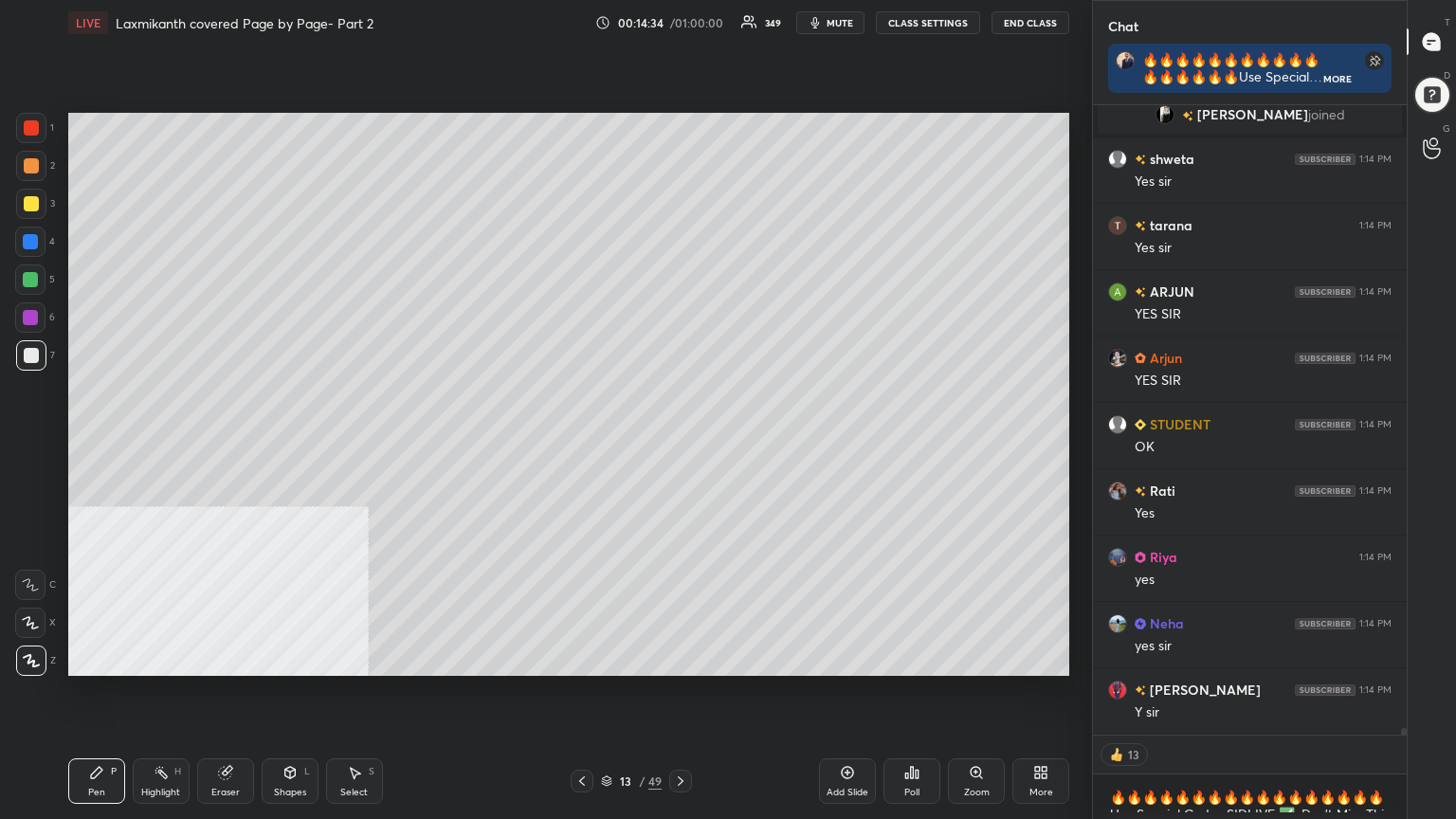 click 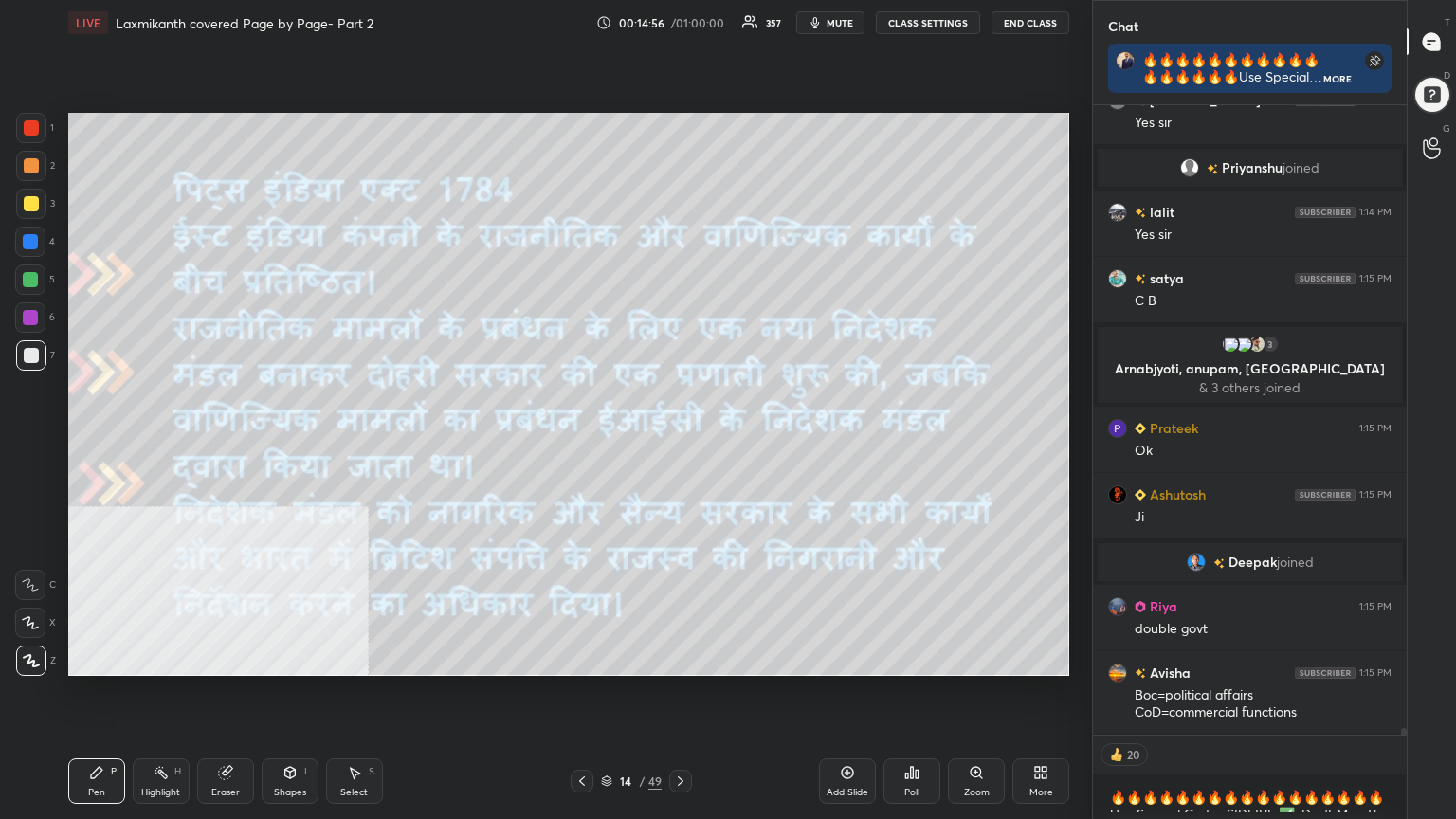 click 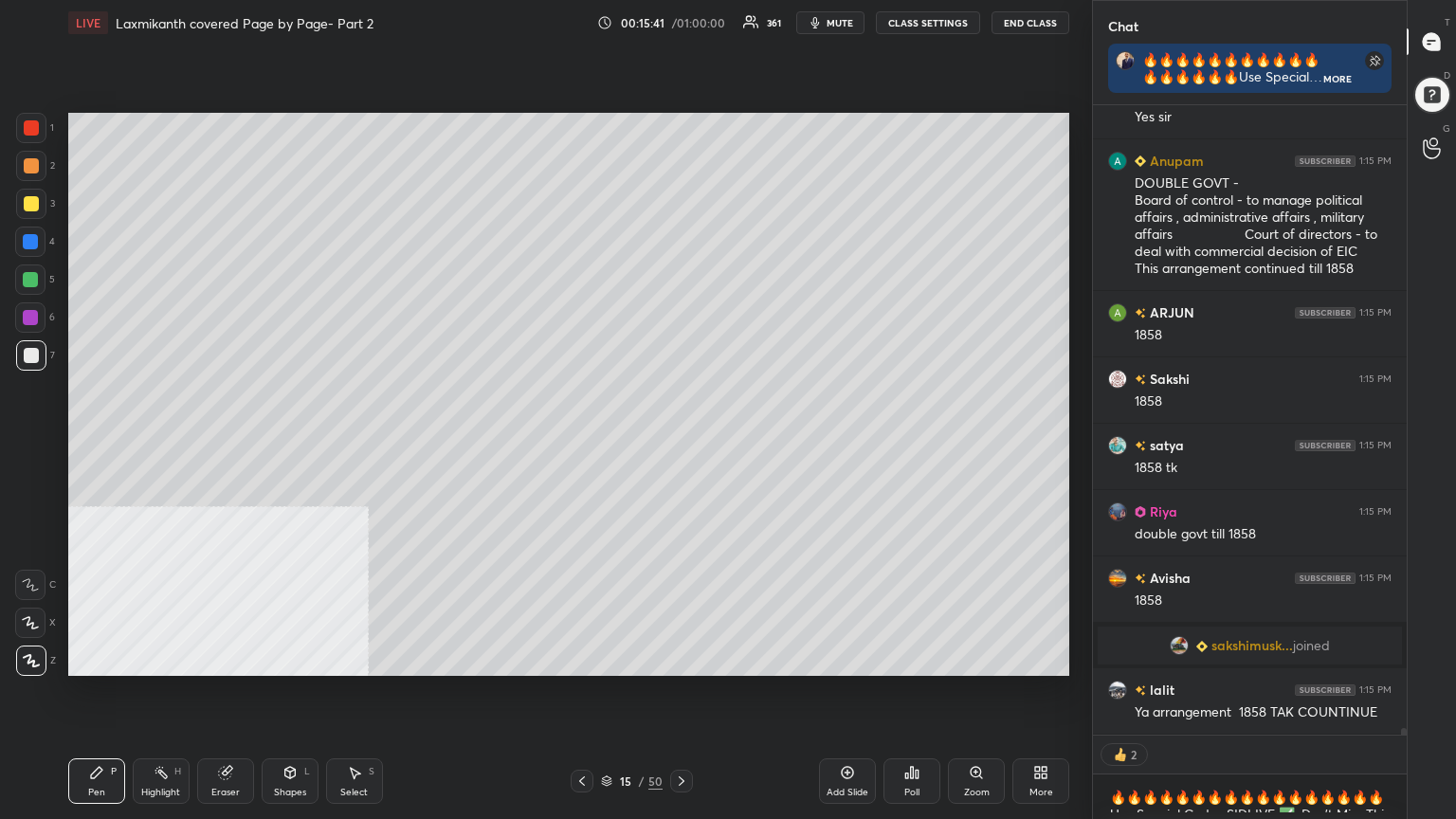 click on "Add Slide" at bounding box center (847, 781) 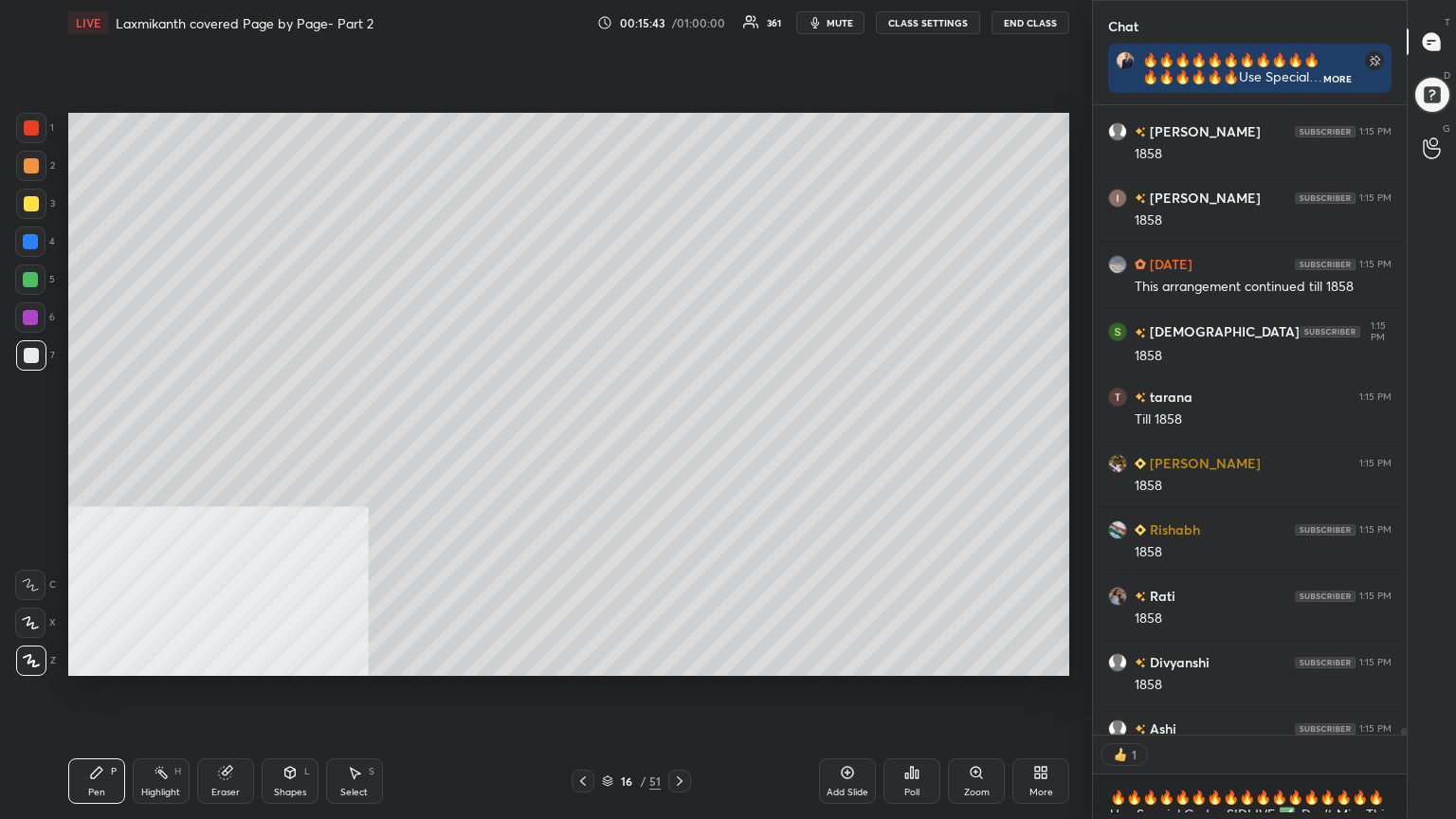 click at bounding box center (31, 355) 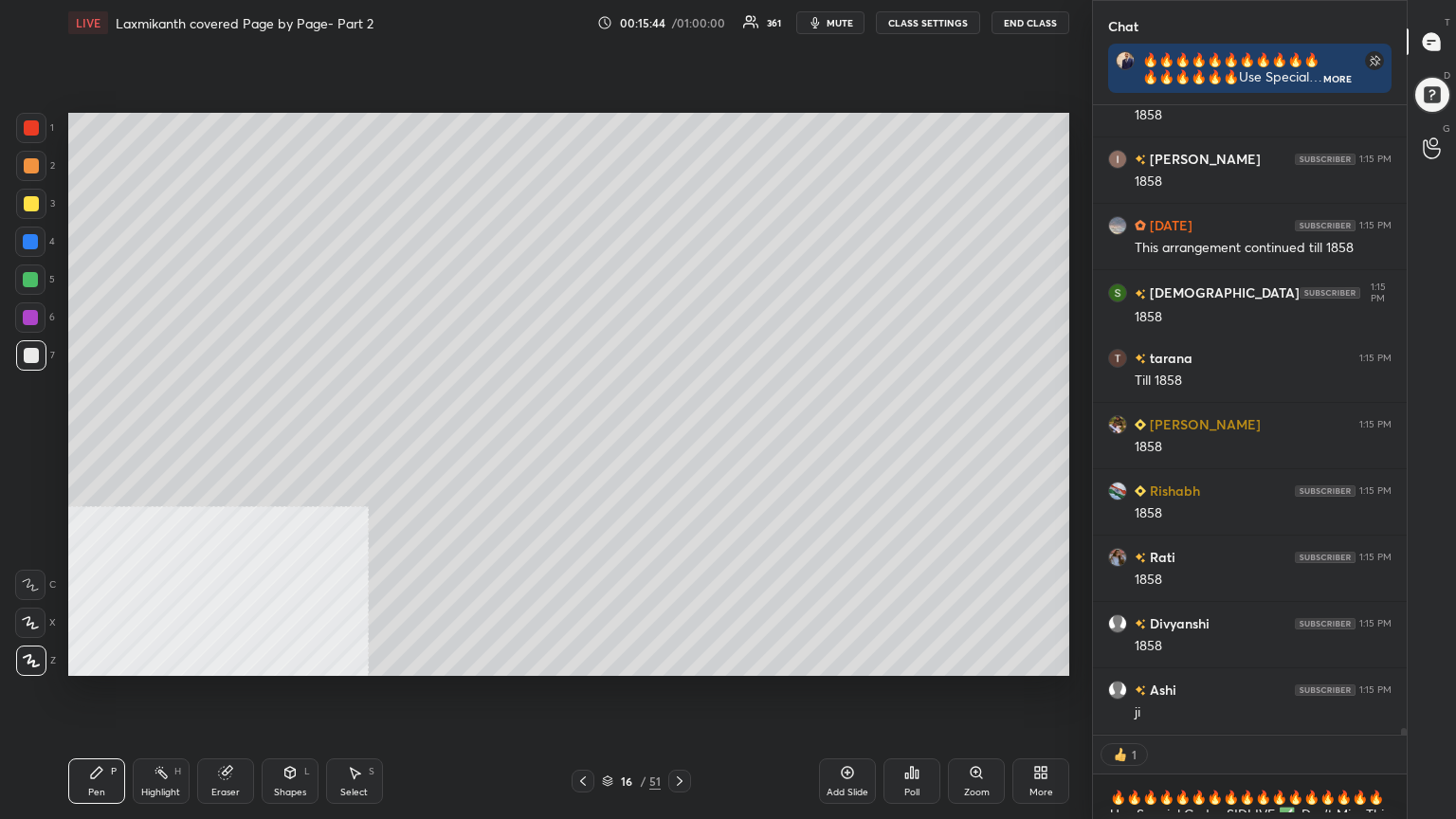 click at bounding box center (31, 204) 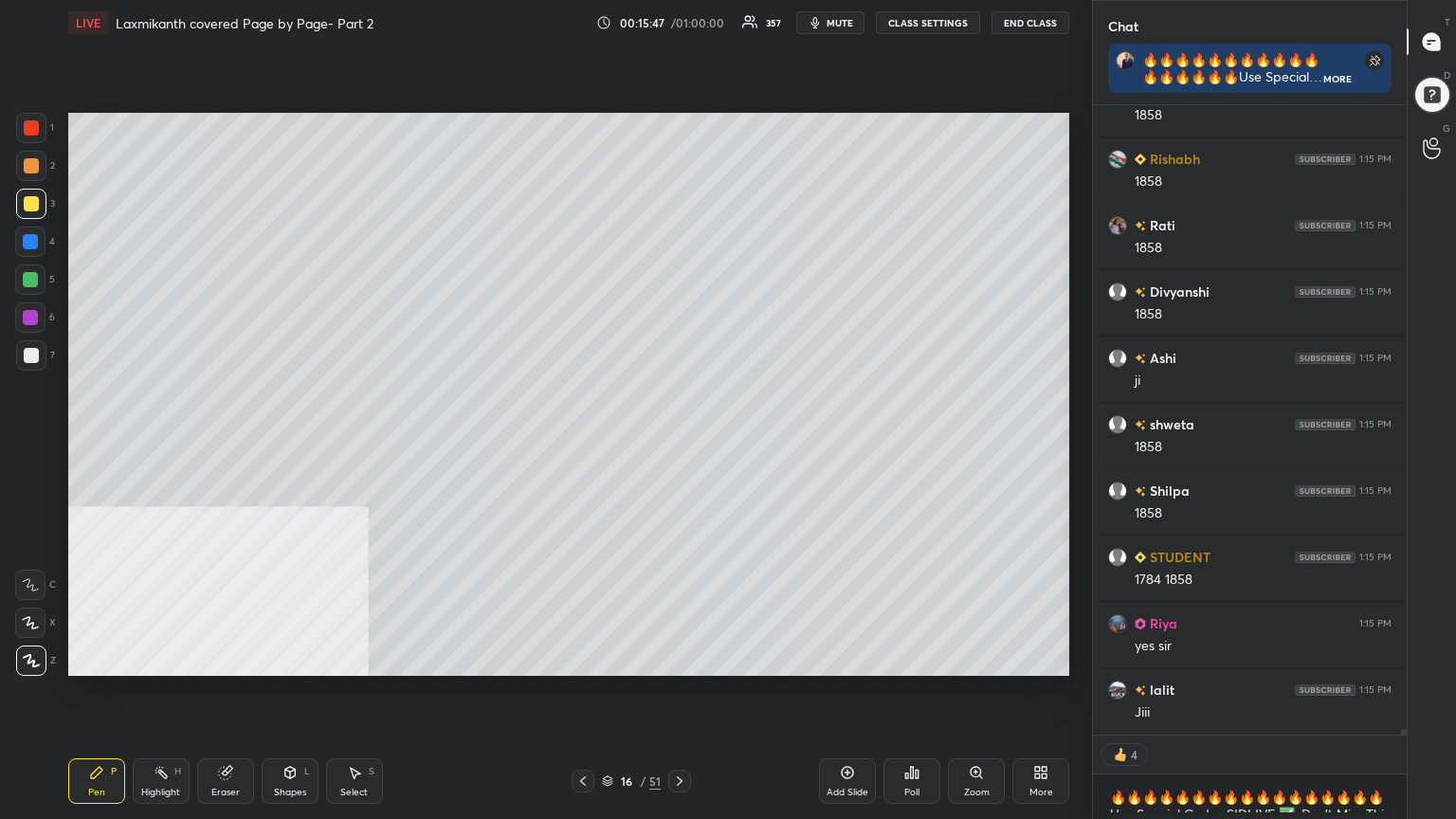 click at bounding box center (31, 204) 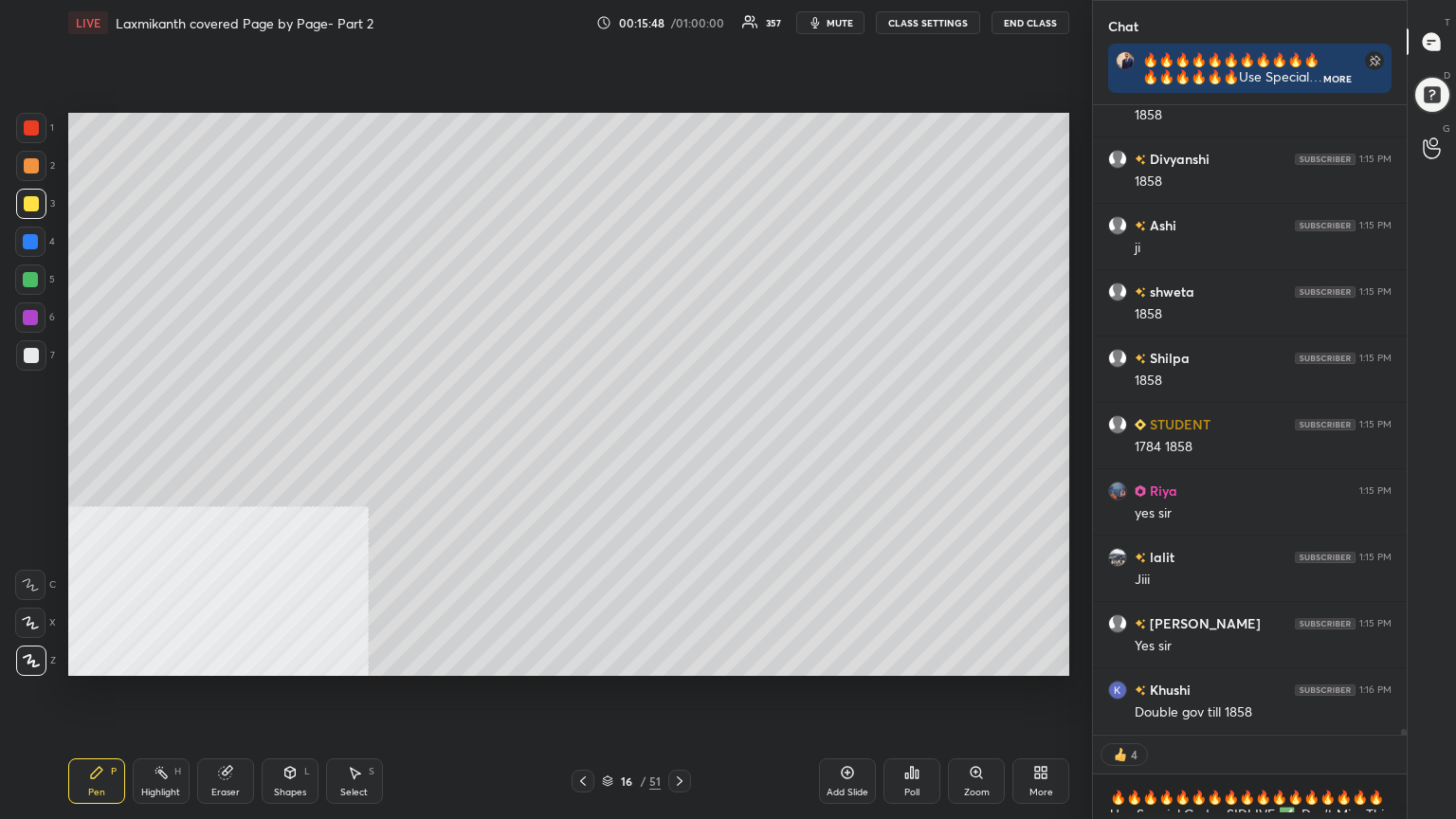 click 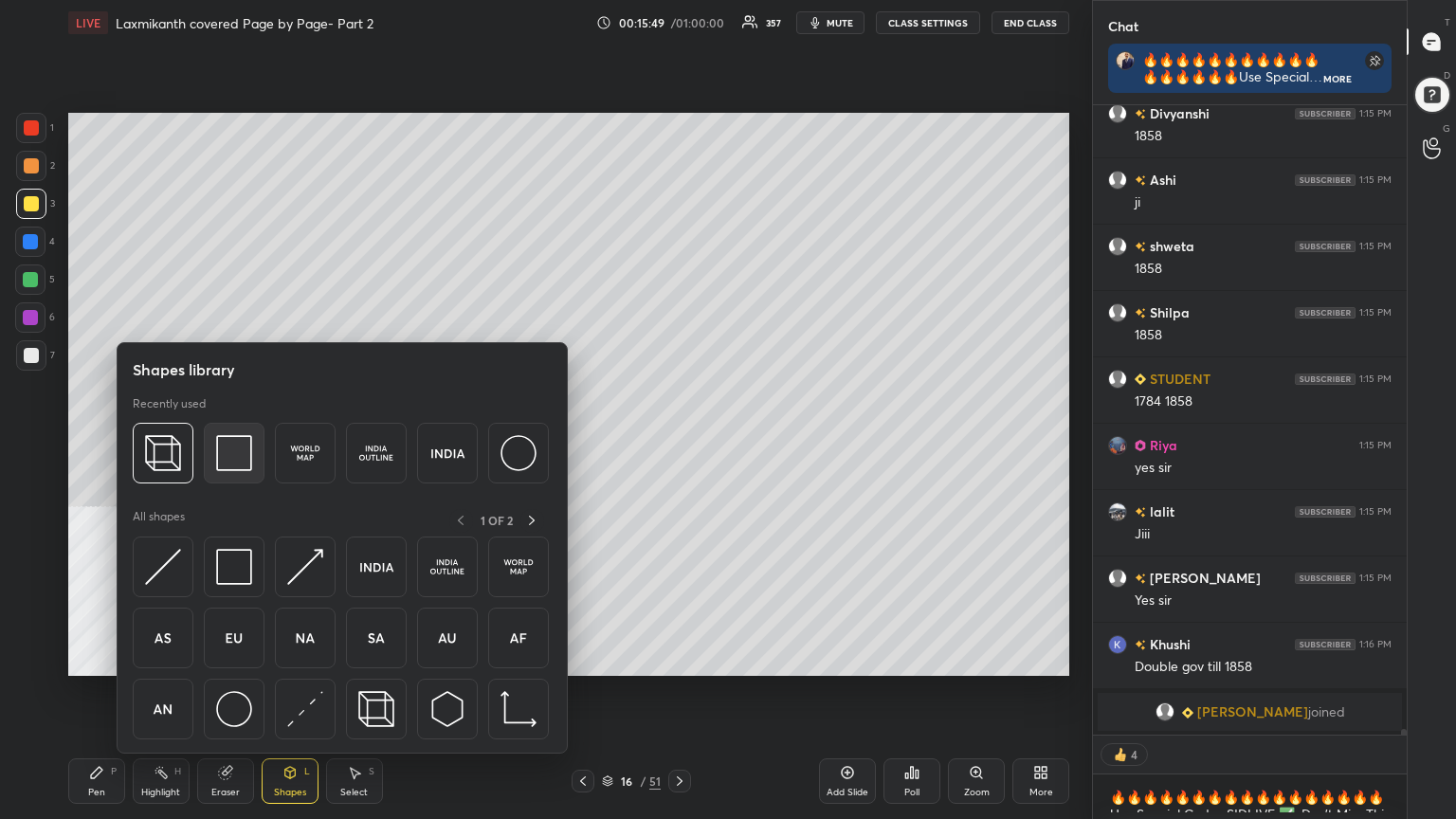 click at bounding box center (234, 453) 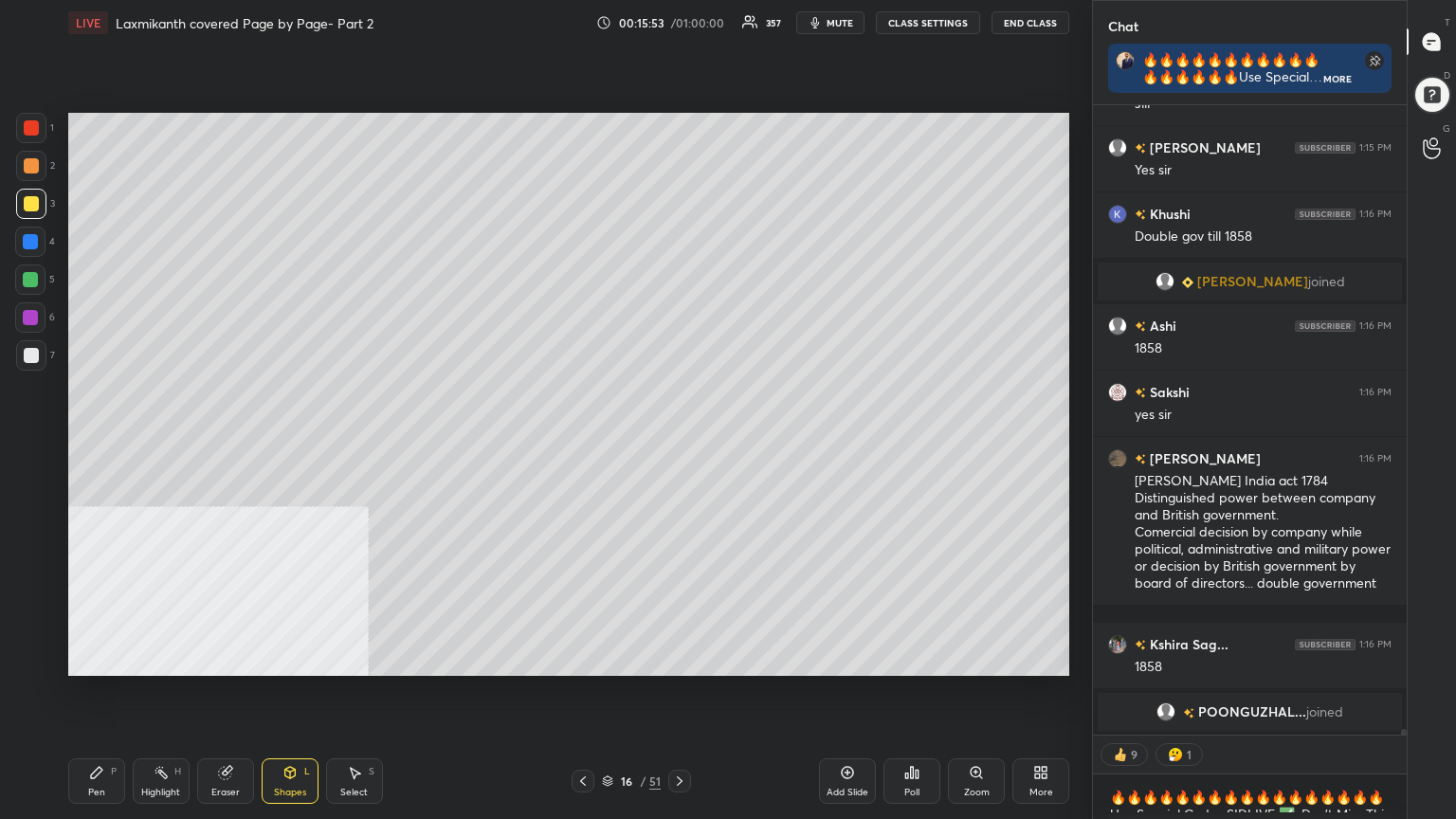 drag, startPoint x: 30, startPoint y: 231, endPoint x: 64, endPoint y: 231, distance: 34 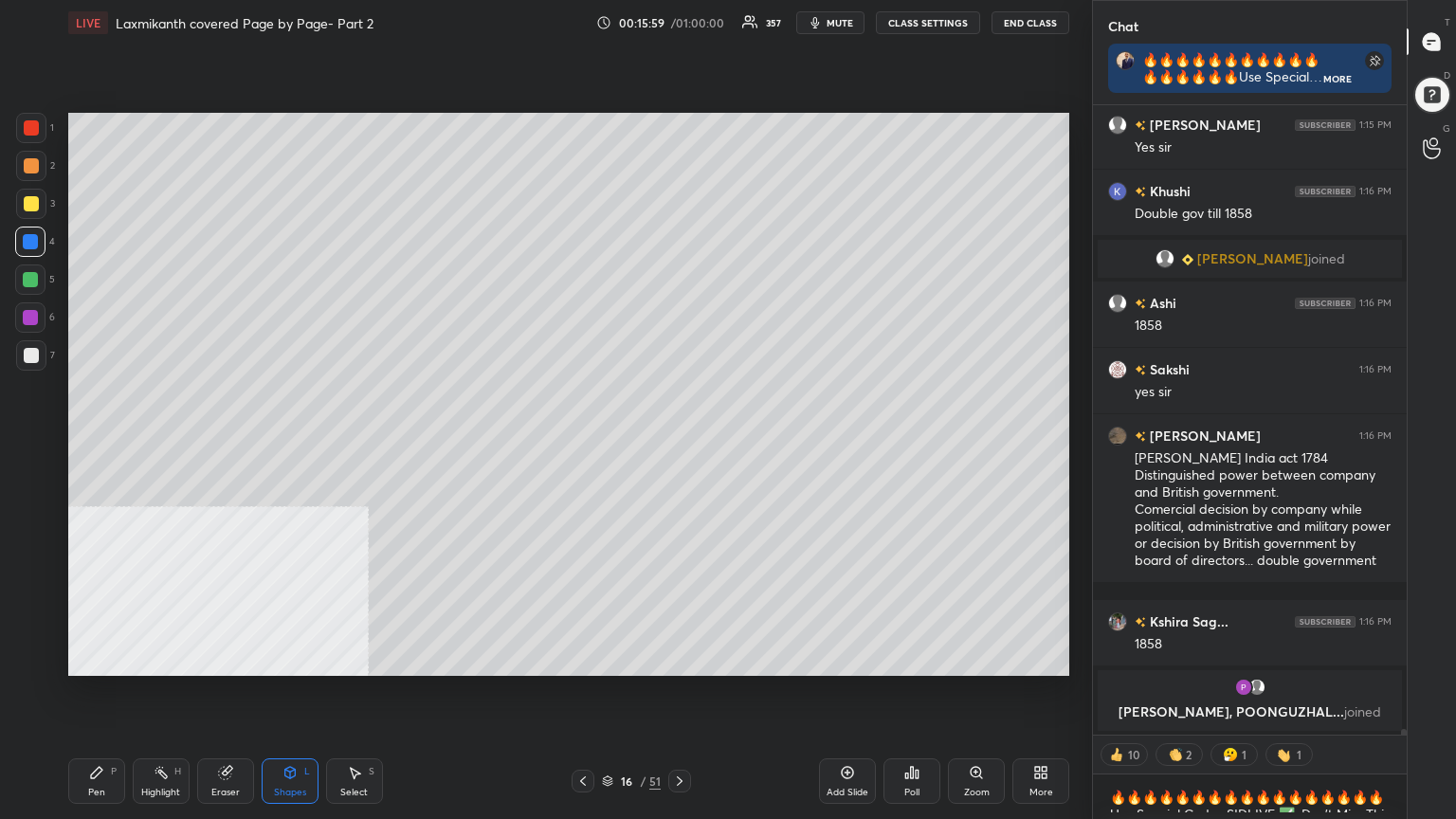 click at bounding box center [31, 204] 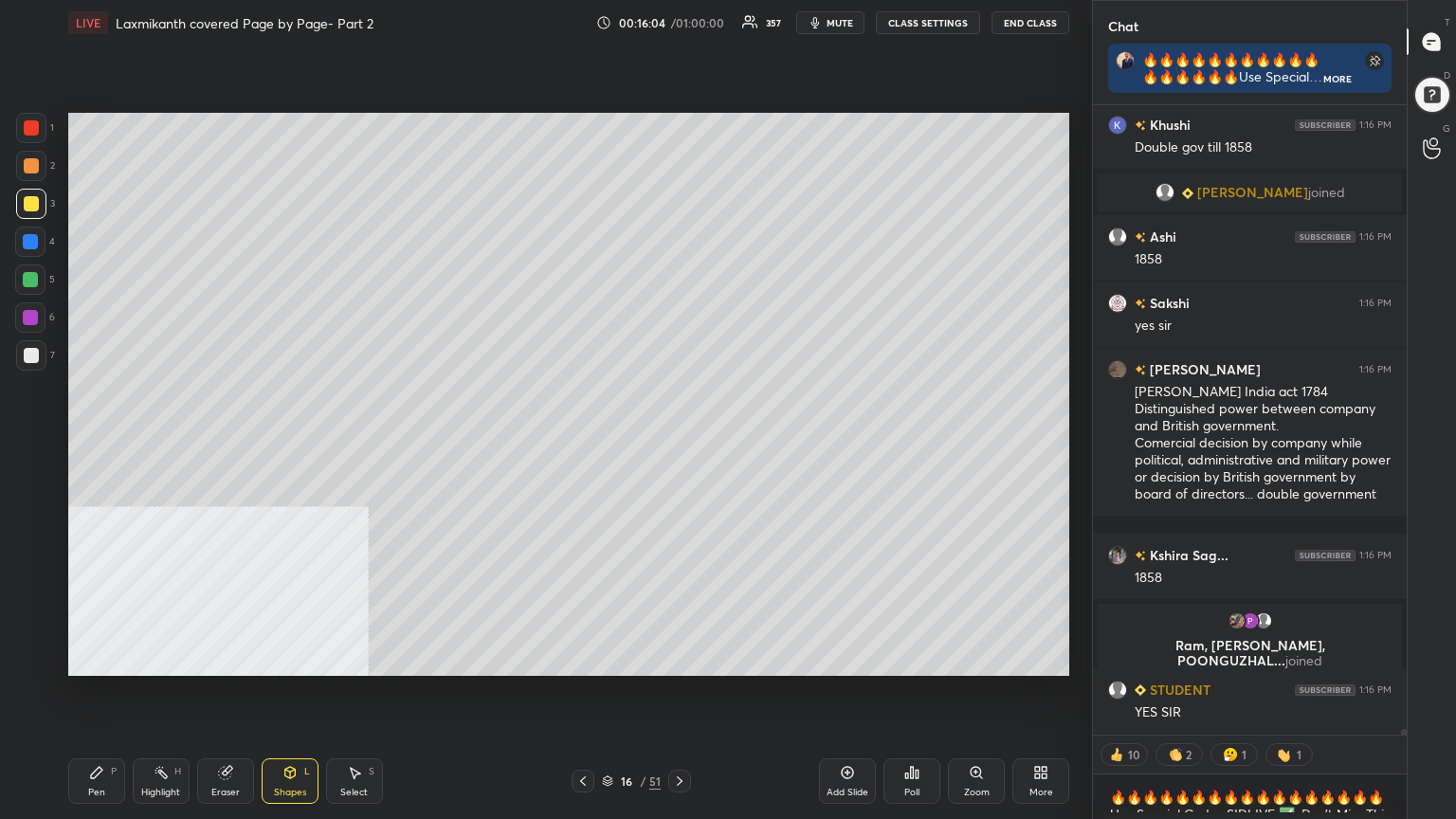 click at bounding box center [30, 242] 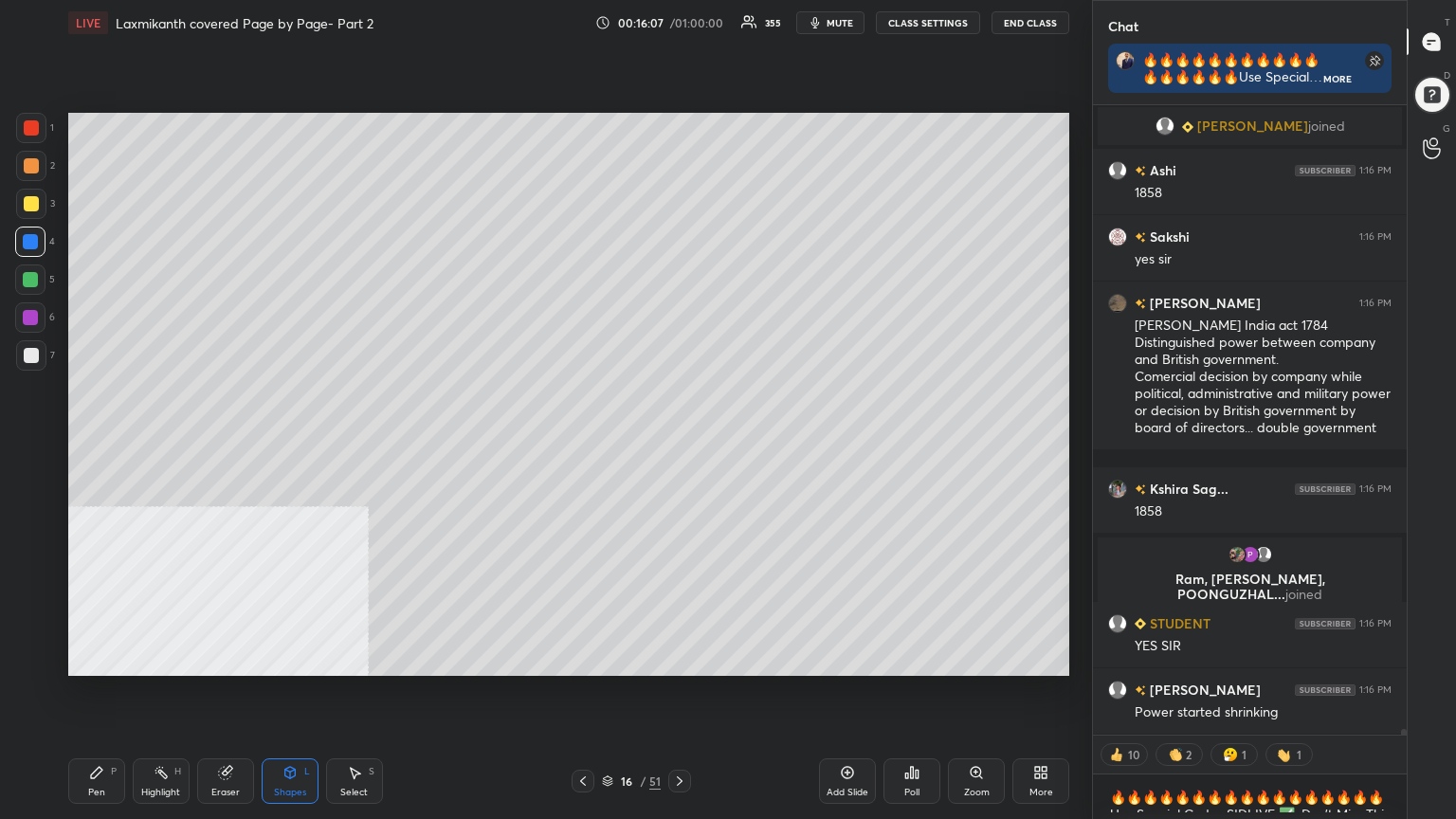 drag, startPoint x: 30, startPoint y: 205, endPoint x: 64, endPoint y: 237, distance: 46.69047 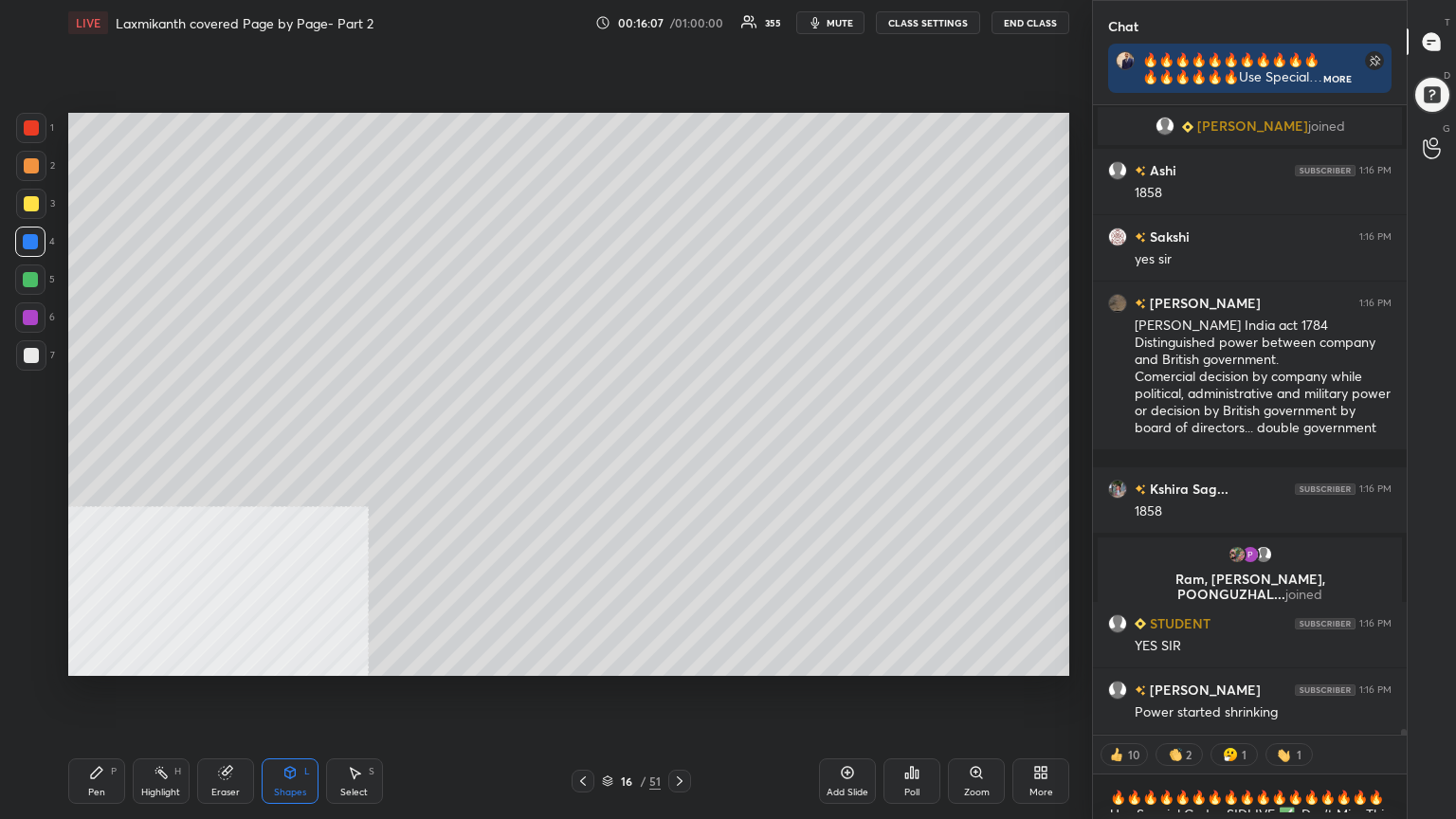 click at bounding box center (31, 204) 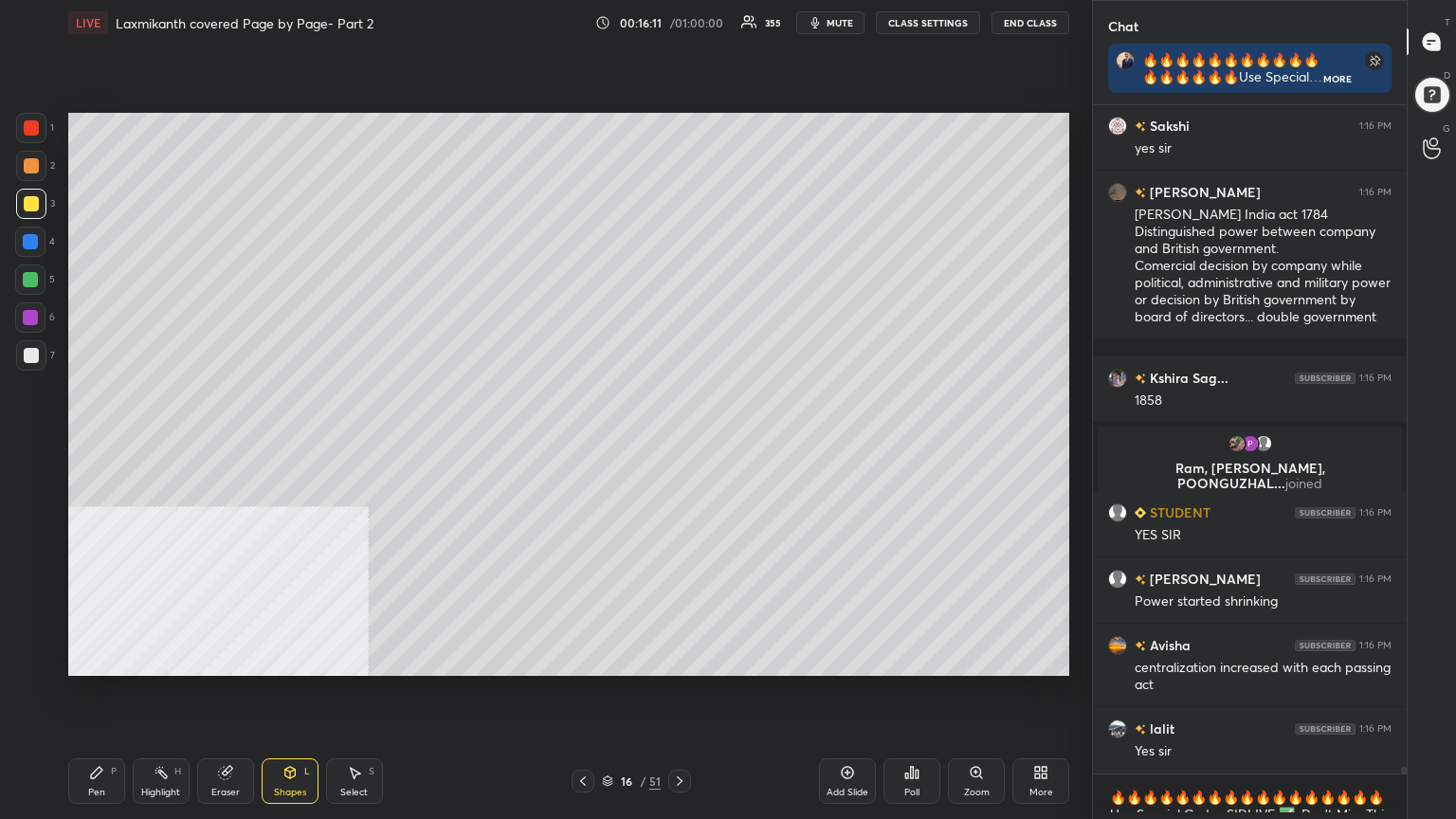 click at bounding box center [30, 242] 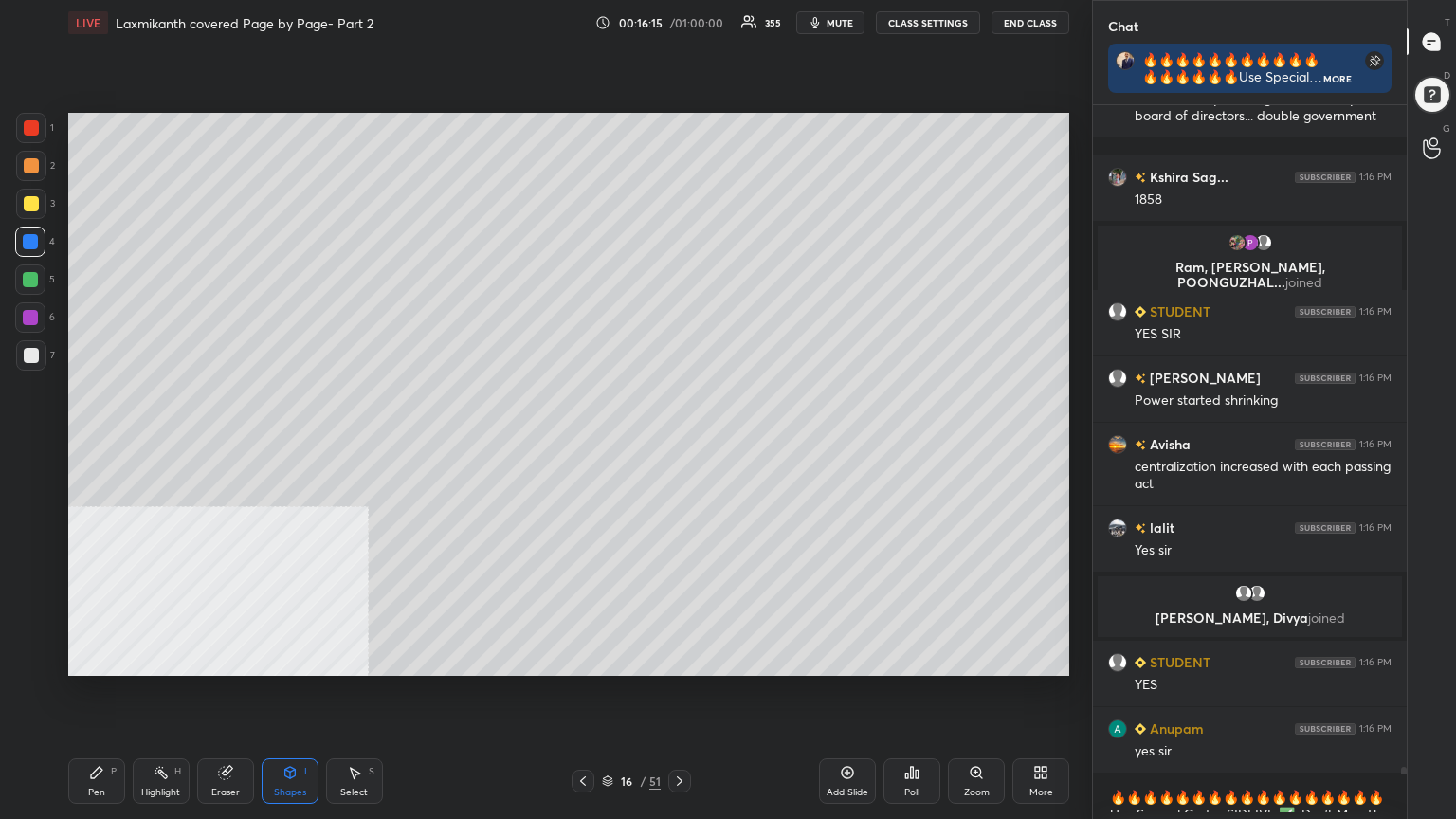 click at bounding box center [31, 204] 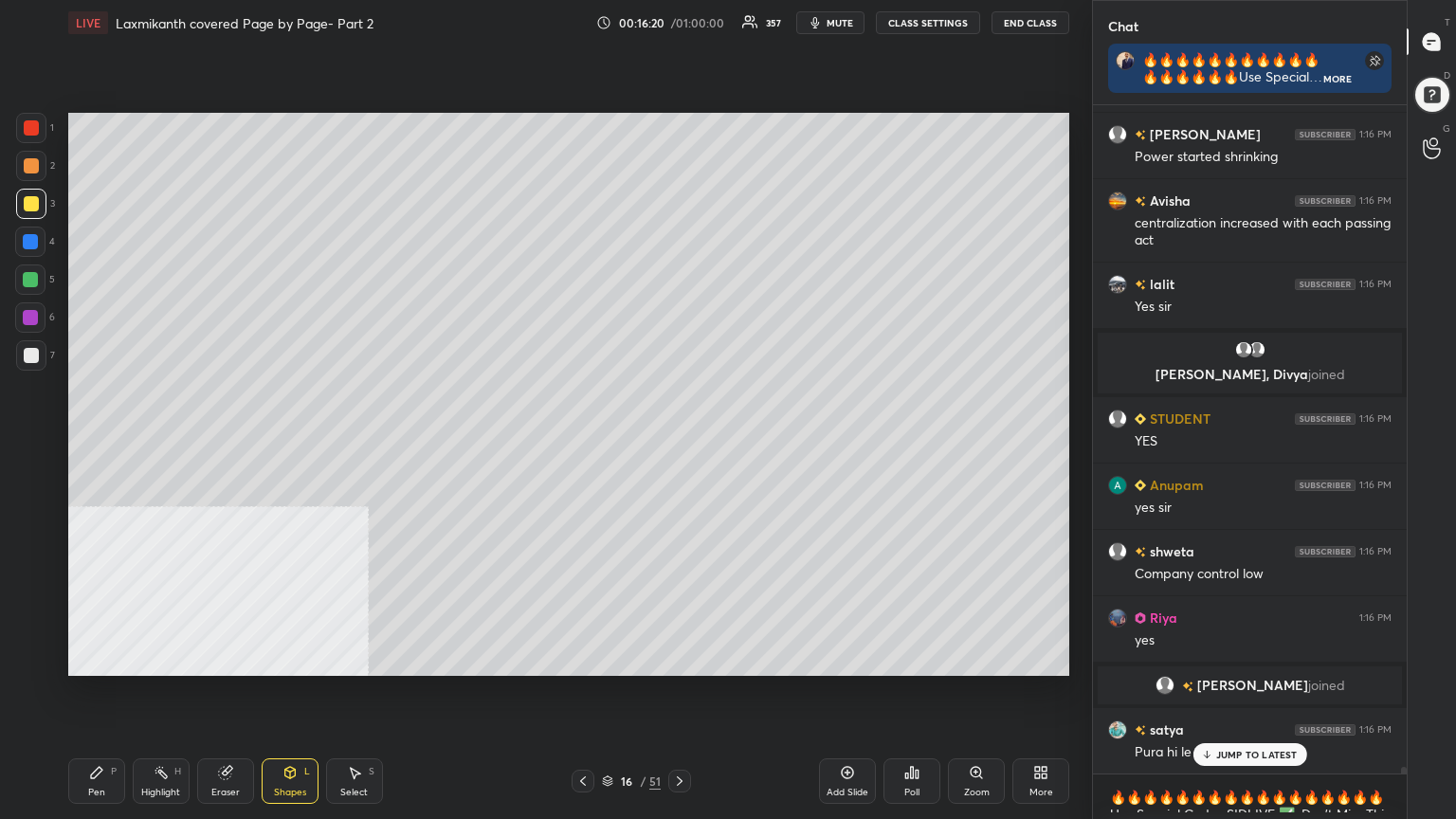 click at bounding box center (30, 242) 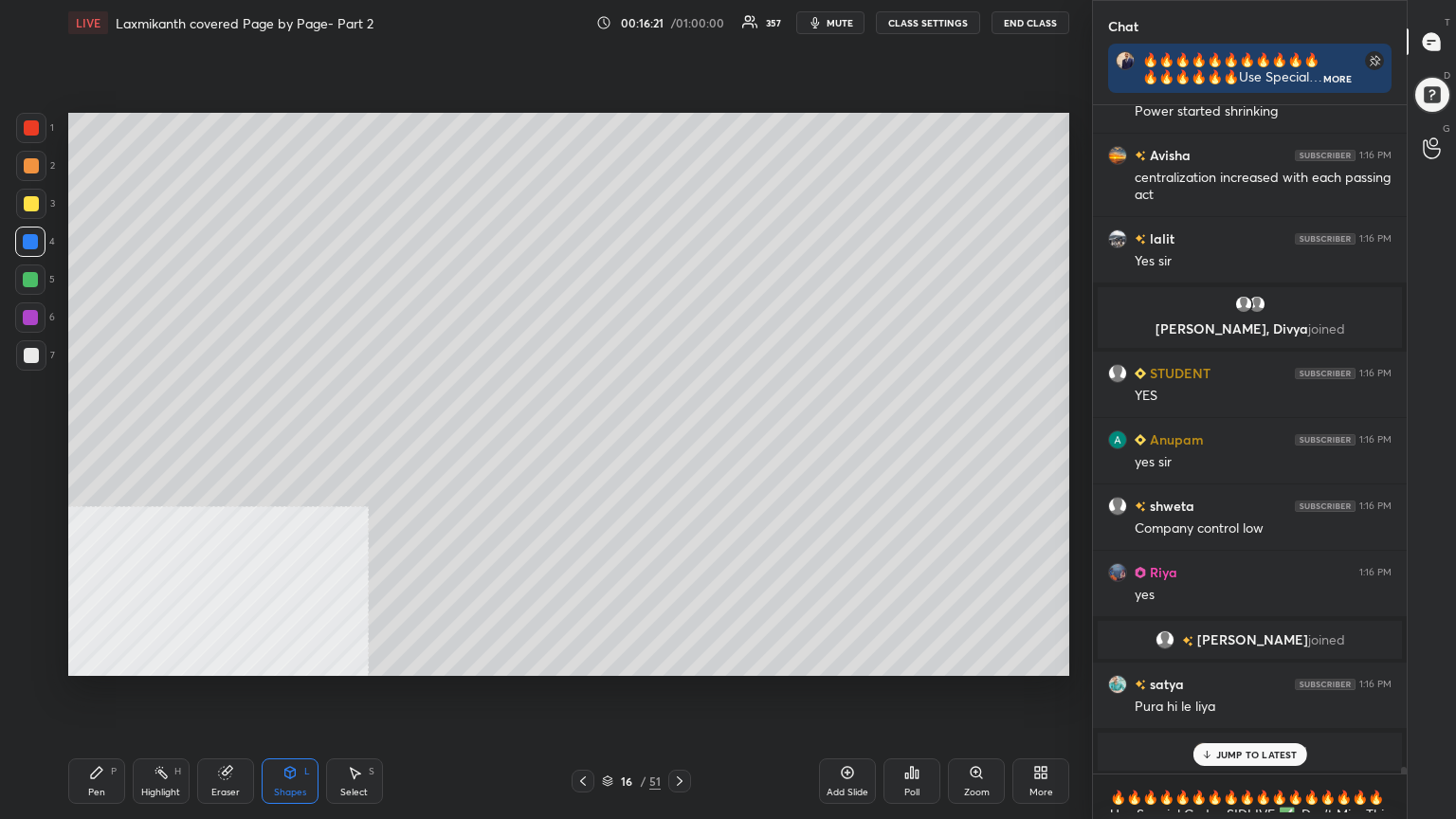 click on "Pen P" at bounding box center [97, 781] 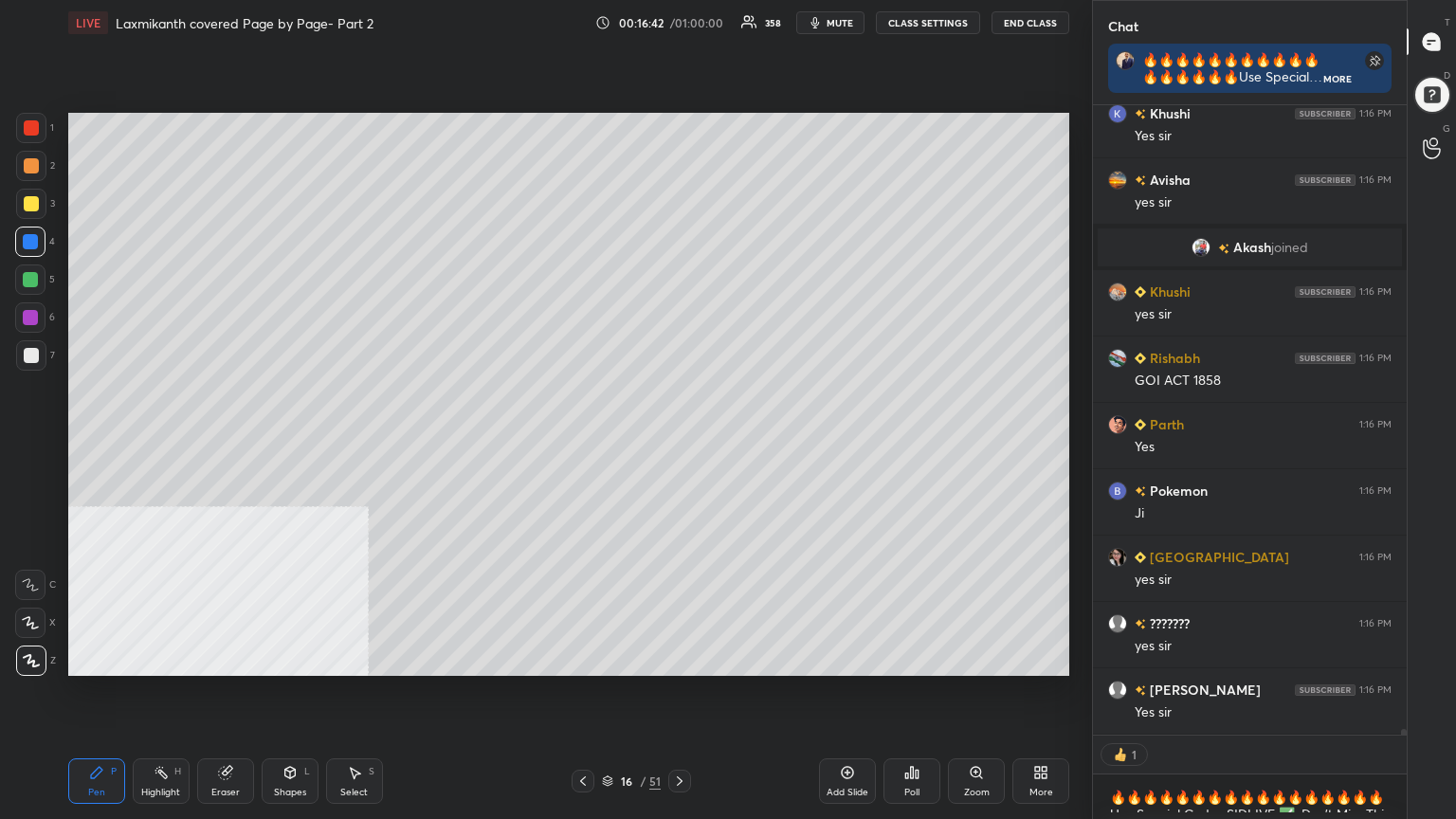 click at bounding box center (31, 204) 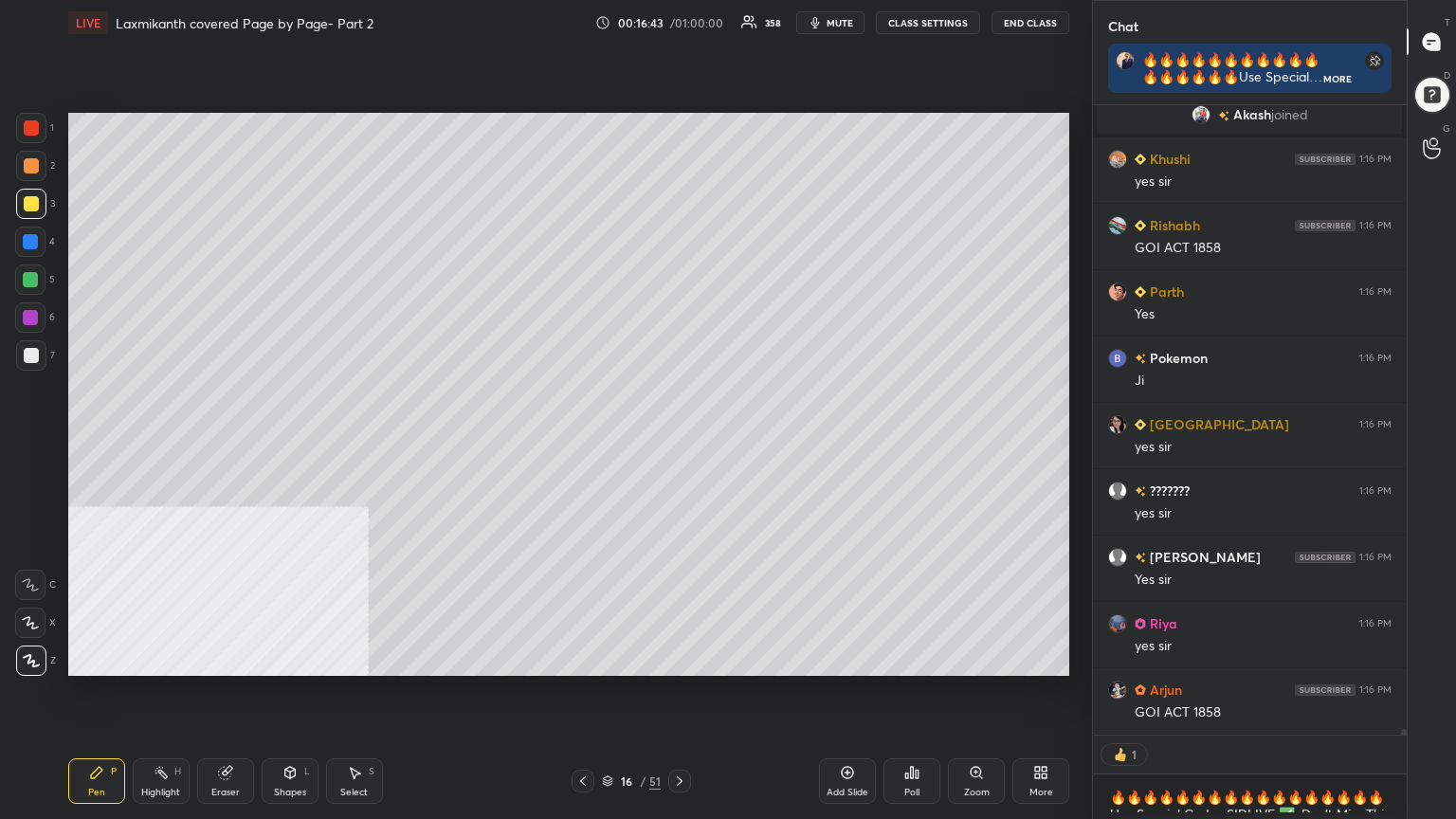drag, startPoint x: 29, startPoint y: 241, endPoint x: 39, endPoint y: 238, distance: 10.440307 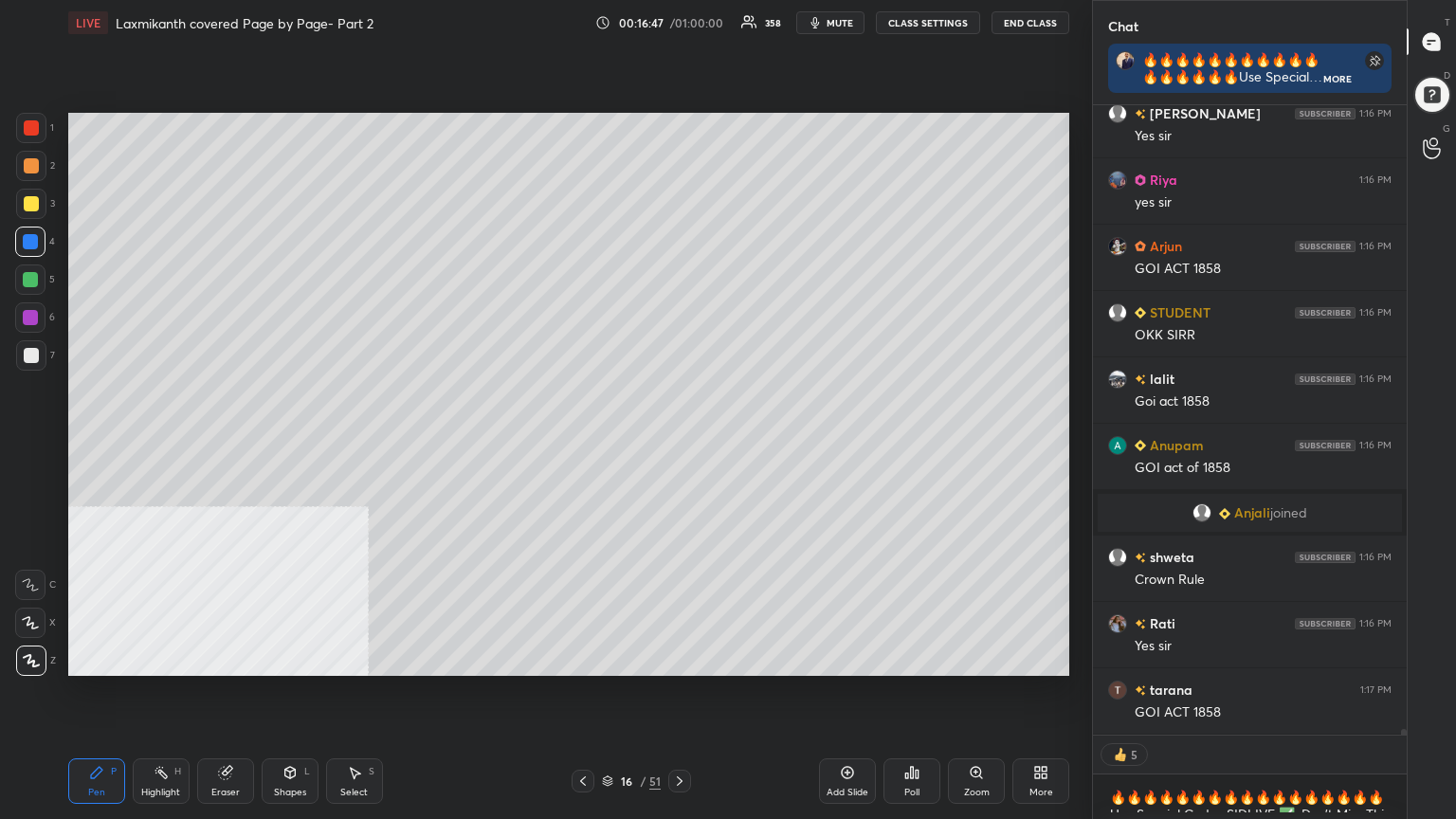 click at bounding box center [31, 204] 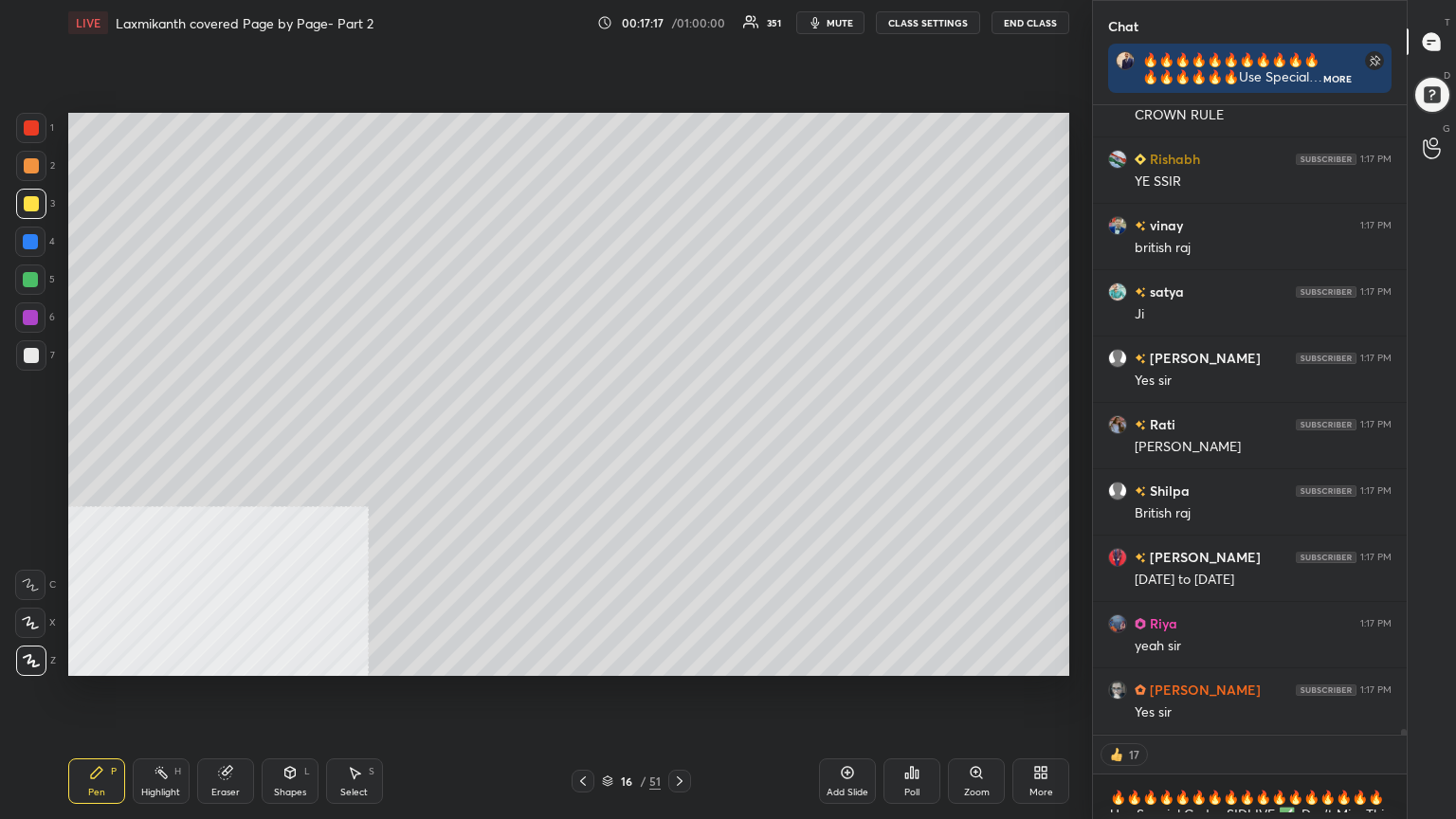 click 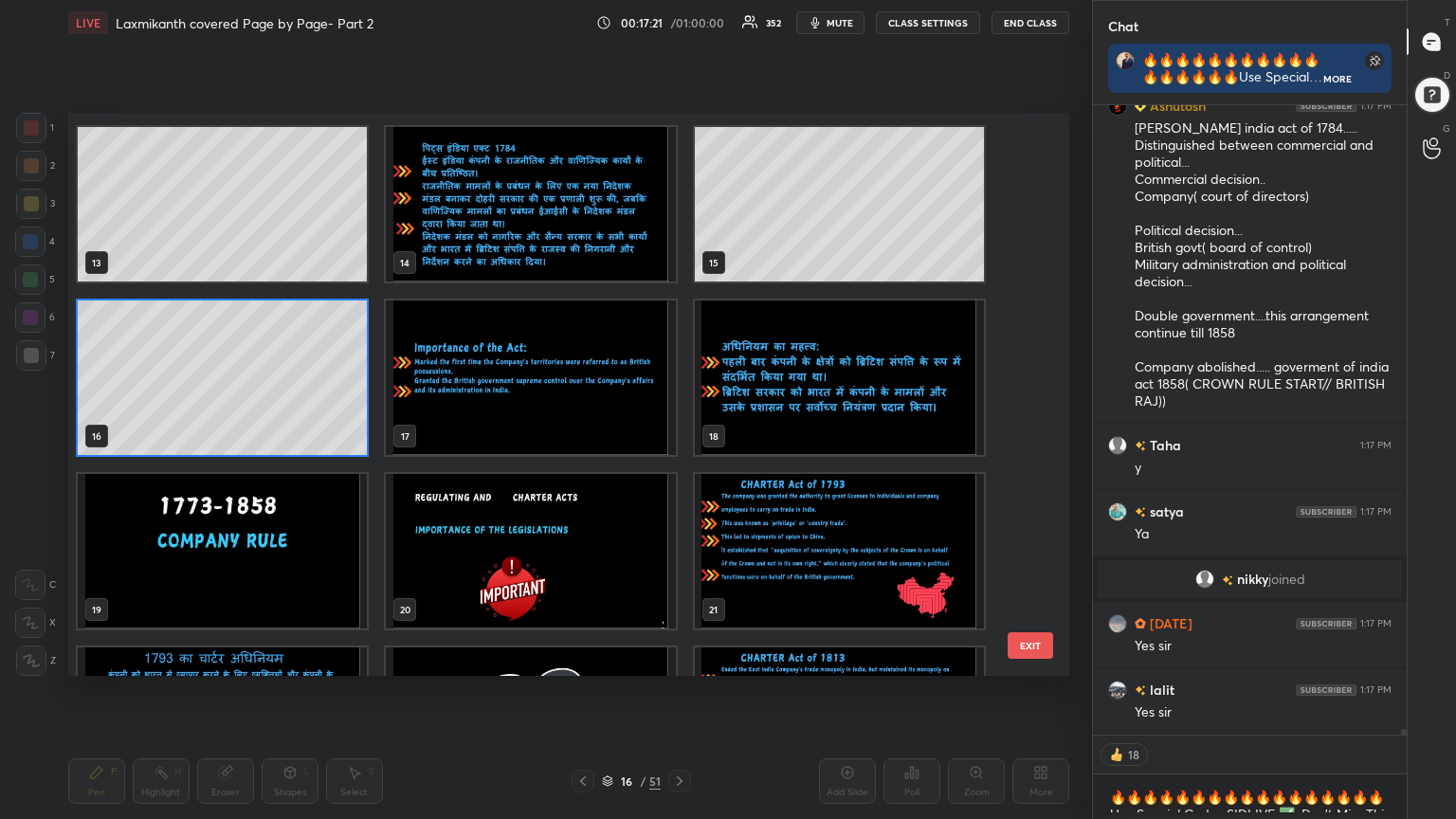 click at bounding box center (222, 551) 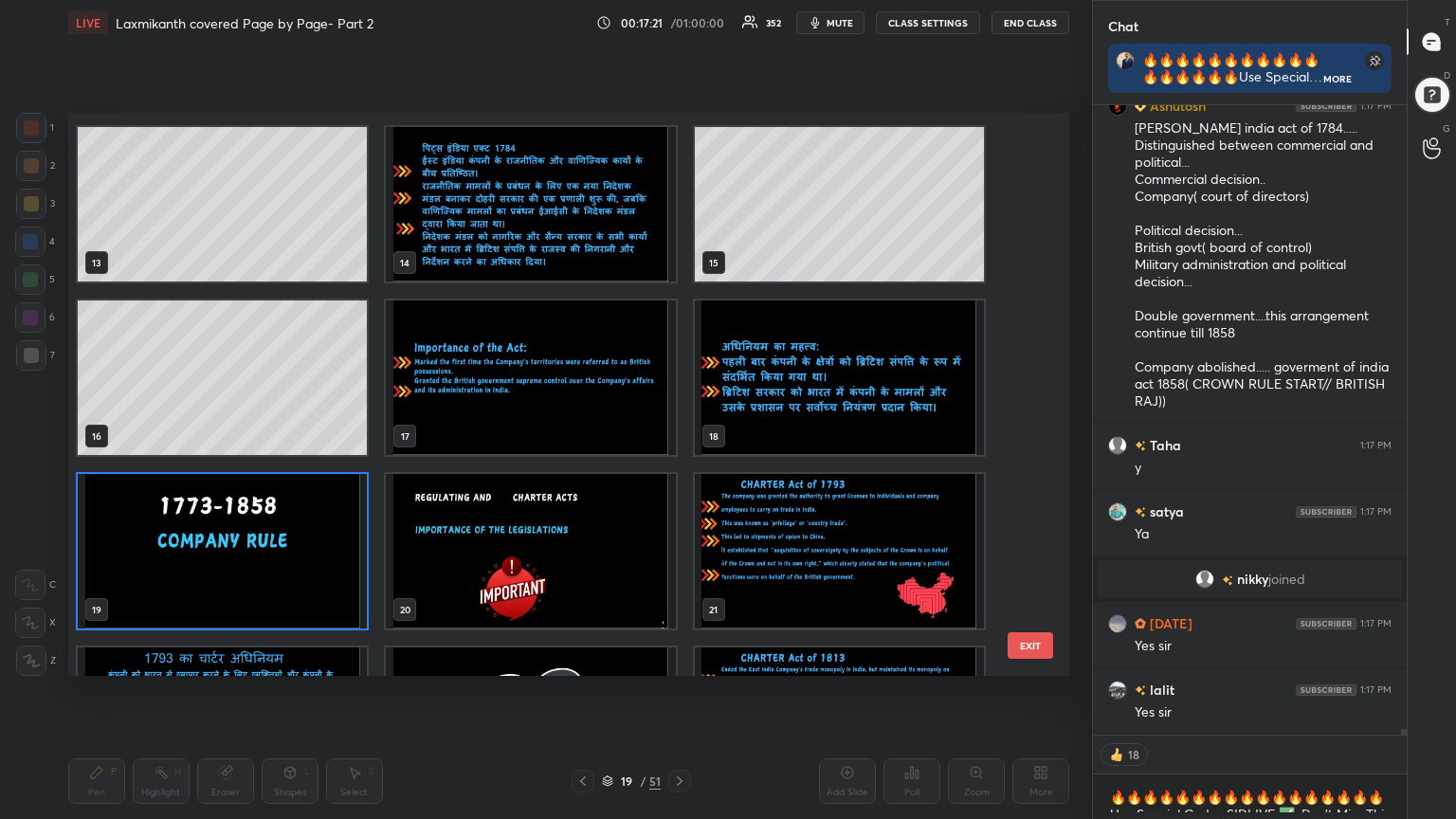 click at bounding box center (222, 551) 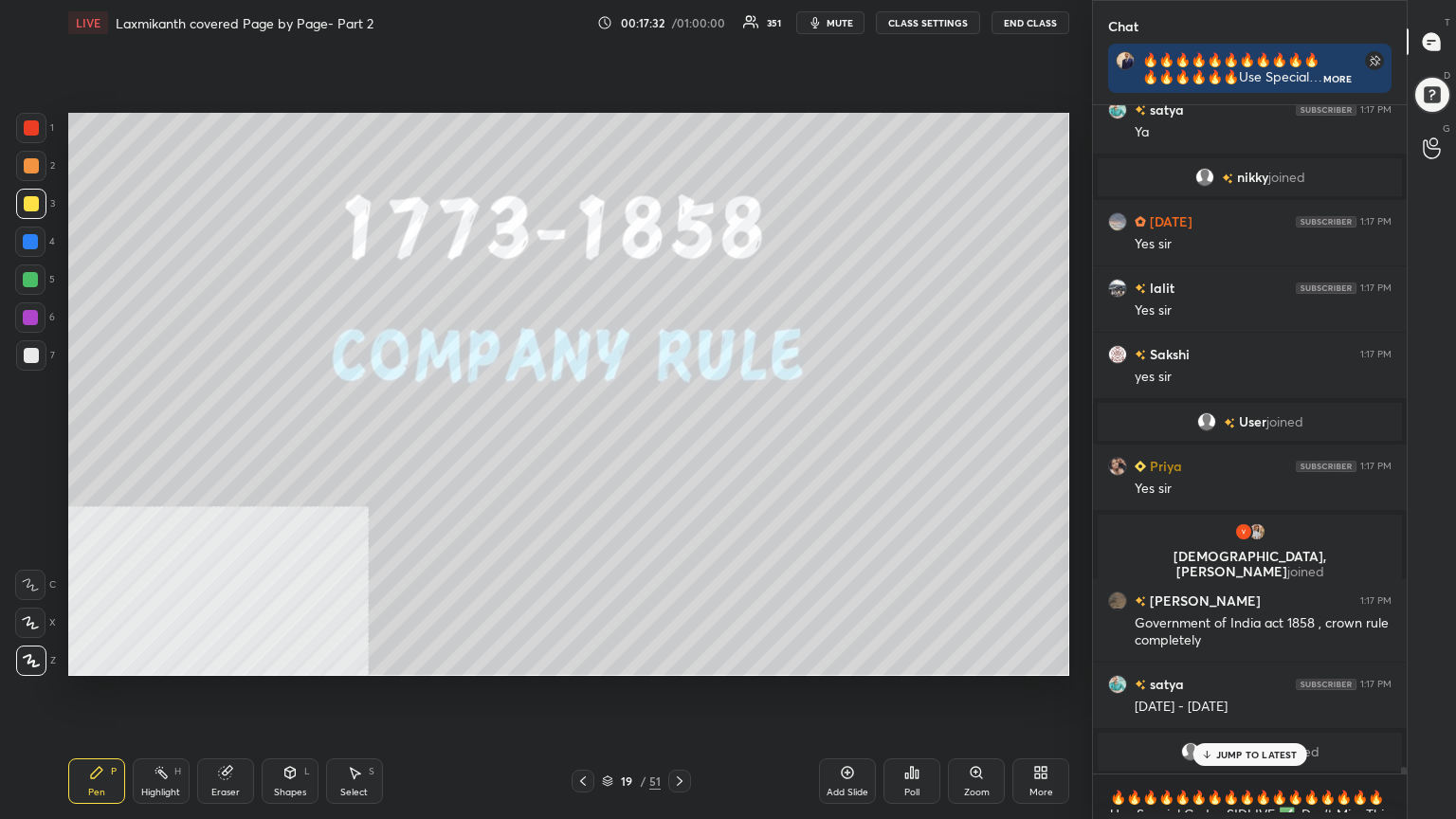drag, startPoint x: 30, startPoint y: 162, endPoint x: 57, endPoint y: 201, distance: 47.434165 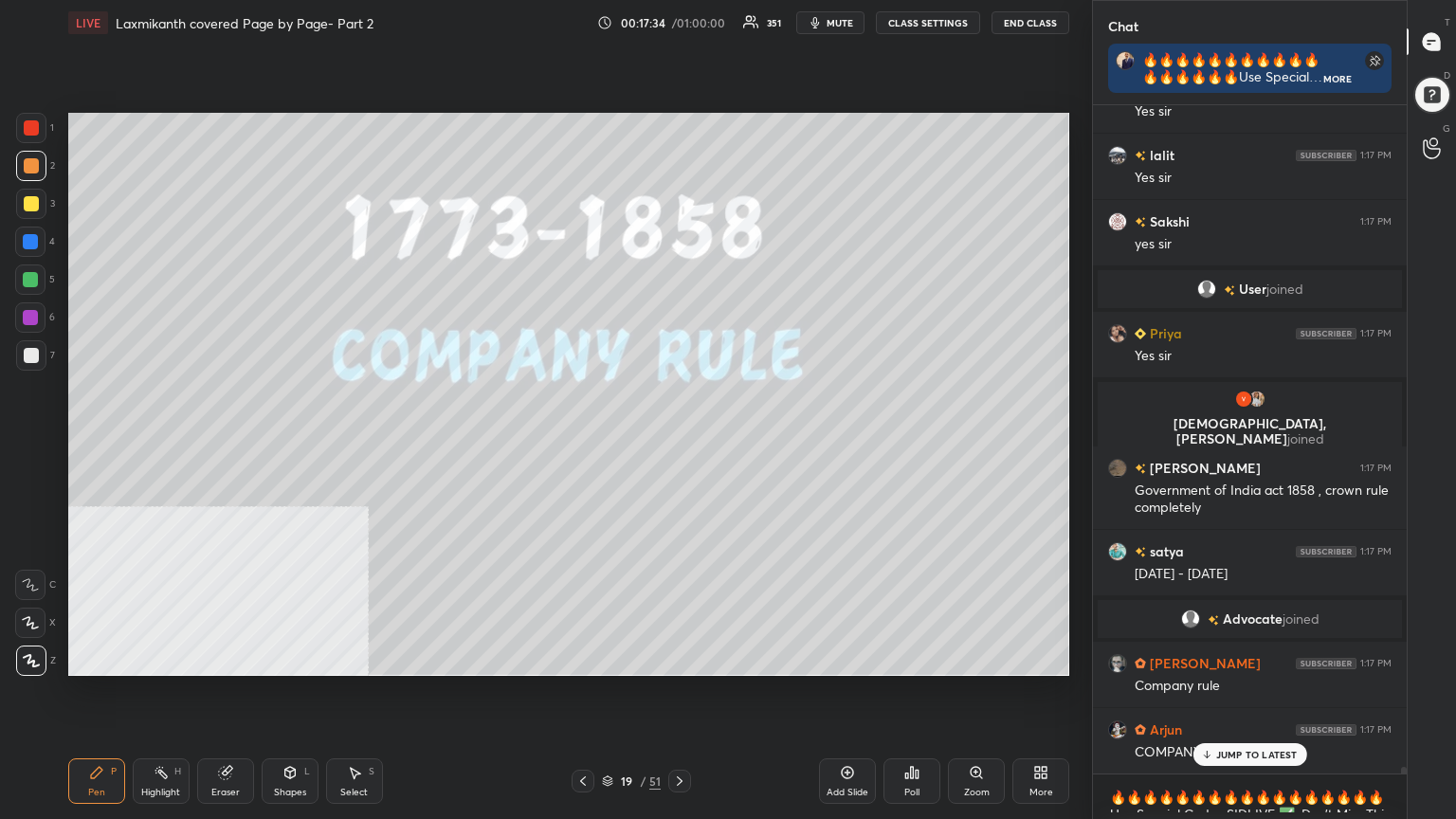 drag, startPoint x: 31, startPoint y: 355, endPoint x: 61, endPoint y: 362, distance: 30.805844 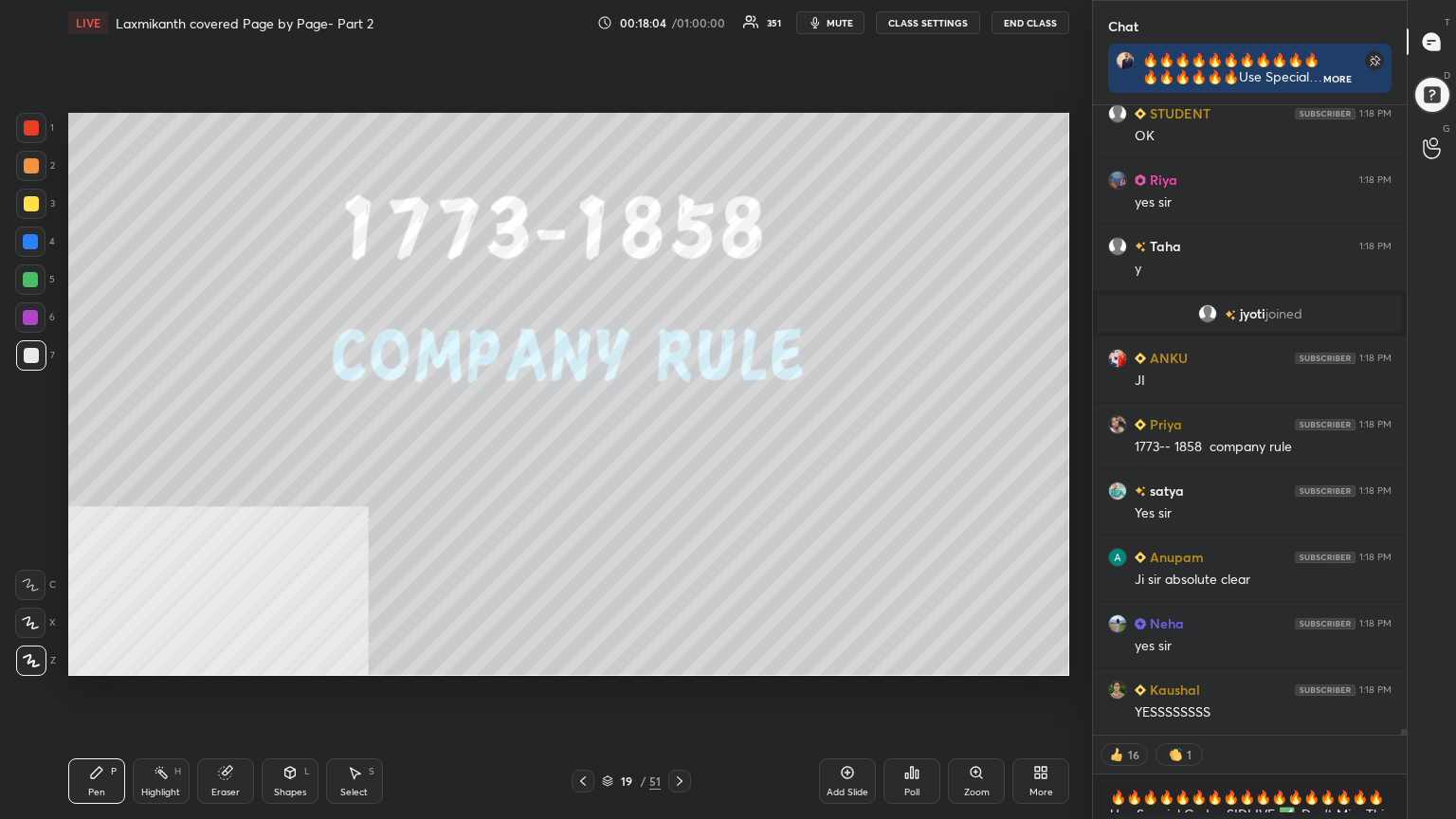 click 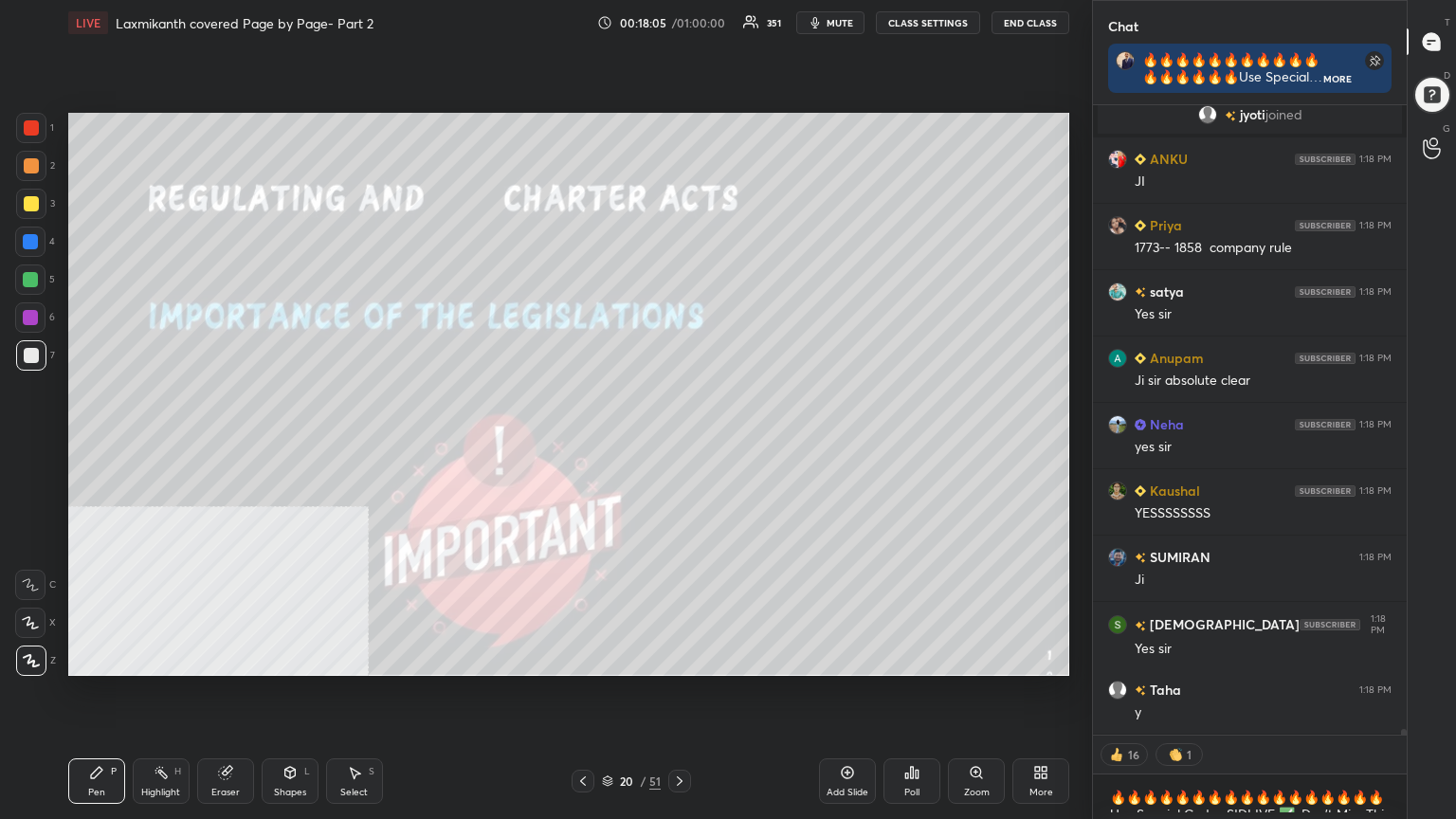 click 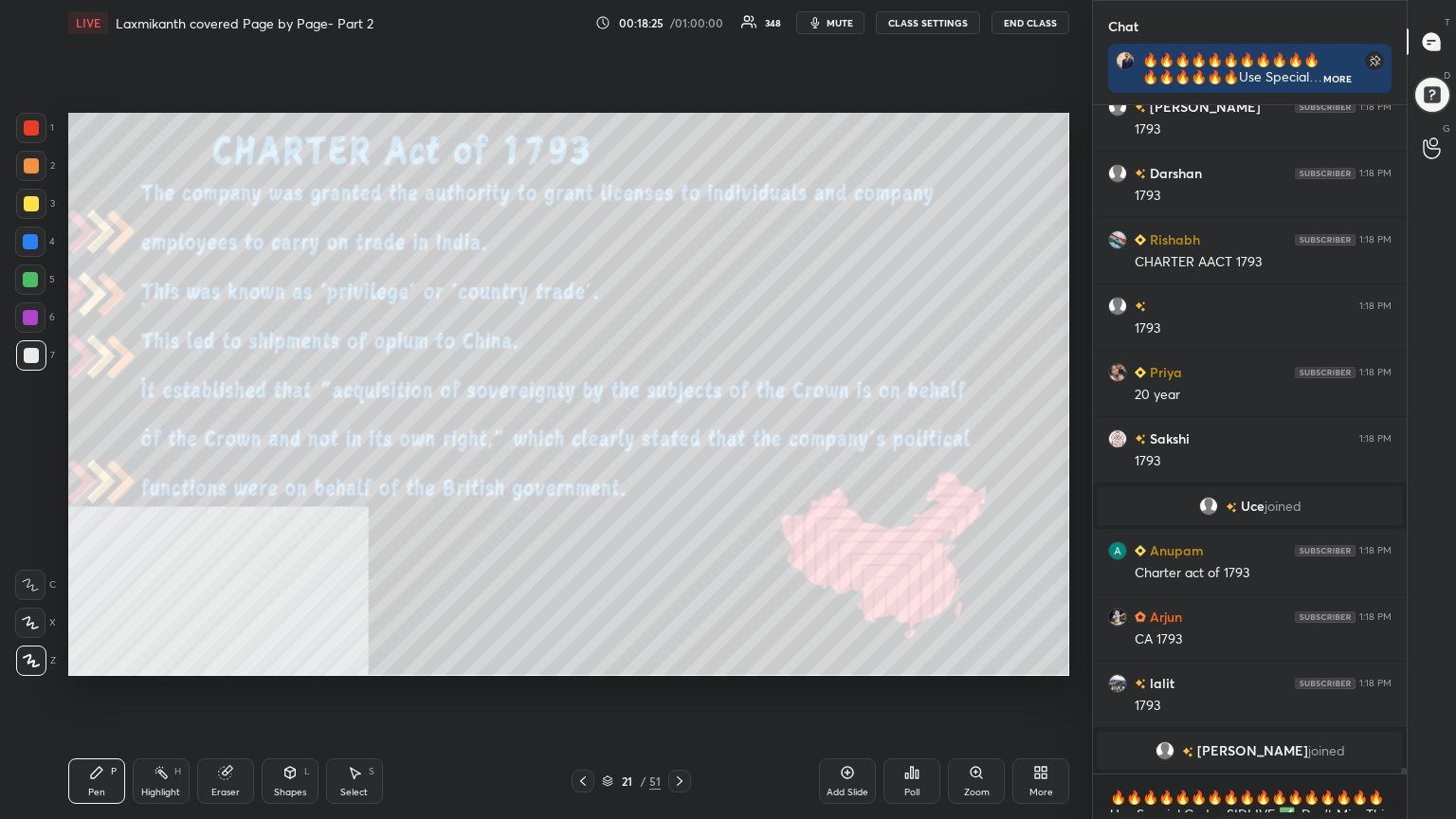 click 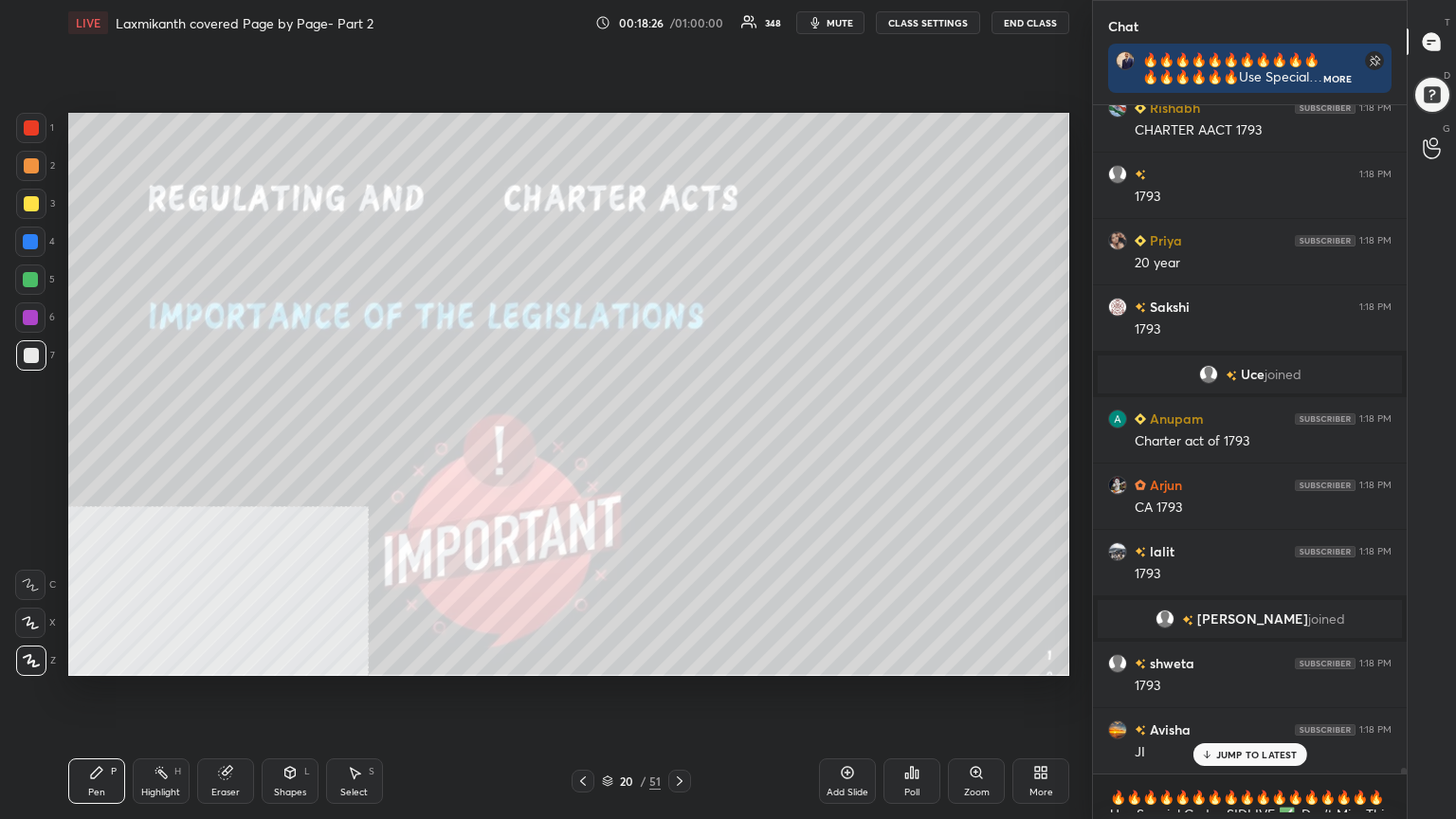 click 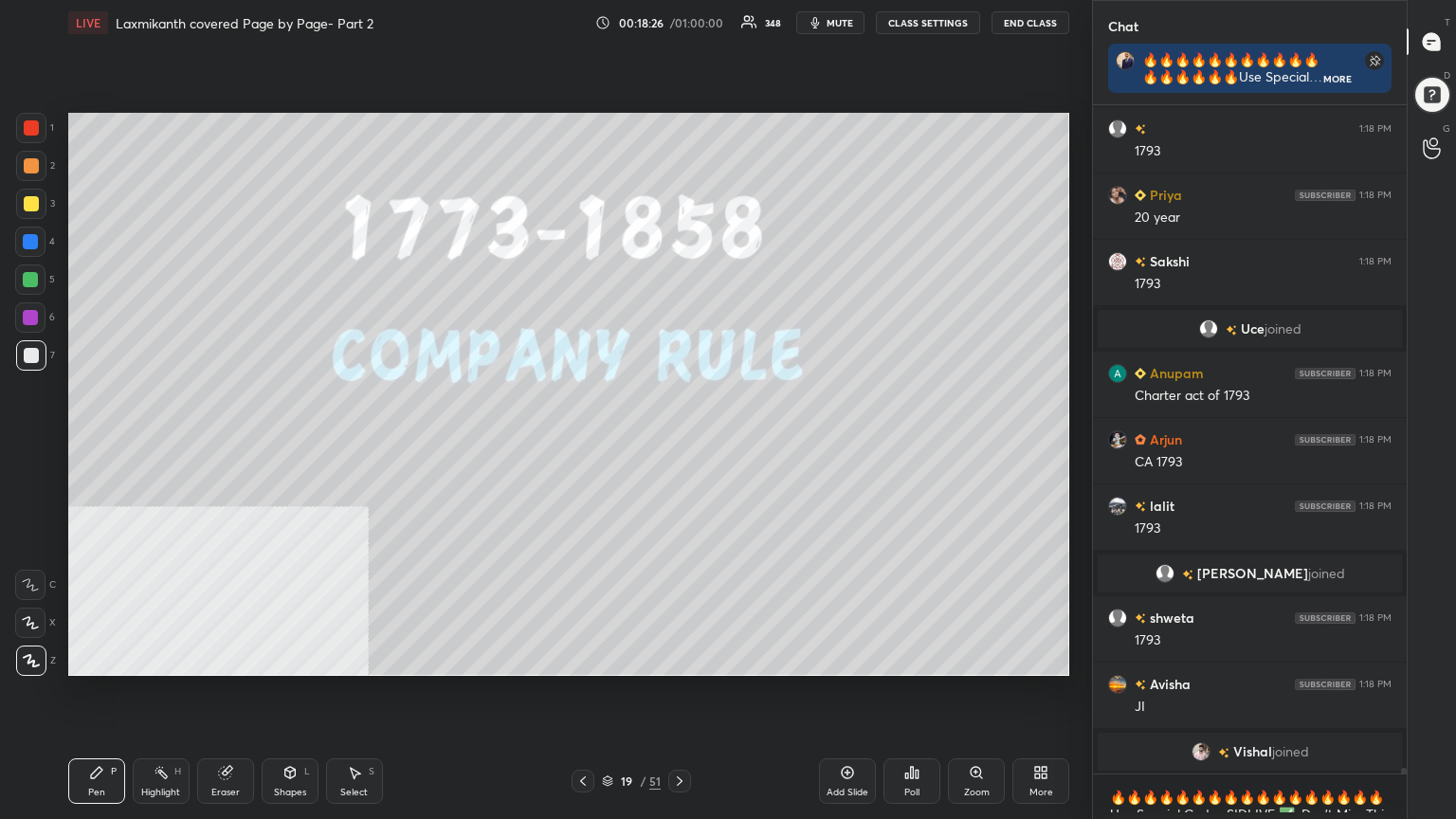 click 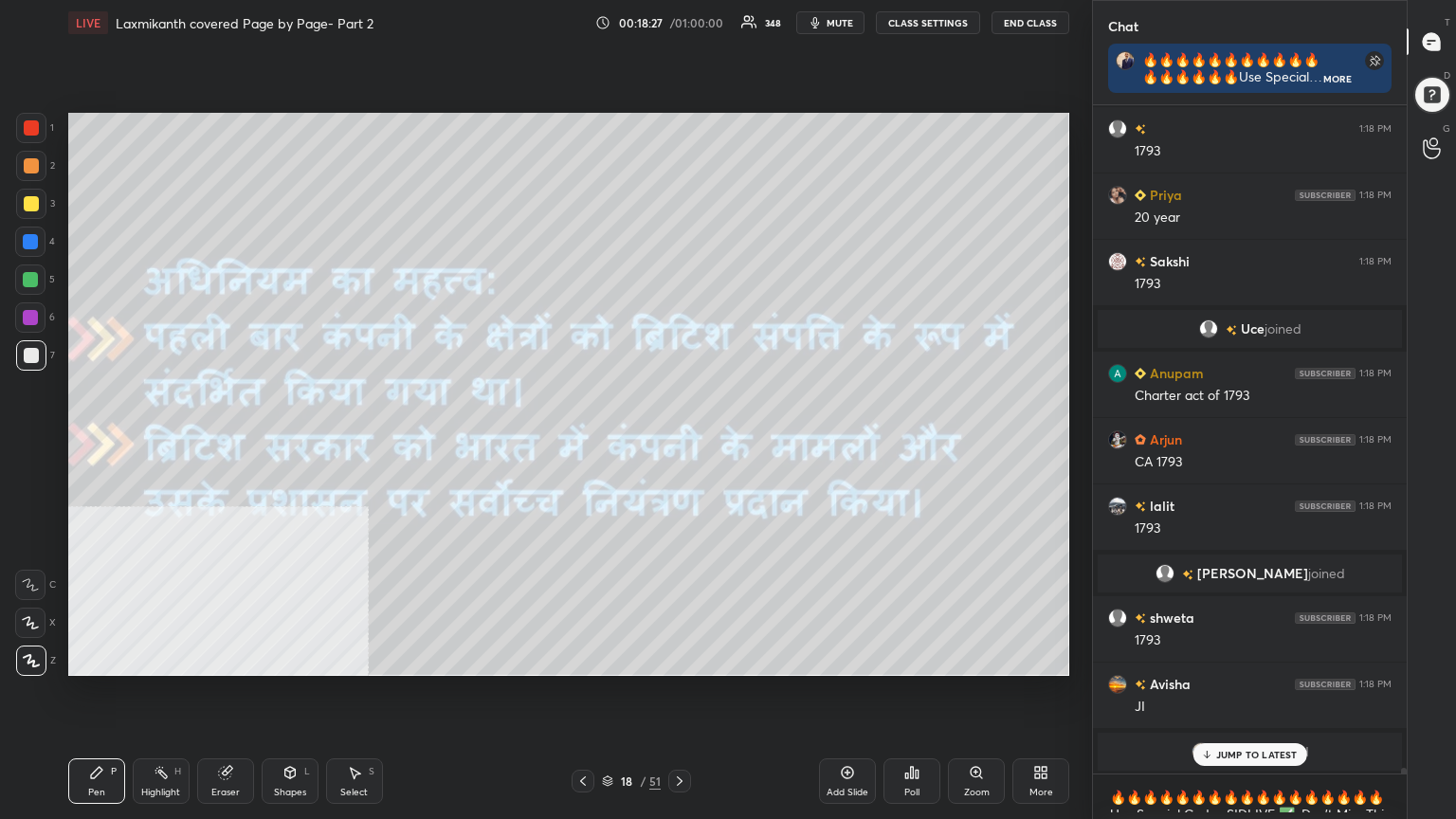 click 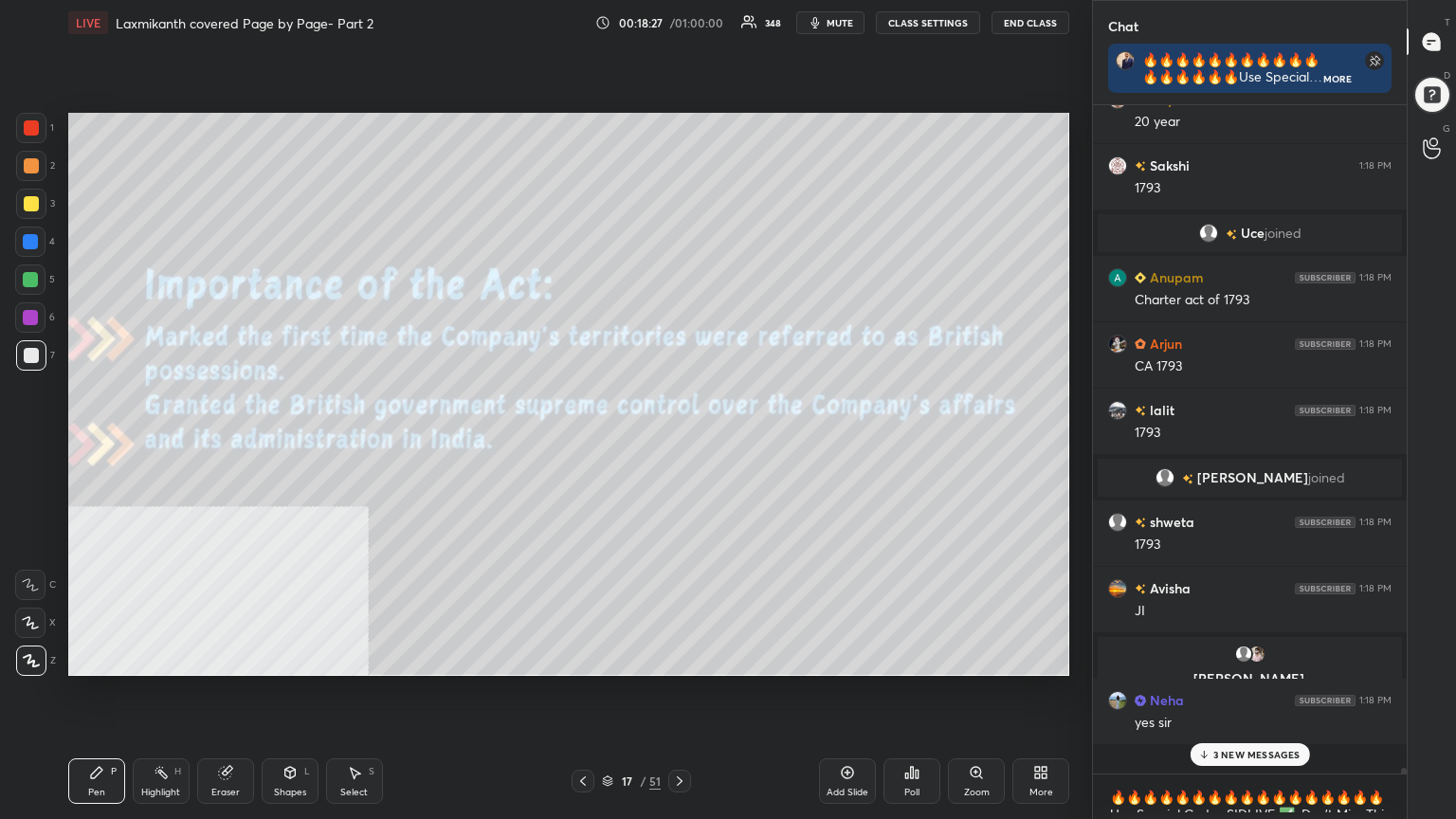 click 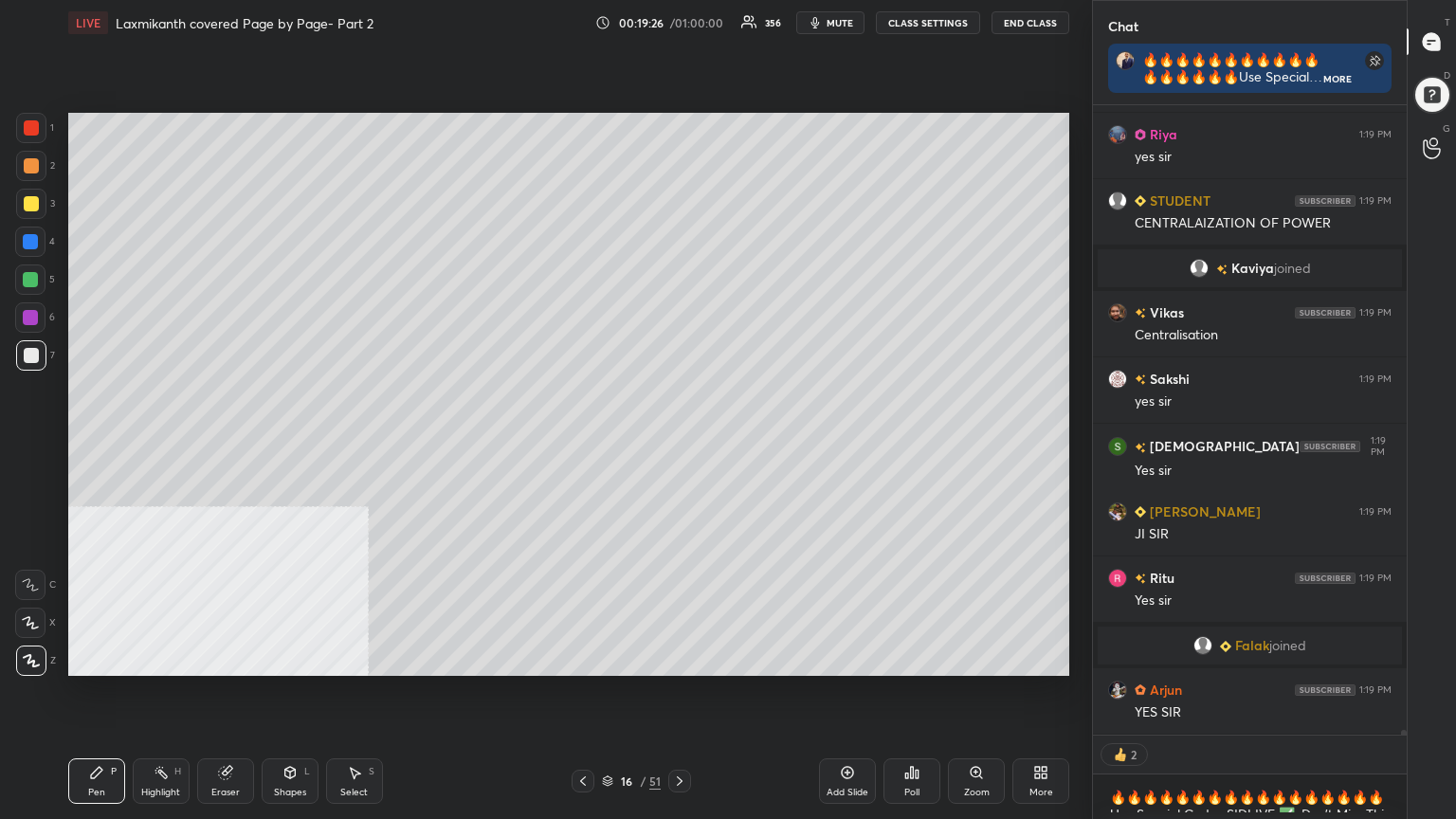 click 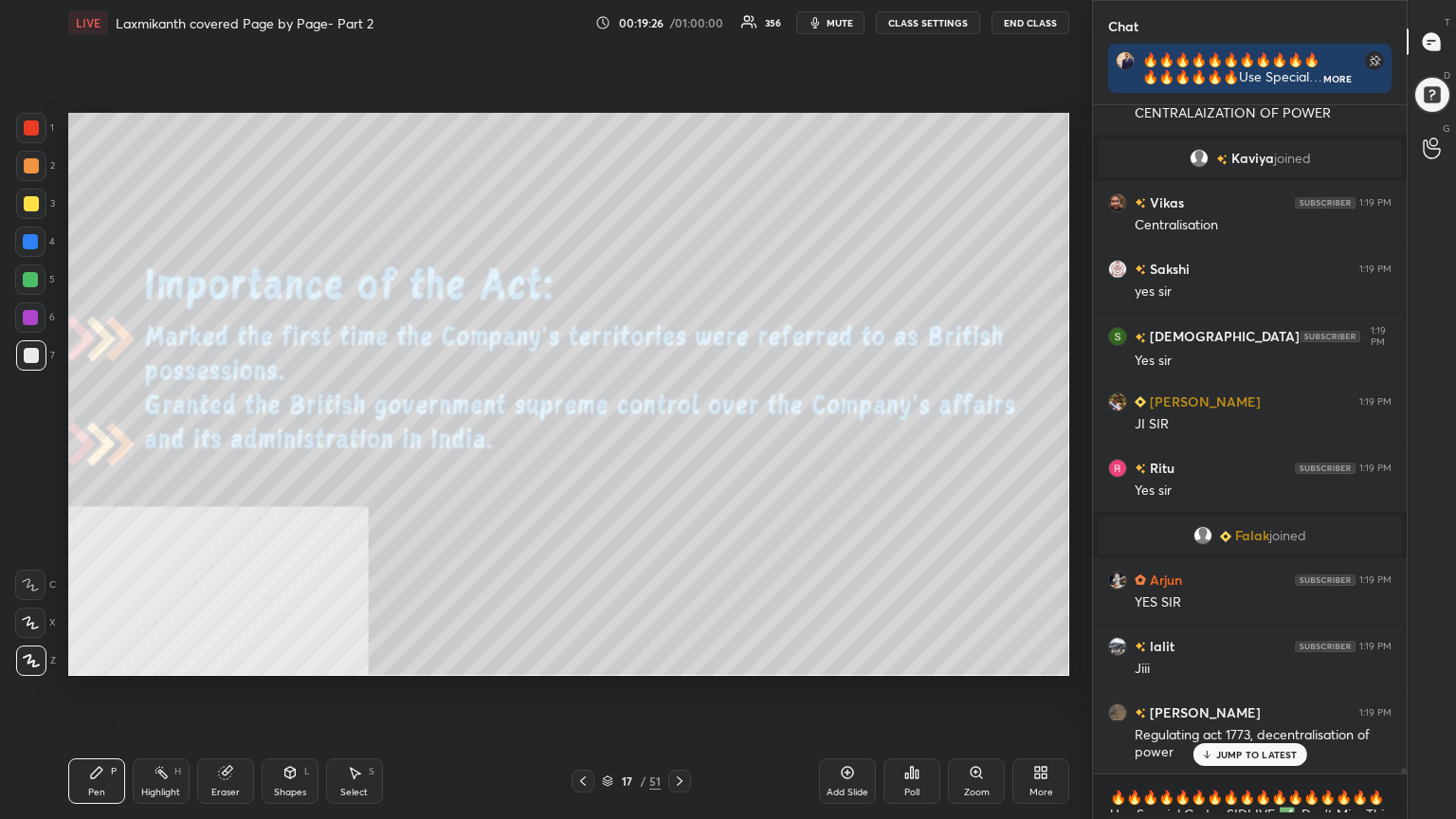 click 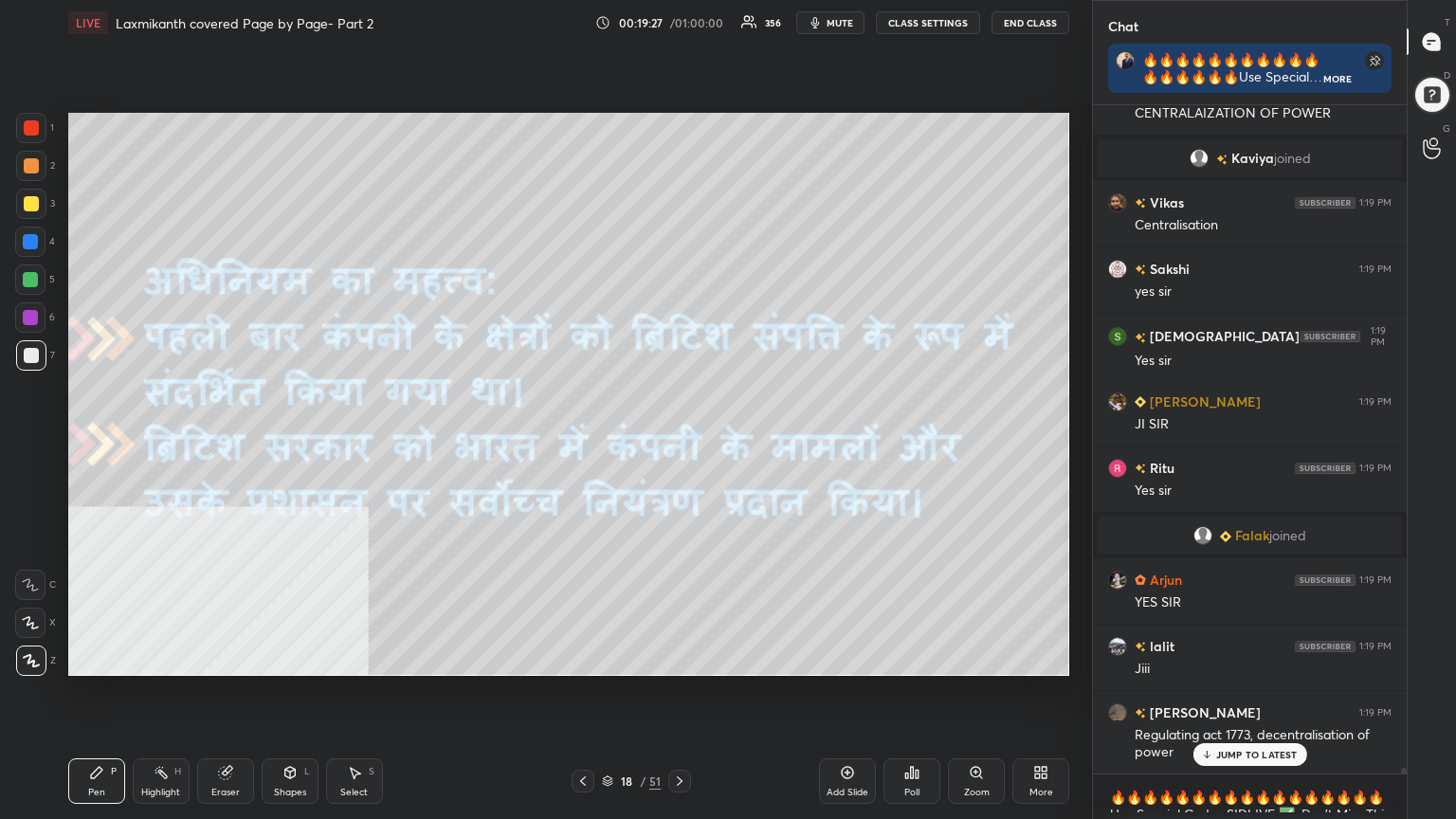 click 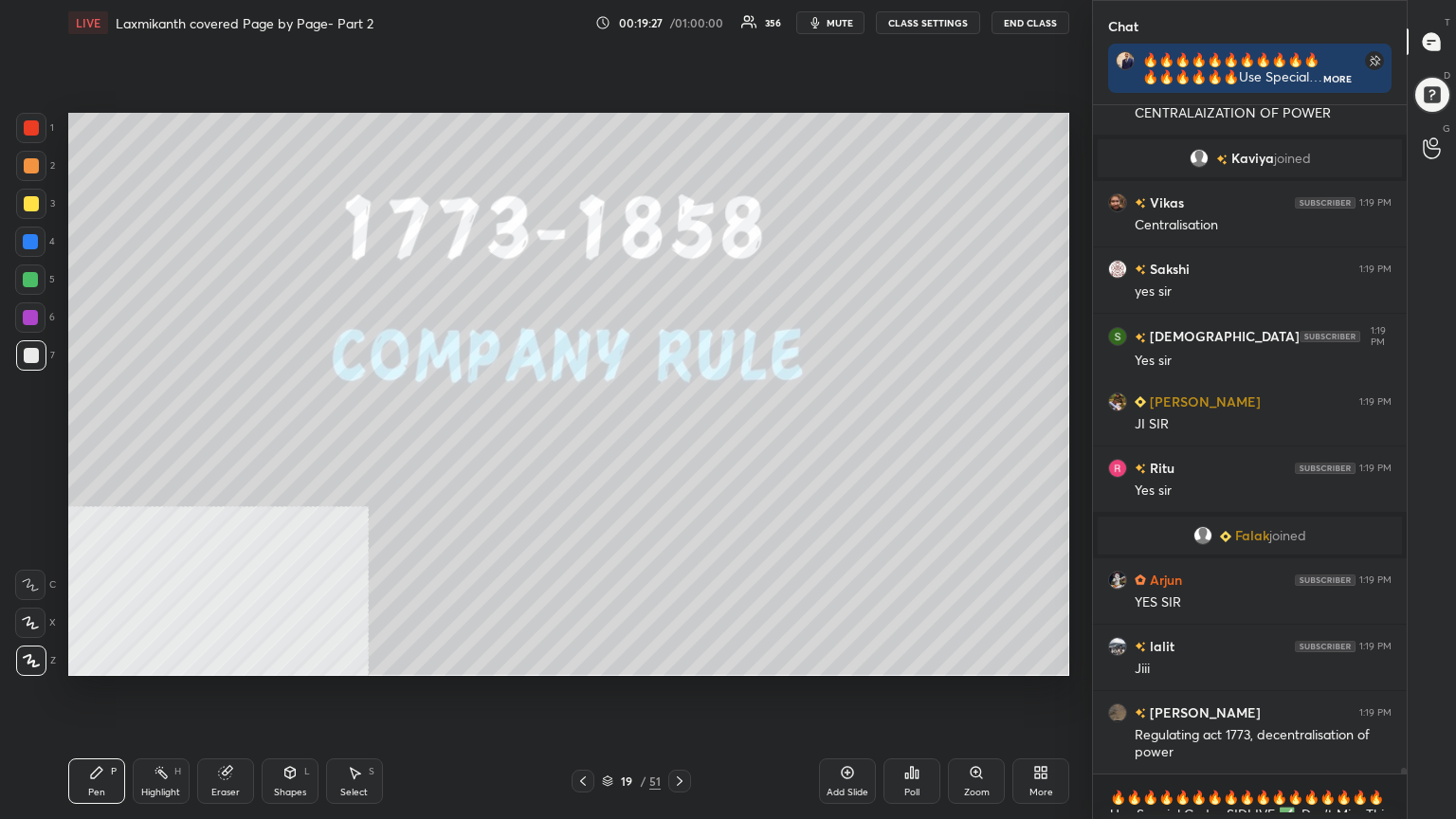 click 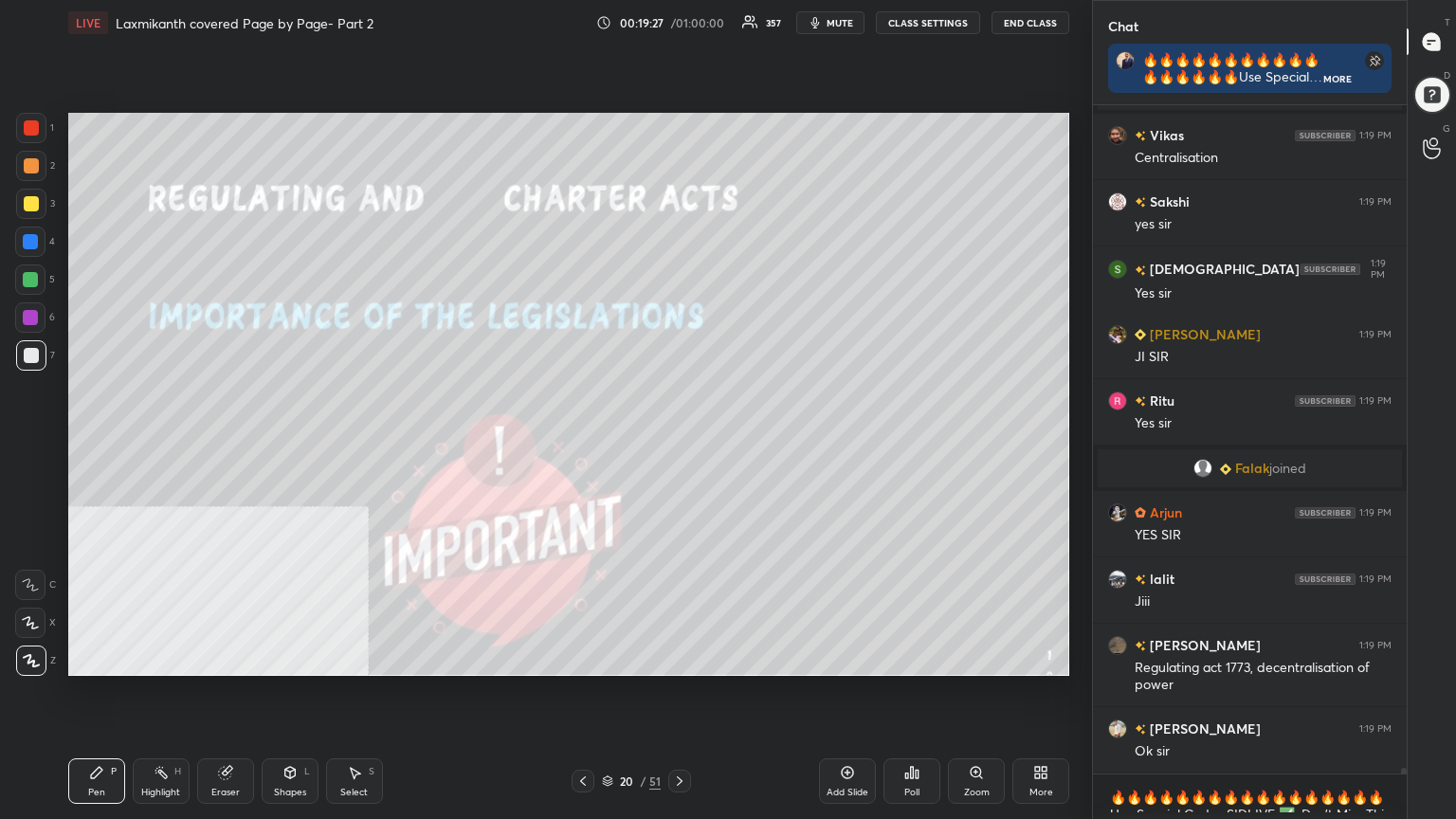 click 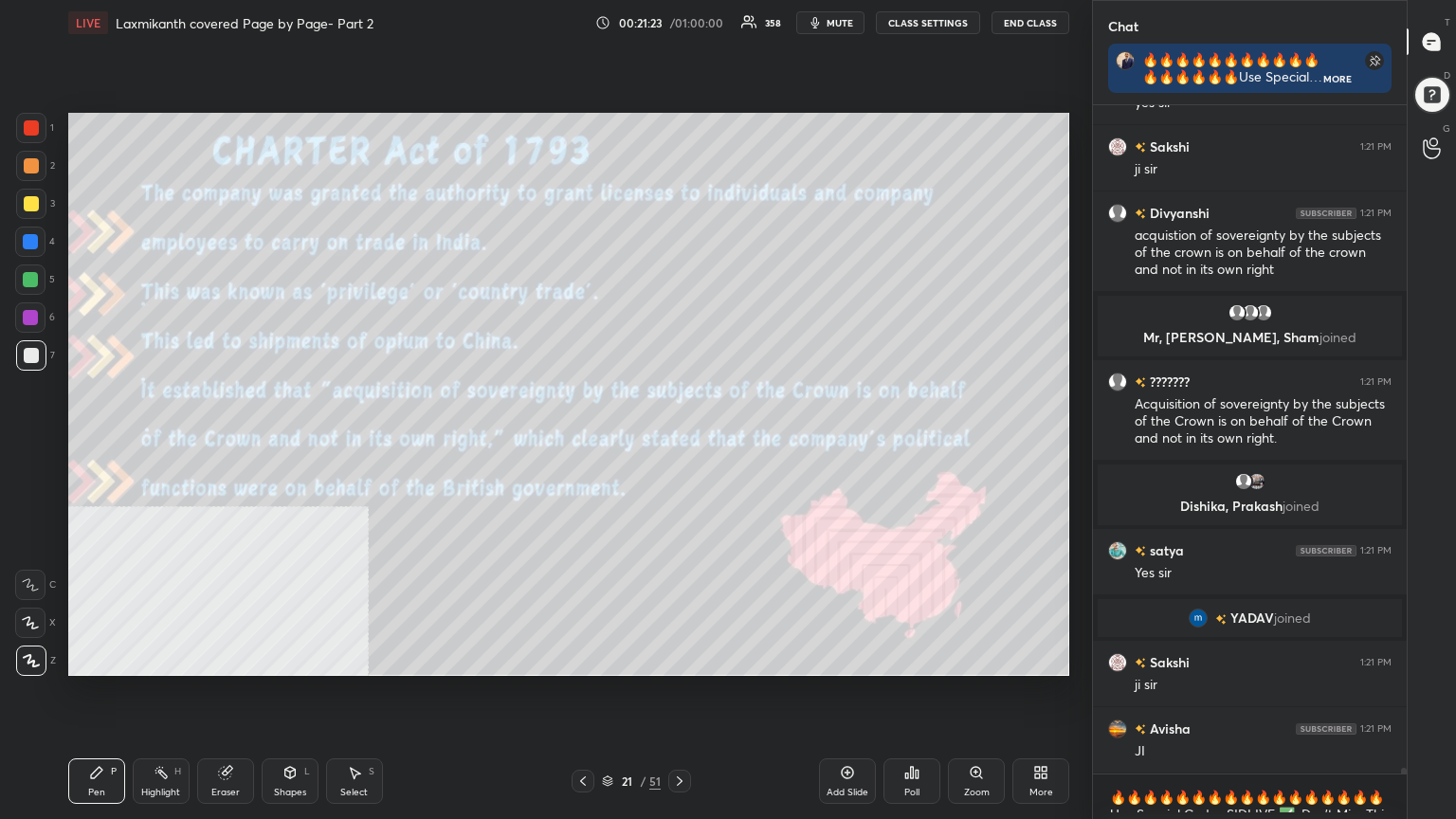 scroll, scrollTop: 81635, scrollLeft: 0, axis: vertical 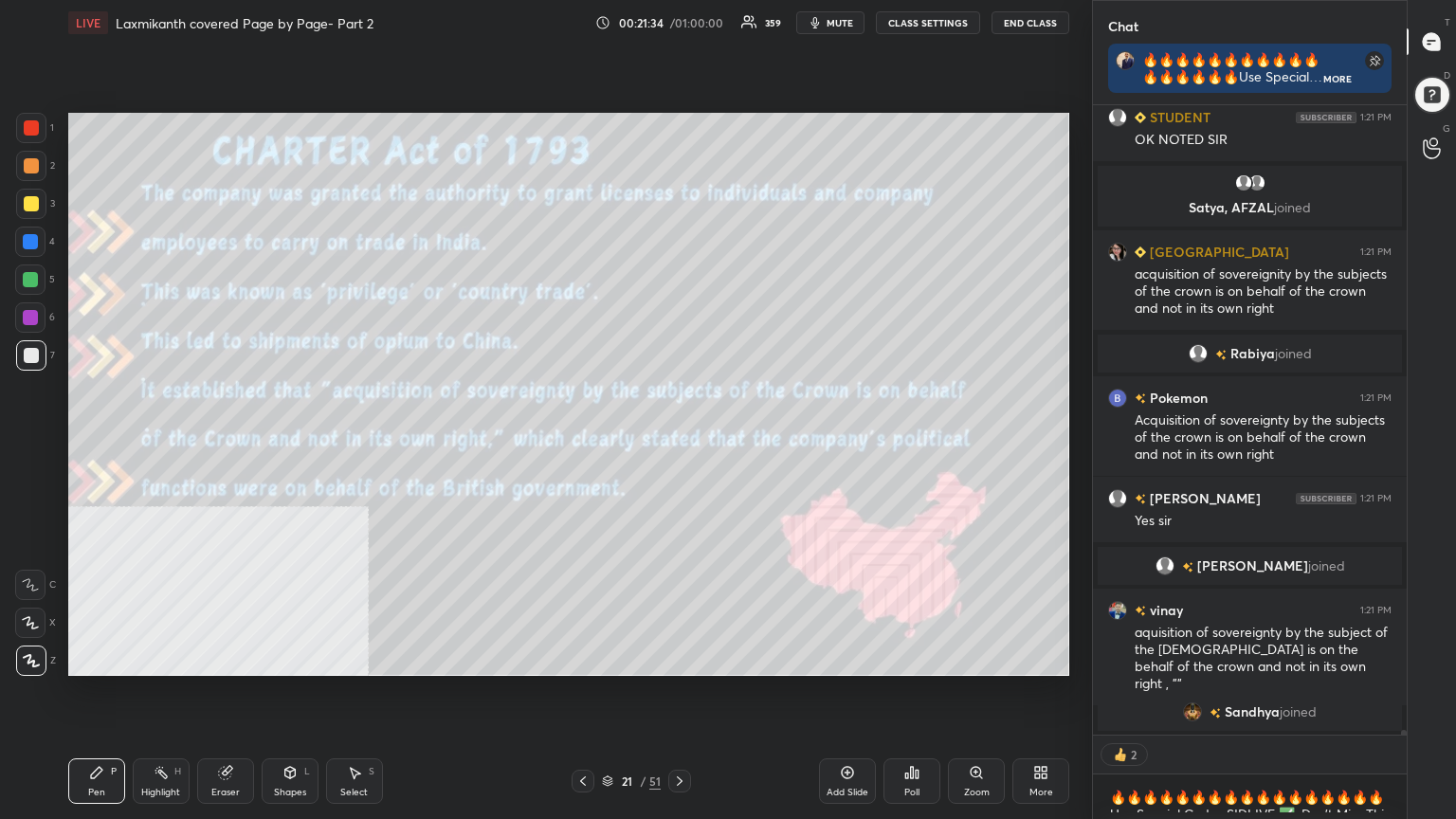 drag, startPoint x: 604, startPoint y: 776, endPoint x: 612, endPoint y: 771, distance: 9.433981 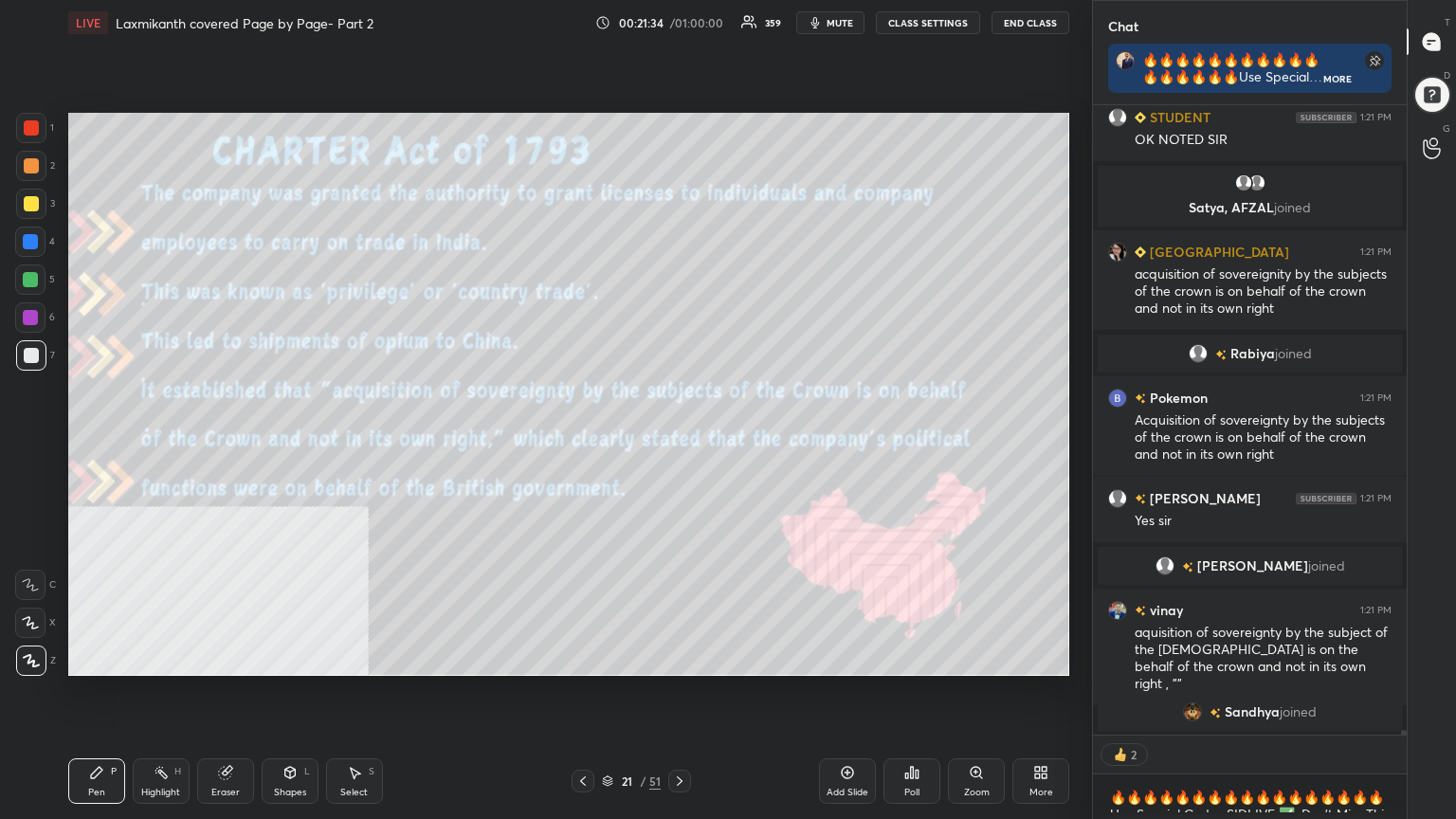 click 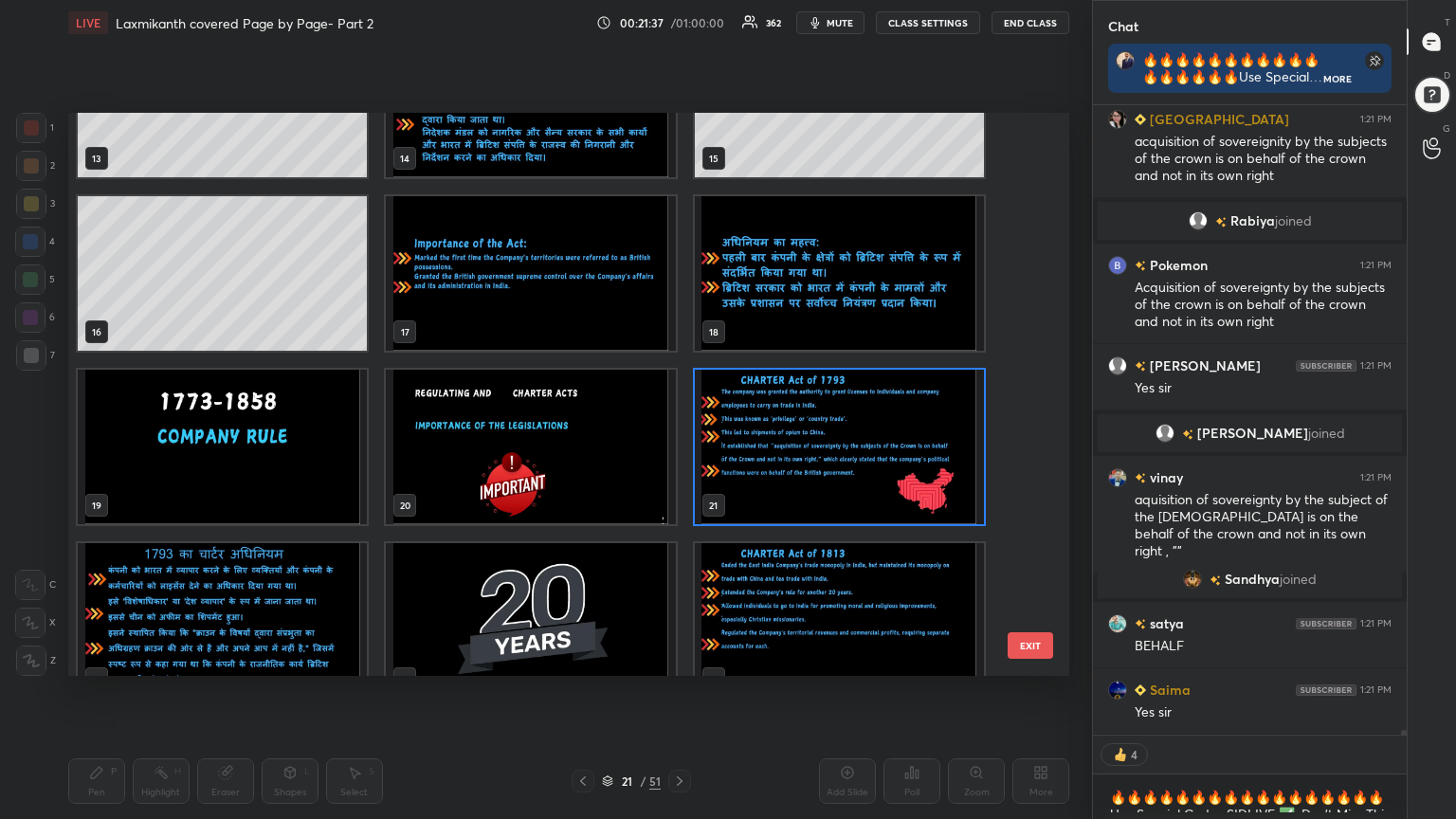 click at bounding box center (222, 620) 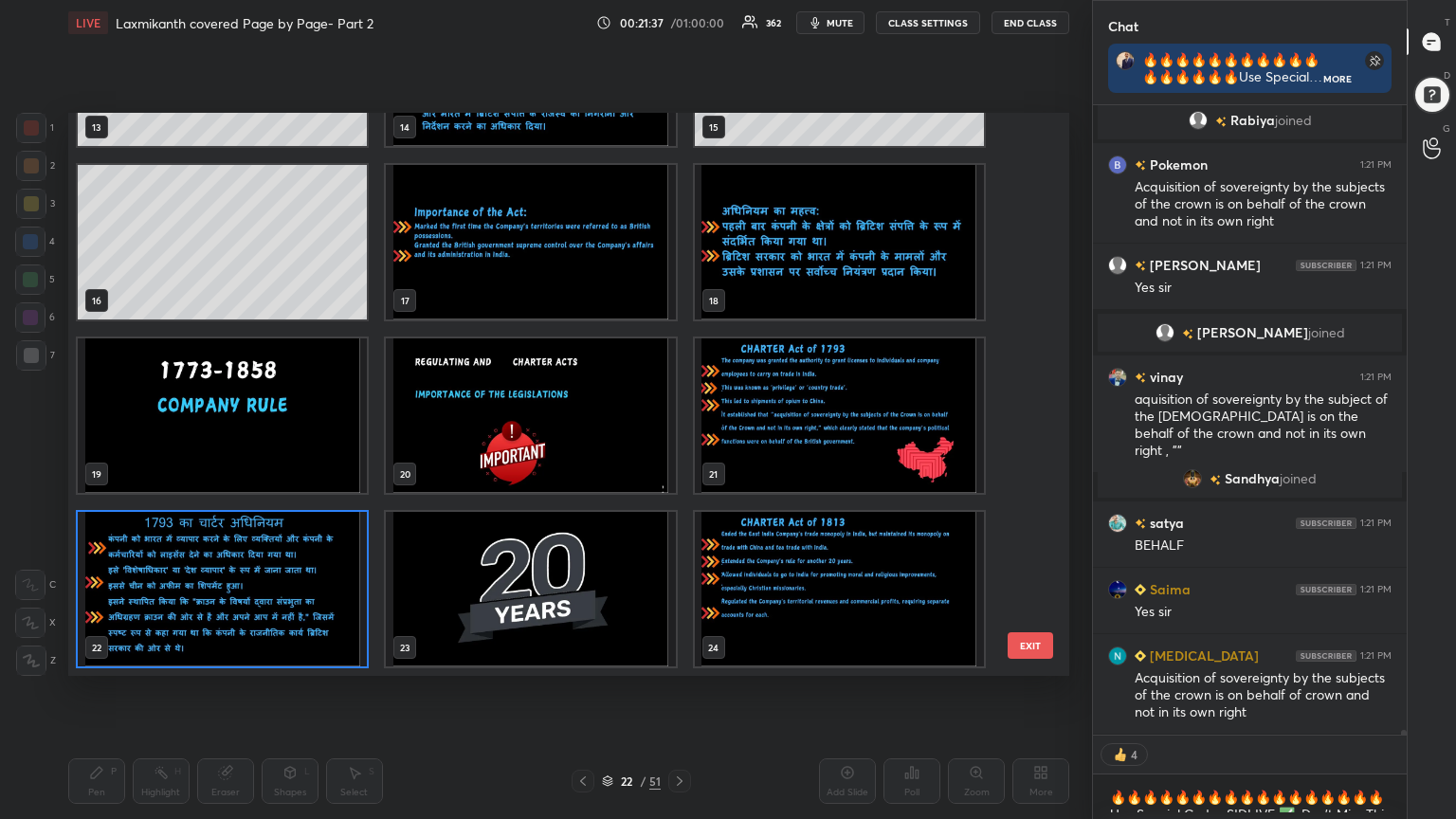 click on "13 14 15 16 17 18 19 20 21 22 23 24 25 26 27 28 29 30" at bounding box center (552, 394) 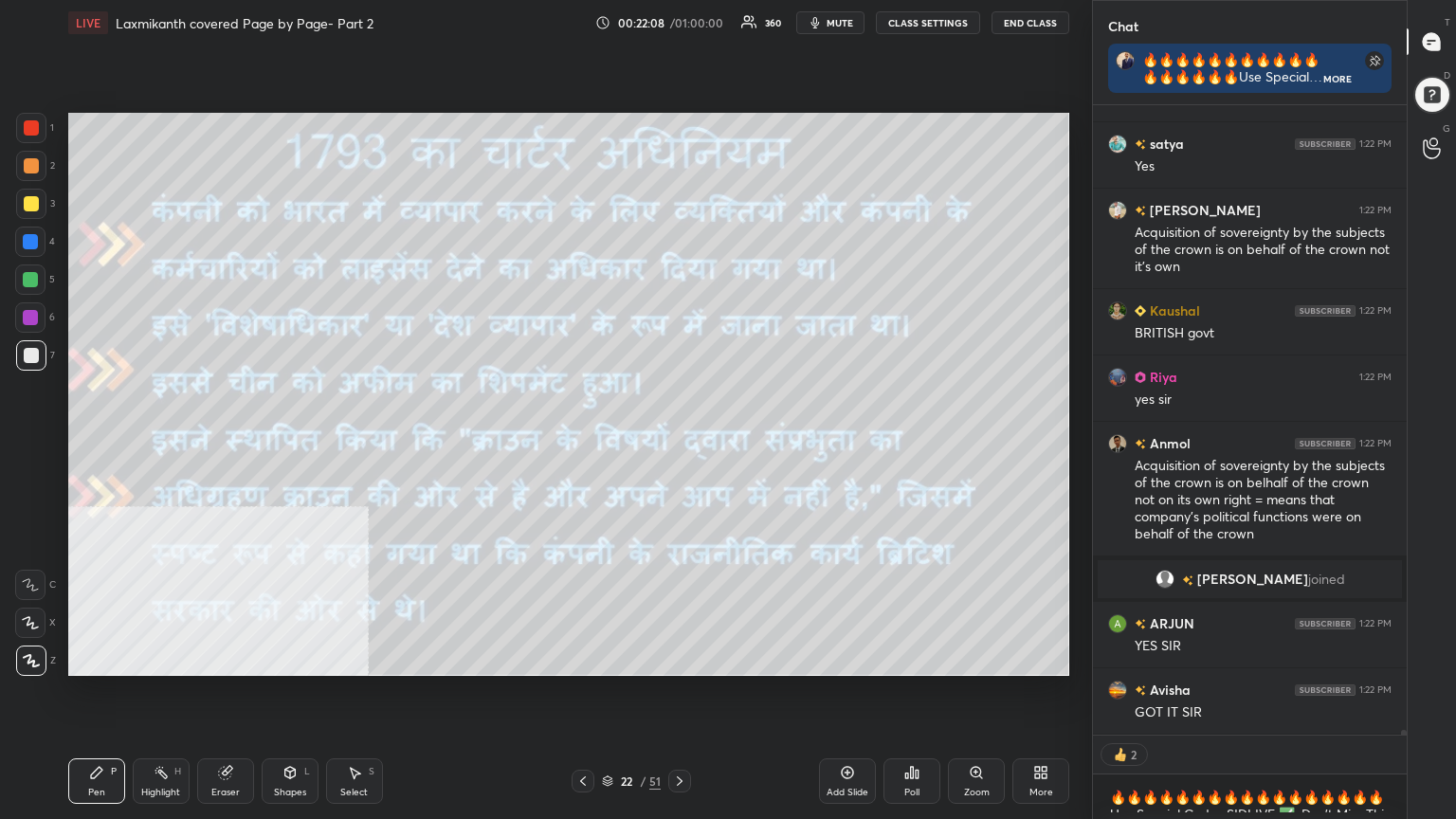 click 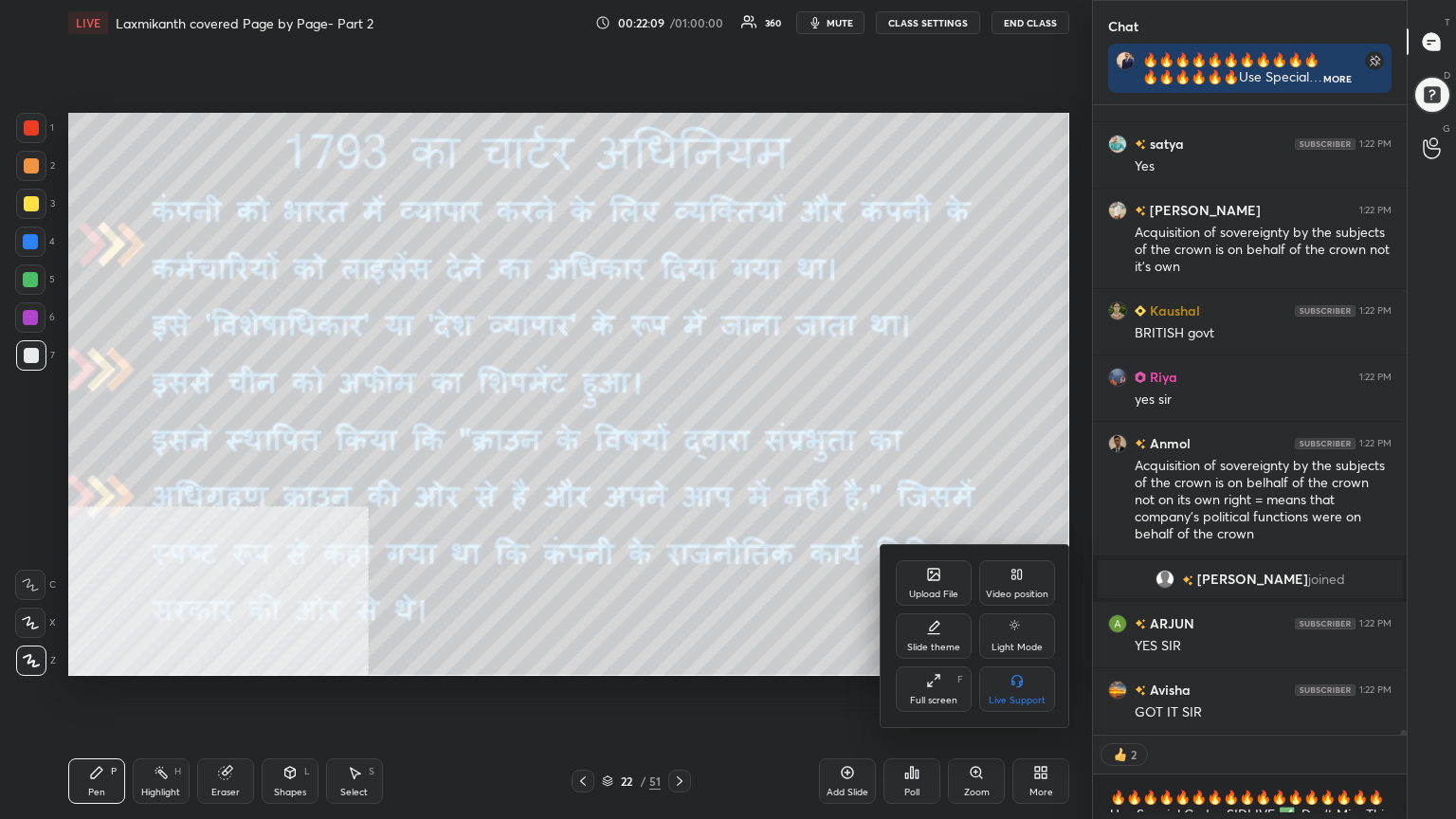 drag, startPoint x: 1025, startPoint y: 580, endPoint x: 1014, endPoint y: 605, distance: 27.313001 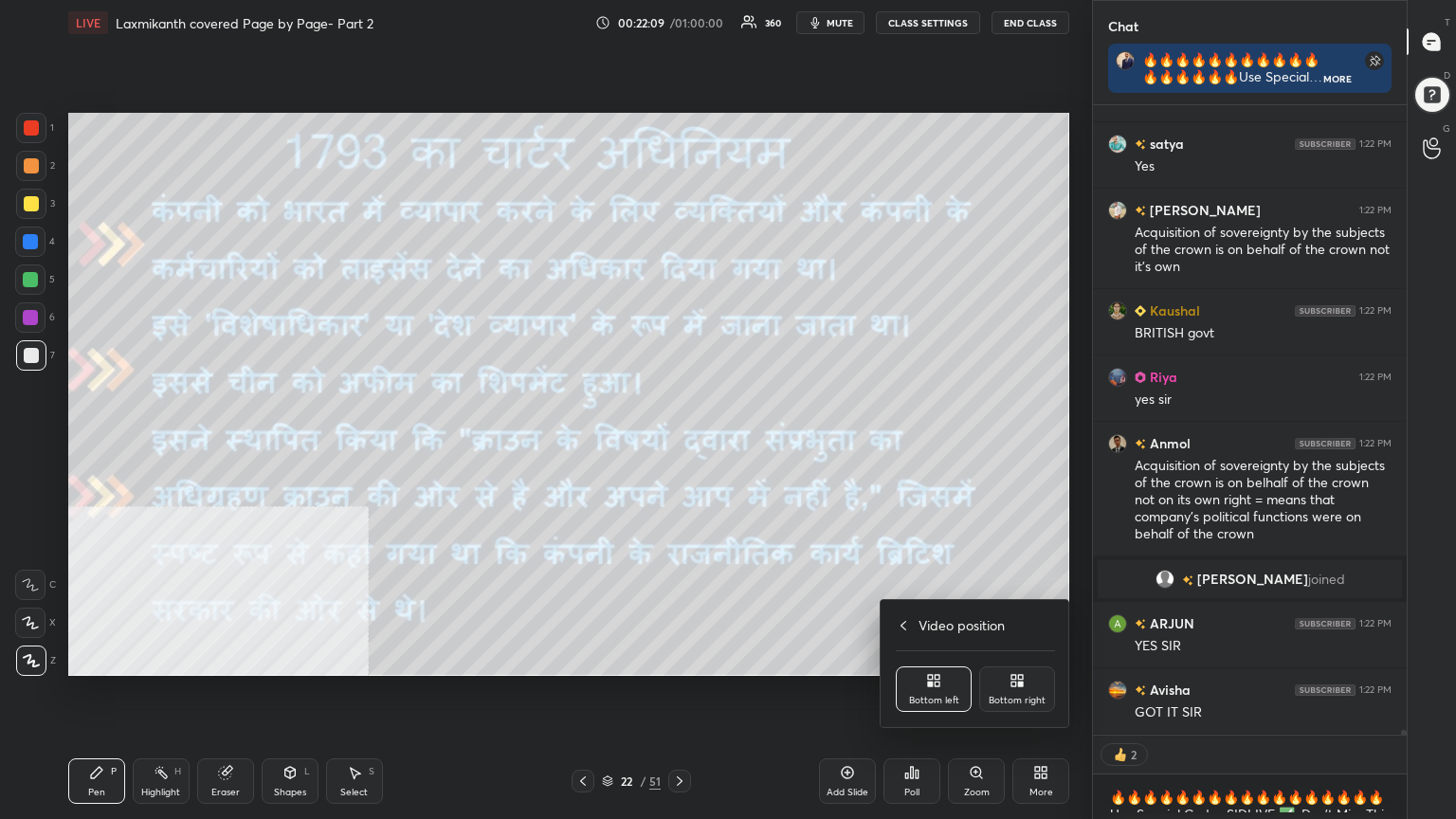 click on "Bottom right" at bounding box center [1017, 689] 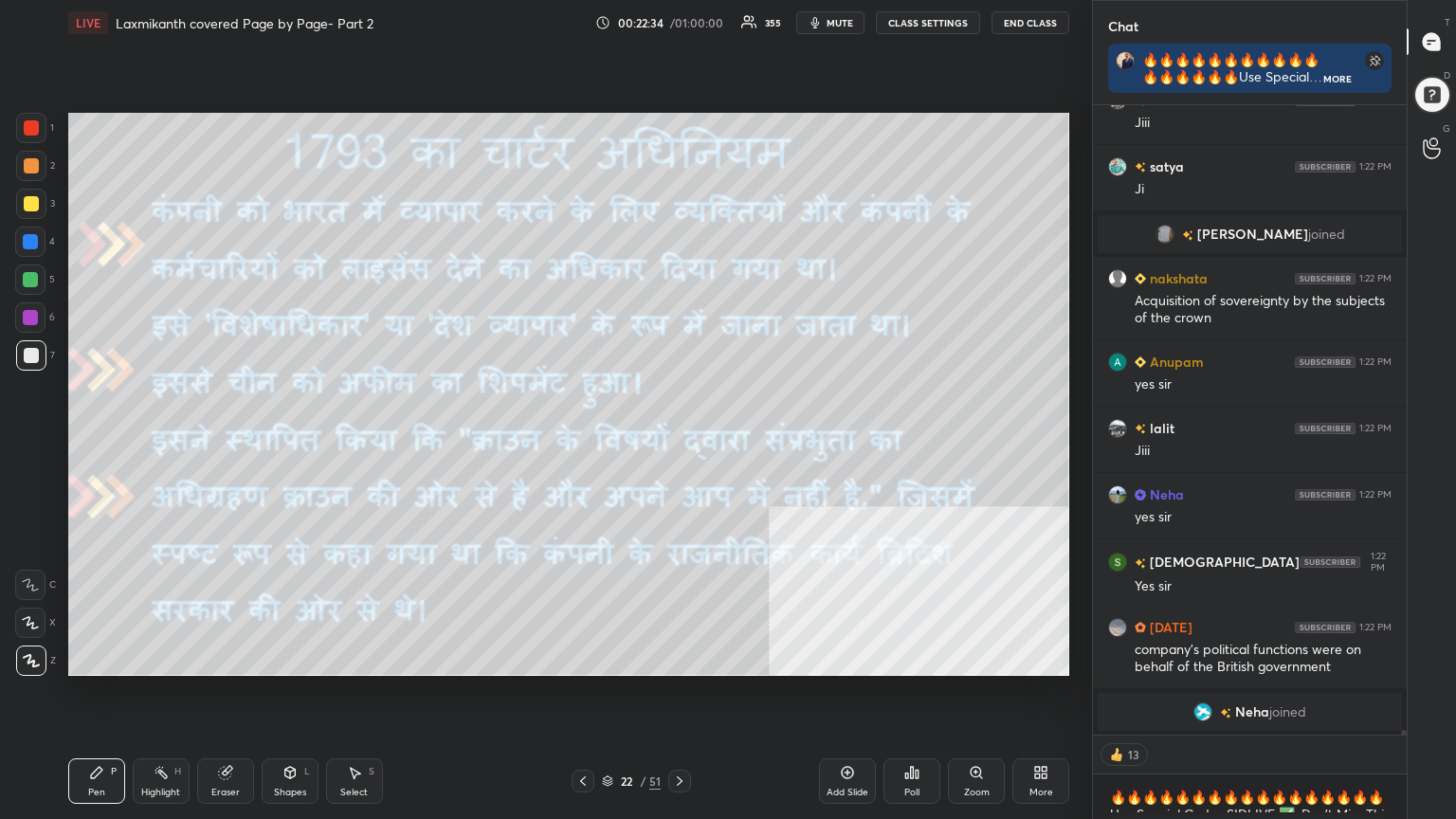click 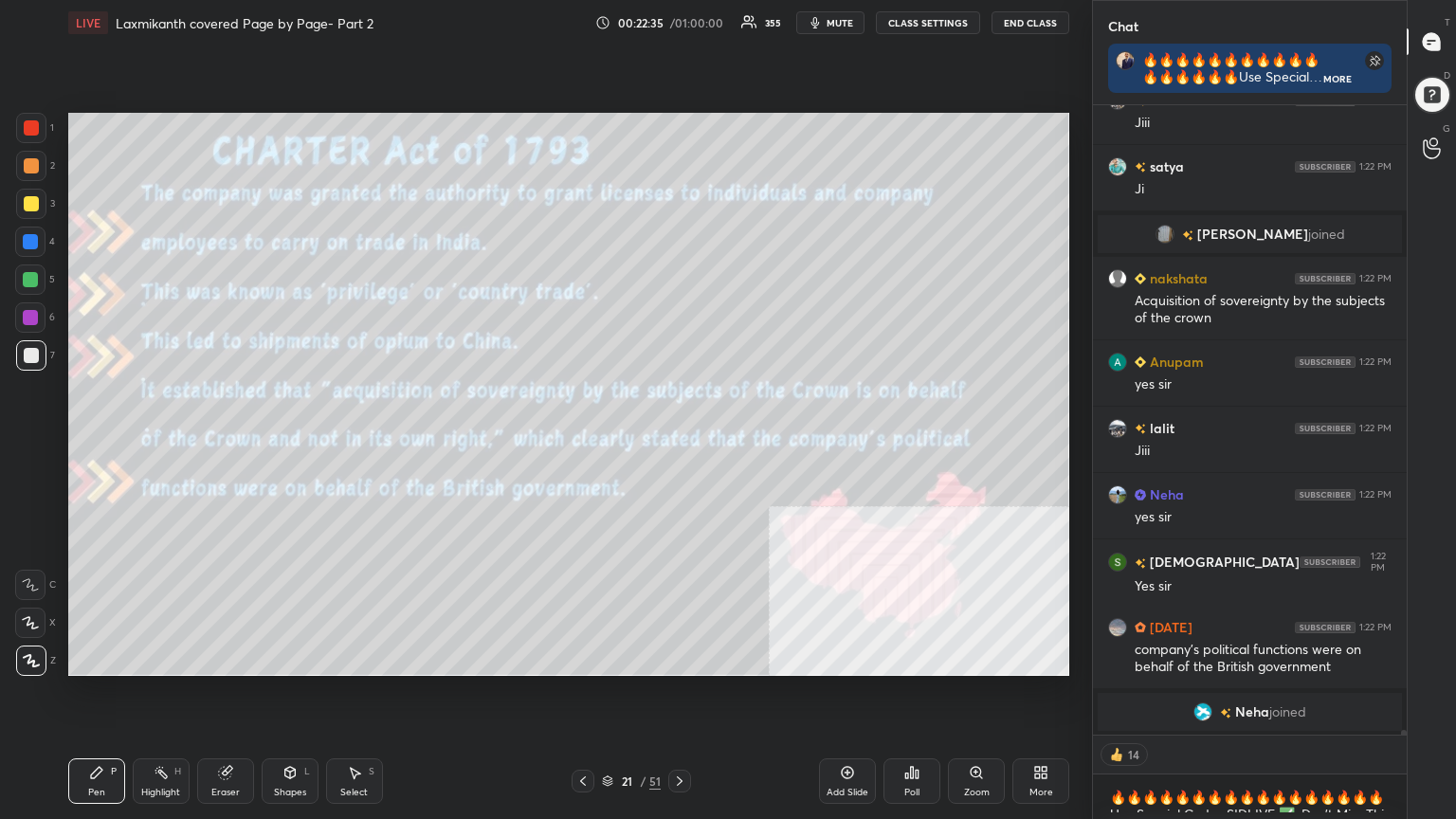 click 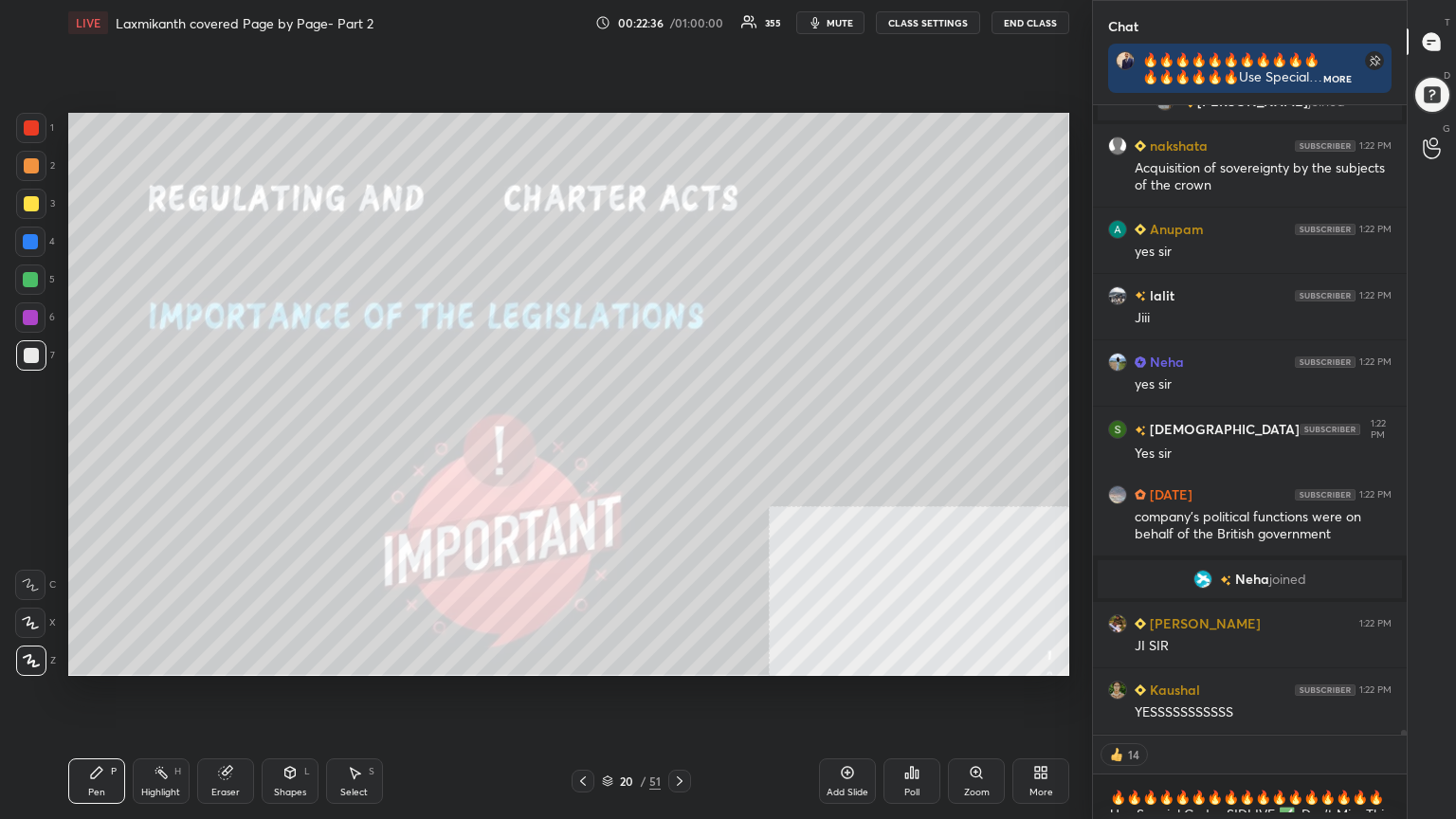 click at bounding box center (680, 781) 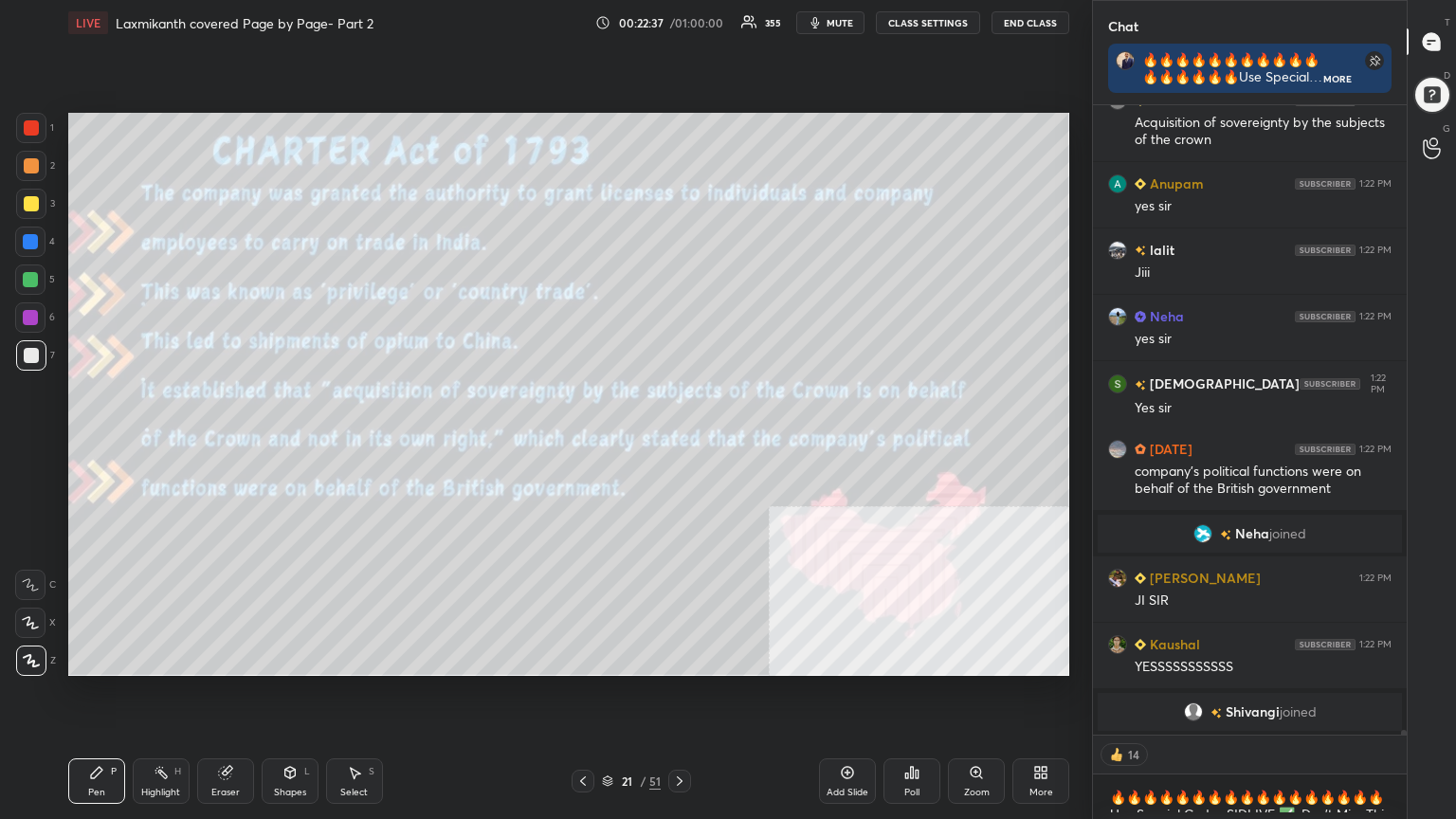 click 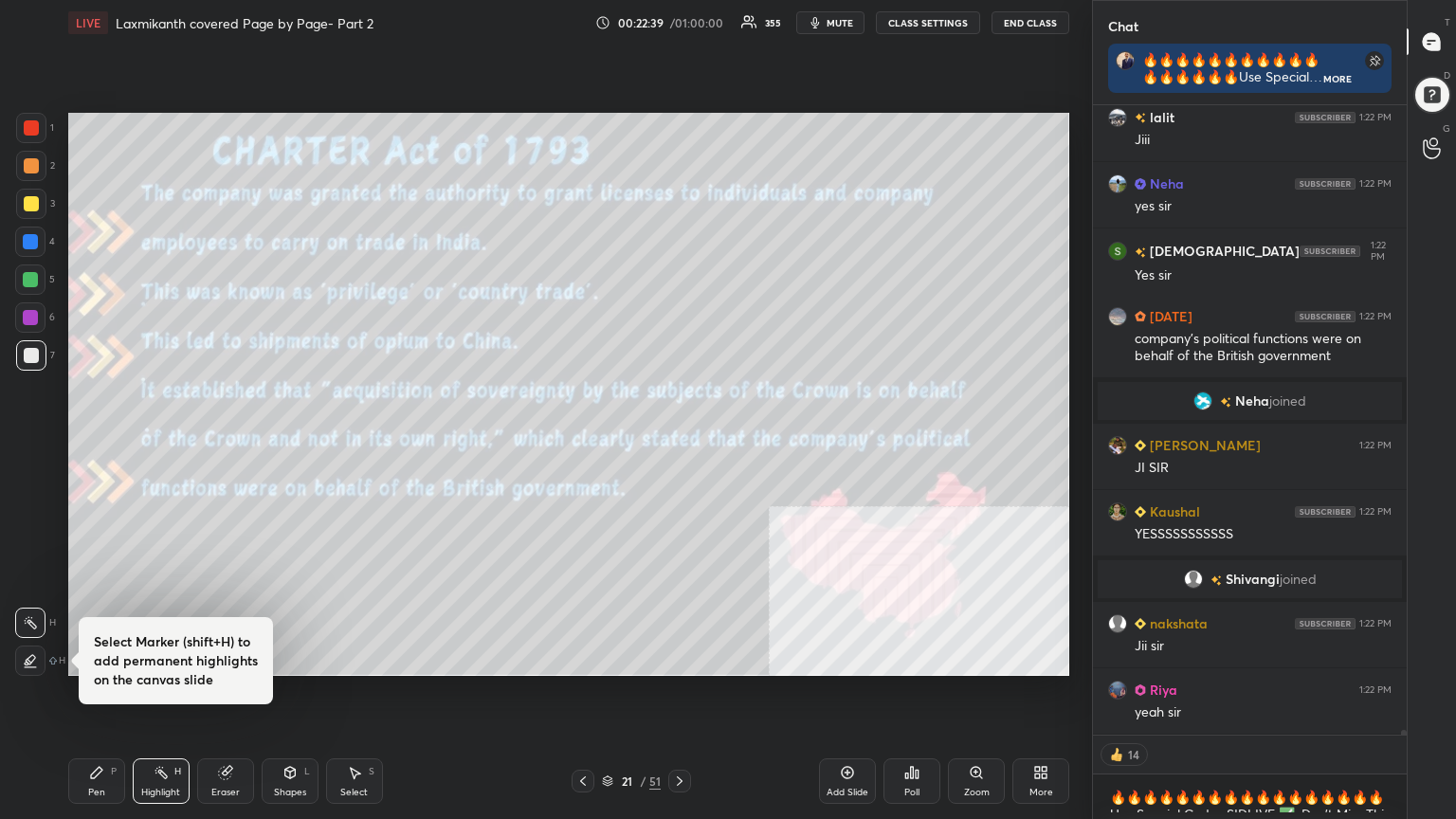 click 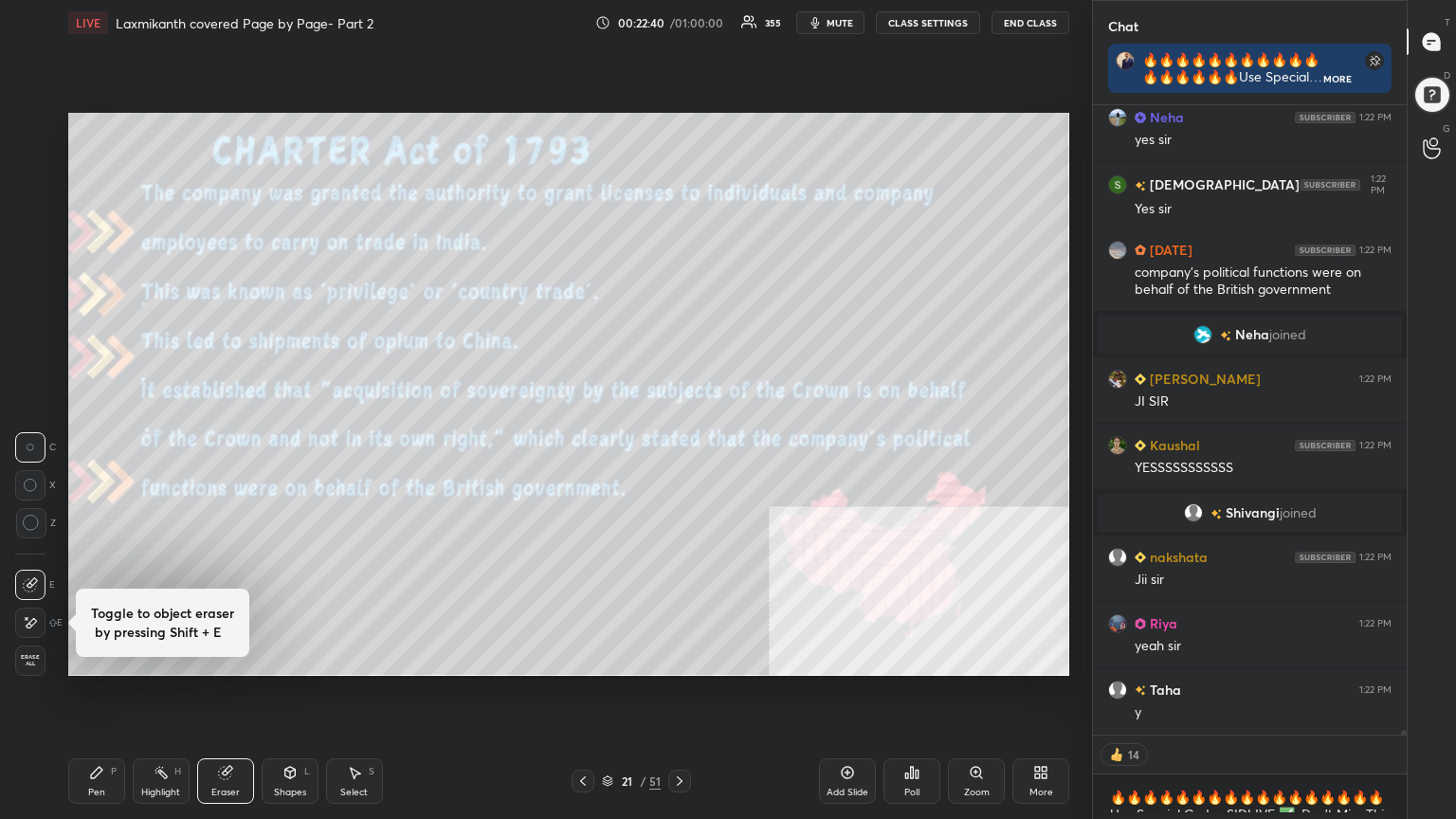 click on "Erase all" at bounding box center [30, 661] 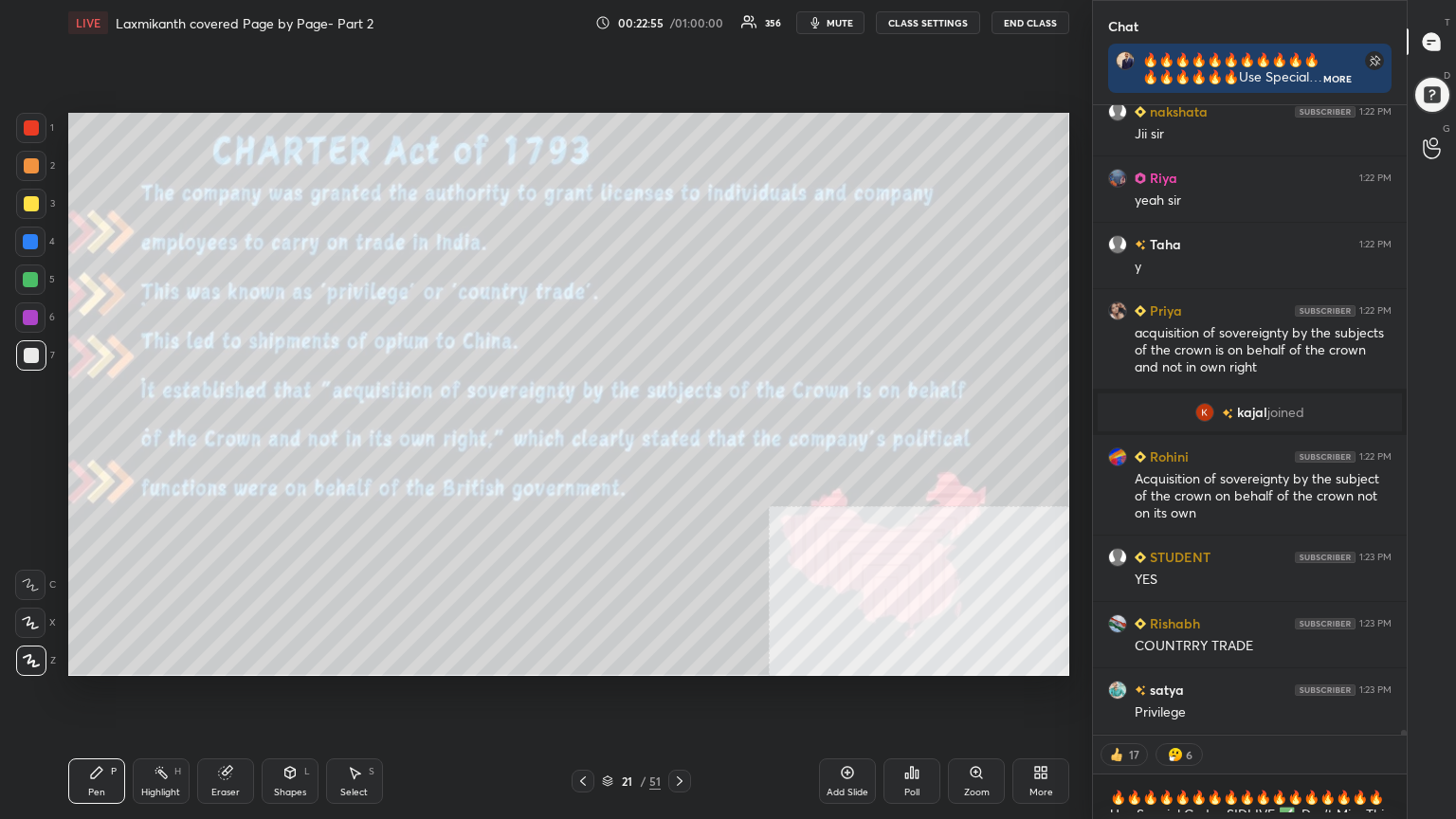 scroll, scrollTop: 84714, scrollLeft: 0, axis: vertical 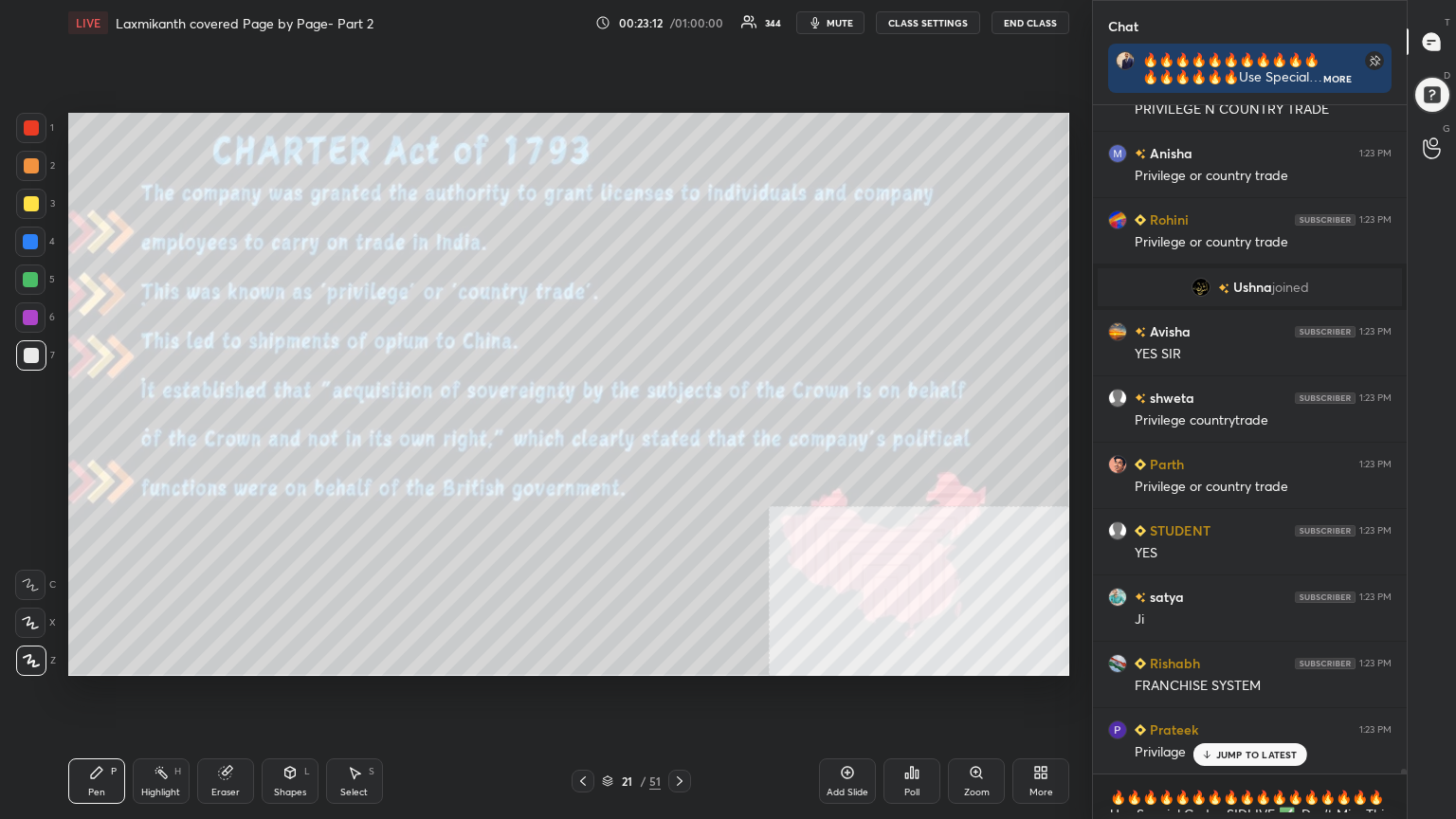 click 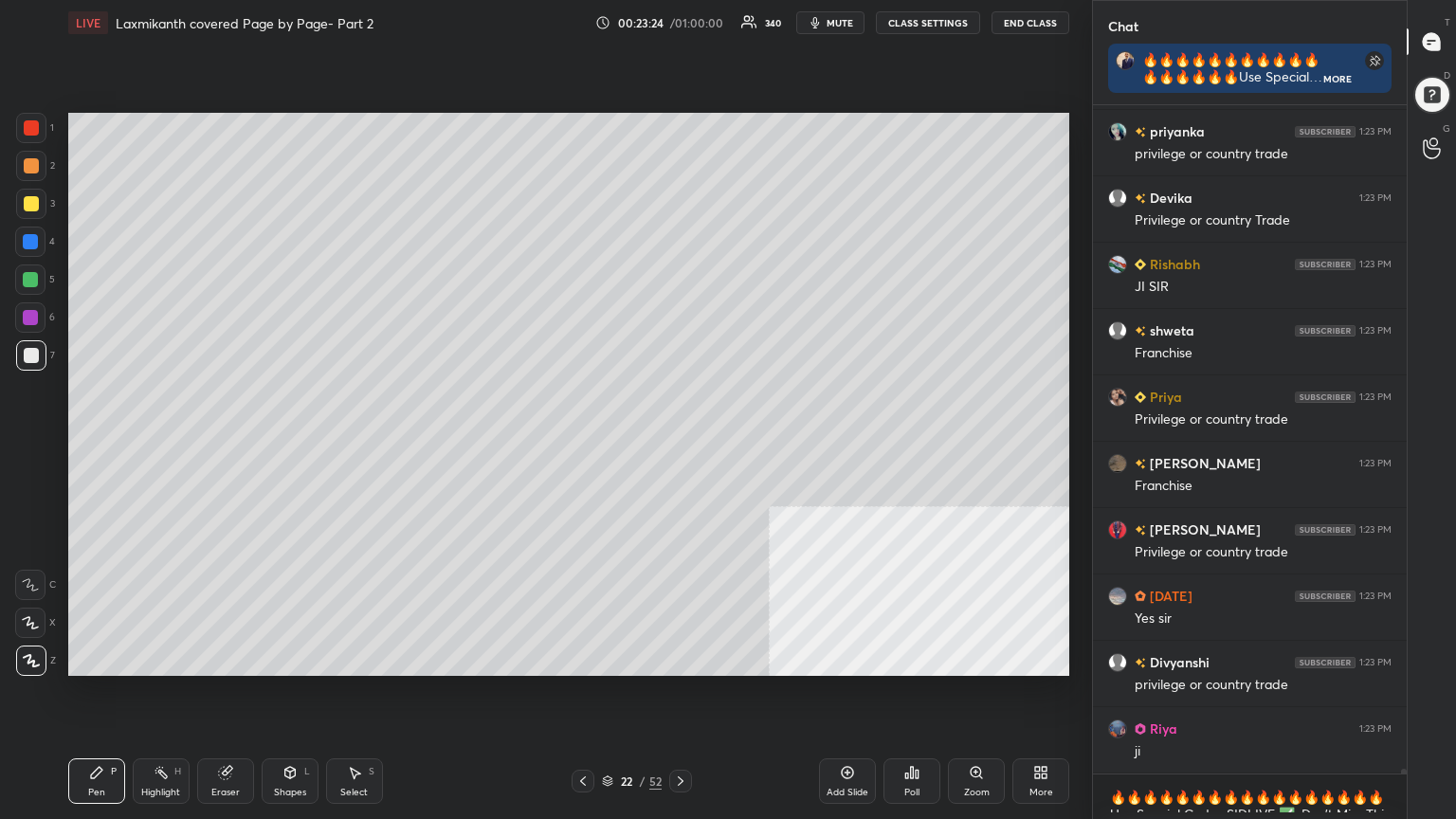 click at bounding box center (31, 204) 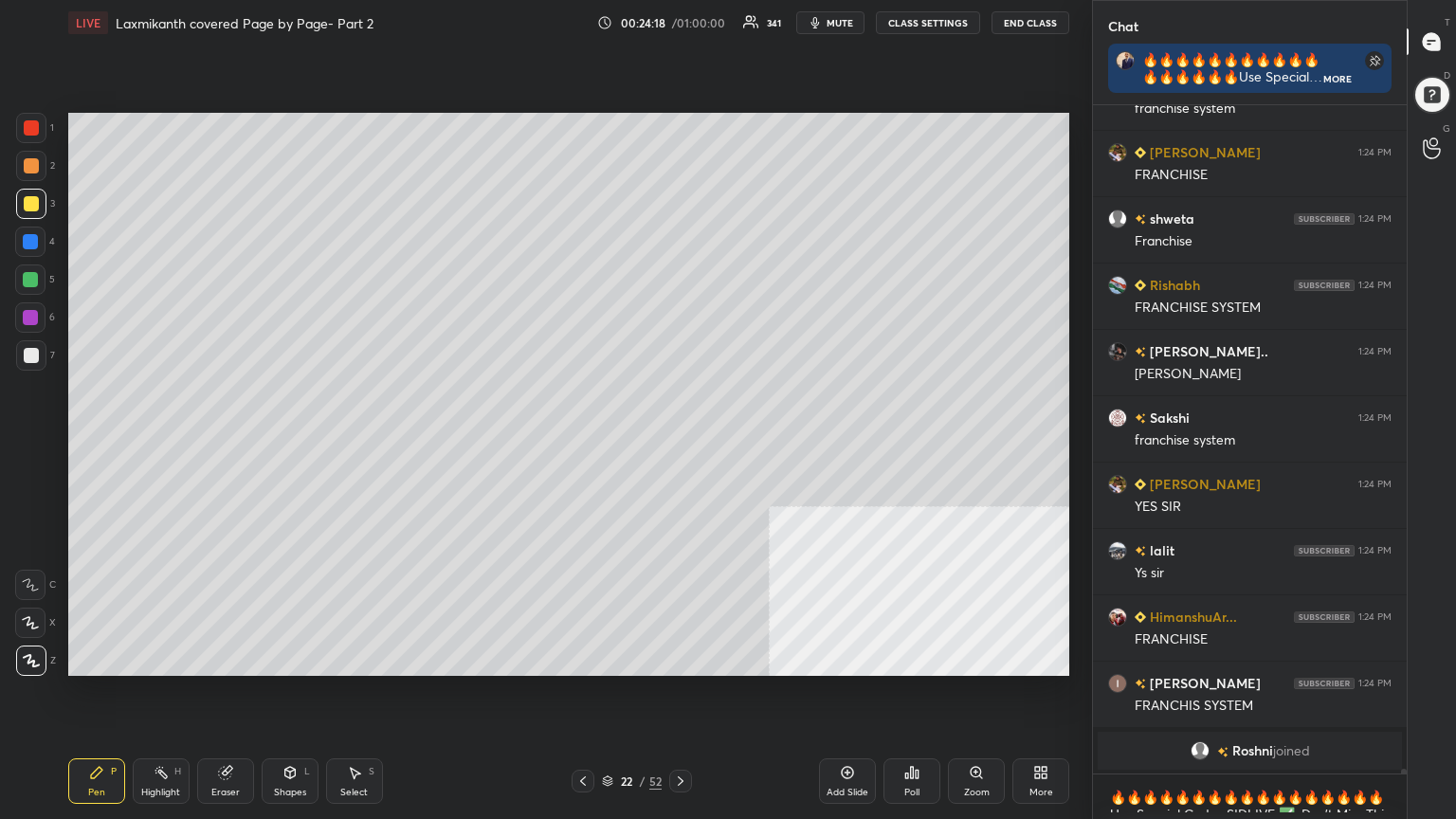 scroll, scrollTop: 89642, scrollLeft: 0, axis: vertical 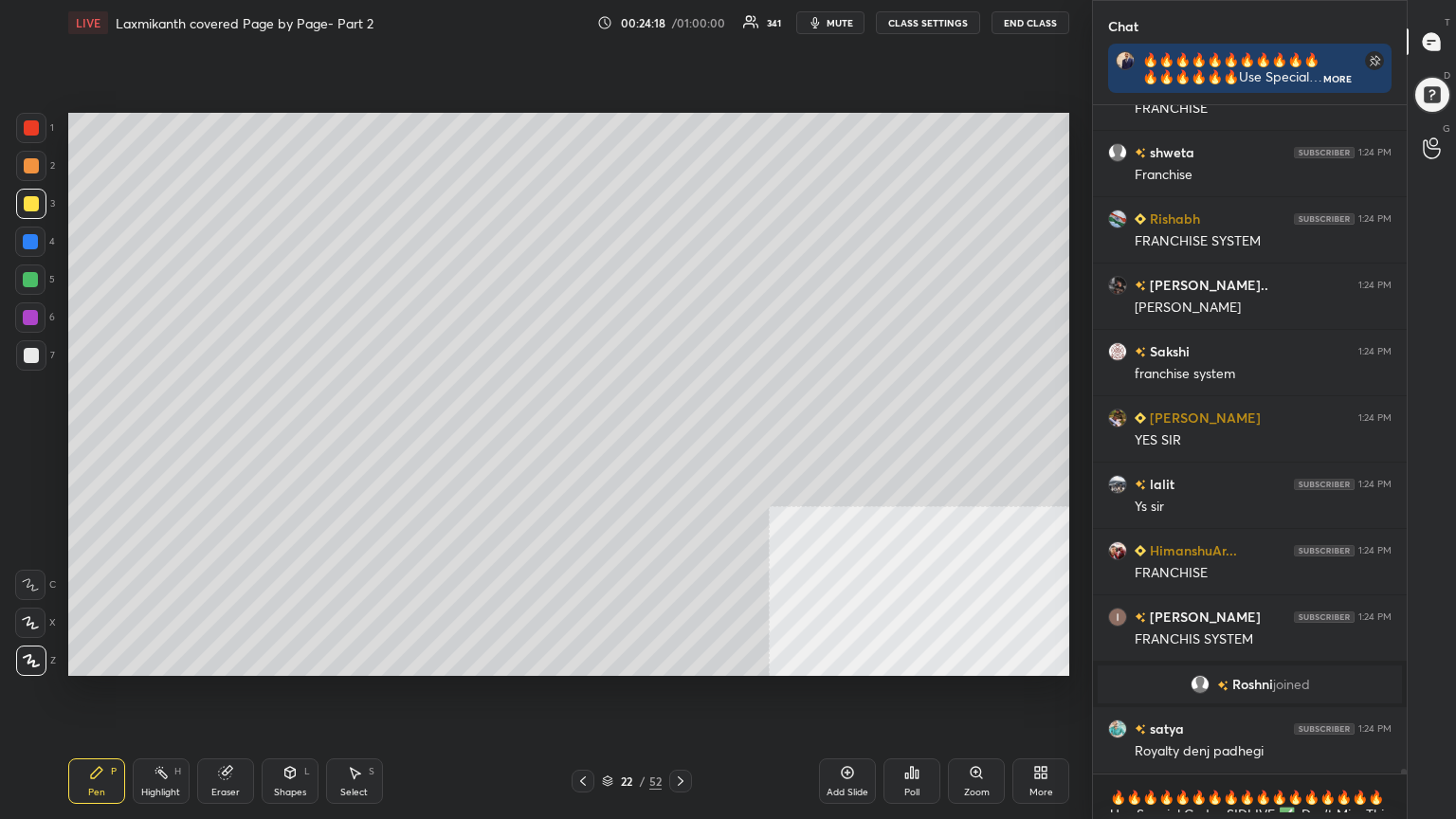 click 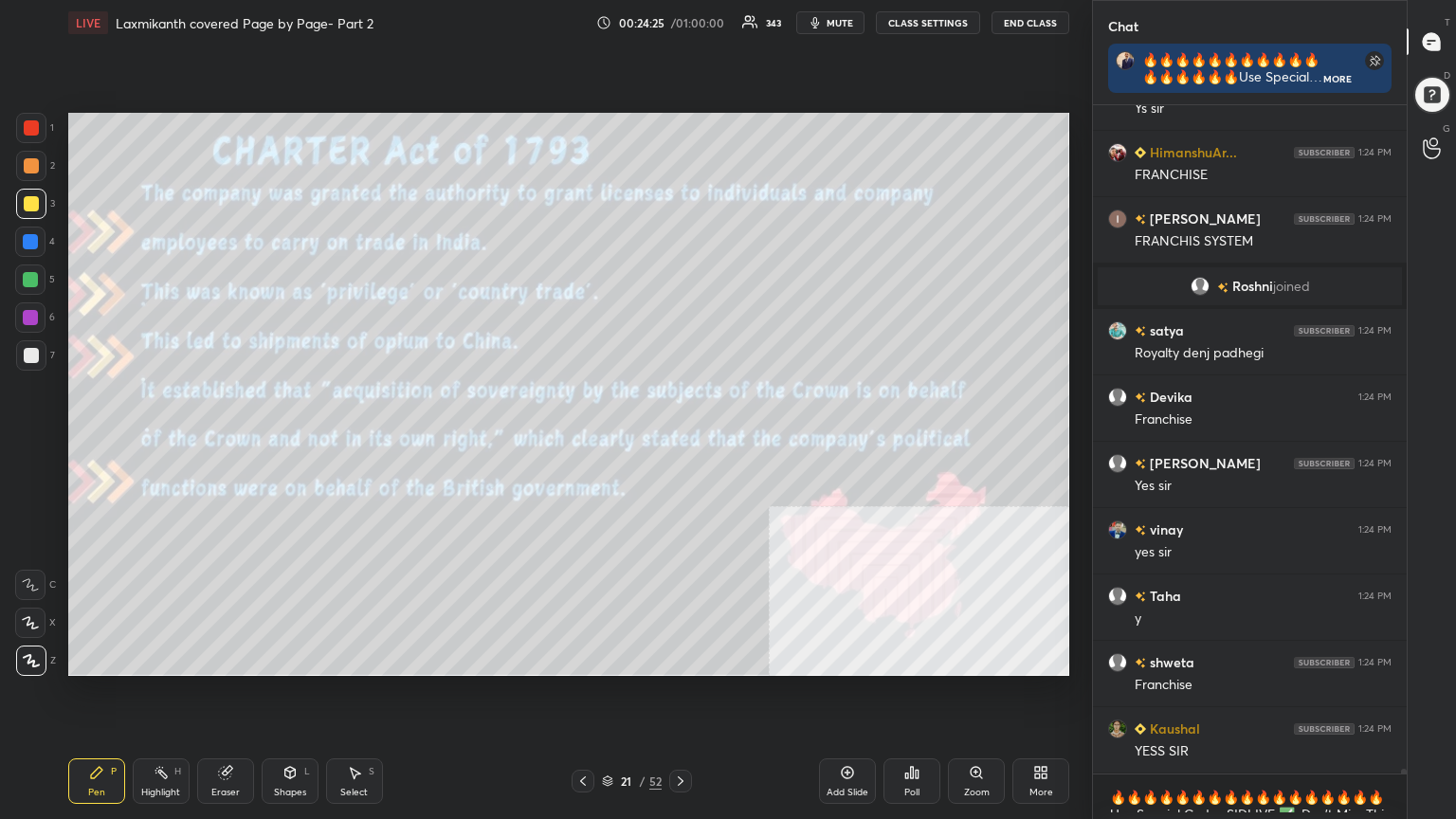 scroll, scrollTop: 90105, scrollLeft: 0, axis: vertical 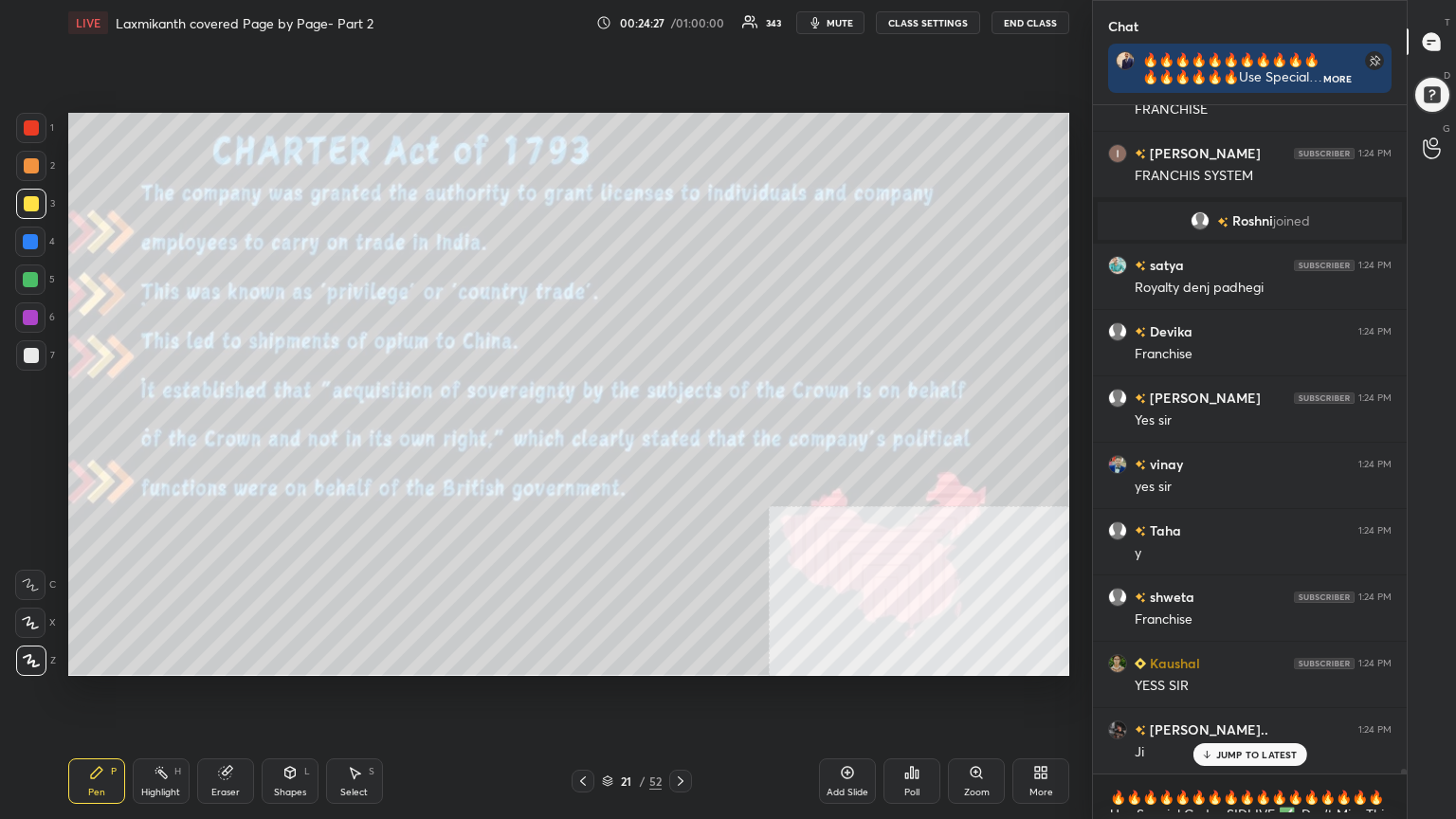 click 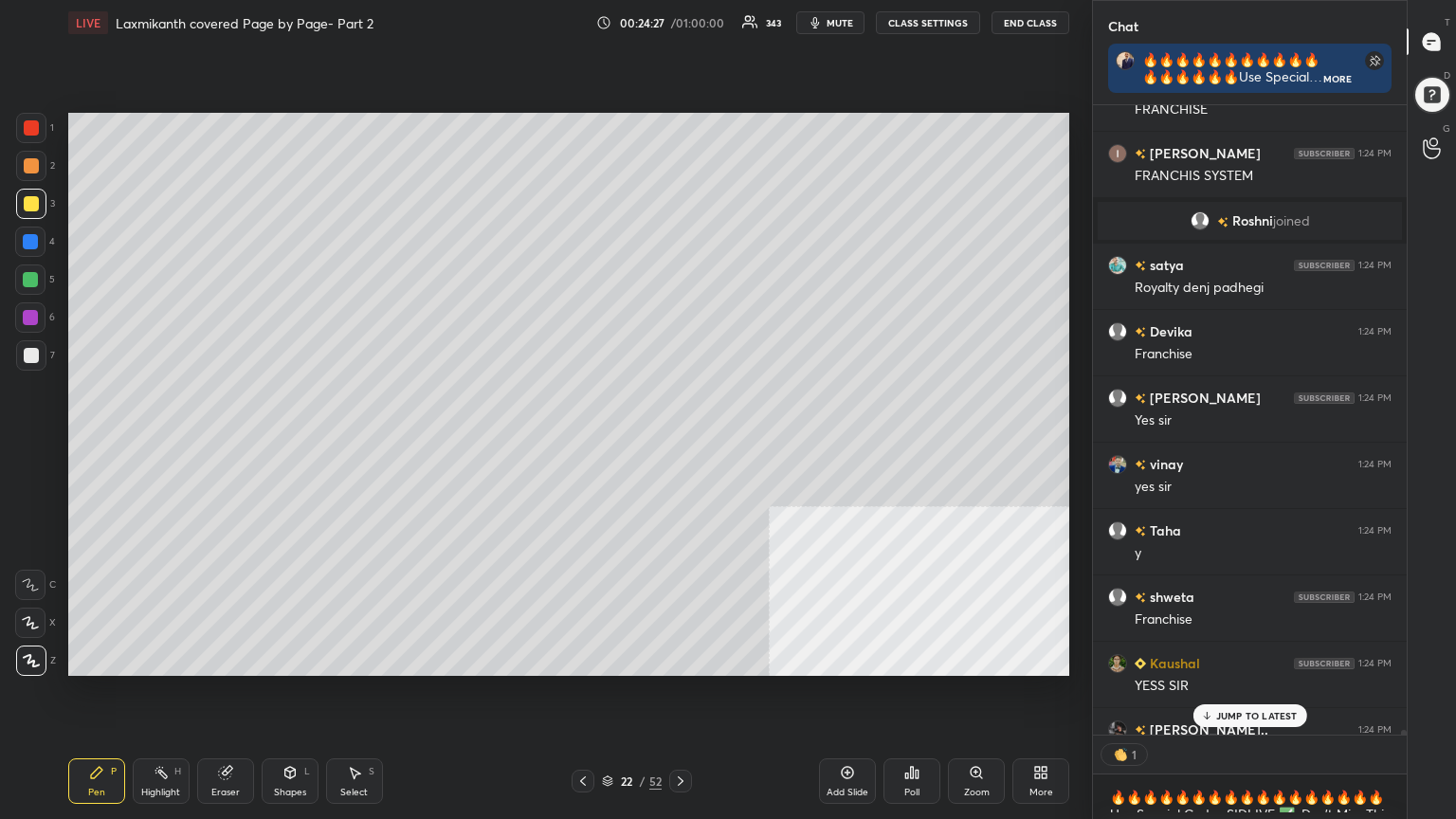 scroll, scrollTop: 625, scrollLeft: 308, axis: both 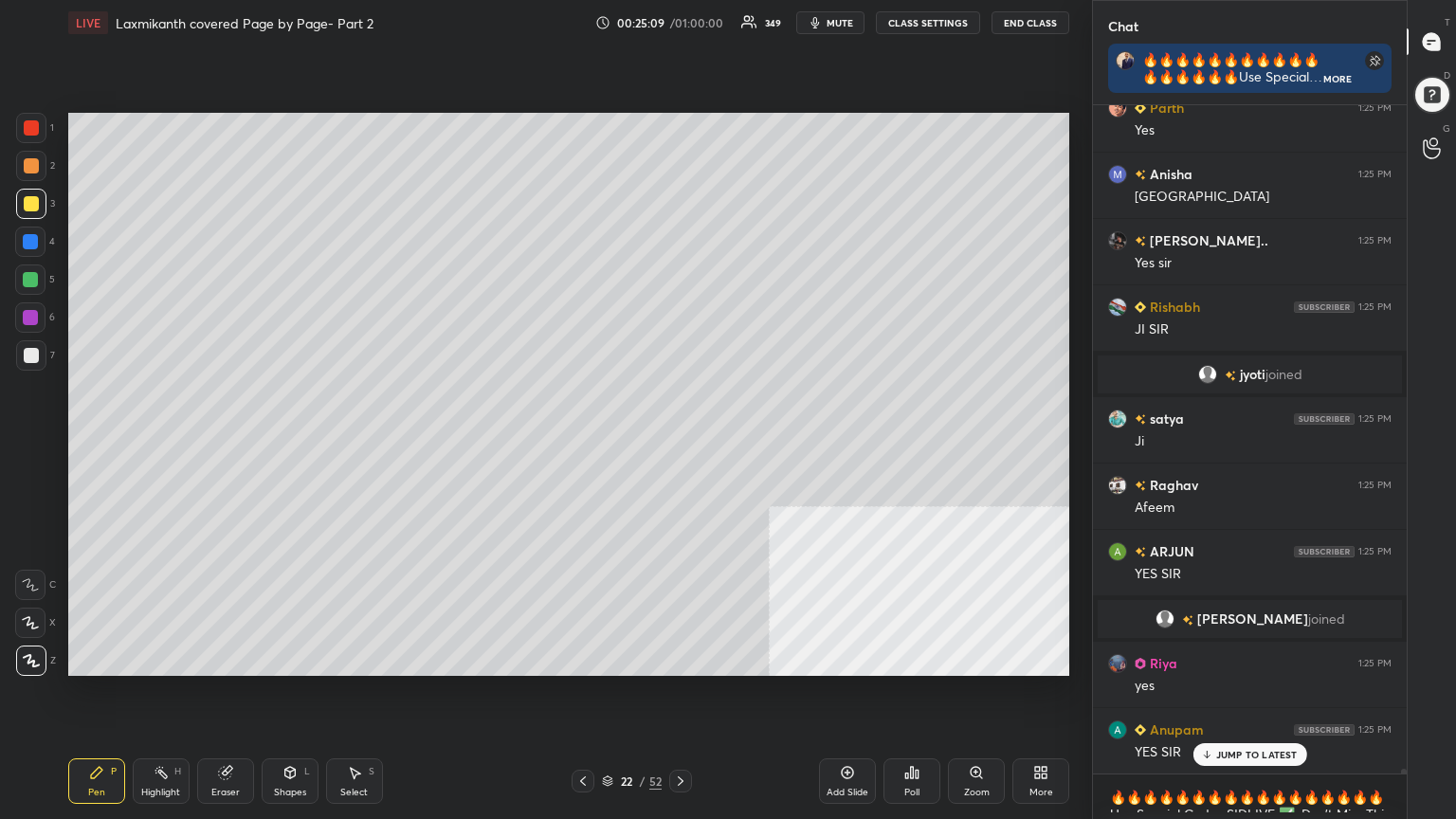 click 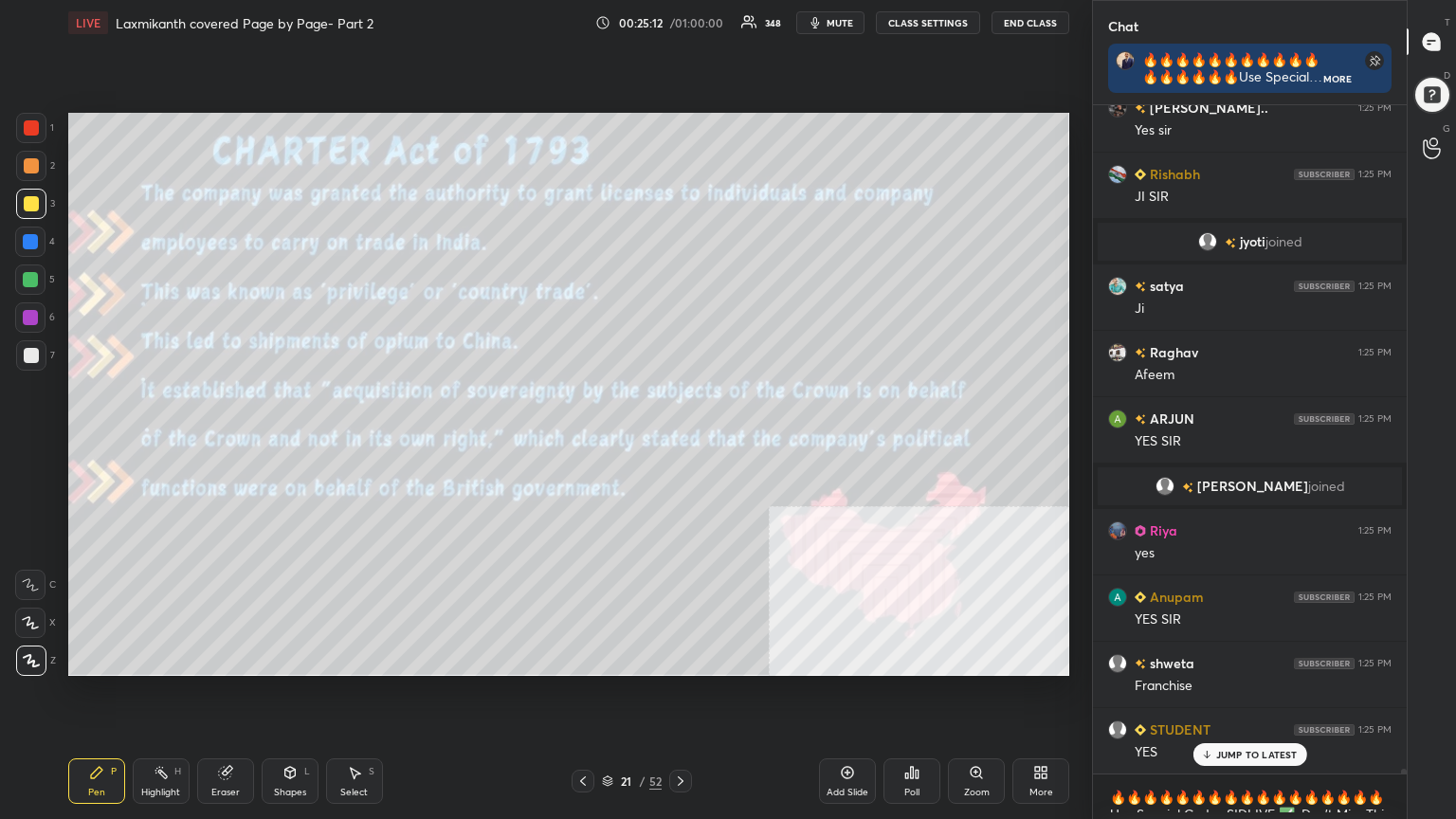click 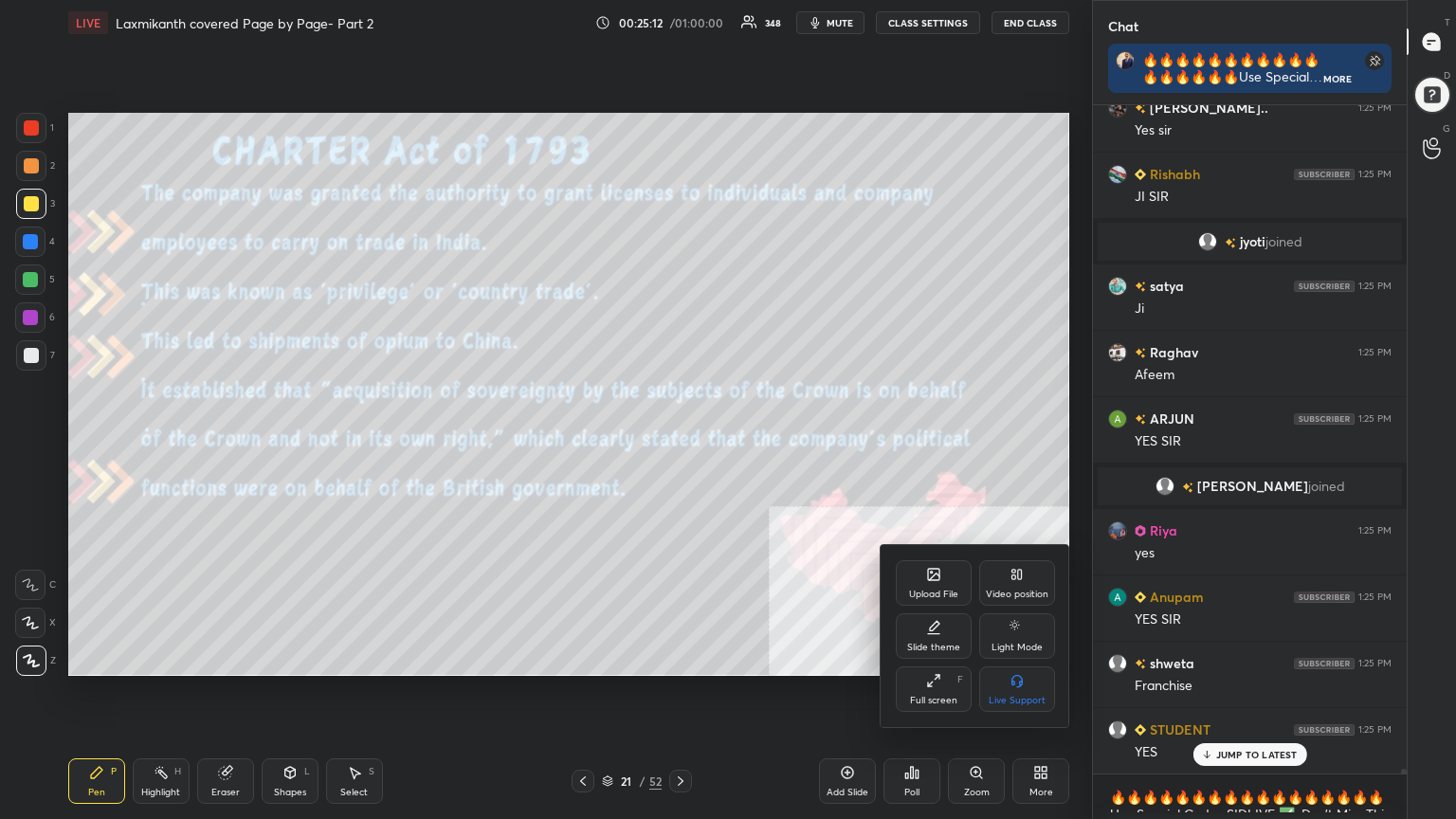 click 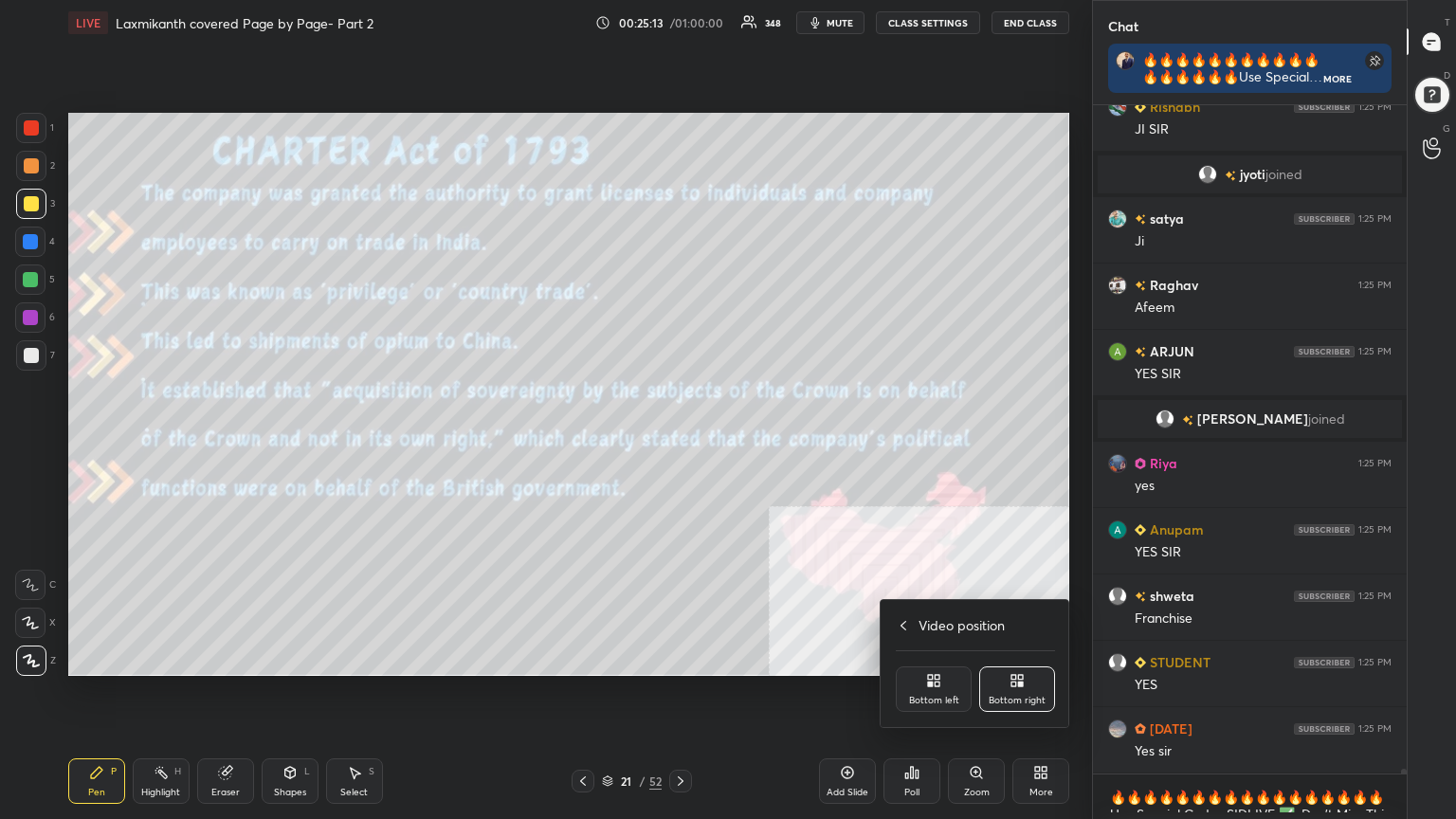 click 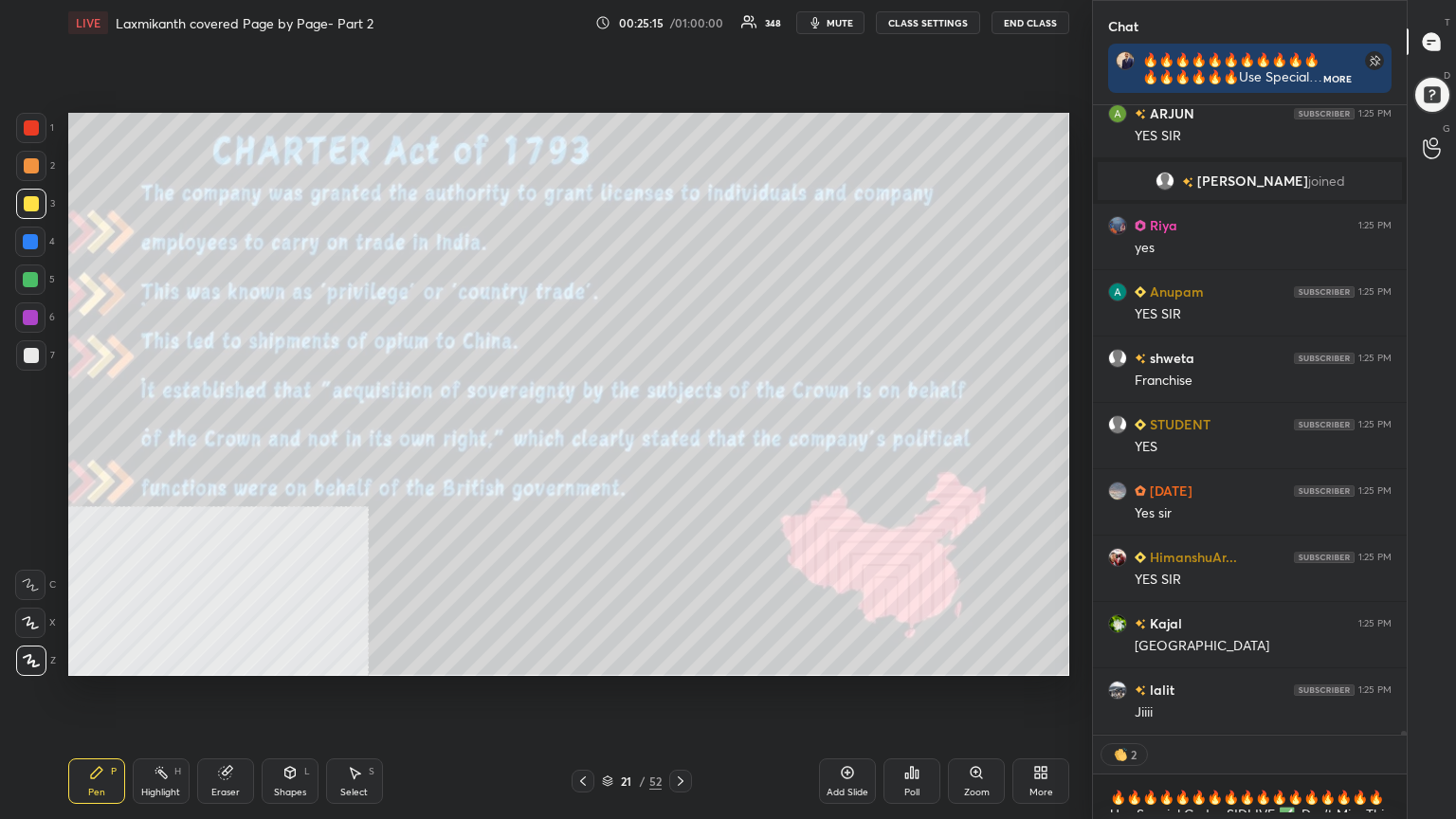 click at bounding box center (31, 128) 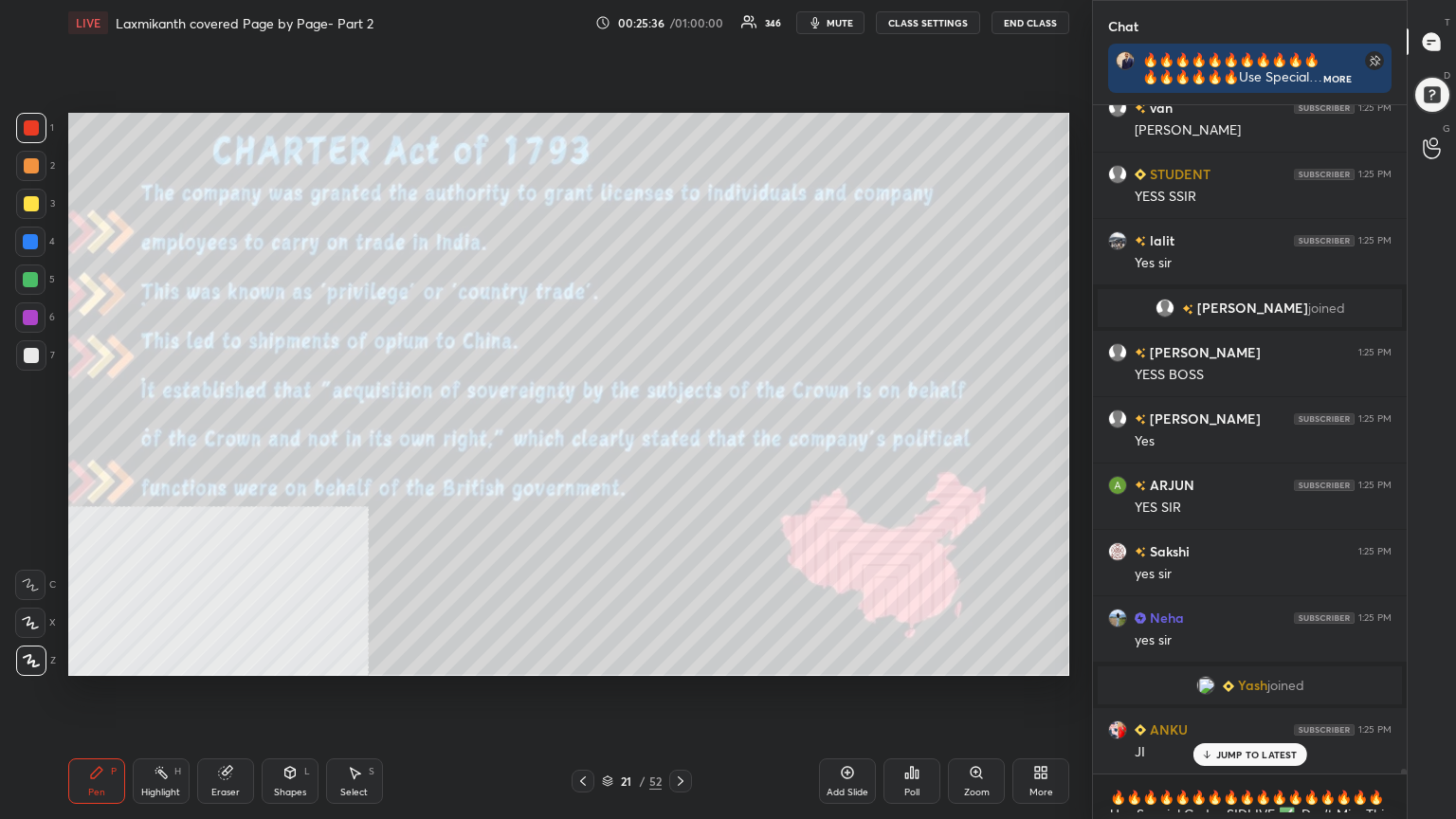 click 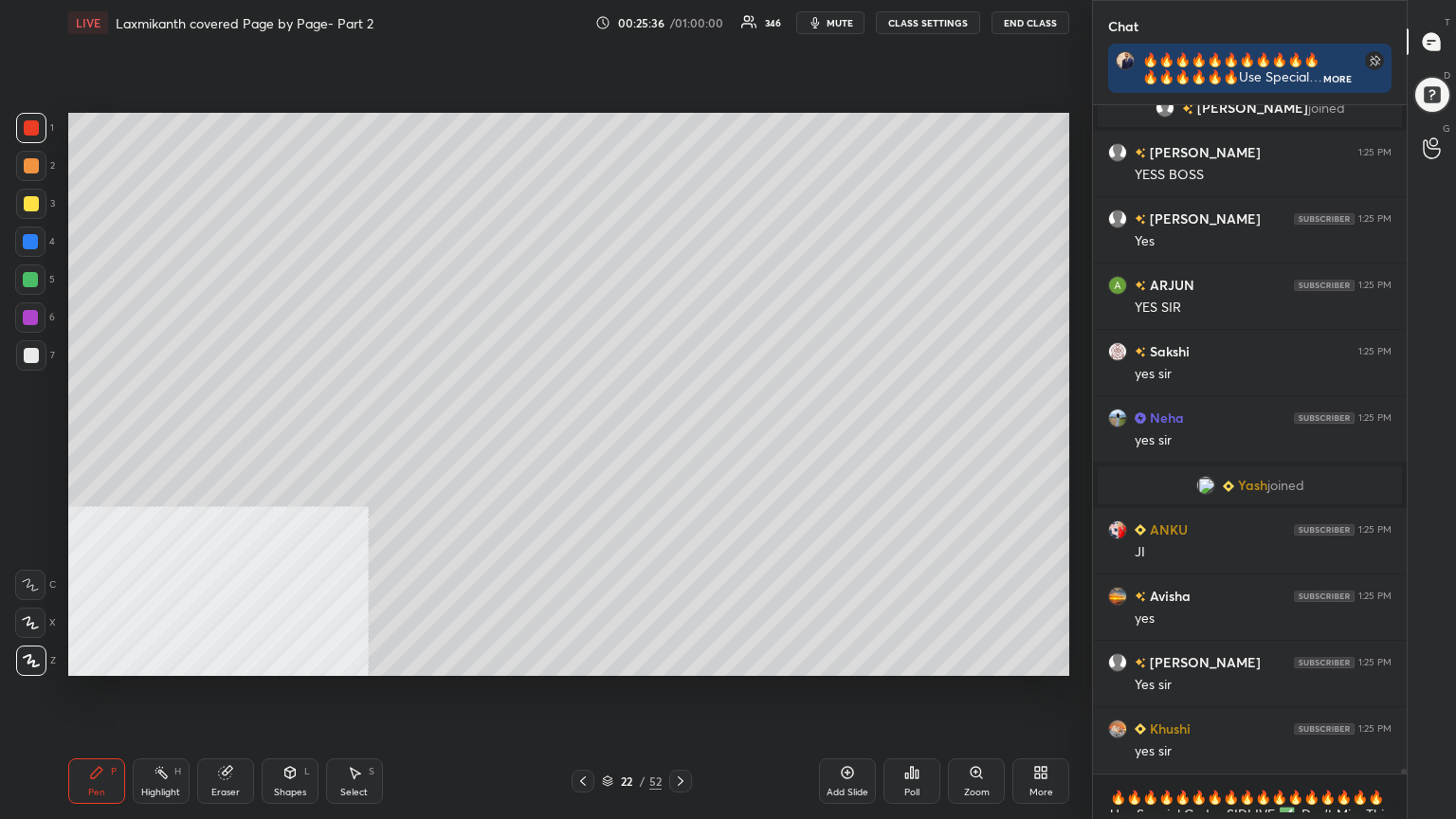 click 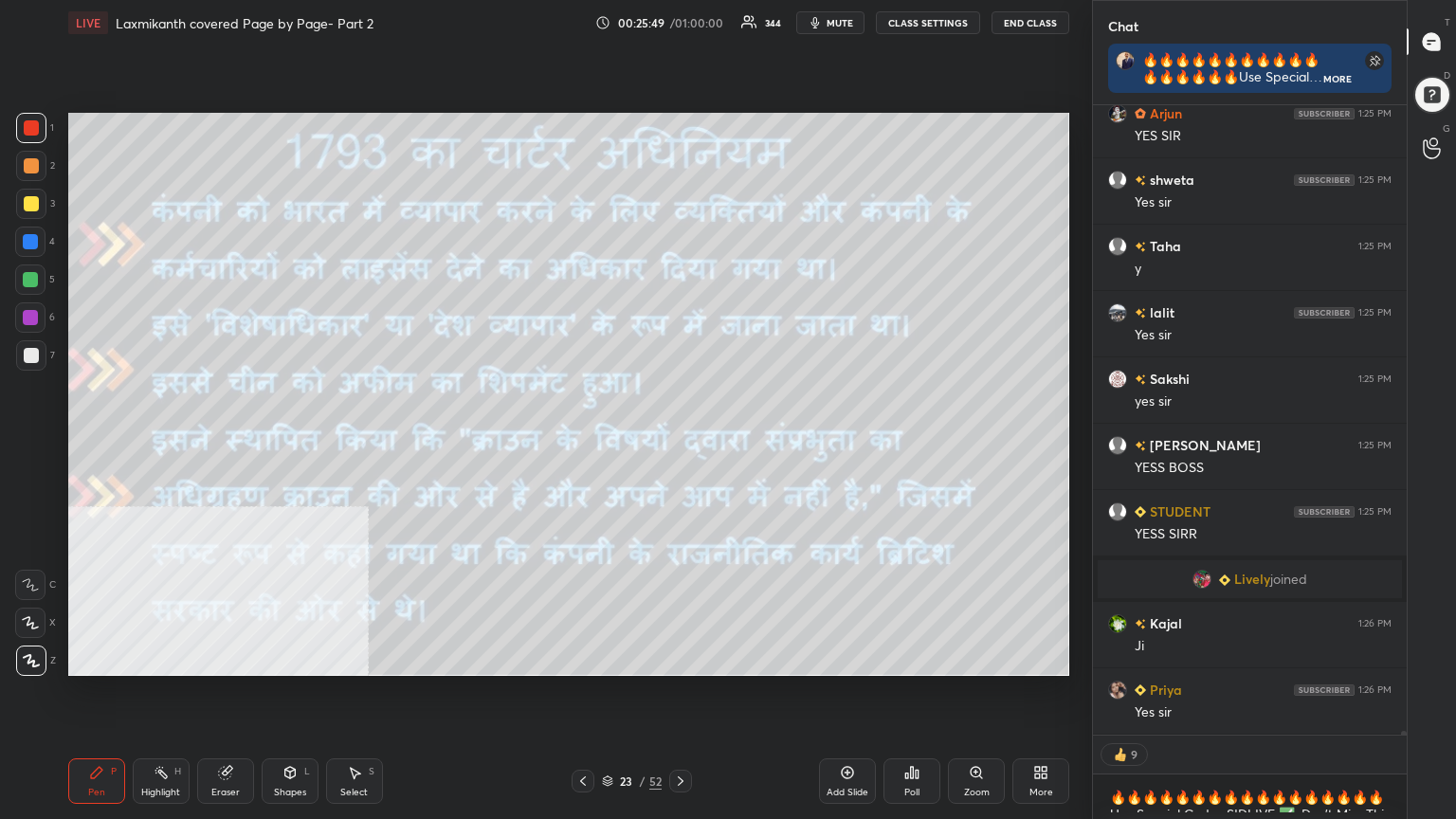 click on "23 / 52" at bounding box center [631, 781] 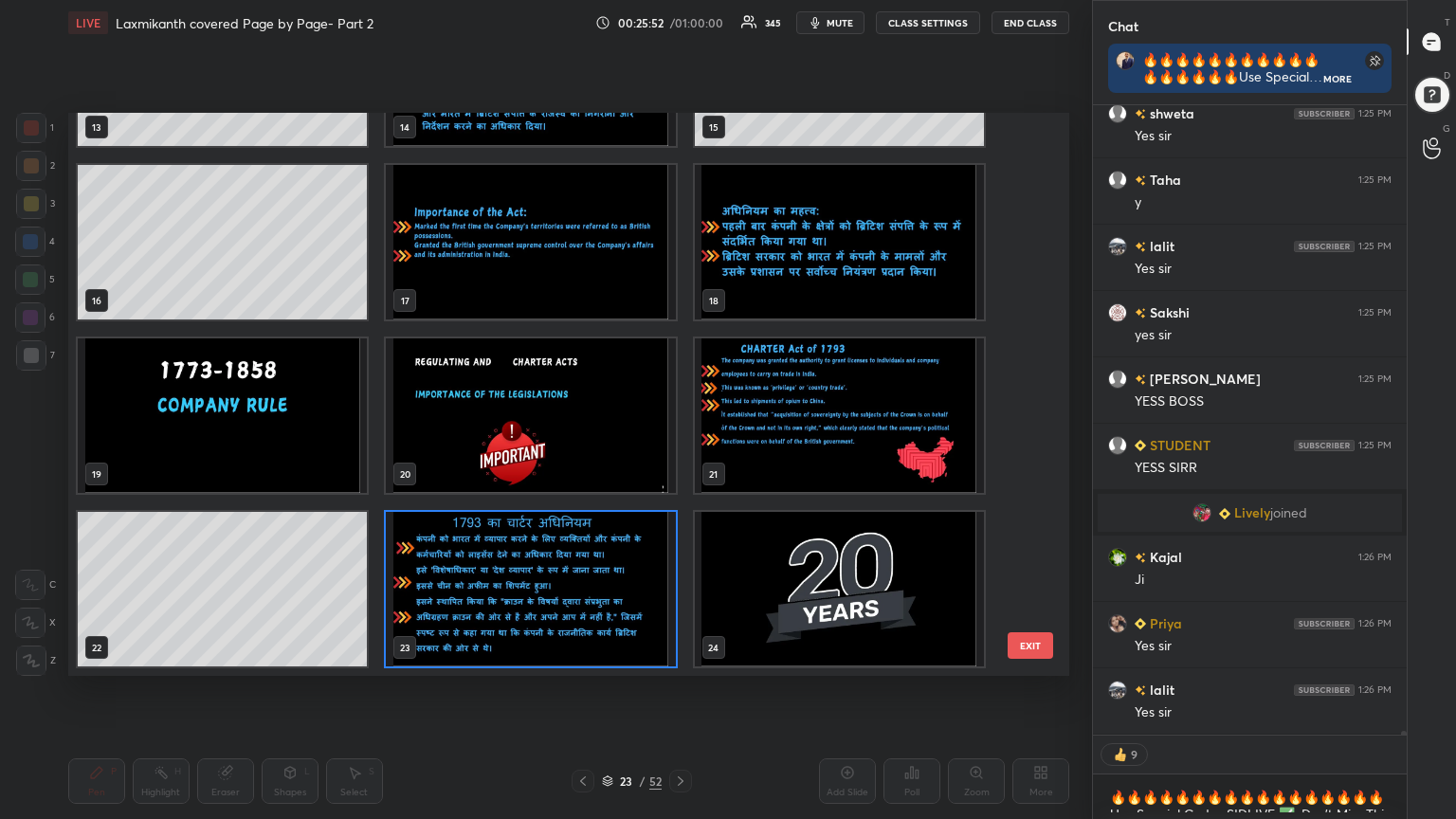 click at bounding box center (839, 589) 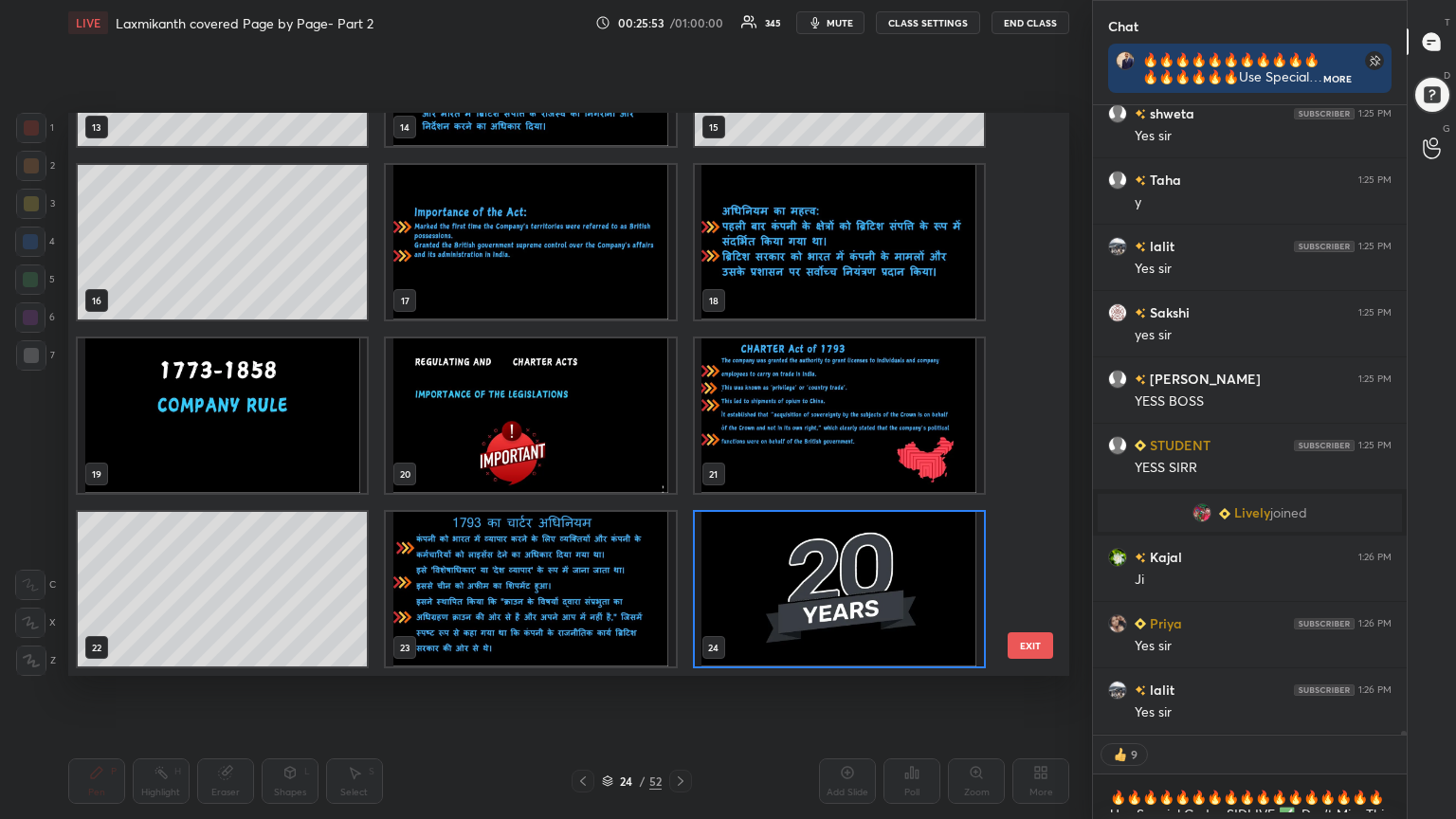 click at bounding box center [839, 589] 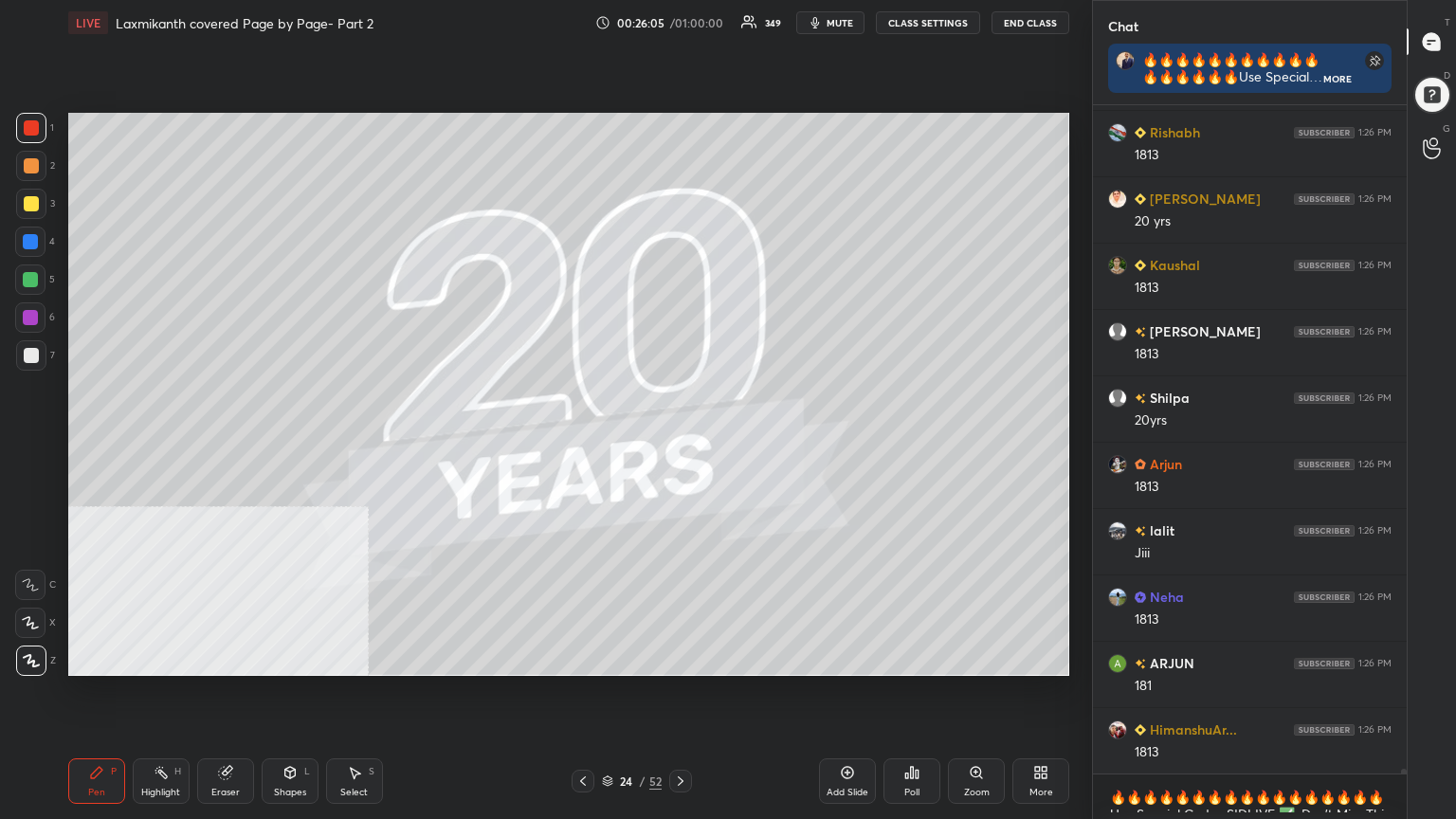click 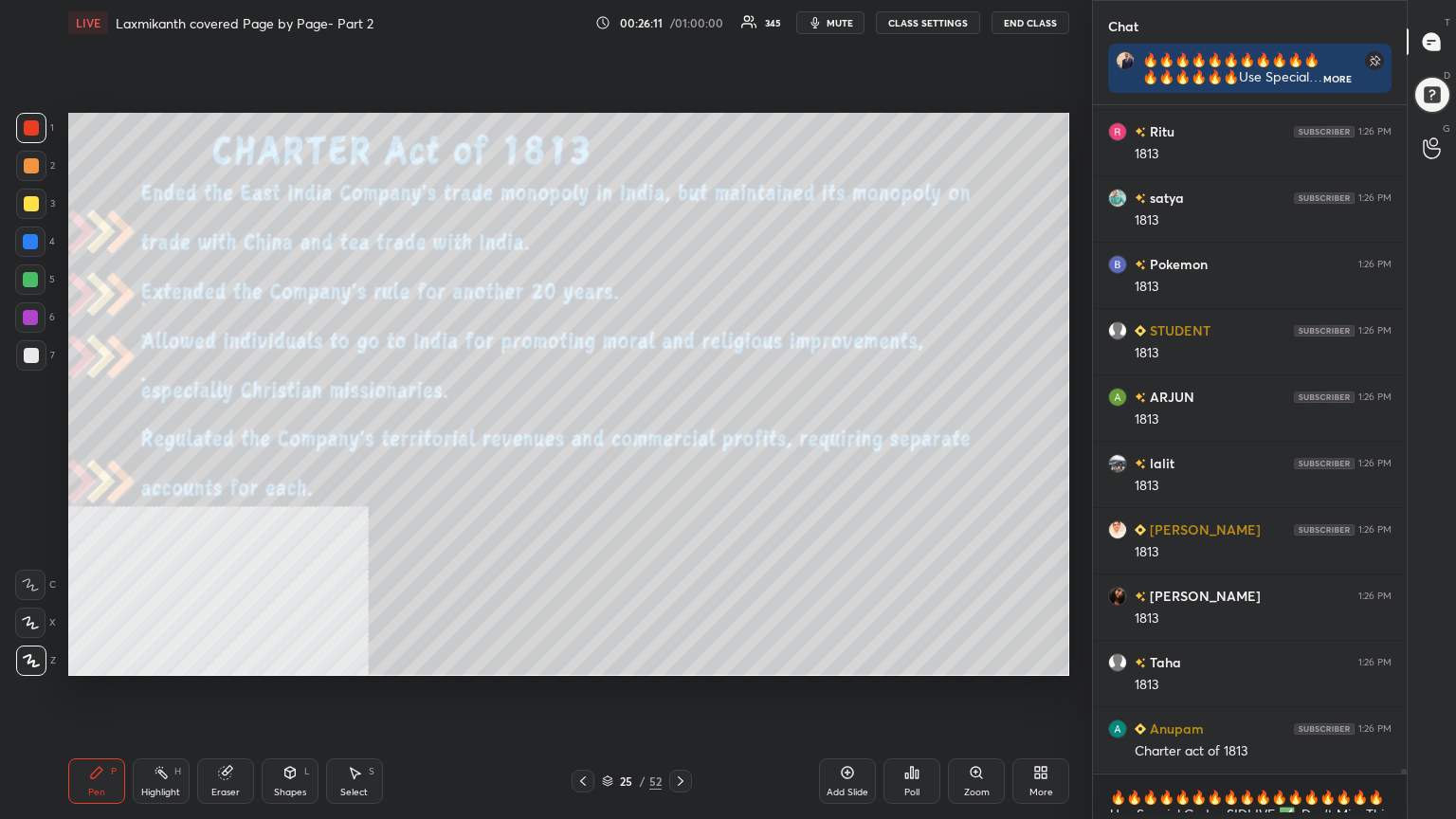 click 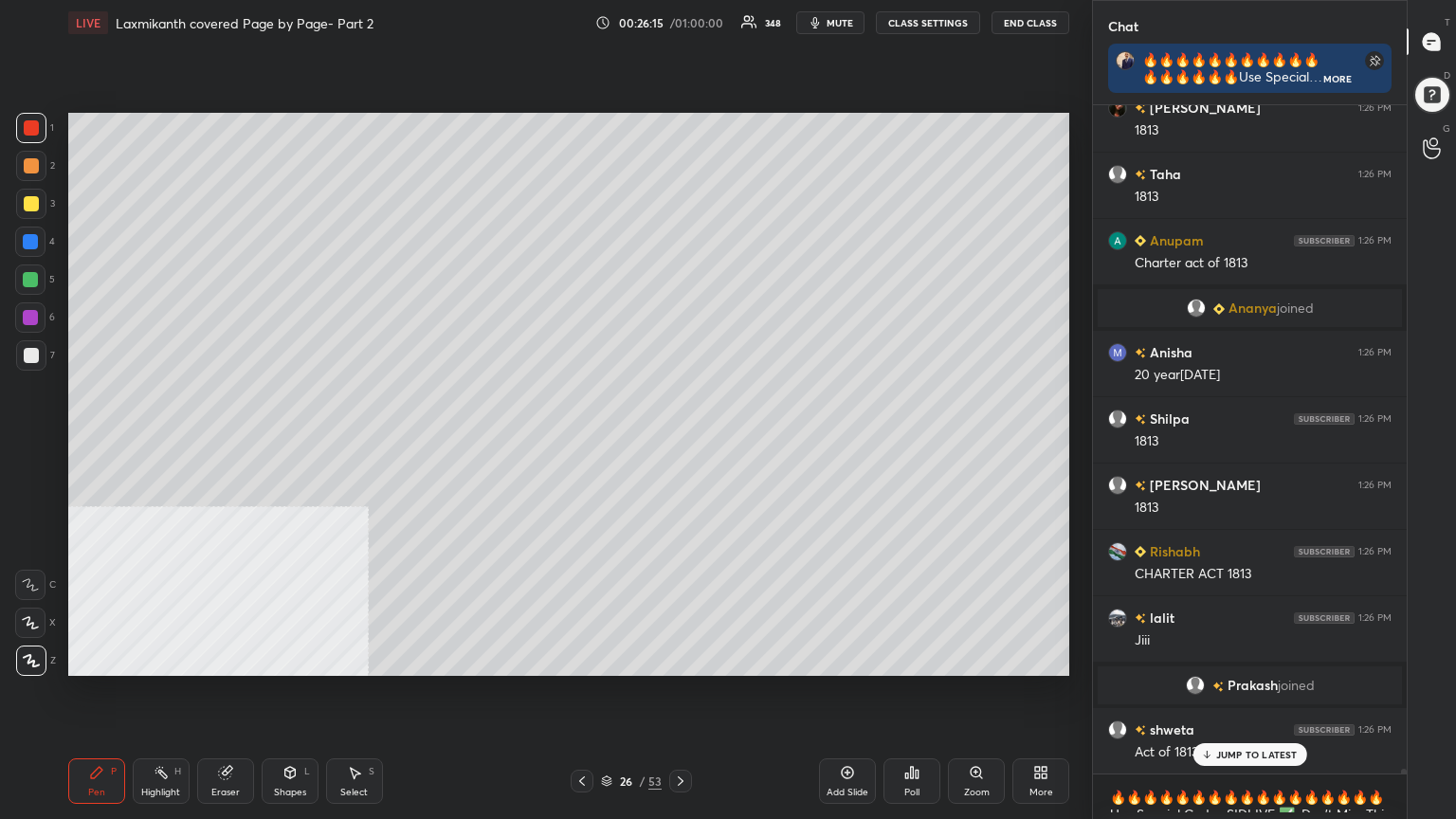 click at bounding box center (31, 204) 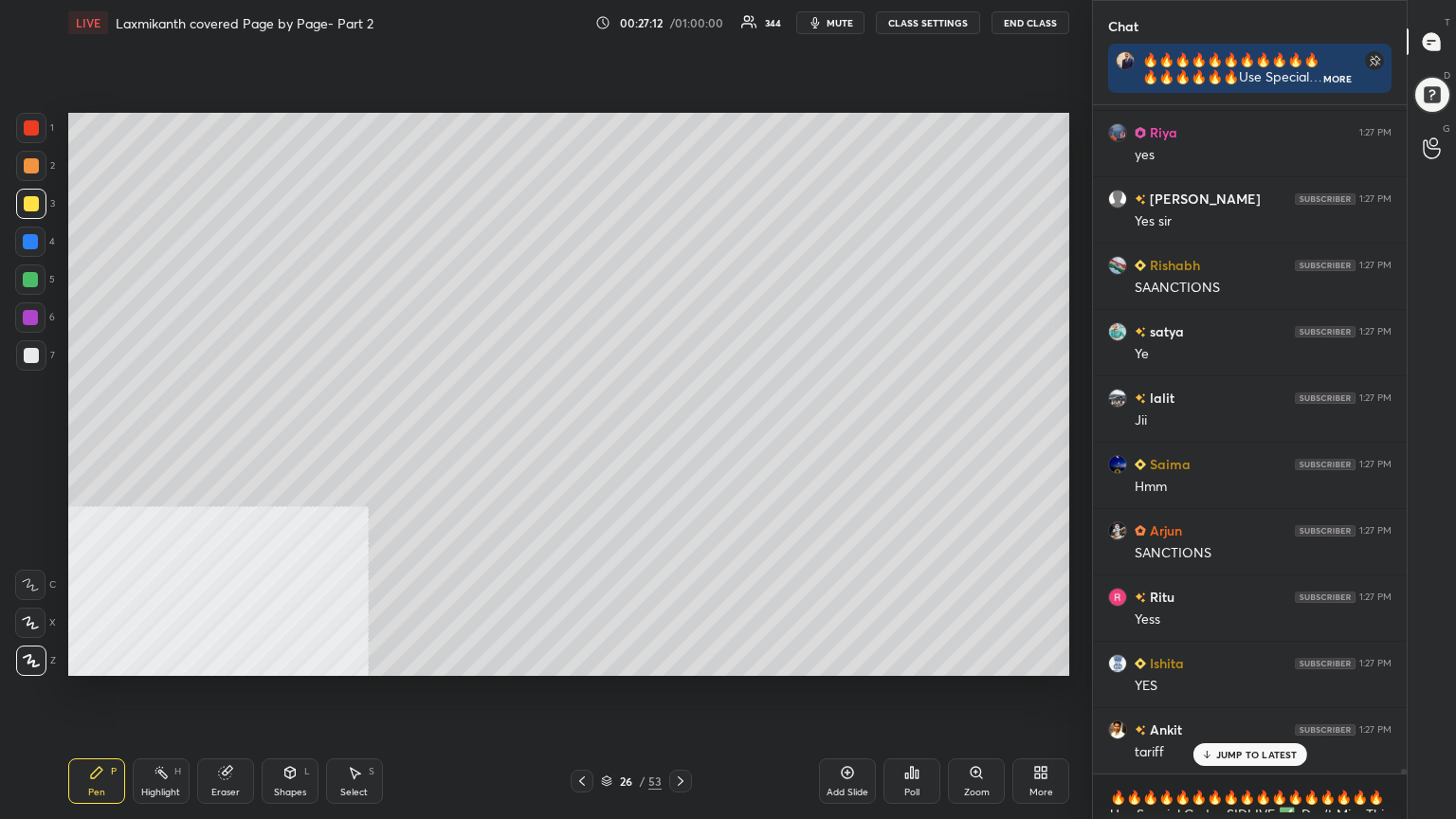 drag, startPoint x: 28, startPoint y: 239, endPoint x: 65, endPoint y: 253, distance: 39.560081 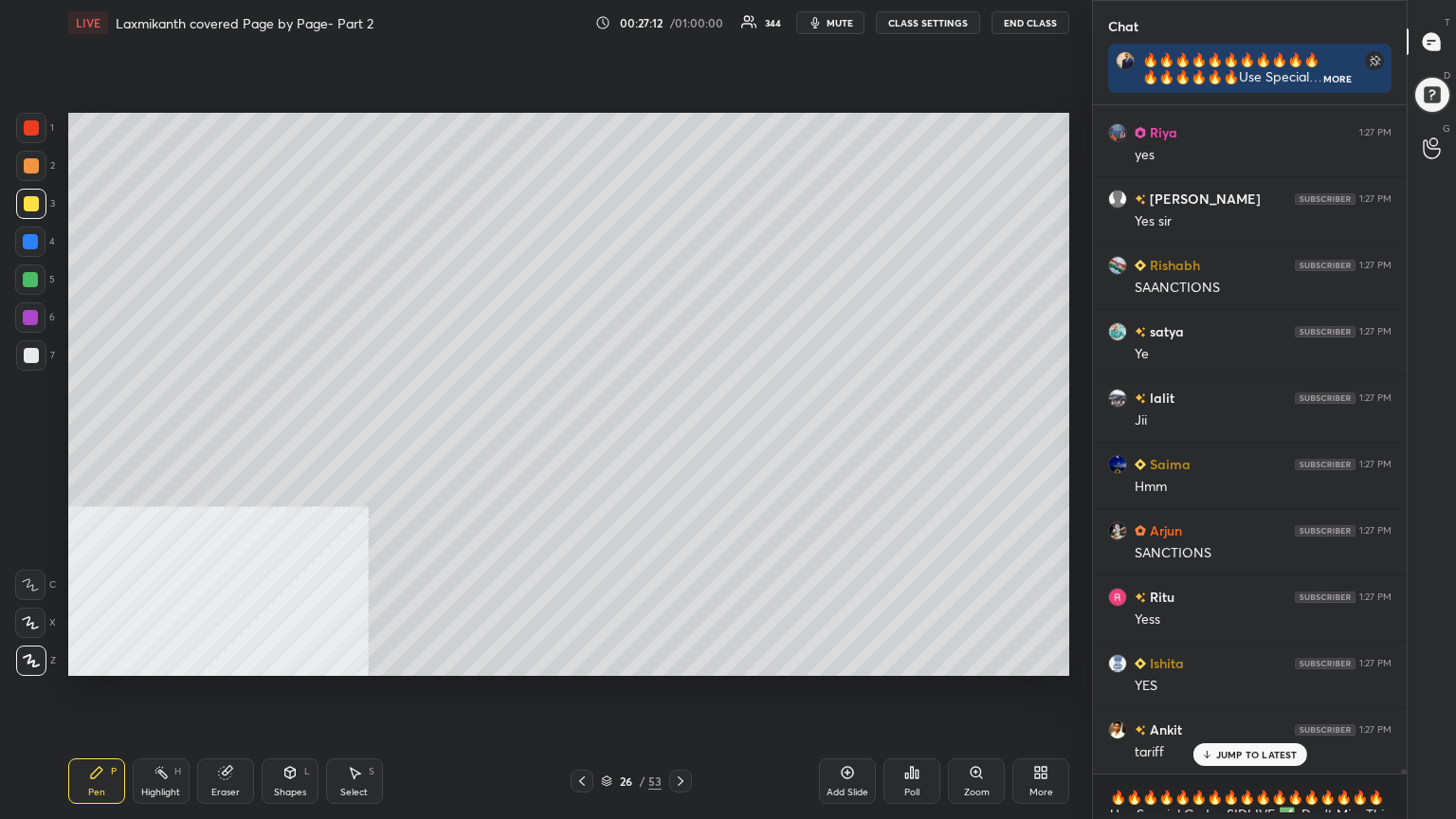 click at bounding box center [30, 242] 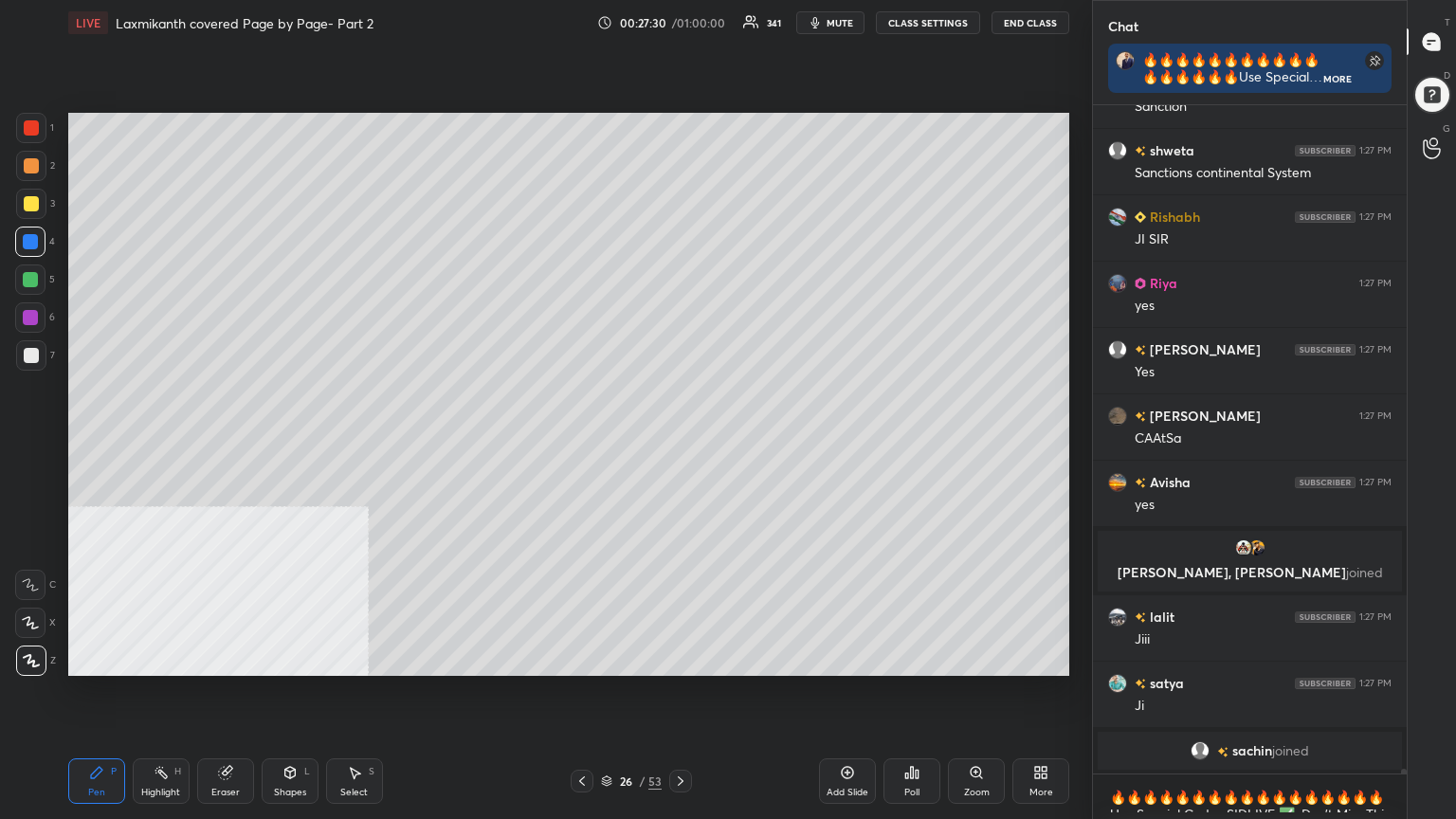 click at bounding box center (31, 166) 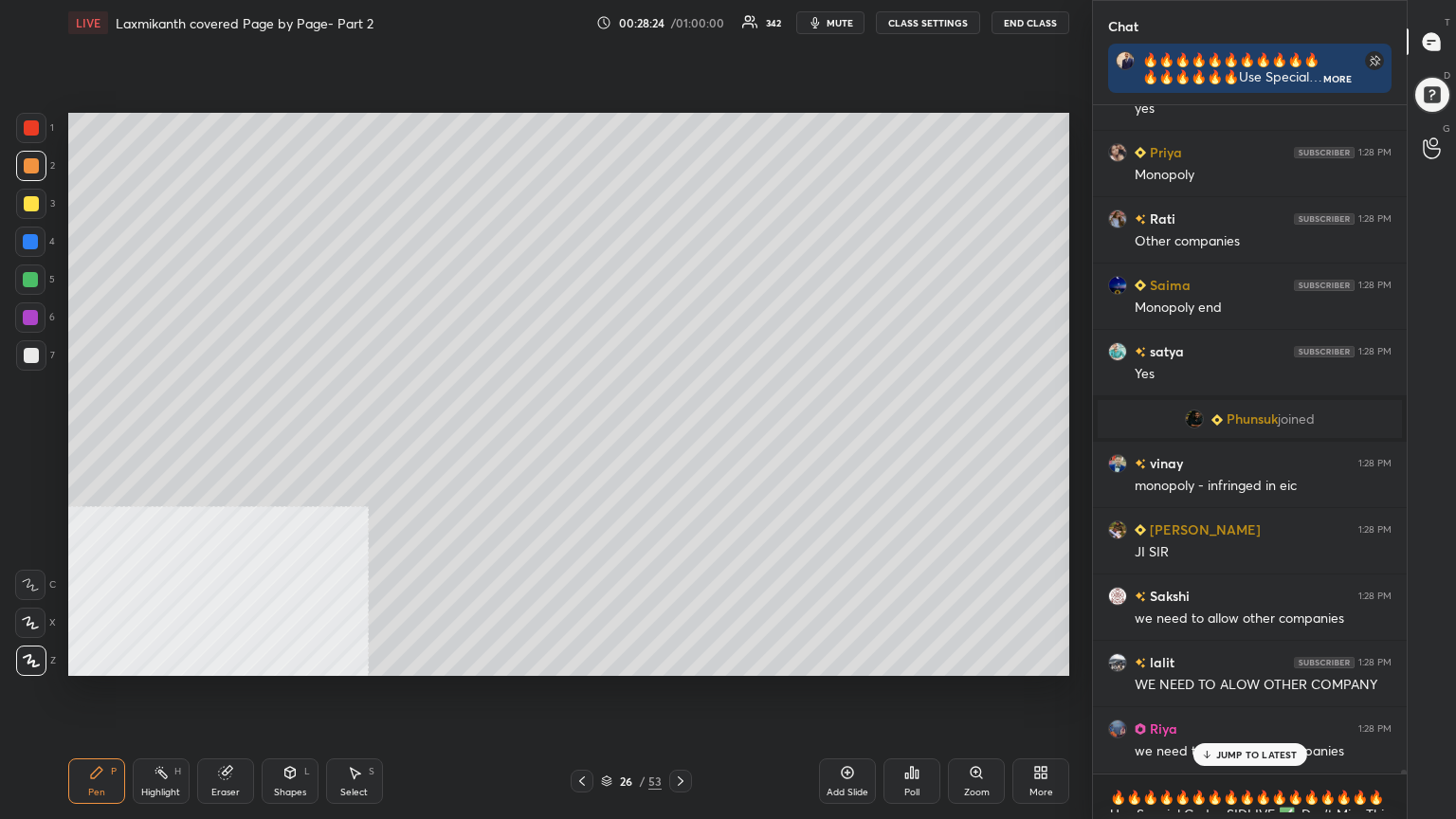 click 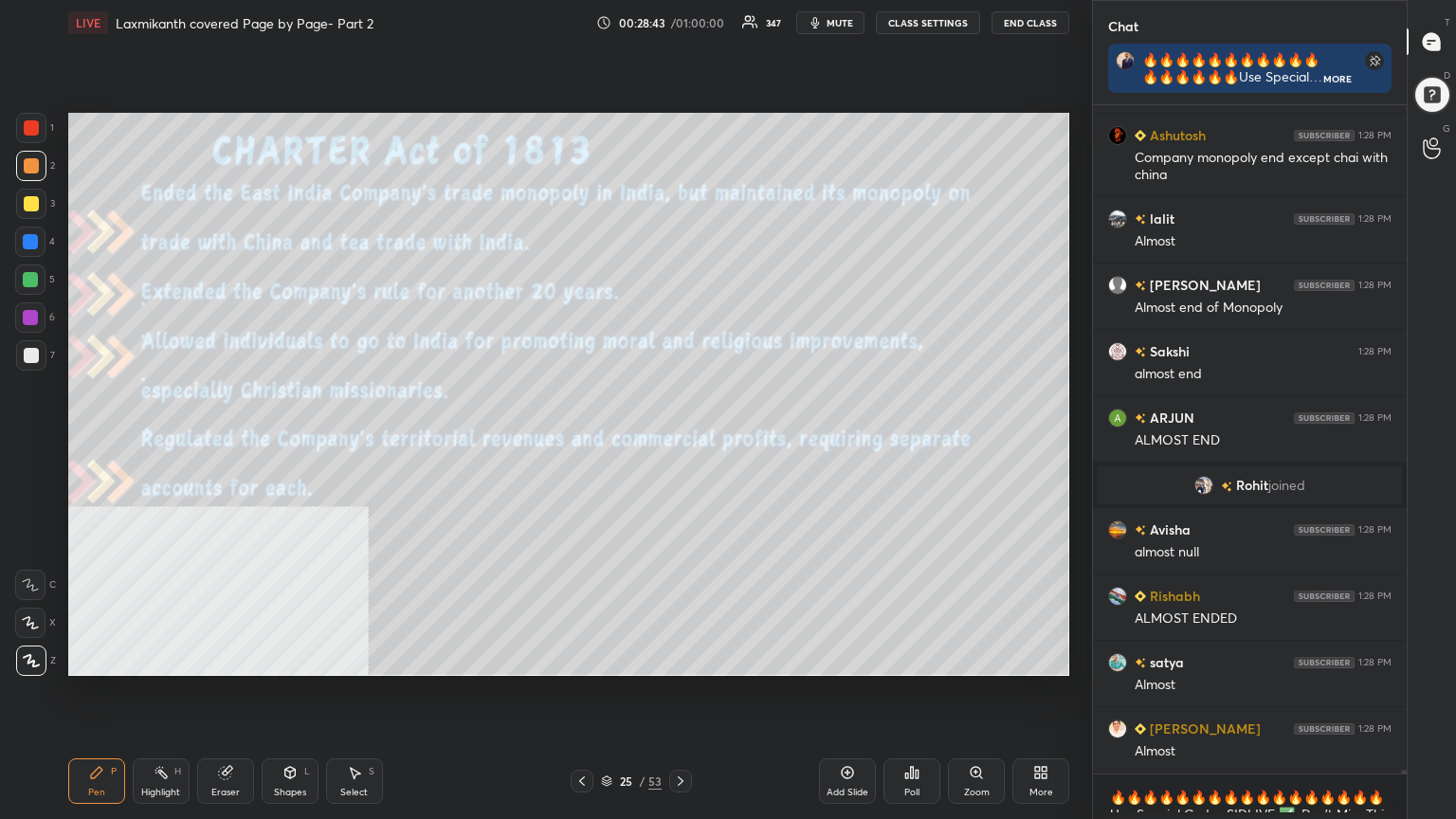 click at bounding box center (31, 204) 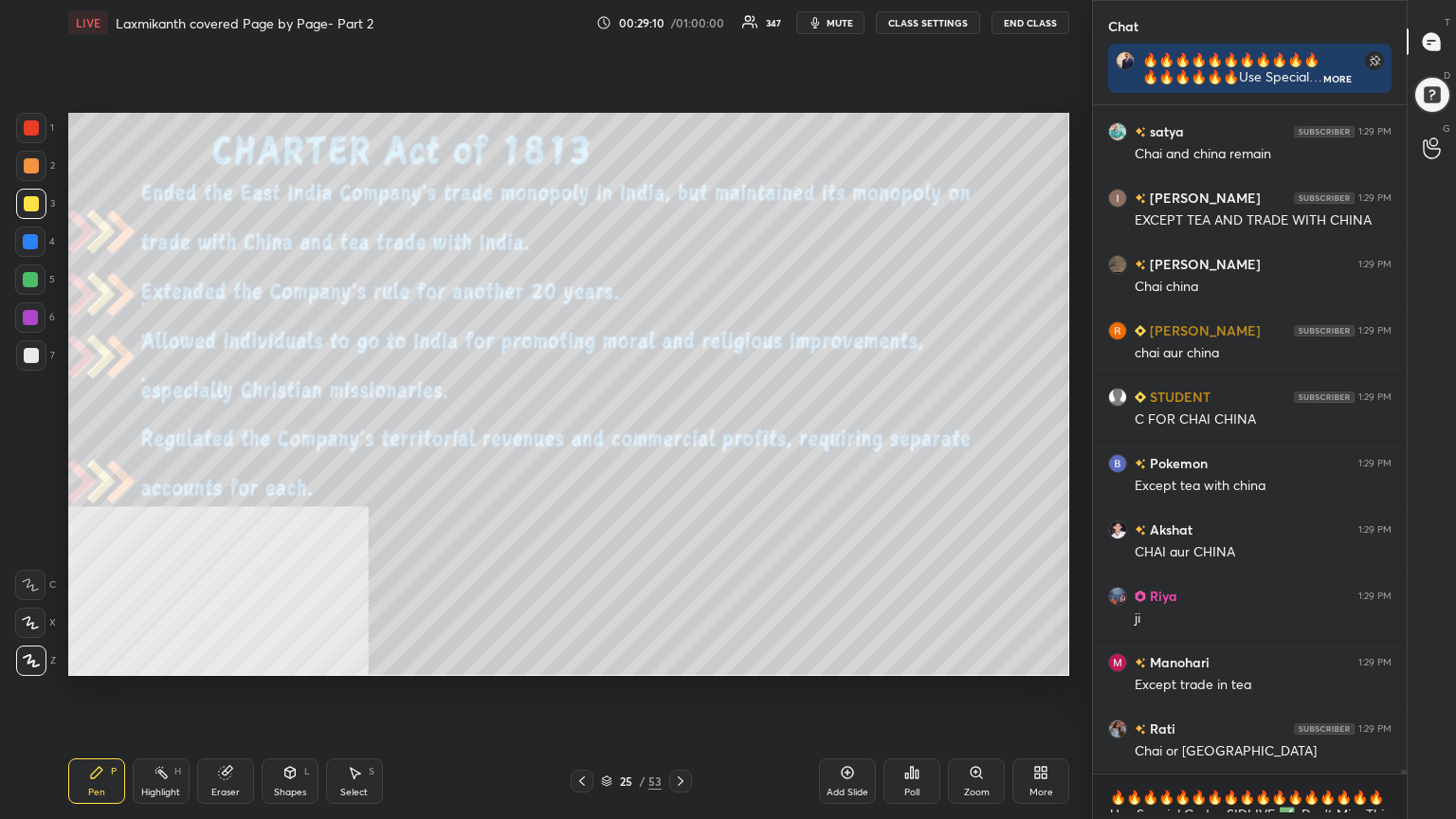 scroll, scrollTop: 111225, scrollLeft: 0, axis: vertical 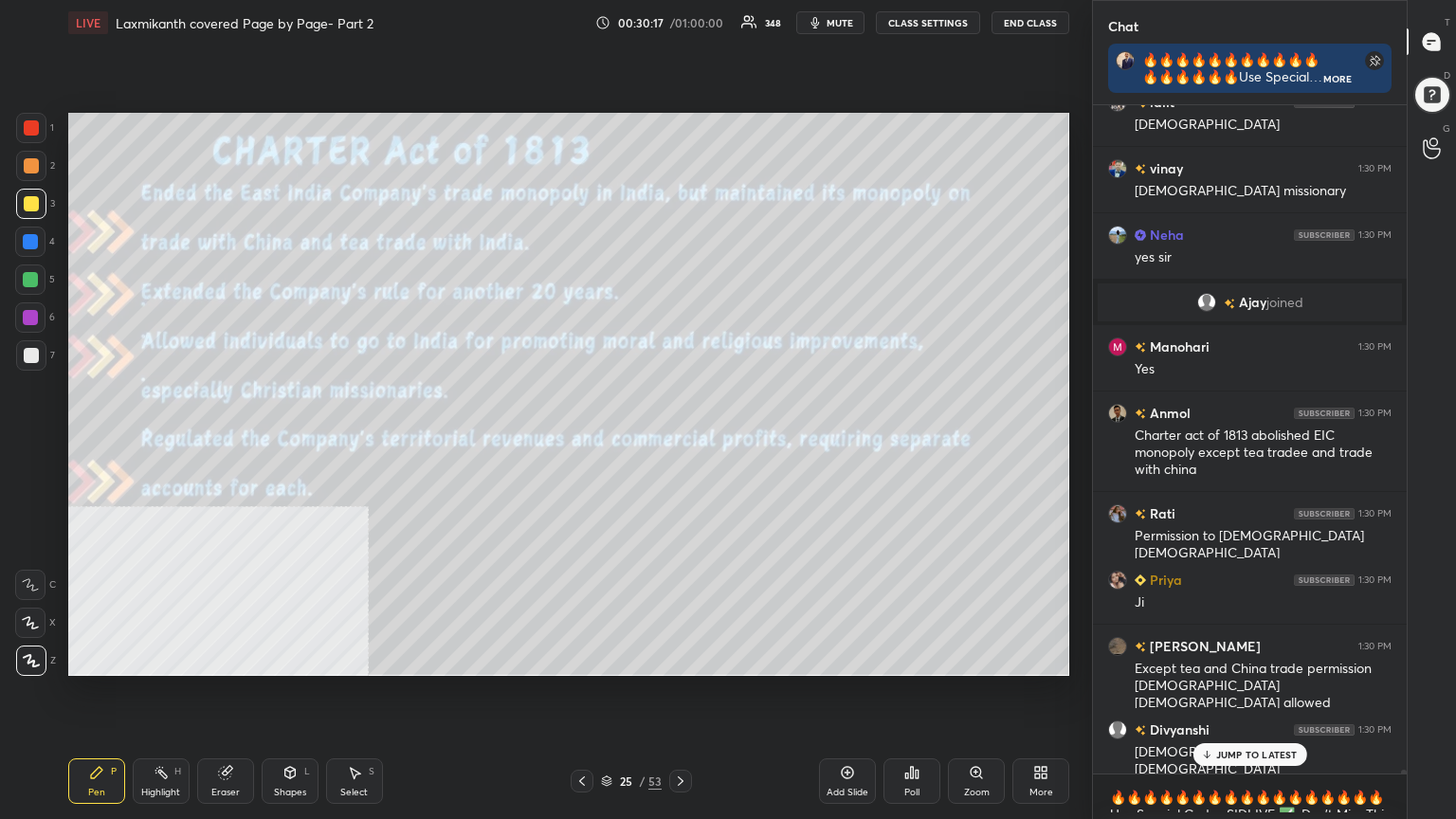 click 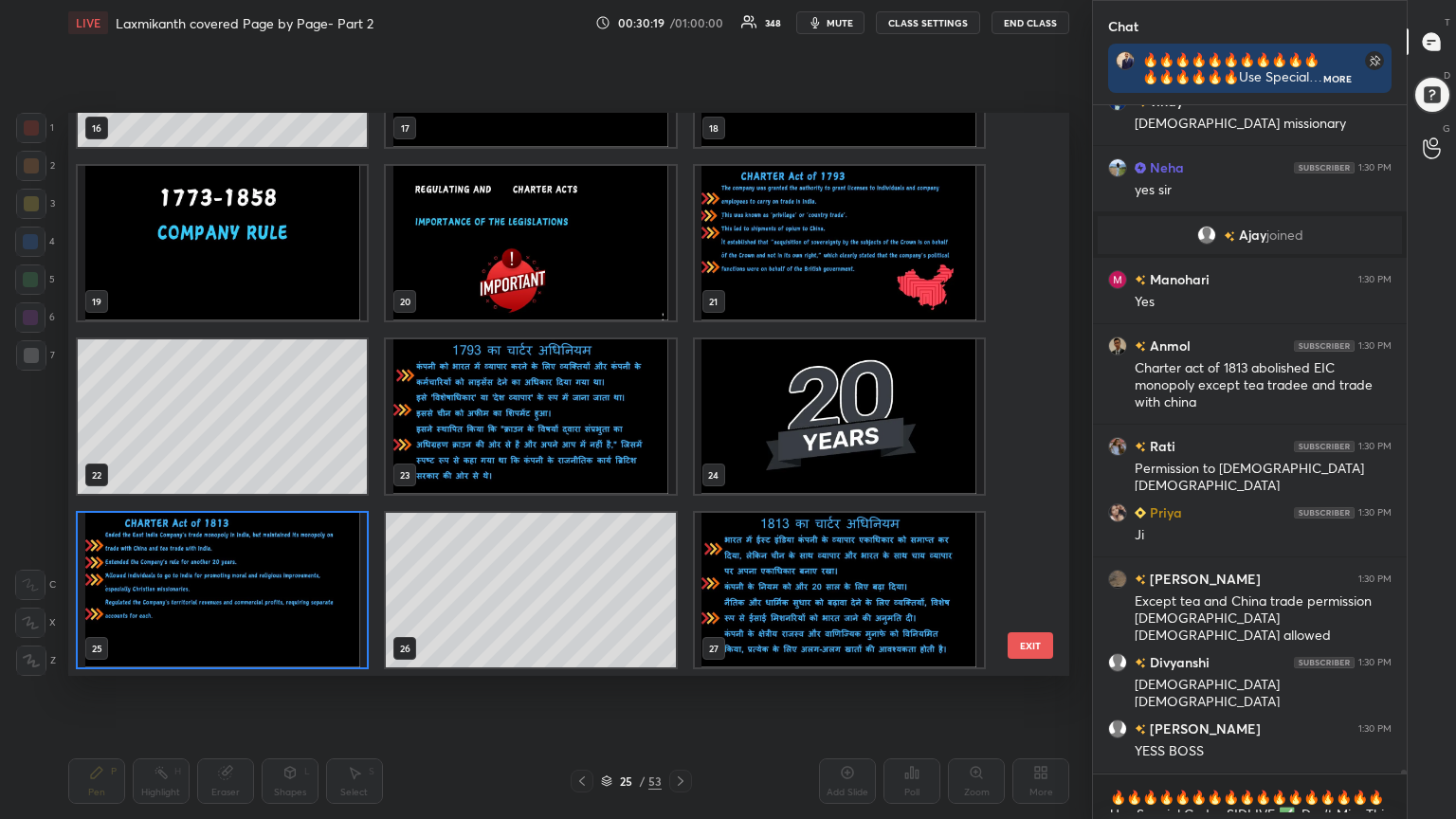 click at bounding box center [839, 590] 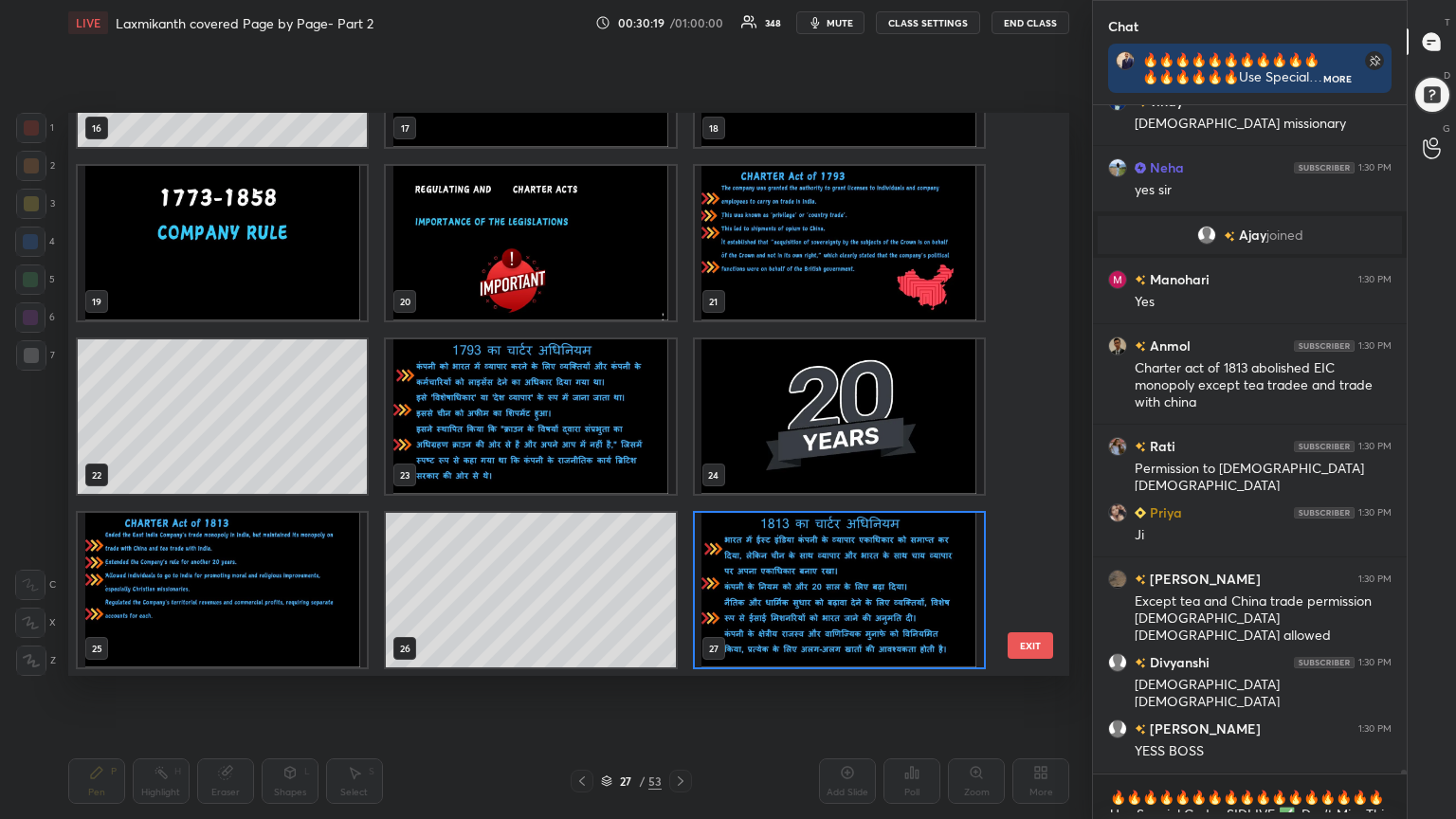 click at bounding box center [839, 590] 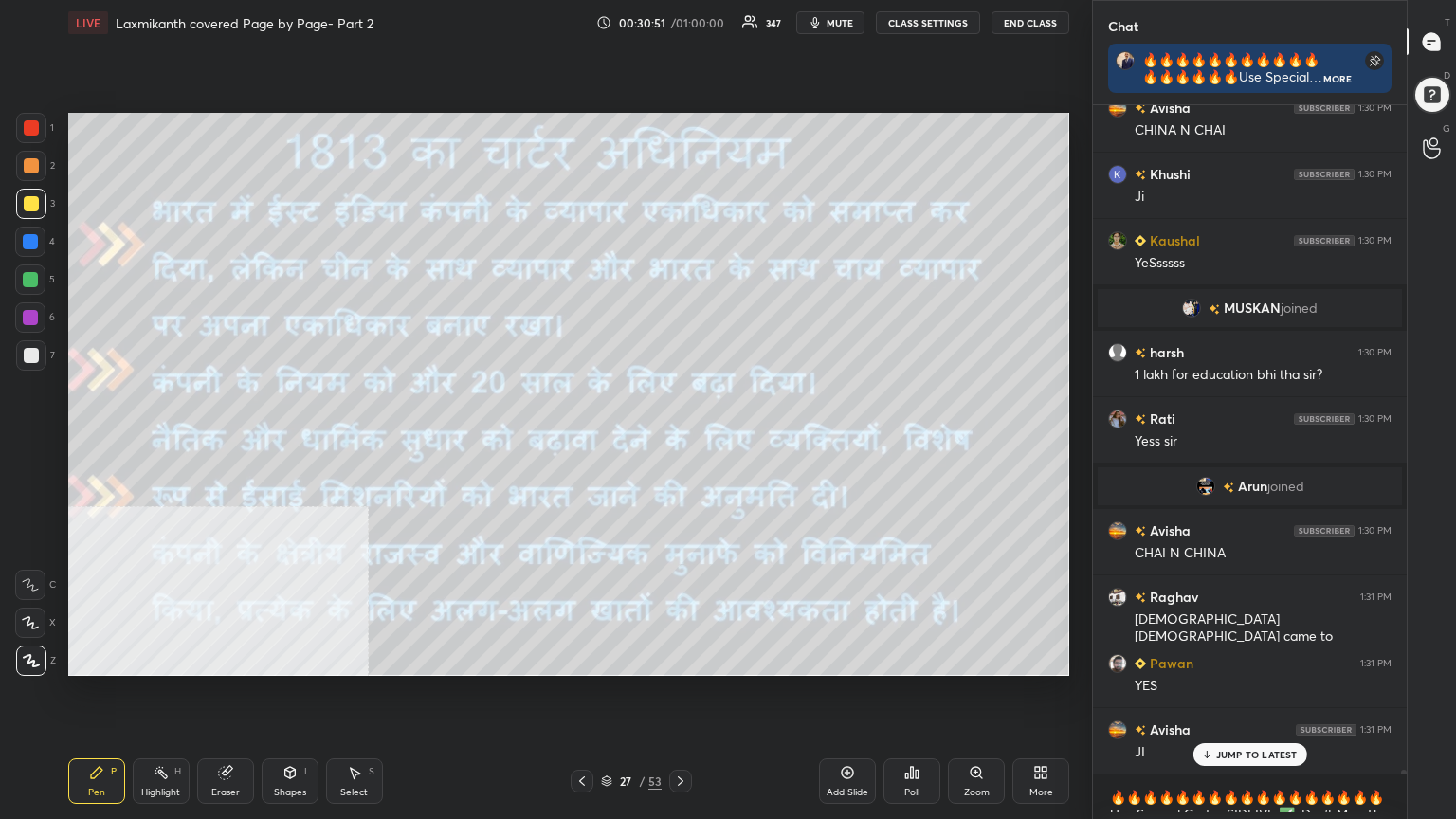 click 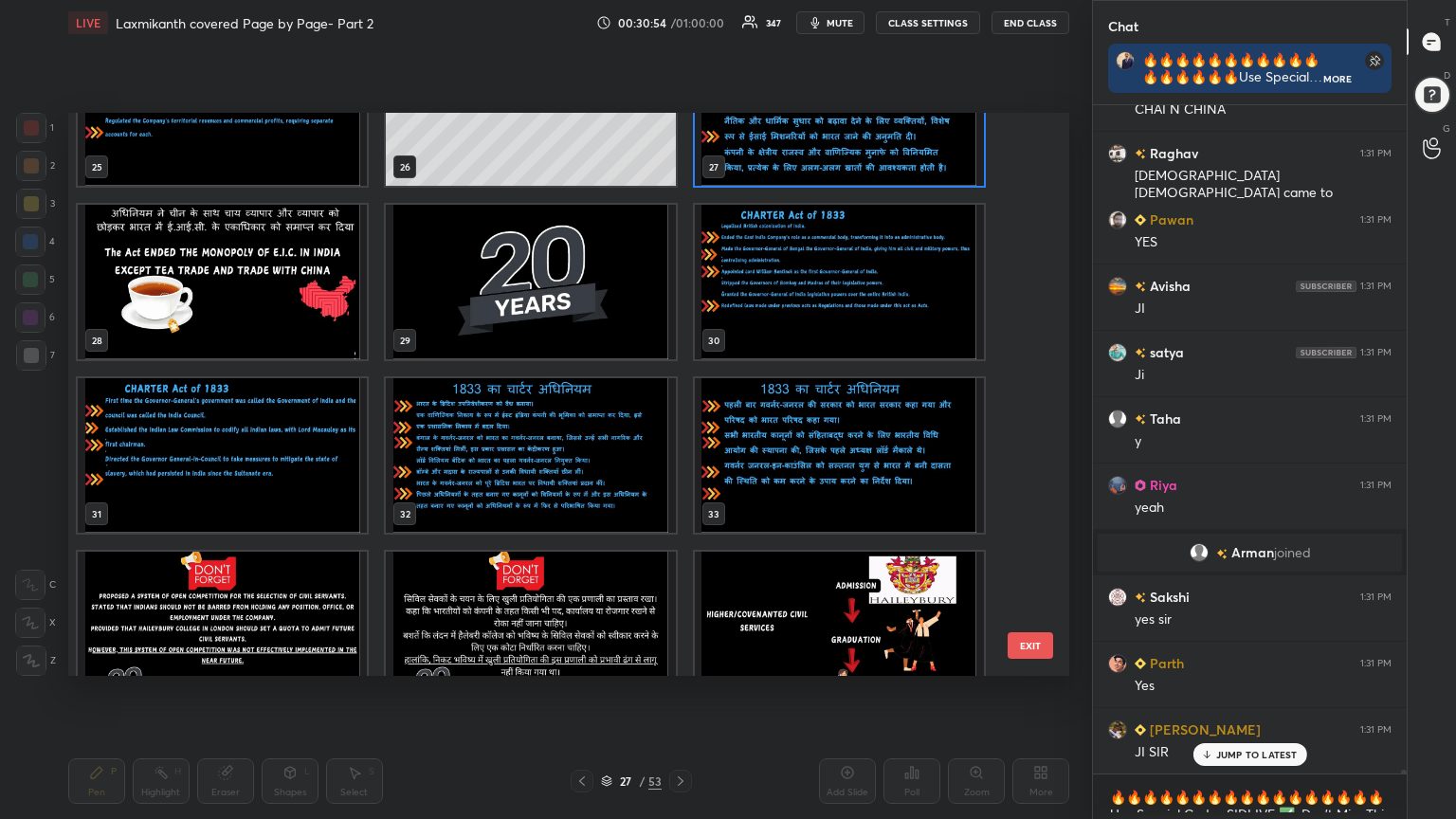 click at bounding box center (222, 282) 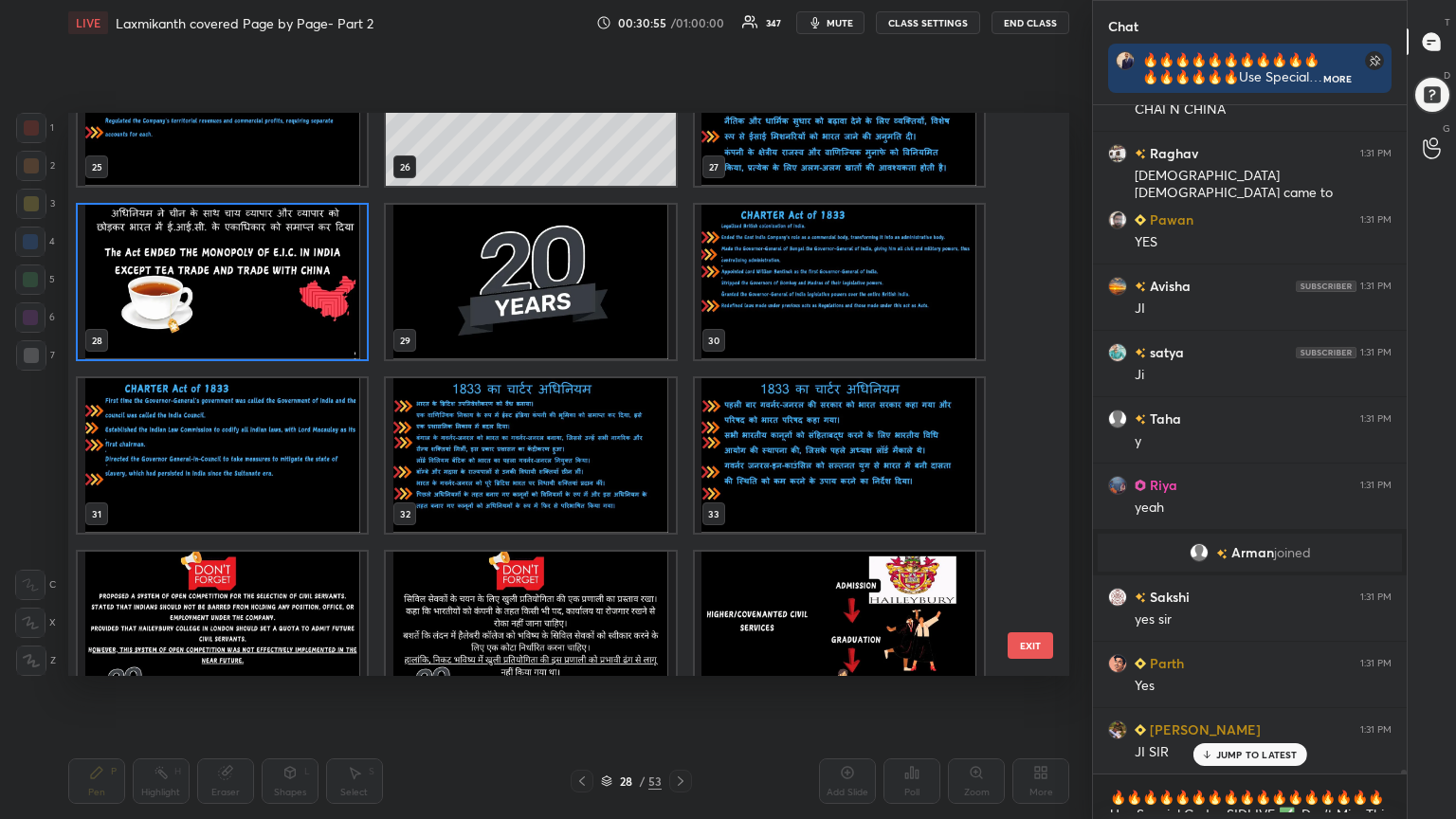 click at bounding box center [222, 282] 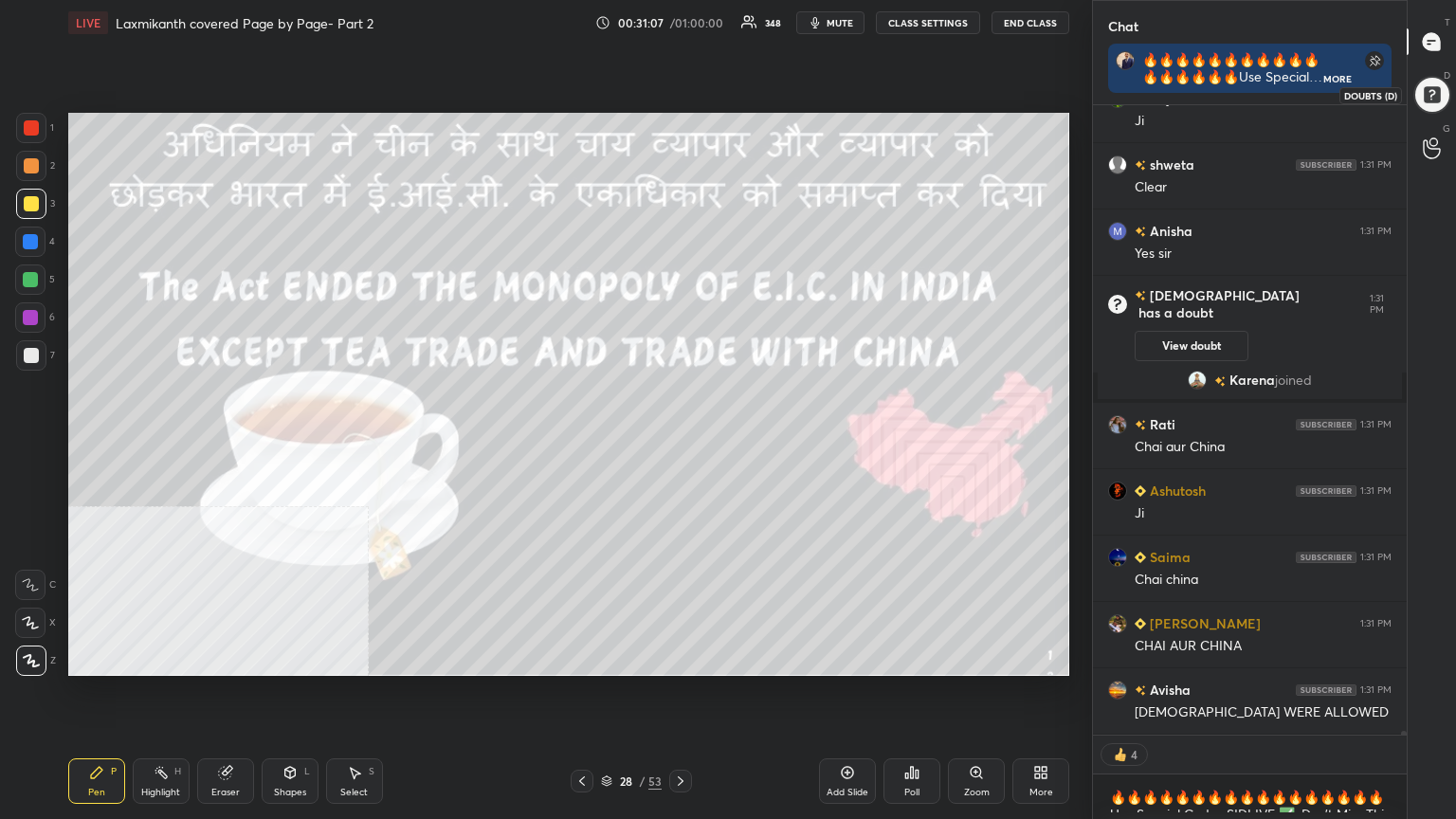 click at bounding box center [1431, 95] 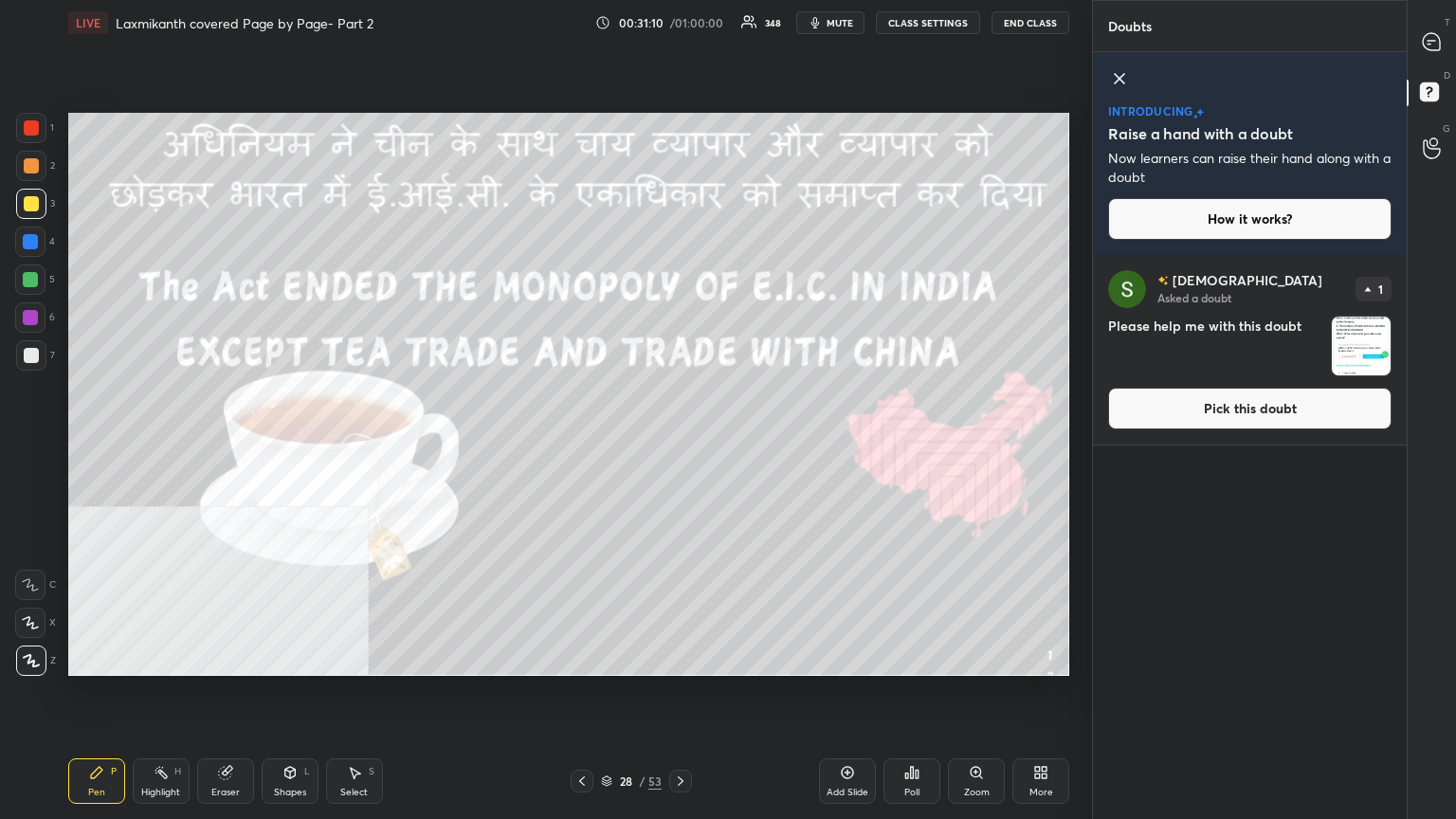 click on "Pick this doubt" at bounding box center [1249, 409] 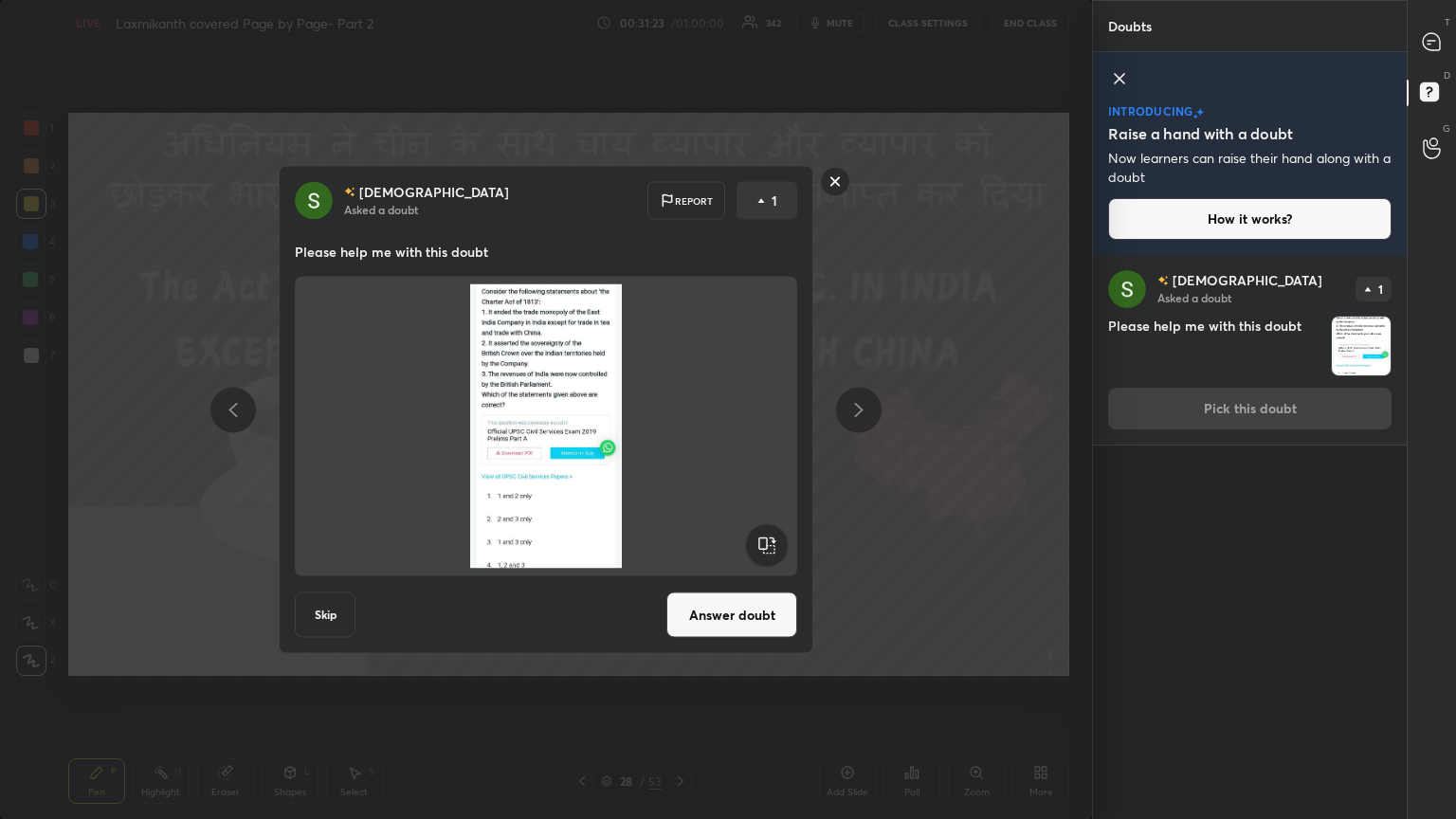 click 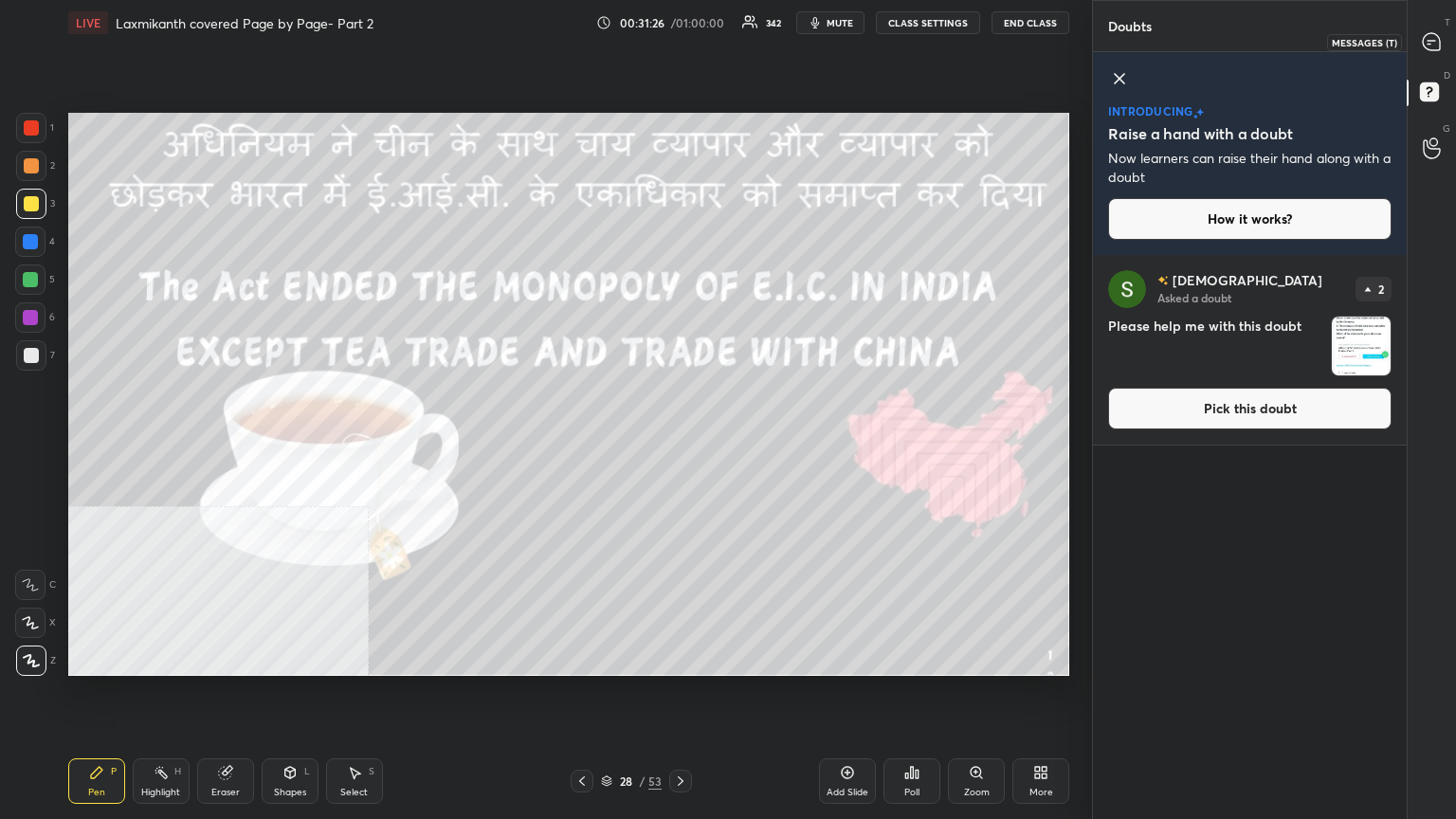 drag, startPoint x: 1435, startPoint y: 38, endPoint x: 1412, endPoint y: 63, distance: 33.970576 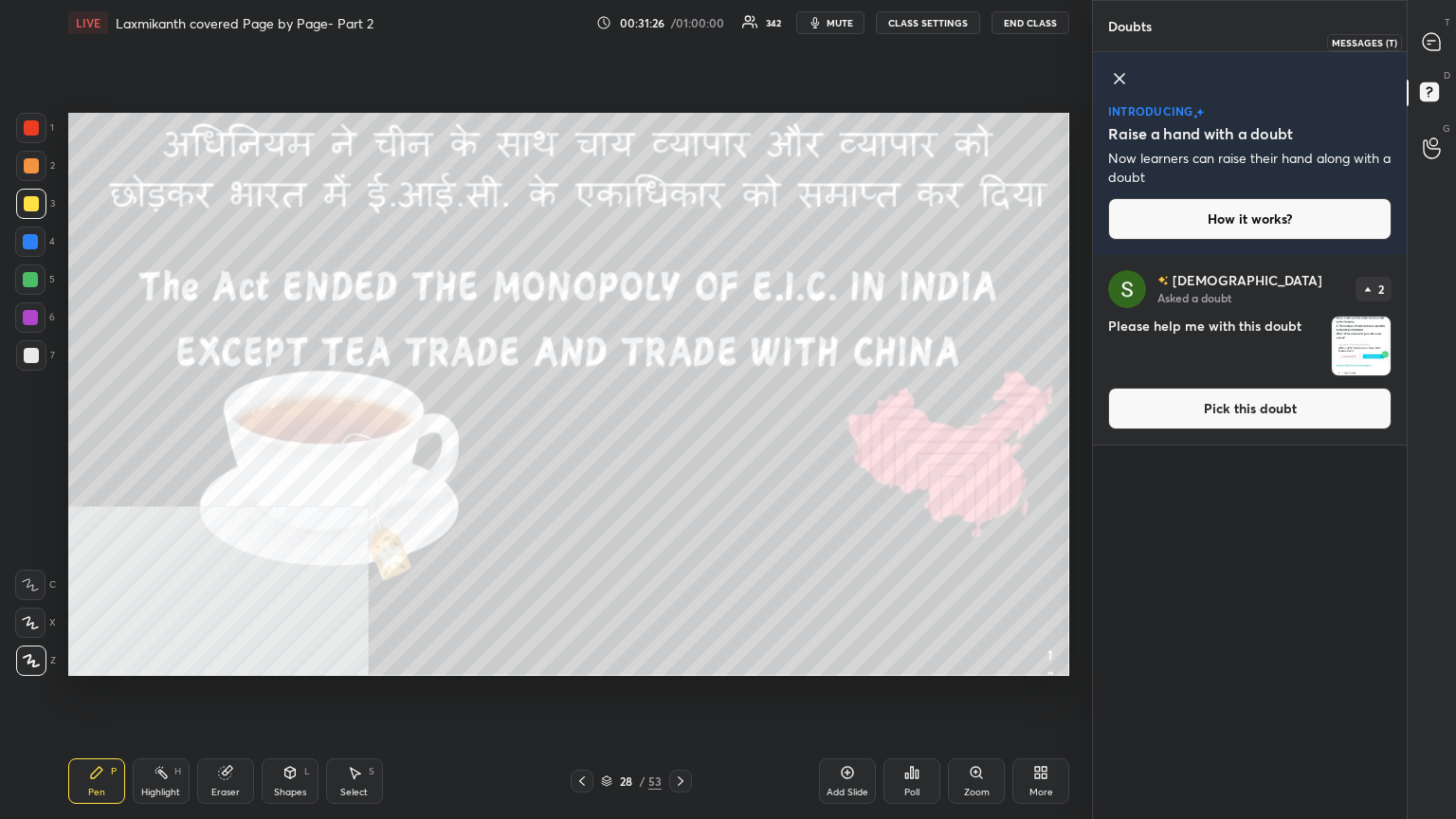 click 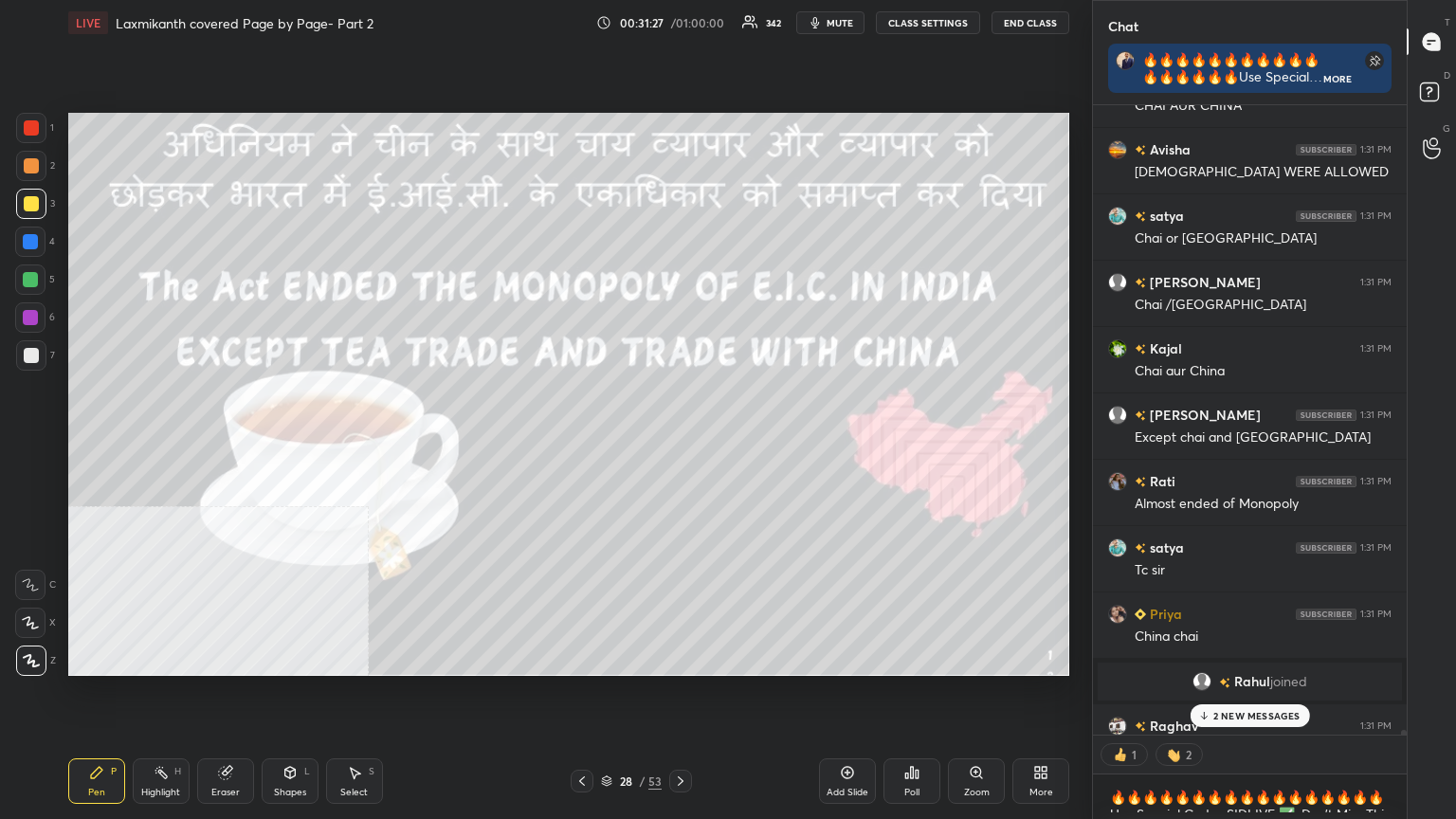 click on "2 NEW MESSAGES" at bounding box center (1257, 716) 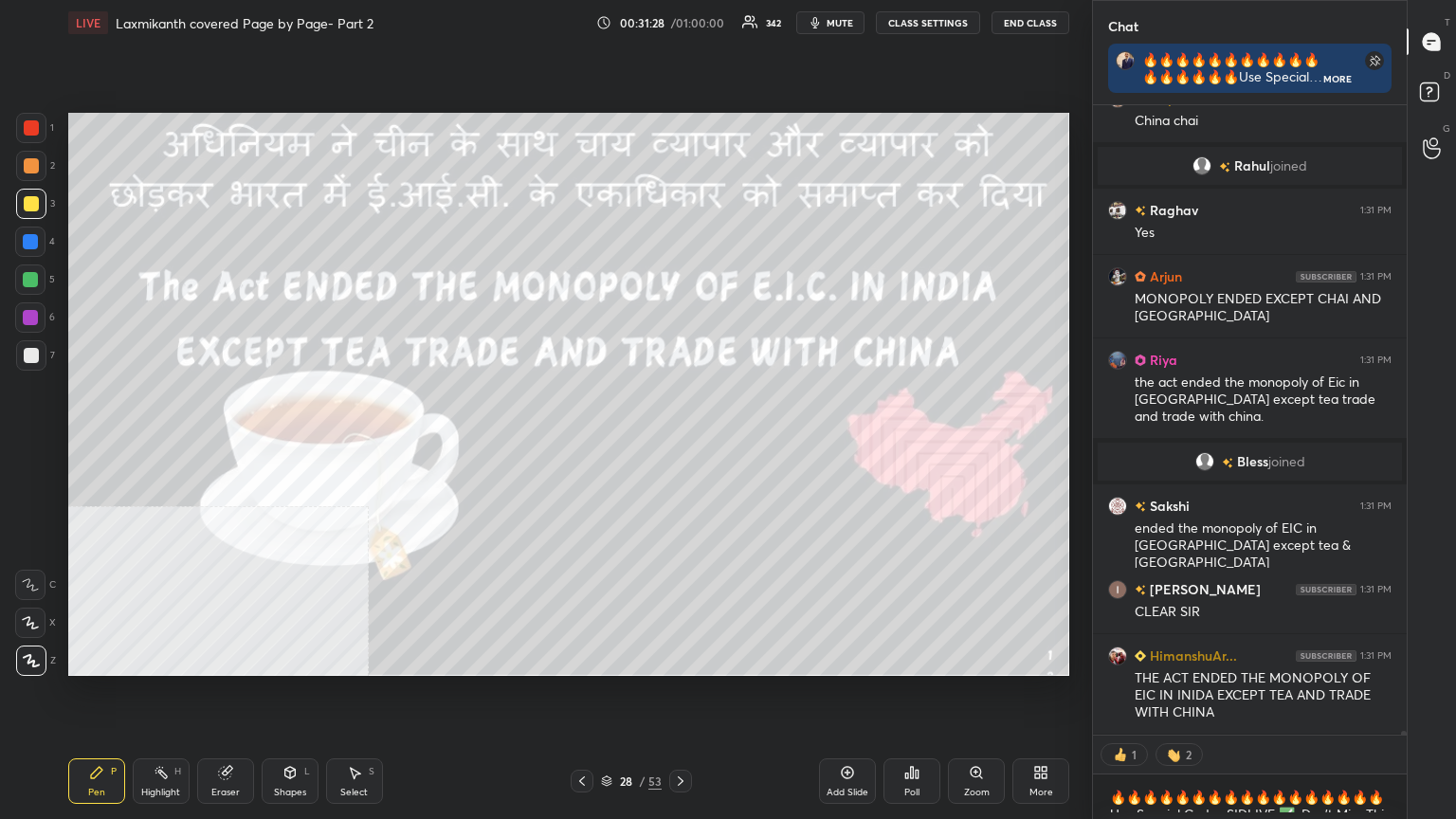 click 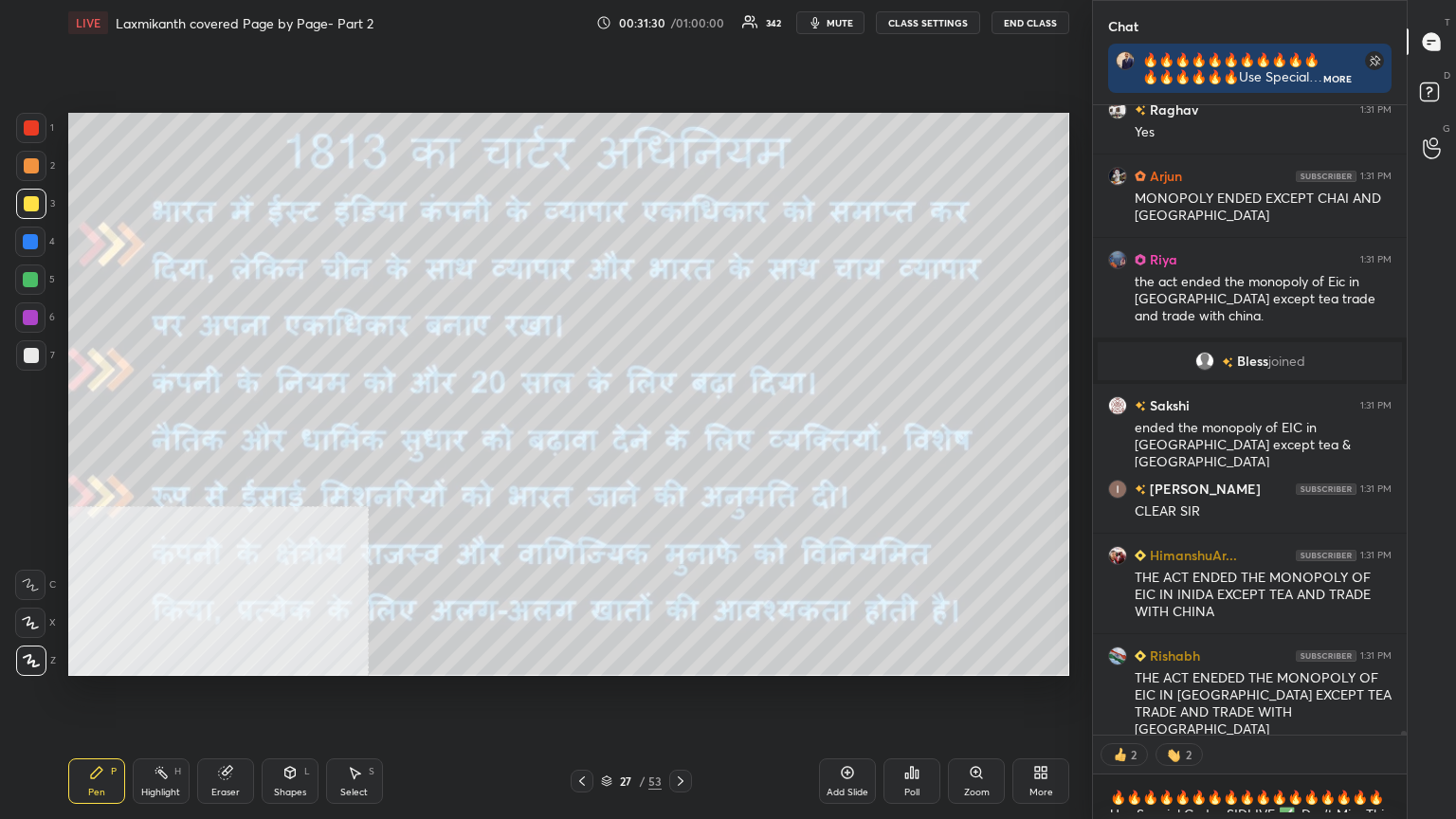 click 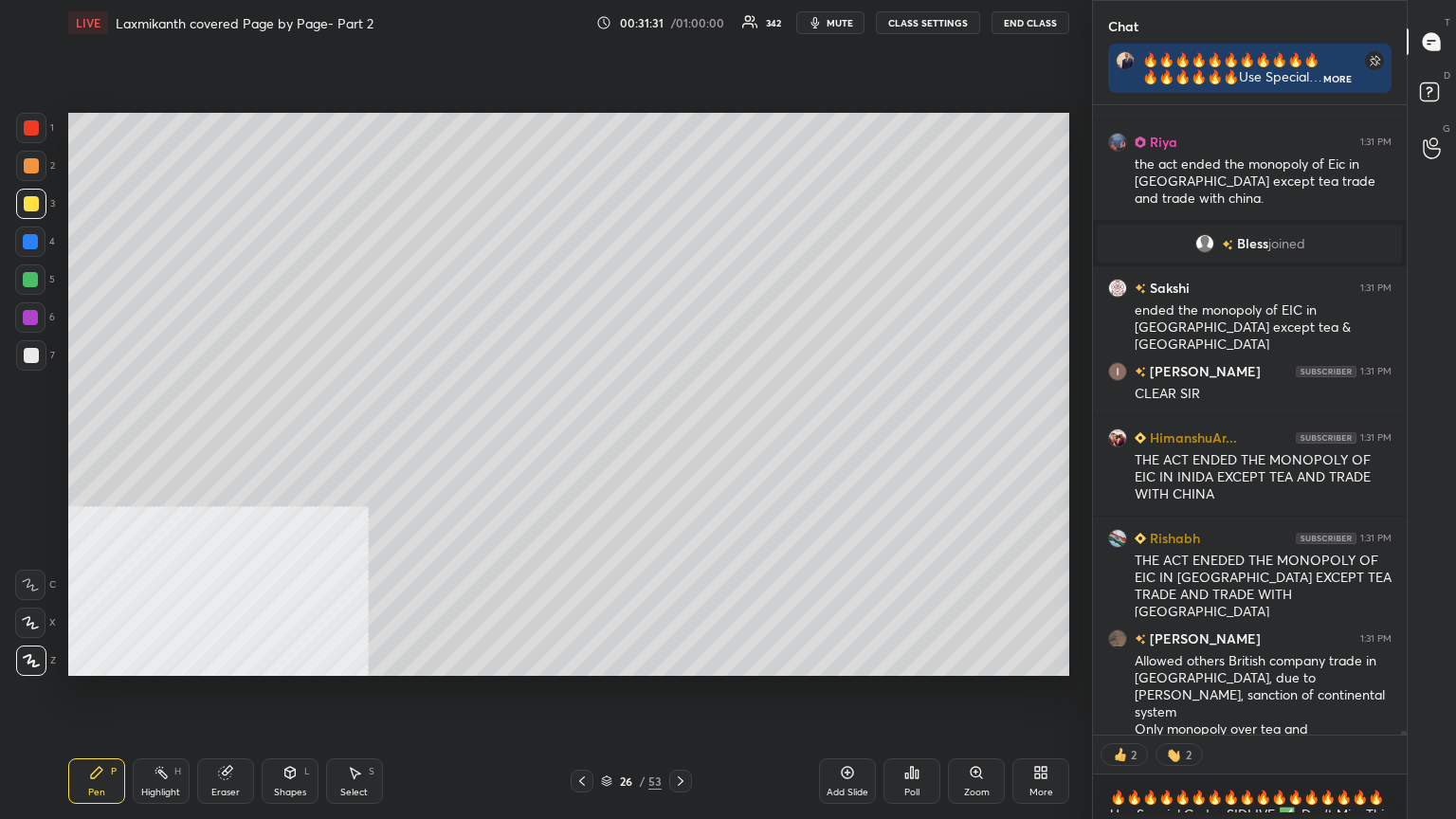 click 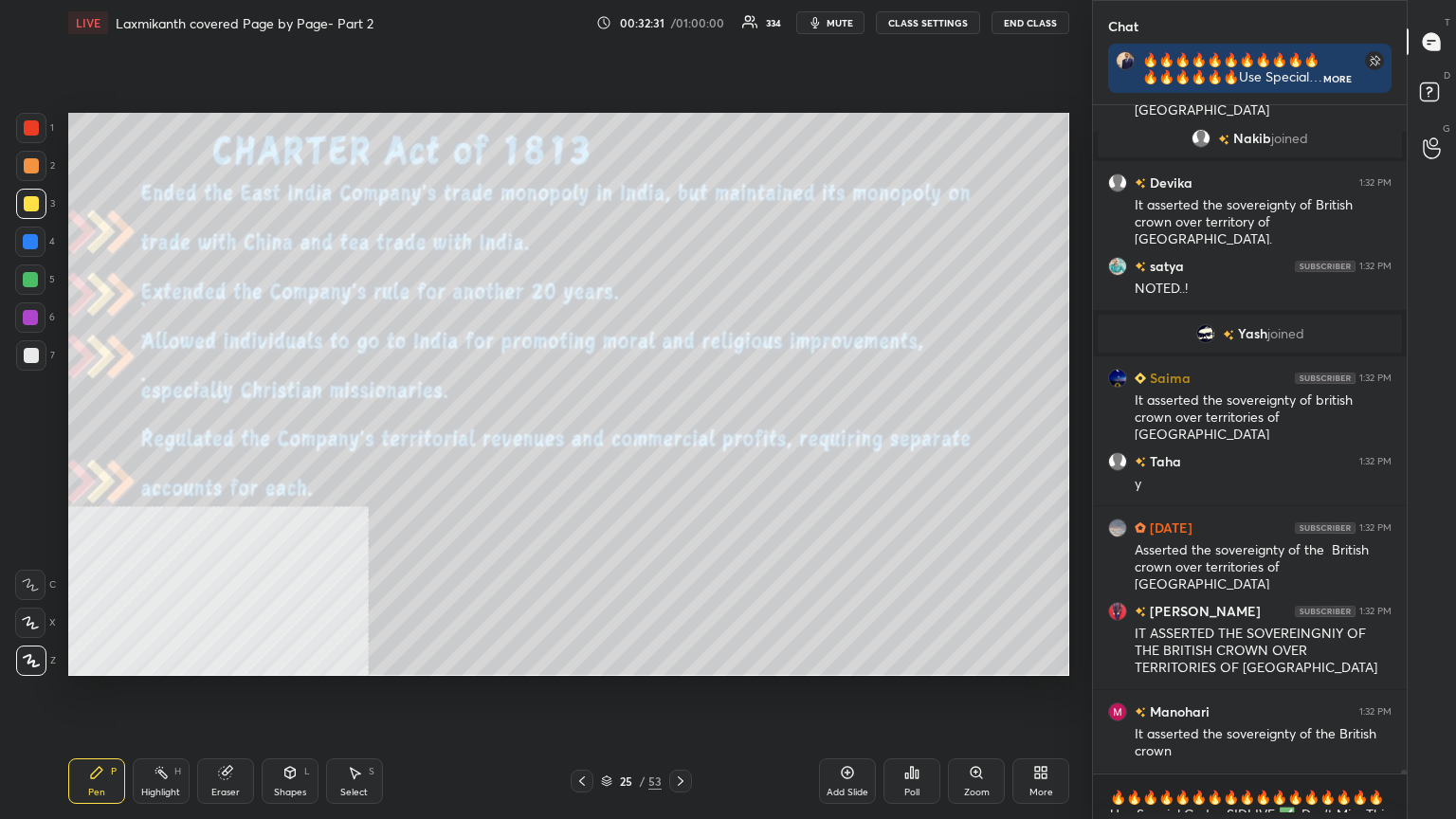 scroll, scrollTop: 120613, scrollLeft: 0, axis: vertical 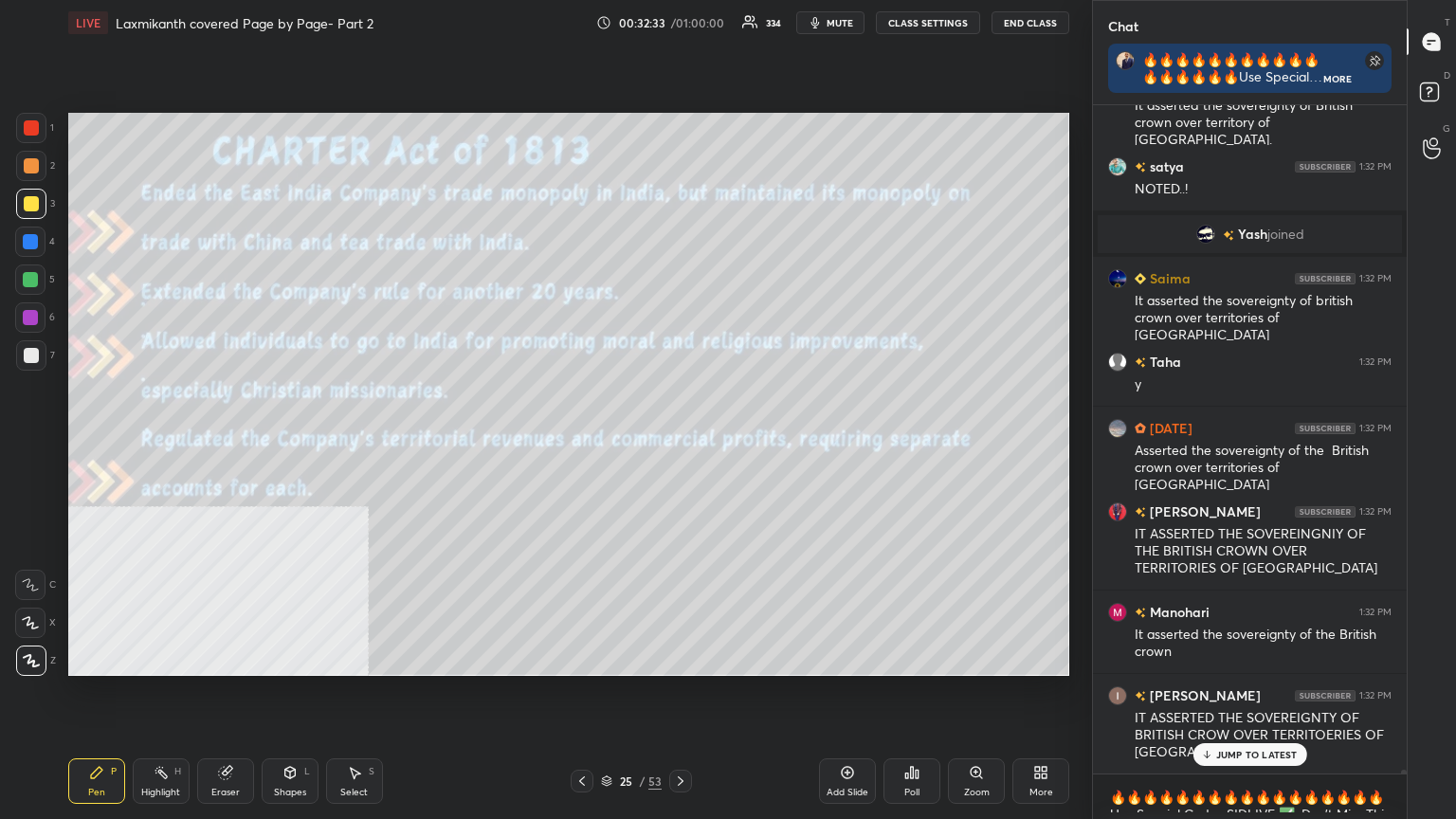click 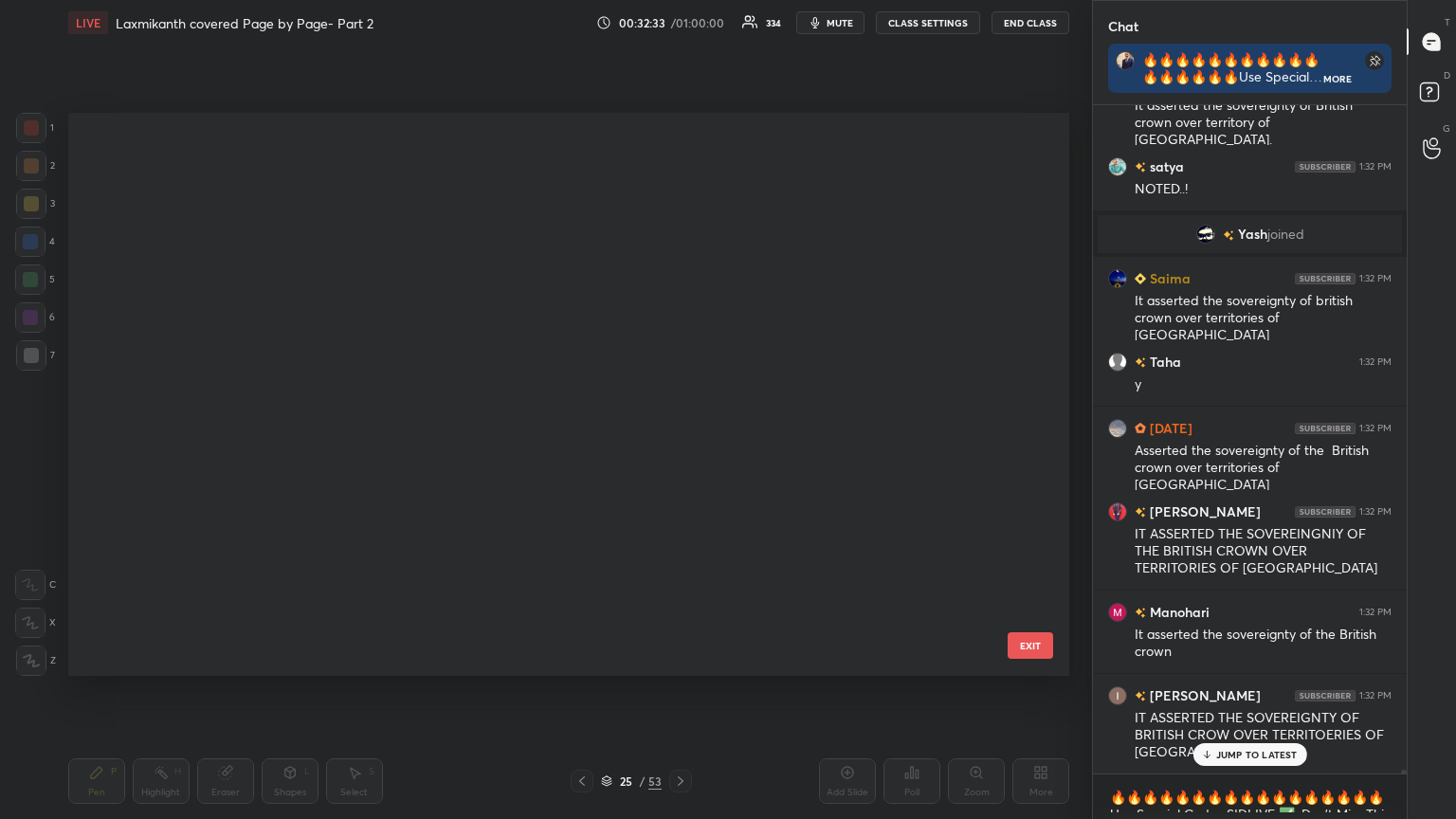 scroll, scrollTop: 997, scrollLeft: 0, axis: vertical 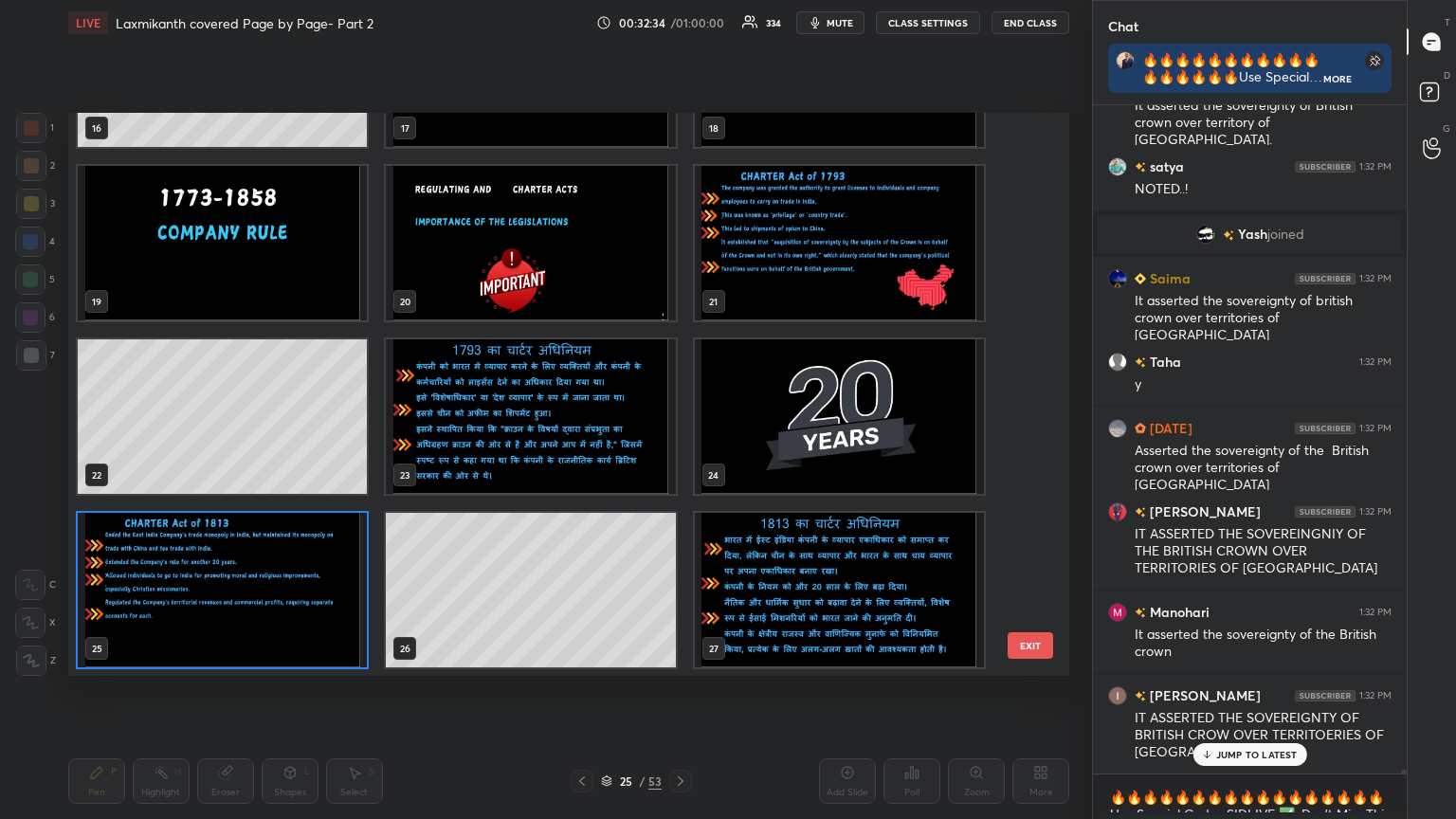 click at bounding box center [839, 590] 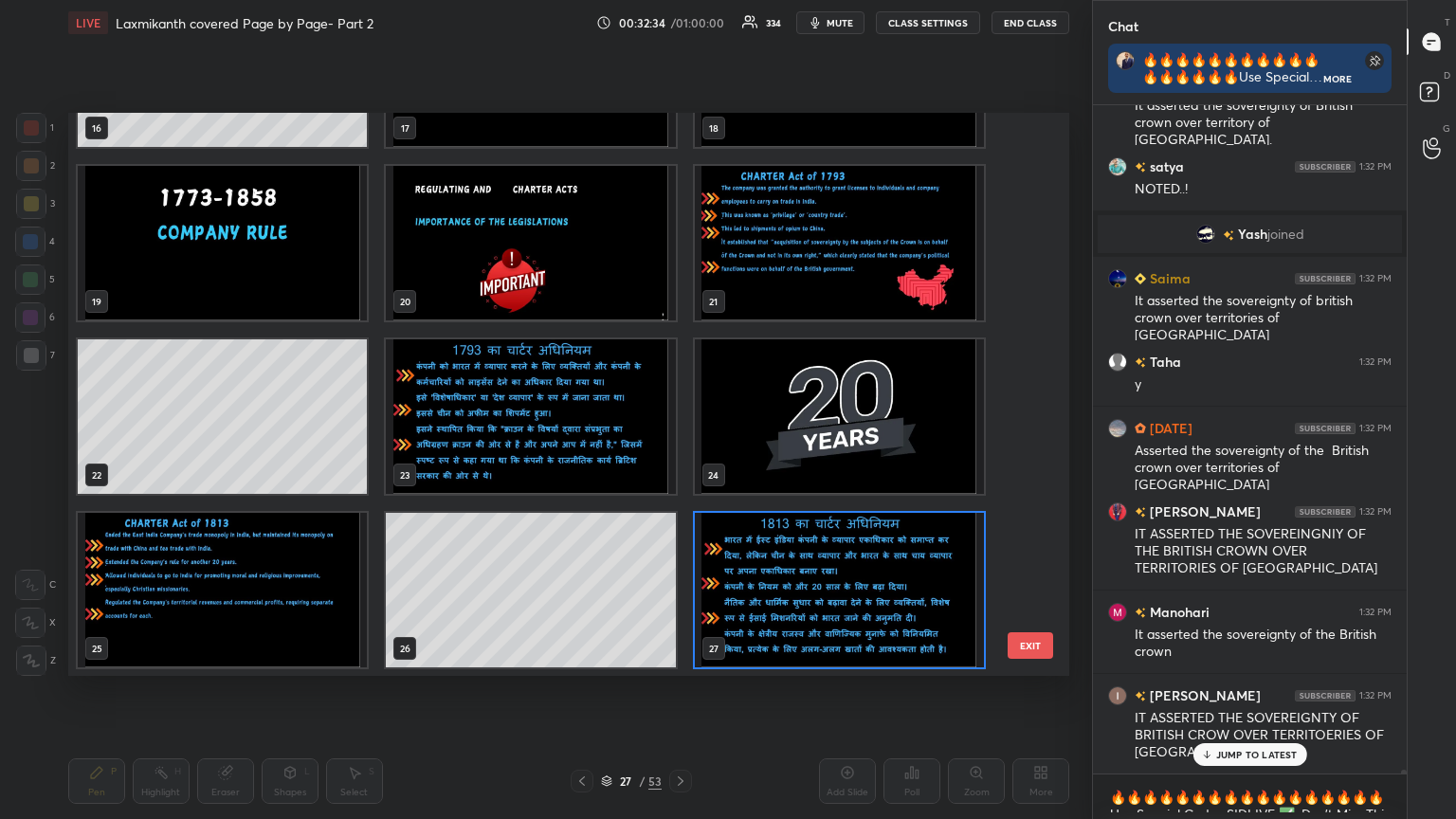 click at bounding box center [839, 590] 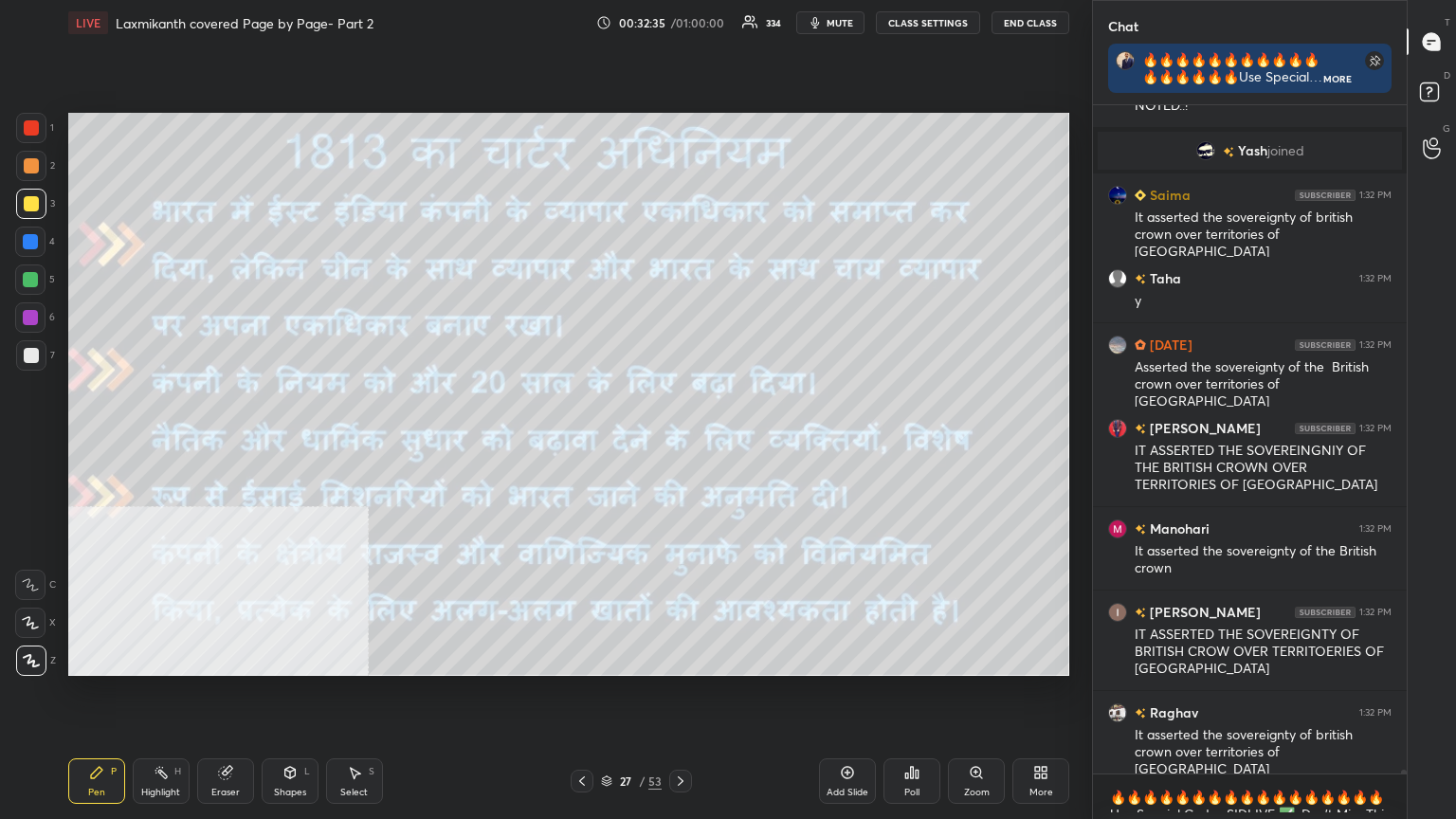 scroll, scrollTop: 120947, scrollLeft: 0, axis: vertical 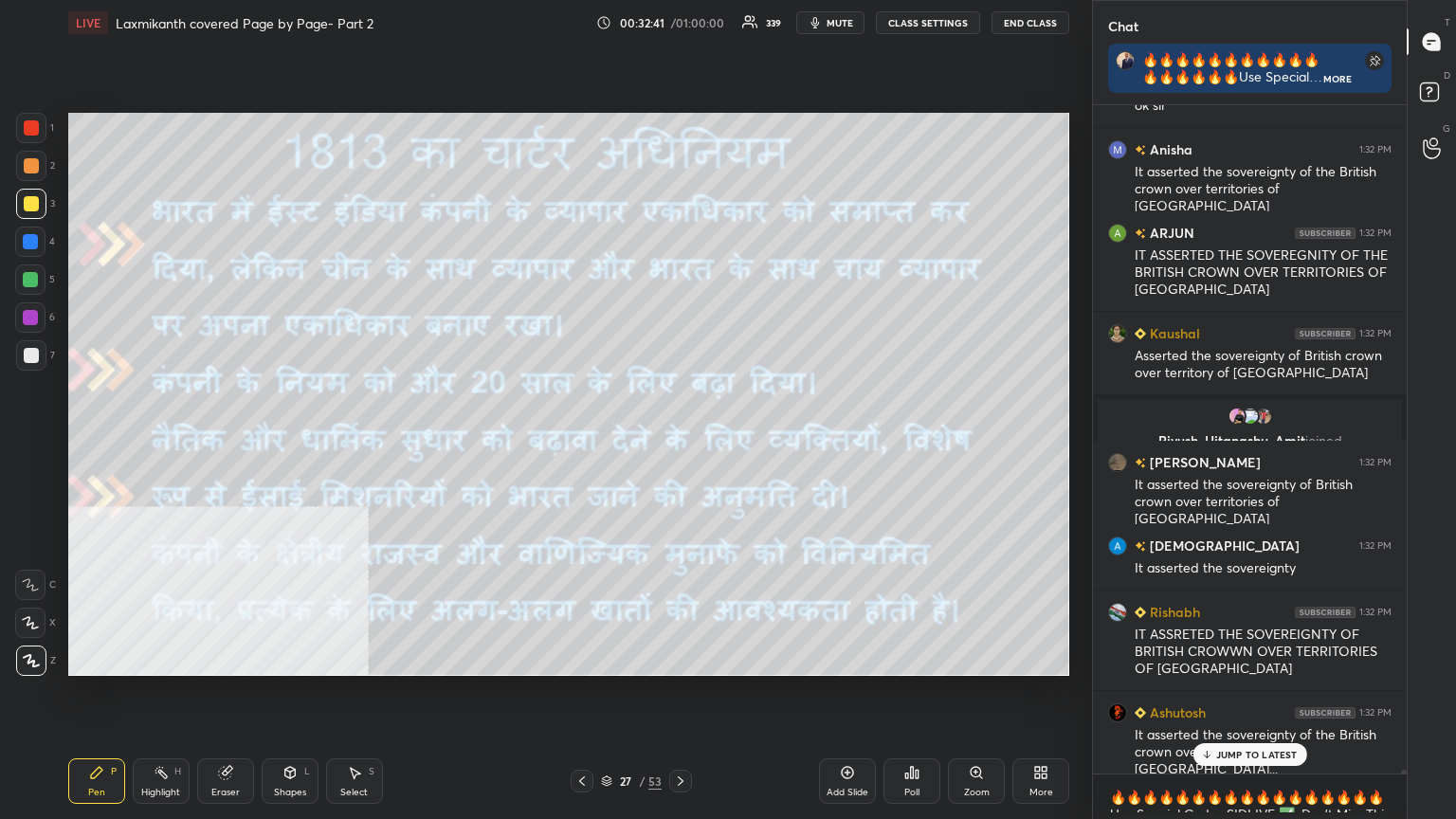 click 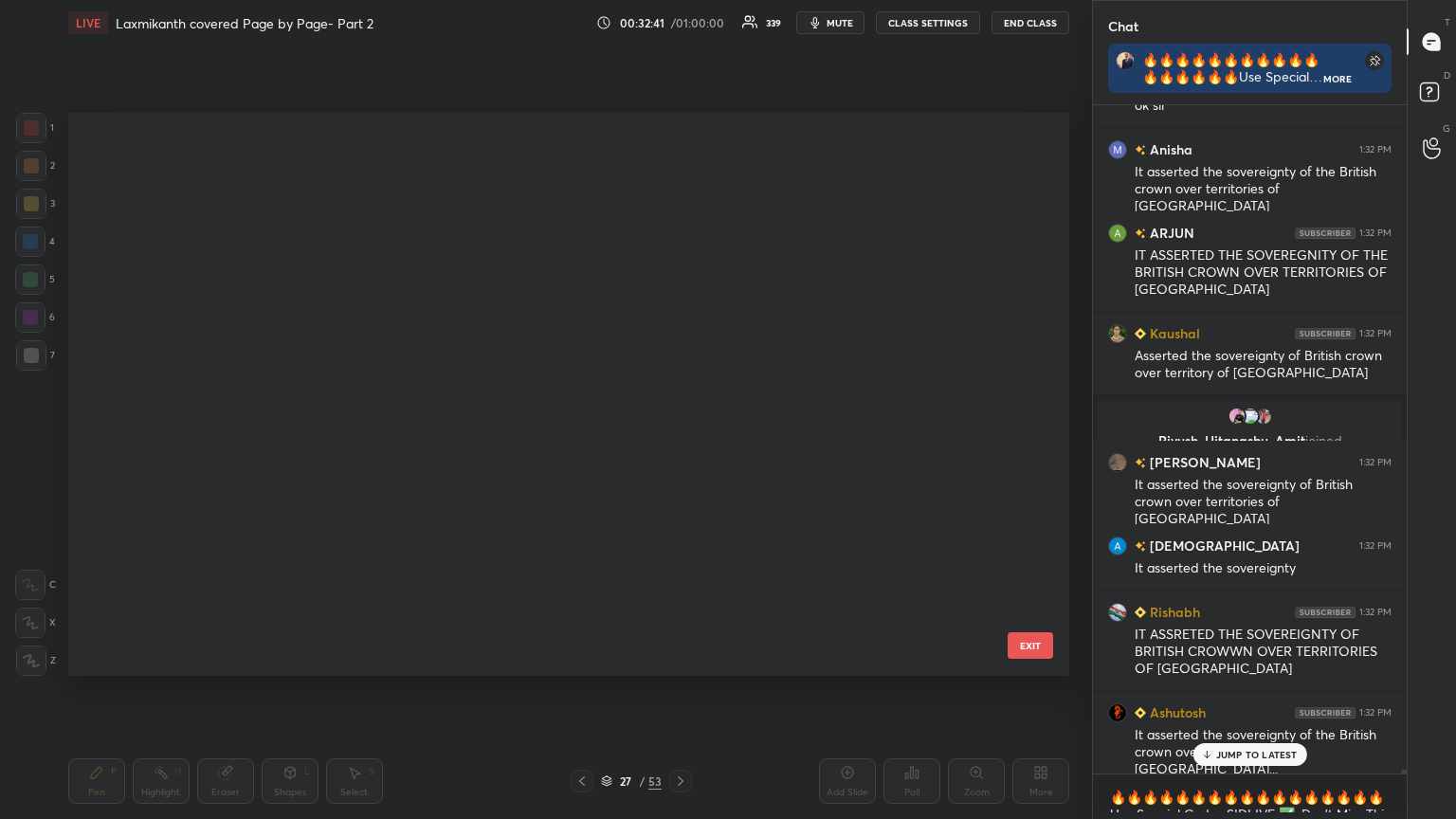 scroll, scrollTop: 997, scrollLeft: 0, axis: vertical 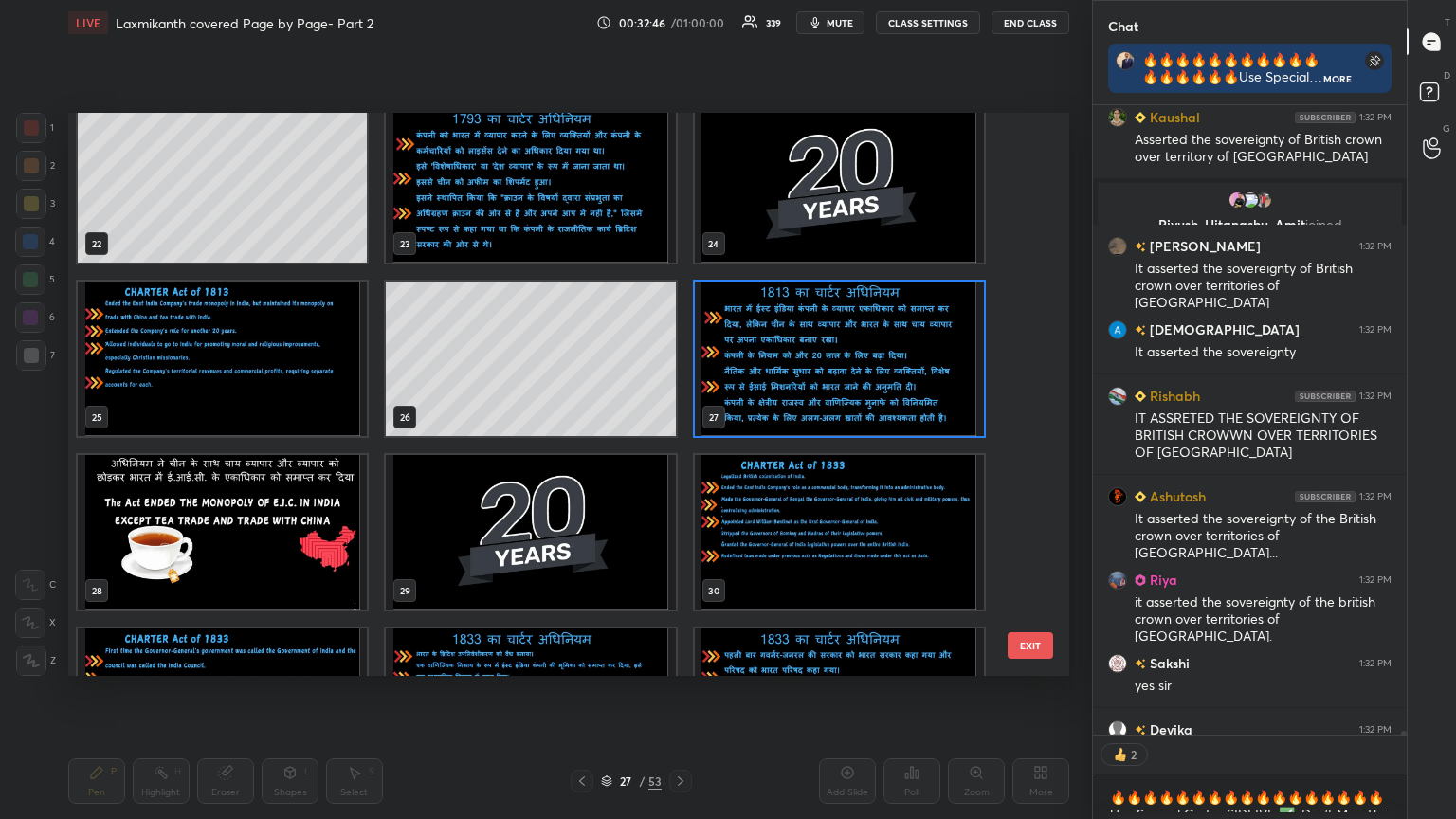 click at bounding box center [222, 532] 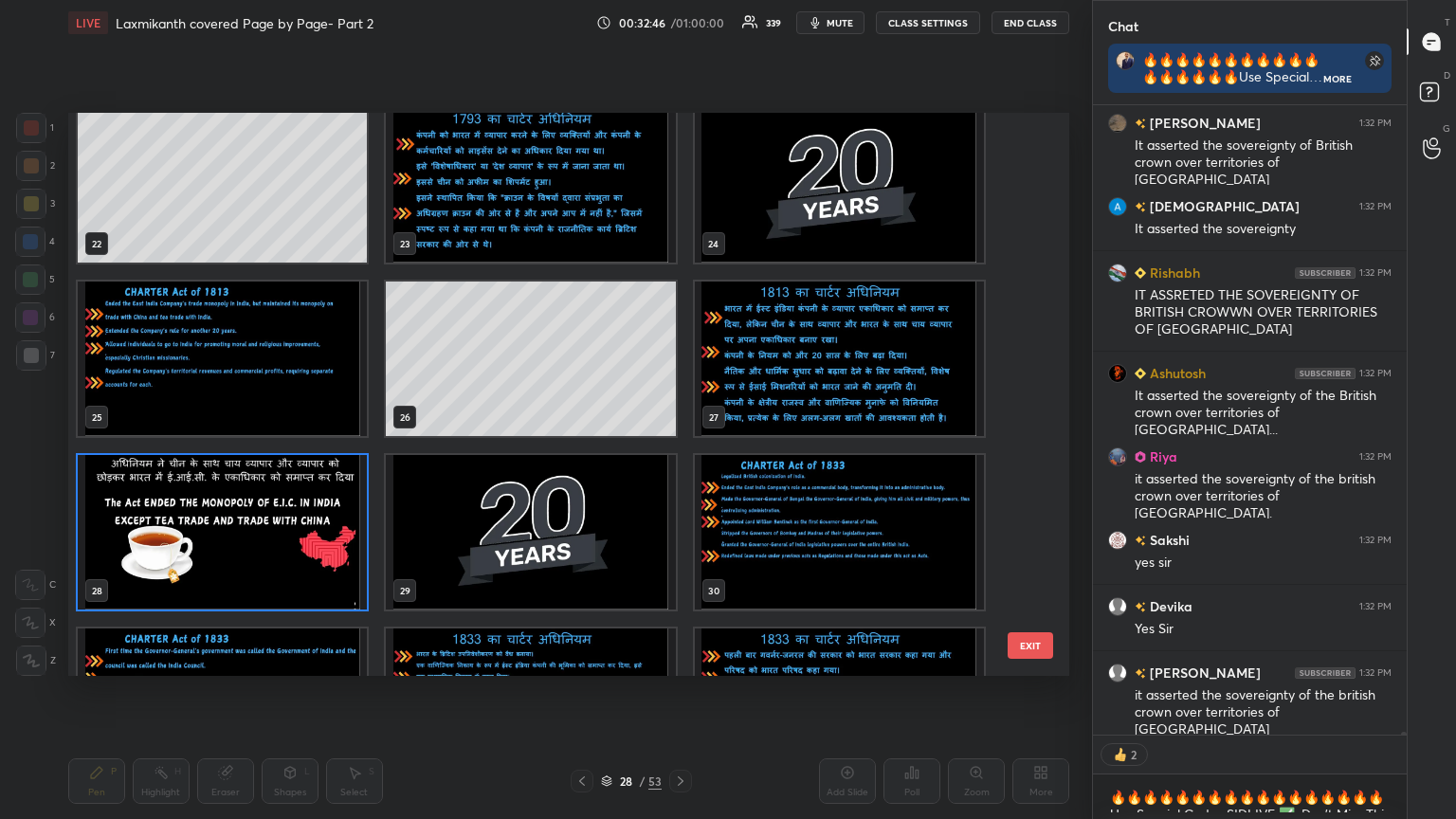 click at bounding box center (222, 532) 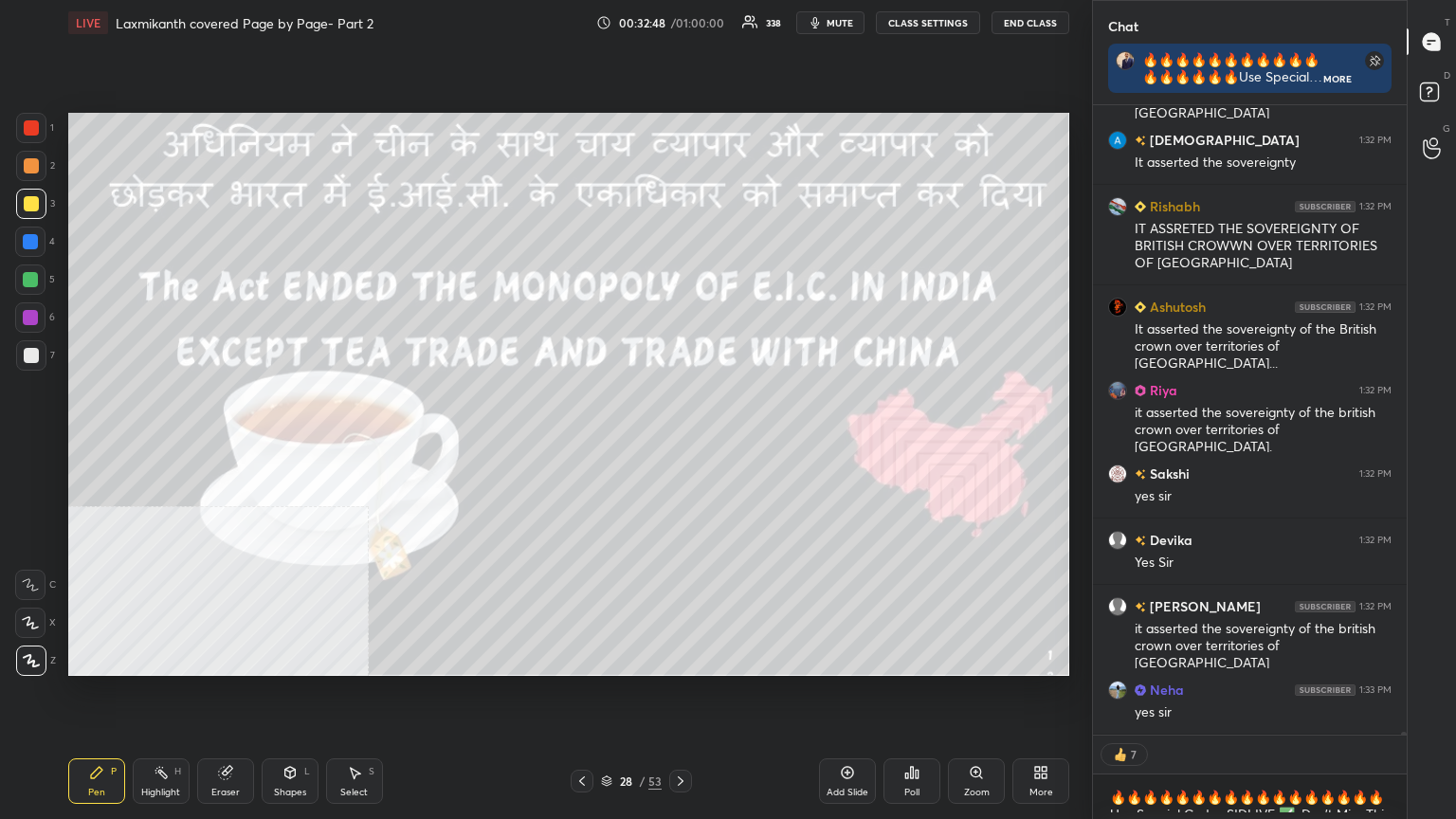 click 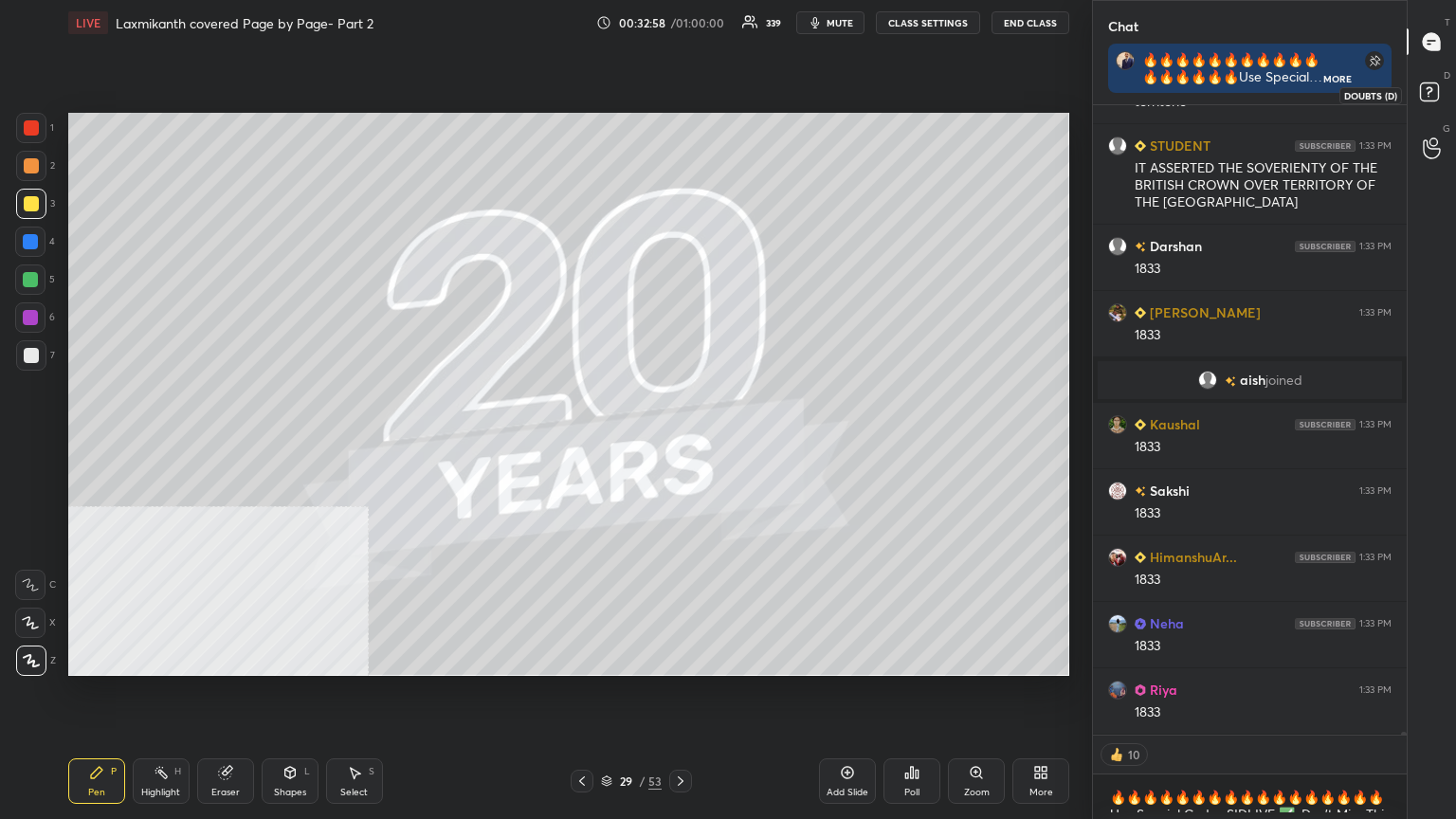 click 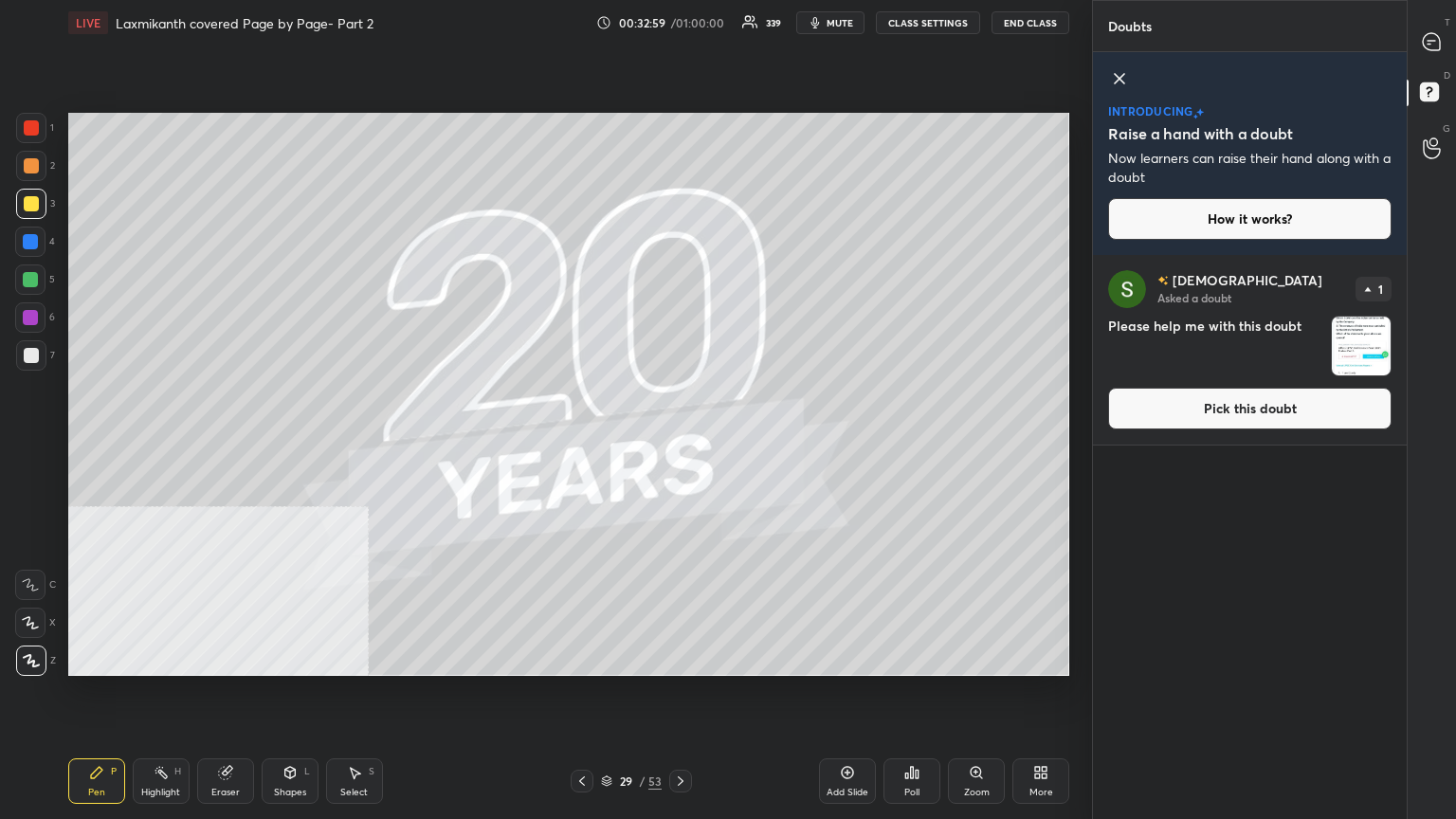 click on "Pick this doubt" at bounding box center [1249, 409] 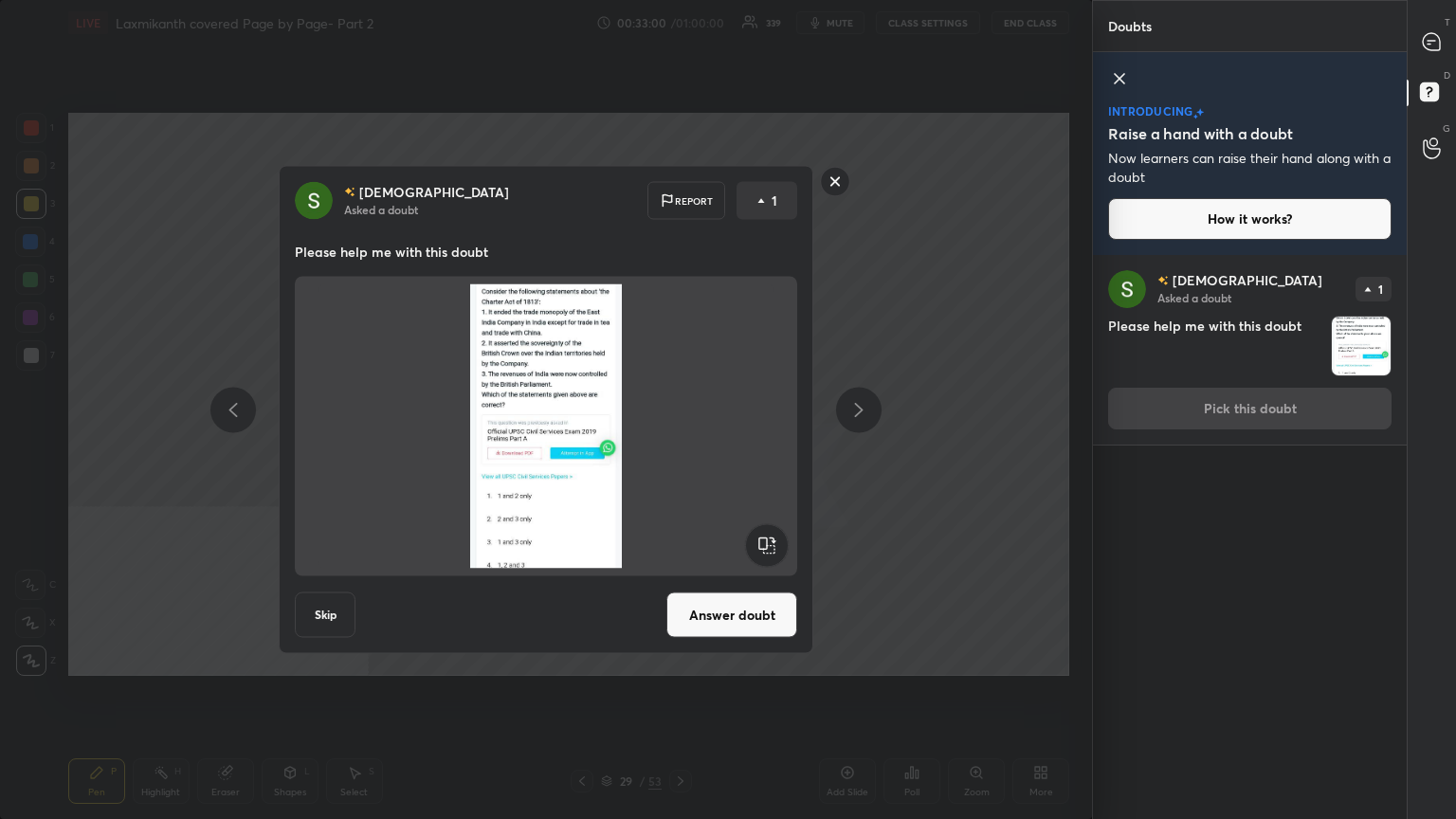 click on "Answer doubt" at bounding box center (732, 615) 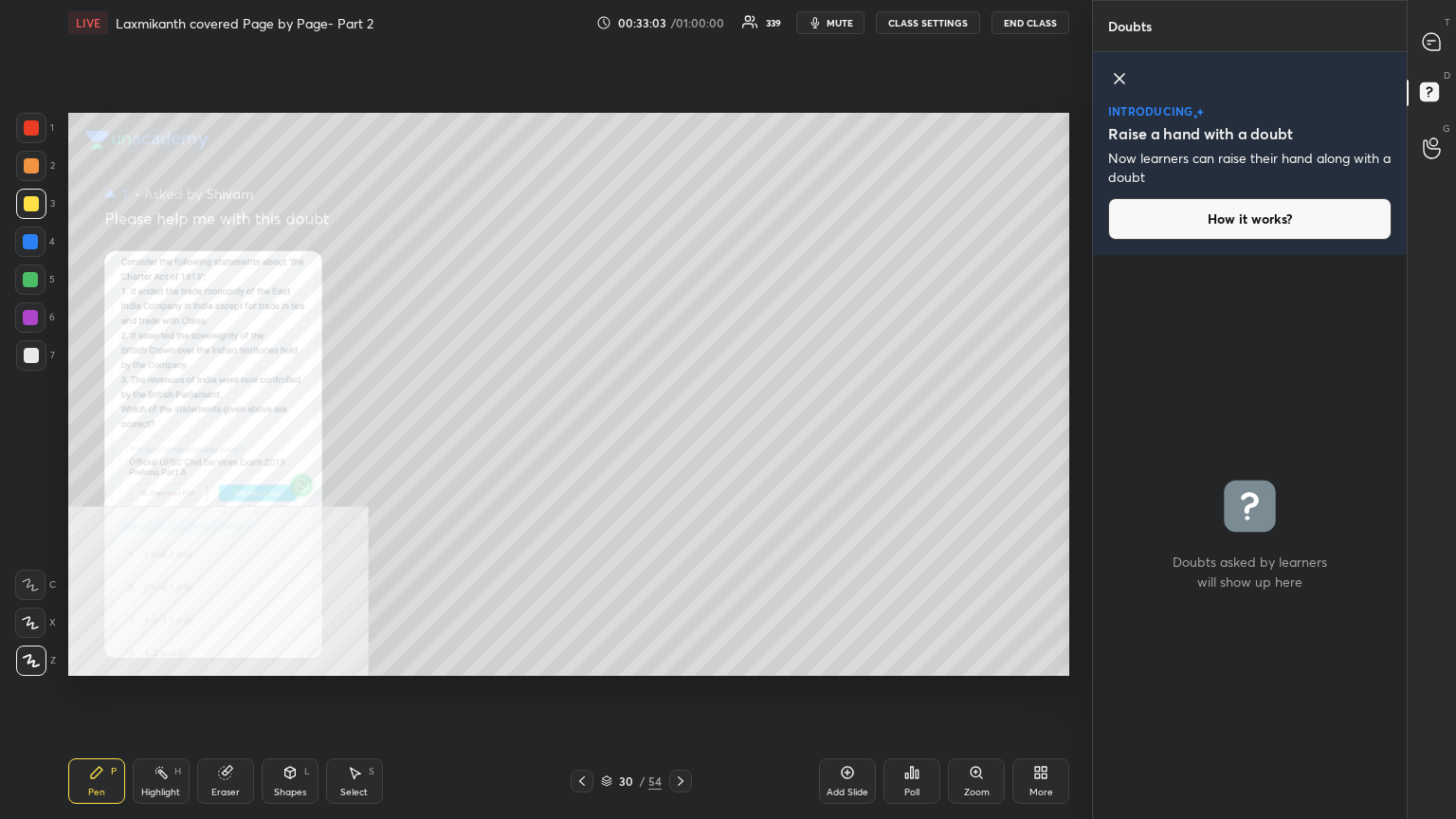 click on "Zoom" at bounding box center (976, 781) 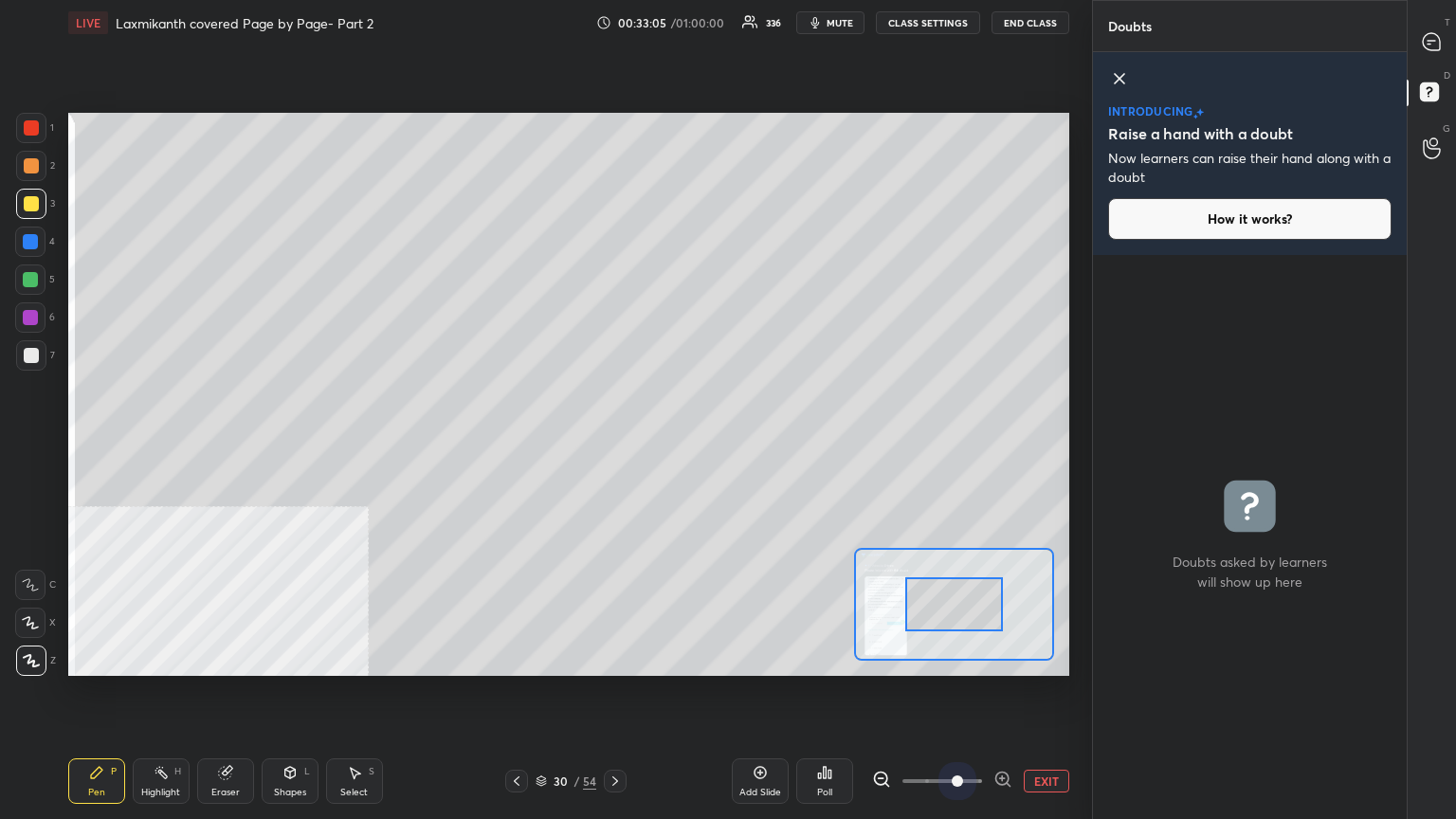 drag, startPoint x: 942, startPoint y: 774, endPoint x: 984, endPoint y: 754, distance: 46.518813 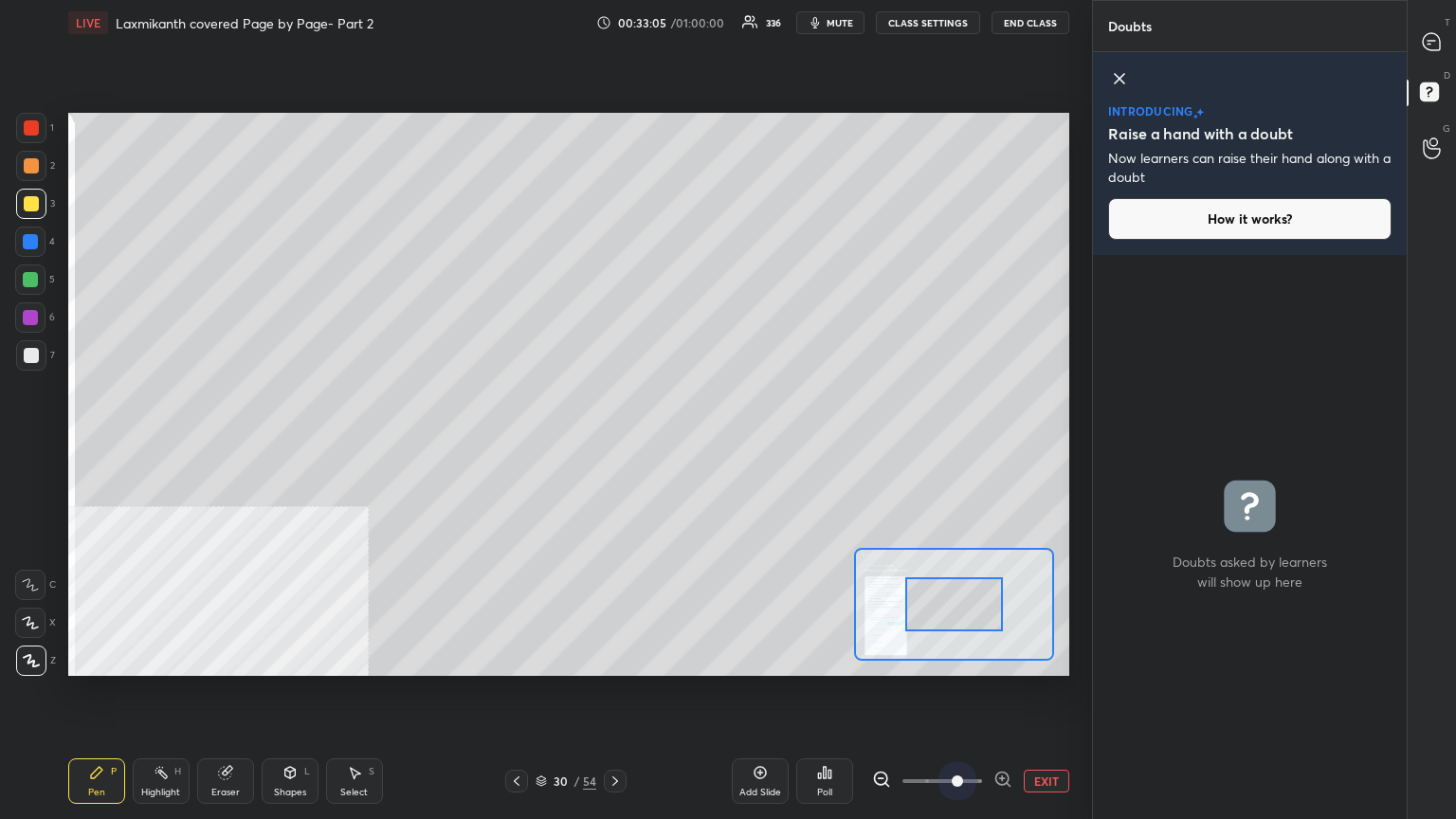 click on "Add Slide Poll EXIT" at bounding box center [901, 781] 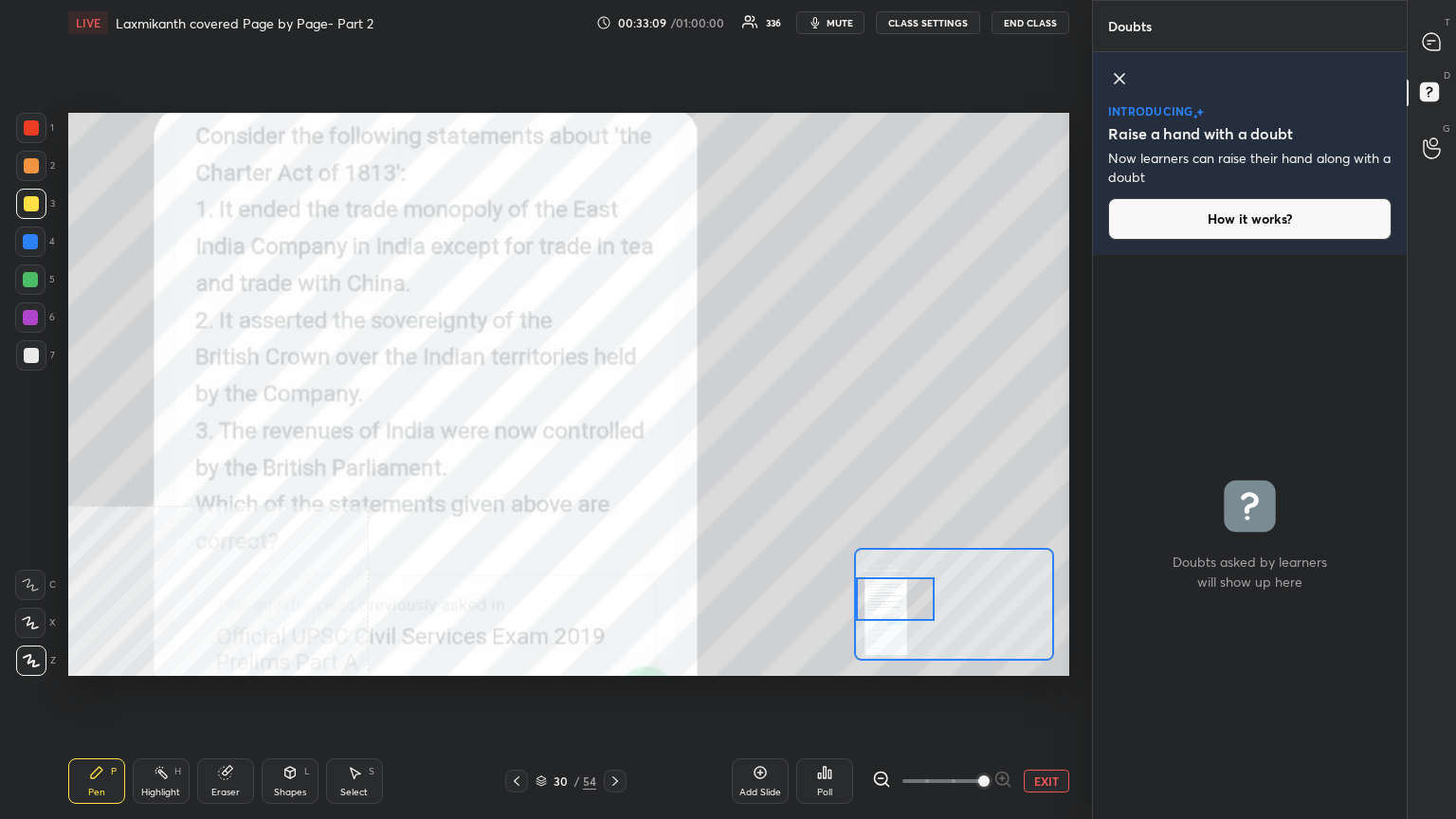 drag, startPoint x: 940, startPoint y: 601, endPoint x: 872, endPoint y: 595, distance: 68.264193 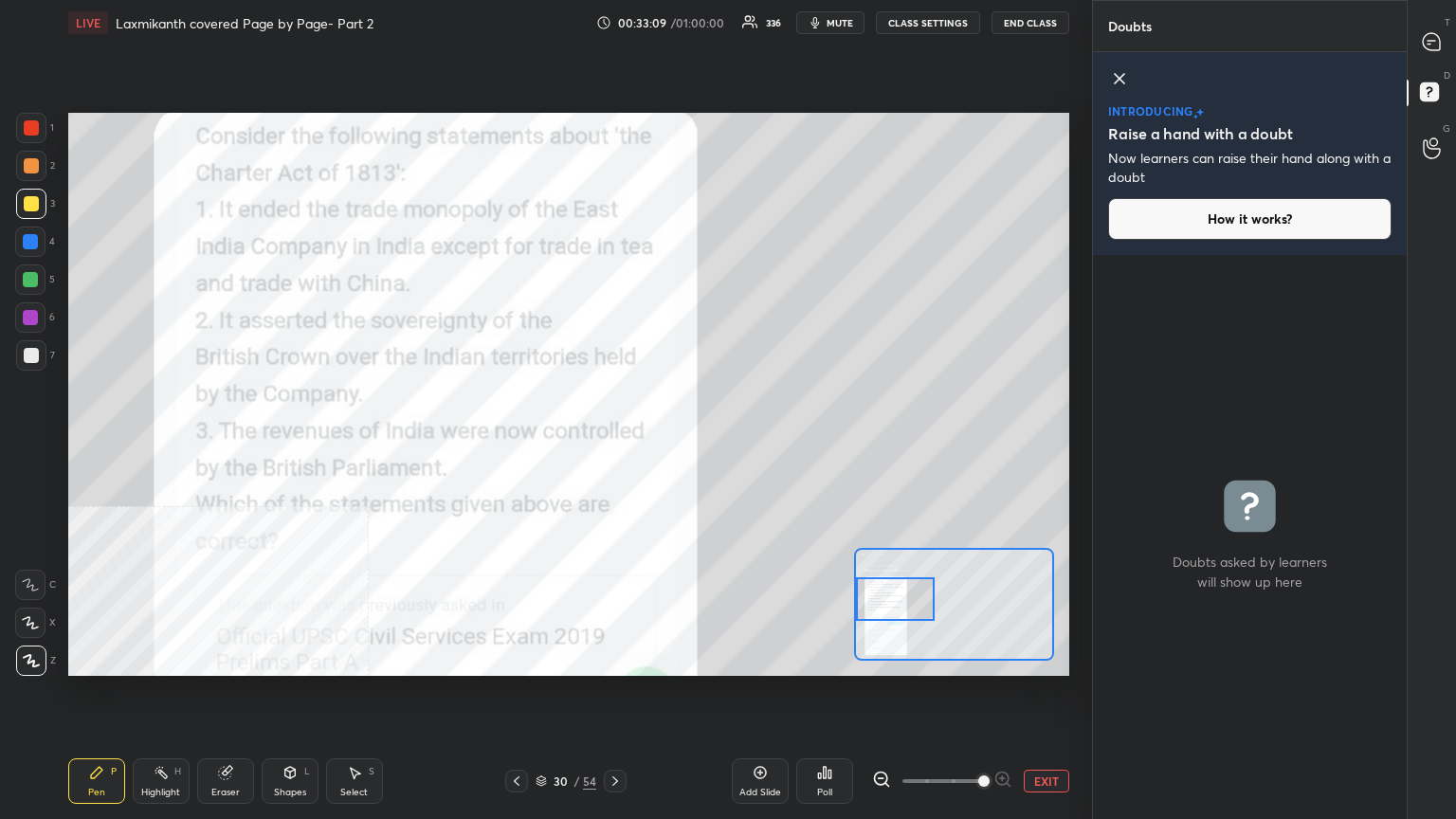 click at bounding box center (895, 599) 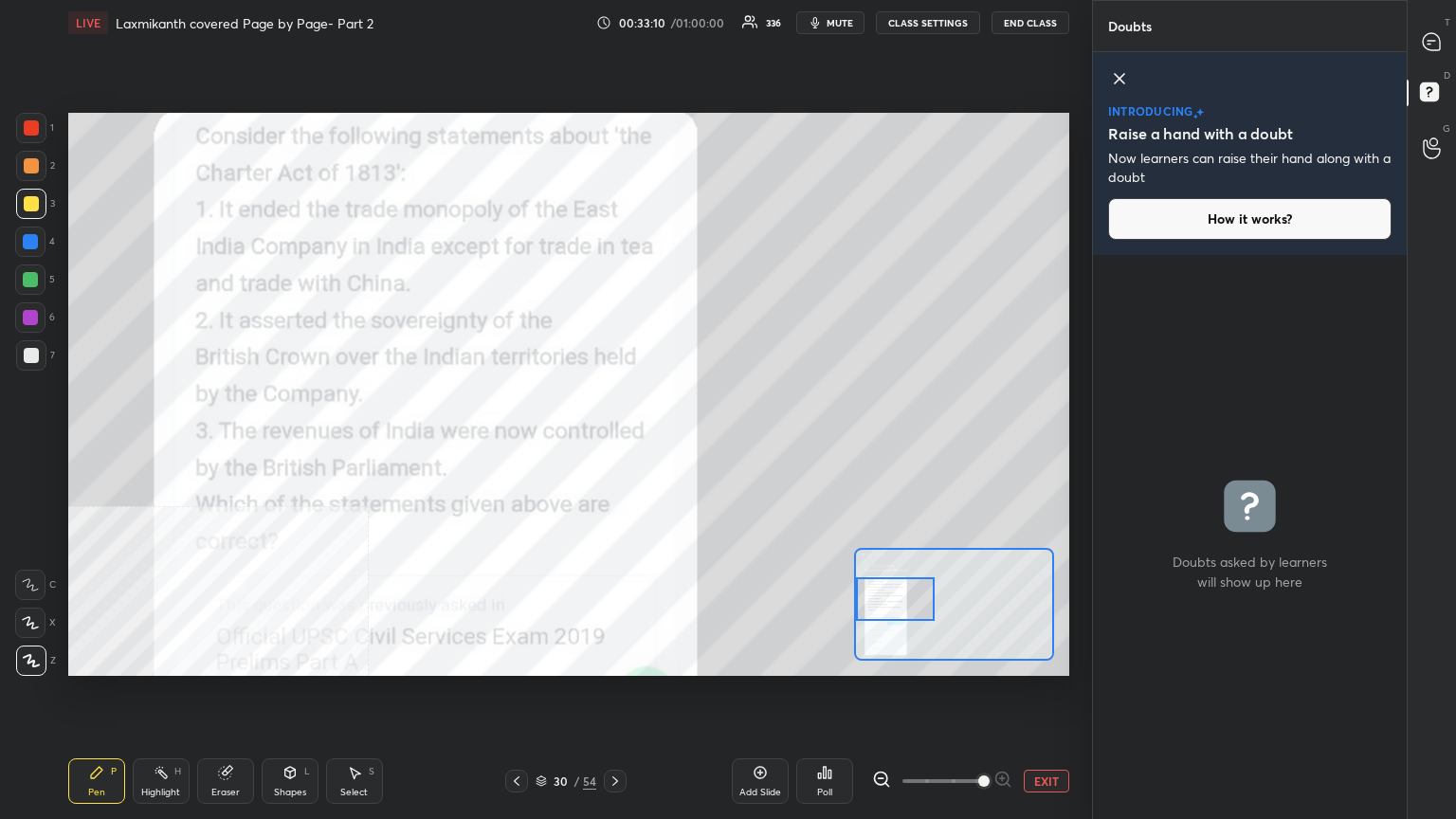 click on "CLASS SETTINGS" at bounding box center (928, 23) 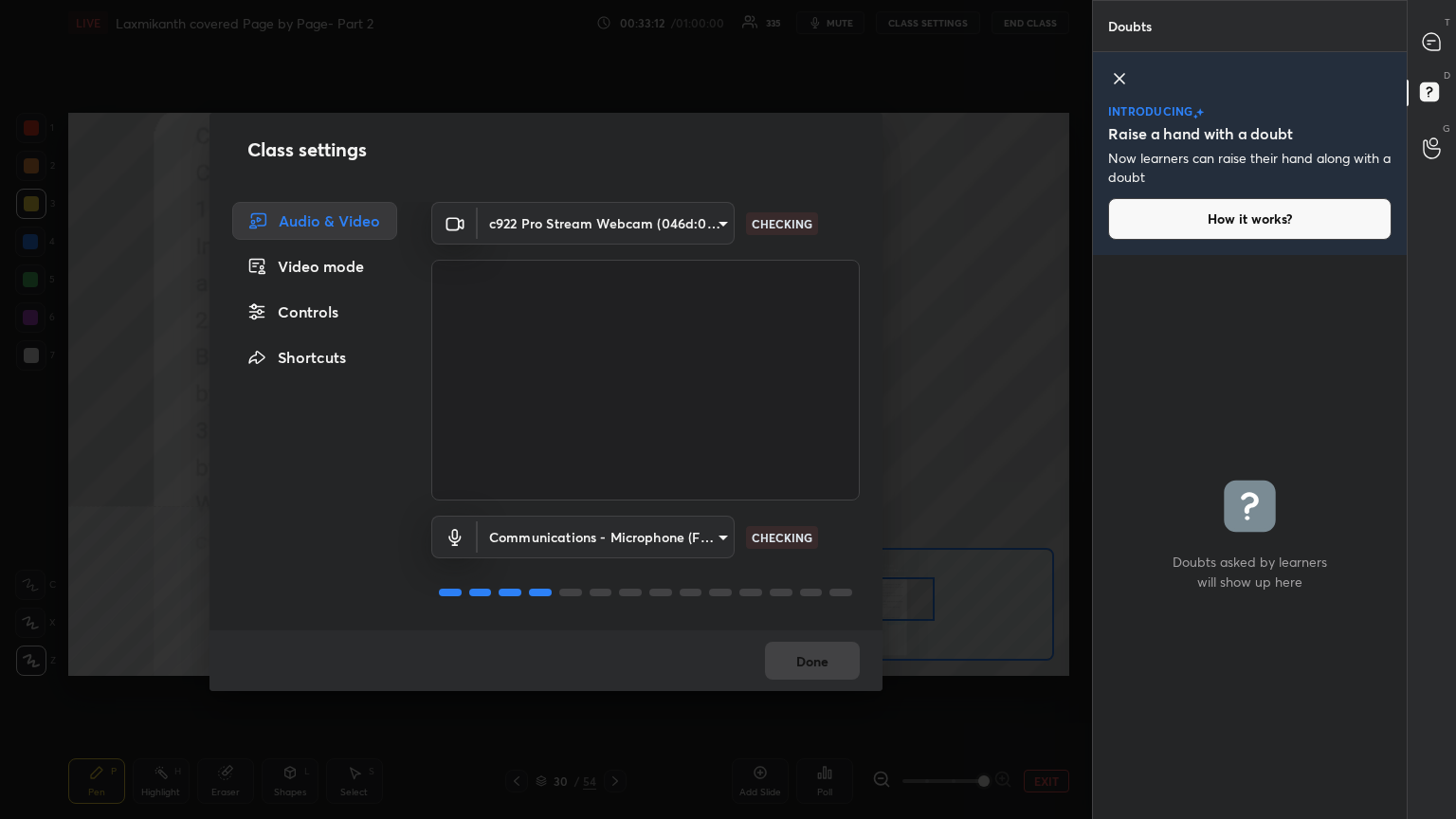 click on "Controls" at bounding box center (315, 312) 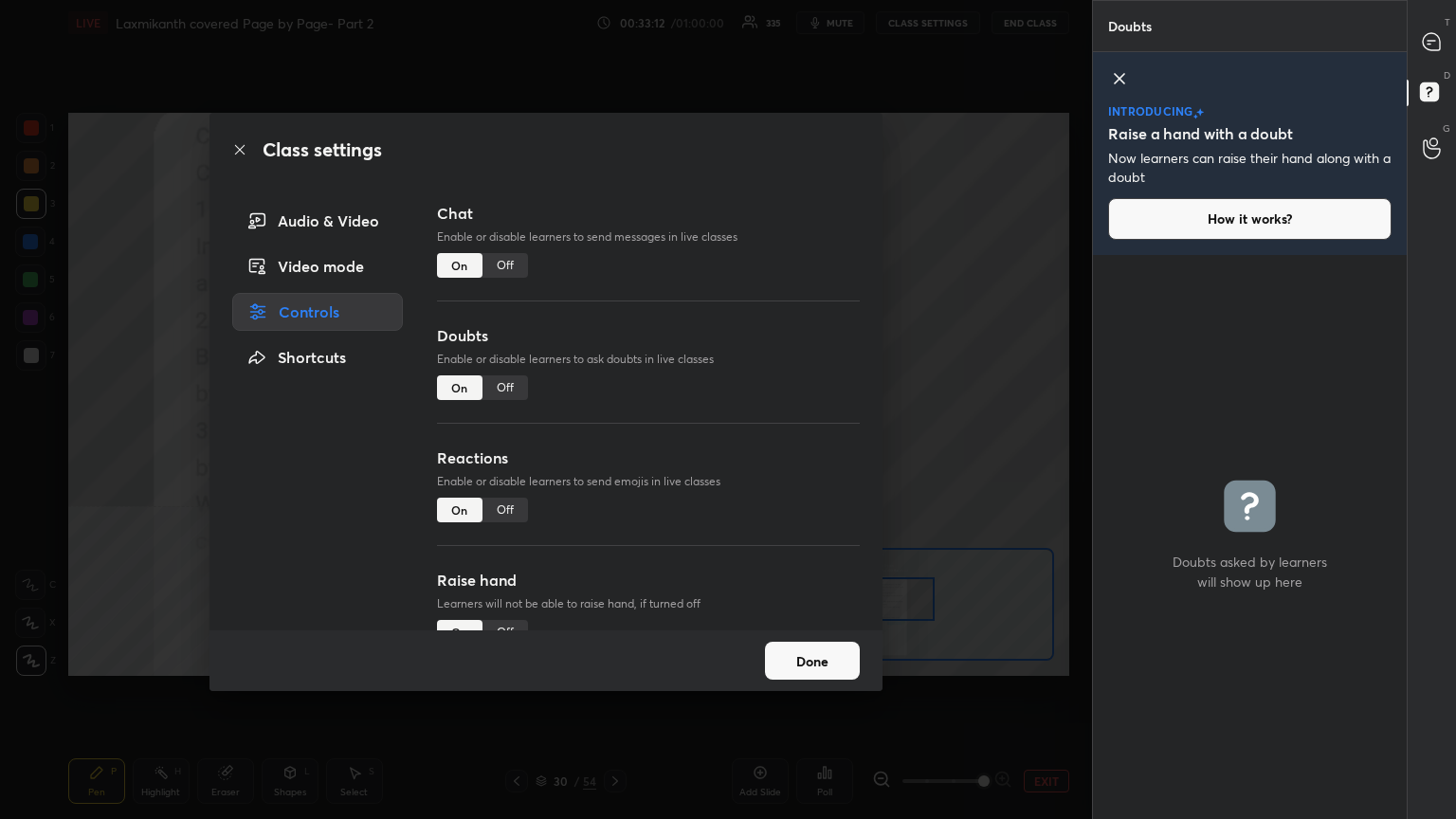 click on "Off" at bounding box center (505, 265) 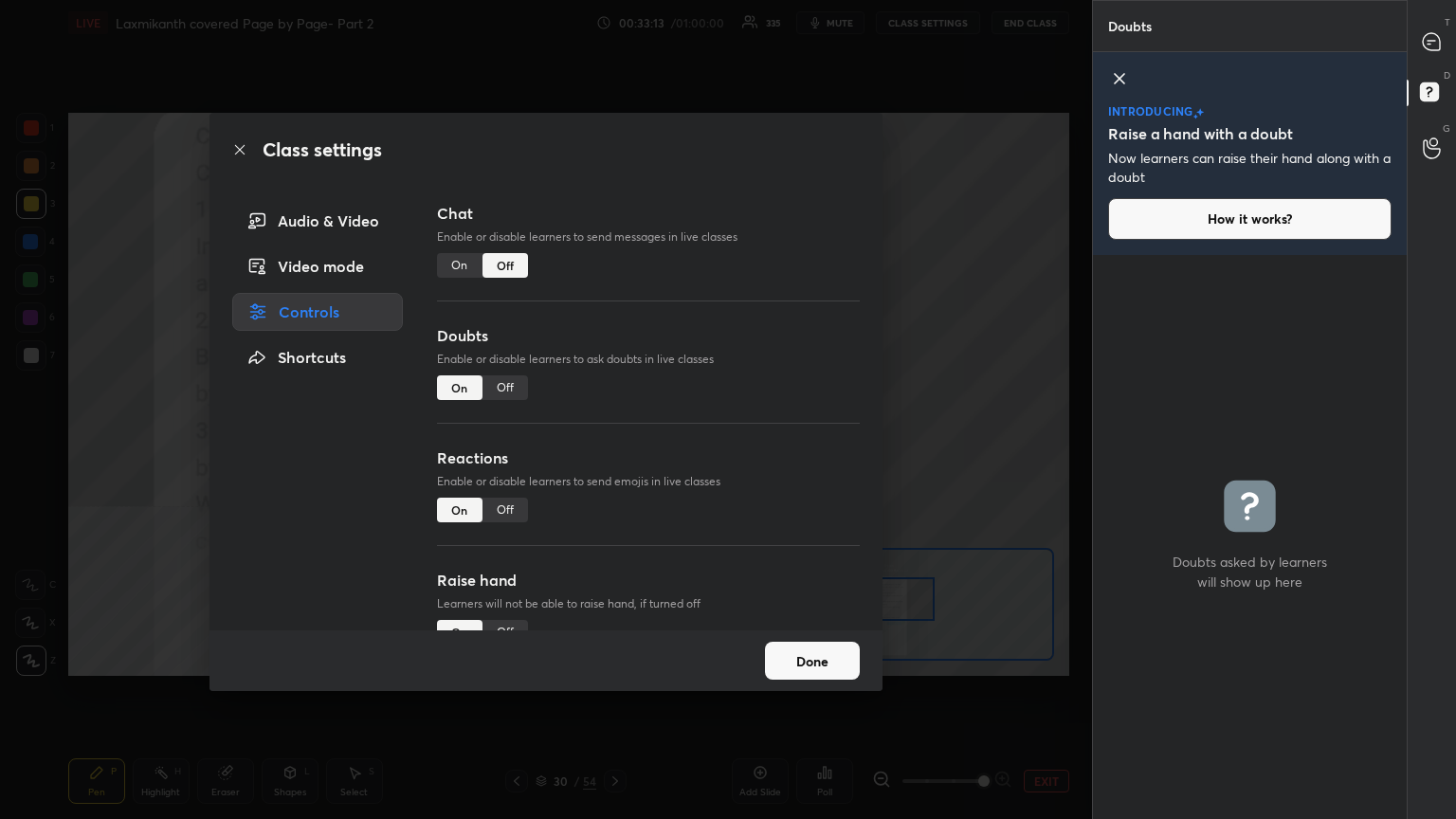 click 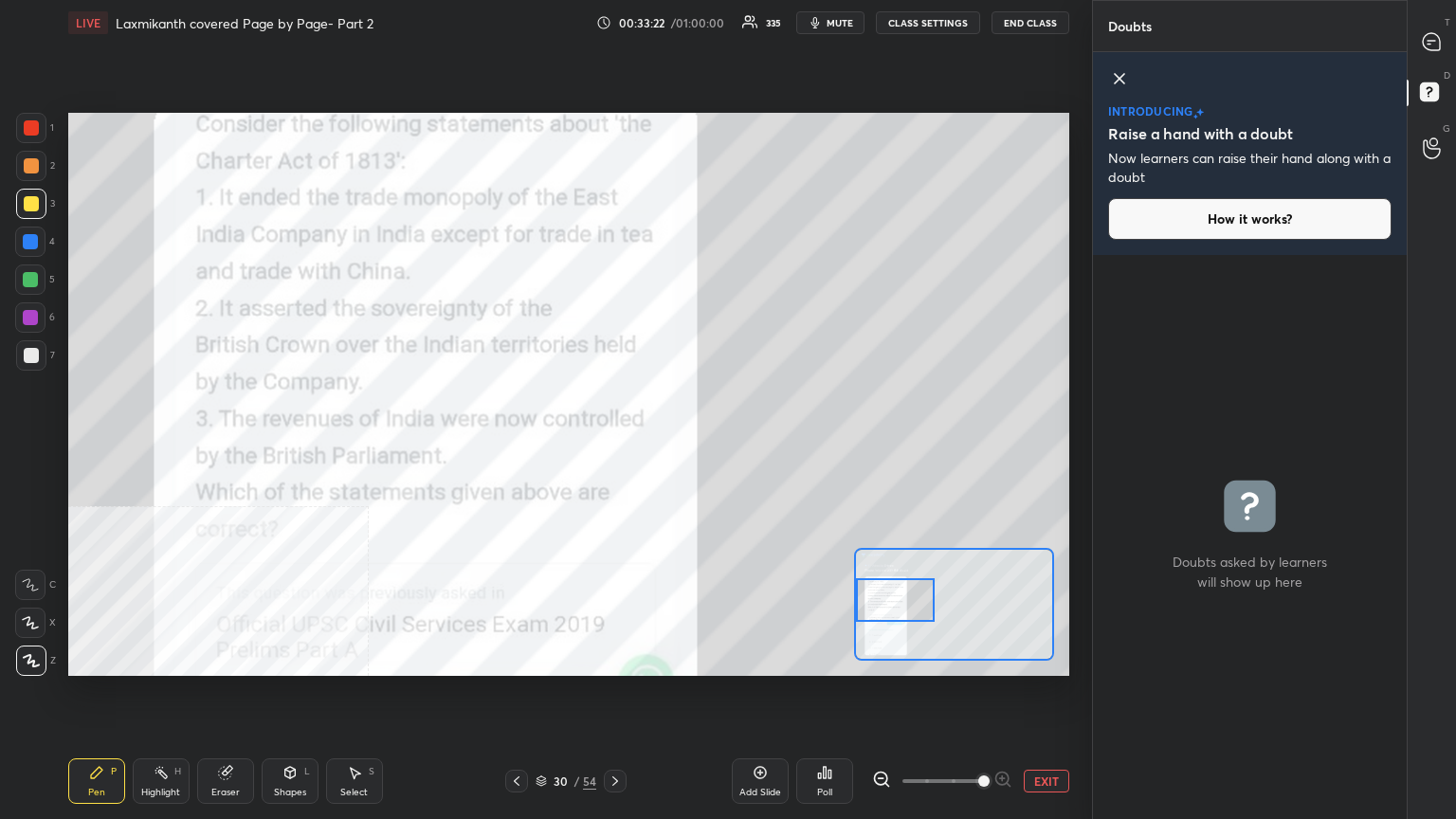 click at bounding box center (895, 600) 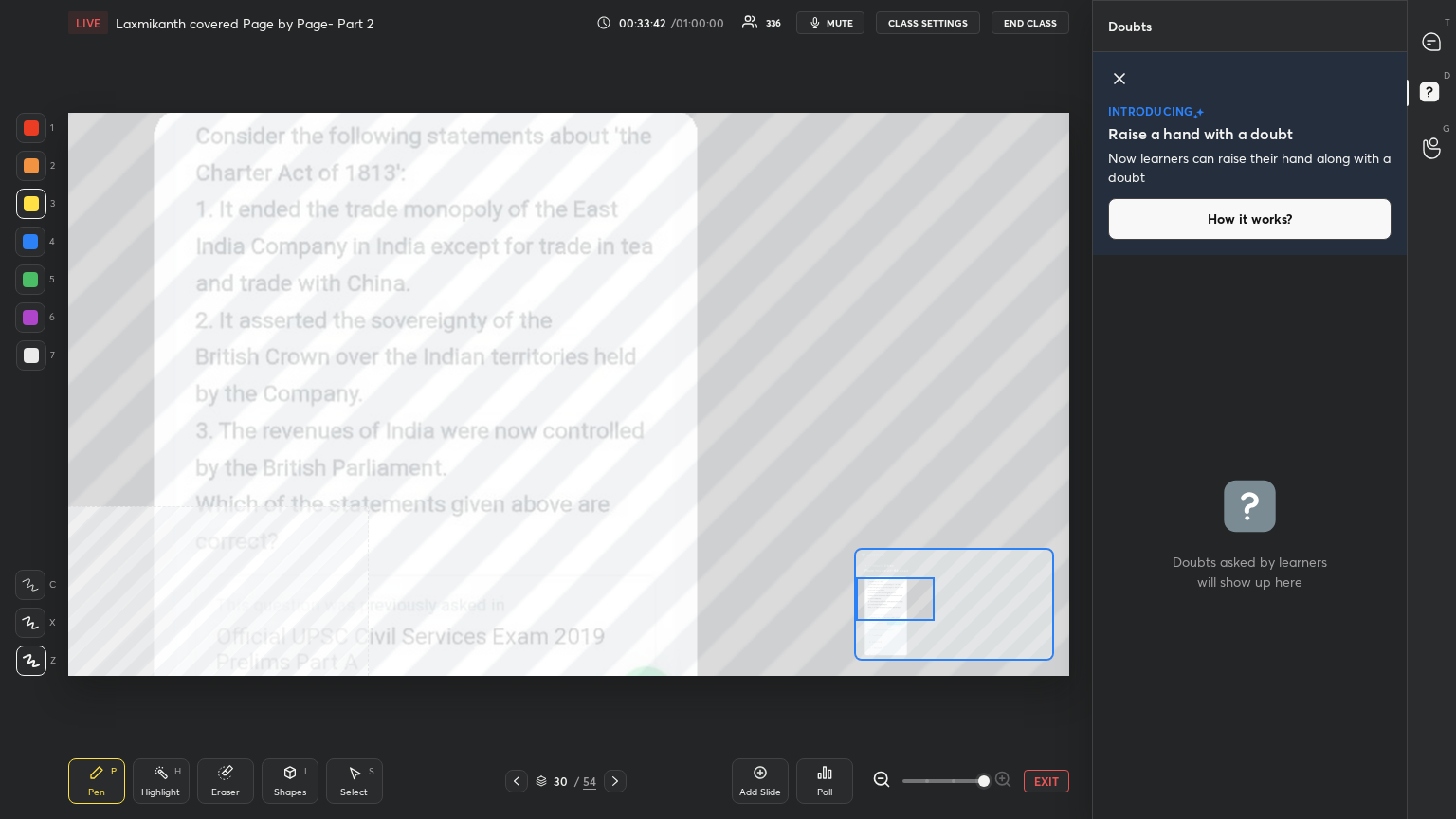 click on "EXIT" at bounding box center [1046, 781] 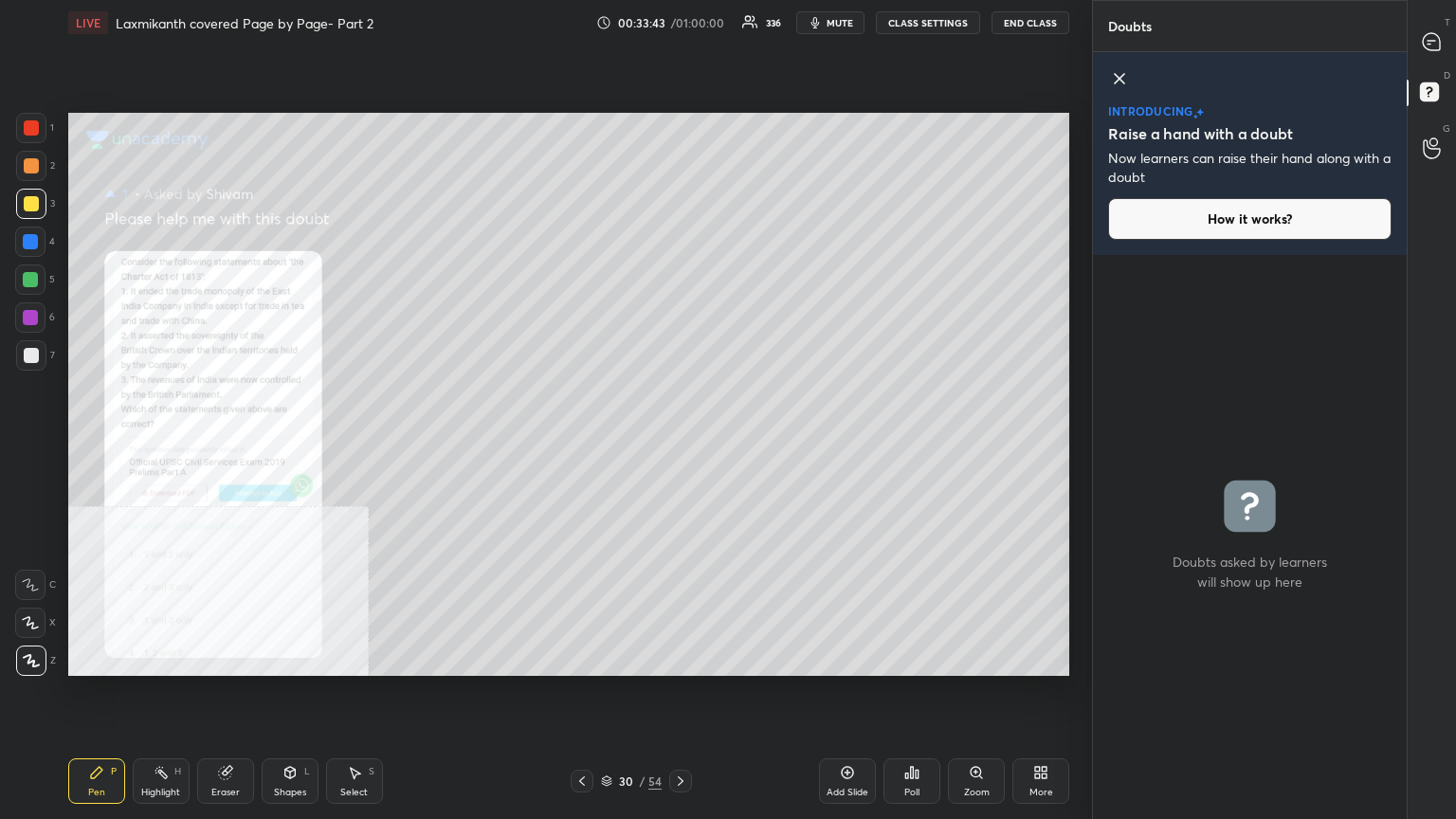click 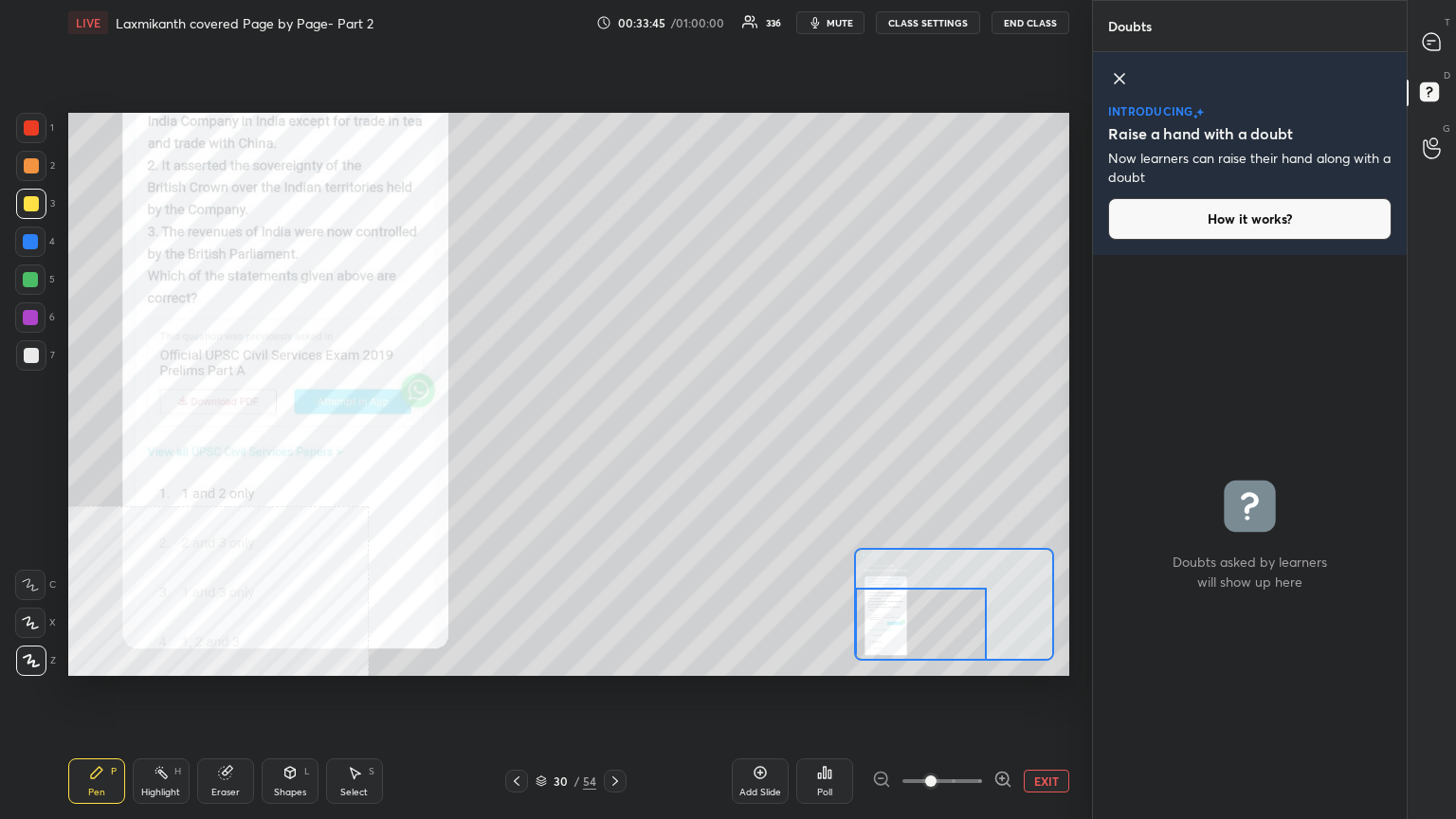 click on "Setting up your live class Poll for   secs No correct answer Start poll" at bounding box center [569, 394] 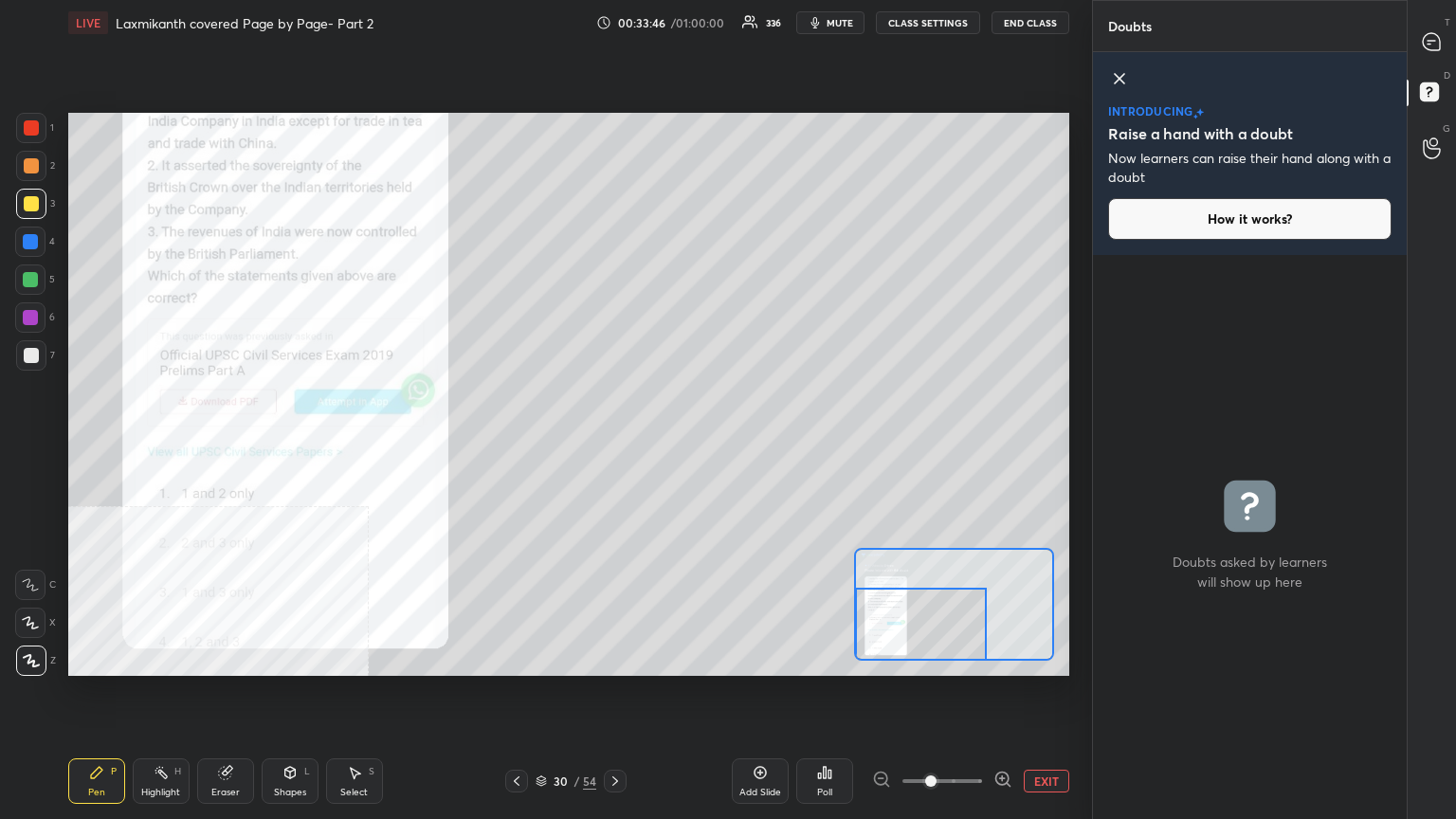 click at bounding box center [920, 624] 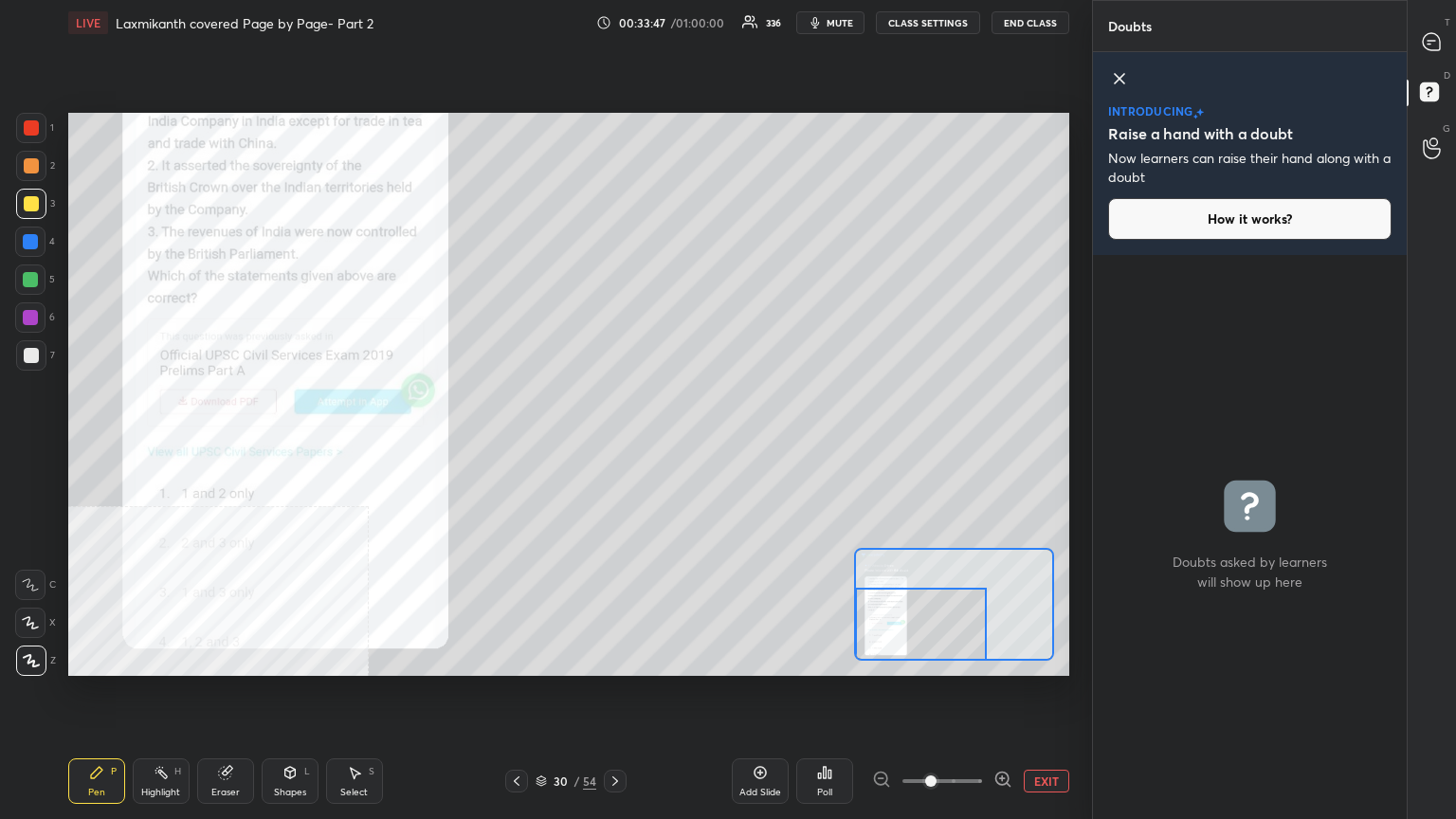 drag, startPoint x: 872, startPoint y: 610, endPoint x: 864, endPoint y: 627, distance: 18.788294 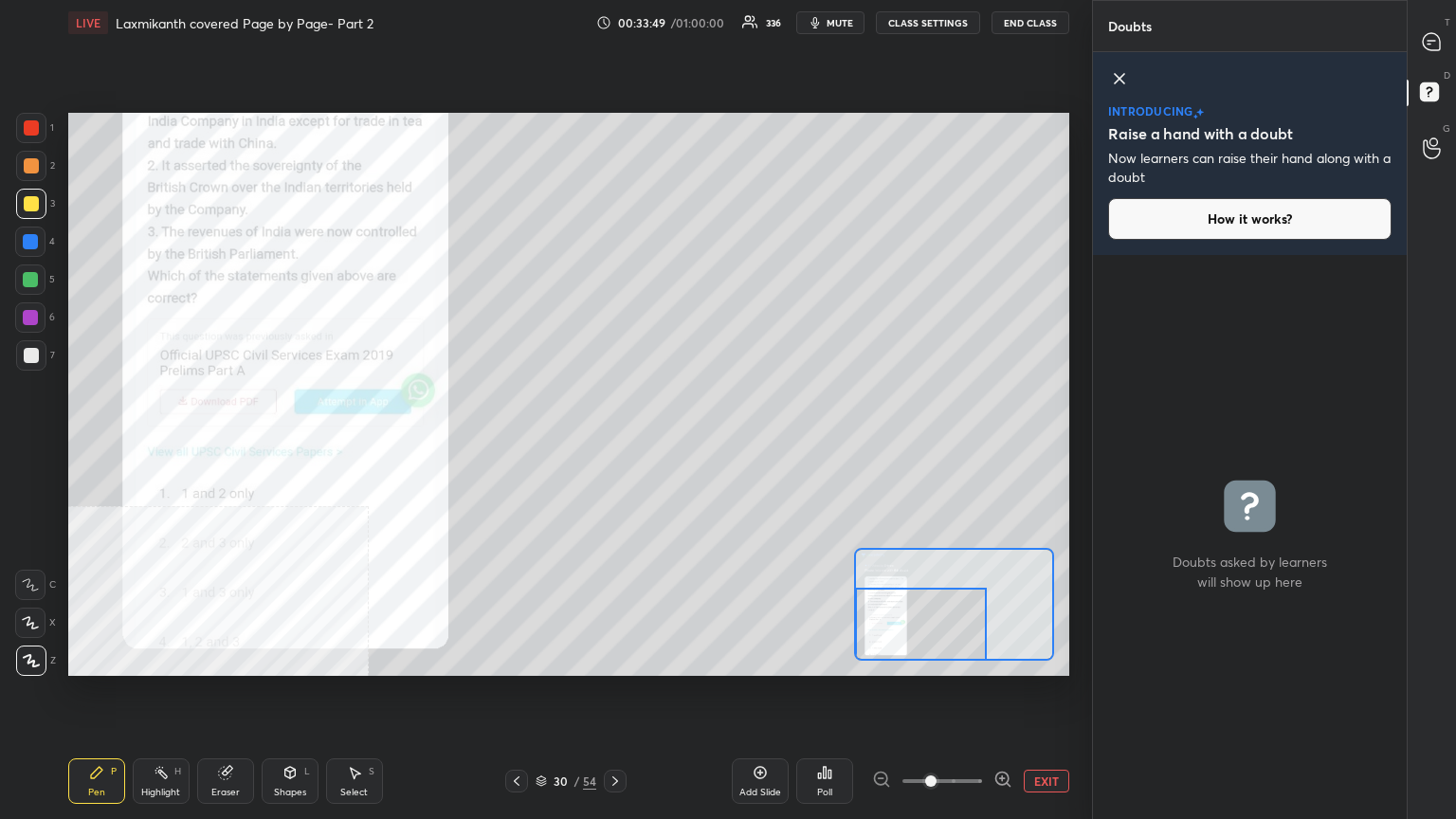 click on "EXIT" at bounding box center (1046, 781) 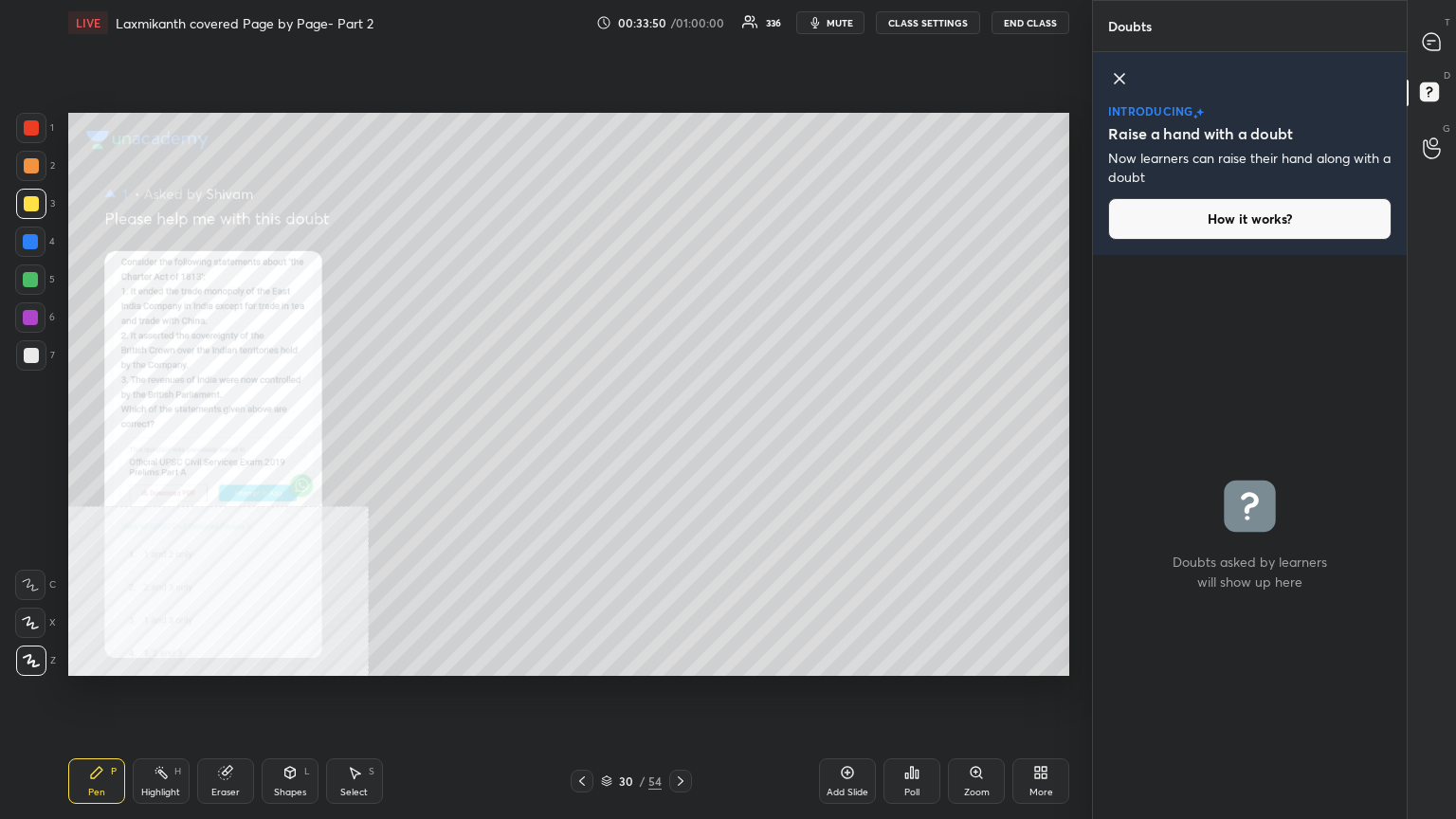 click on "More" at bounding box center [1041, 781] 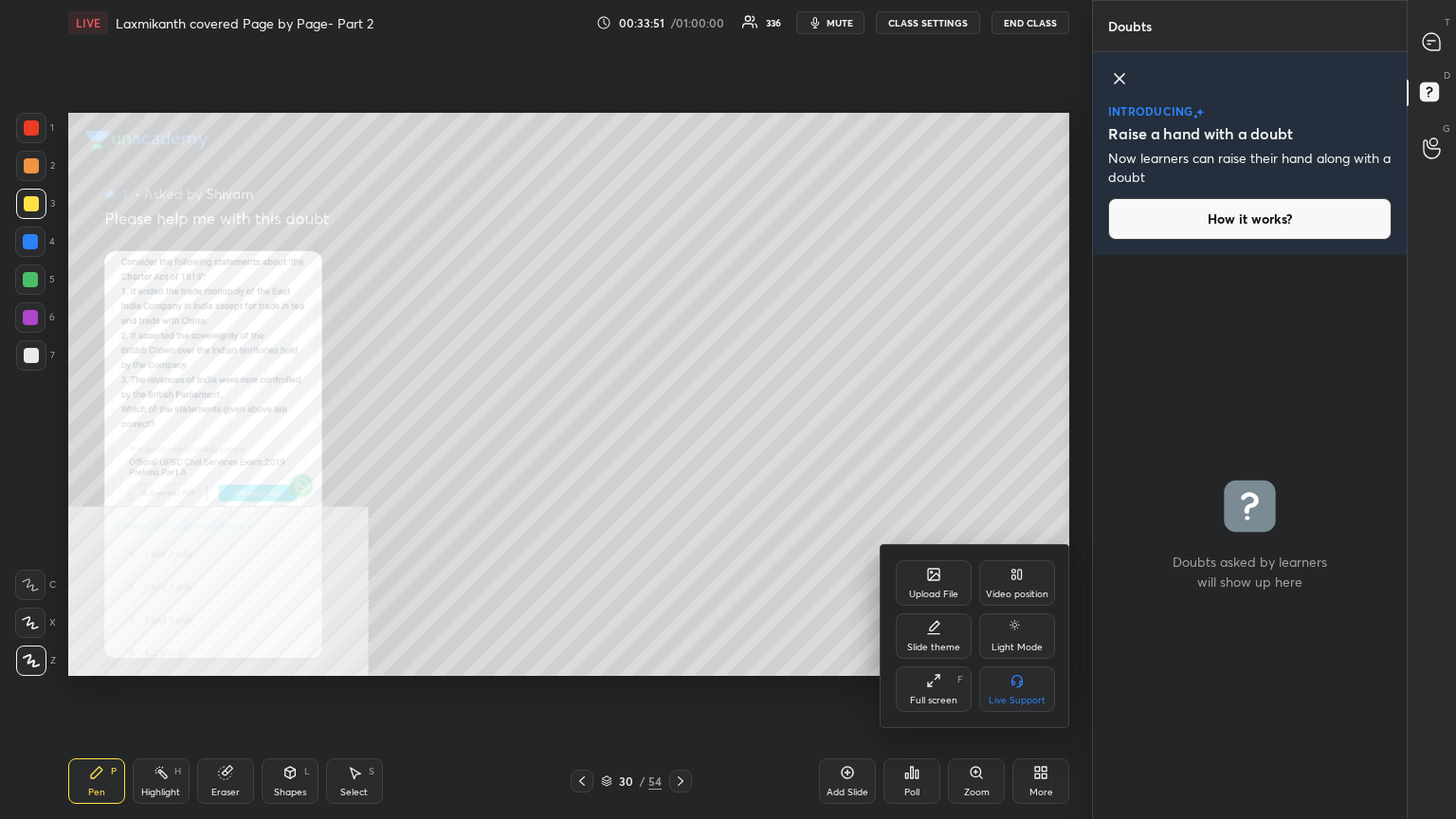 click 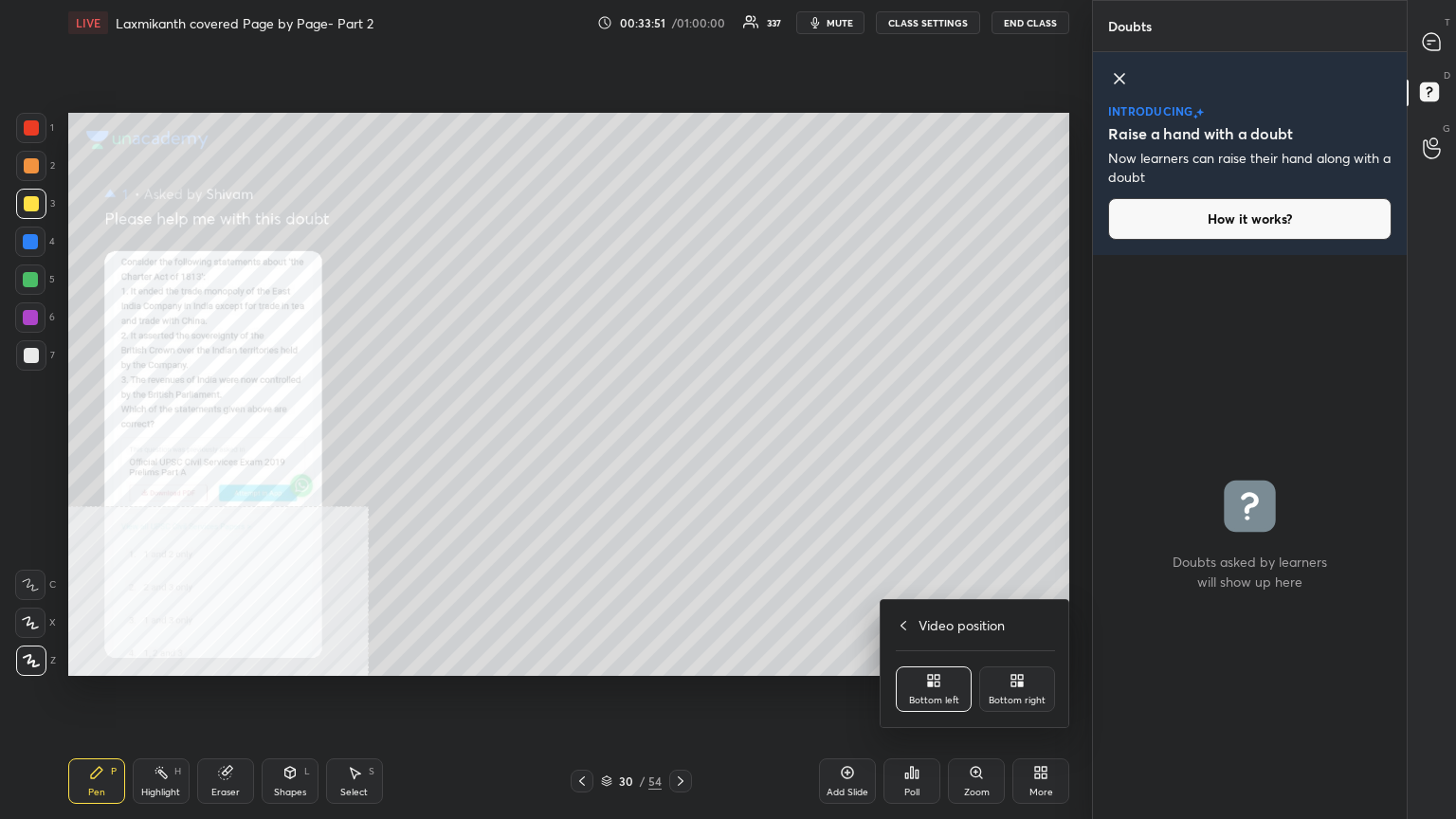 click on "Bottom right" at bounding box center [1017, 689] 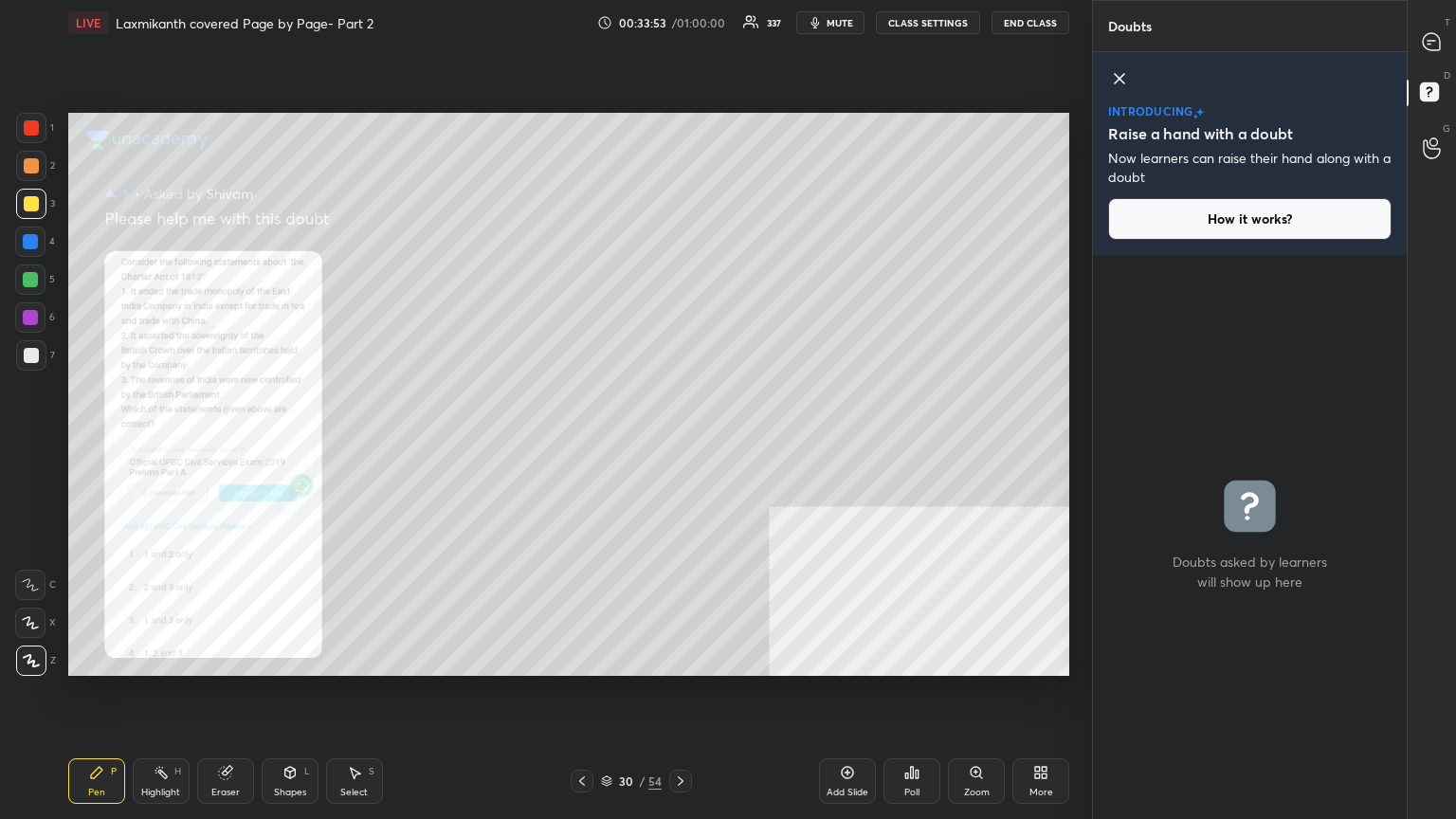 click on "More" at bounding box center [1041, 781] 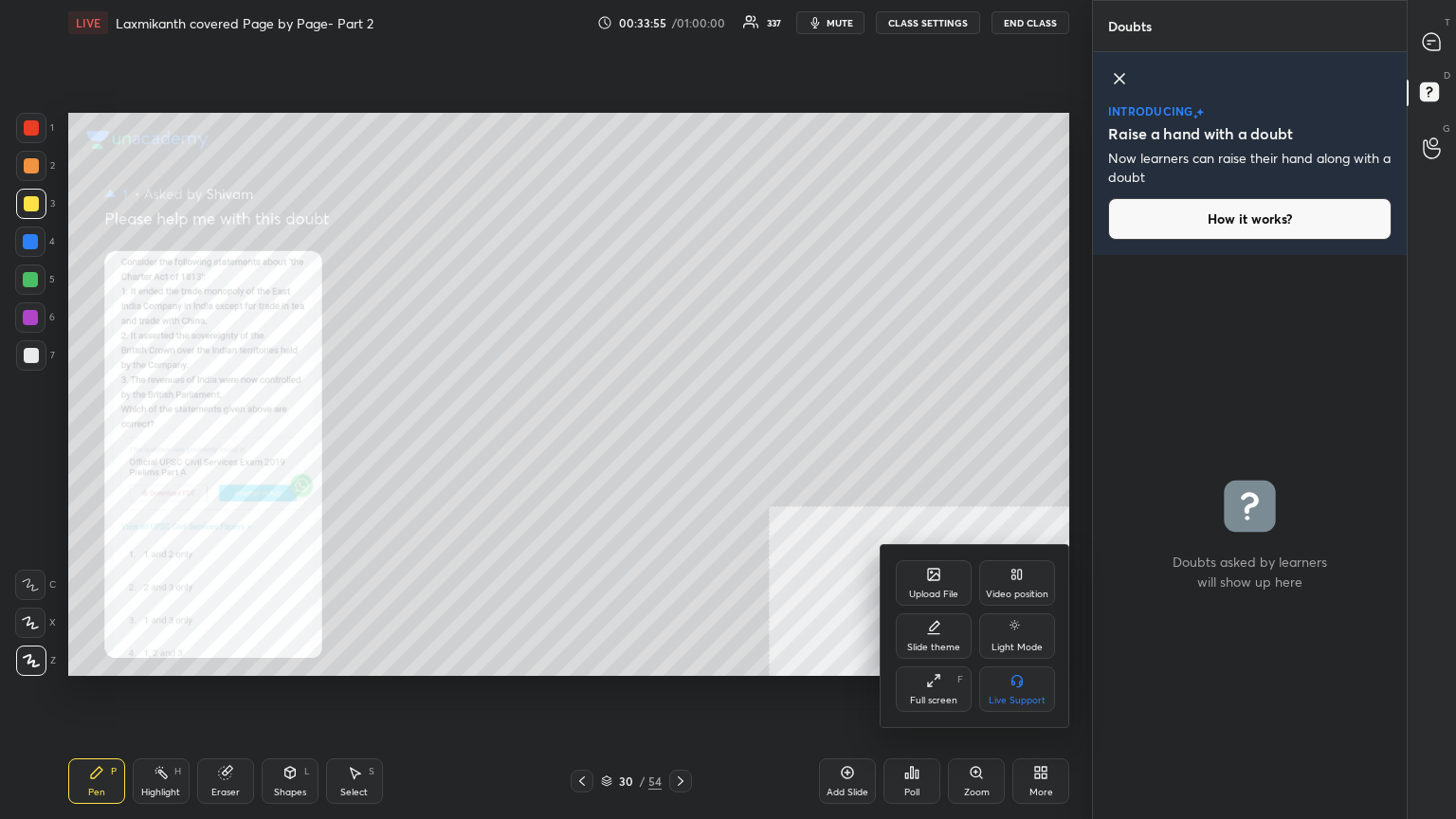 click at bounding box center (728, 410) 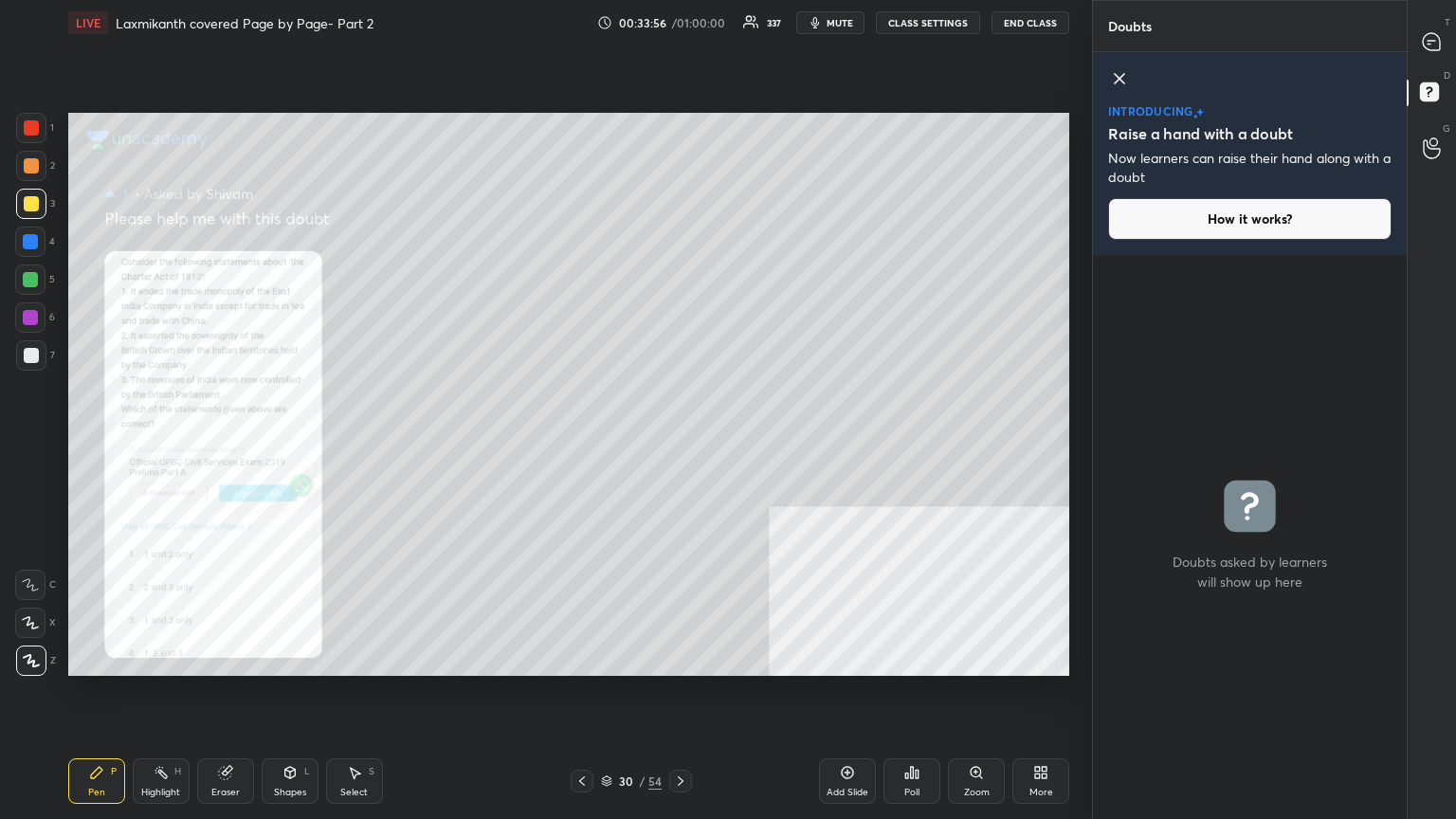 click 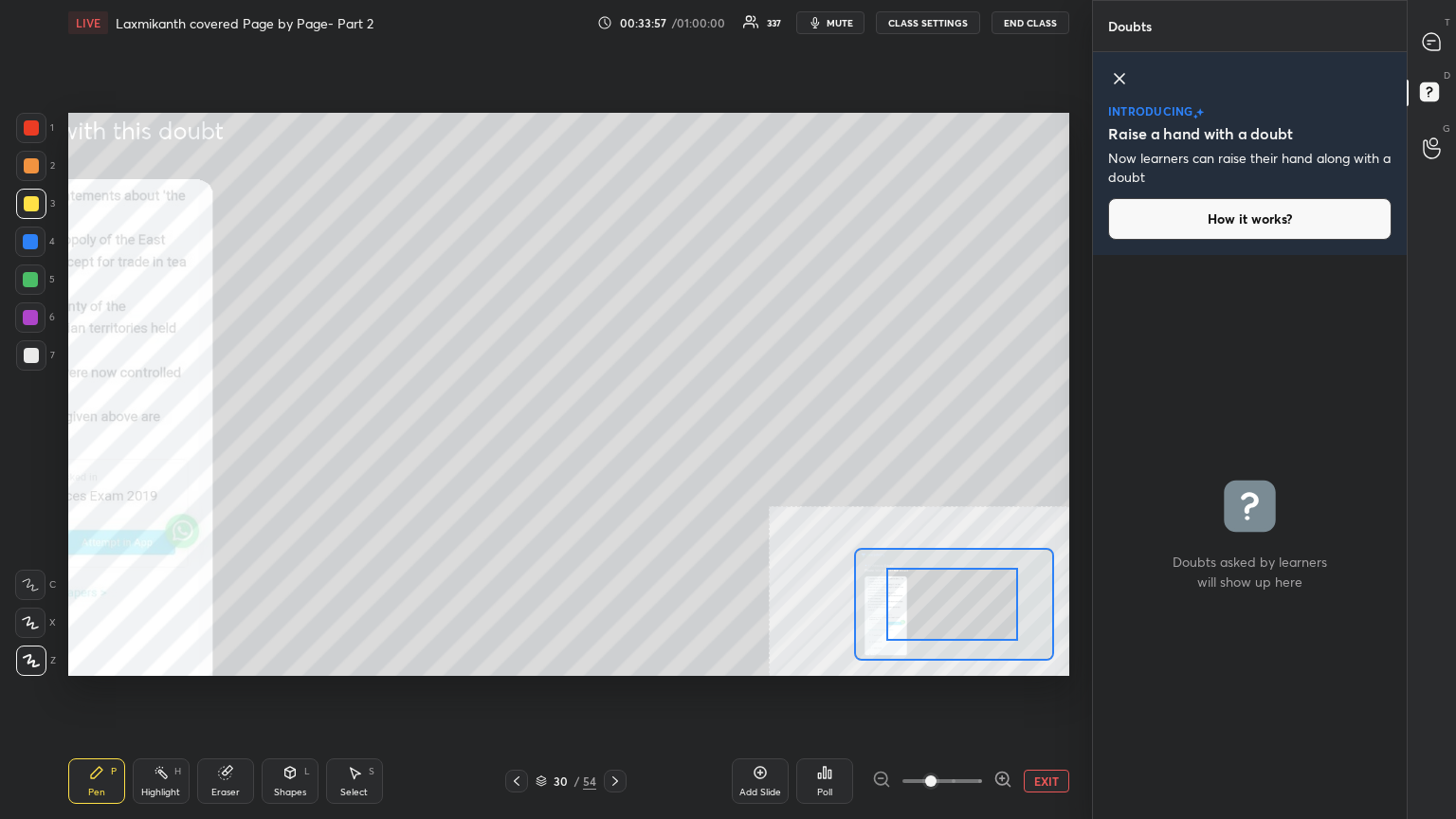 drag, startPoint x: 950, startPoint y: 592, endPoint x: 937, endPoint y: 592, distance: 13 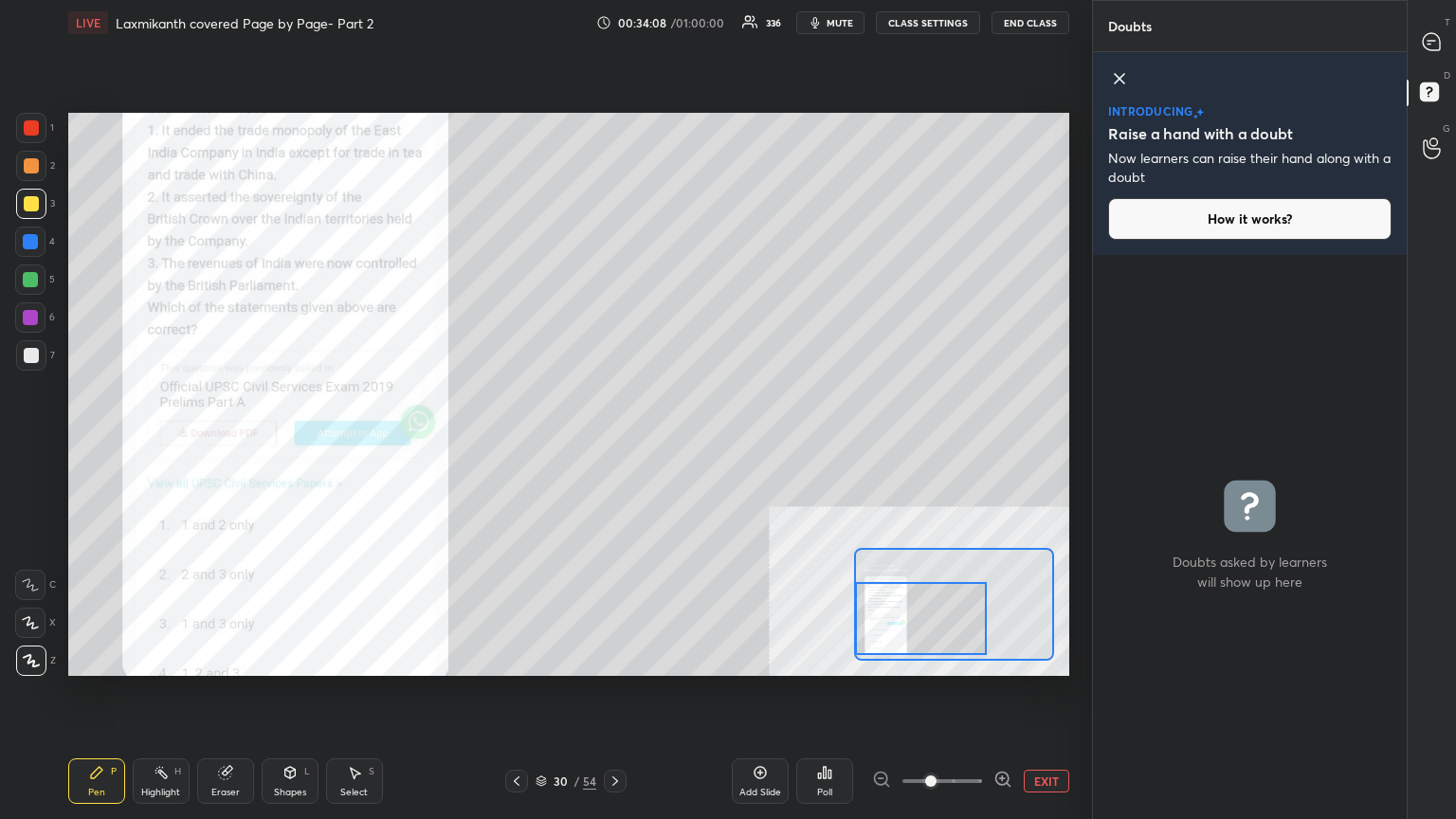 drag, startPoint x: 937, startPoint y: 592, endPoint x: 900, endPoint y: 606, distance: 39.560081 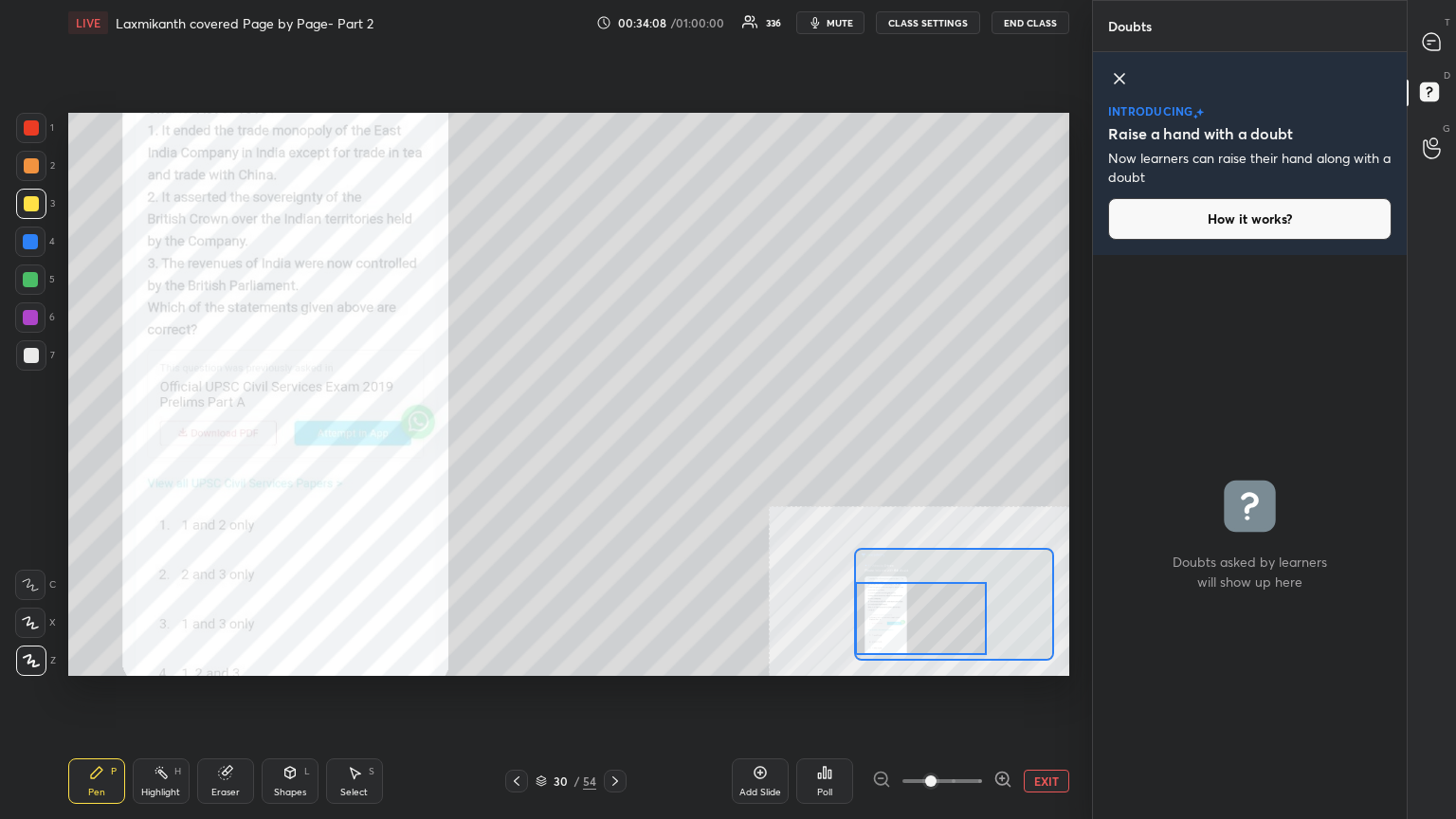 click at bounding box center [920, 618] 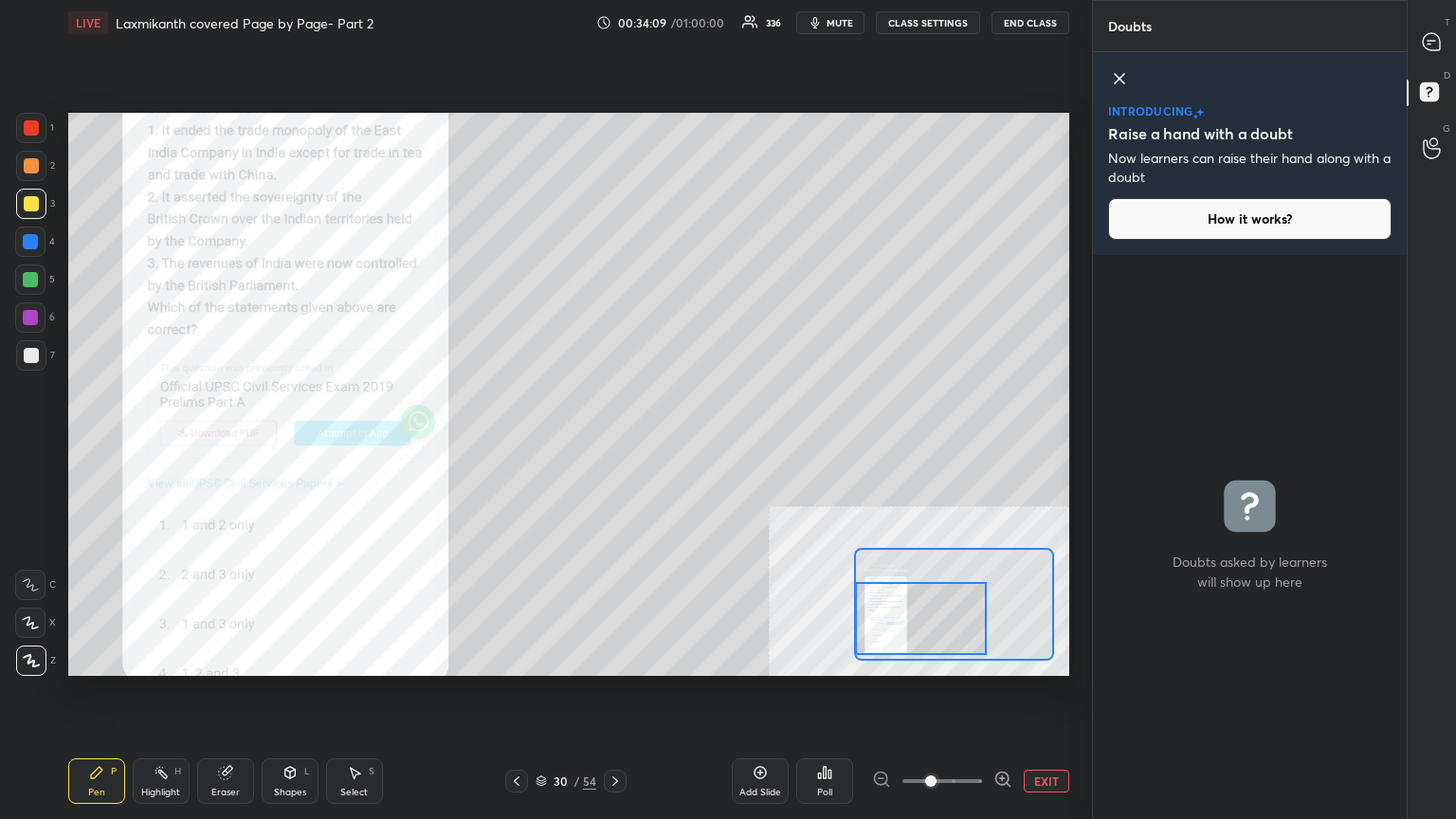 click 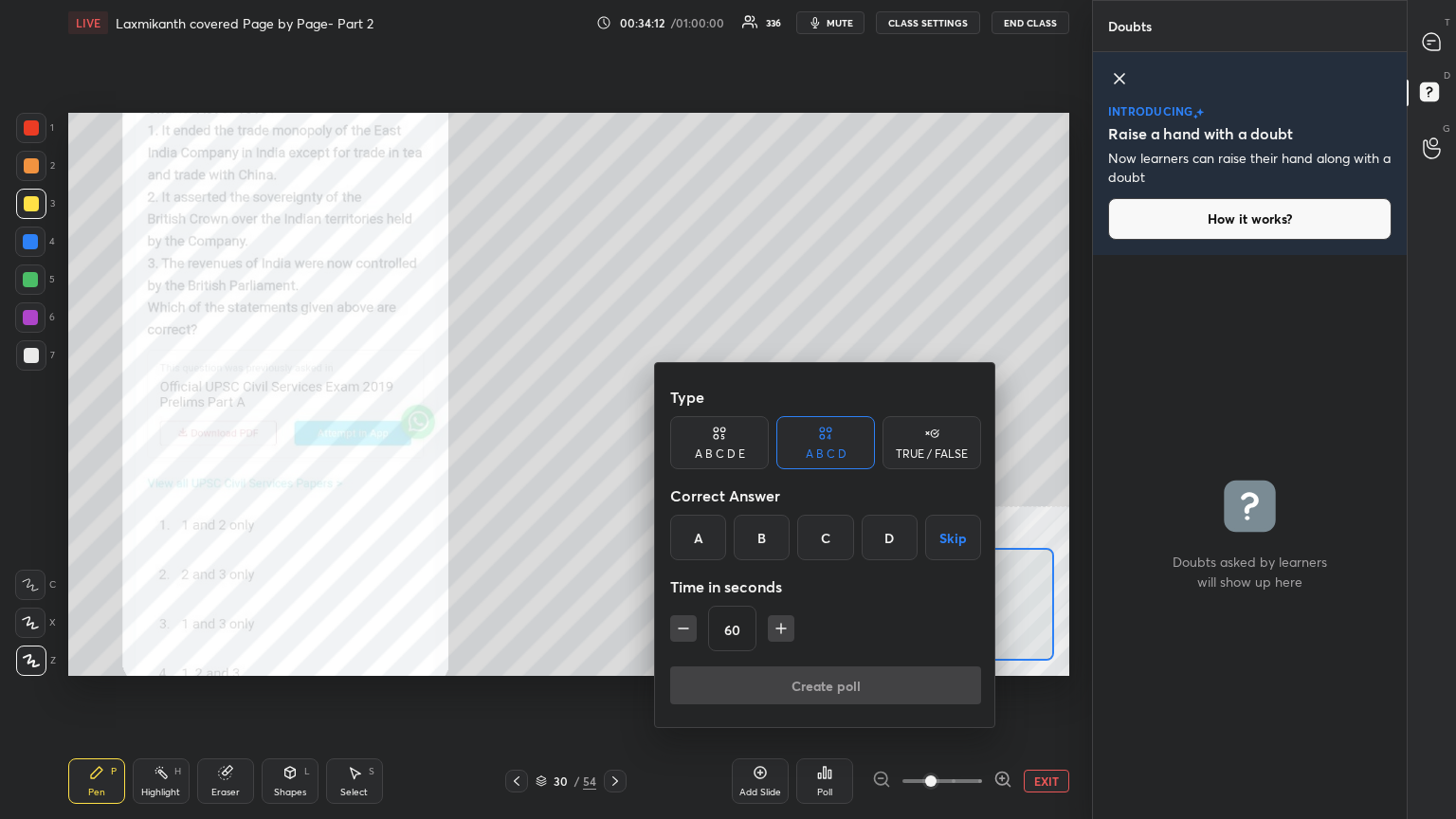 click on "A" at bounding box center [698, 537] 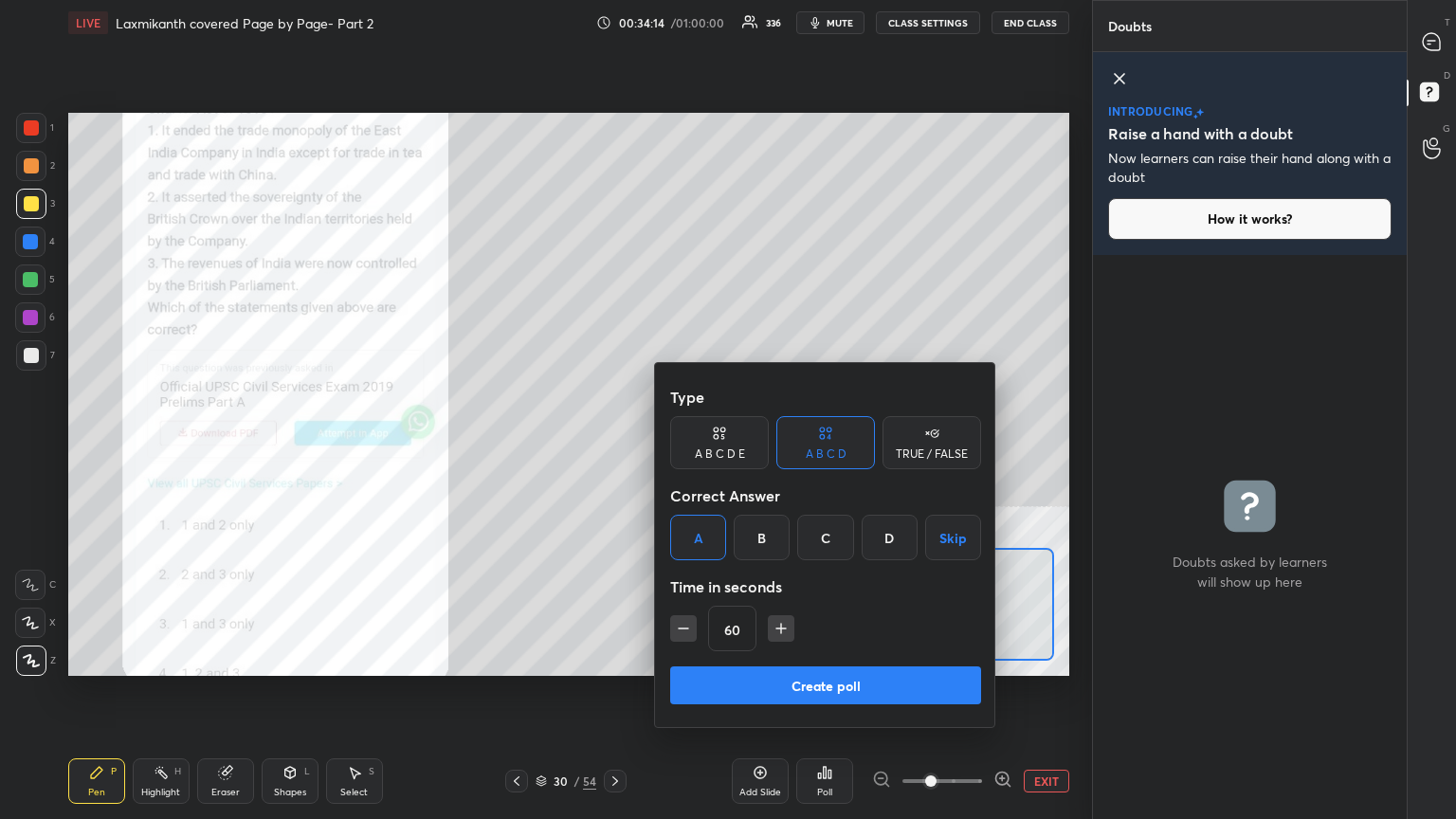 click on "Create poll" at bounding box center (826, 685) 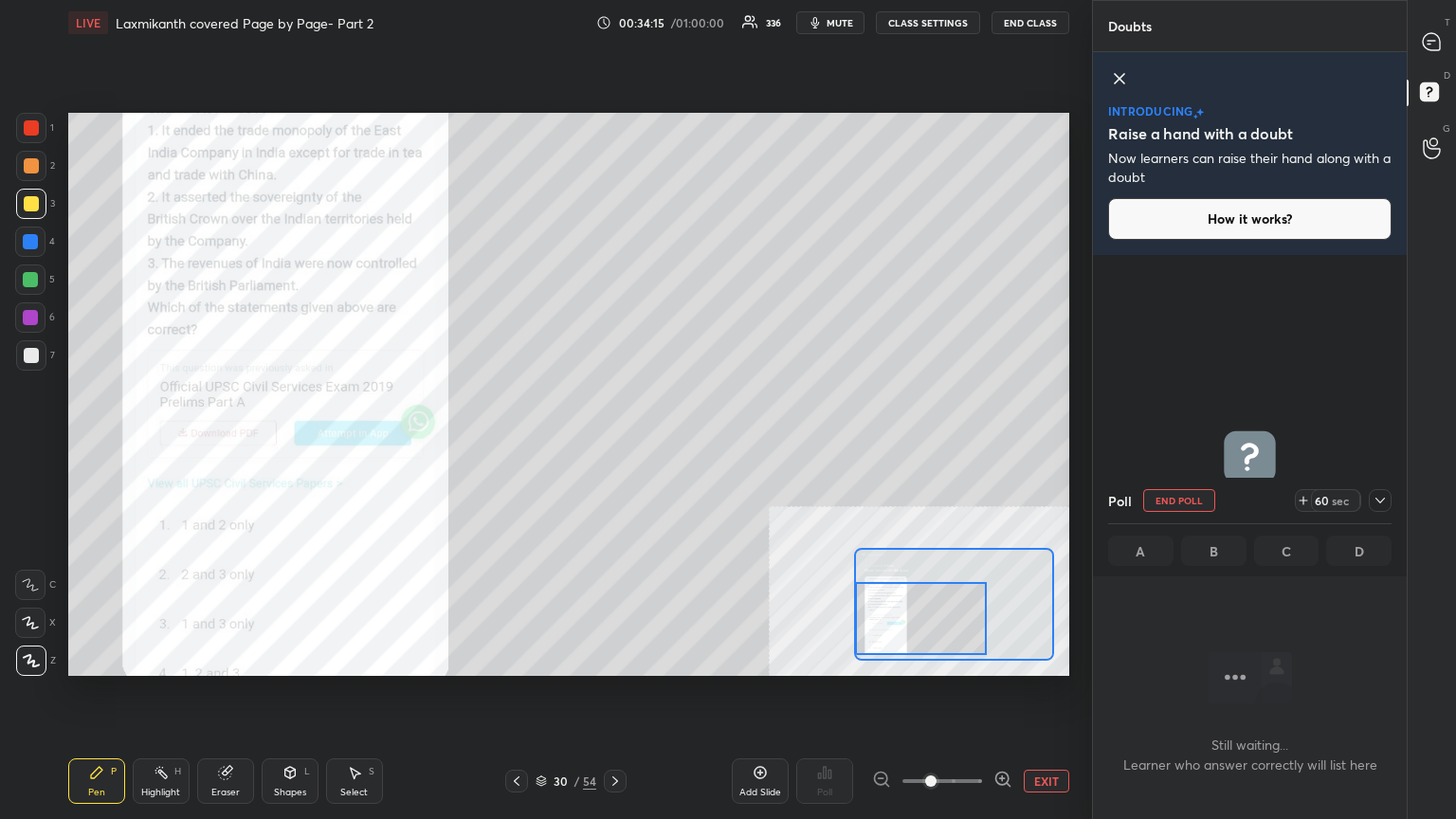 scroll, scrollTop: 479, scrollLeft: 308, axis: both 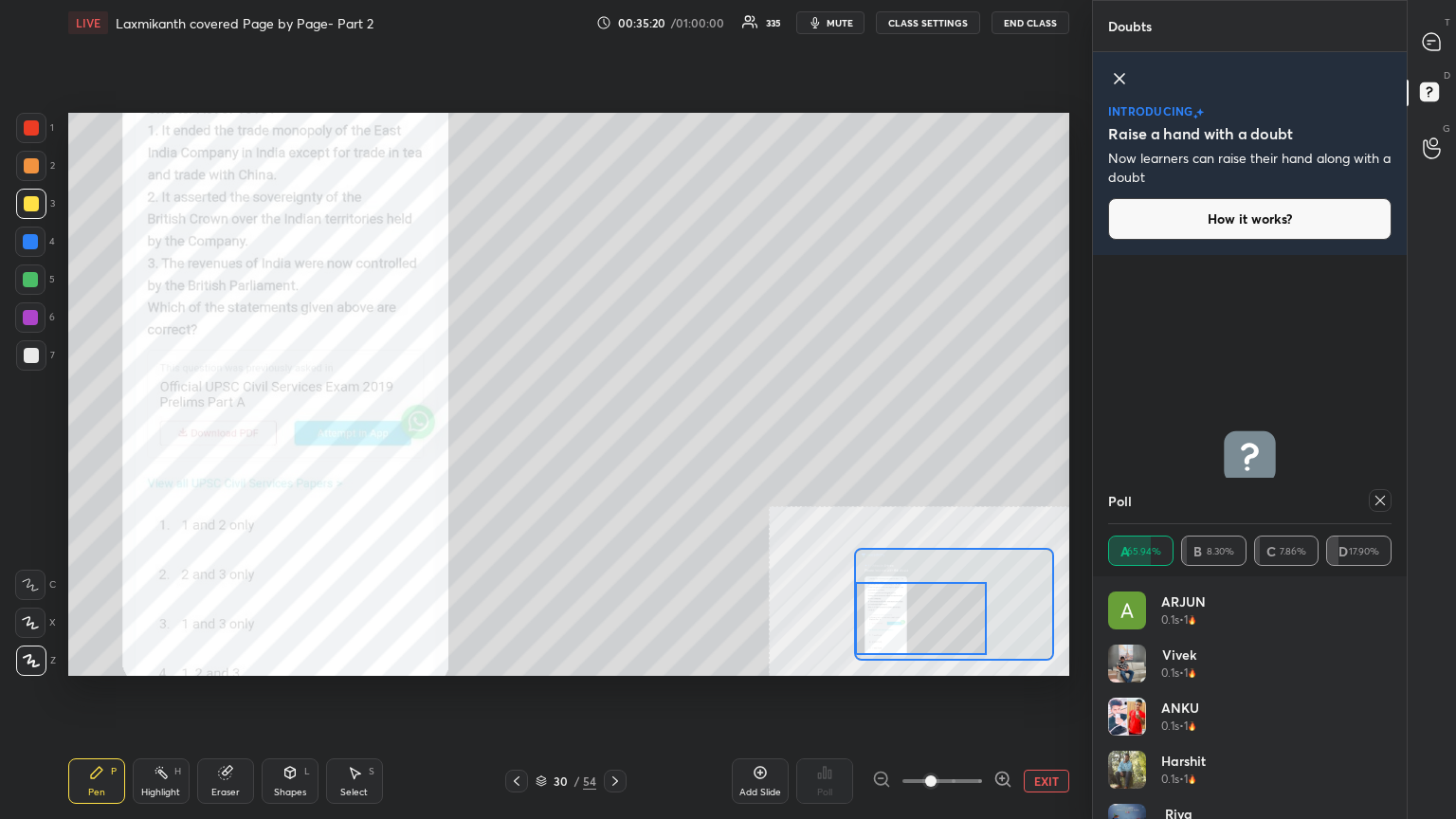 click on "EXIT" at bounding box center [1046, 781] 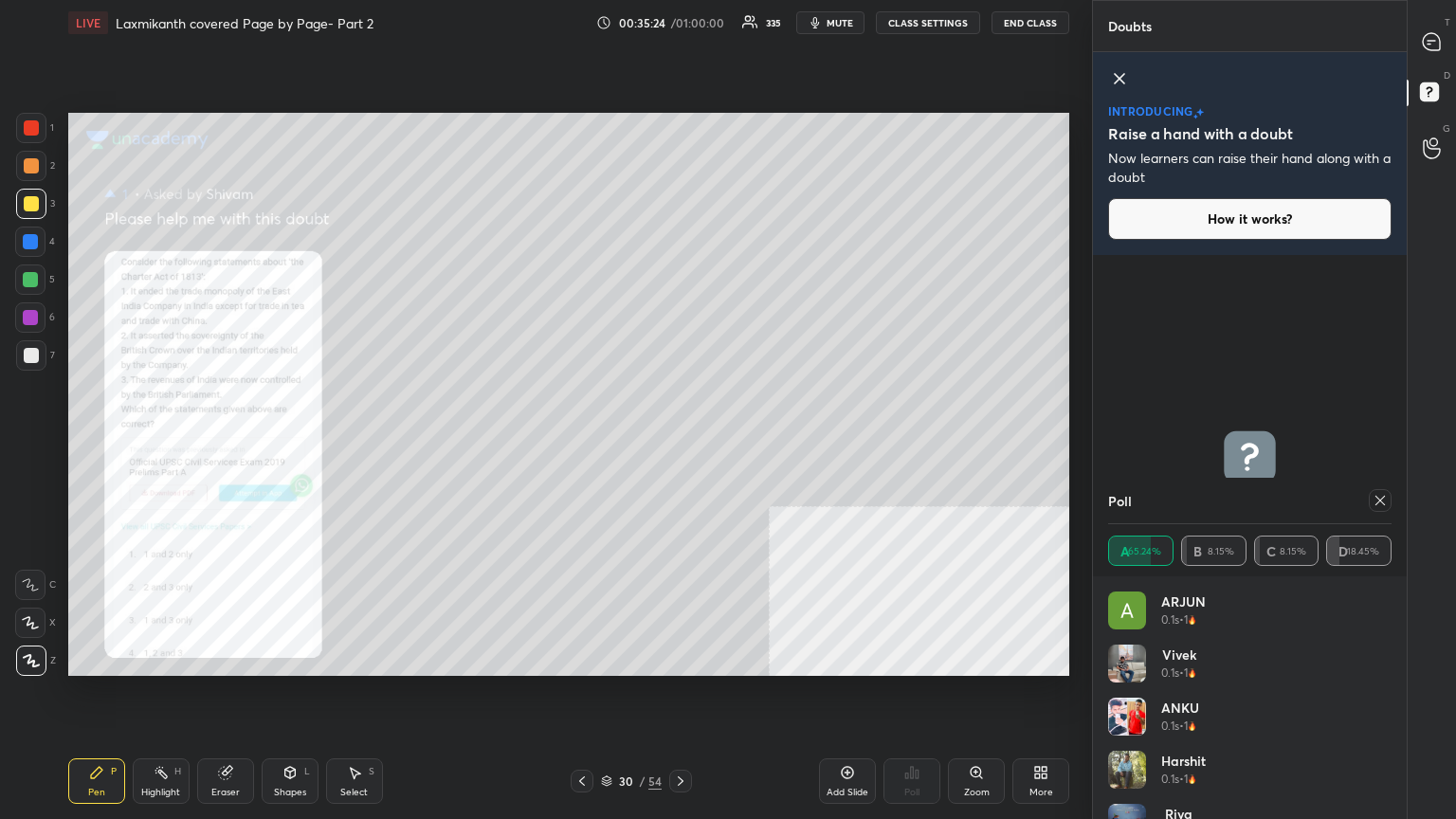click 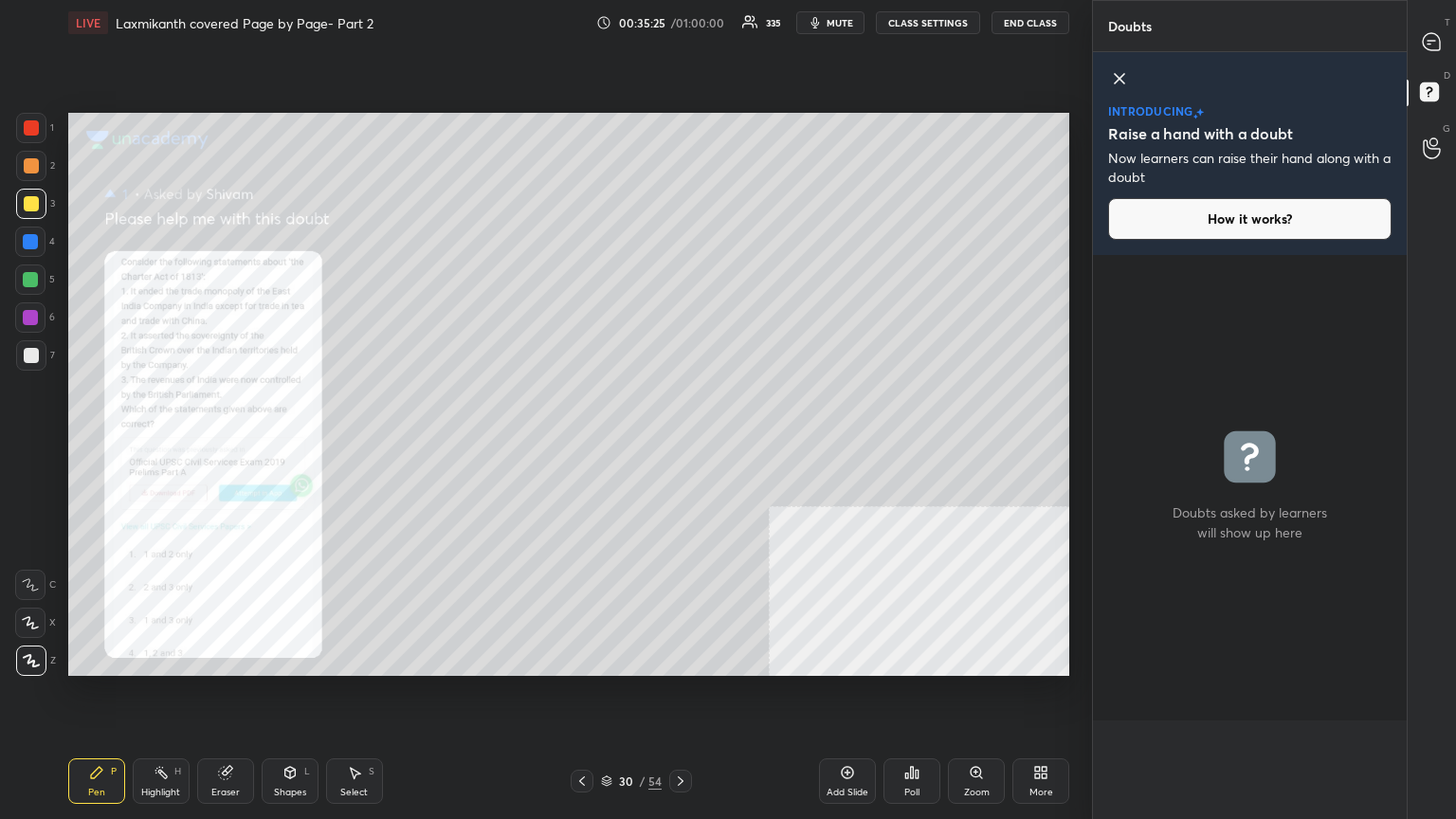 scroll, scrollTop: 0, scrollLeft: 0, axis: both 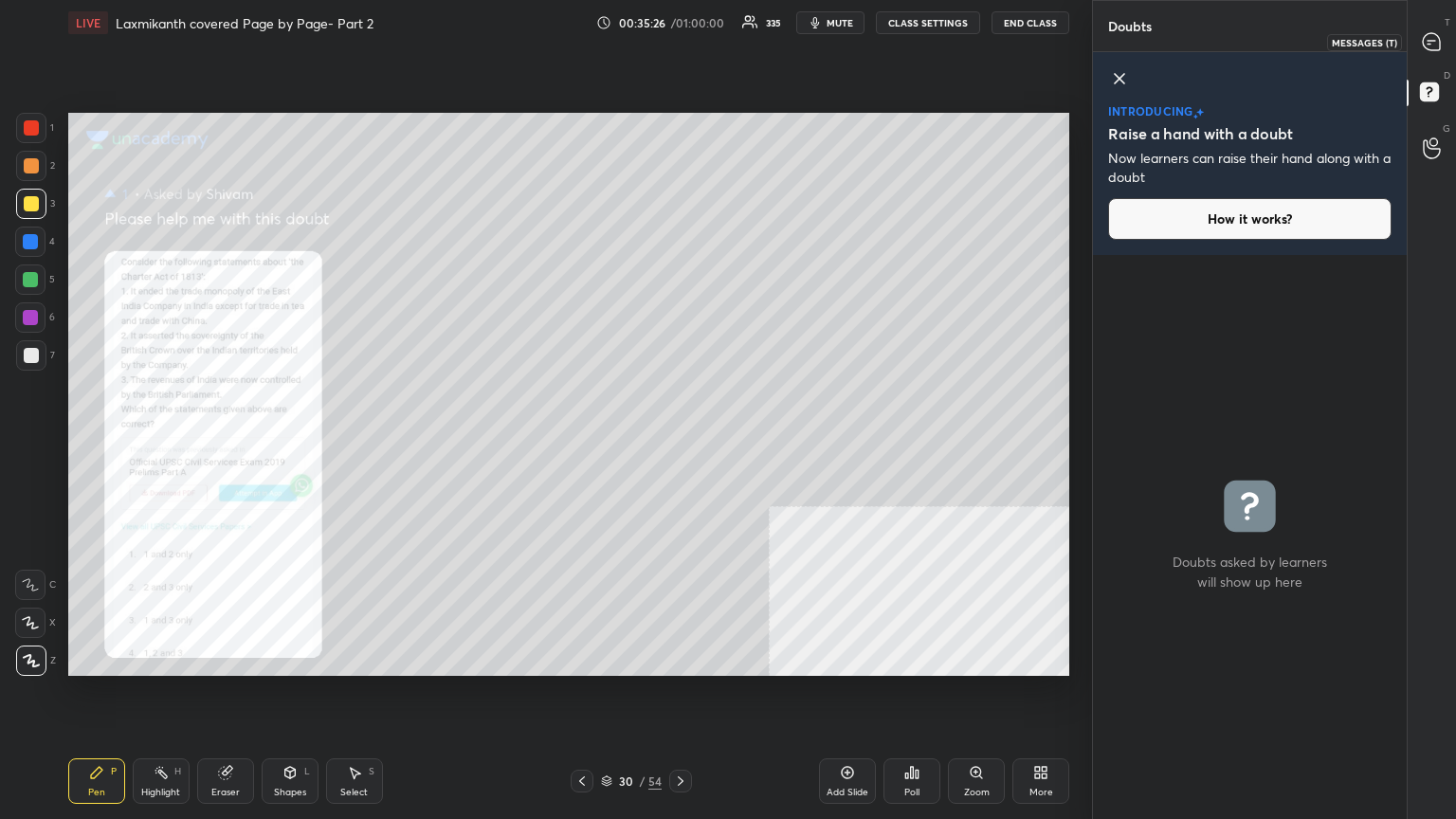 drag, startPoint x: 1428, startPoint y: 41, endPoint x: 1421, endPoint y: 48, distance: 9.899495 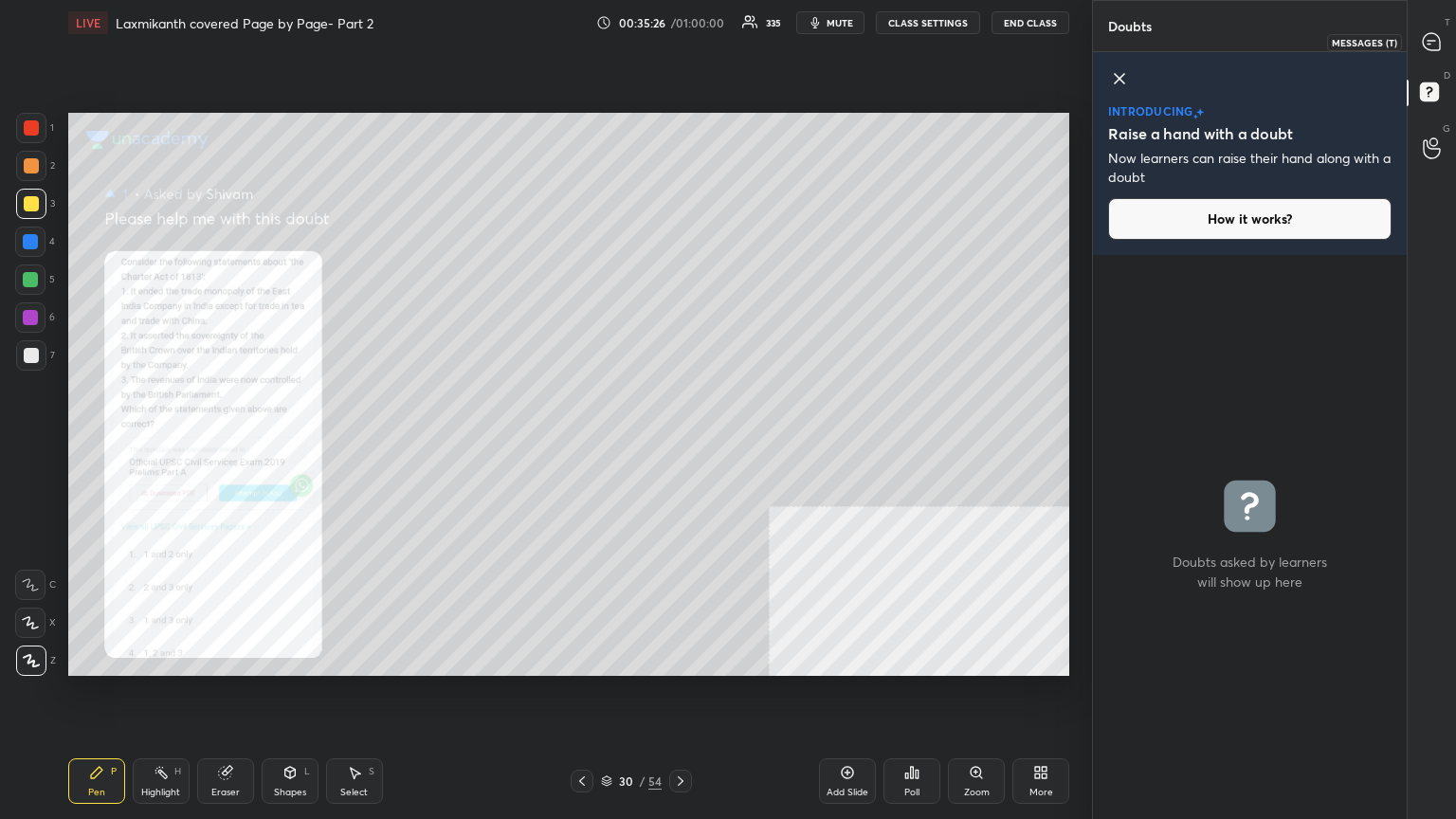 scroll, scrollTop: 505, scrollLeft: 308, axis: both 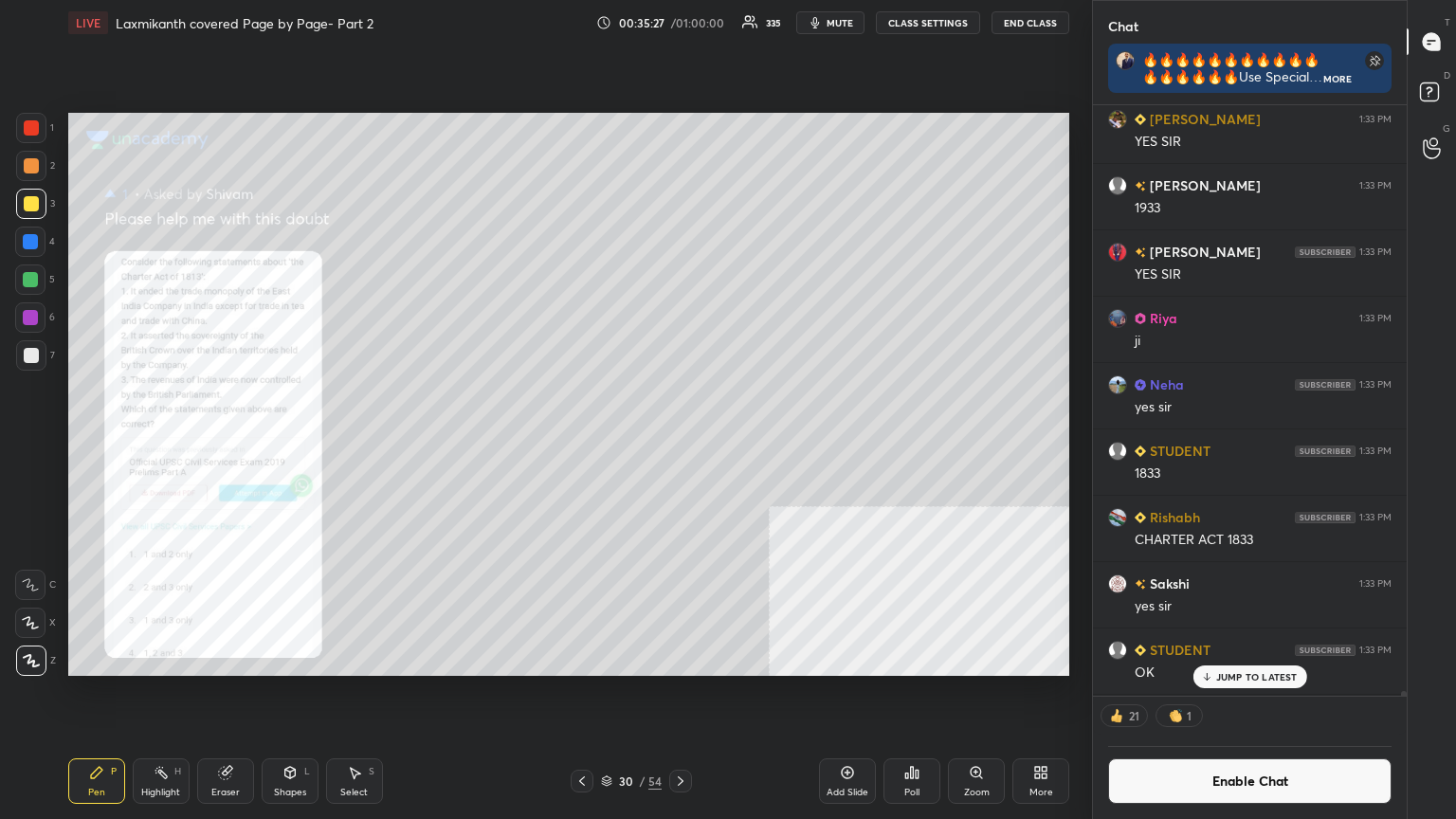 click on "Enable Chat" at bounding box center [1249, 781] 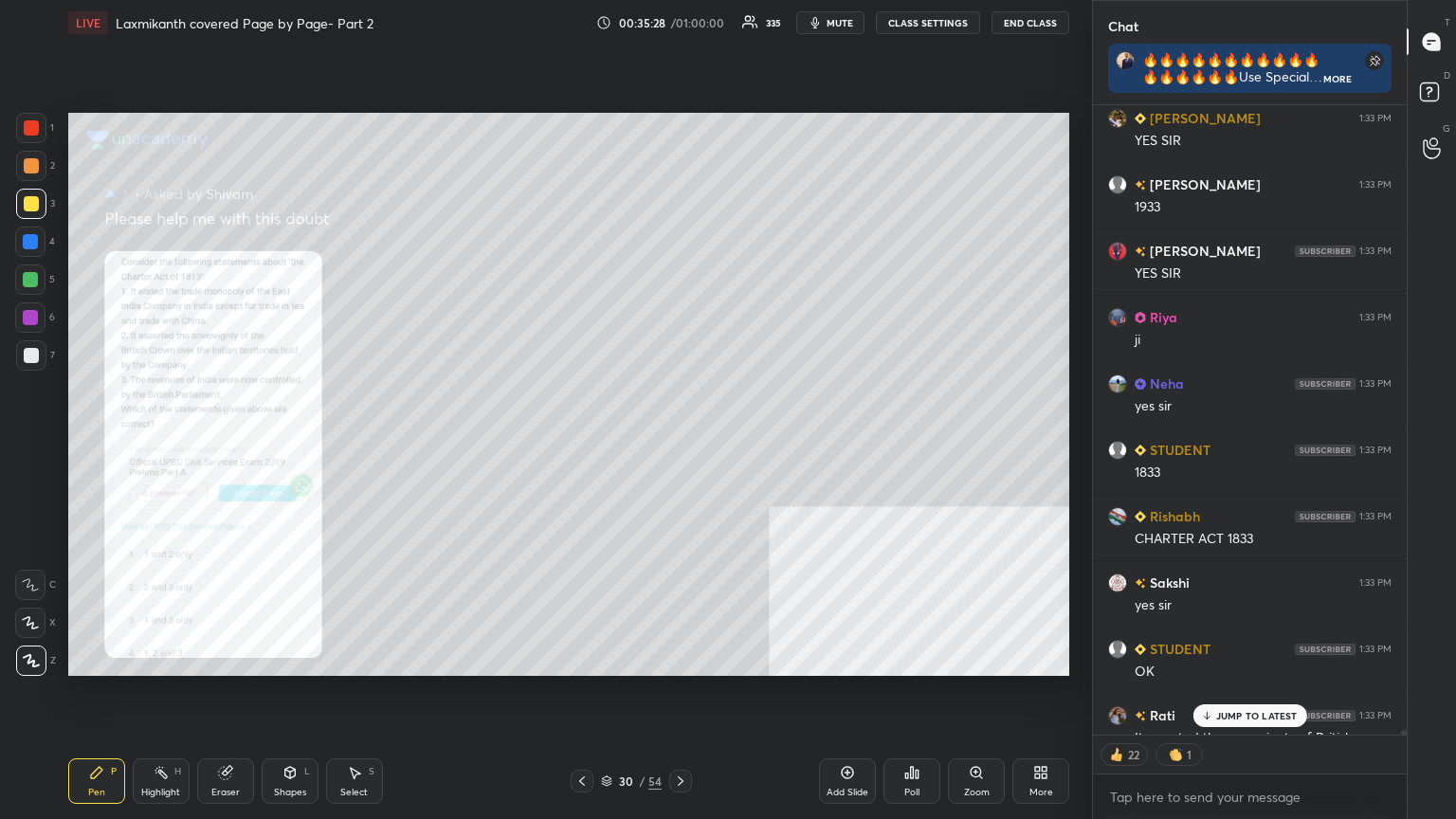 click on "JUMP TO LATEST" at bounding box center [1257, 716] 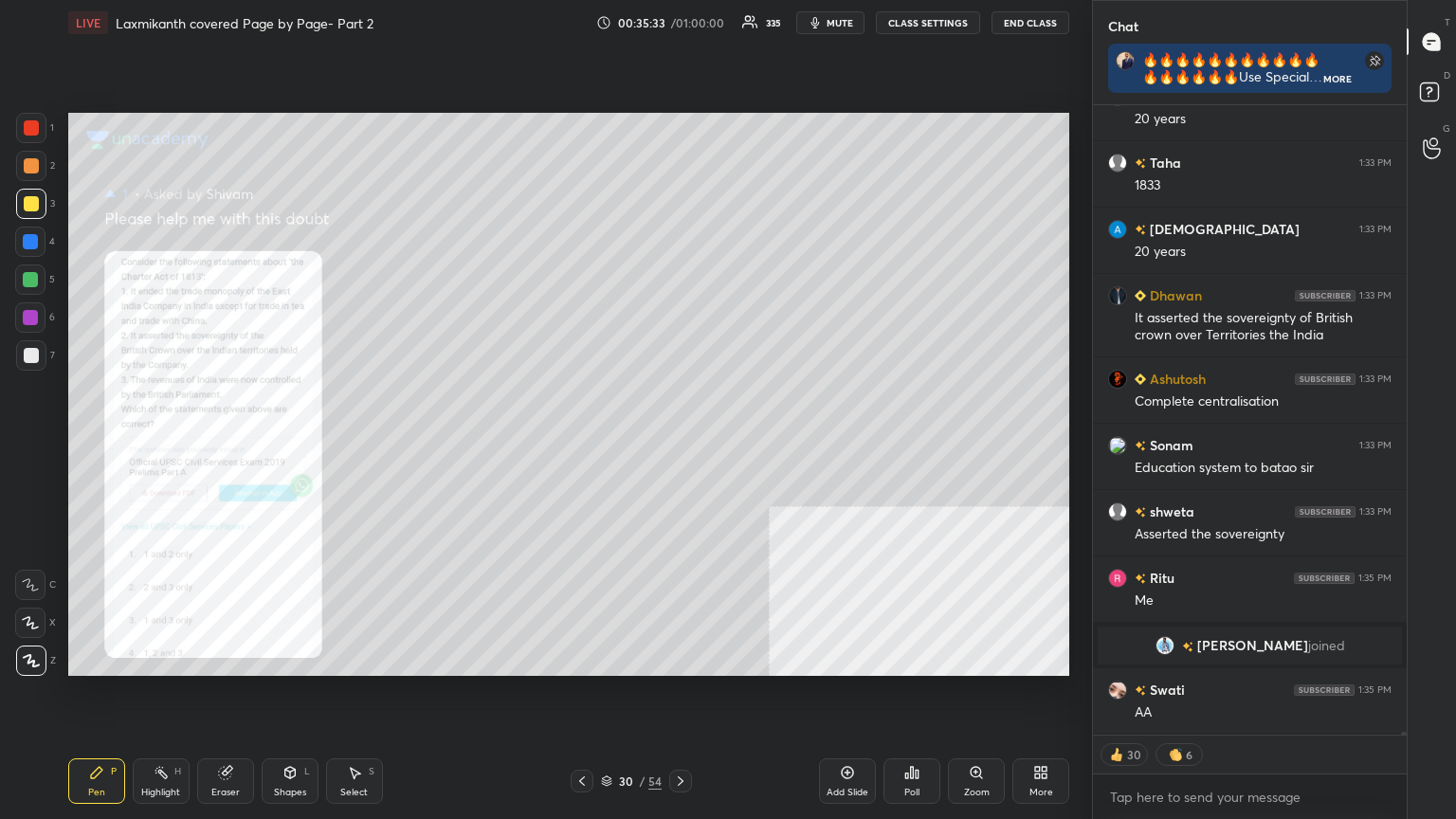 scroll, scrollTop: 124099, scrollLeft: 0, axis: vertical 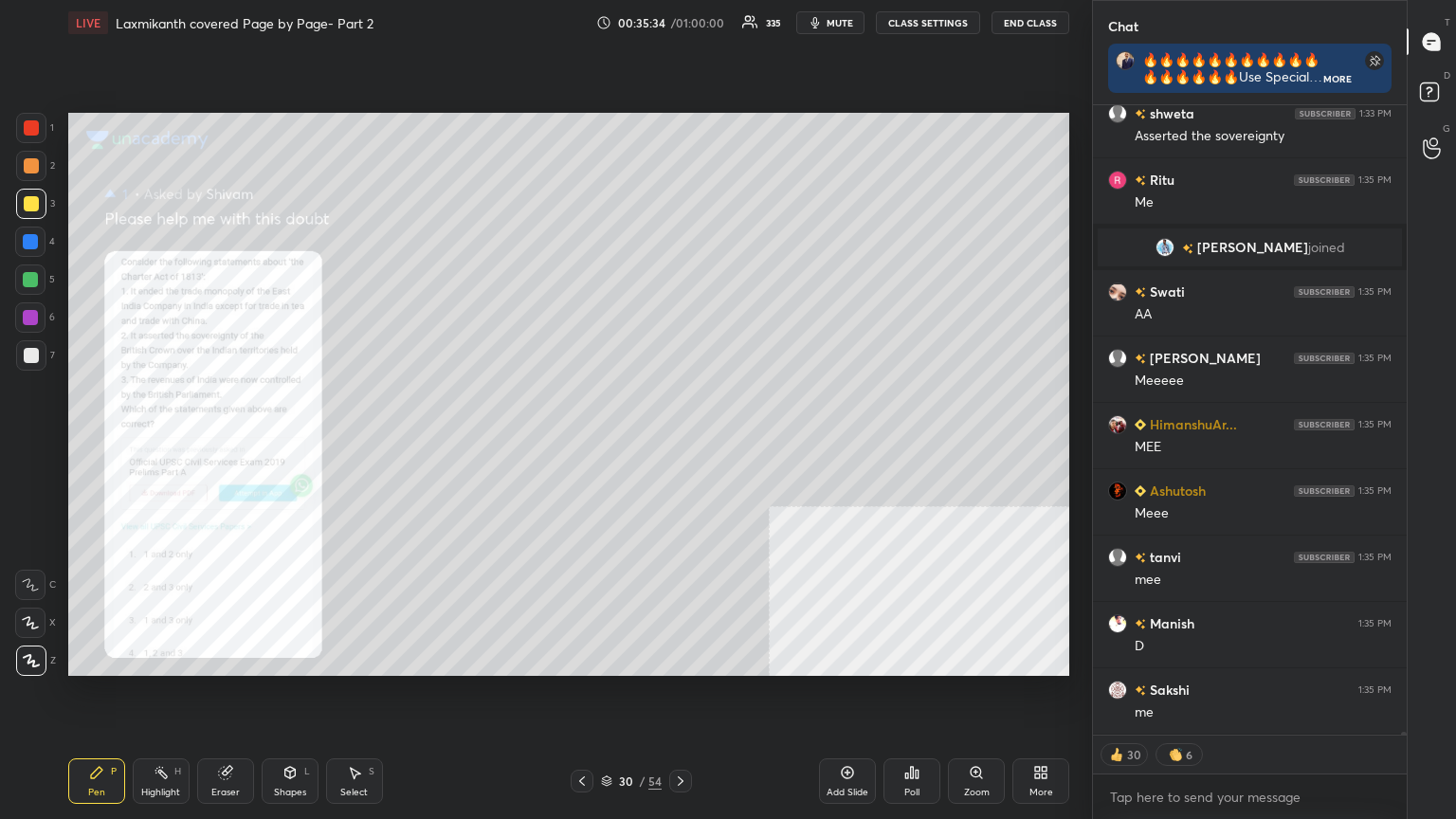 click at bounding box center (31, 128) 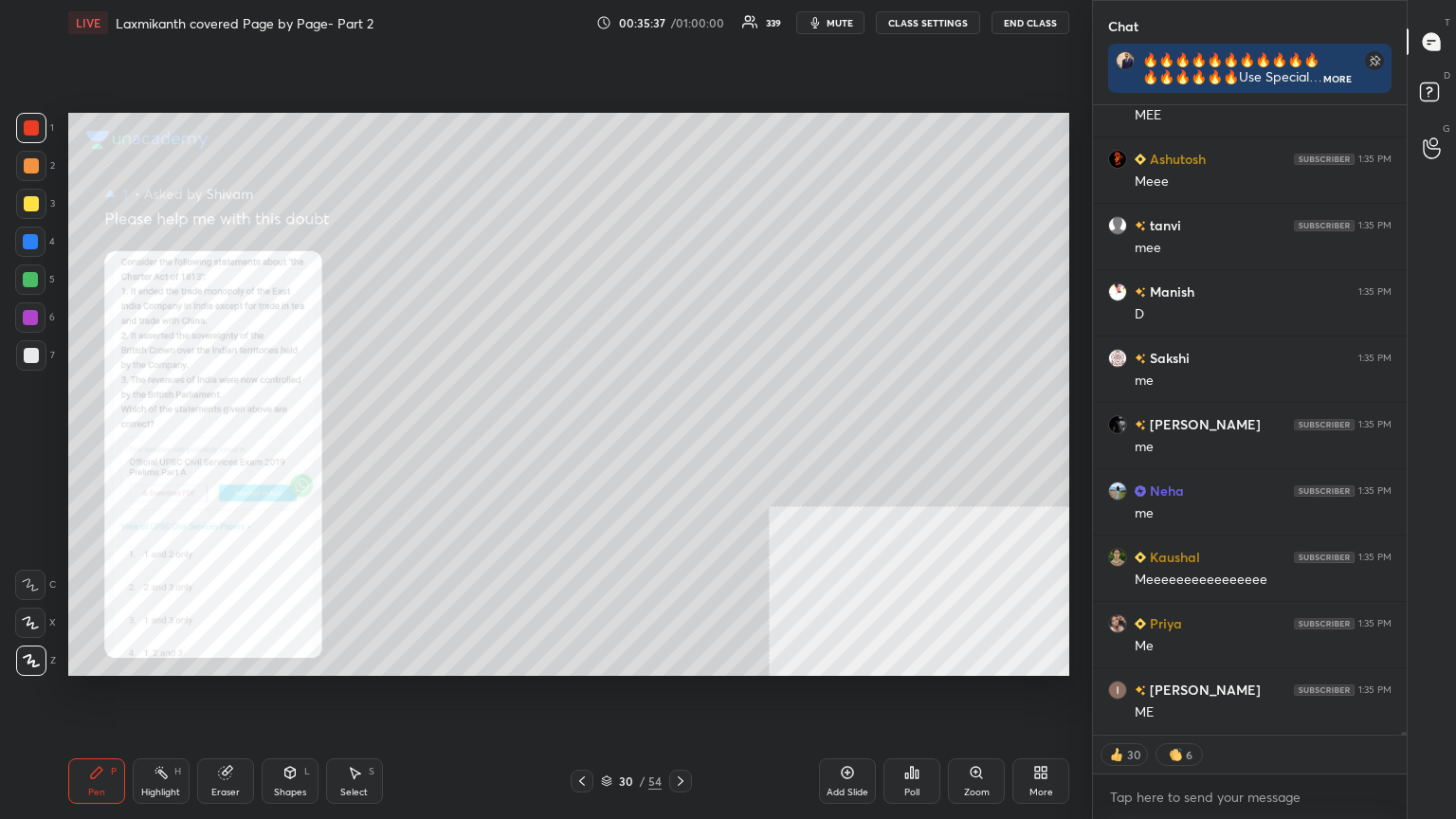 scroll, scrollTop: 124742, scrollLeft: 0, axis: vertical 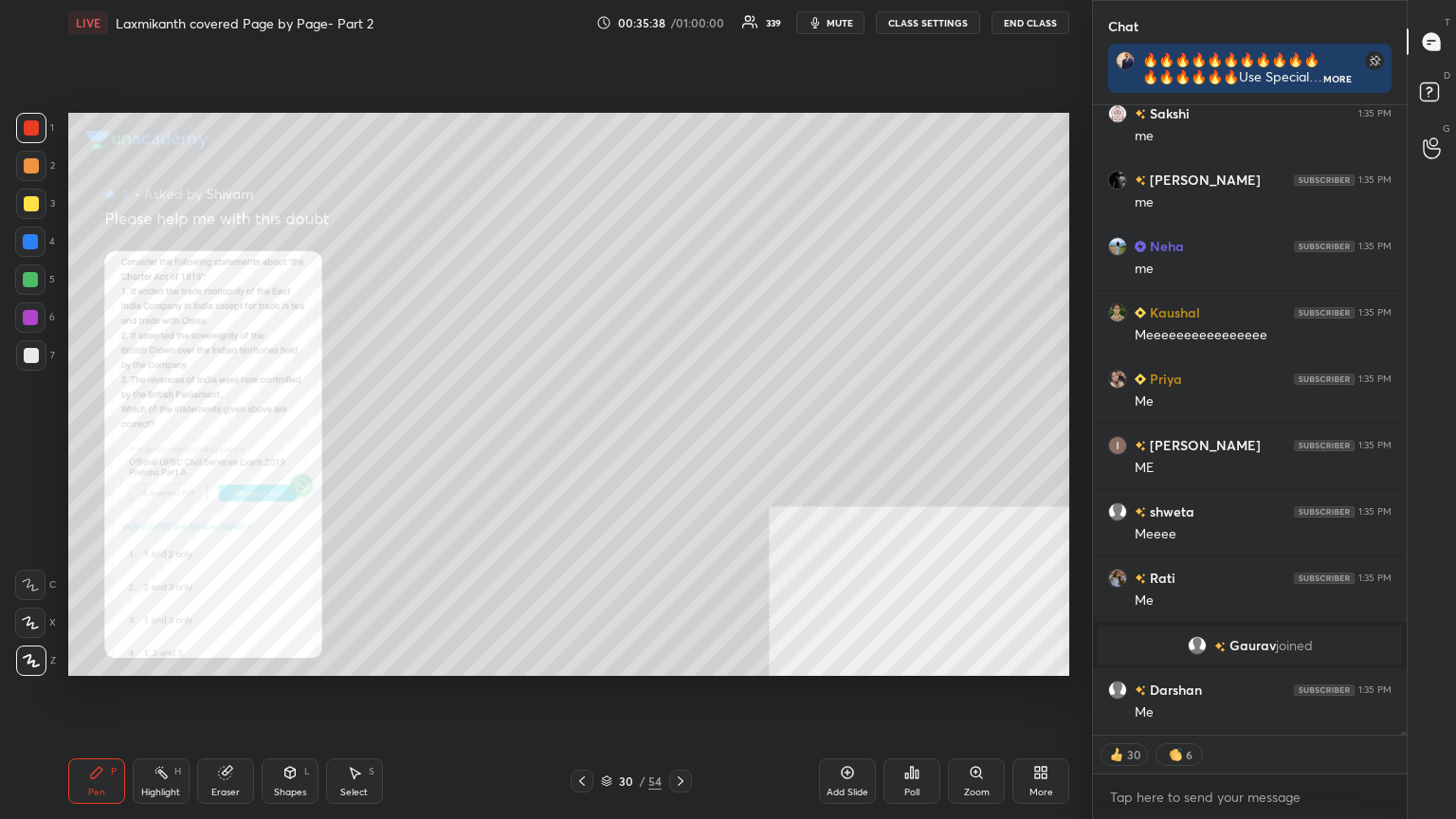 click on "Zoom" at bounding box center (976, 781) 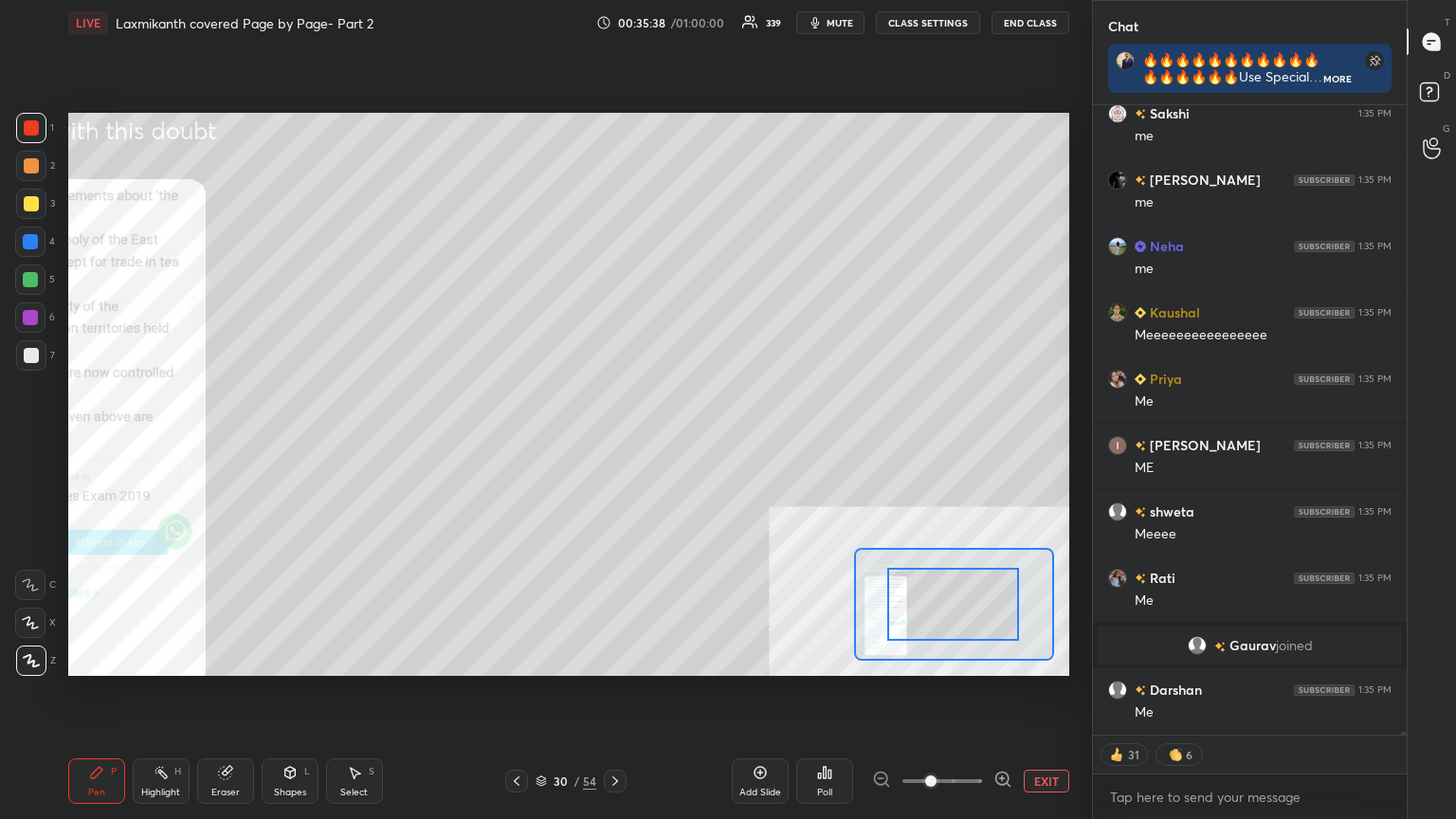 drag, startPoint x: 935, startPoint y: 610, endPoint x: 906, endPoint y: 618, distance: 30.08322 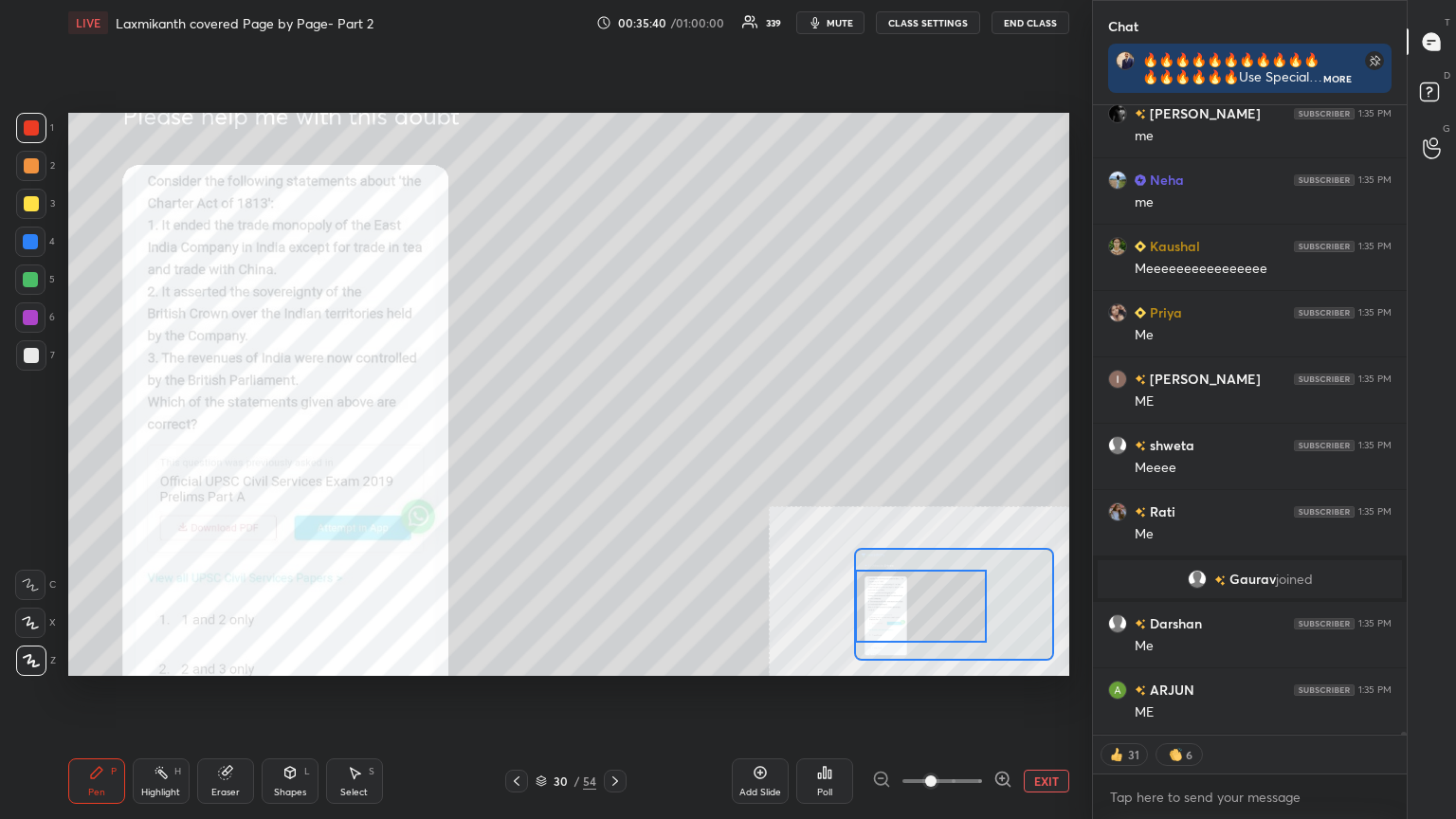drag, startPoint x: 897, startPoint y: 619, endPoint x: 878, endPoint y: 610, distance: 21.023796 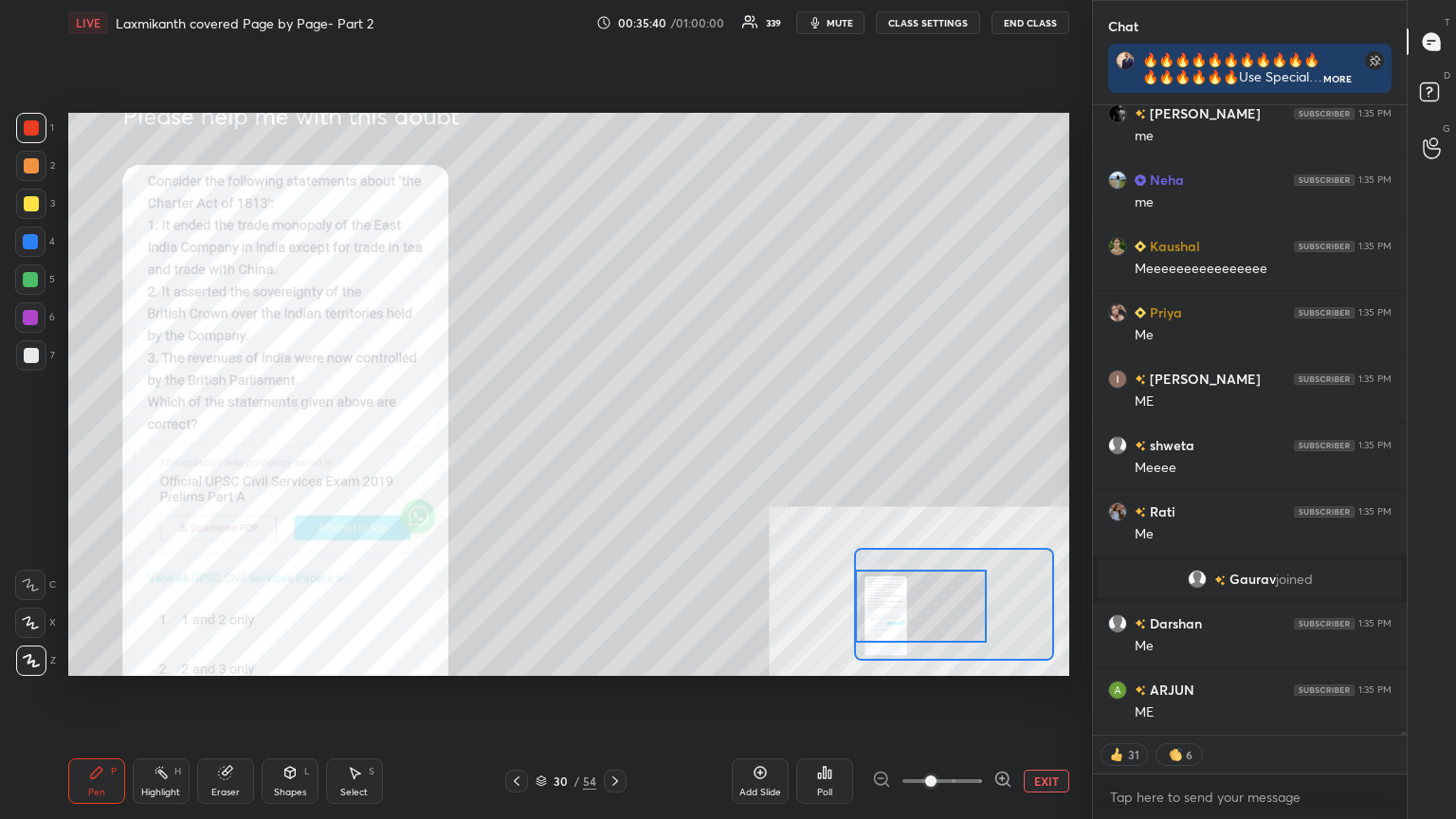 click at bounding box center (920, 606) 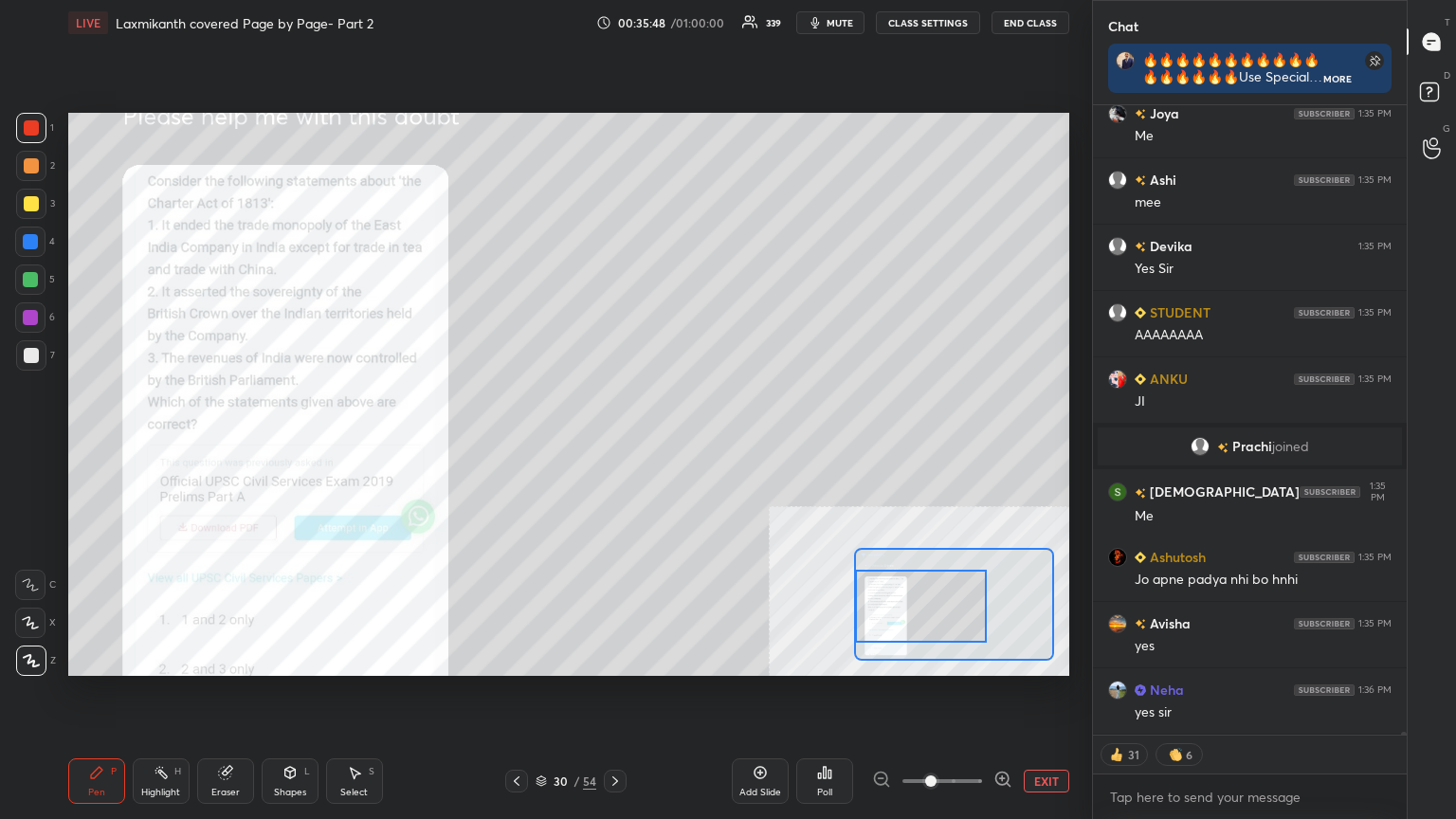 scroll, scrollTop: 125716, scrollLeft: 0, axis: vertical 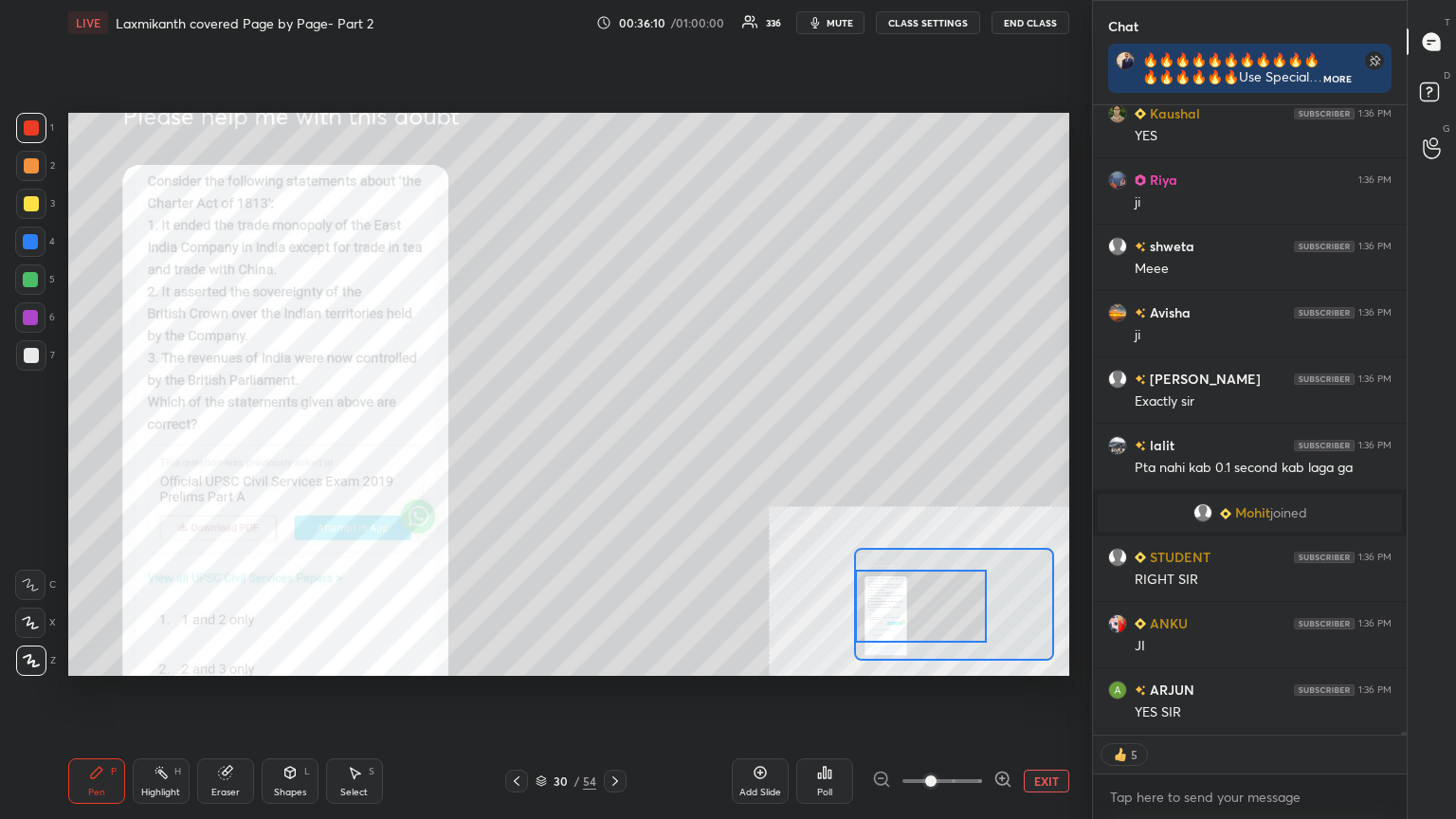 click 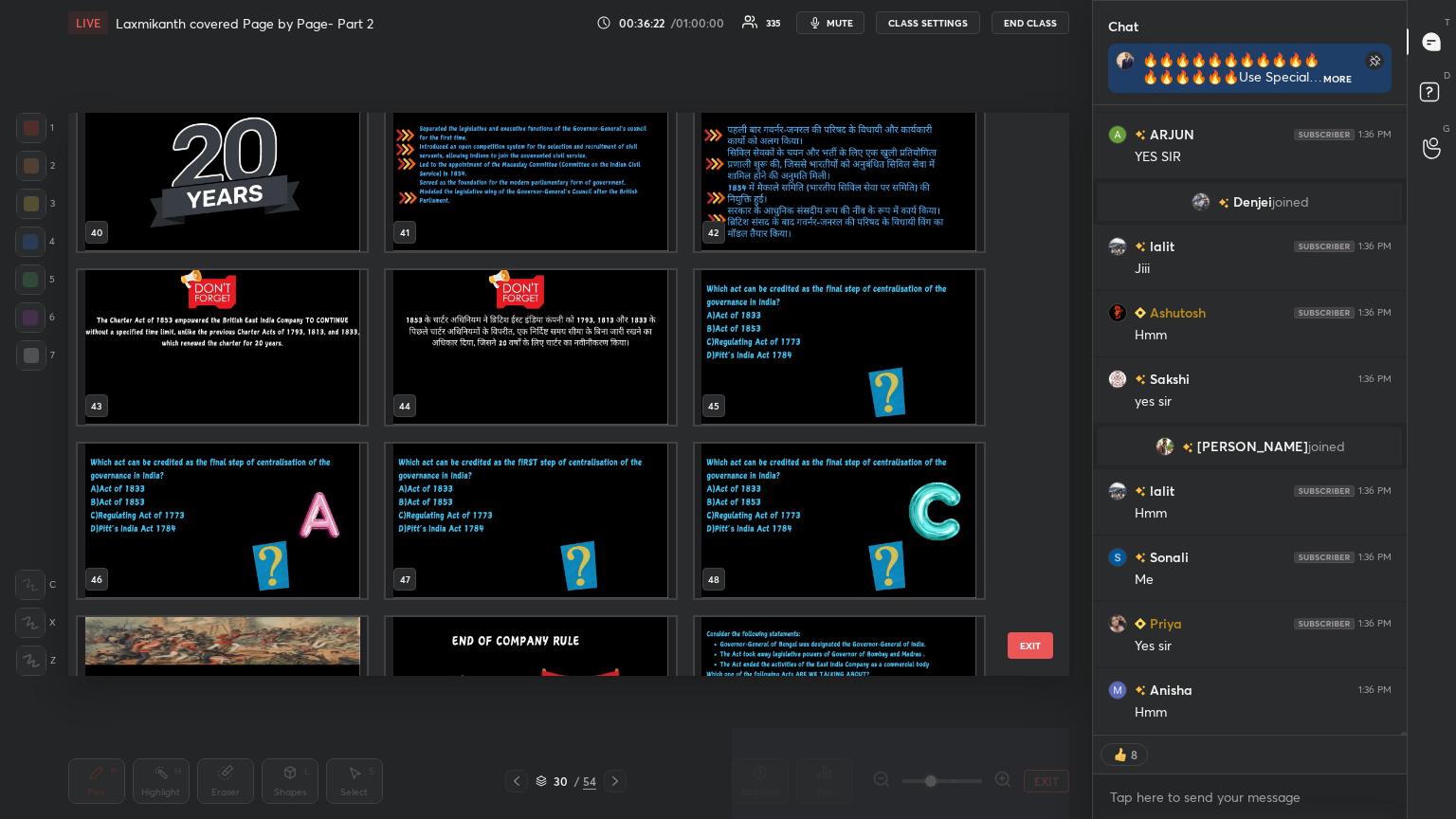 click at bounding box center [839, 347] 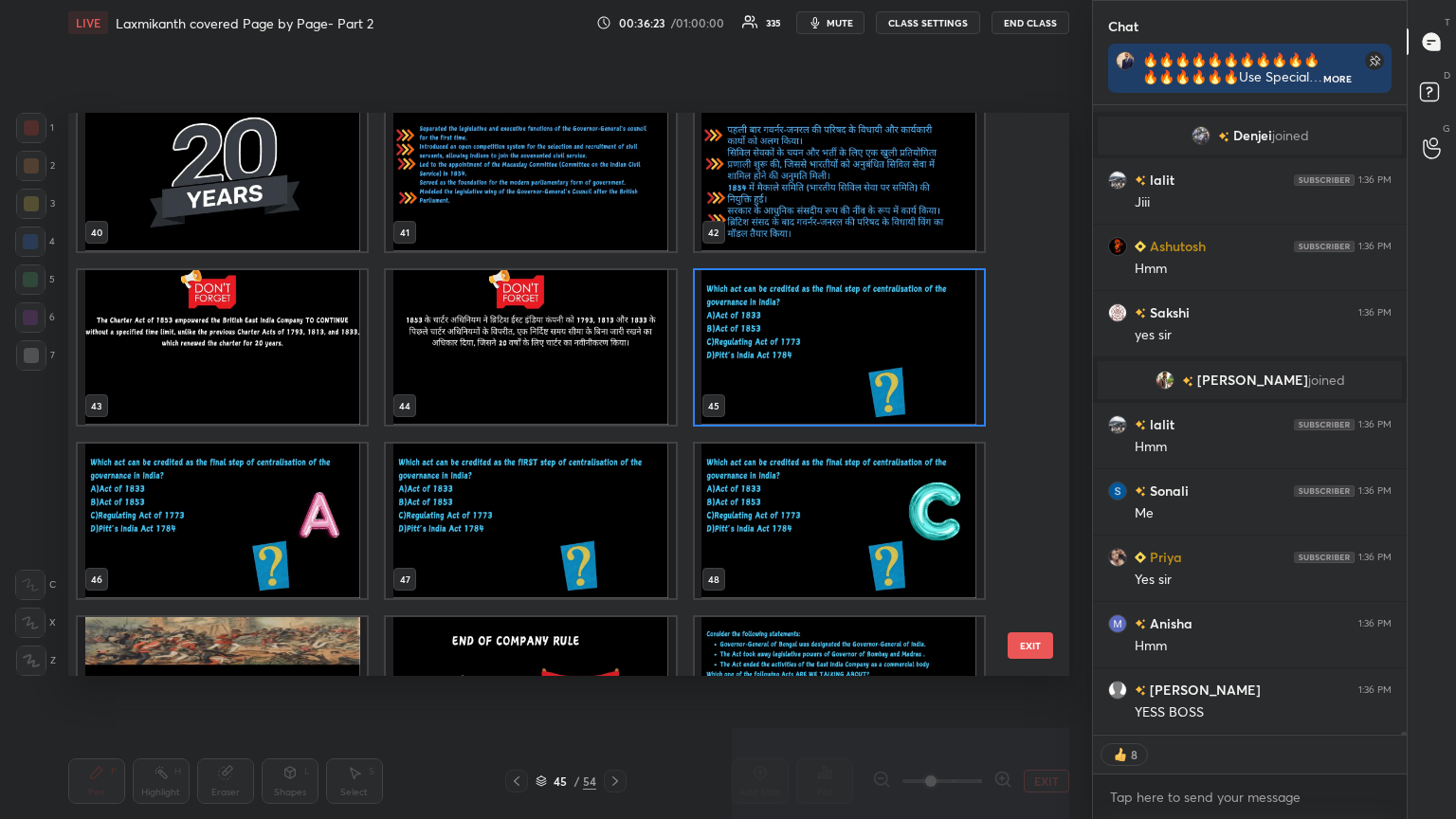 click at bounding box center [839, 347] 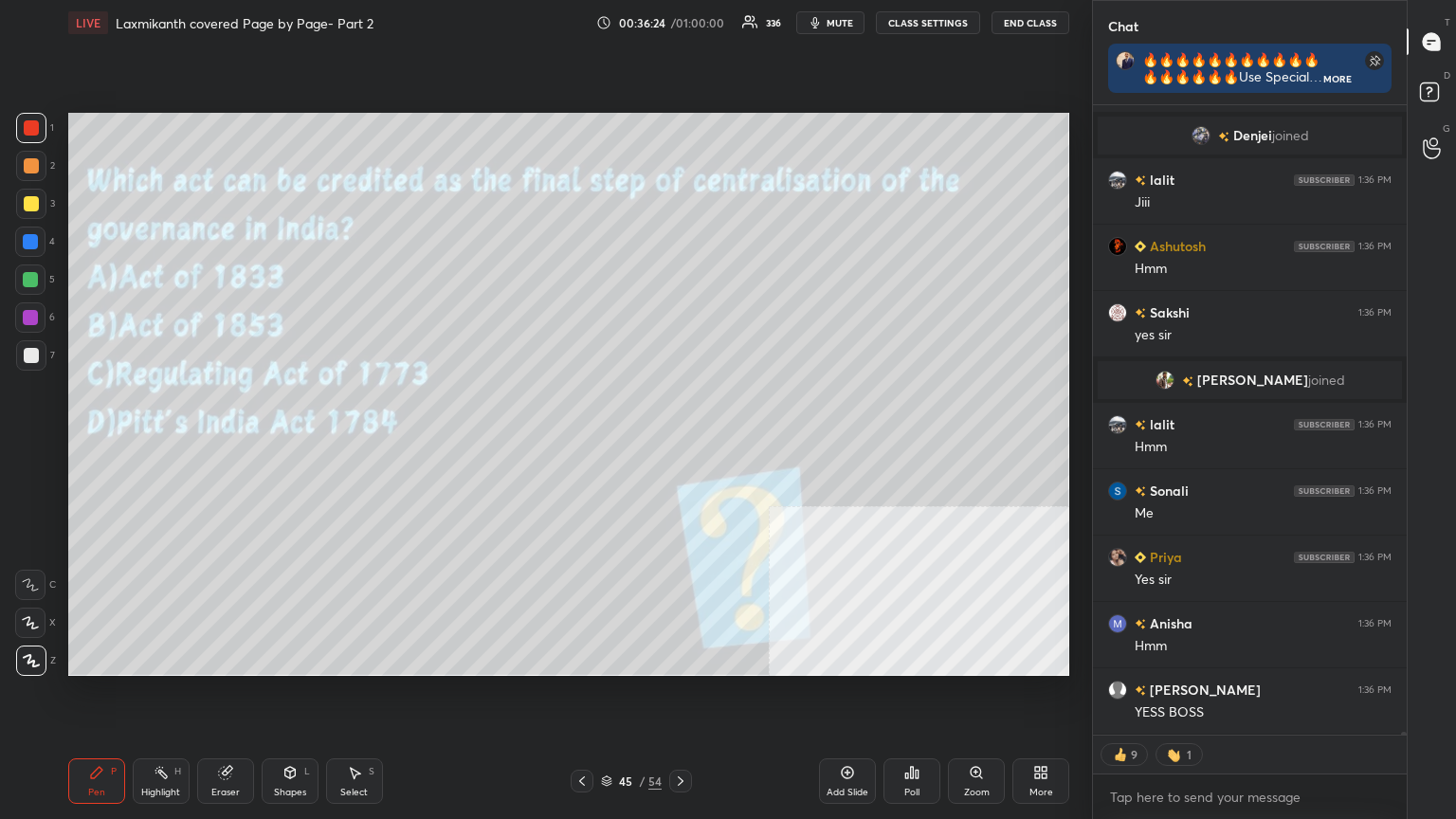 type on "x" 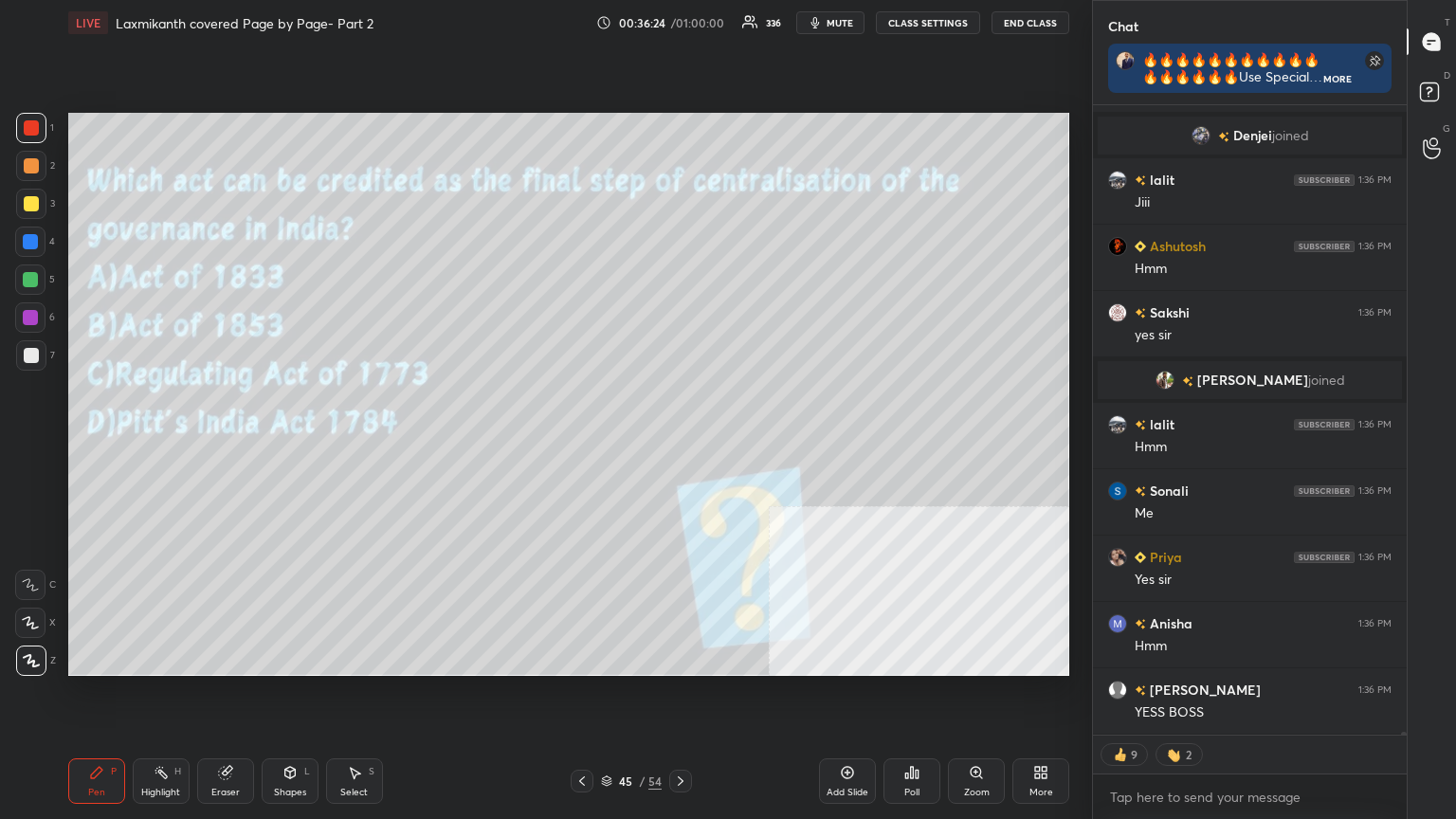 click on "CLASS SETTINGS" at bounding box center (928, 23) 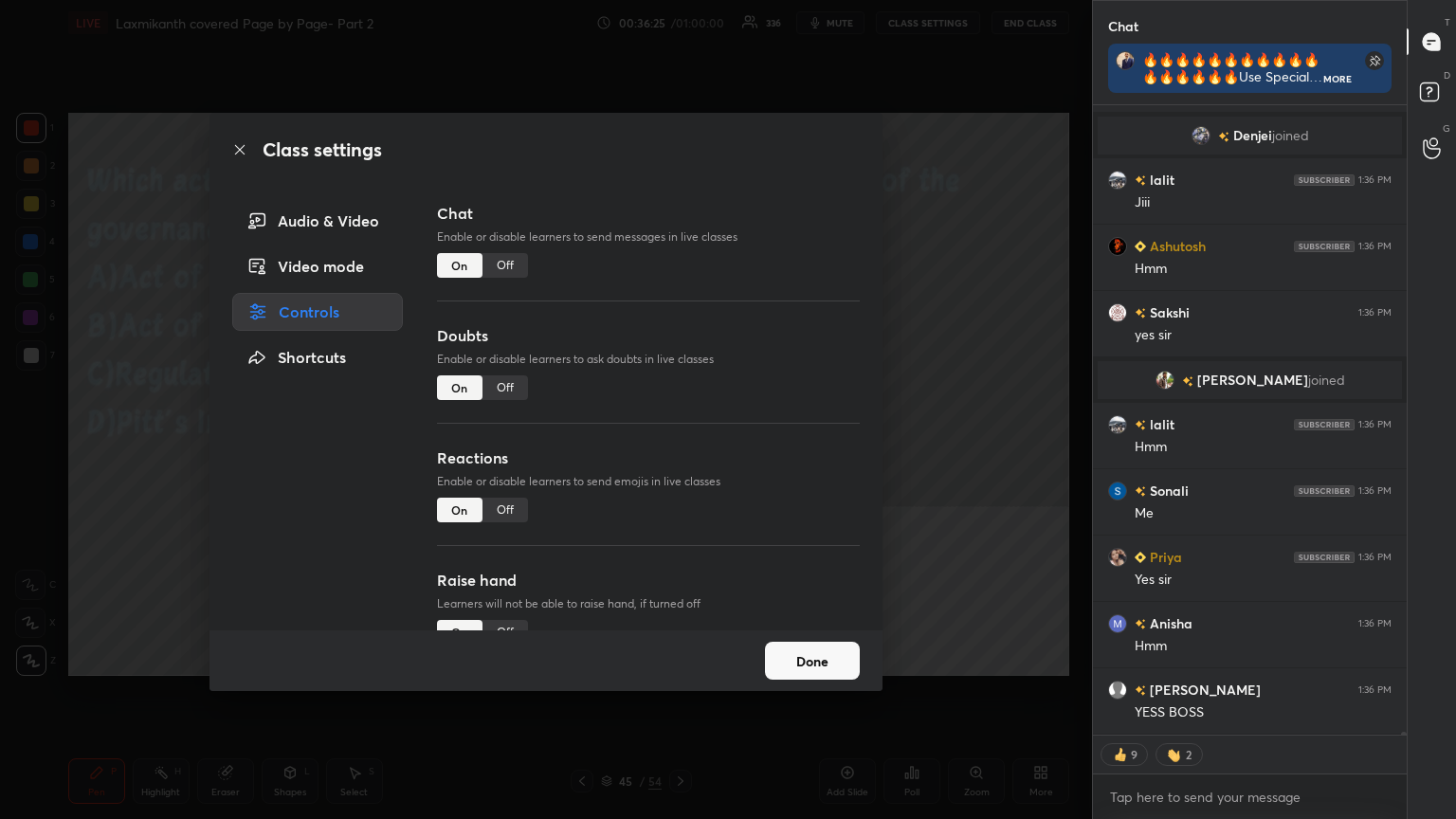 click on "Off" at bounding box center (505, 265) 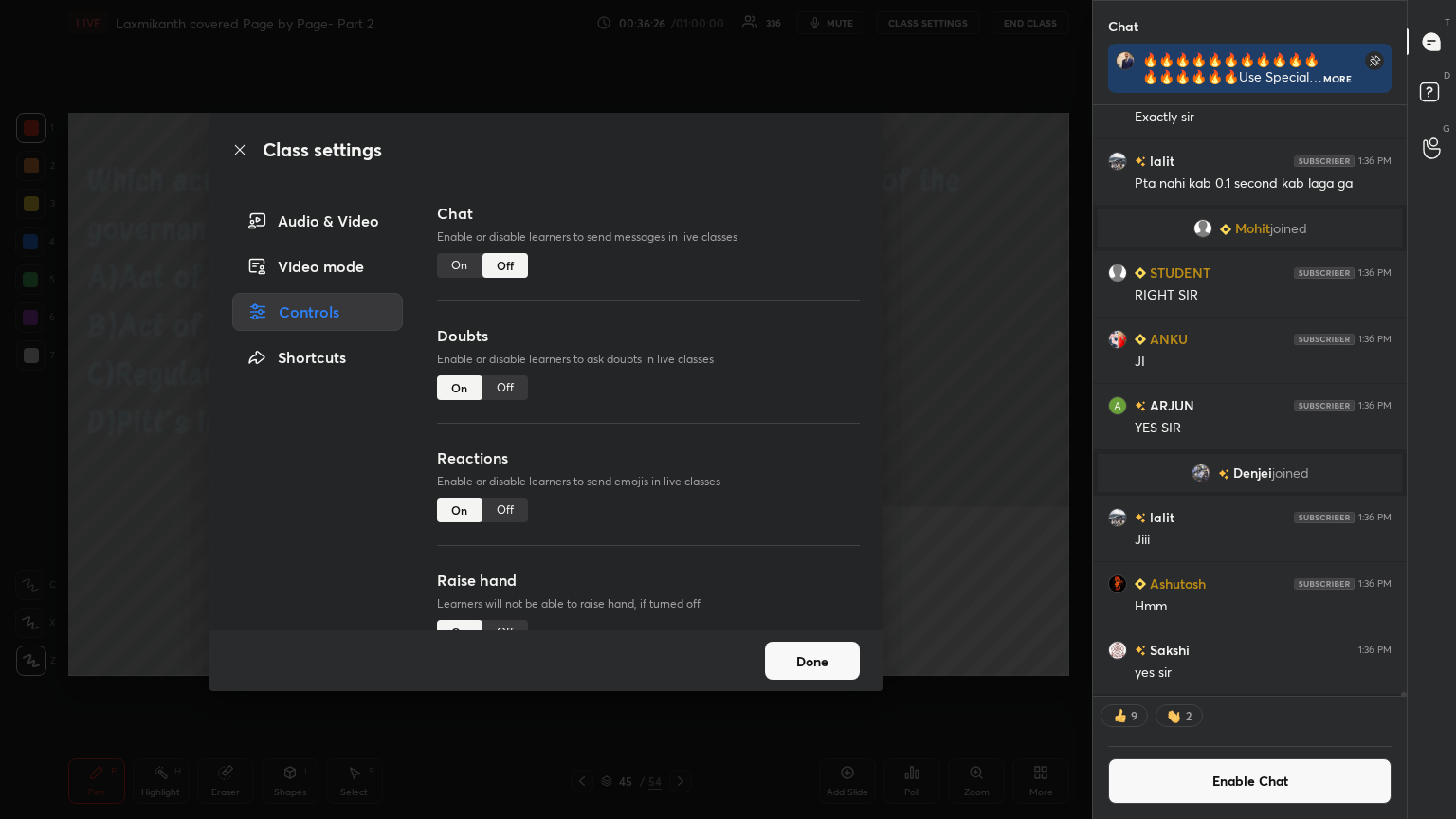 click 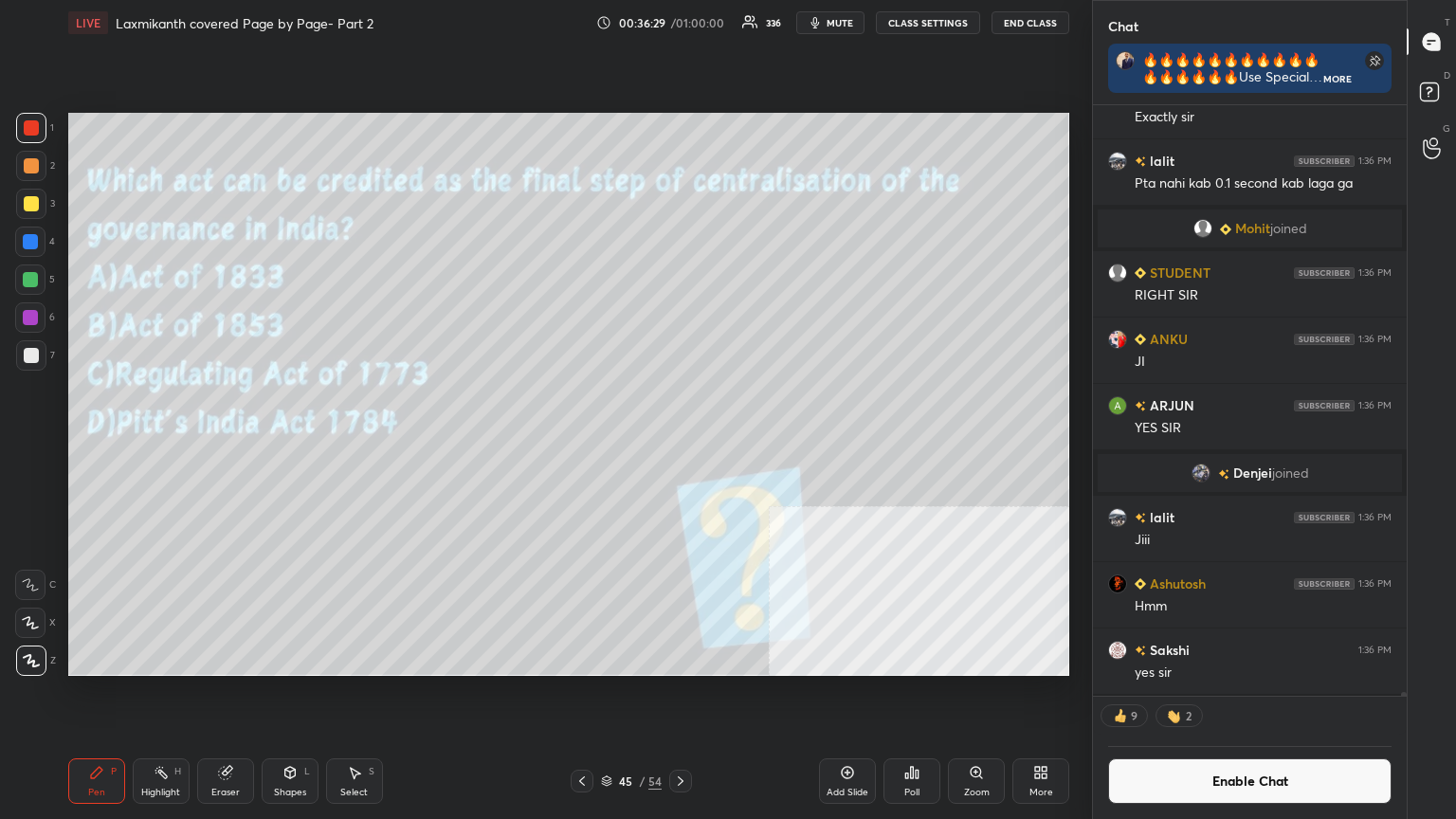 click 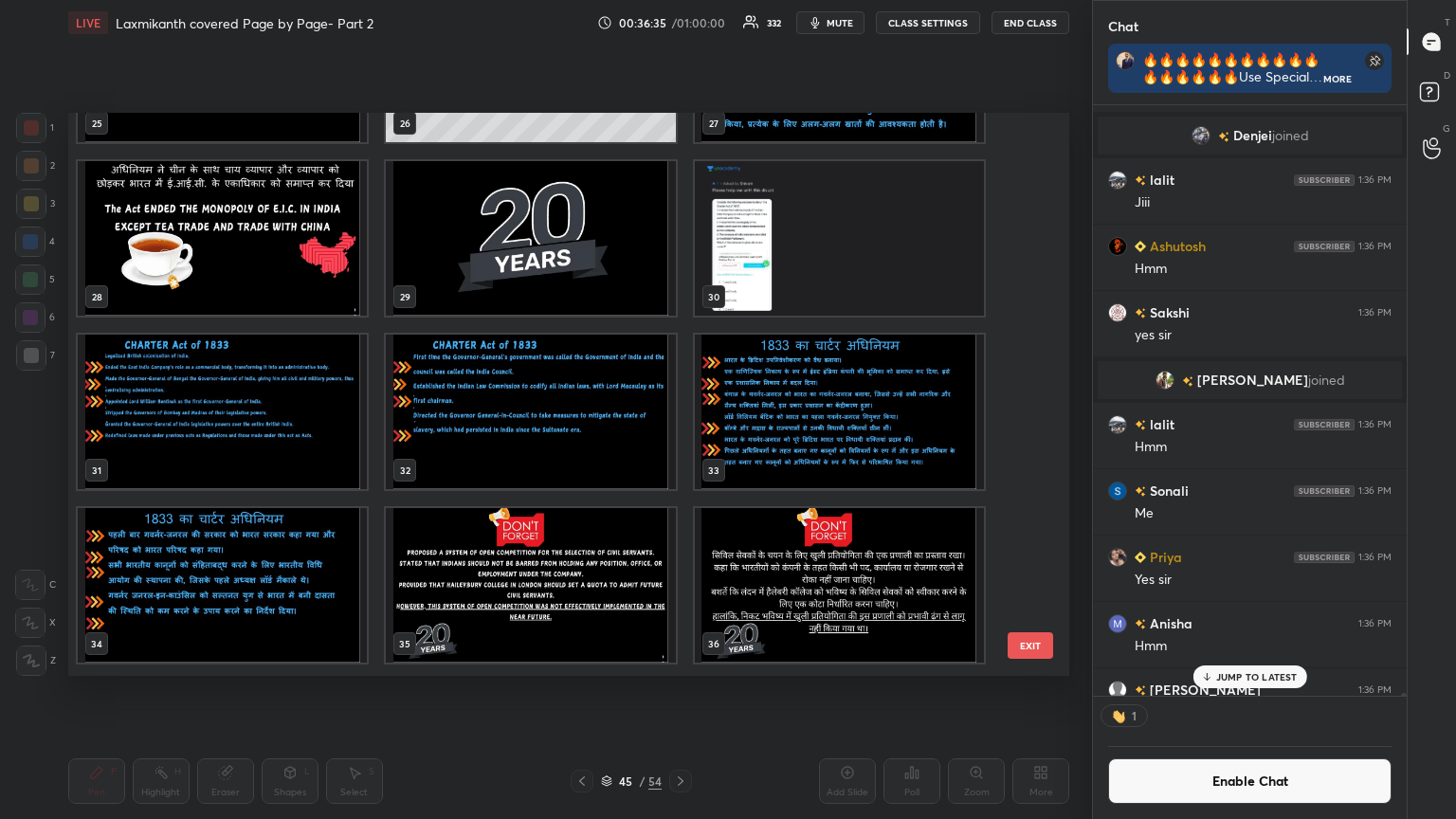 click at bounding box center [222, 411] 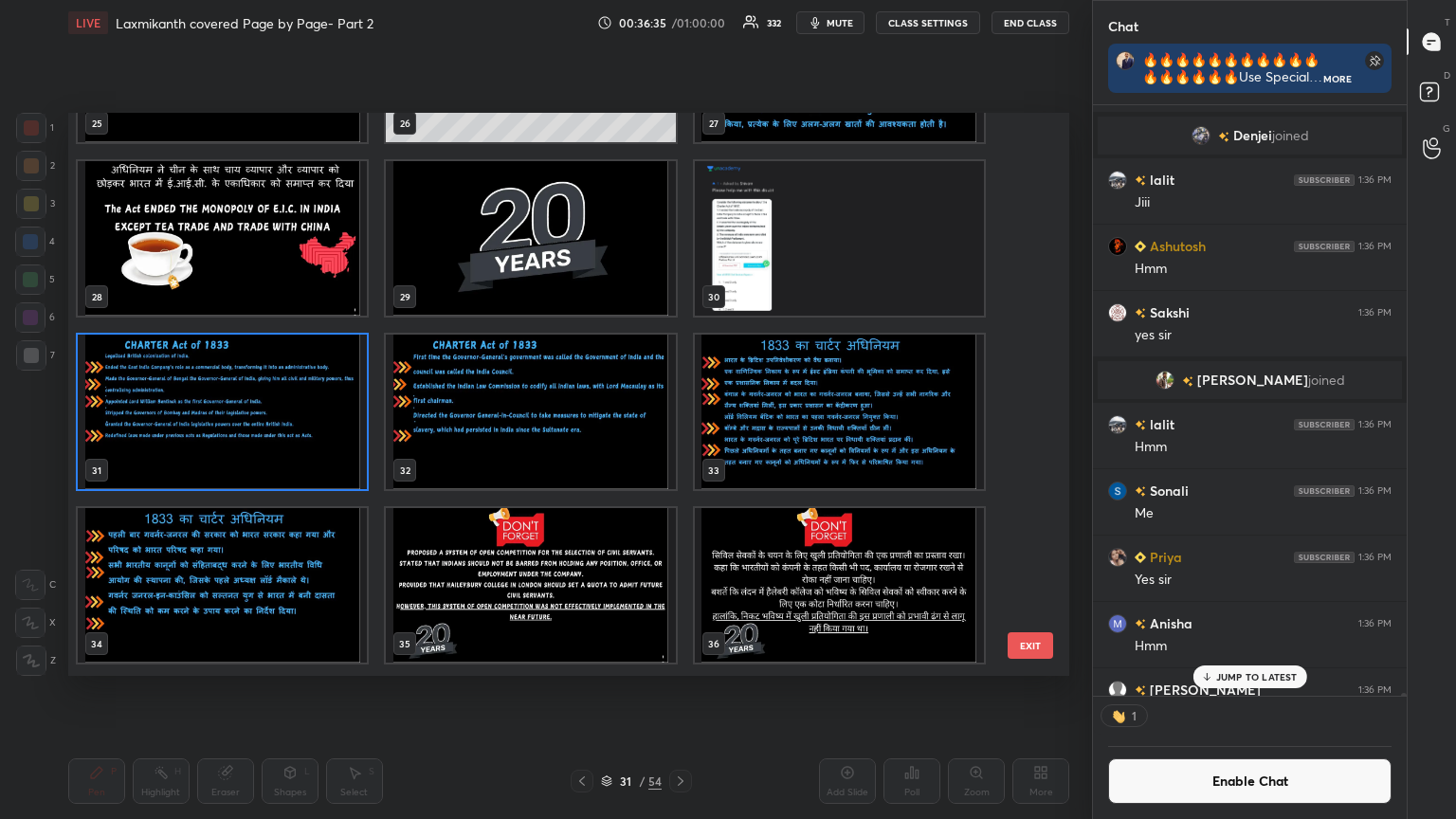 click at bounding box center (222, 411) 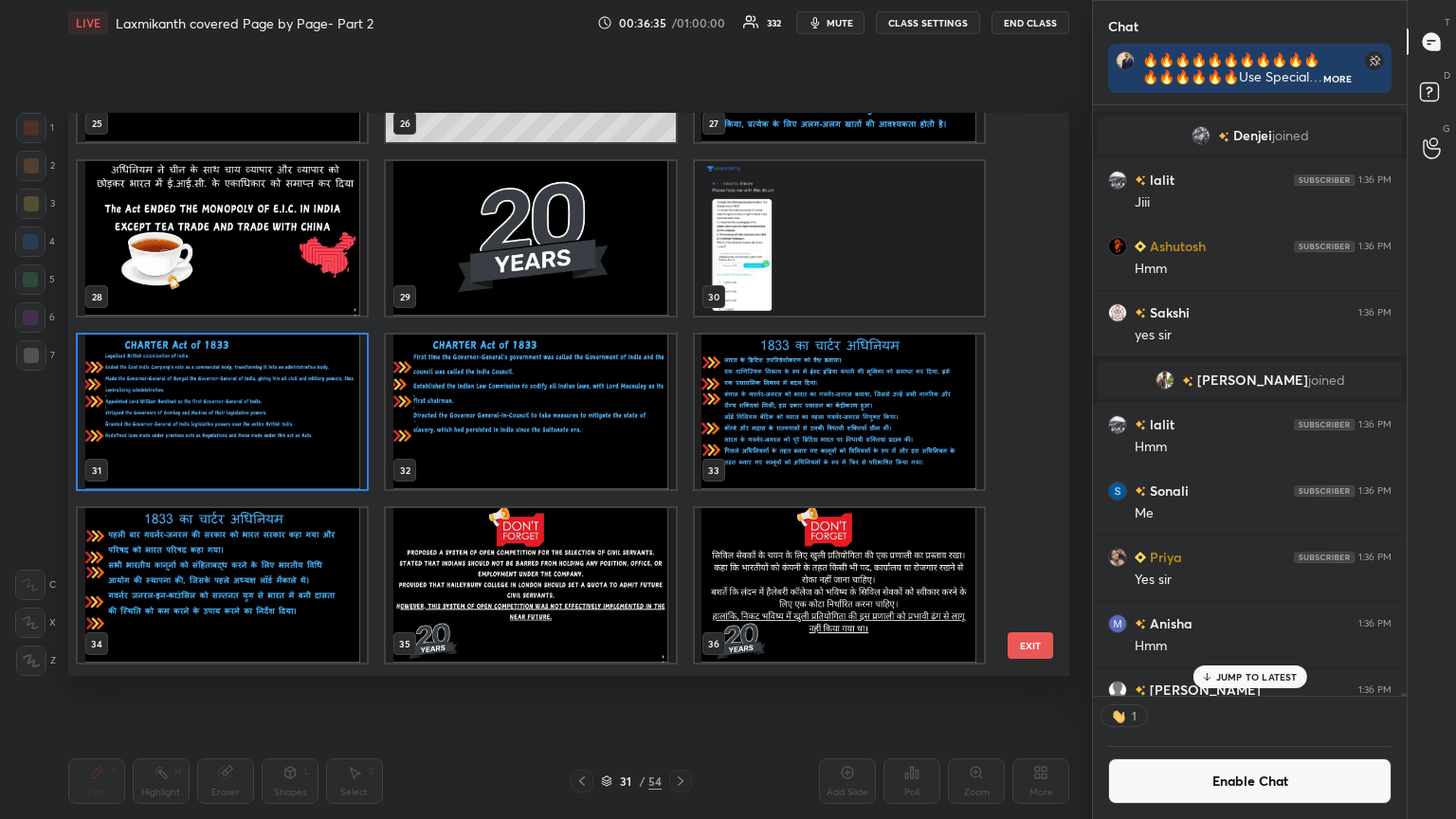 click at bounding box center [222, 411] 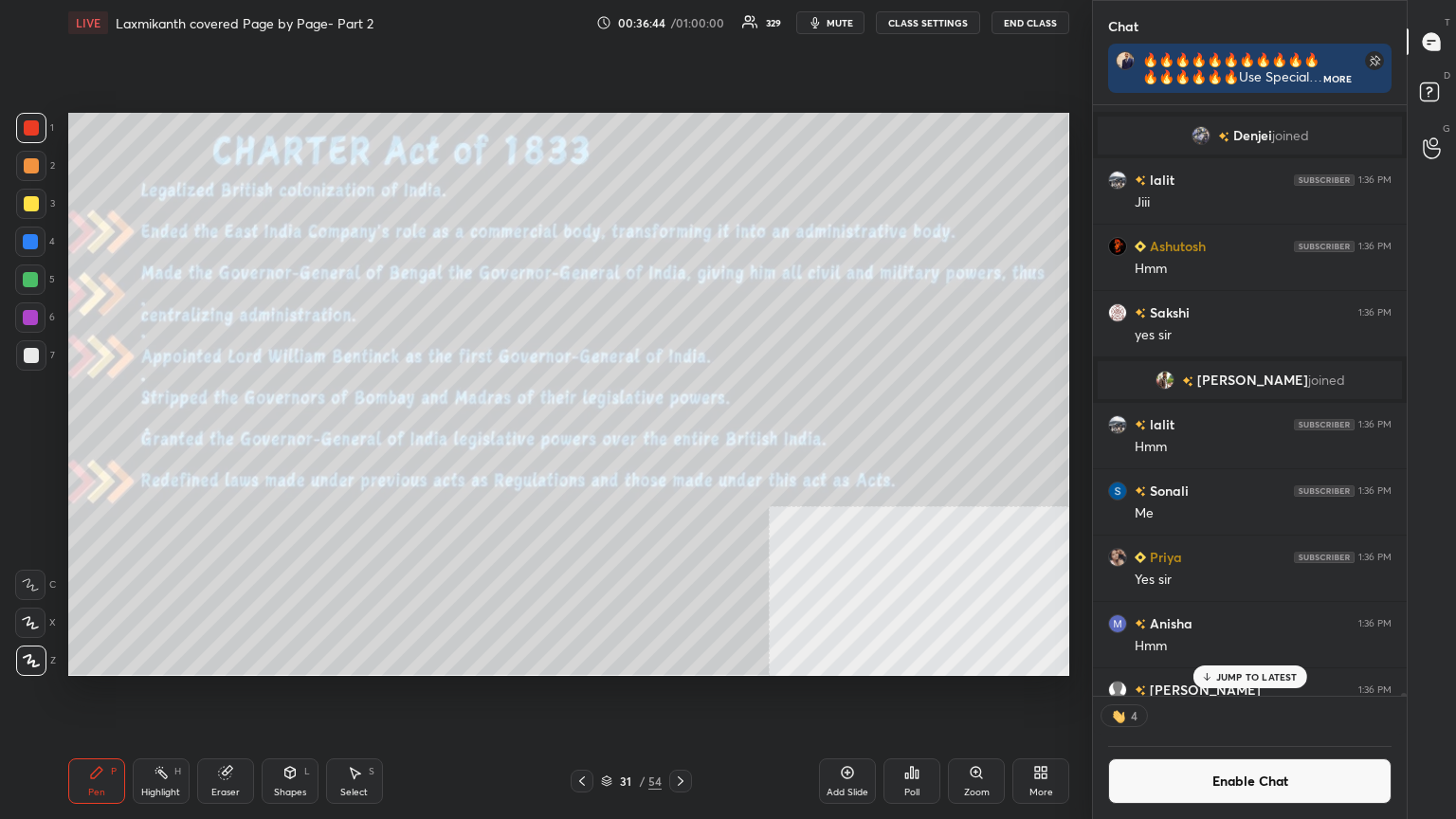 click on "Enable Chat" at bounding box center [1249, 781] 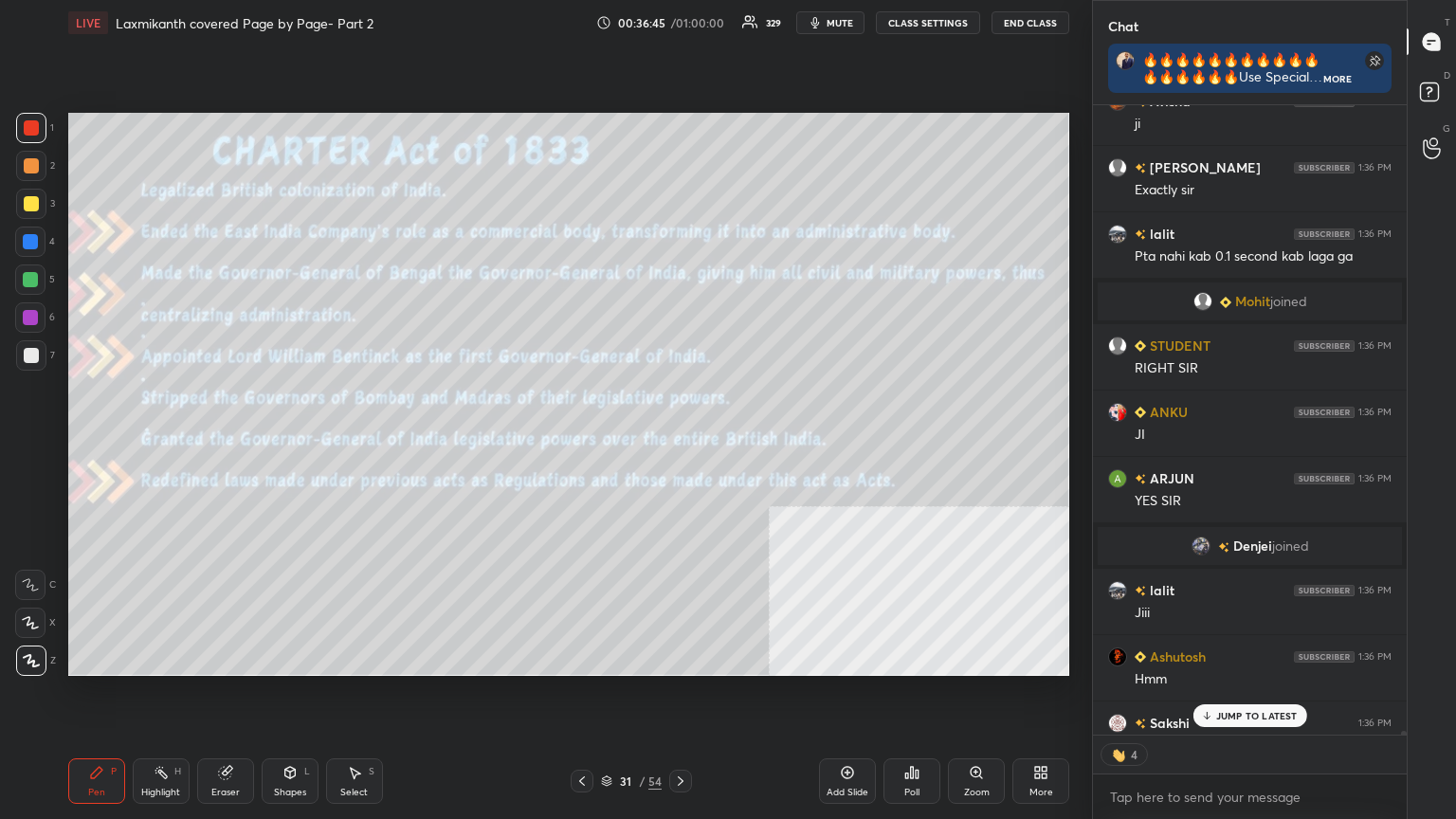 click on "JUMP TO LATEST" at bounding box center [1257, 716] 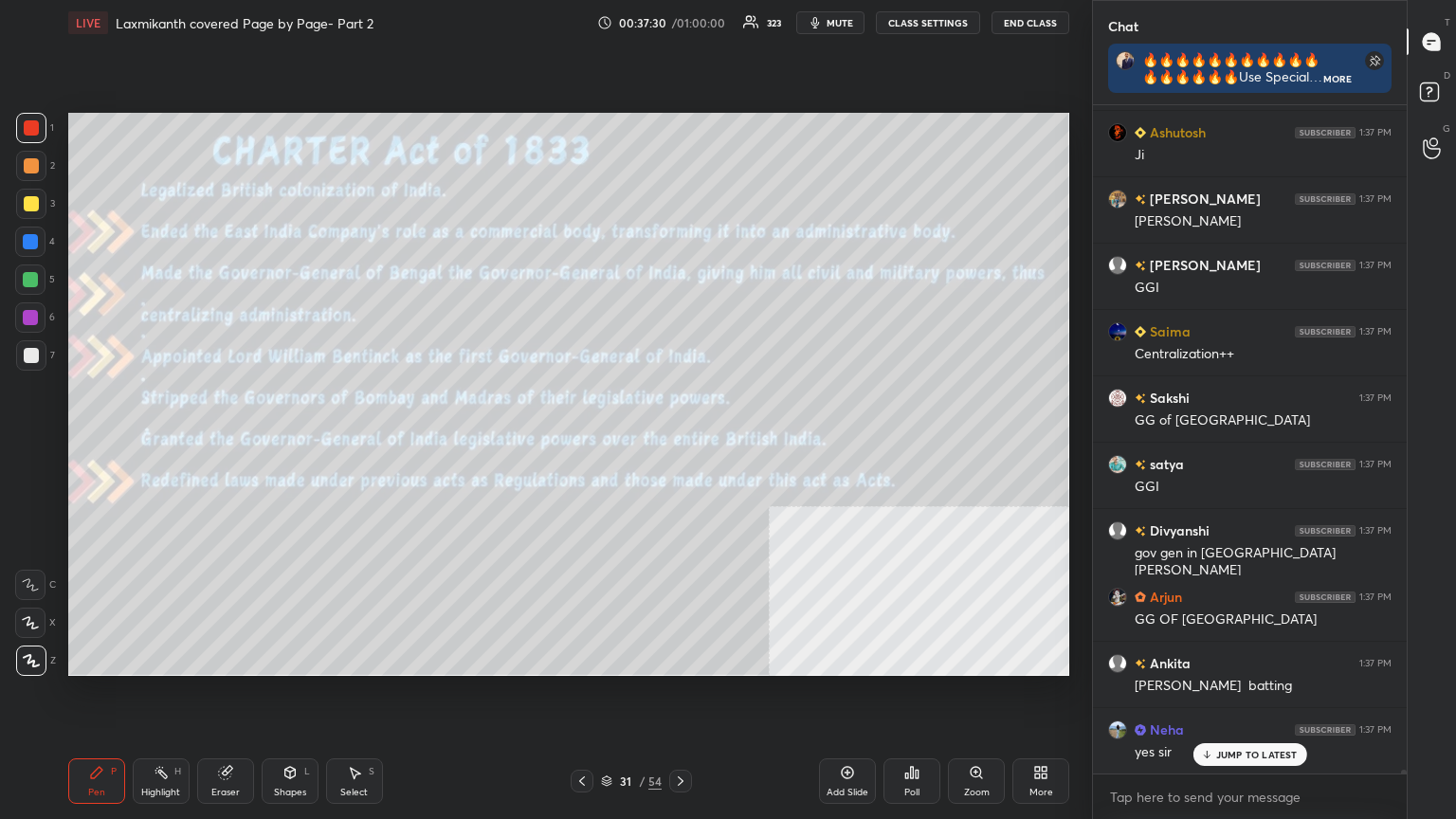 click at bounding box center (31, 204) 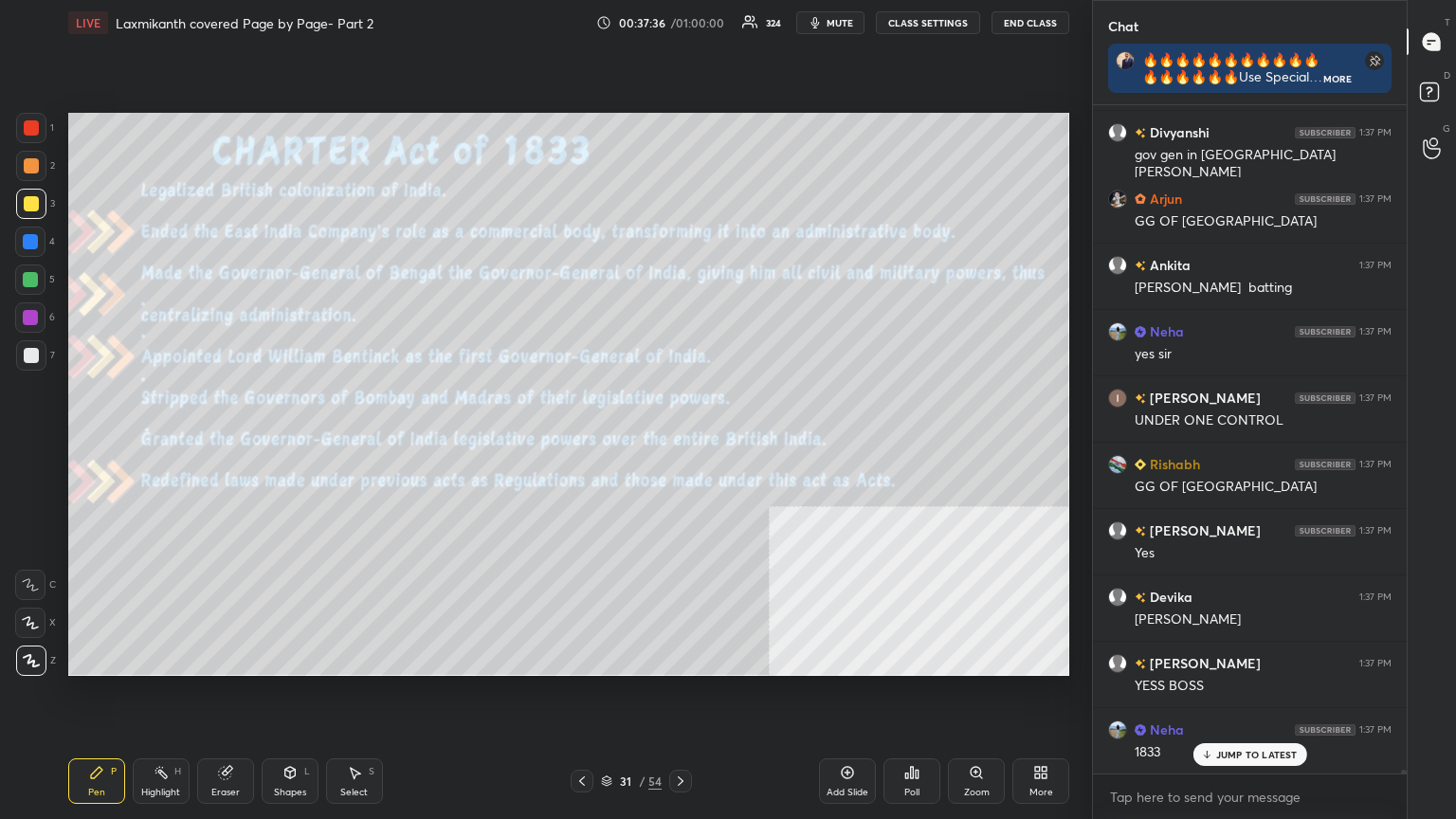 scroll, scrollTop: 130138, scrollLeft: 0, axis: vertical 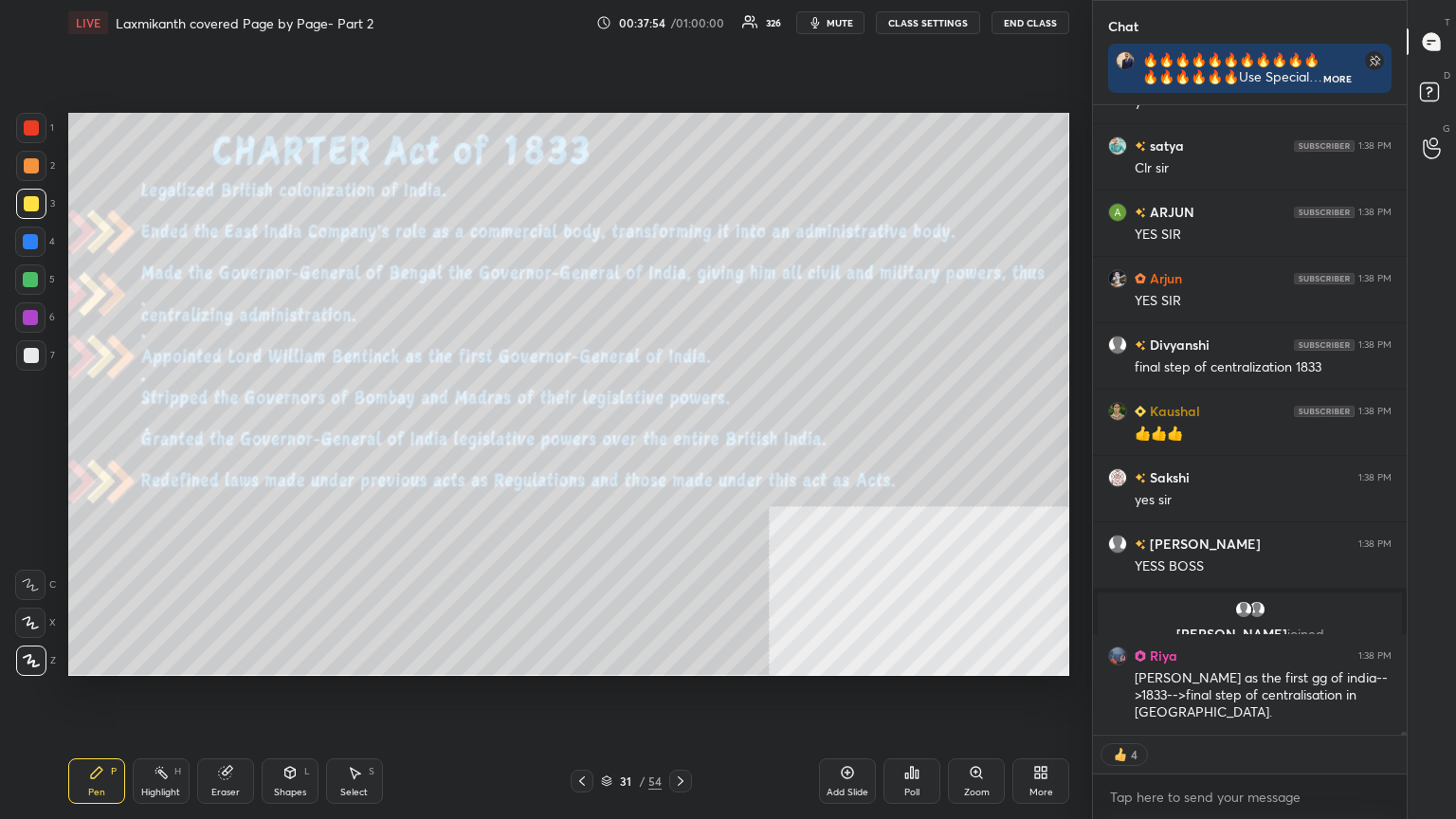 click 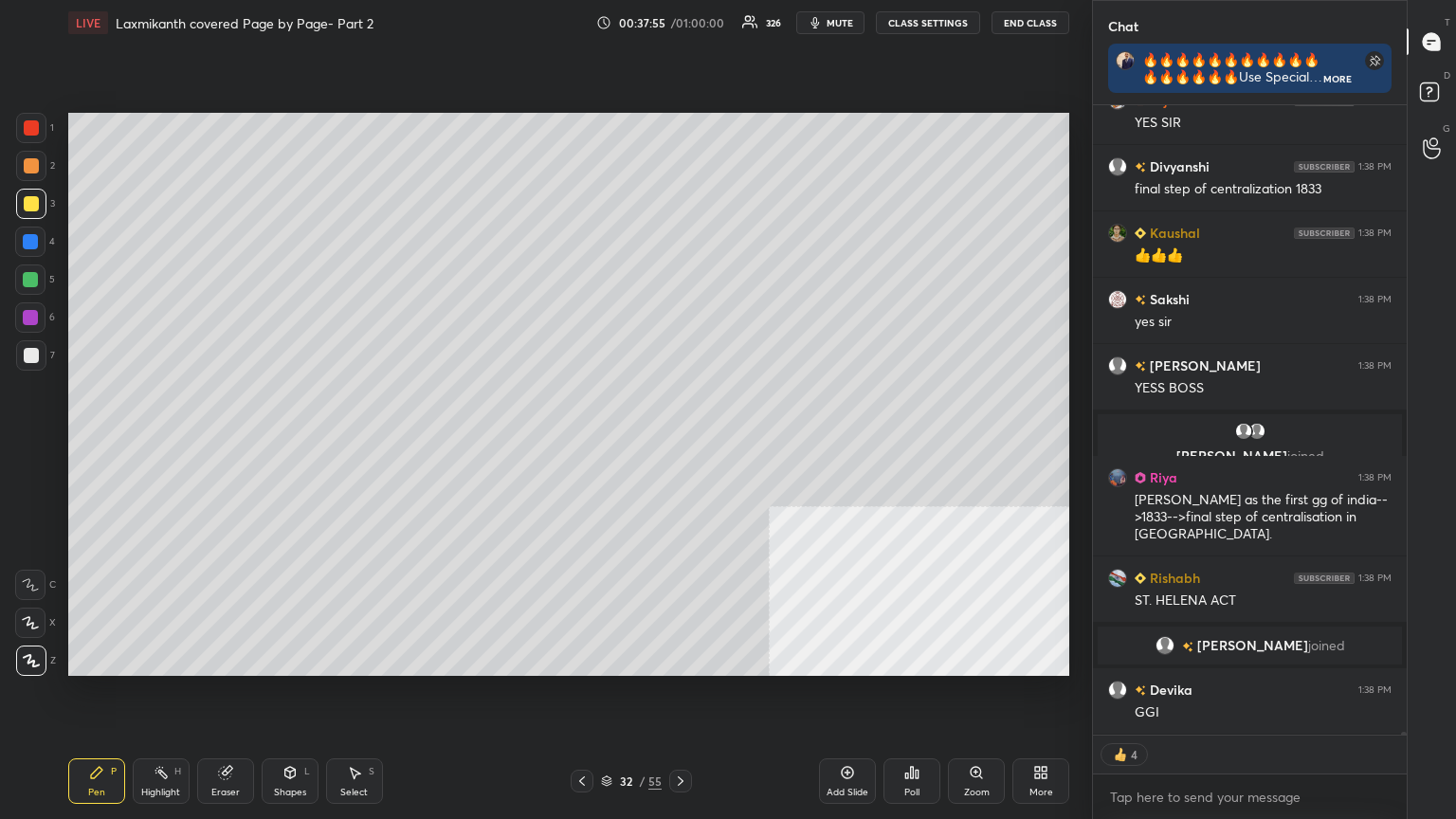 click at bounding box center [31, 204] 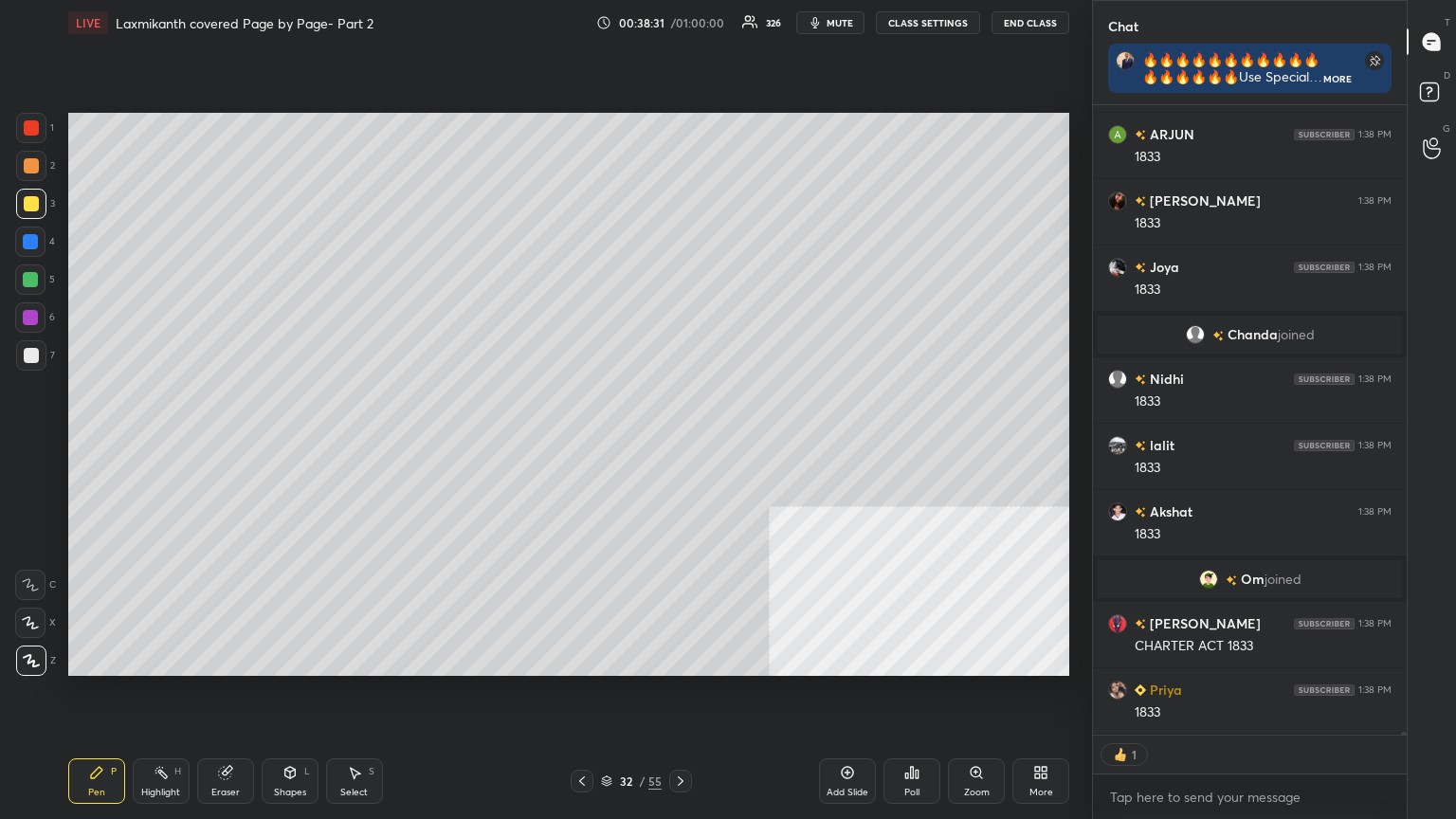 click 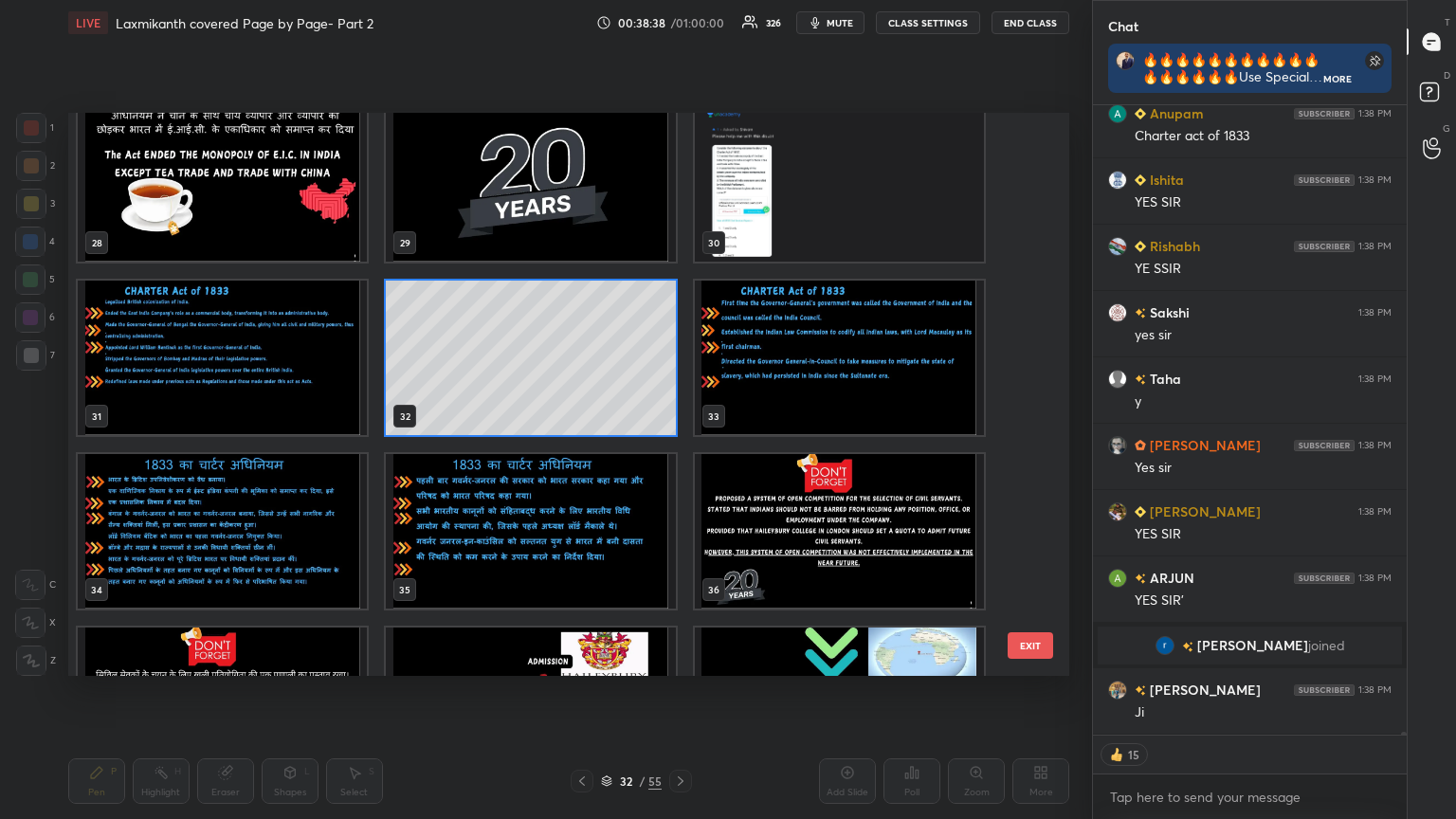 click at bounding box center [530, 531] 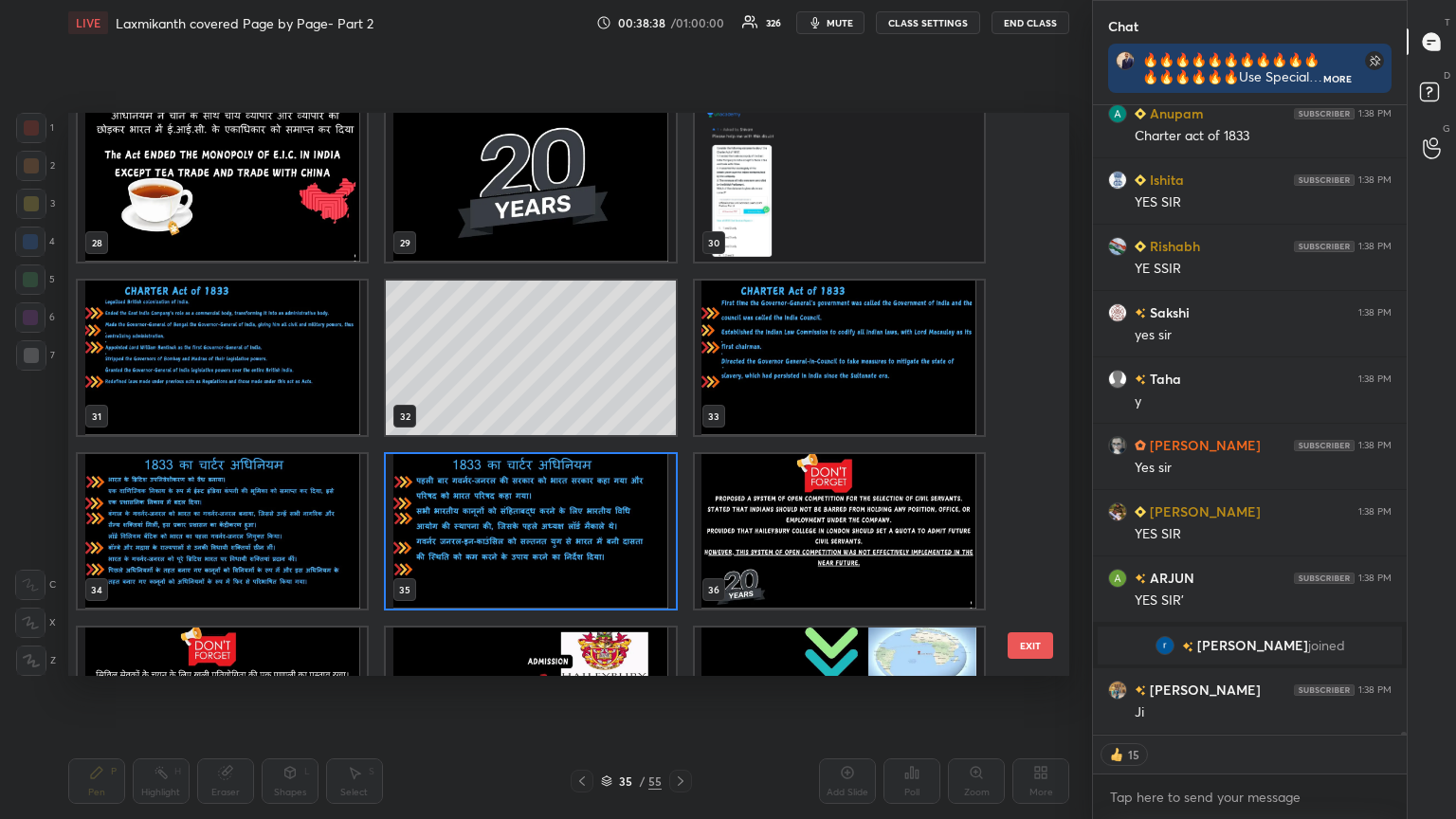 click at bounding box center [530, 531] 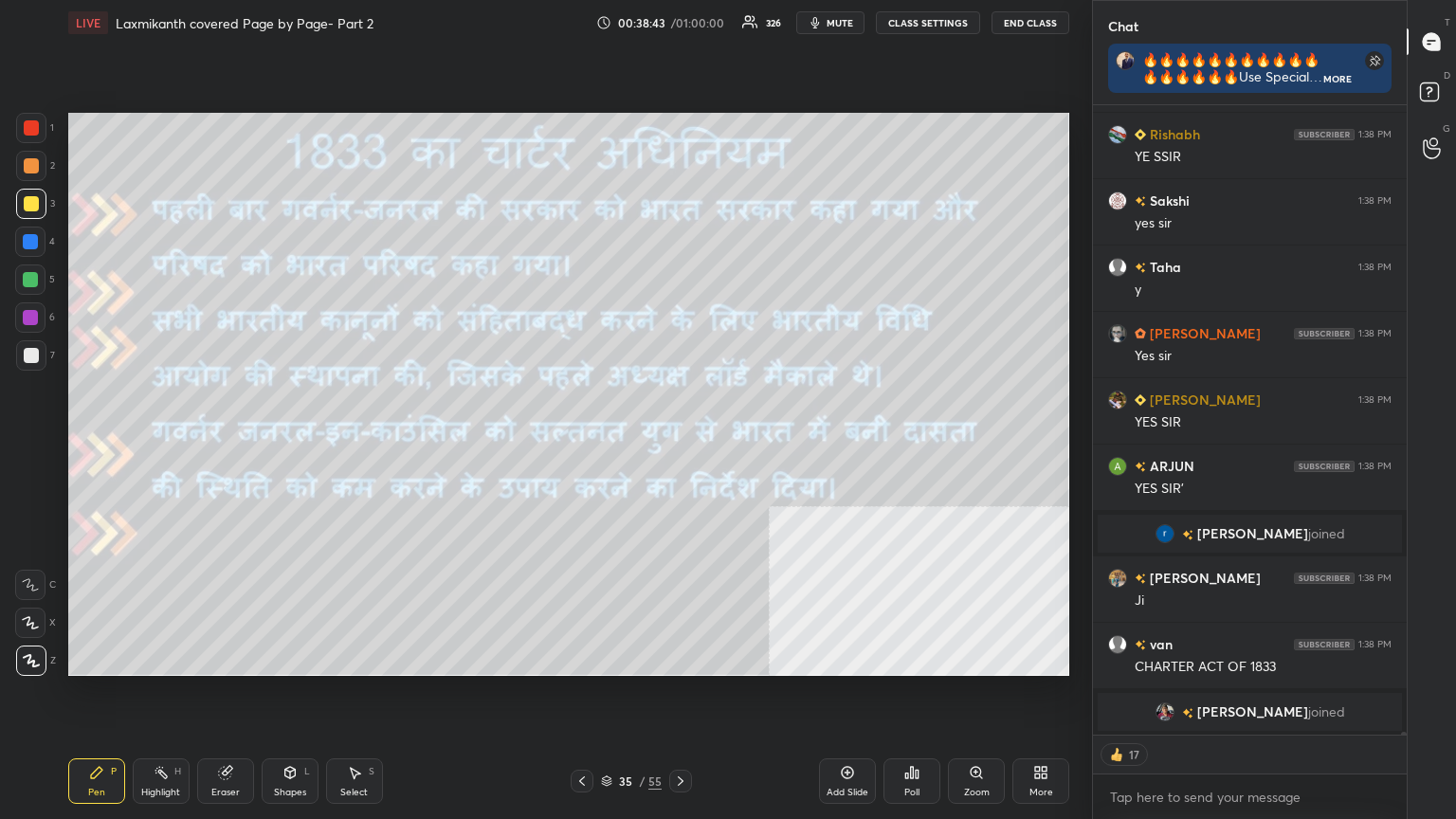 click 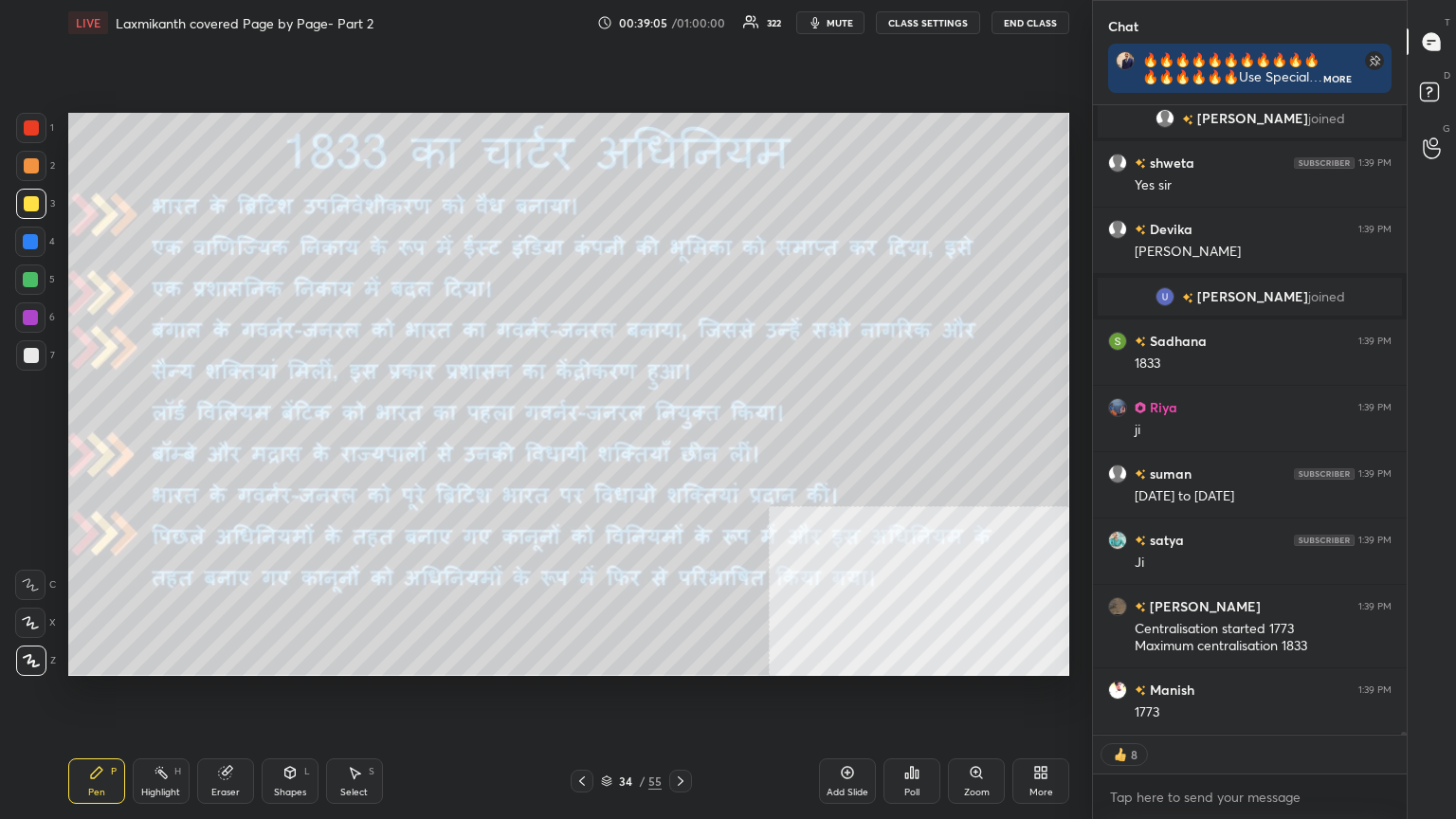 click 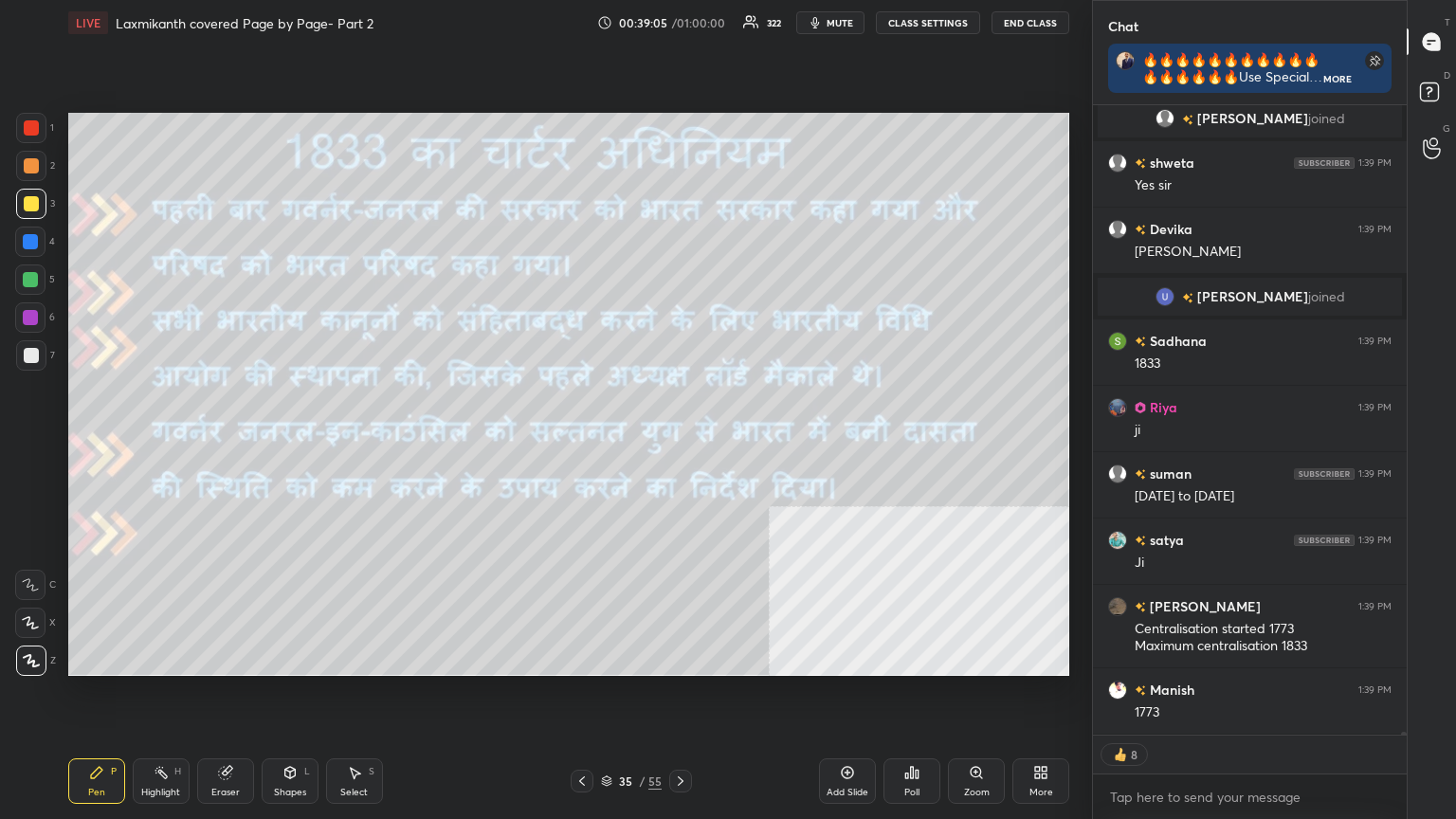 click 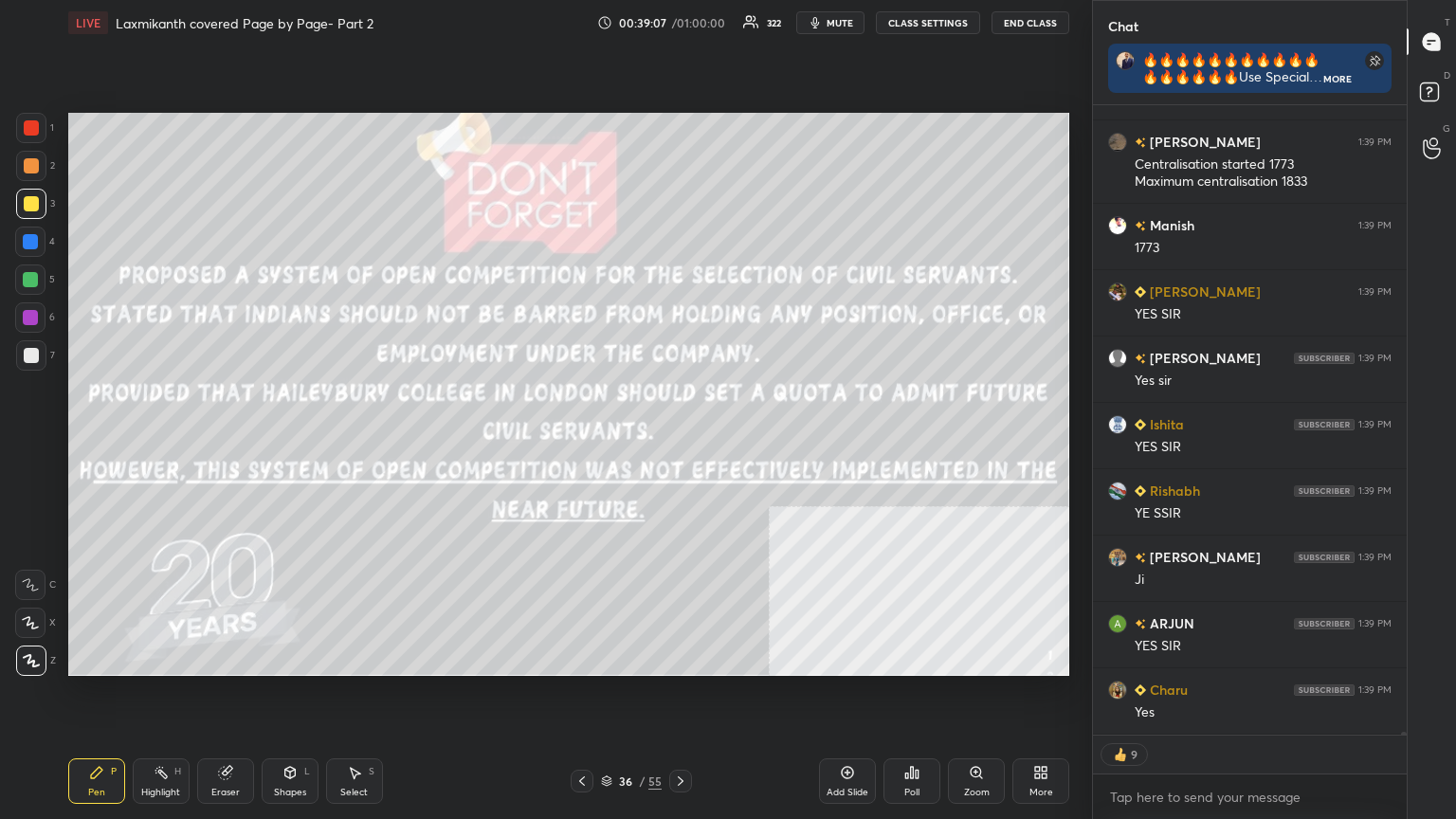 click 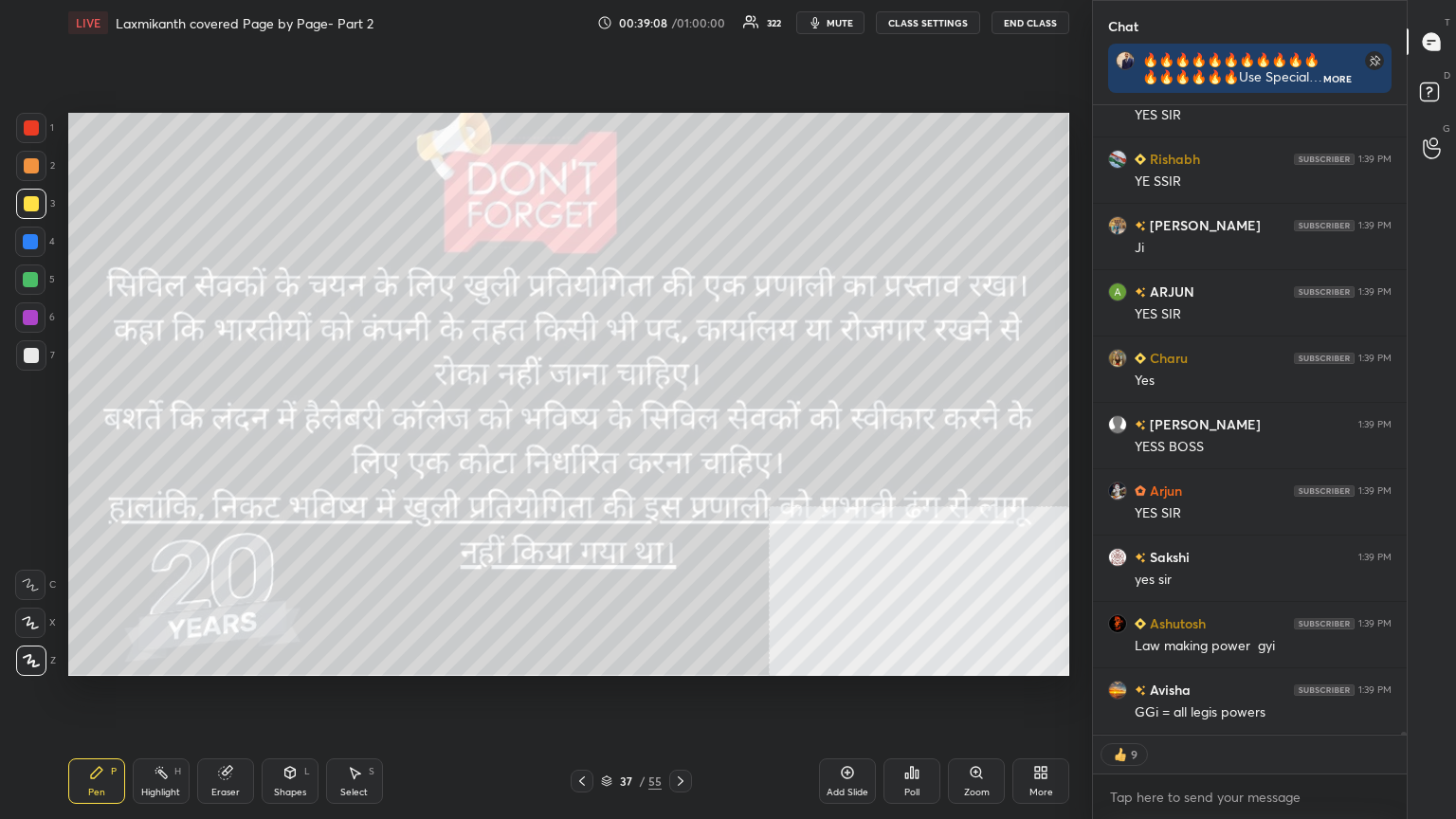click 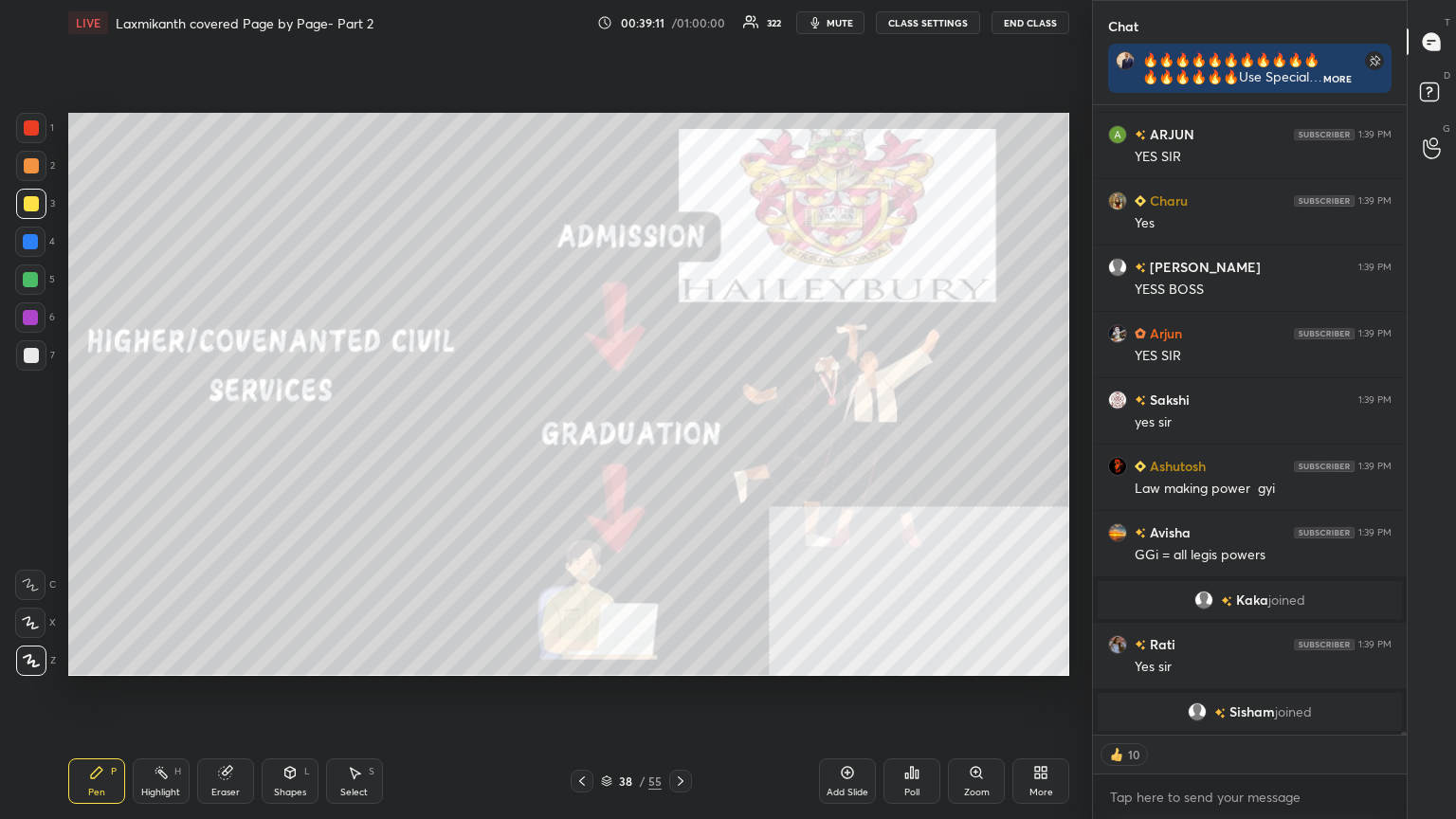 click 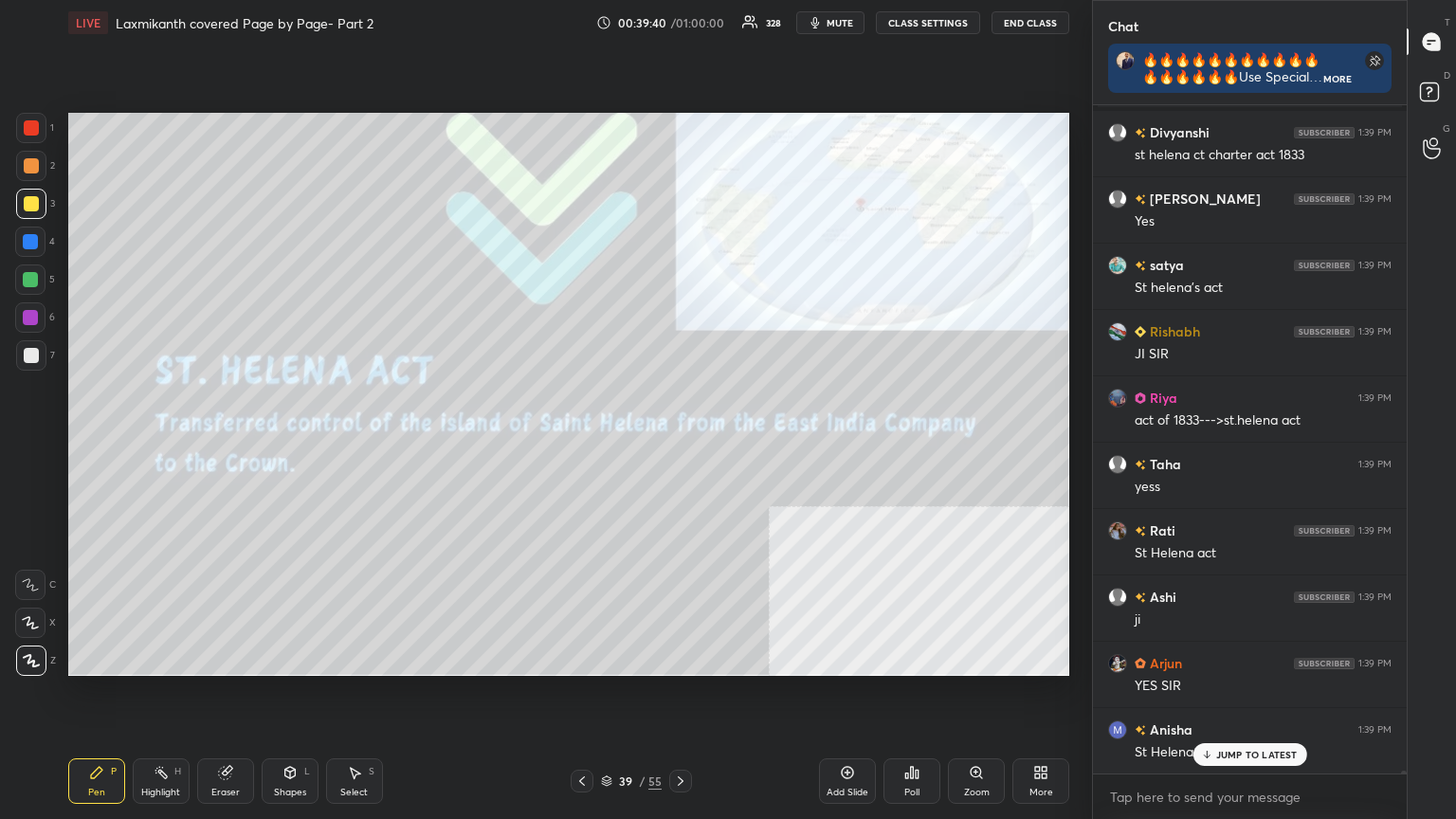 click 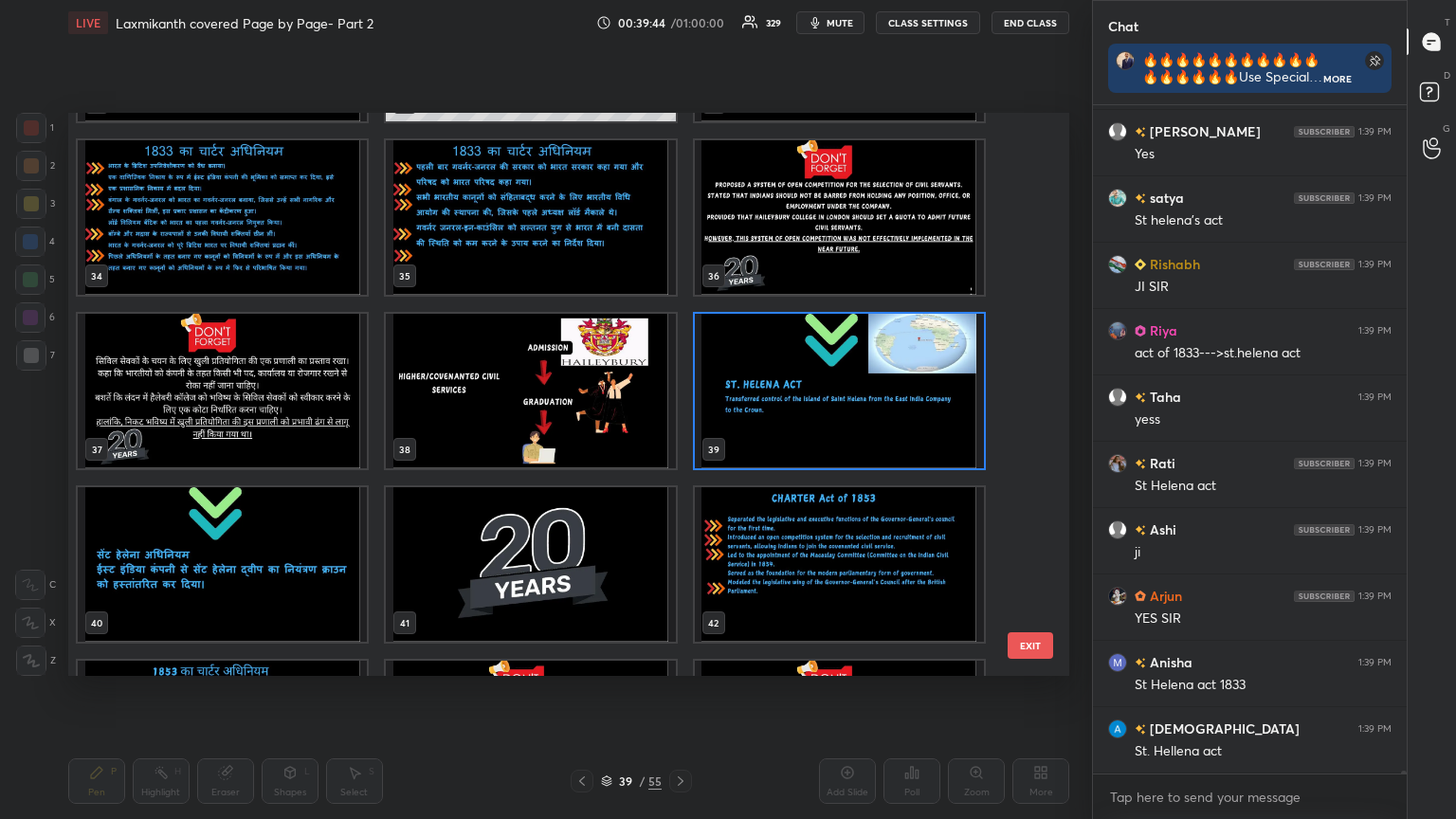 click at bounding box center [839, 391] 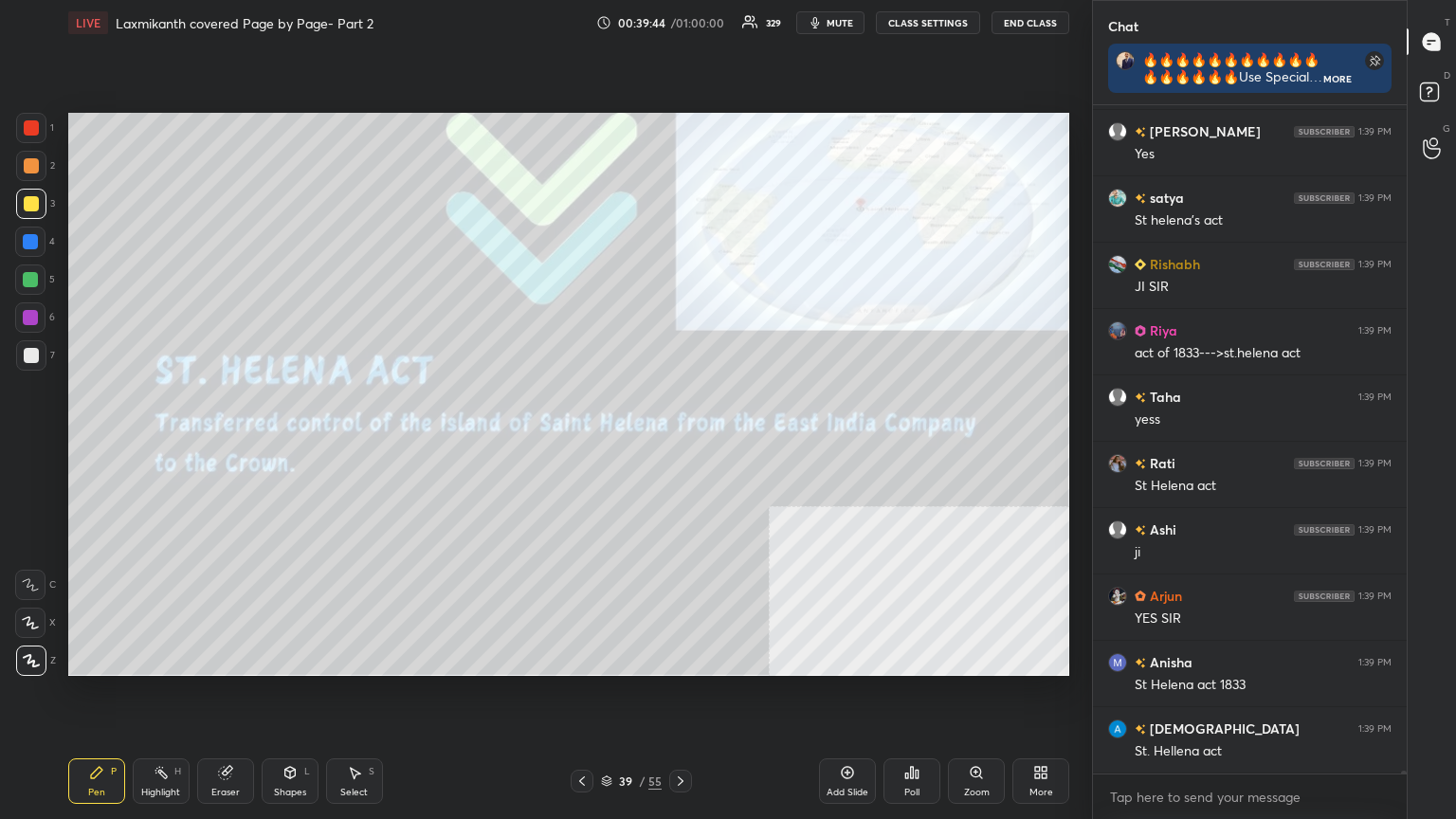 click at bounding box center (839, 391) 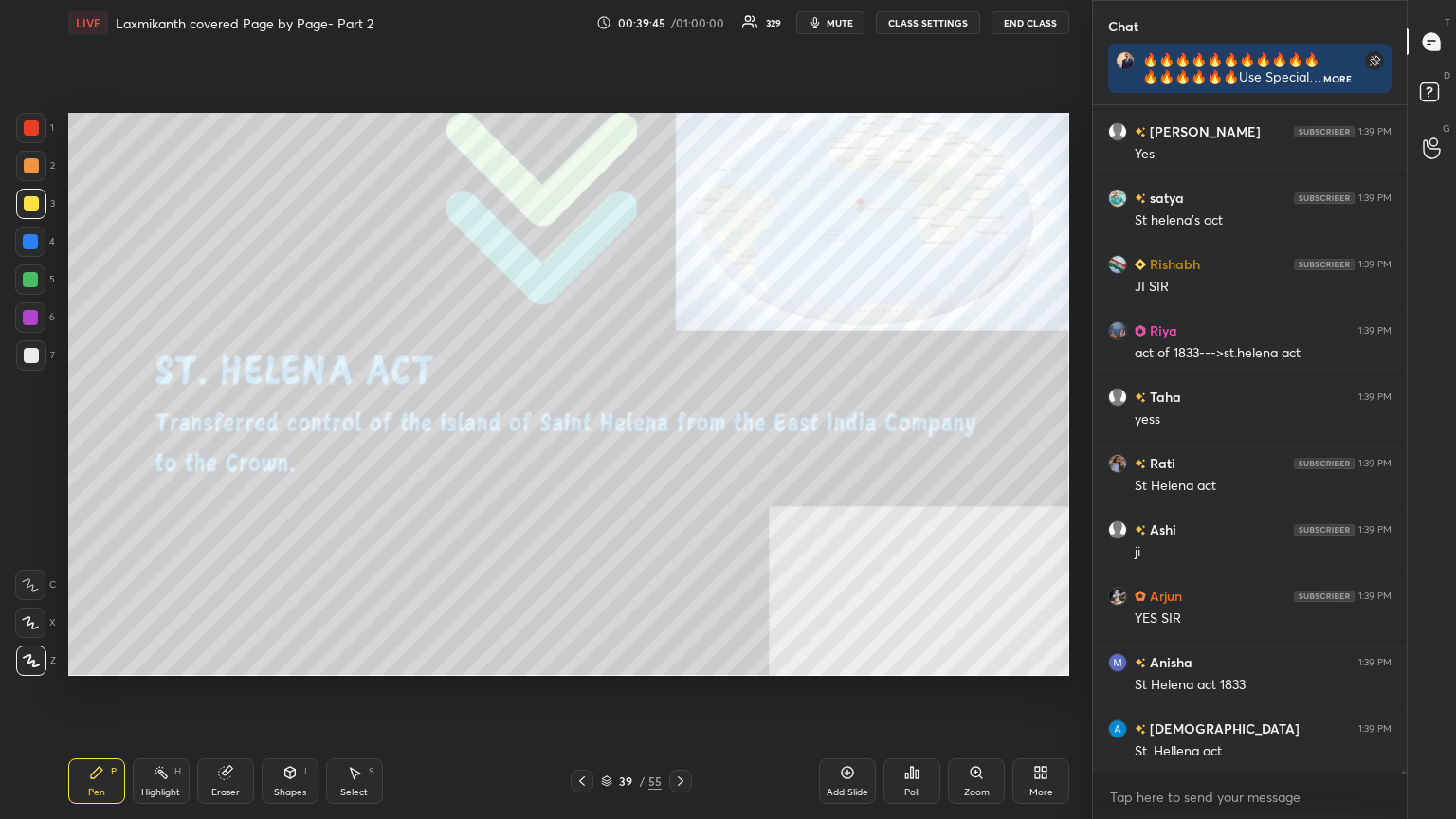 click 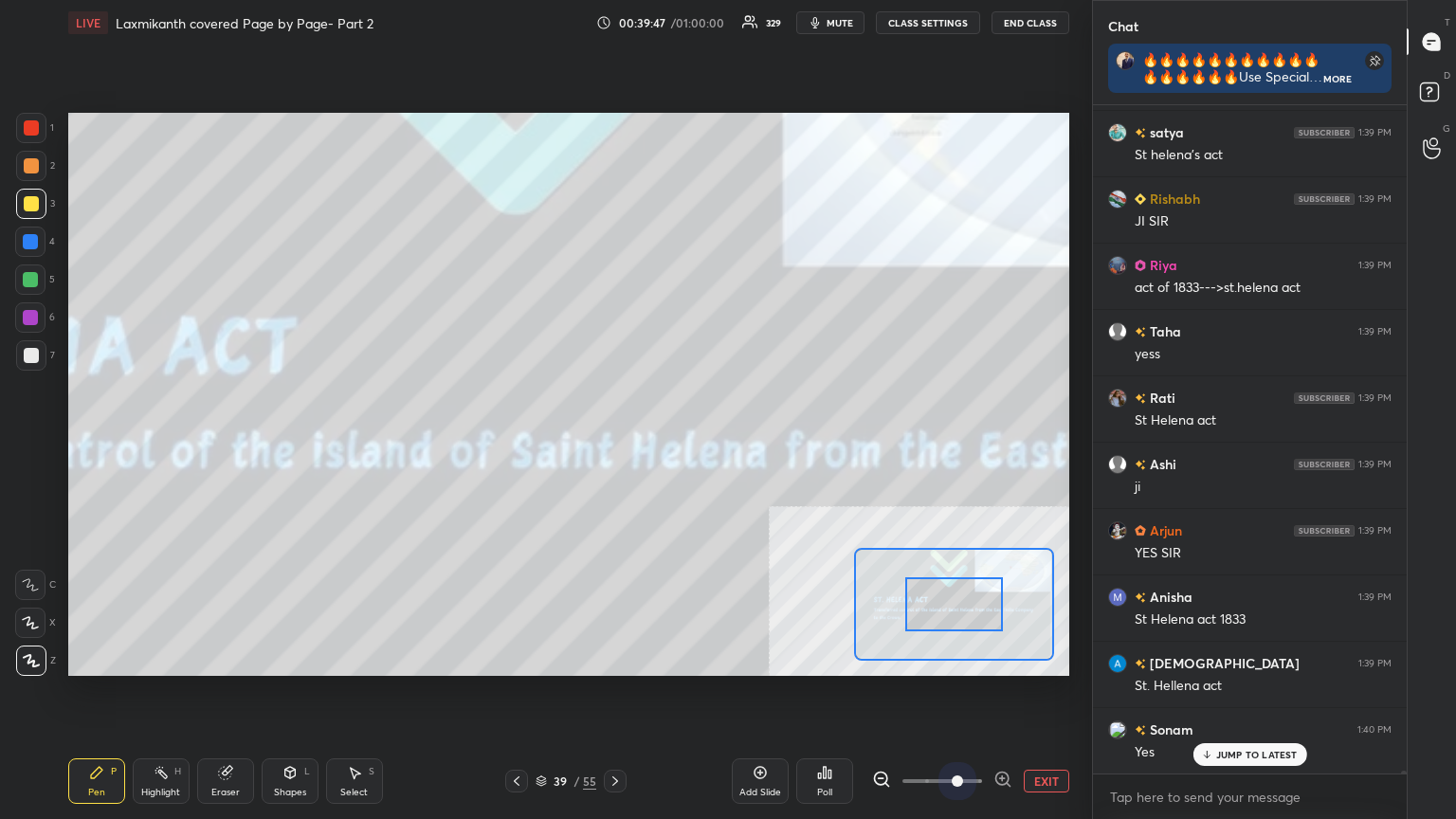 drag, startPoint x: 931, startPoint y: 775, endPoint x: 967, endPoint y: 676, distance: 105.3423 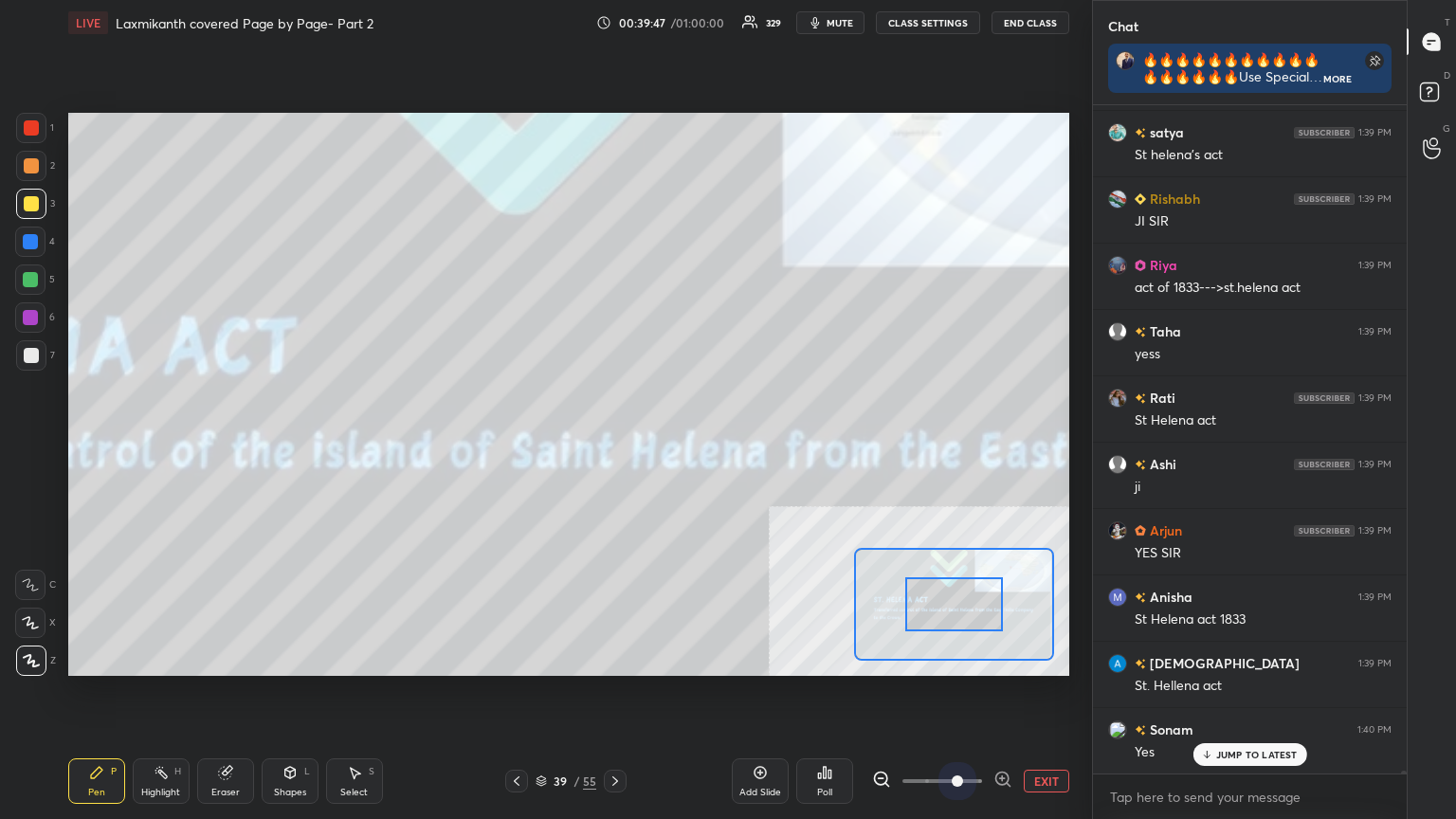 click on "Add Slide Poll EXIT" at bounding box center (901, 781) 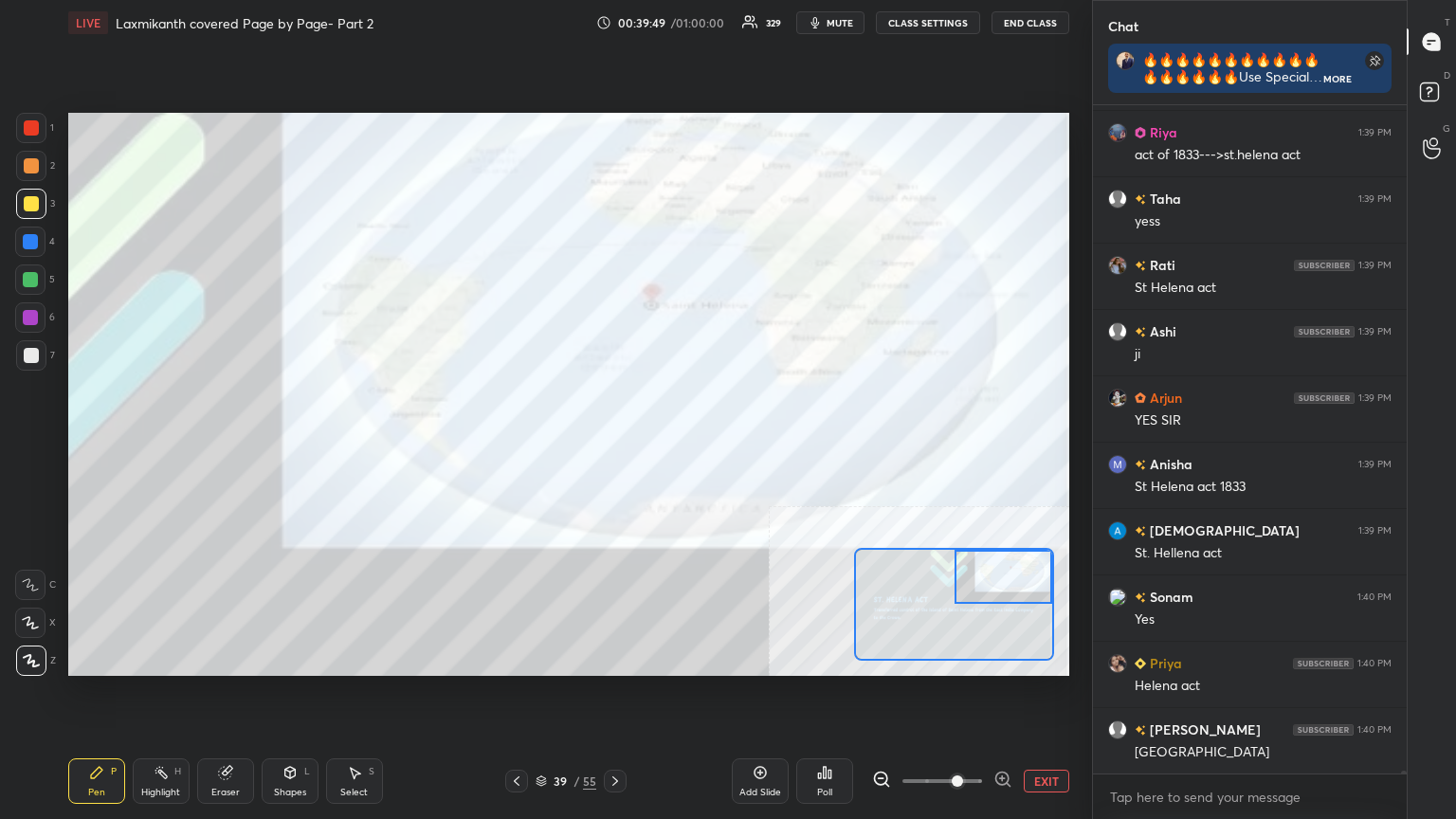 drag, startPoint x: 952, startPoint y: 605, endPoint x: 1001, endPoint y: 566, distance: 62.62587 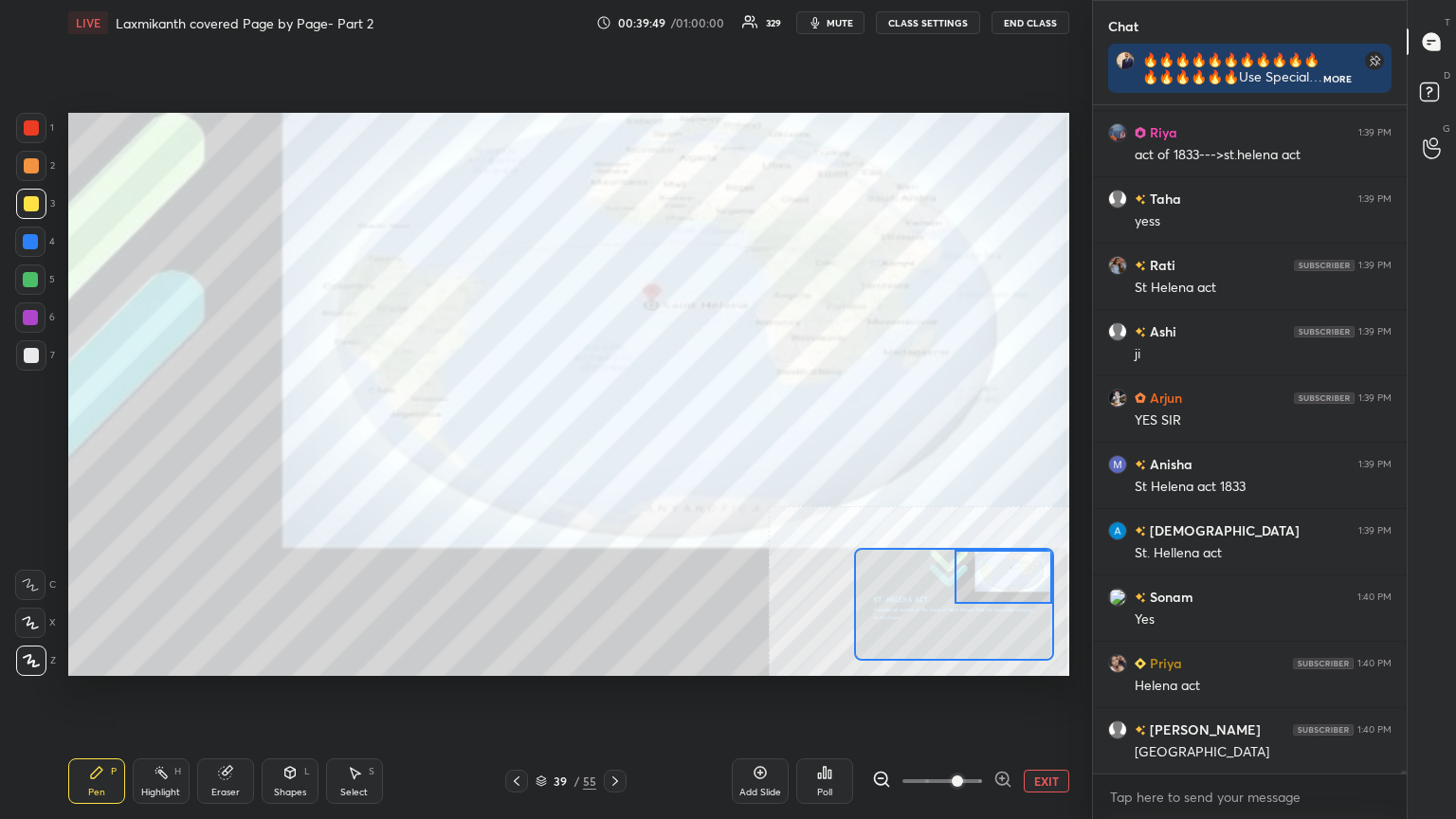 click at bounding box center (1004, 576) 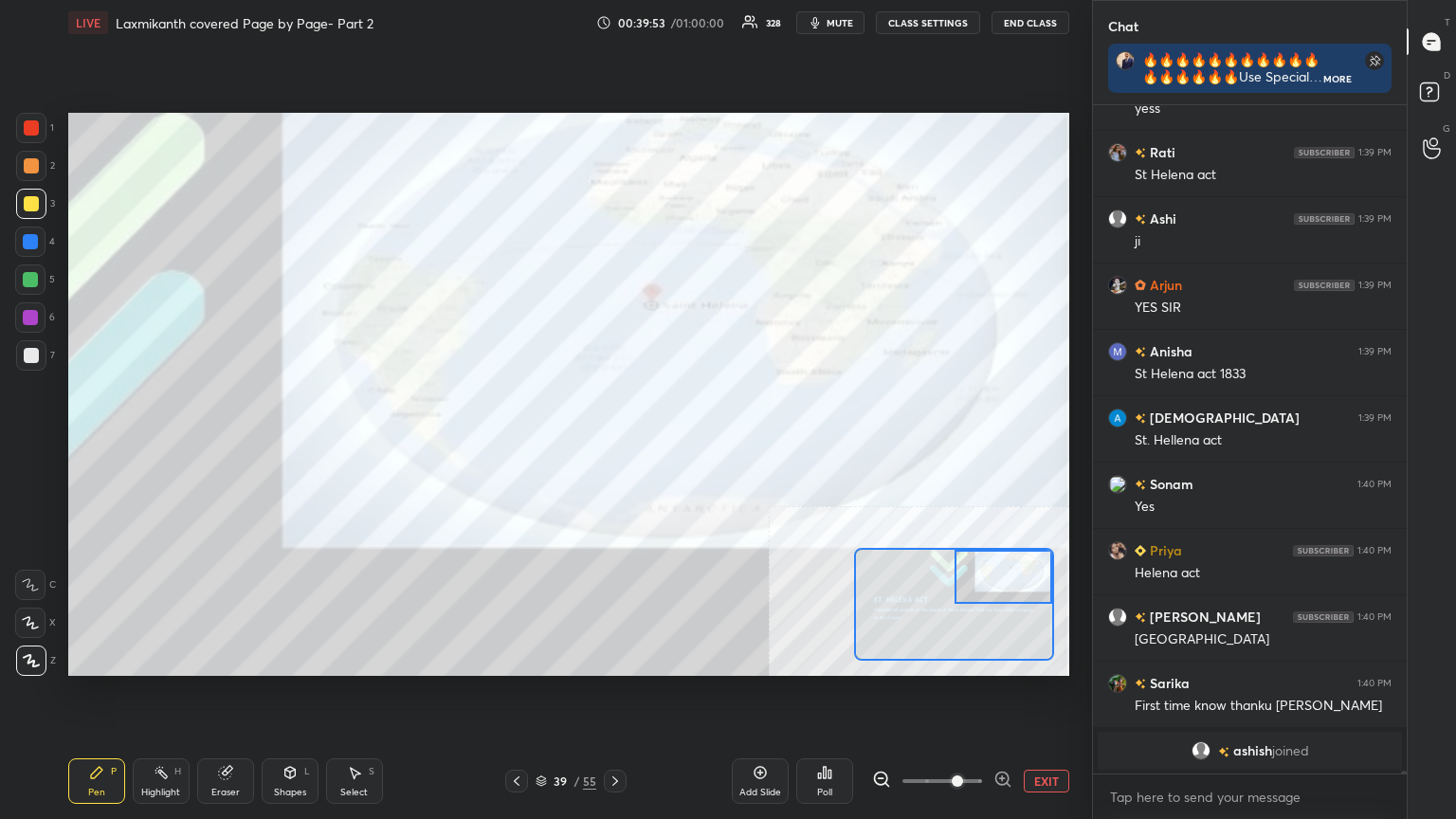 click at bounding box center [31, 128] 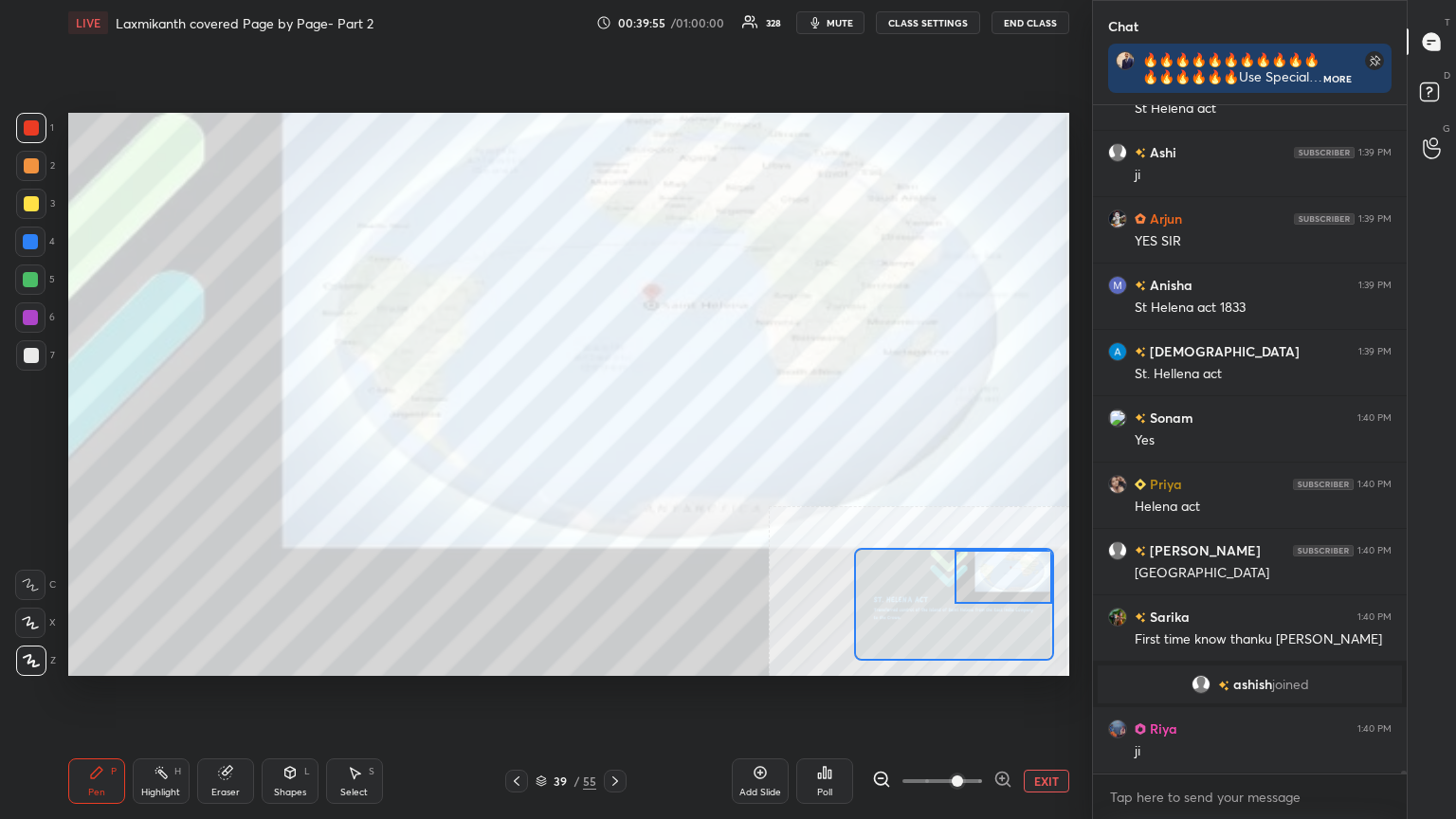 click at bounding box center (31, 355) 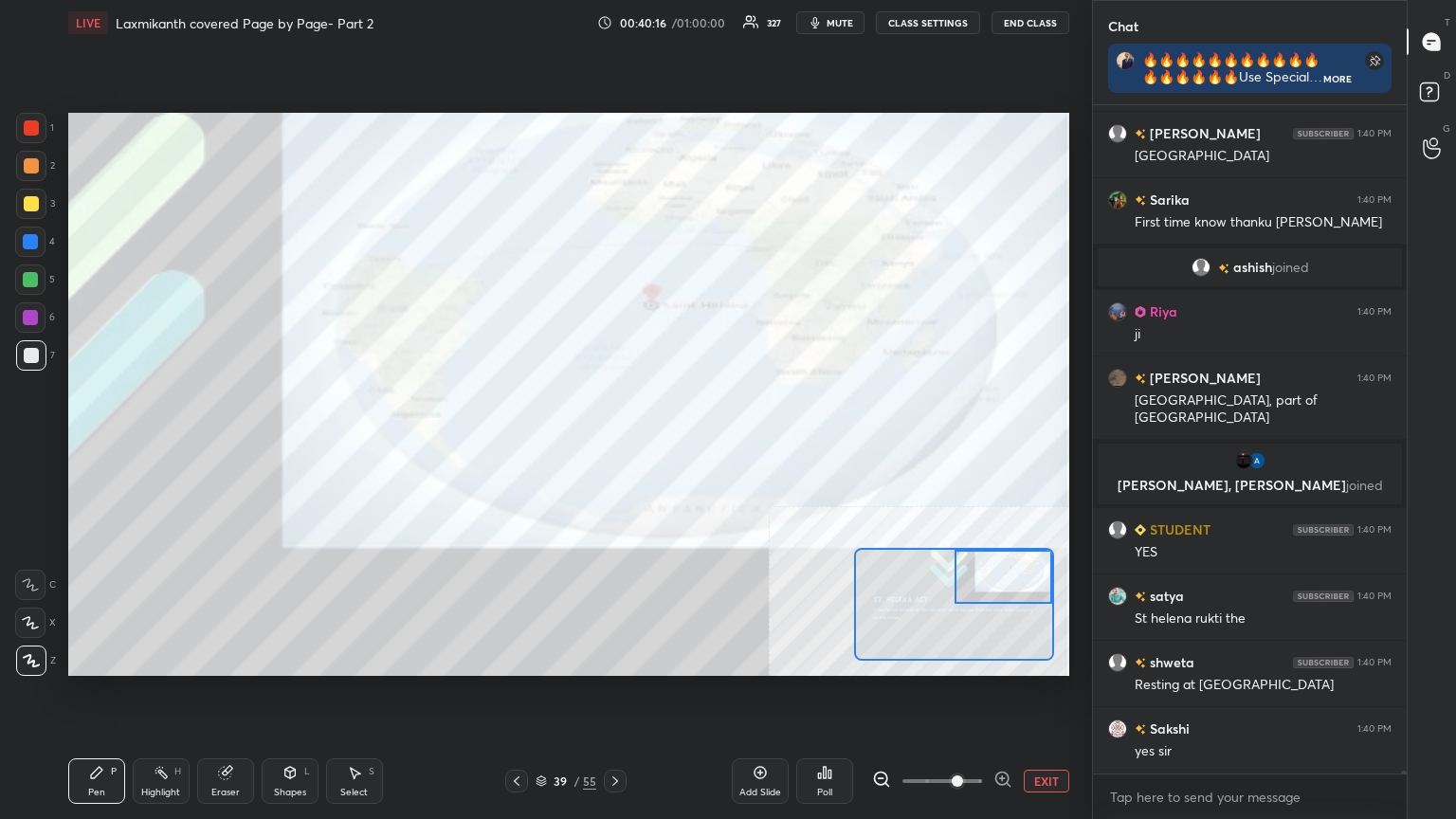 click at bounding box center (31, 128) 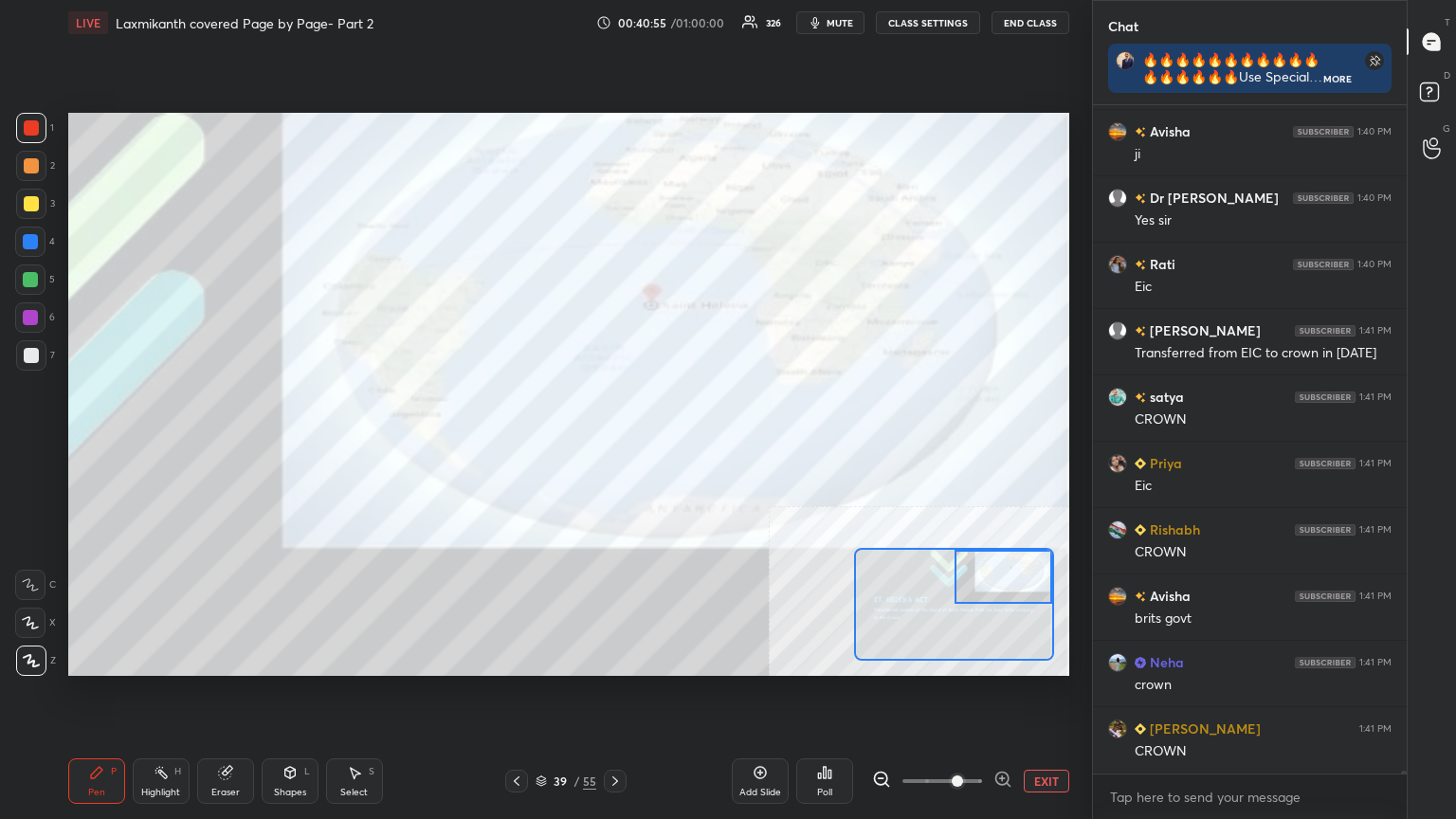 scroll, scrollTop: 145285, scrollLeft: 0, axis: vertical 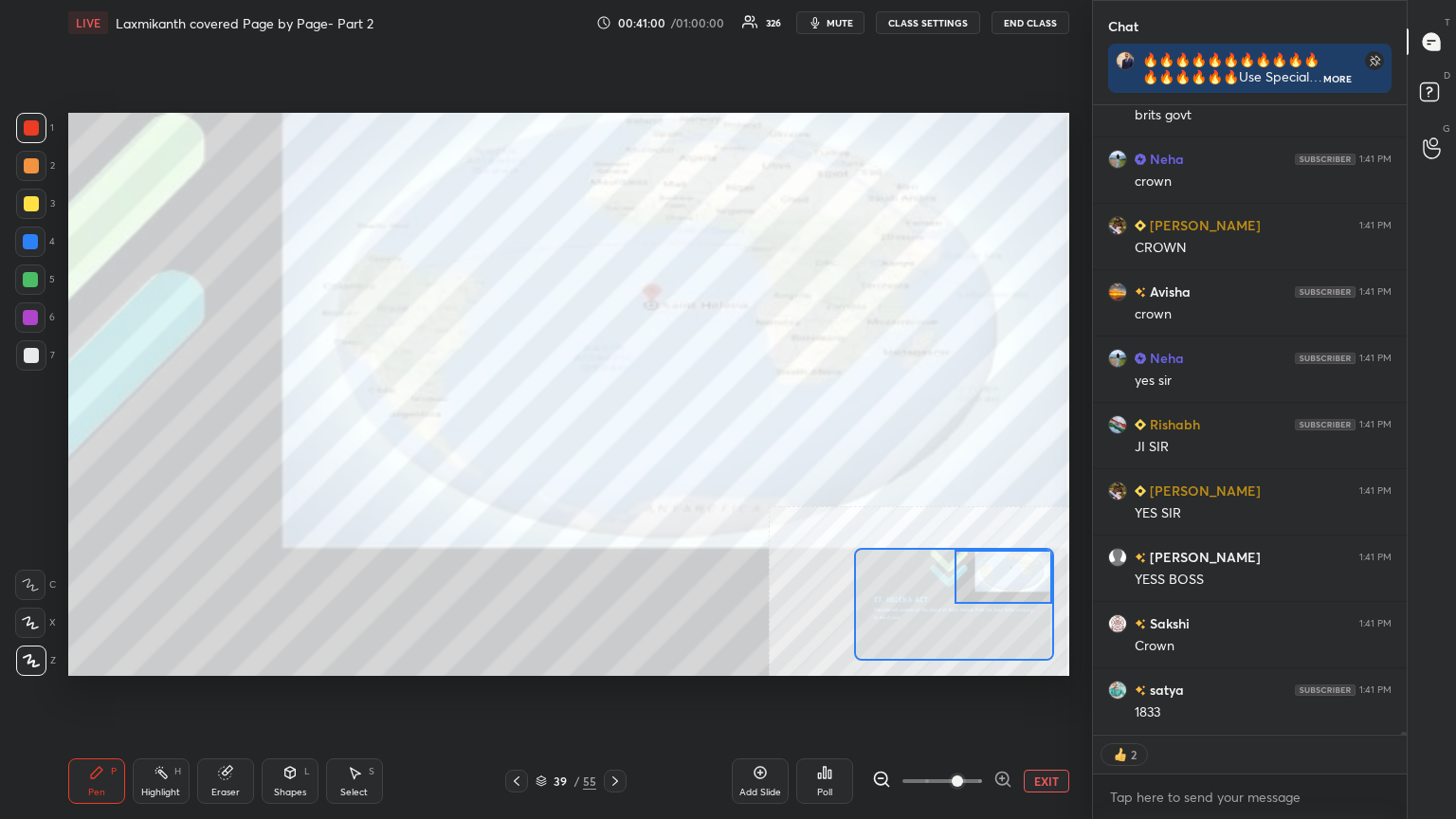 click 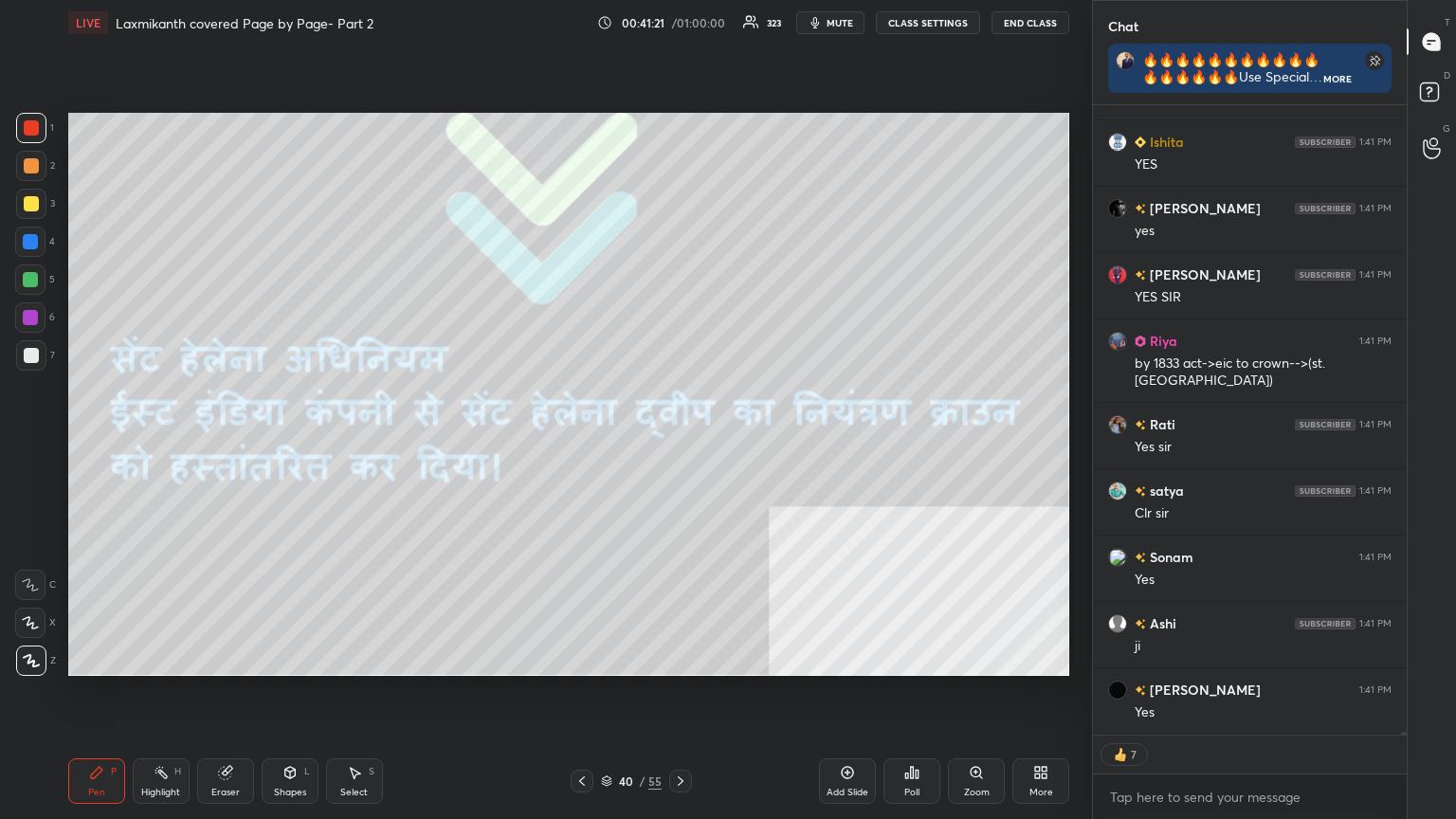 click 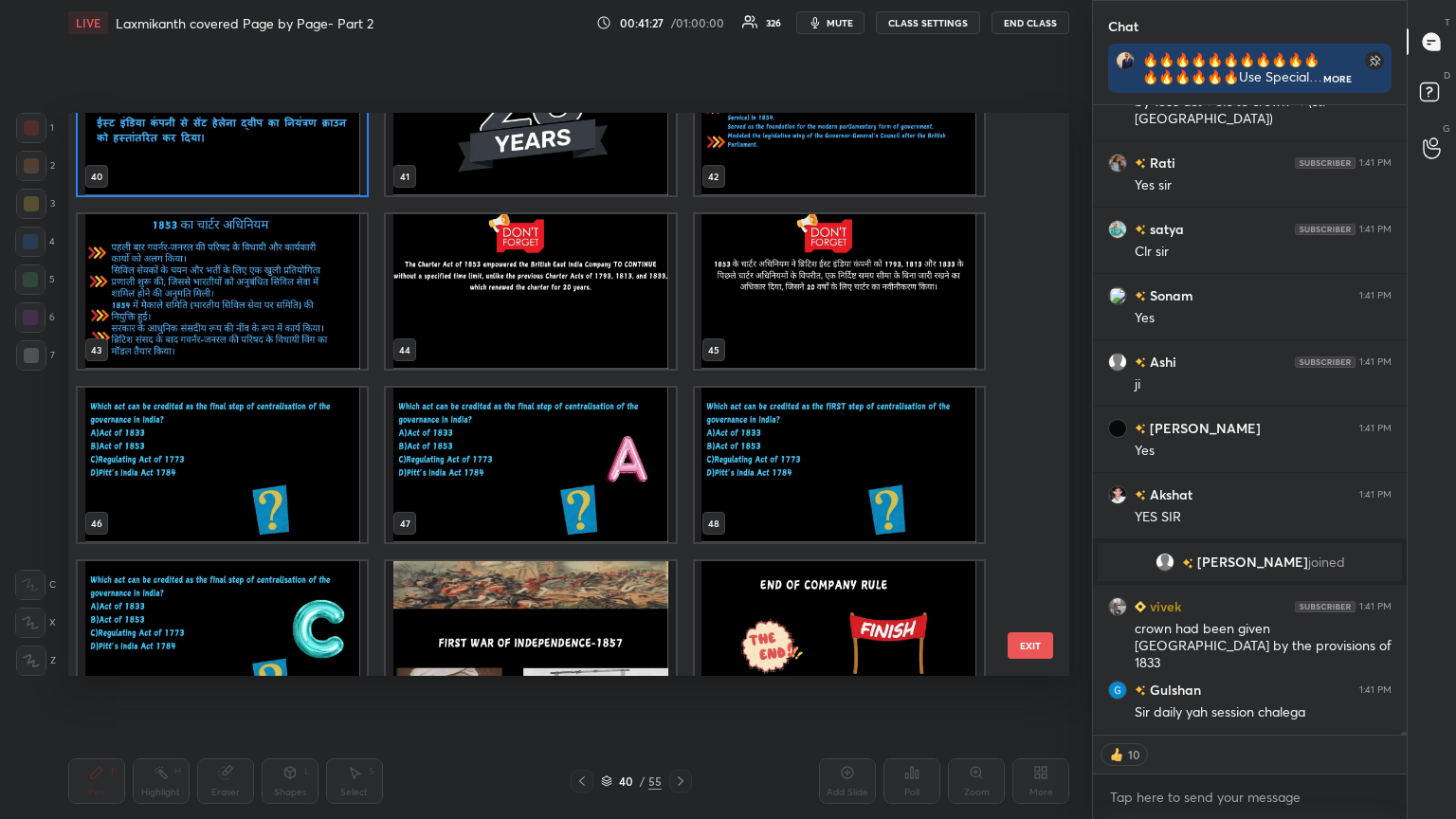 click at bounding box center (222, 464) 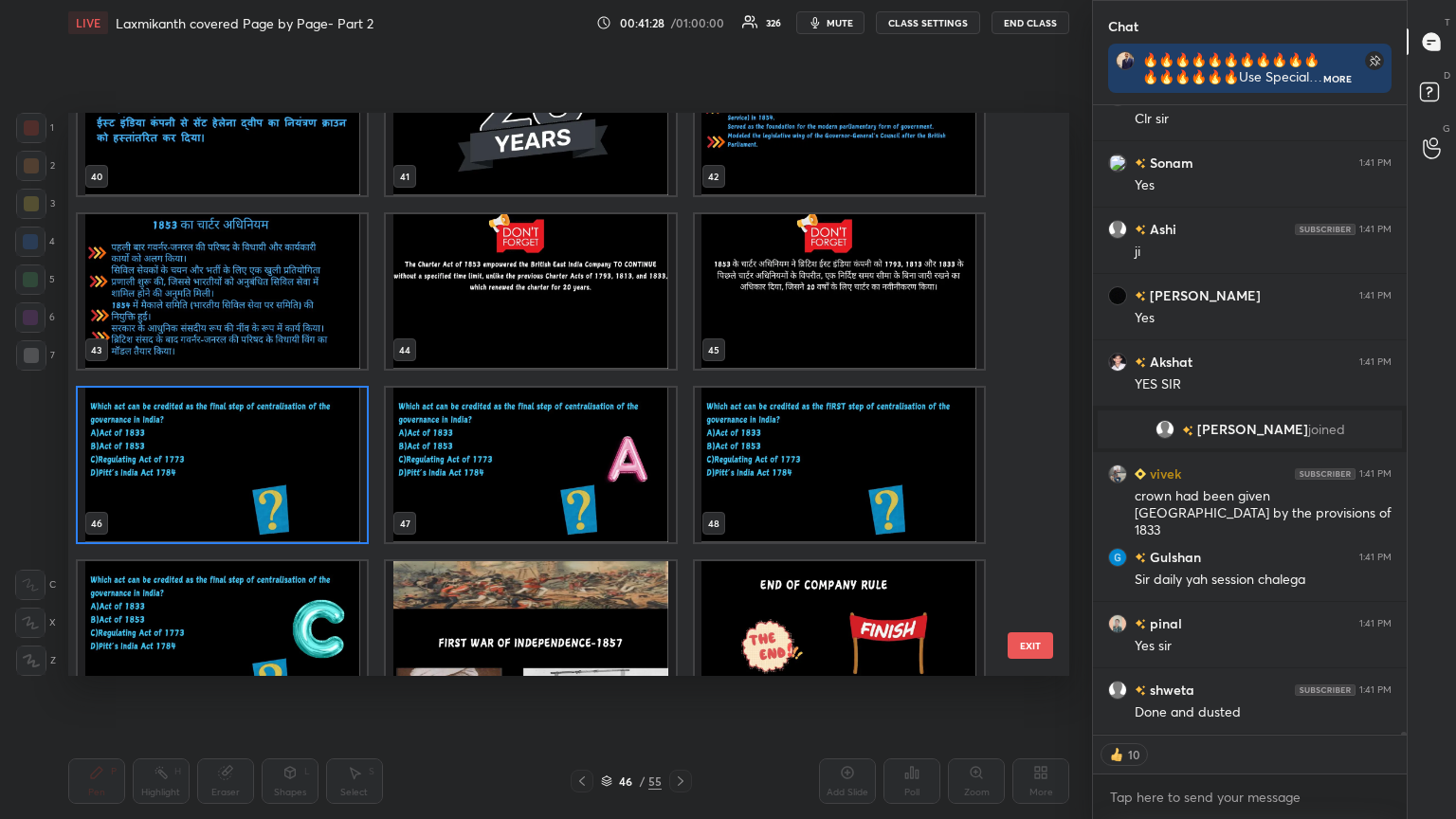 click at bounding box center [222, 464] 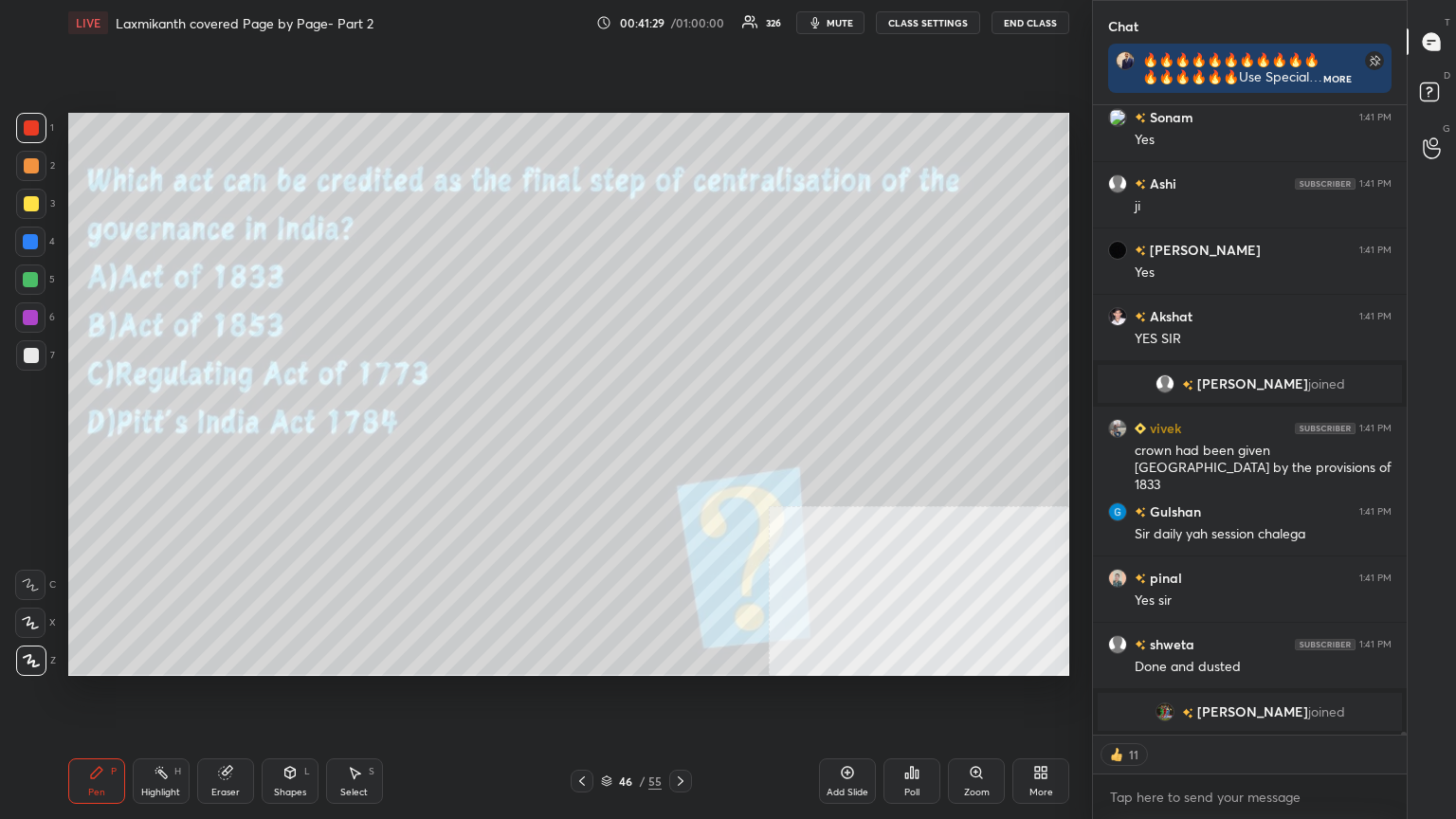 click on "CLASS SETTINGS" at bounding box center (928, 23) 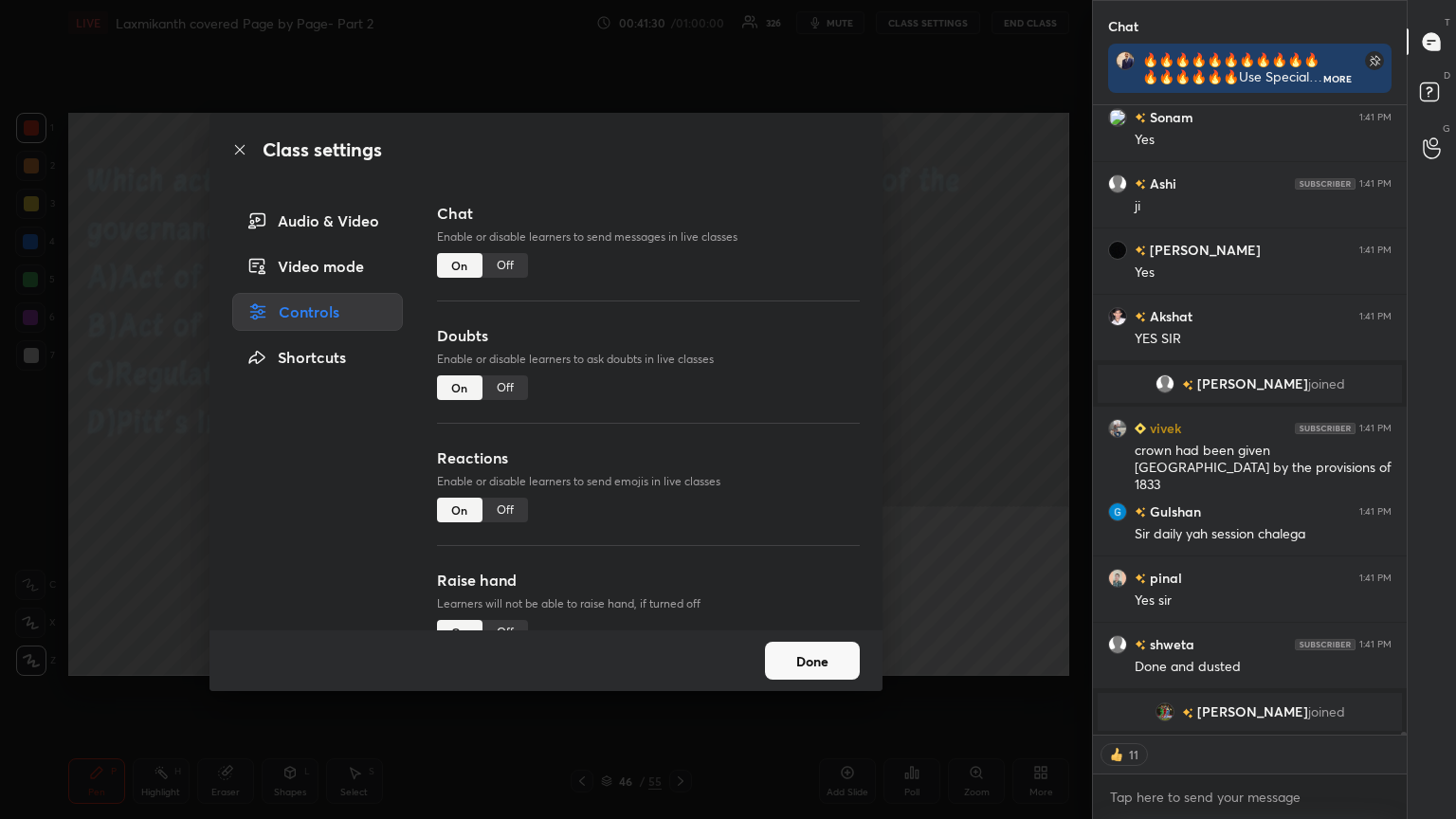 click on "Off" at bounding box center (505, 265) 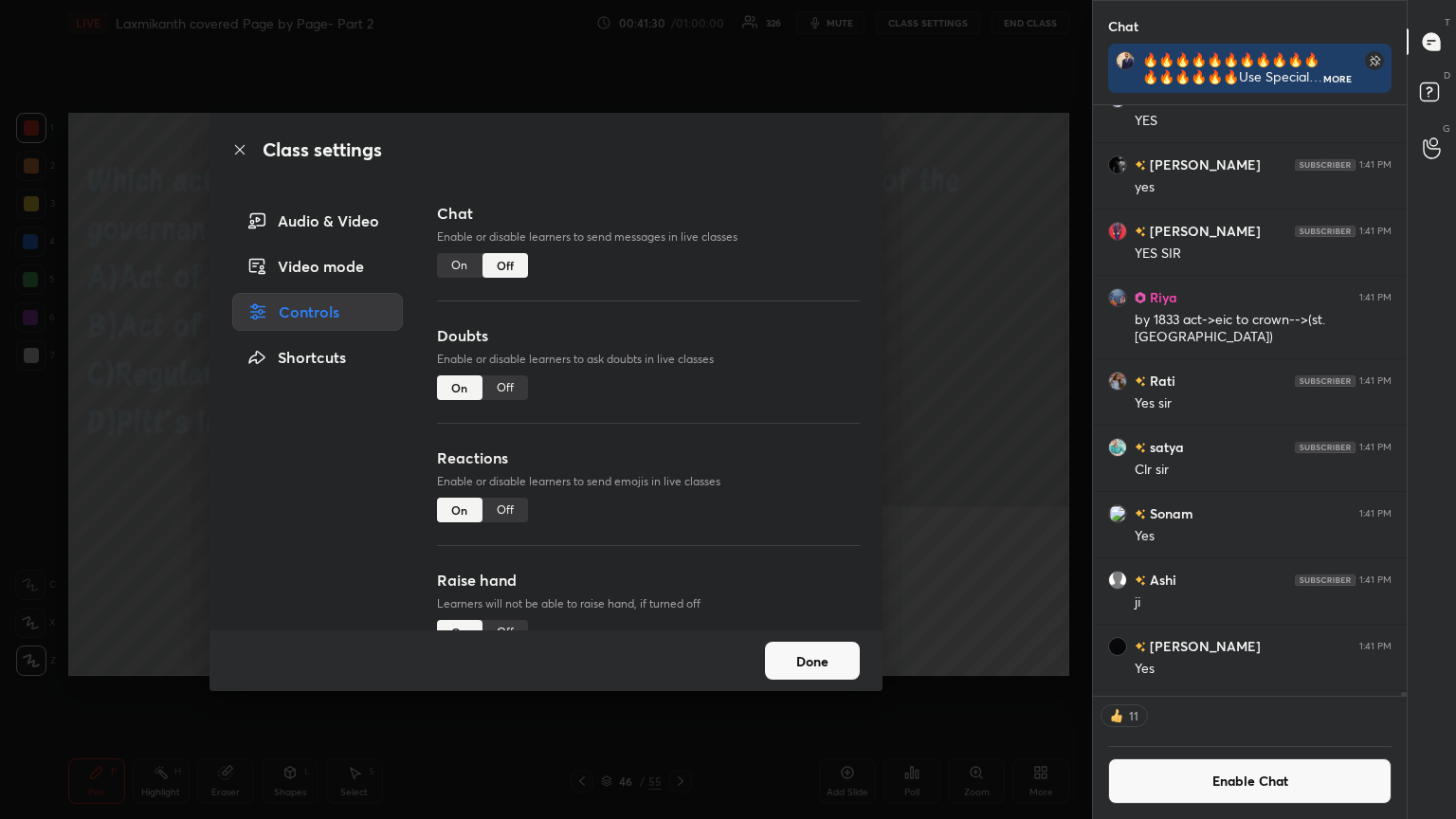 click 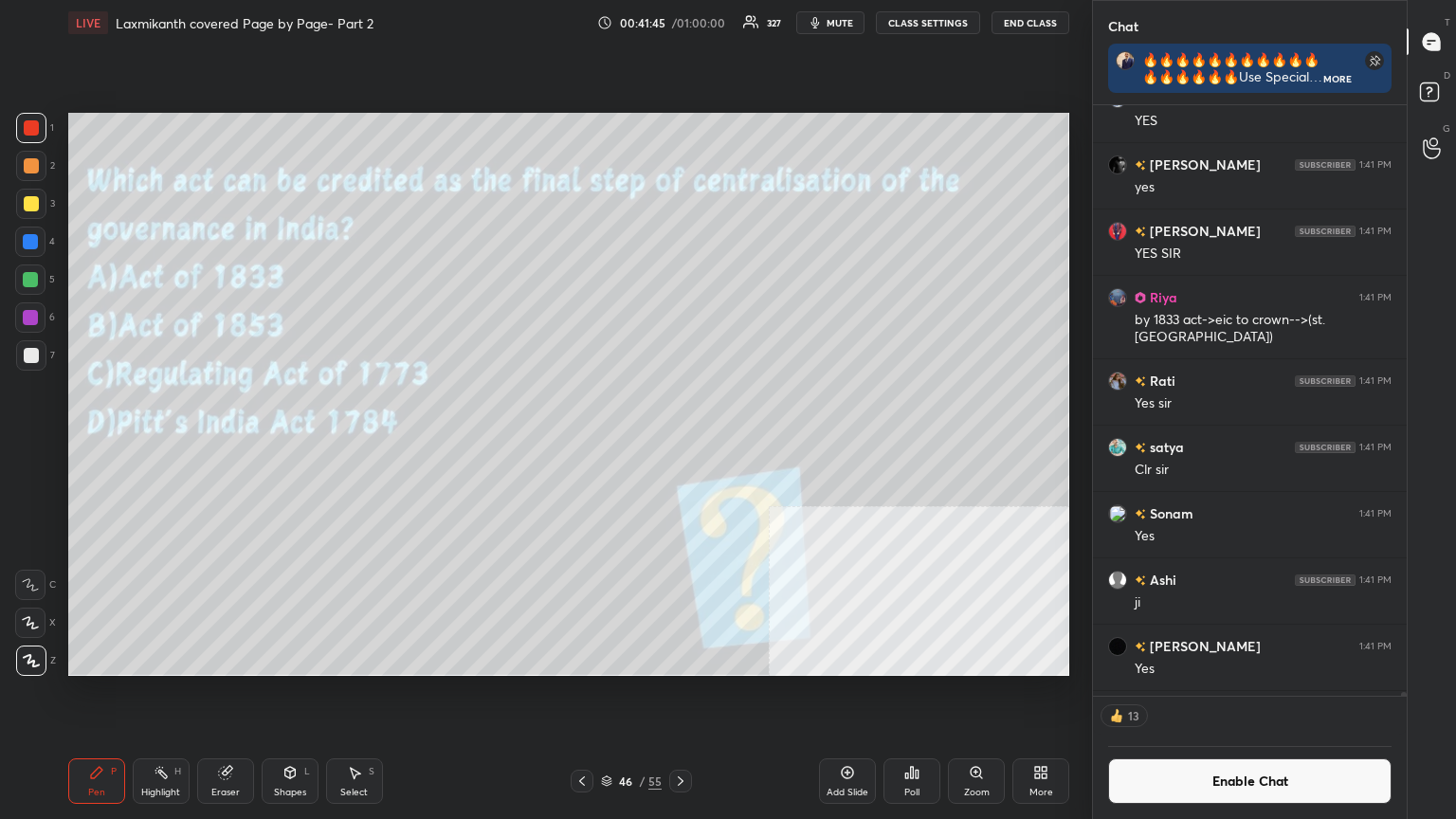 click on "Poll" at bounding box center [912, 781] 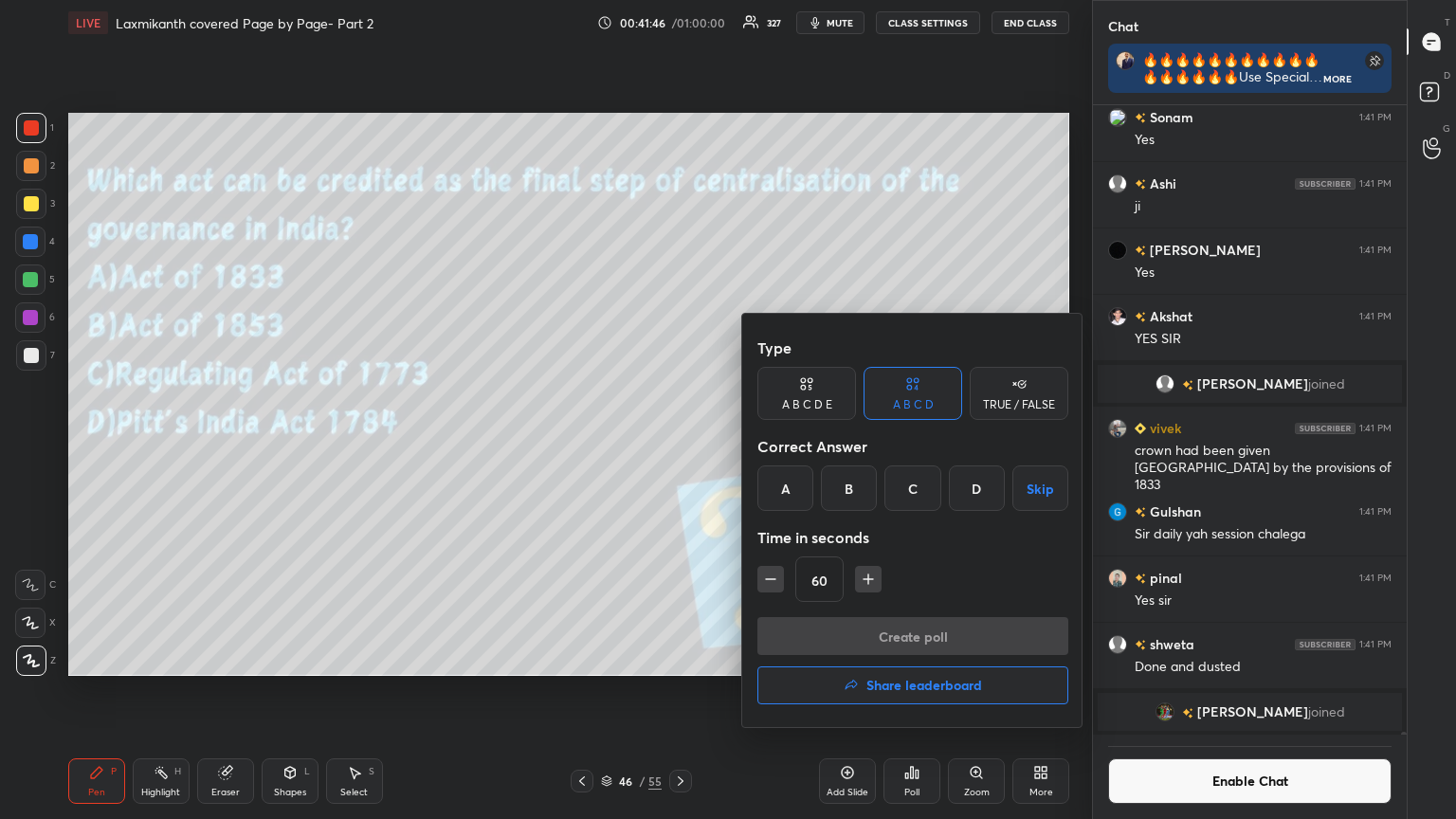 click on "A" at bounding box center (785, 488) 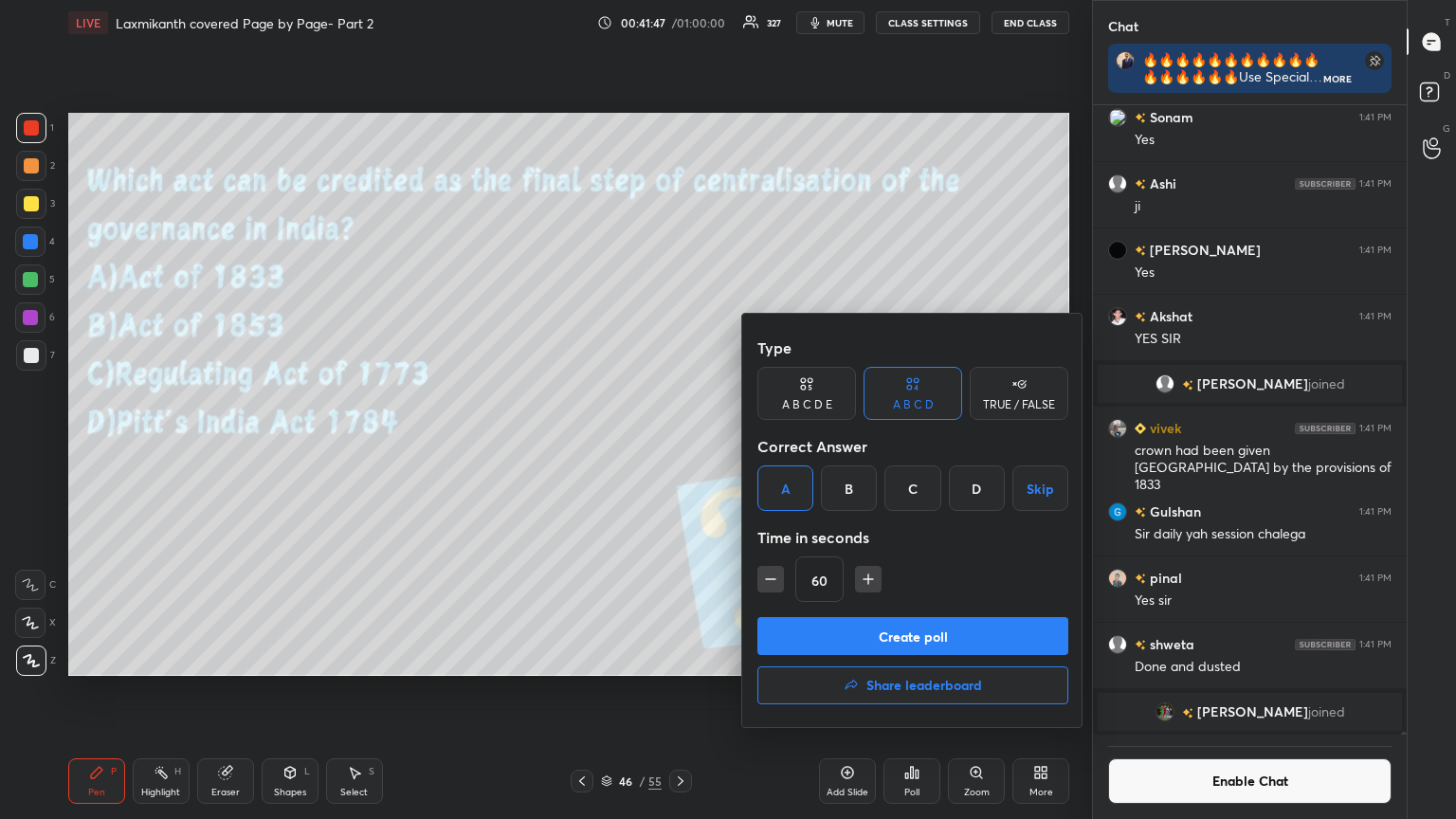 click on "Create poll" at bounding box center (913, 636) 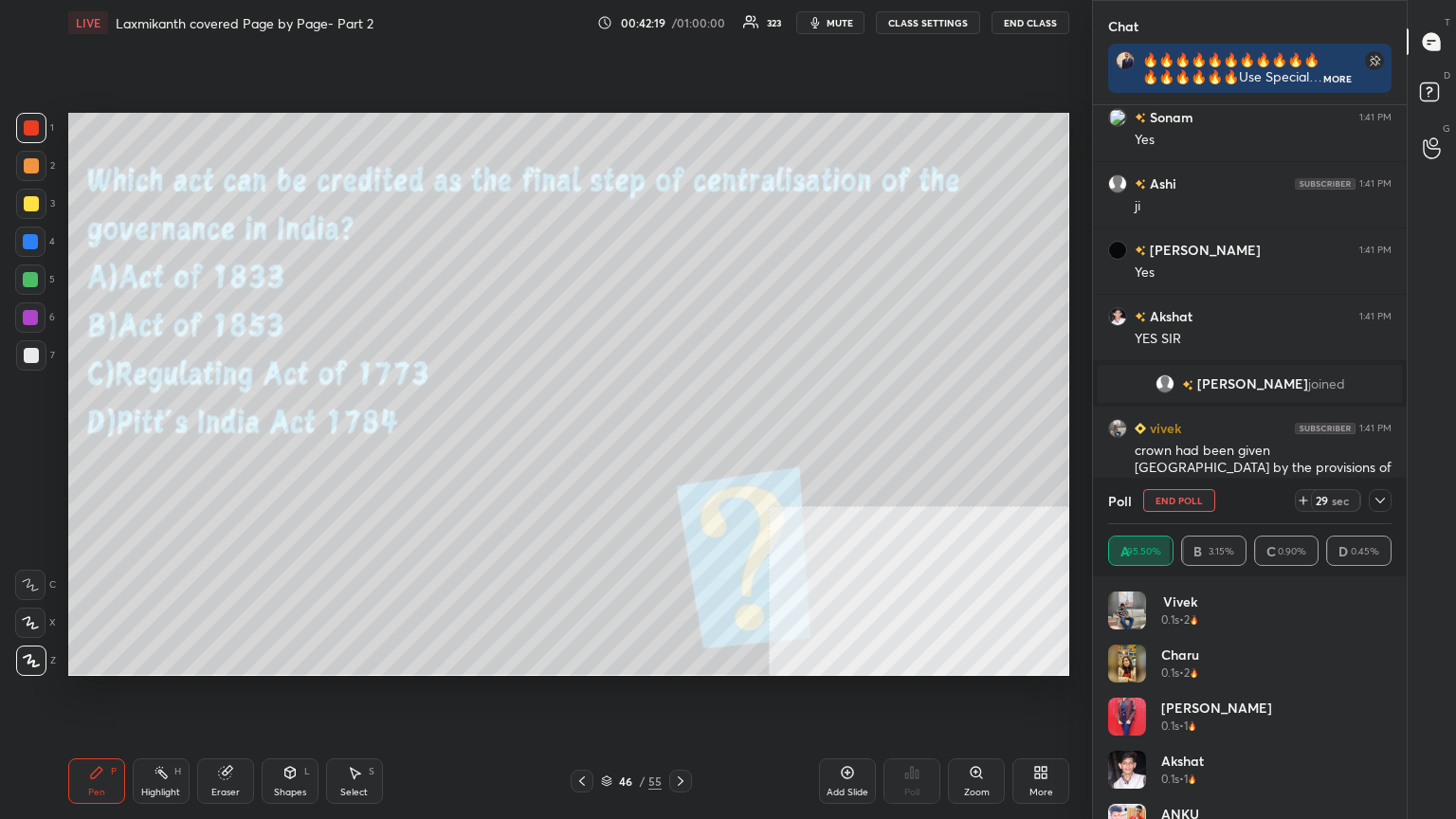 scroll, scrollTop: 7, scrollLeft: 6, axis: both 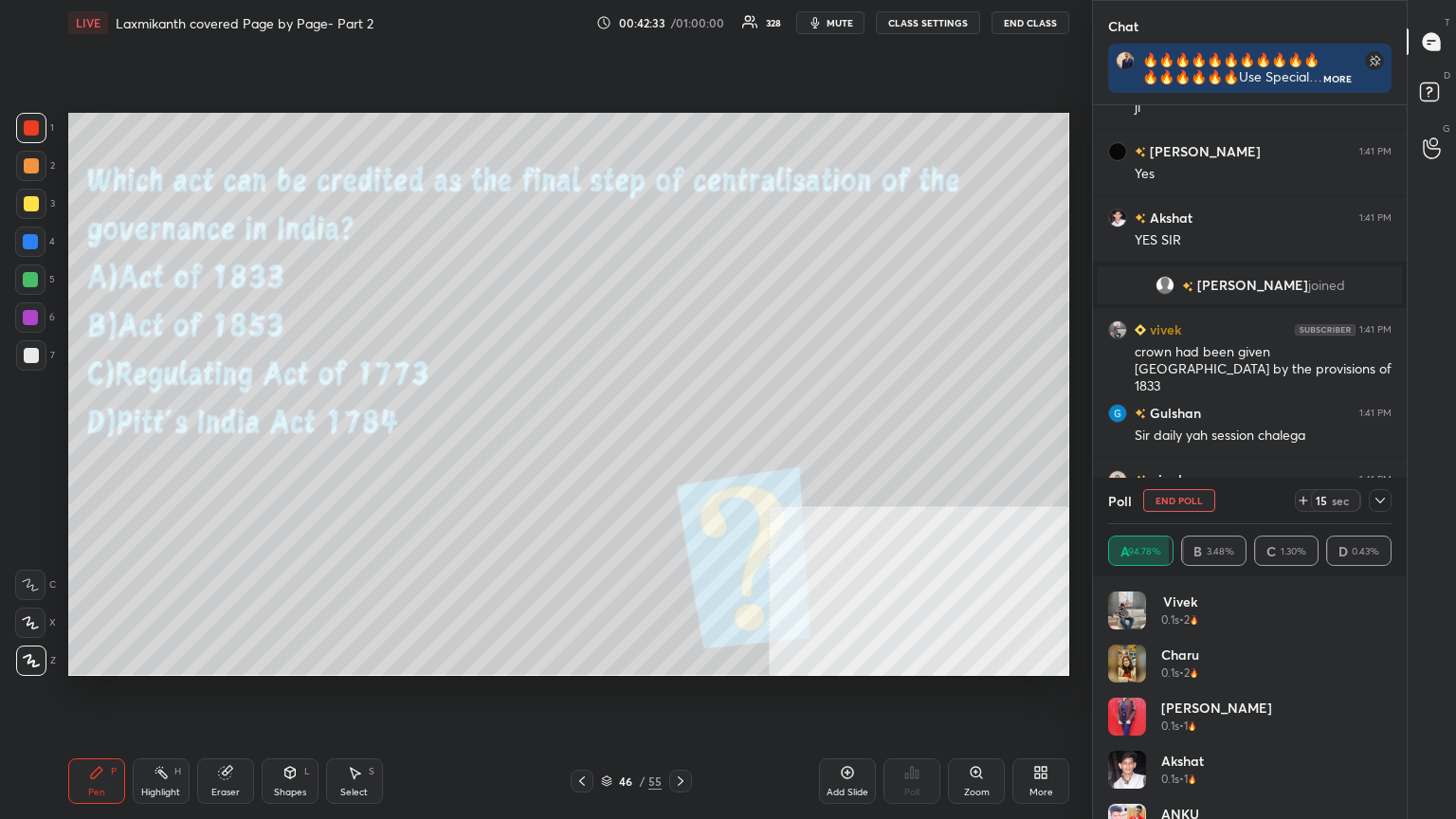click at bounding box center (31, 355) 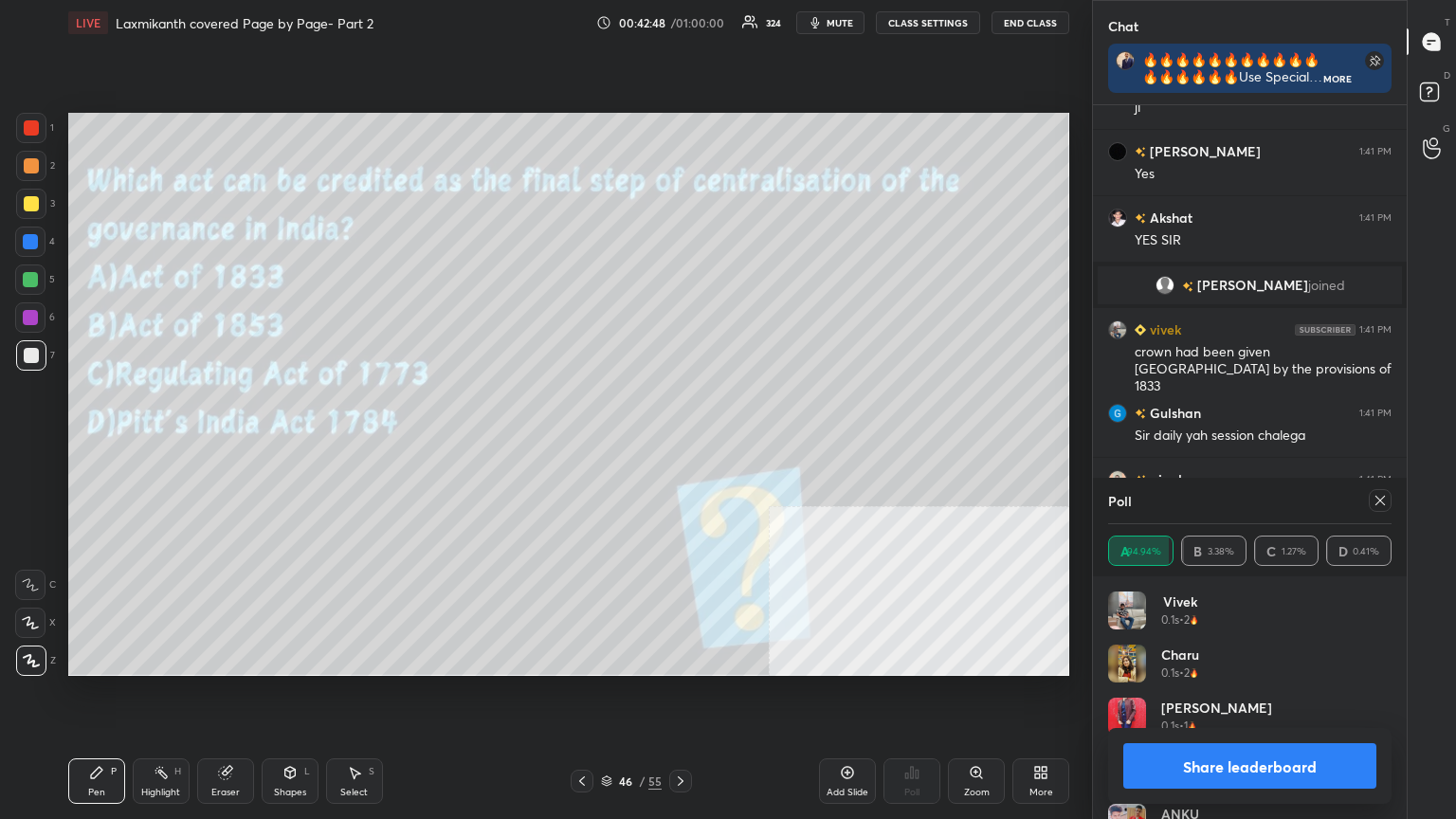 click on "Share leaderboard" at bounding box center [1249, 766] 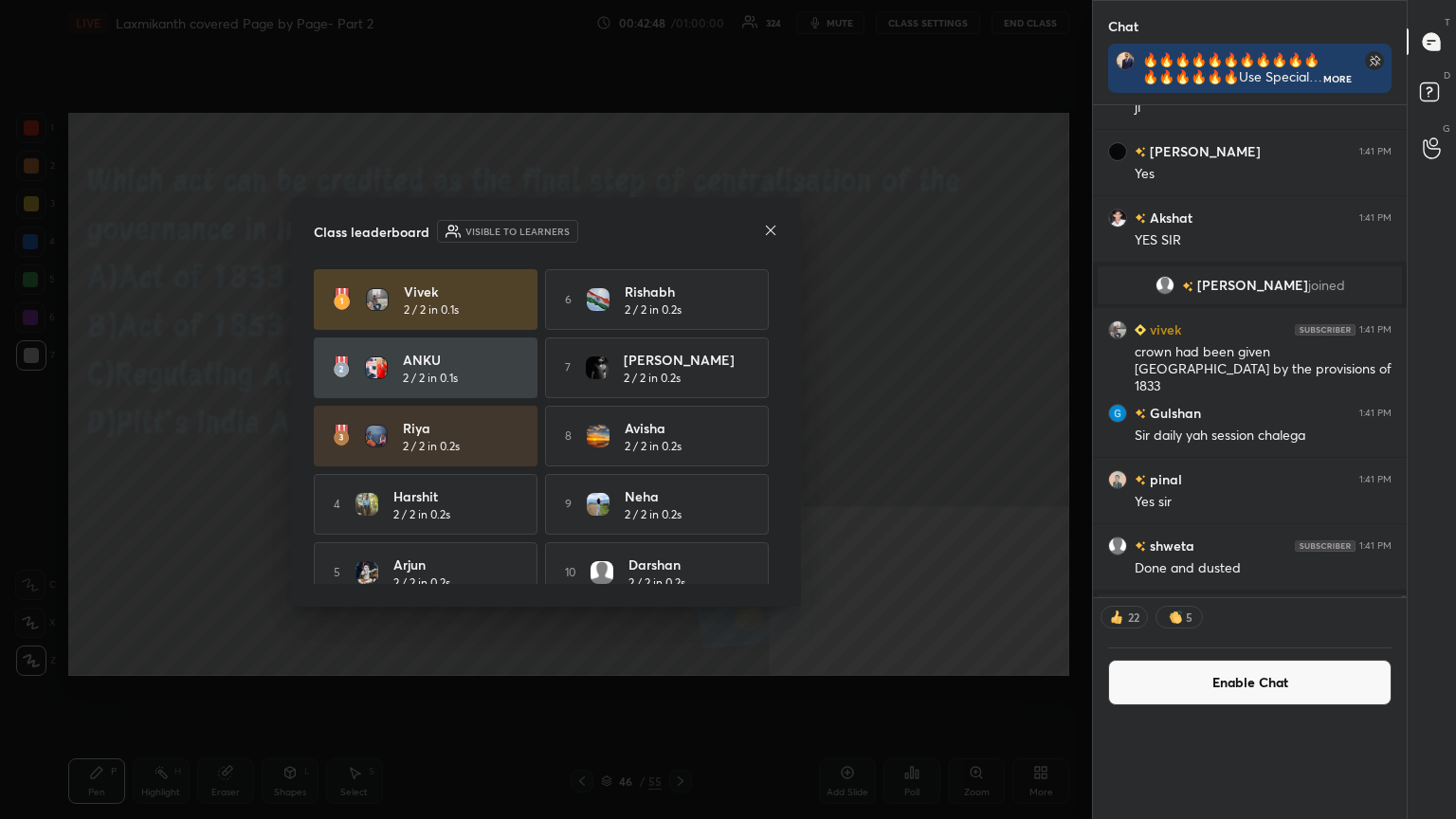 scroll, scrollTop: 0, scrollLeft: 0, axis: both 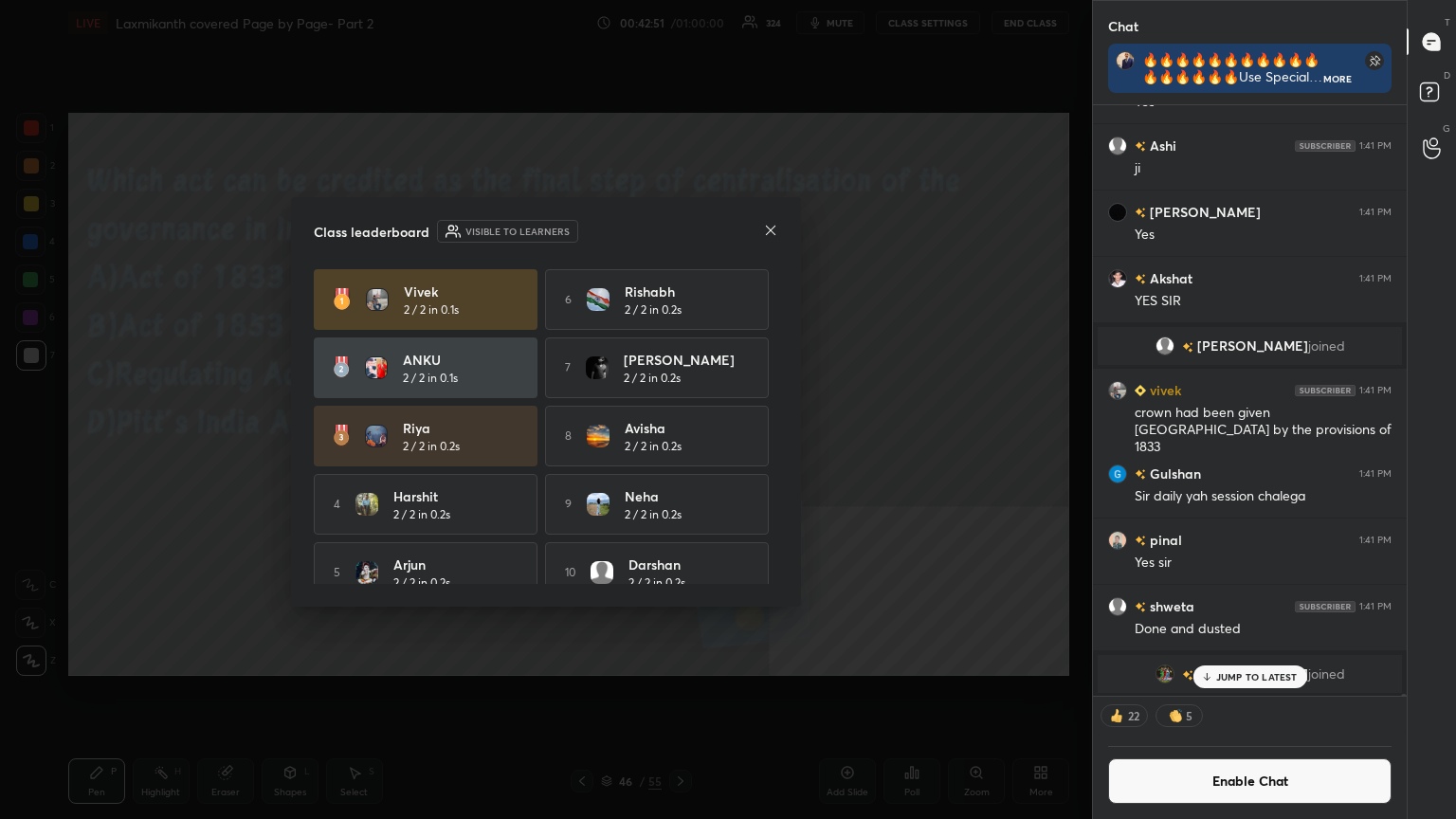 click on "Enable Chat" at bounding box center (1249, 781) 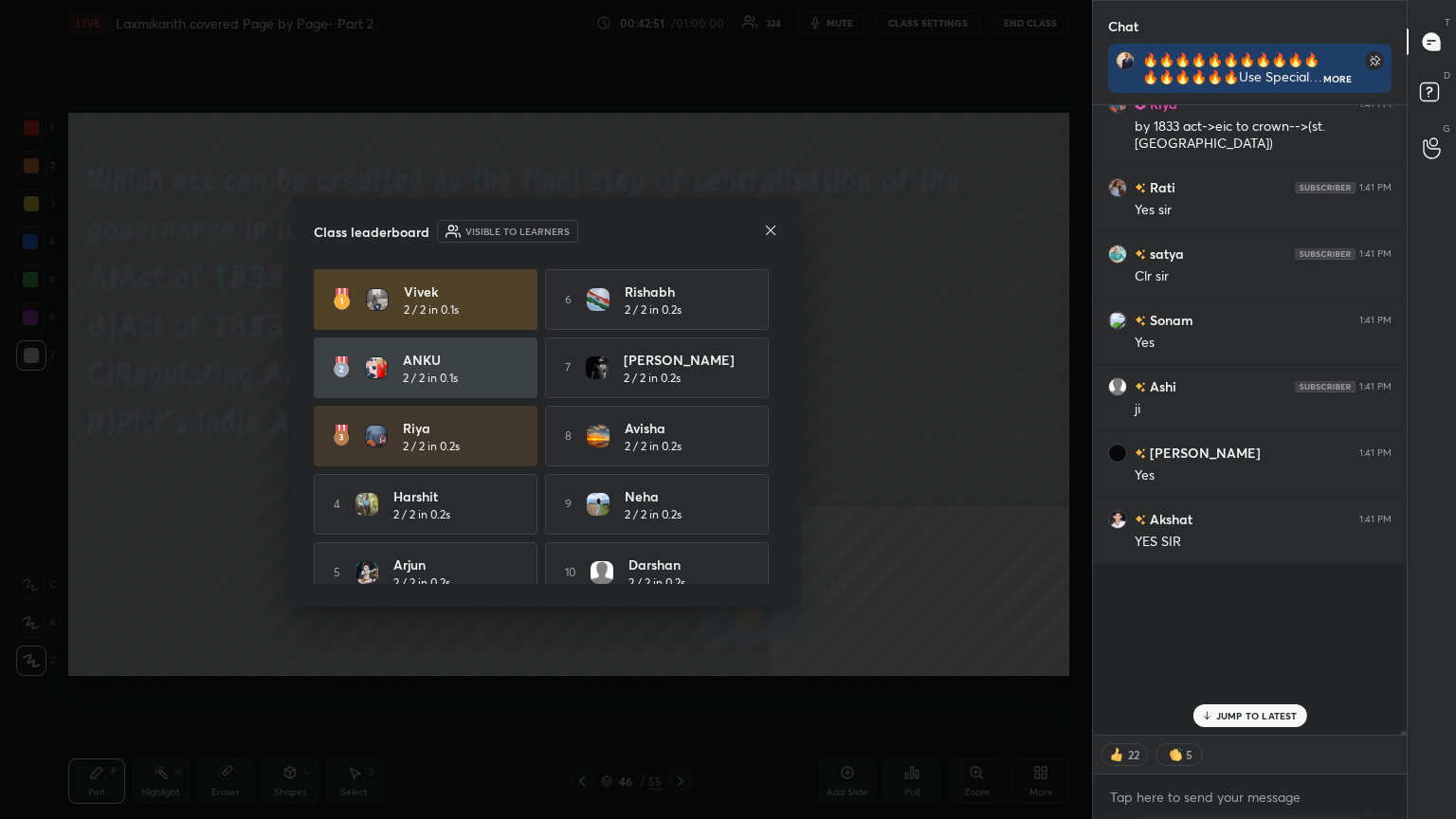 scroll, scrollTop: 6, scrollLeft: 6, axis: both 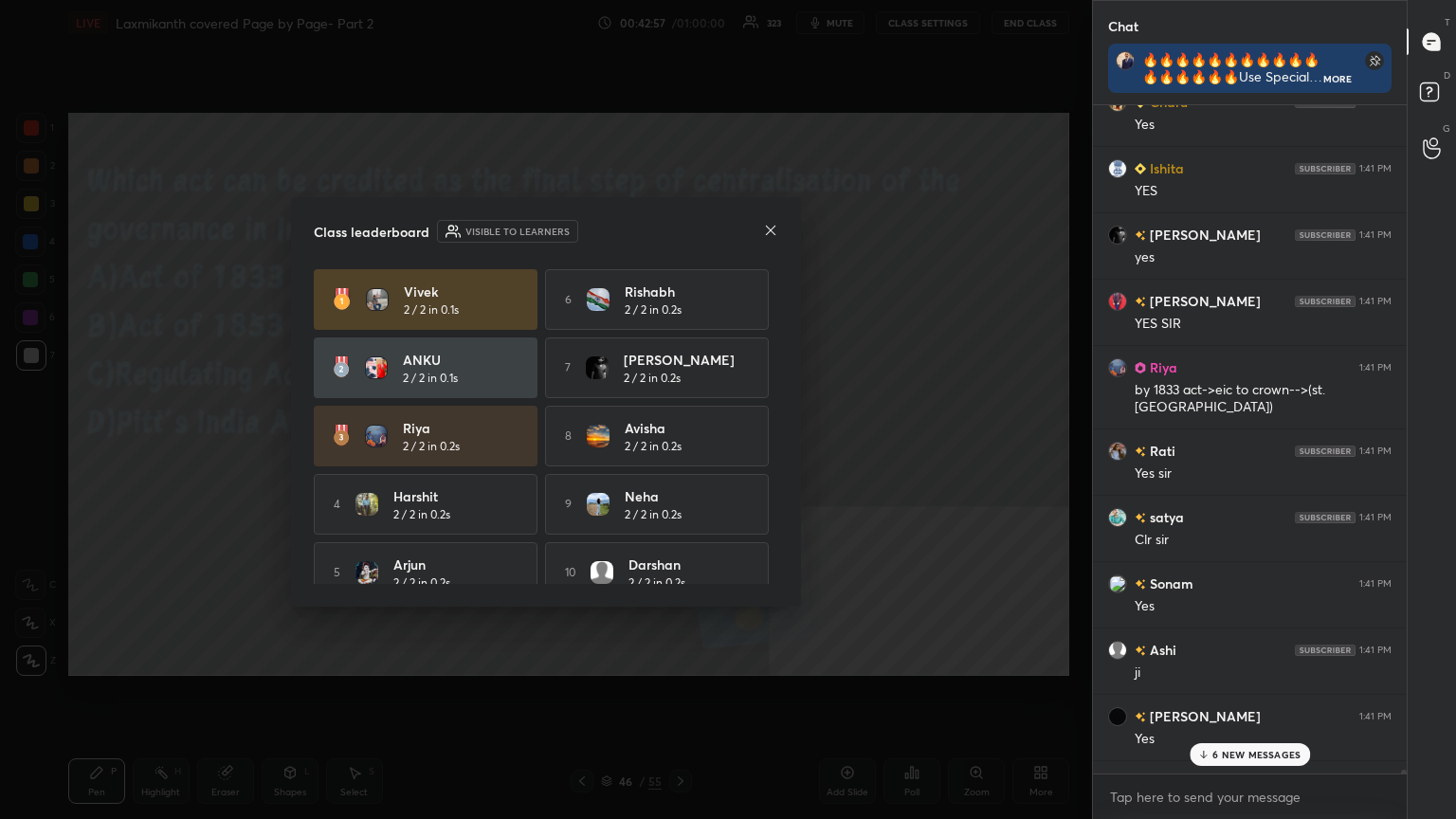 click 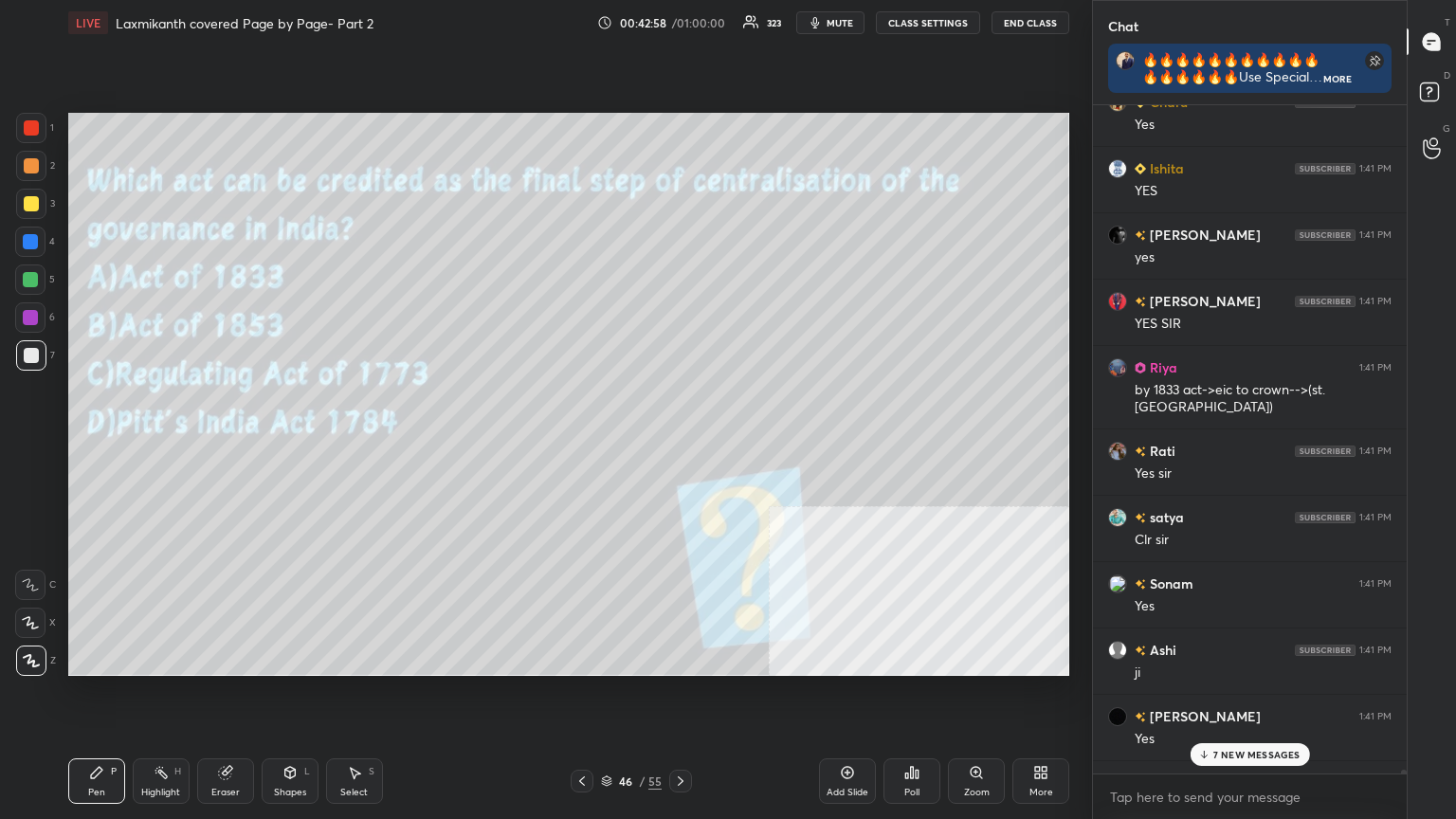 click on "7 NEW MESSAGES" at bounding box center (1249, 755) 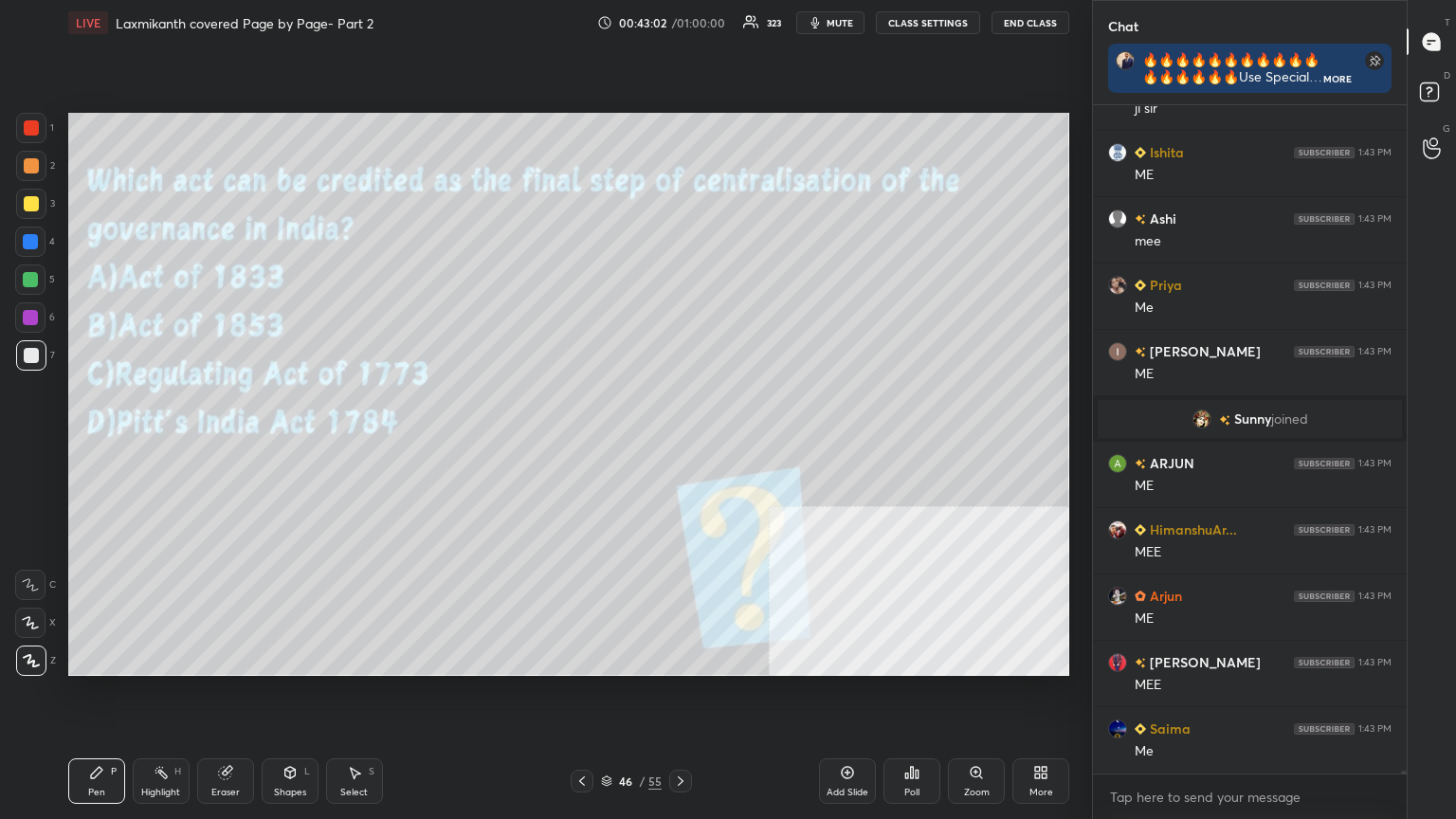 click 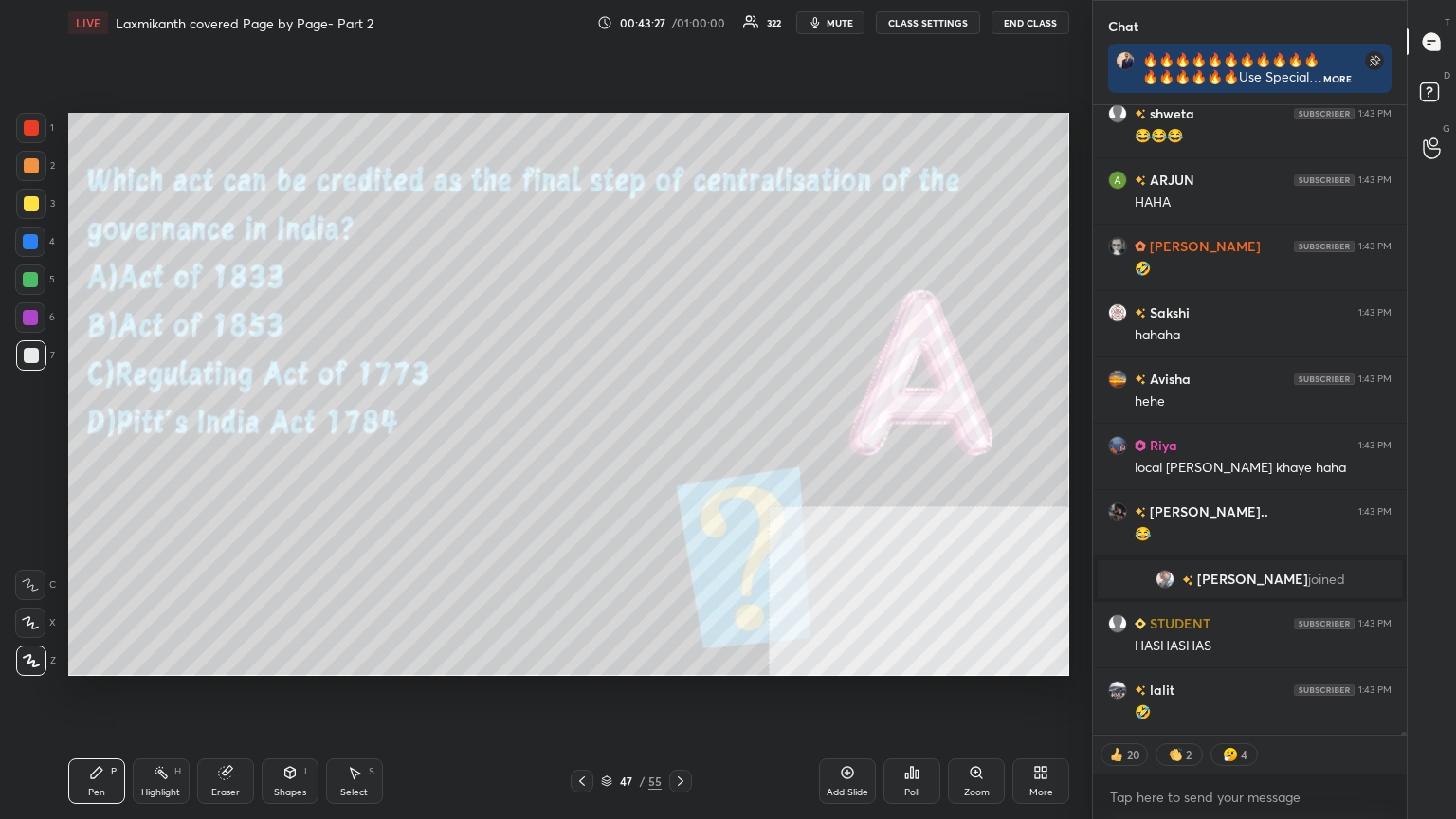 type on "x" 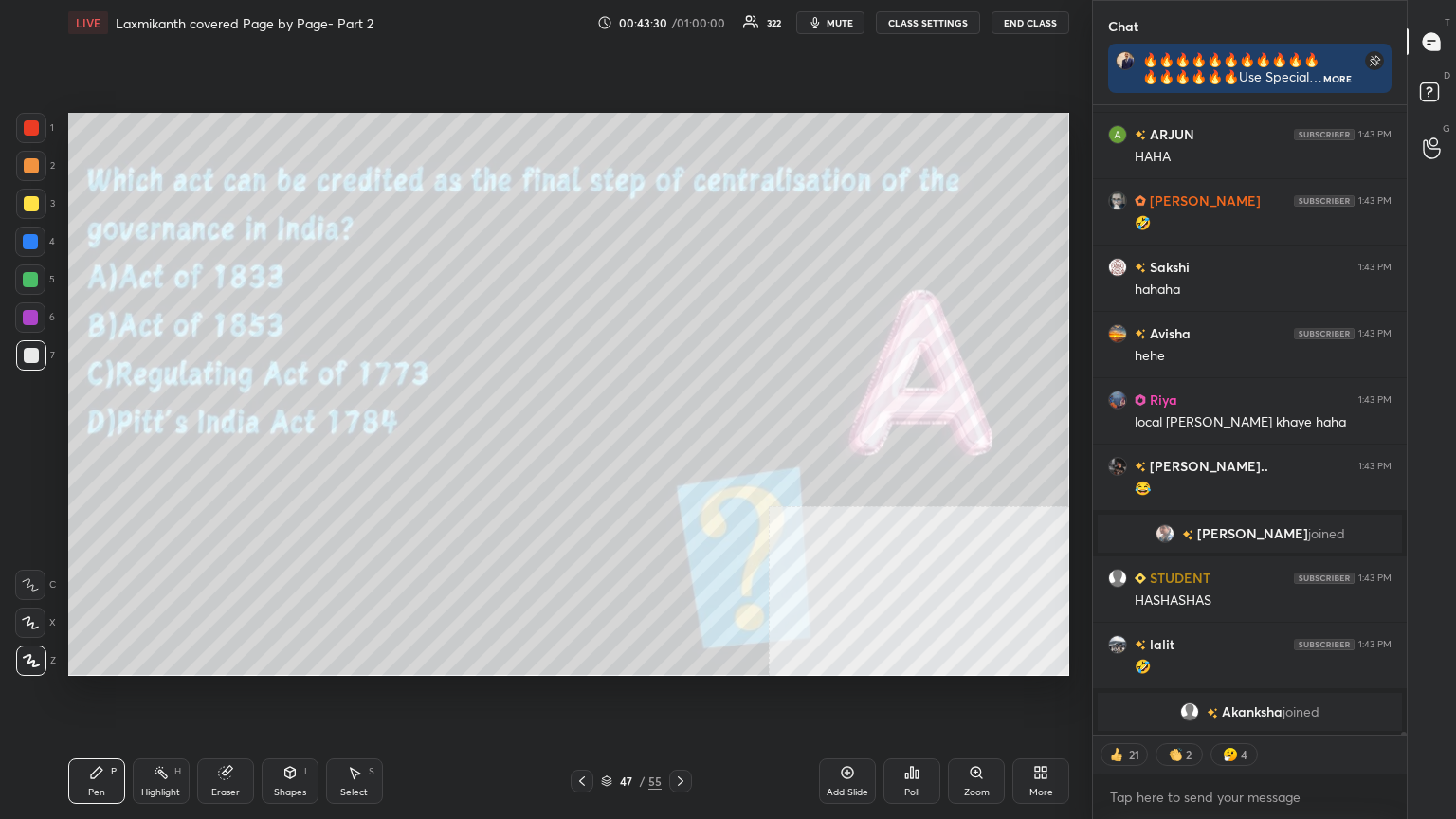 click 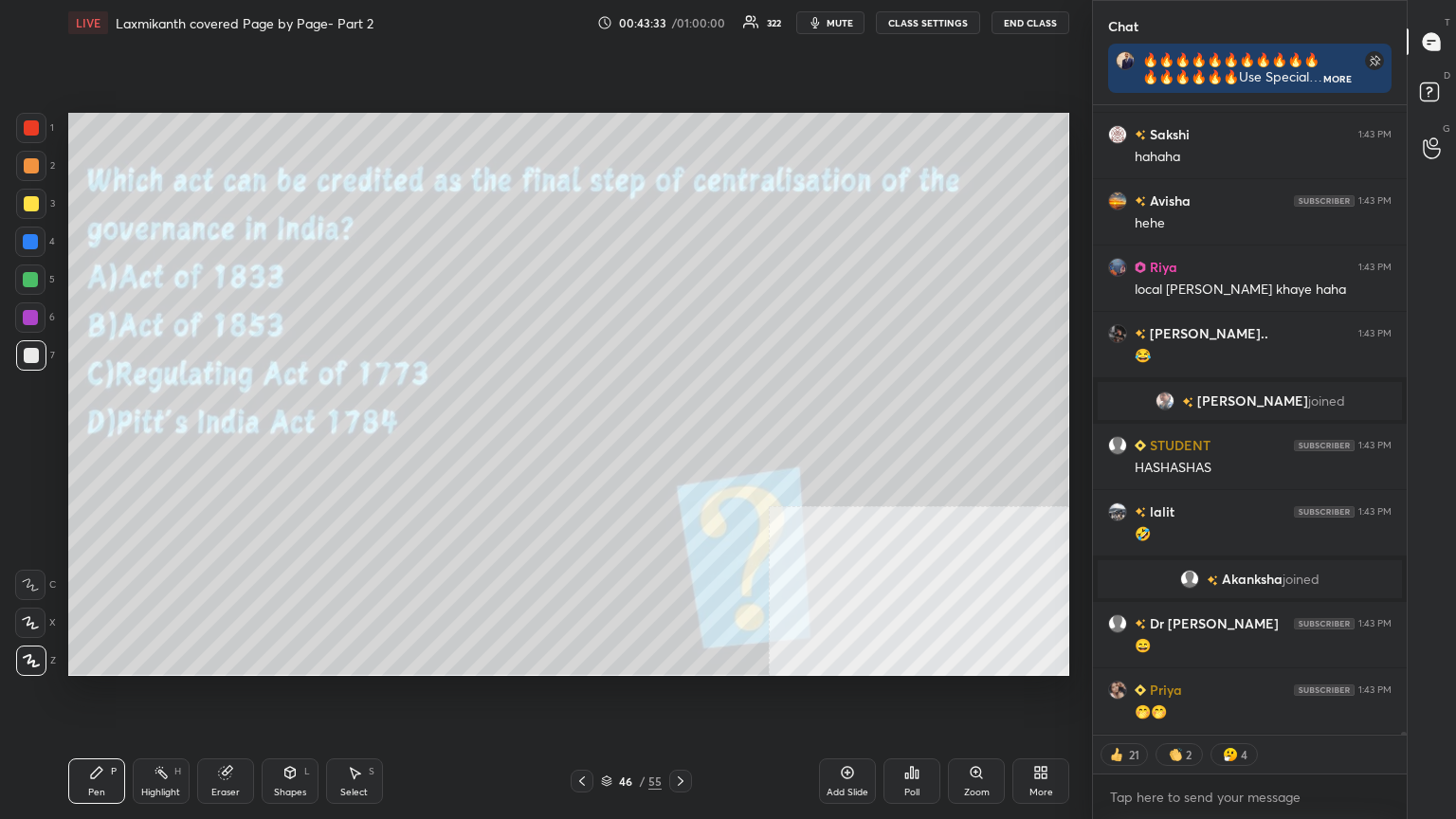 click on "CLASS SETTINGS" at bounding box center (928, 23) 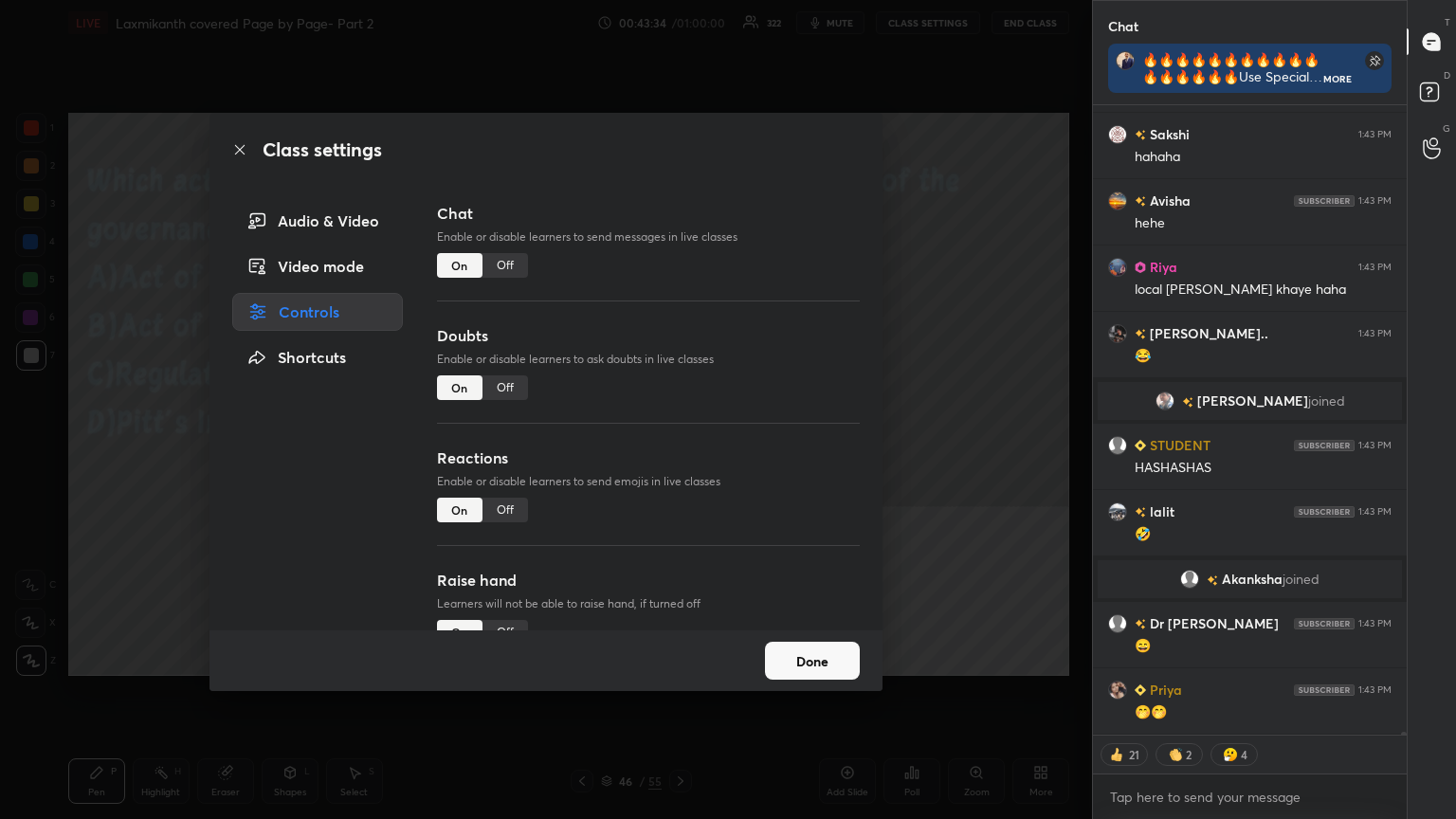 click on "Off" at bounding box center [505, 265] 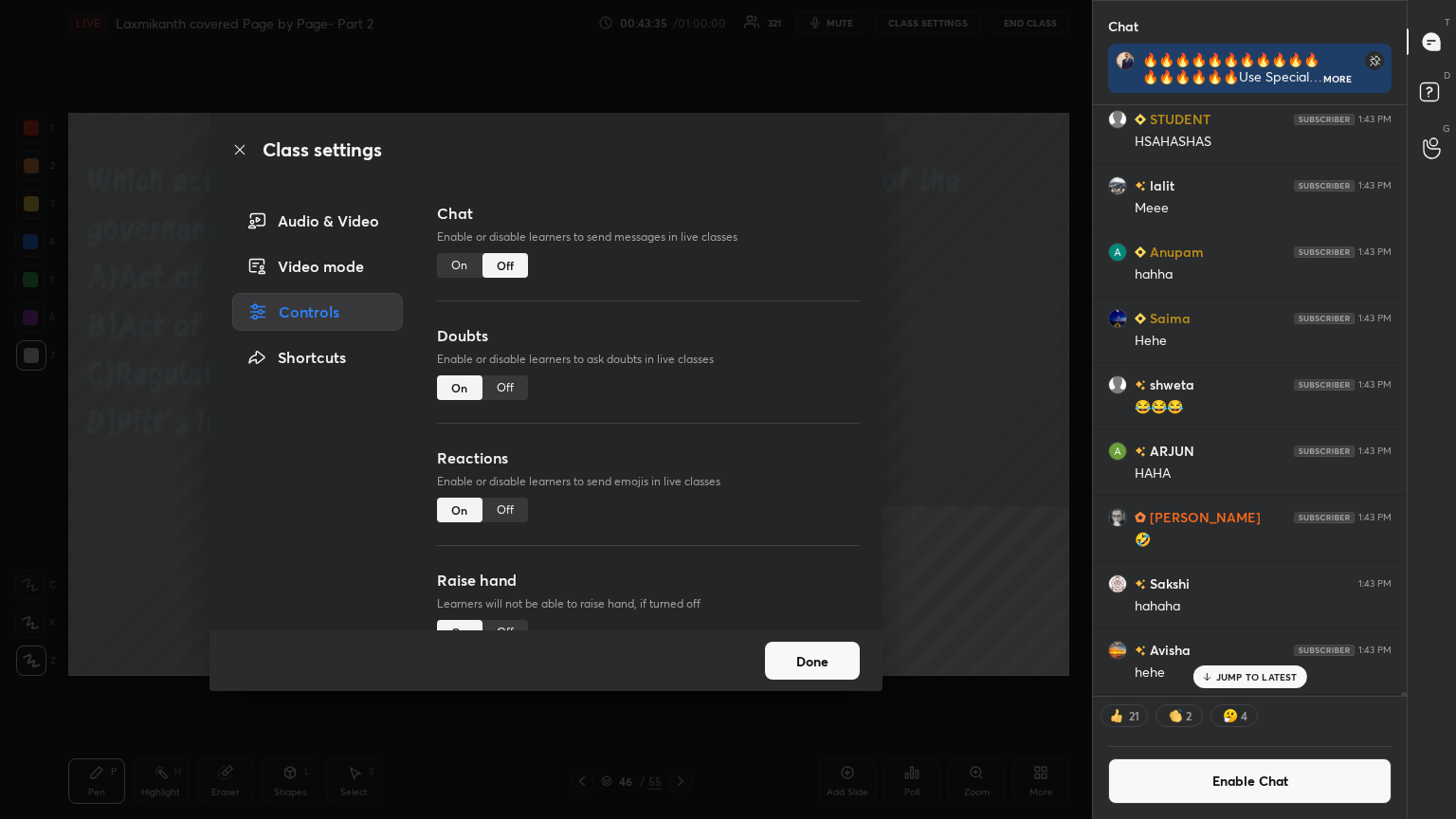 click 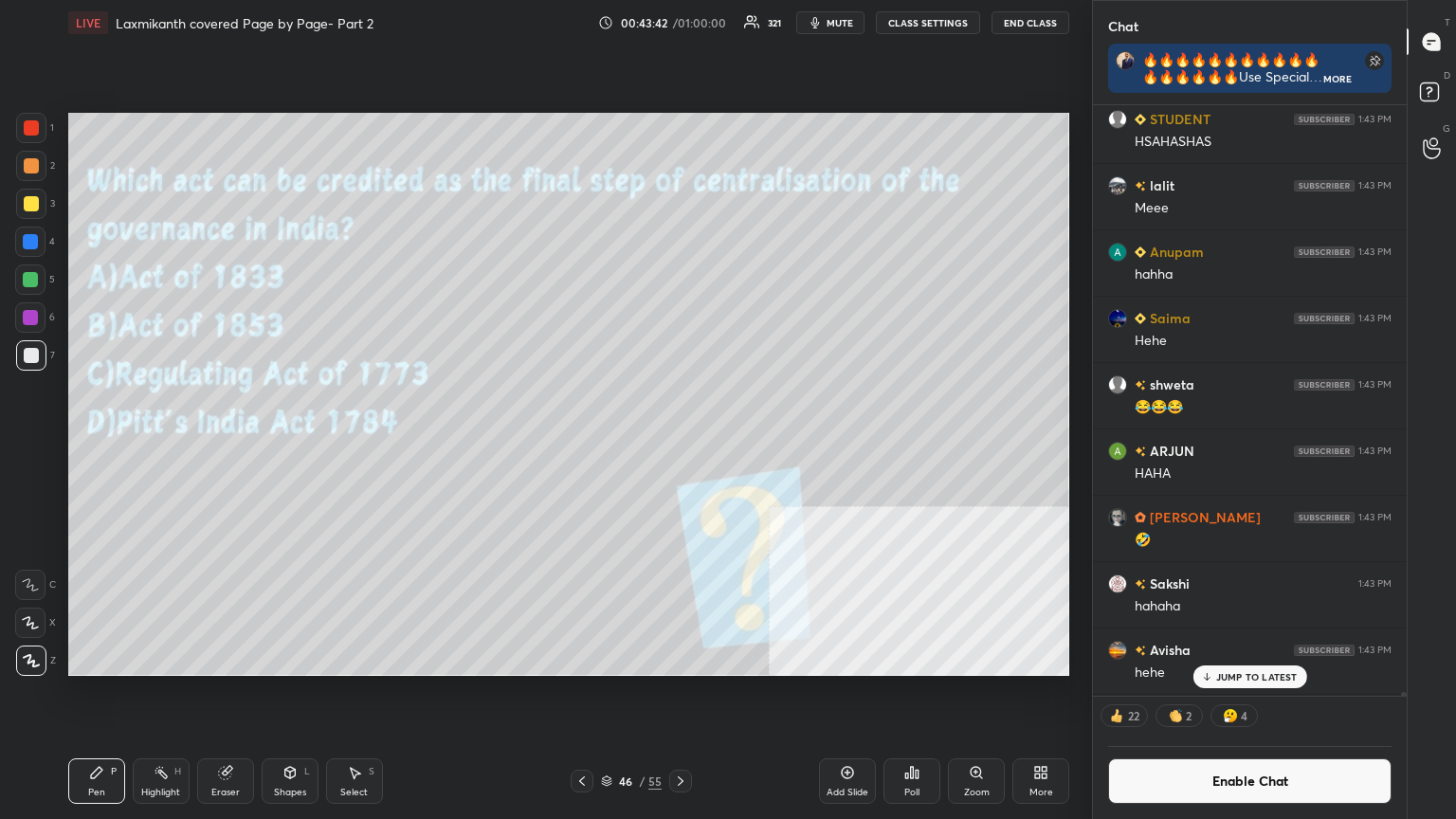 click 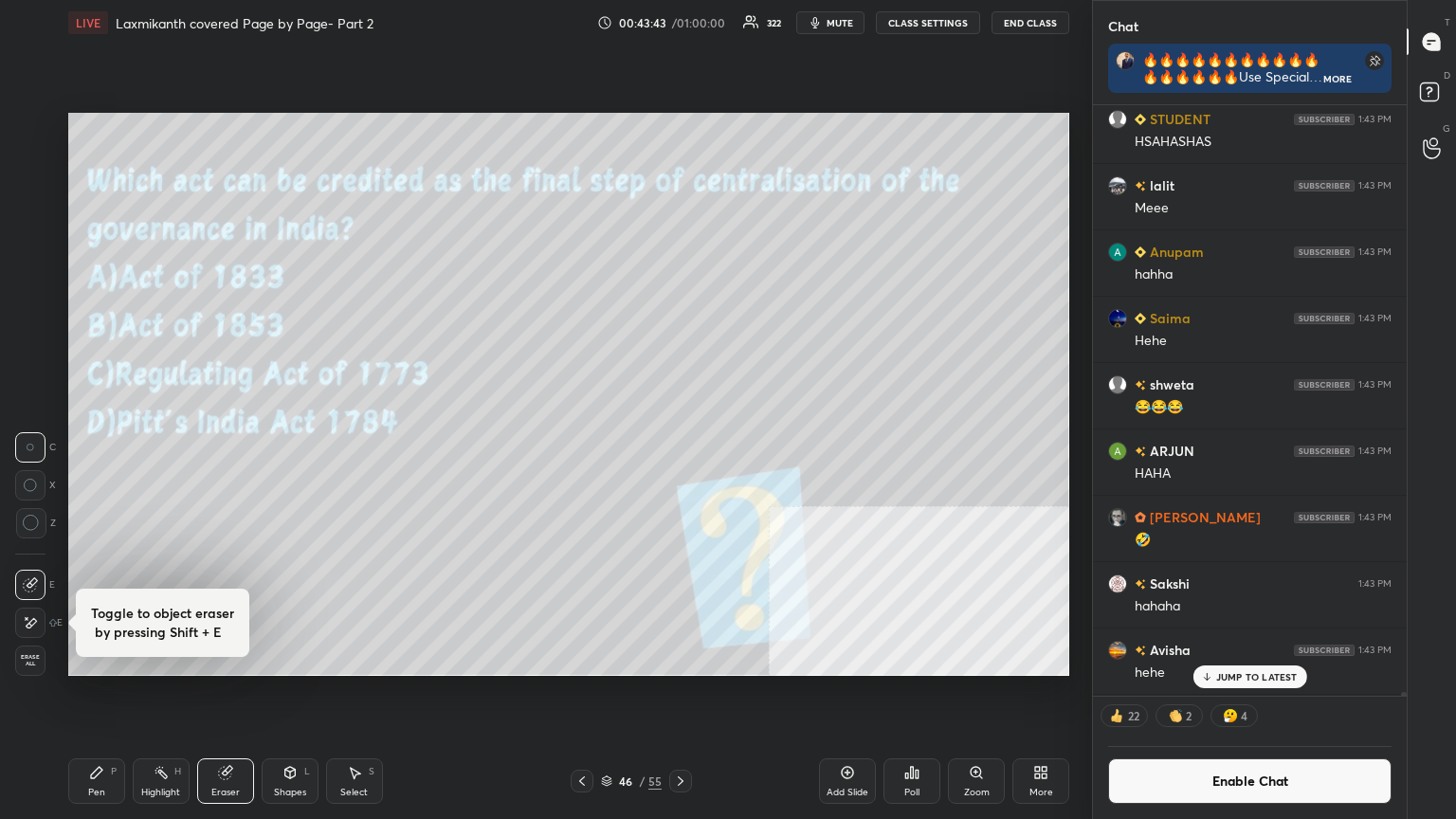 click at bounding box center (30, 623) 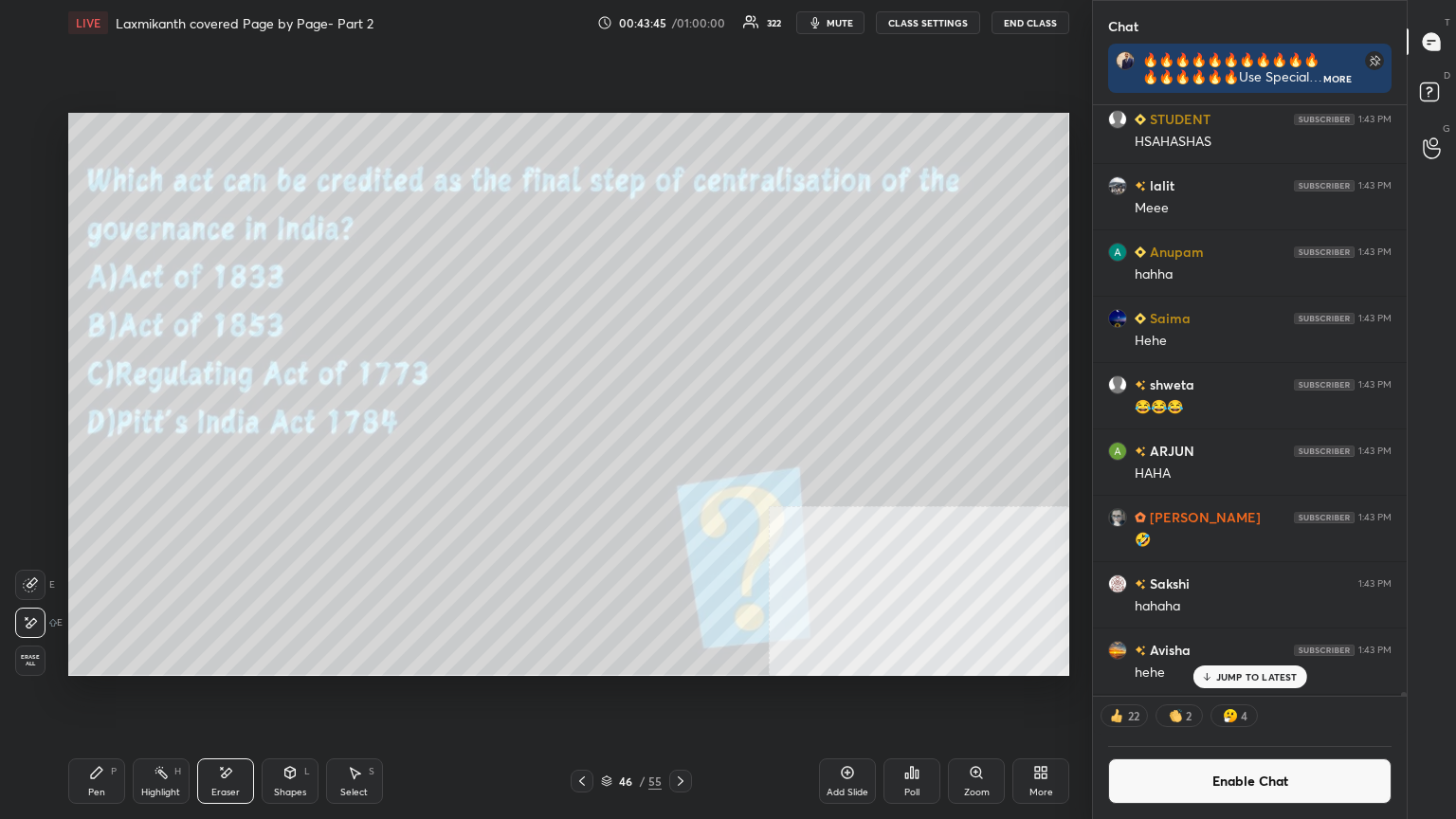 click on "Pen P" at bounding box center [97, 781] 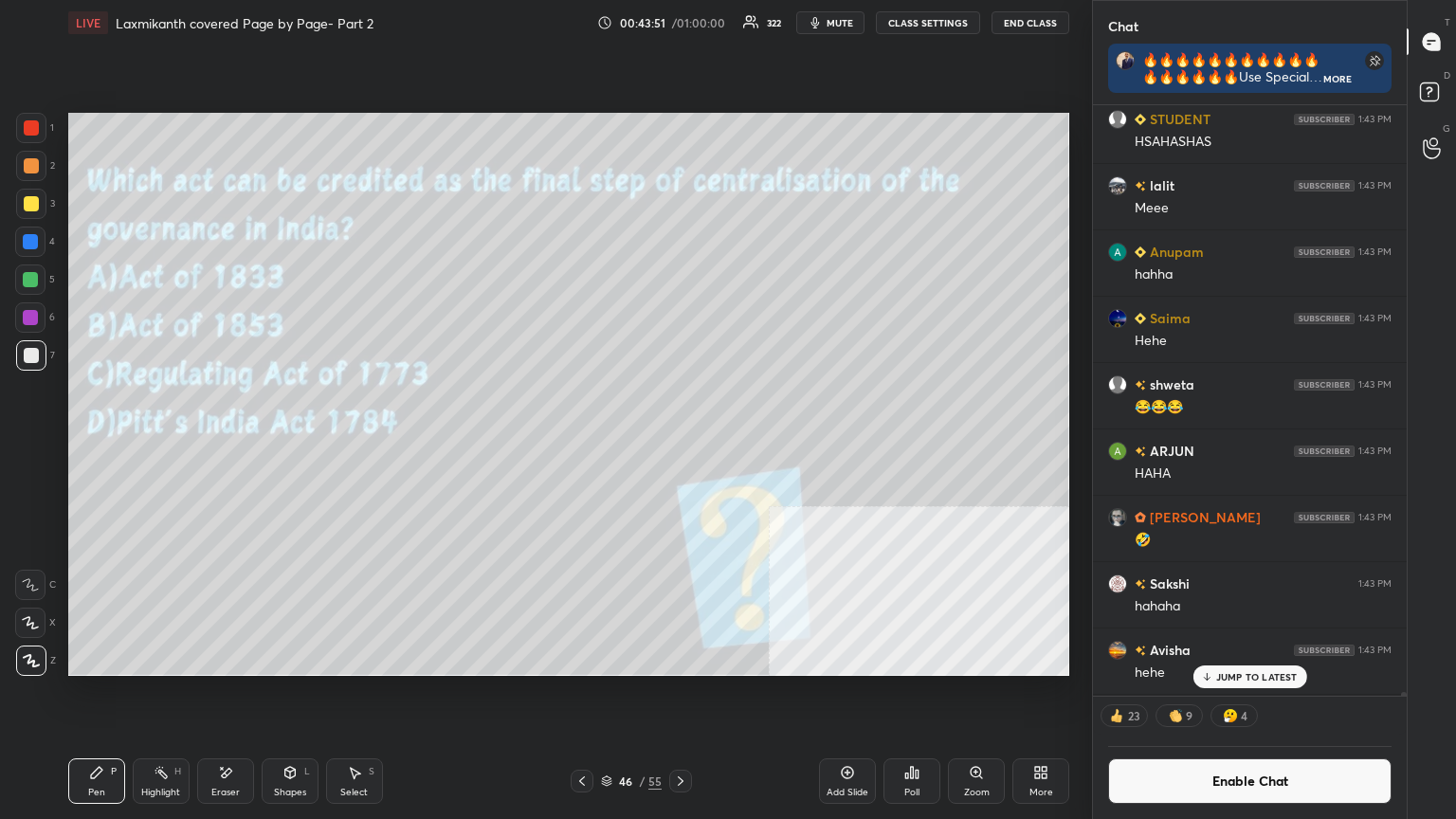 click 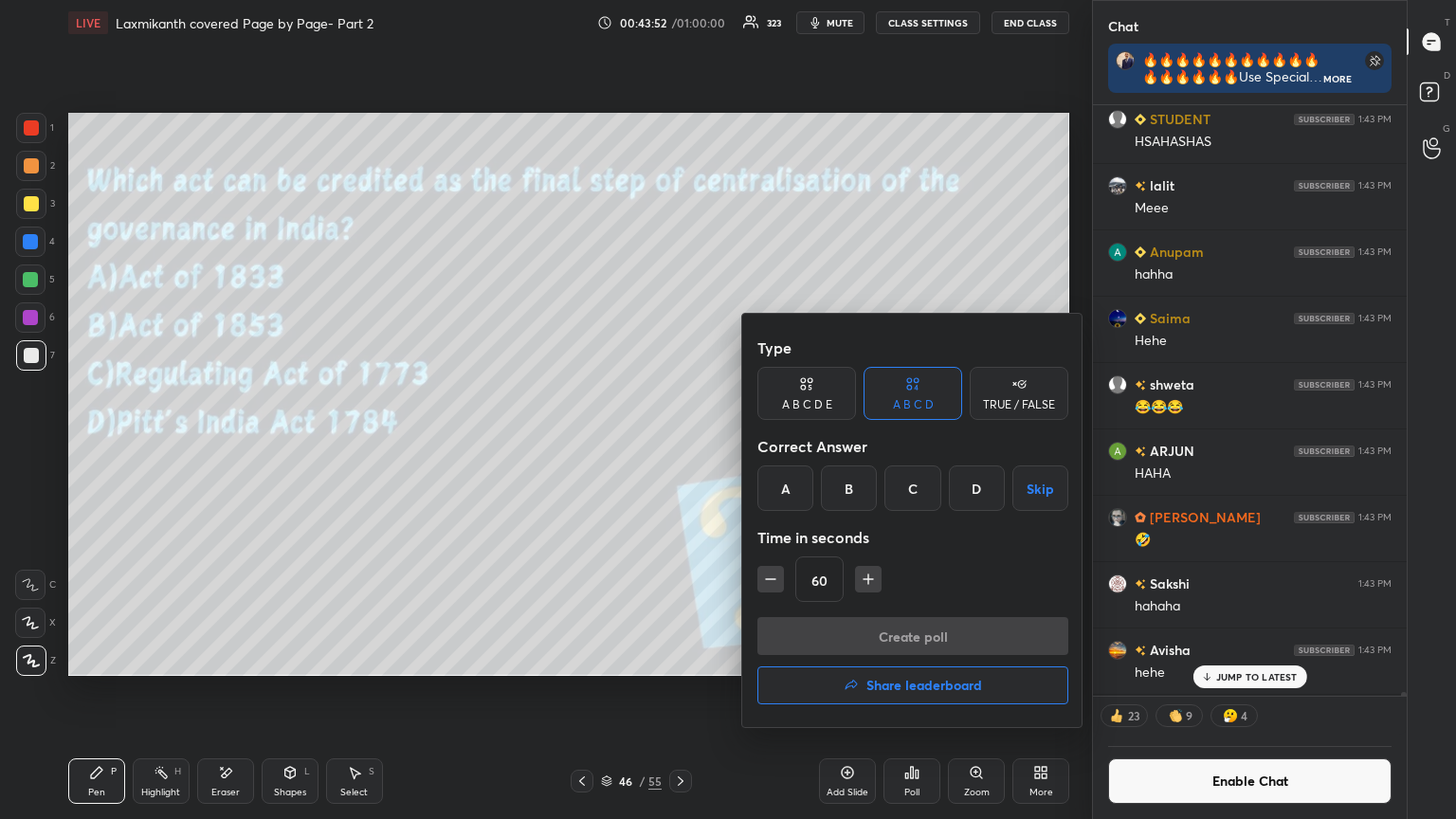 click on "C" at bounding box center [912, 488] 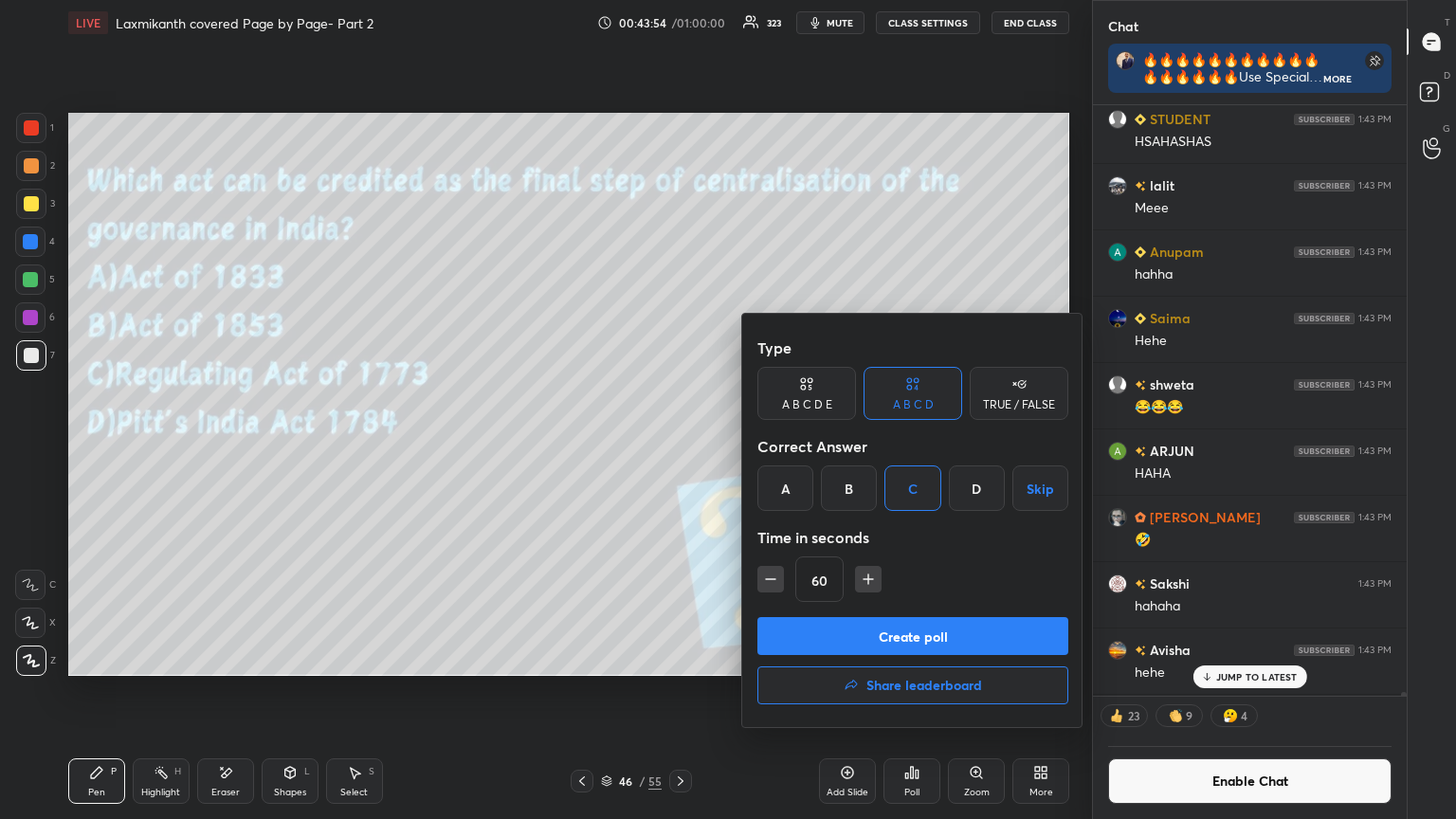 click on "Create poll" at bounding box center (913, 636) 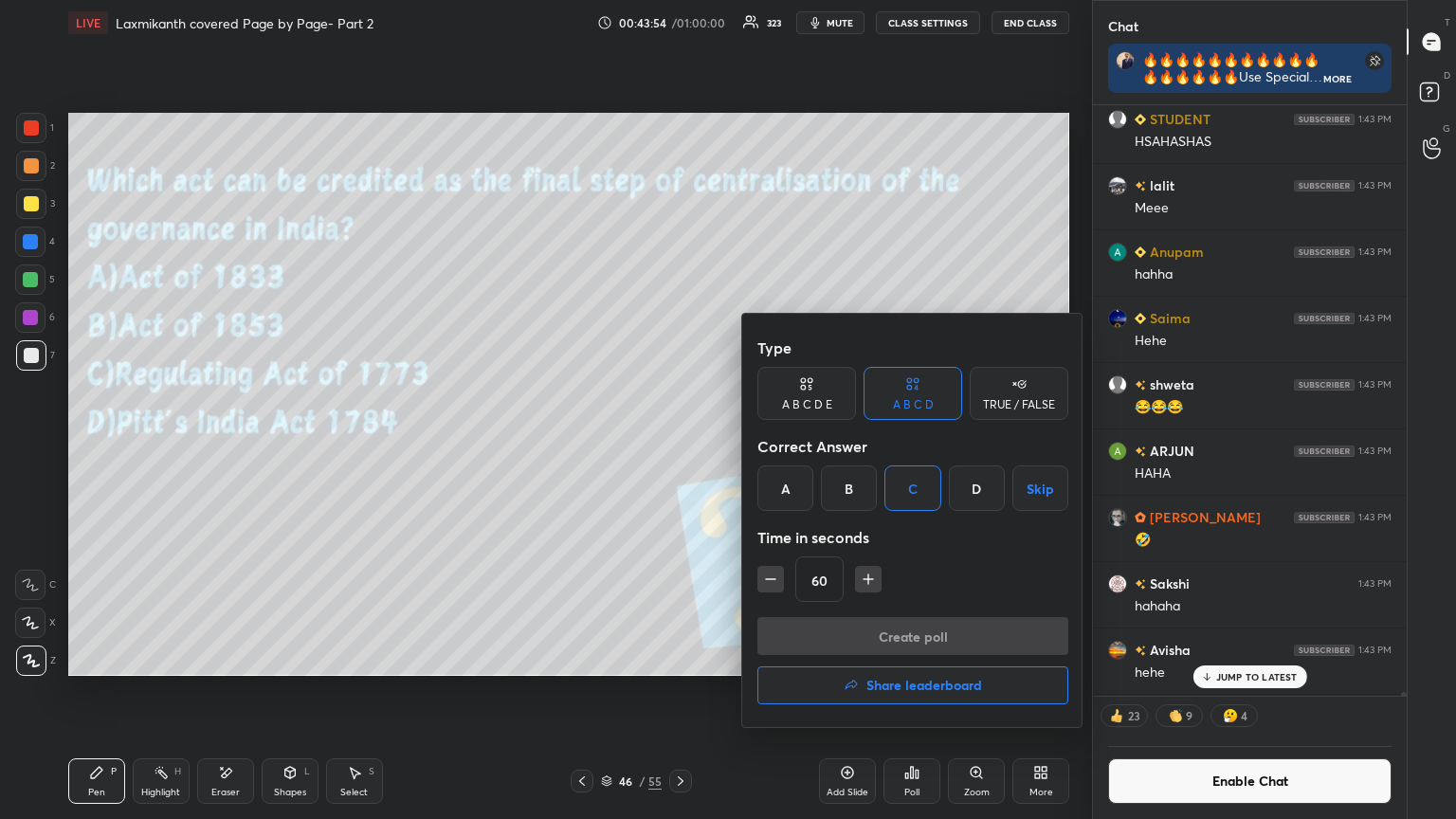 scroll, scrollTop: 442, scrollLeft: 308, axis: both 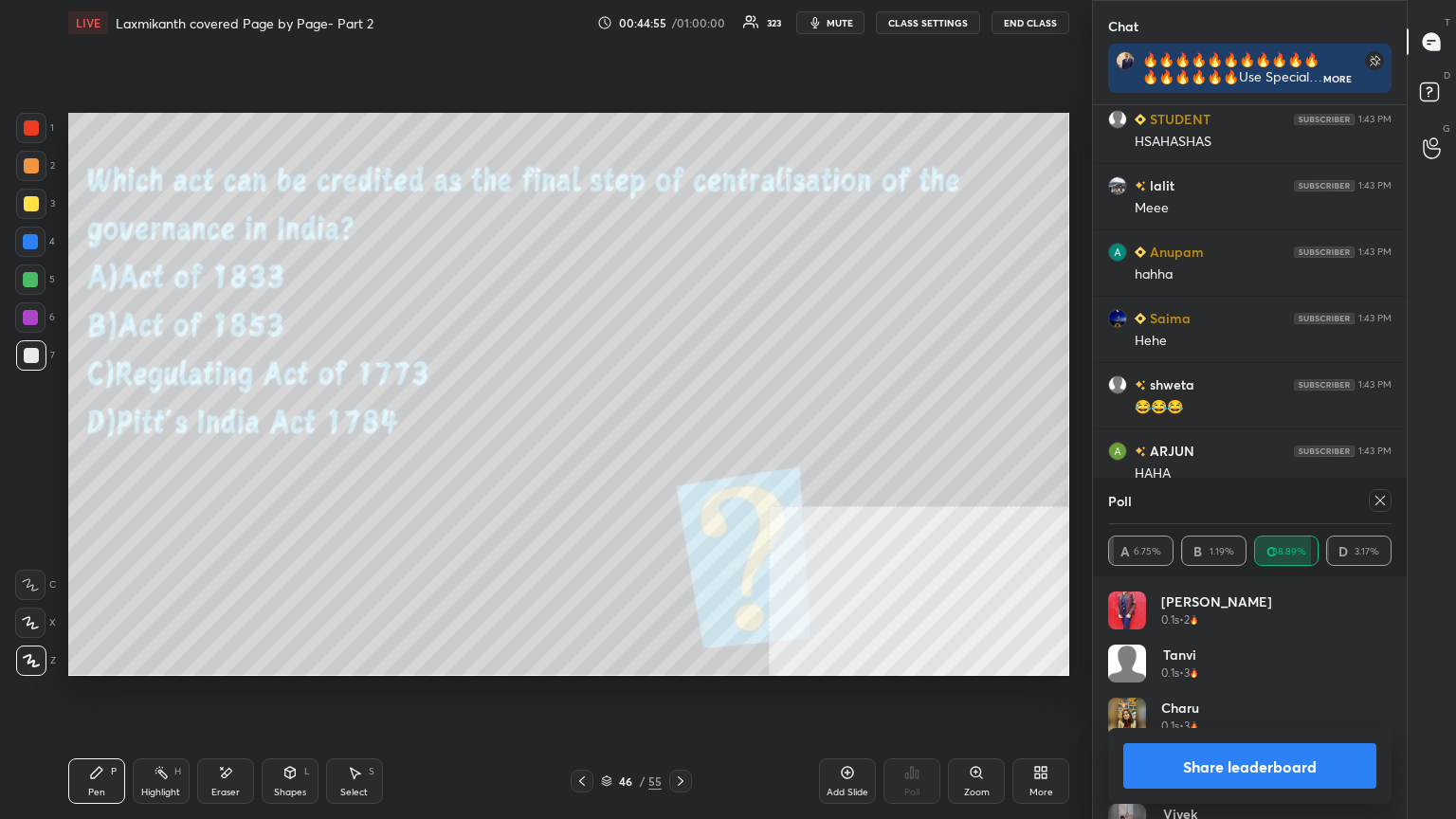 click on "Share leaderboard" at bounding box center (1249, 766) 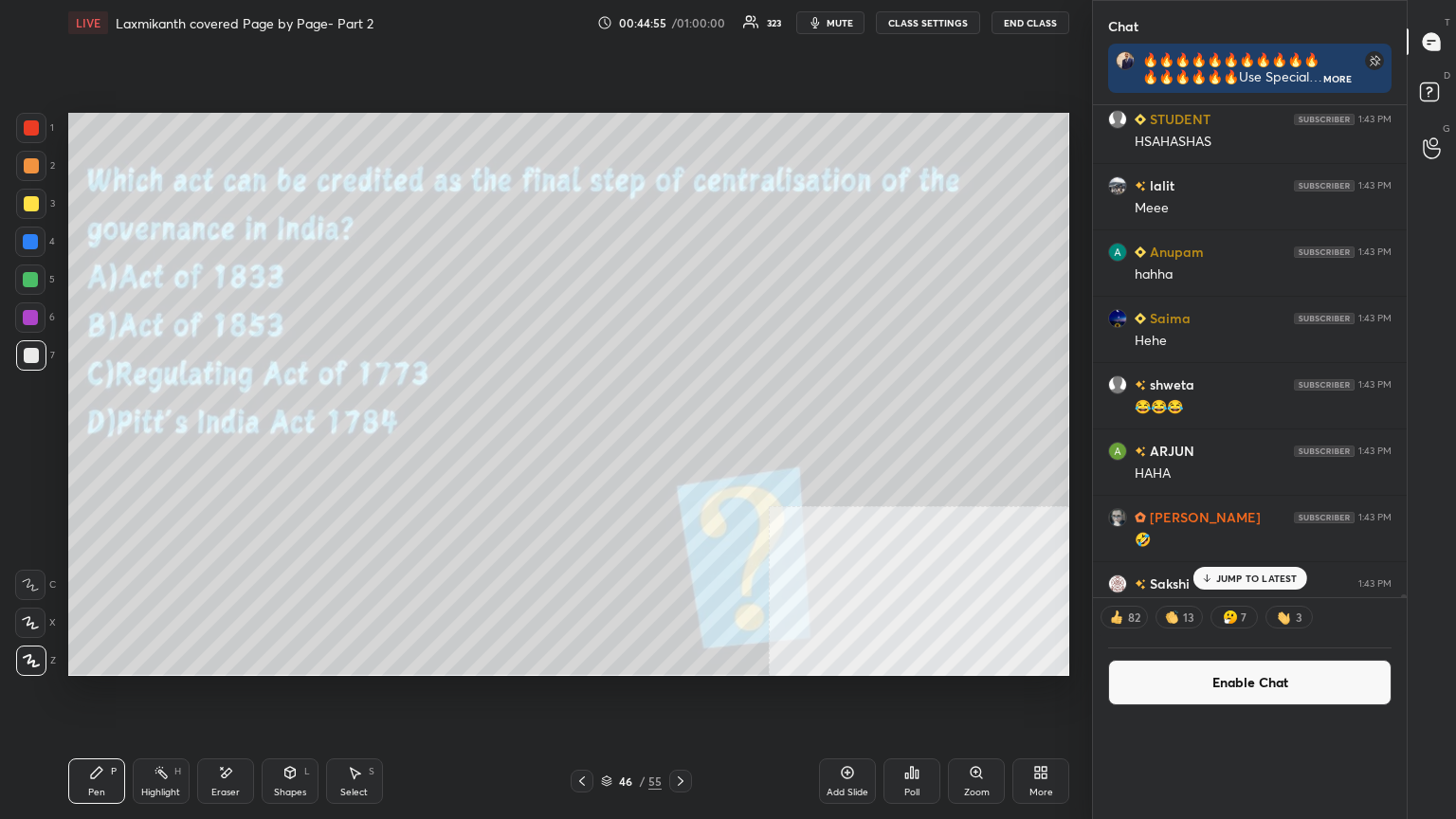 scroll, scrollTop: 143, scrollLeft: 278, axis: both 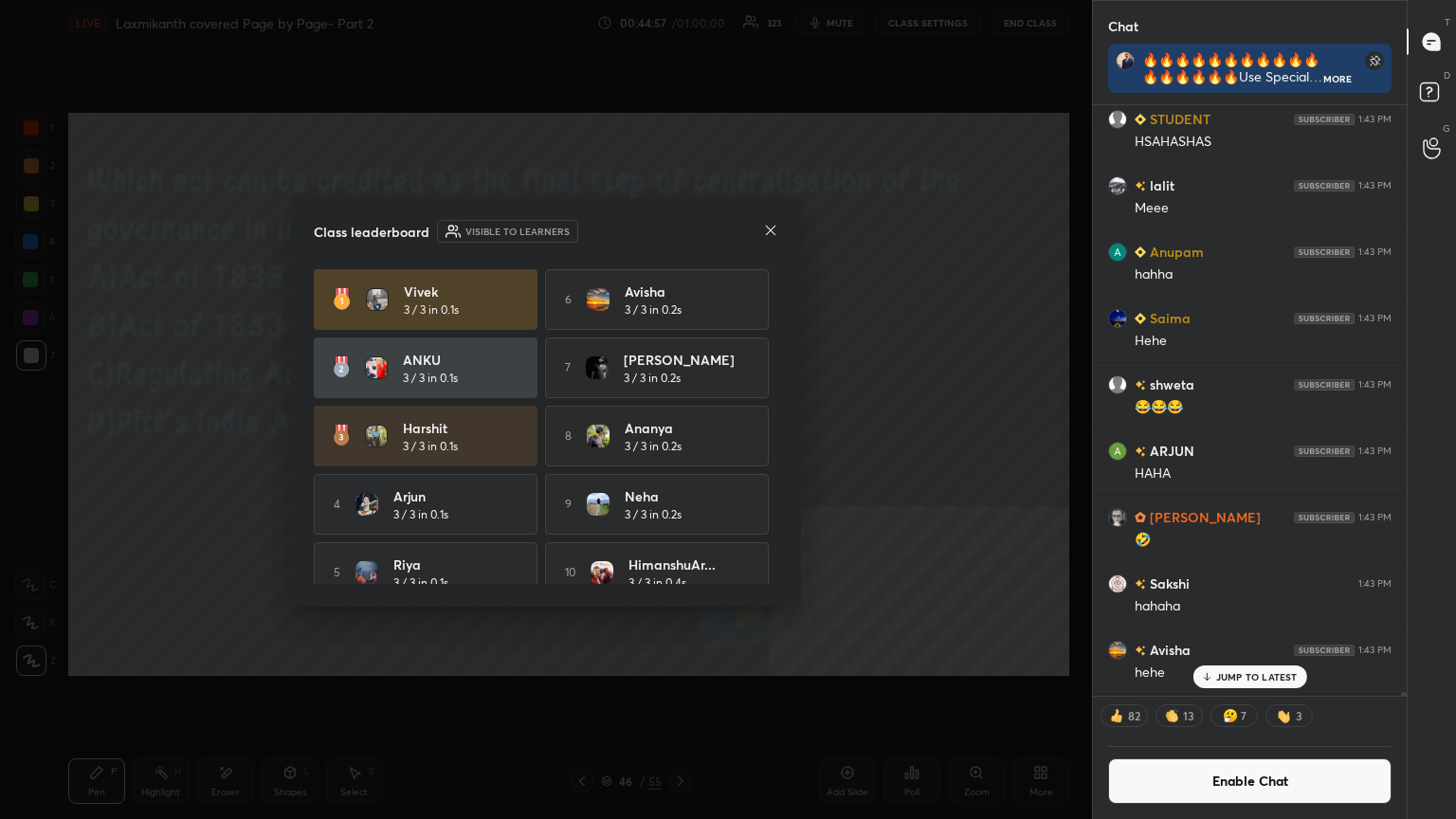 click on "Enable Chat" at bounding box center (1249, 781) 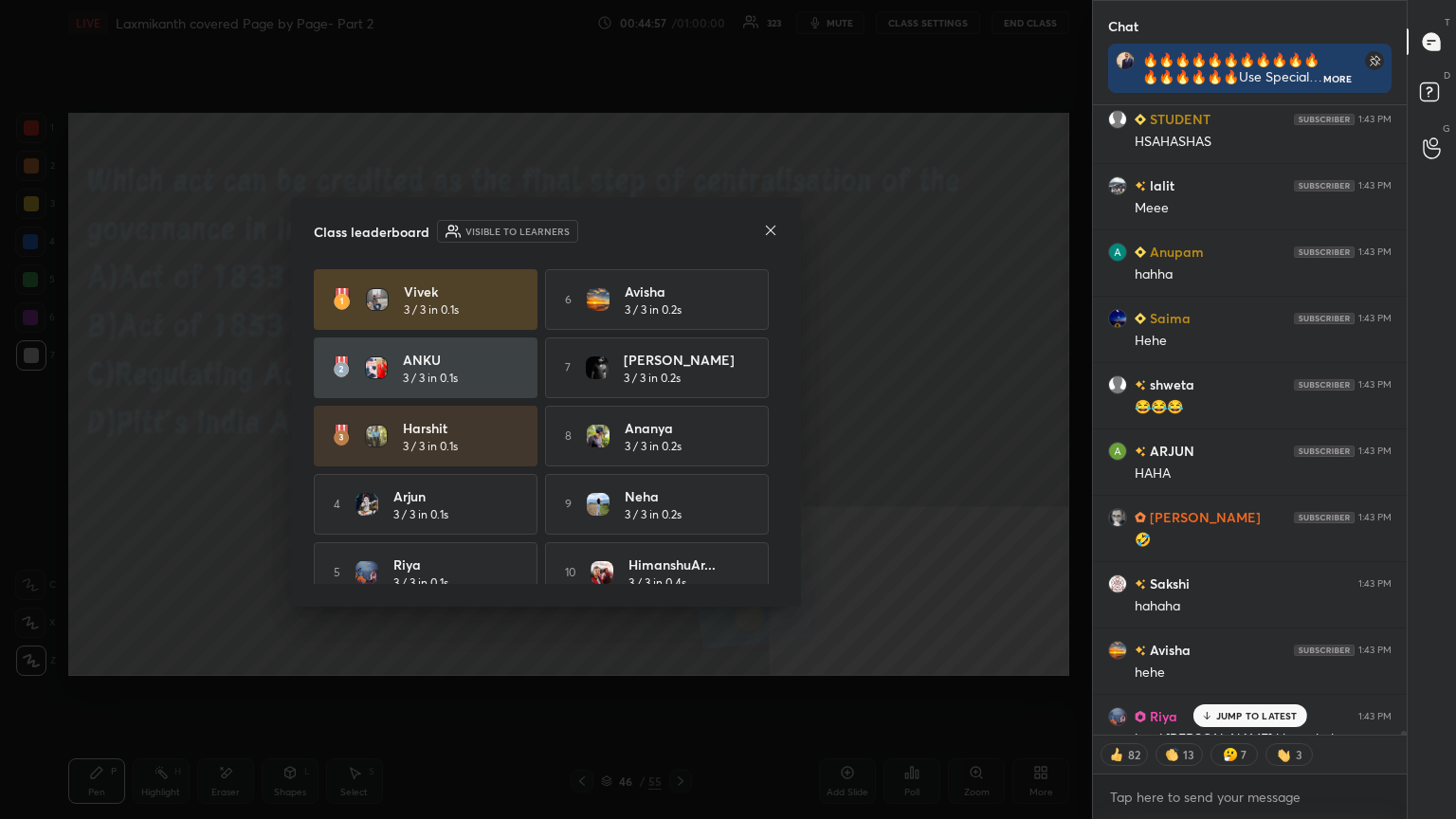 click on "JUMP TO LATEST" at bounding box center (1257, 716) 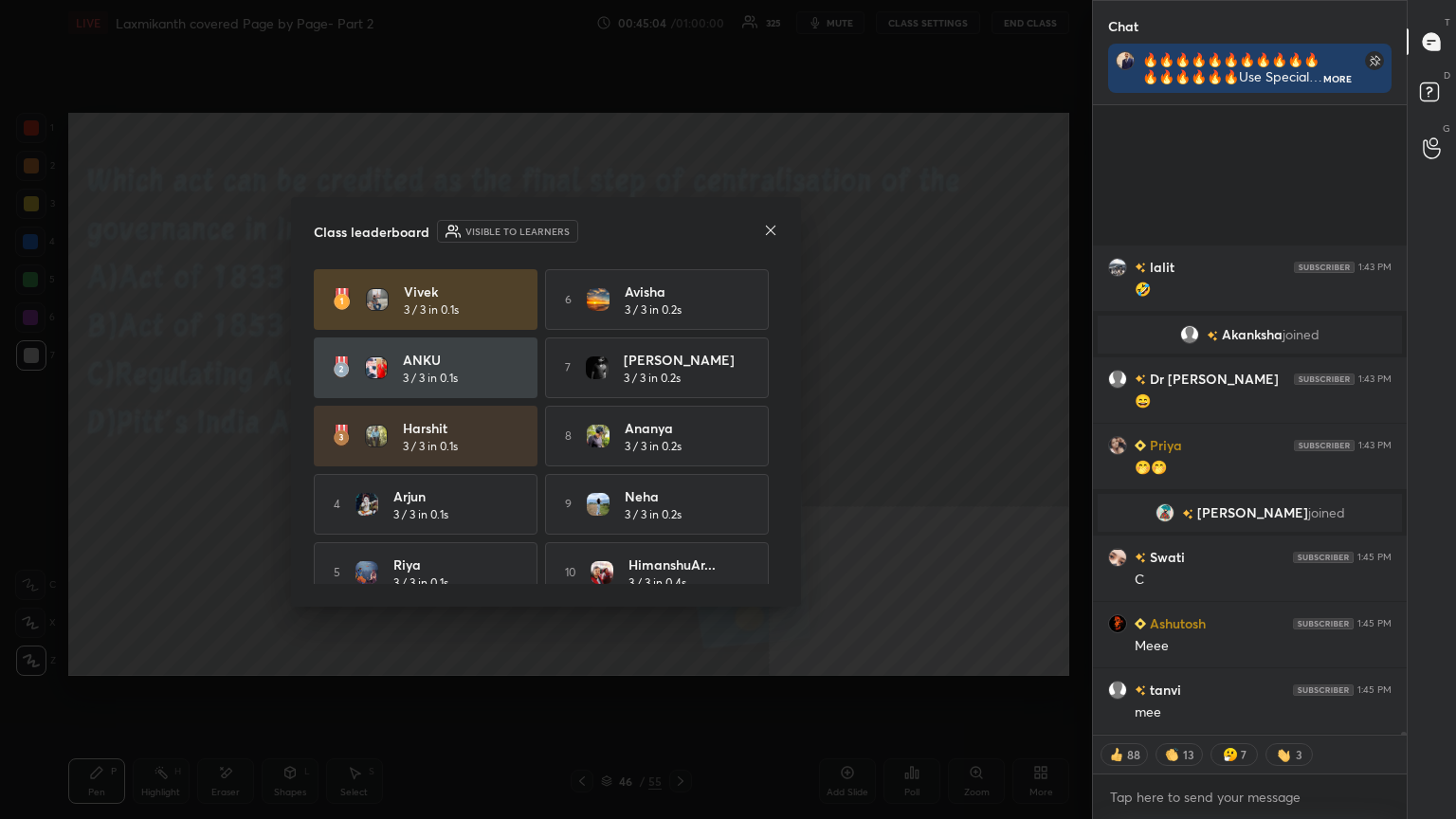 scroll, scrollTop: 152736, scrollLeft: 0, axis: vertical 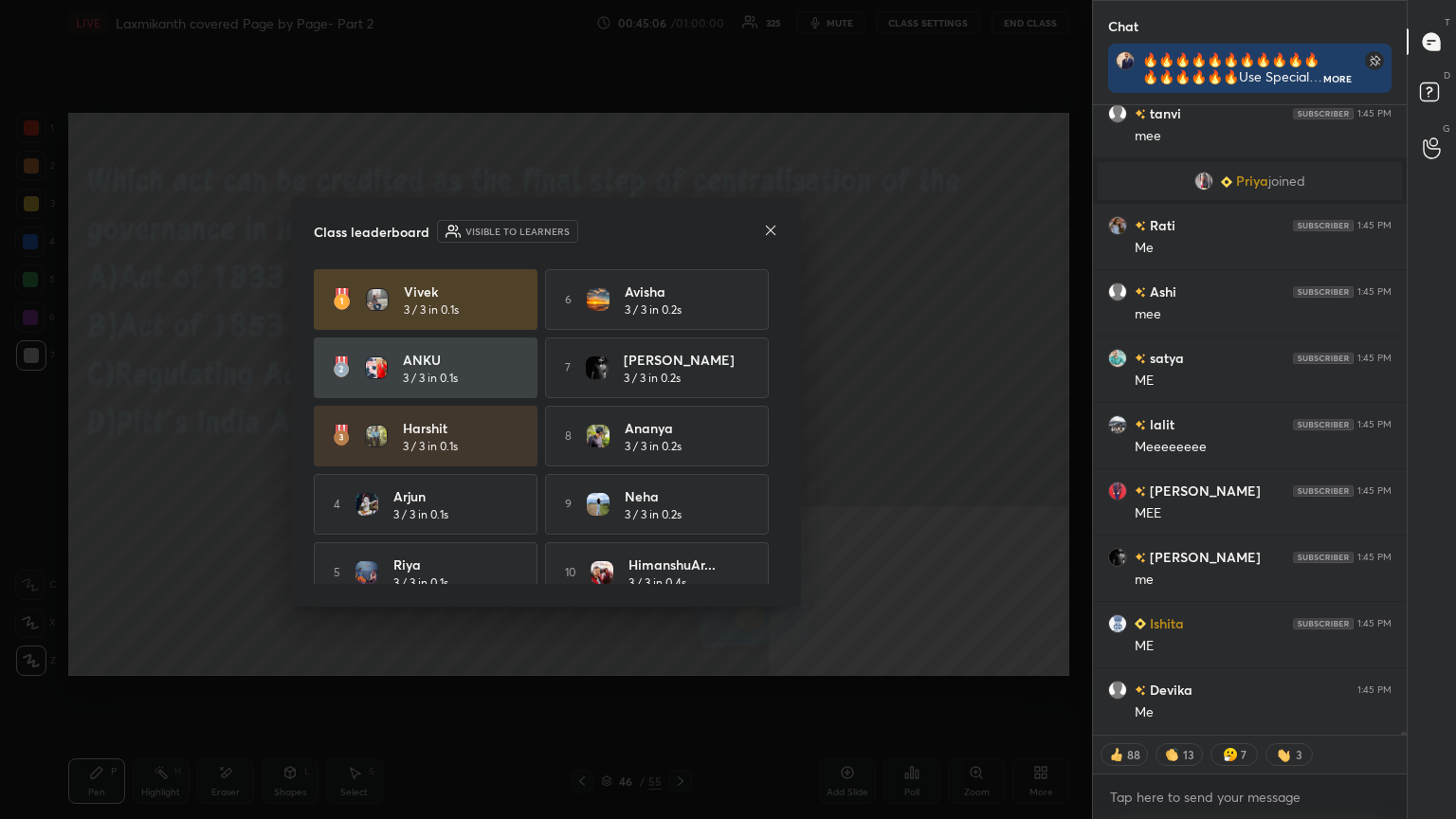 click 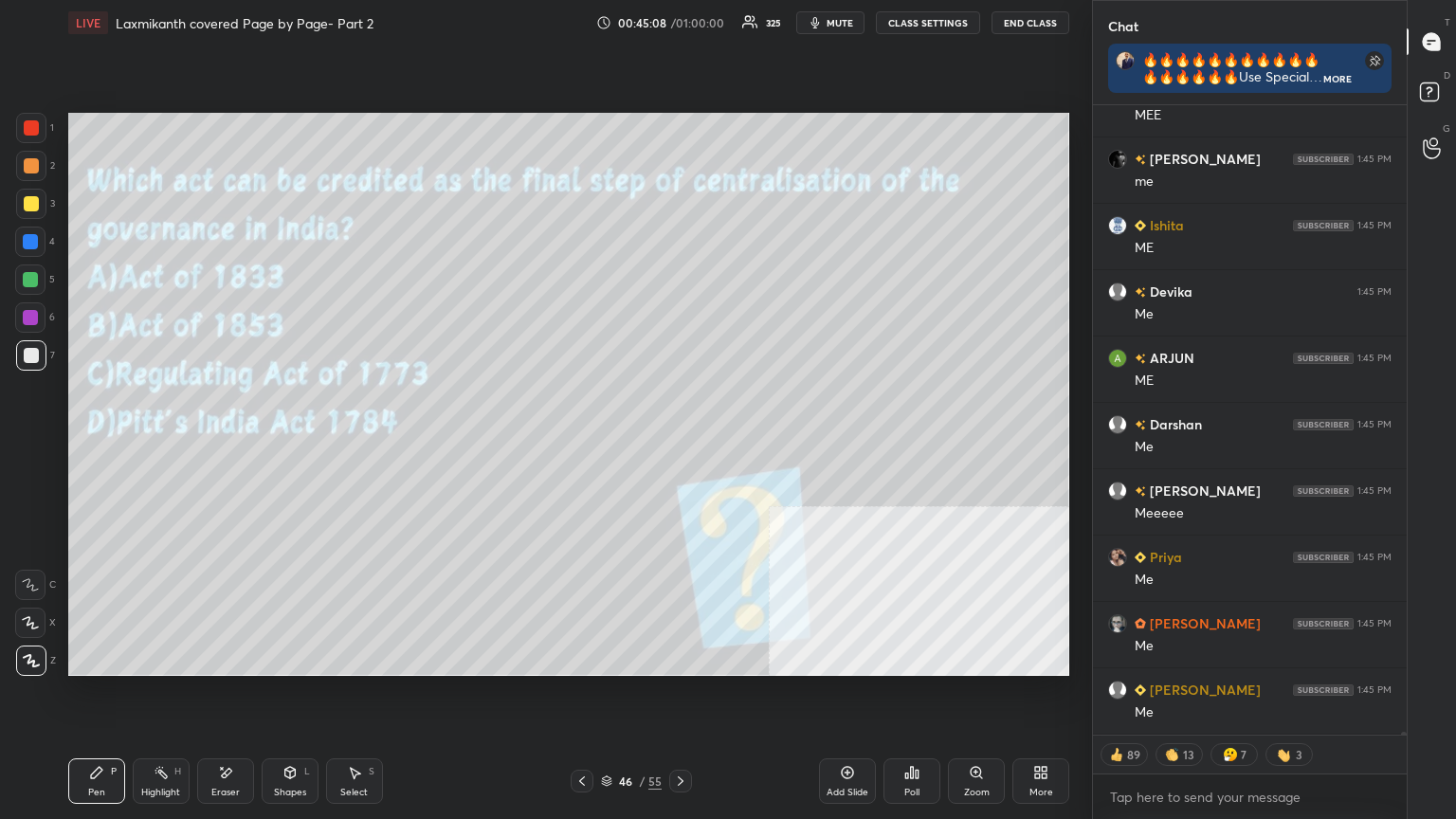 scroll, scrollTop: 153665, scrollLeft: 0, axis: vertical 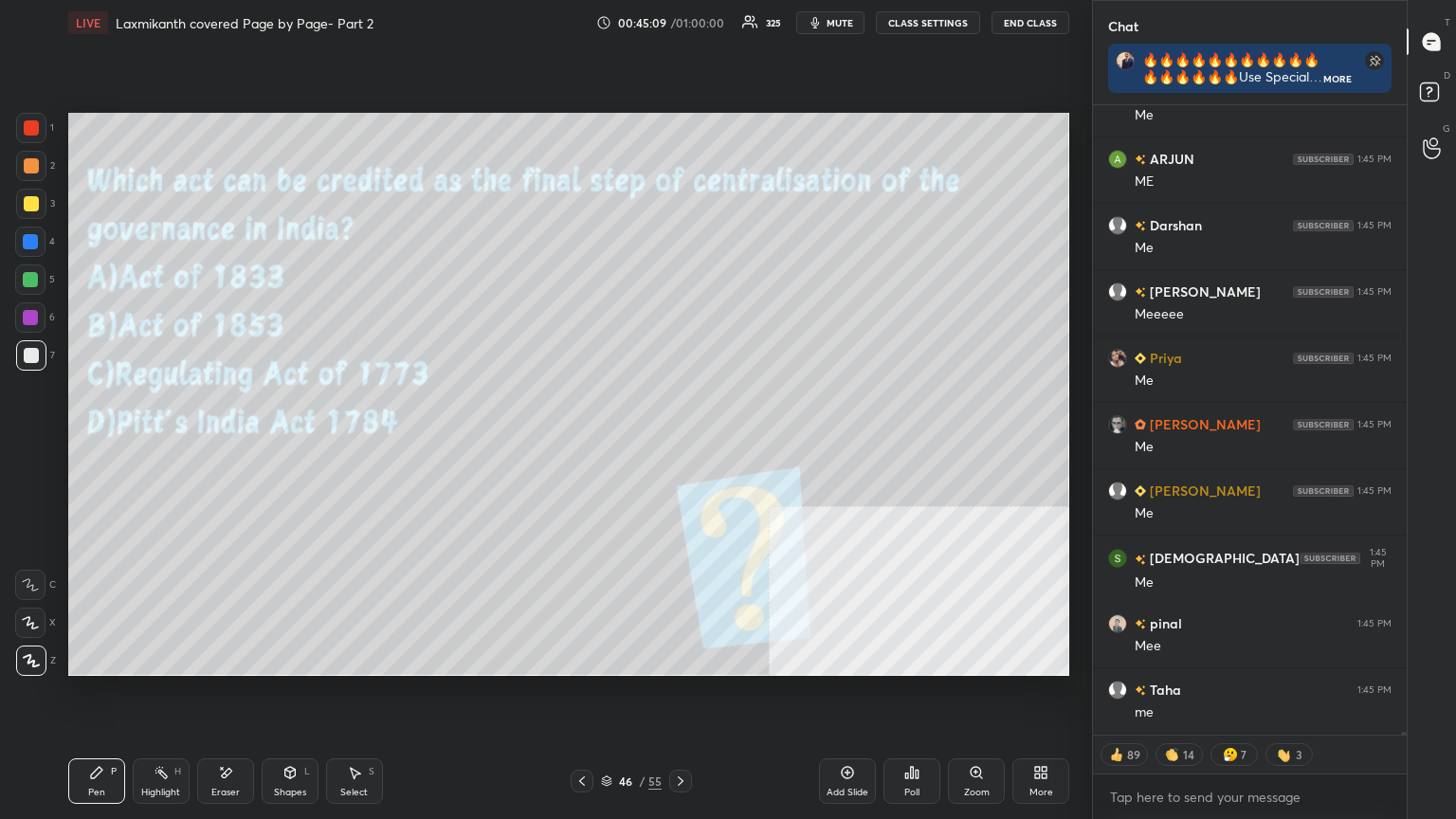 click 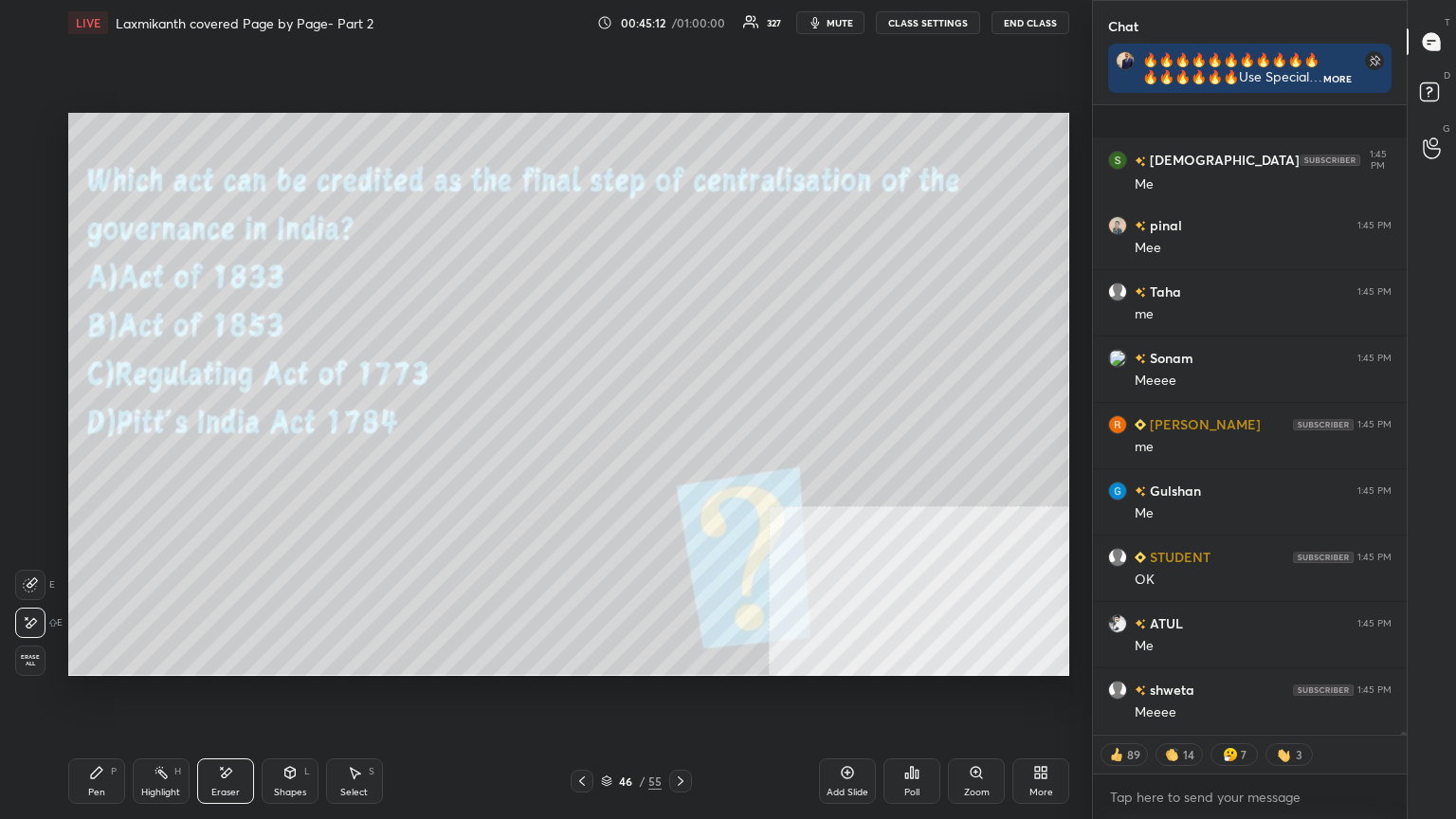 scroll, scrollTop: 154175, scrollLeft: 0, axis: vertical 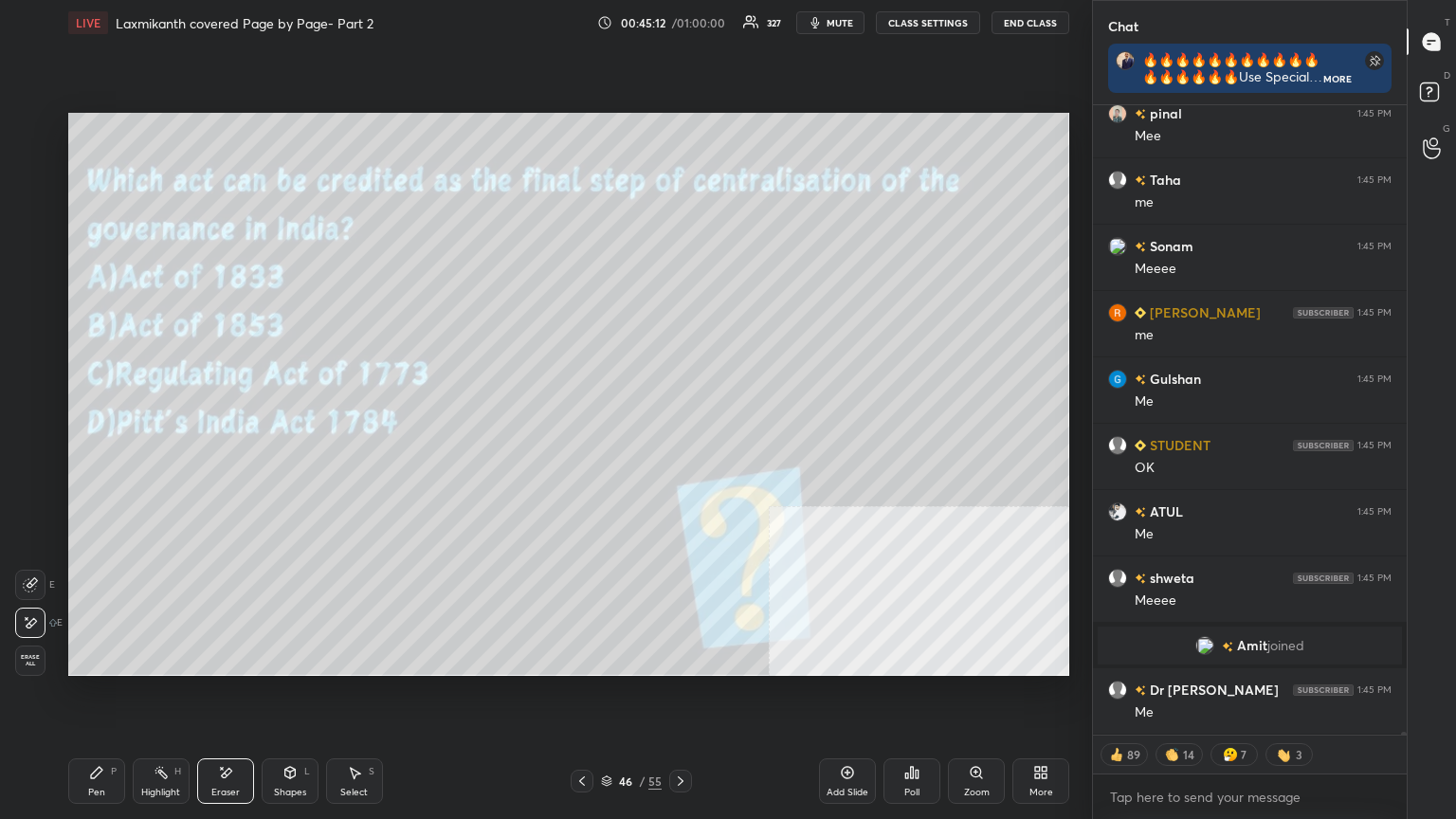 type on "x" 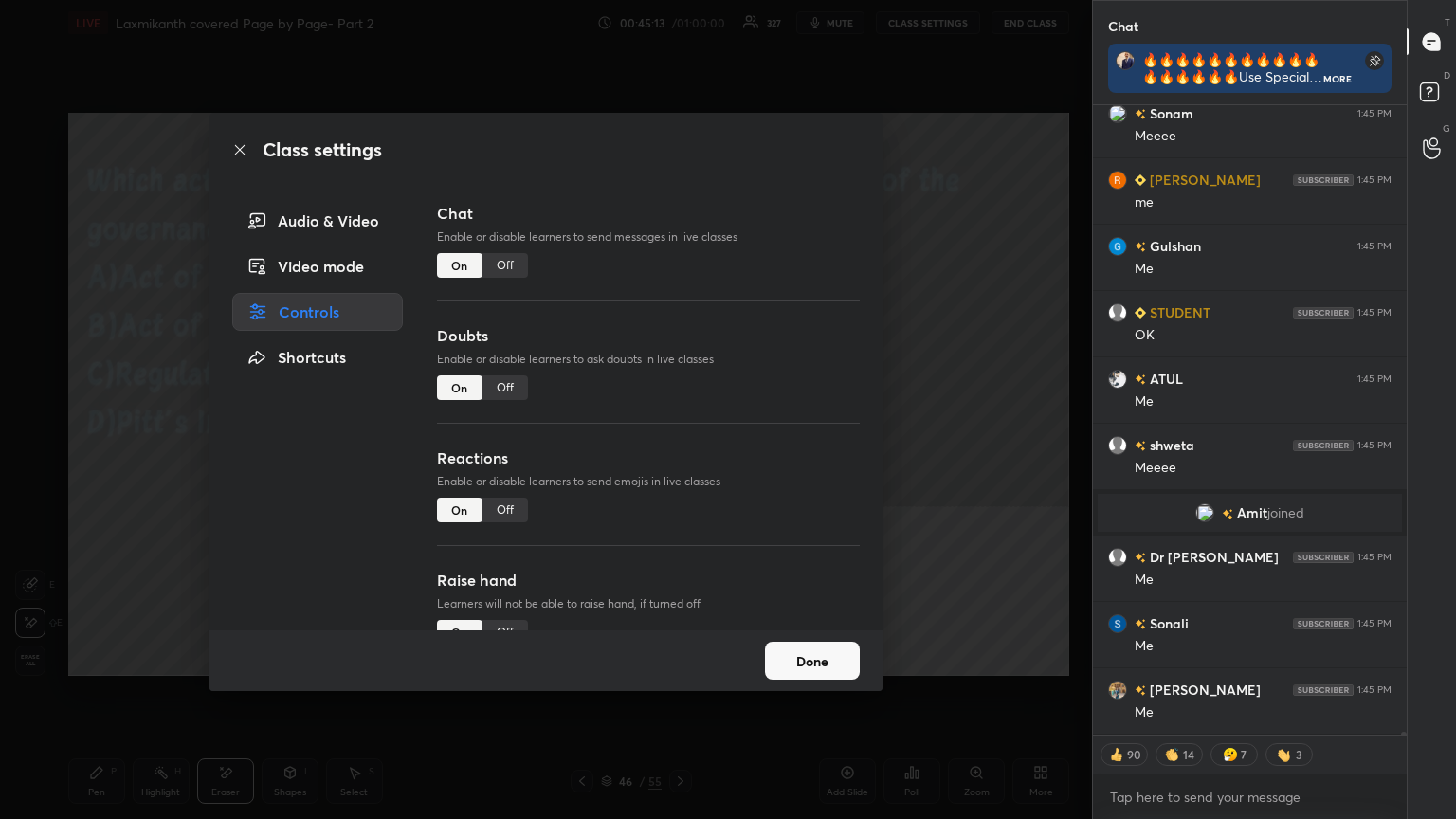 click on "Off" at bounding box center [505, 265] 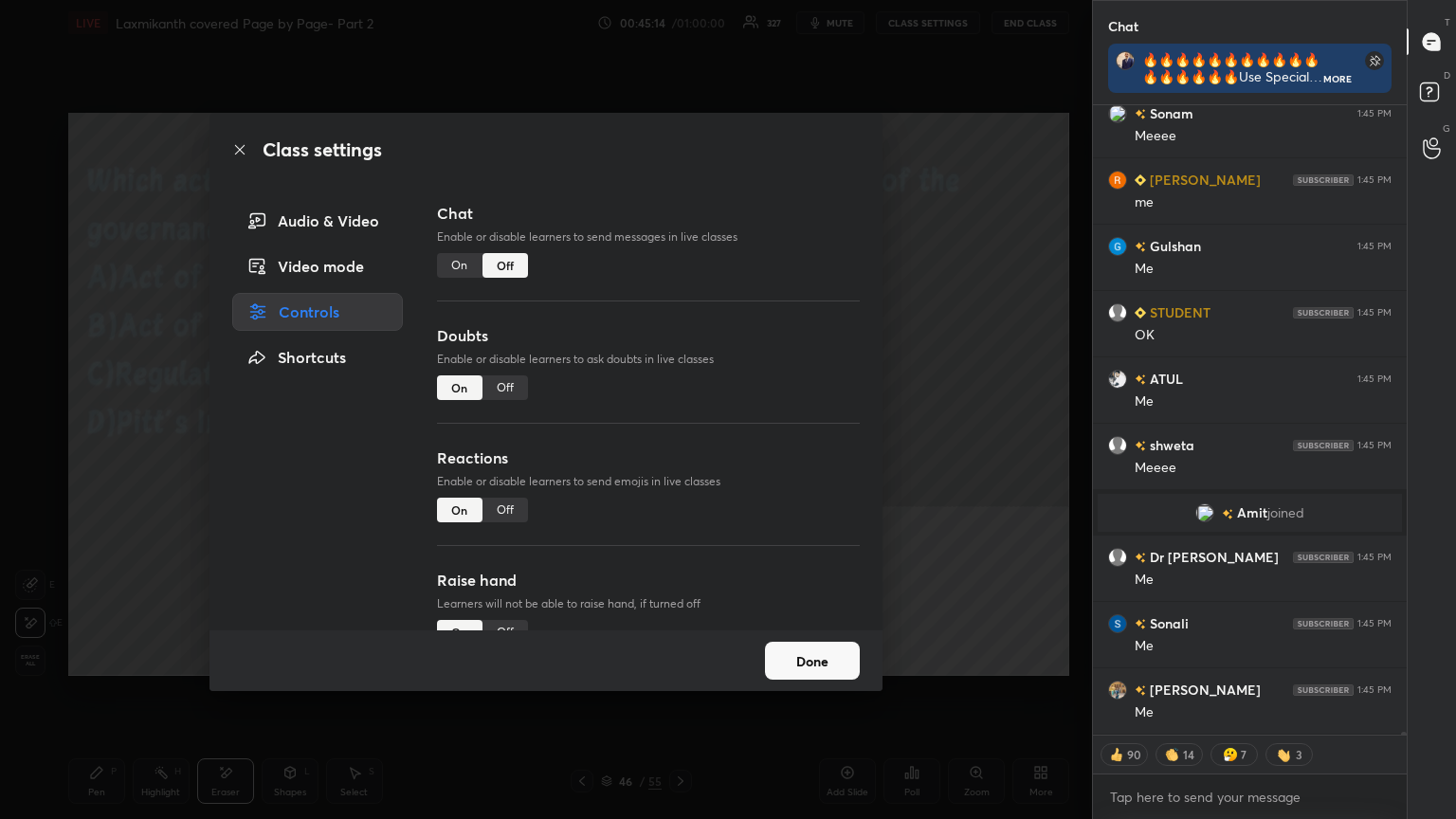 scroll, scrollTop: 153407, scrollLeft: 0, axis: vertical 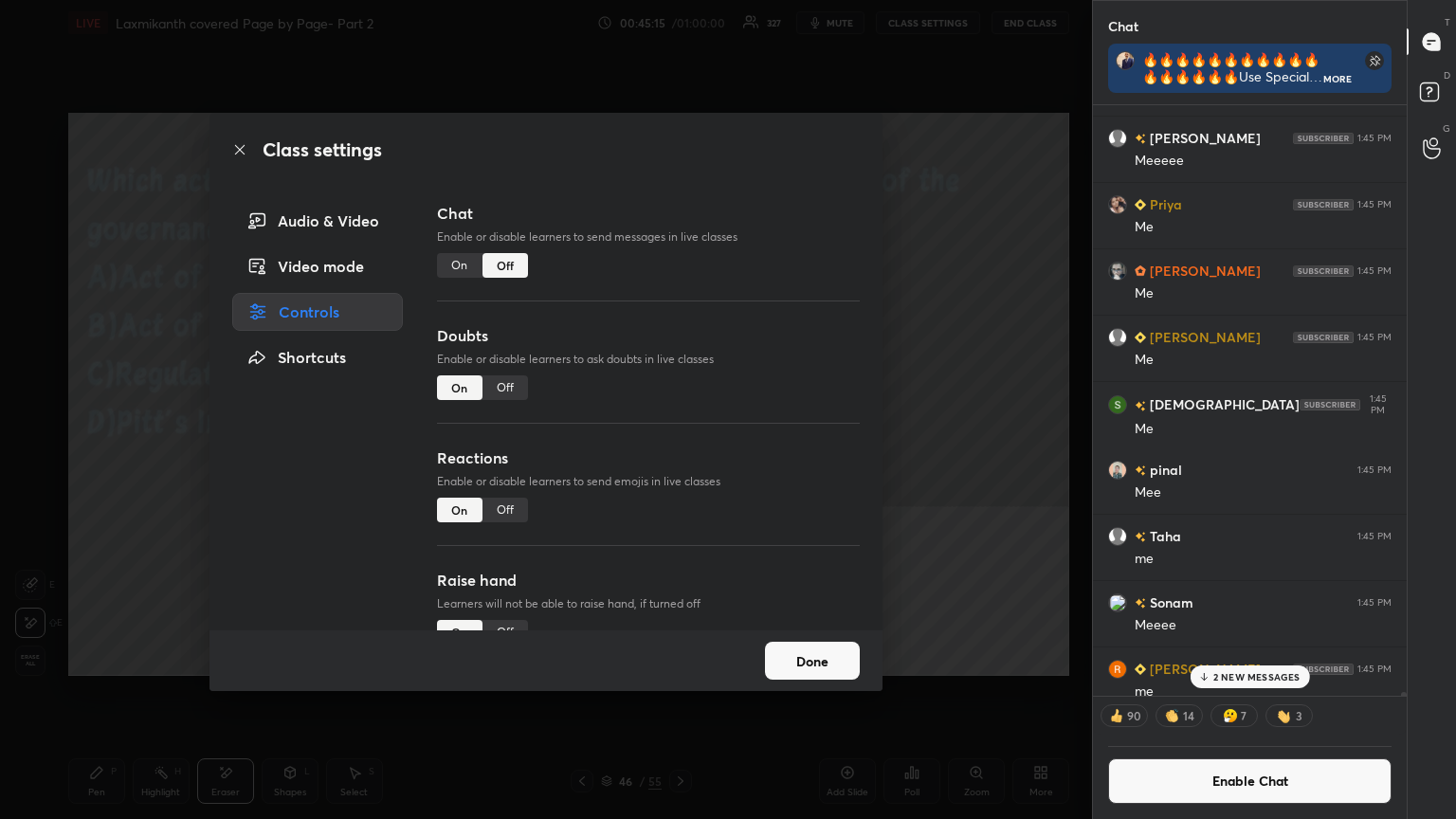 click 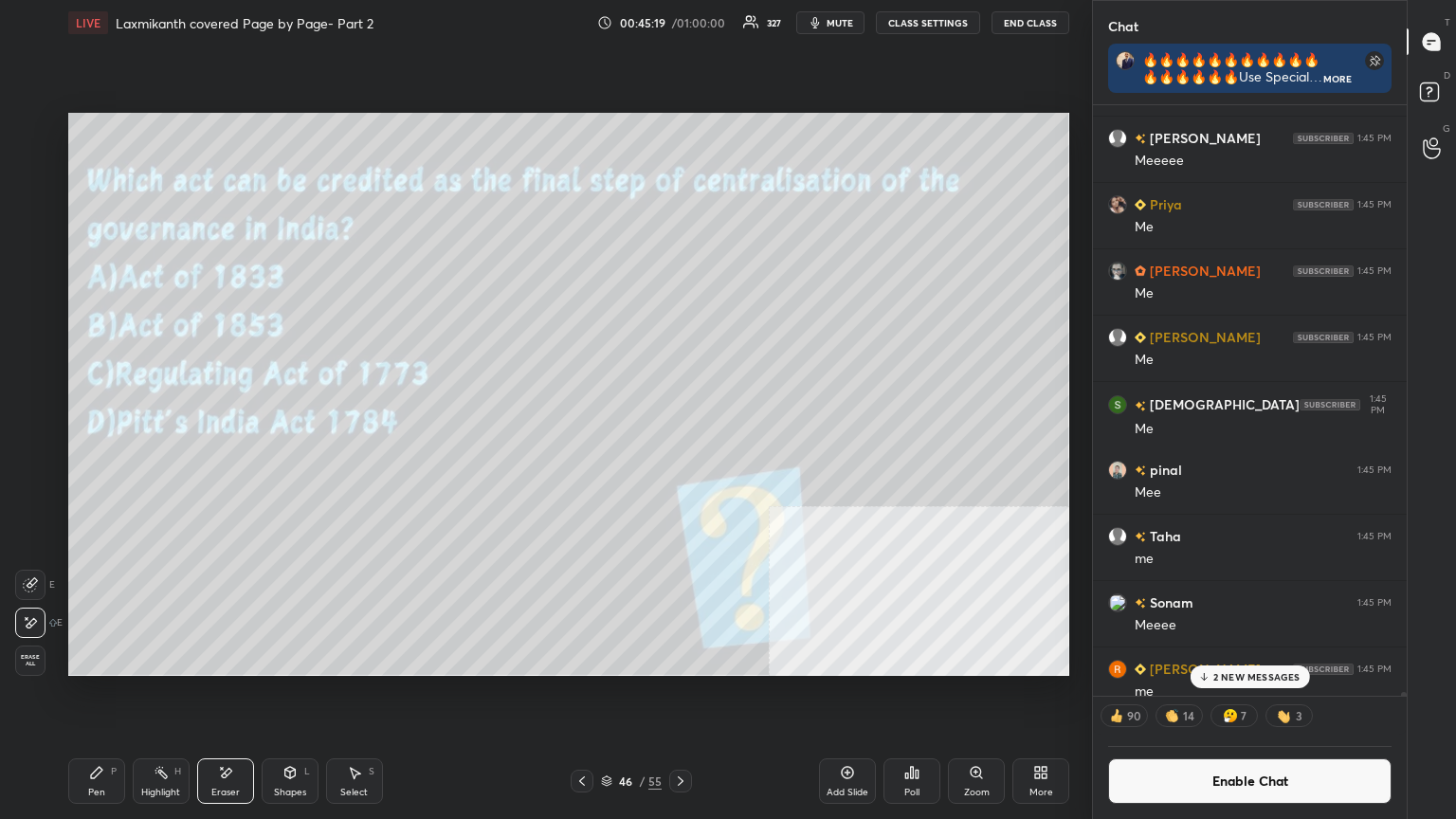 drag, startPoint x: 94, startPoint y: 796, endPoint x: 100, endPoint y: 781, distance: 16.155494 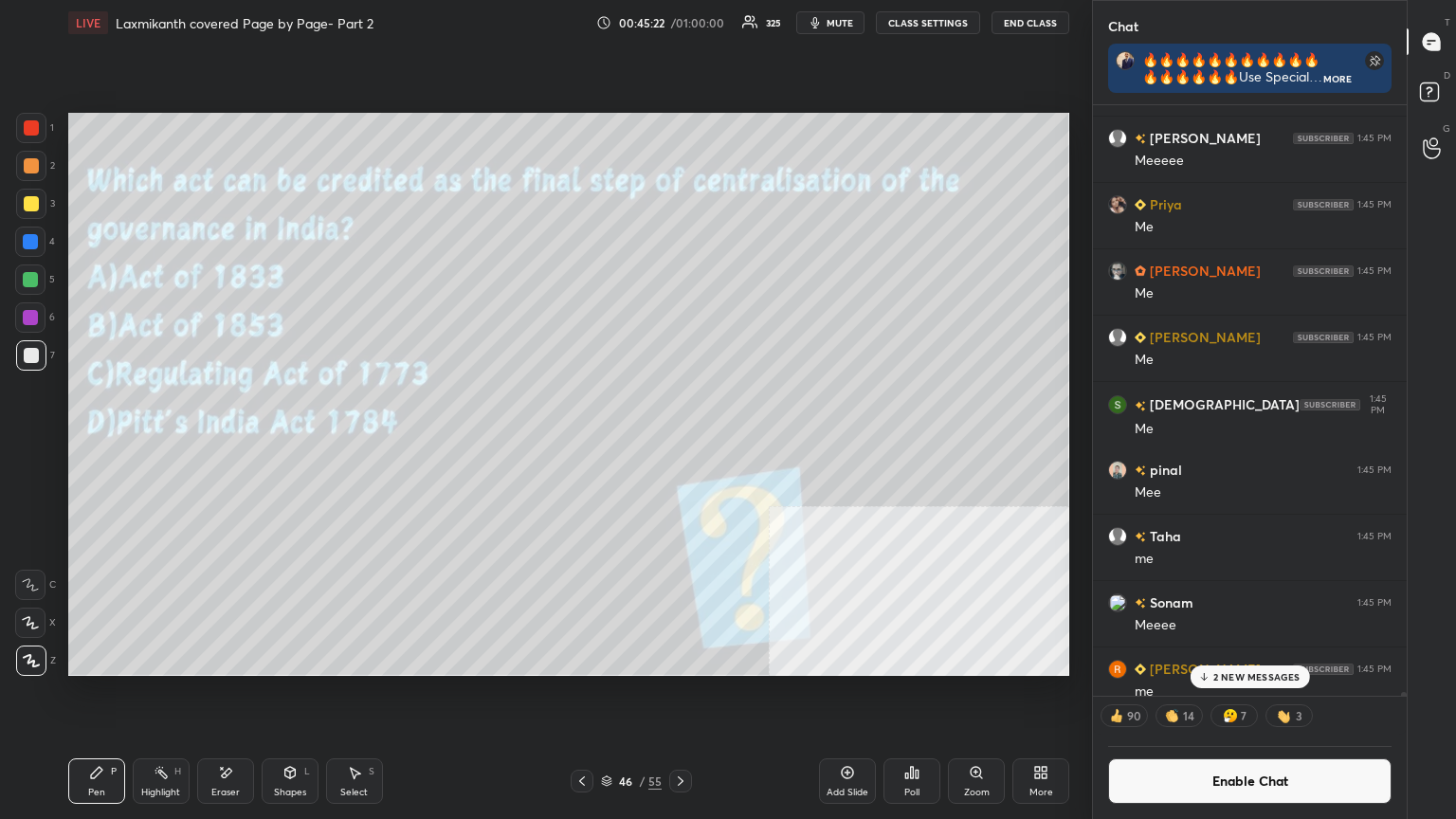 scroll, scrollTop: 7, scrollLeft: 6, axis: both 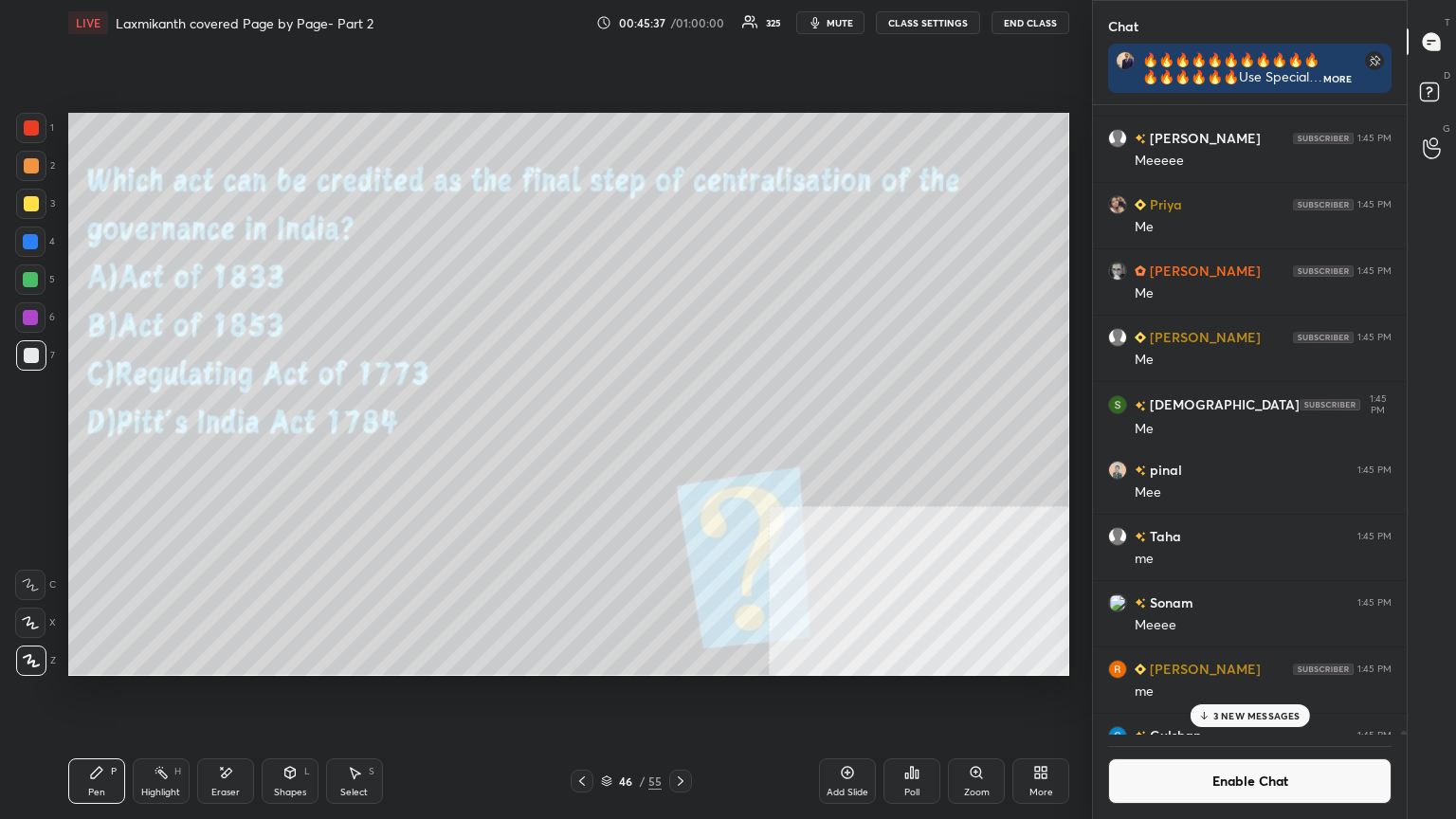 click on "Poll" at bounding box center [912, 781] 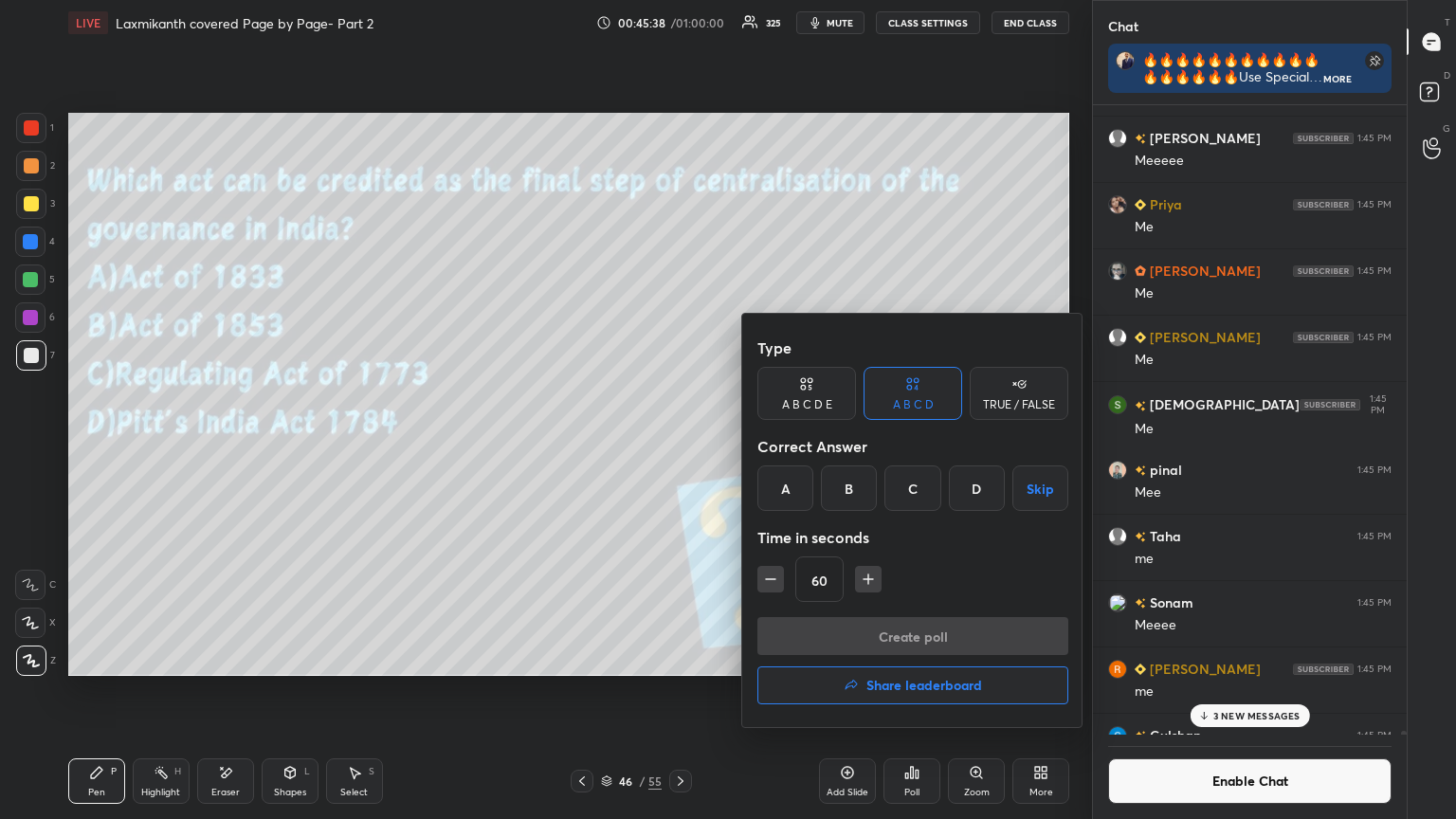 click on "C" at bounding box center [912, 488] 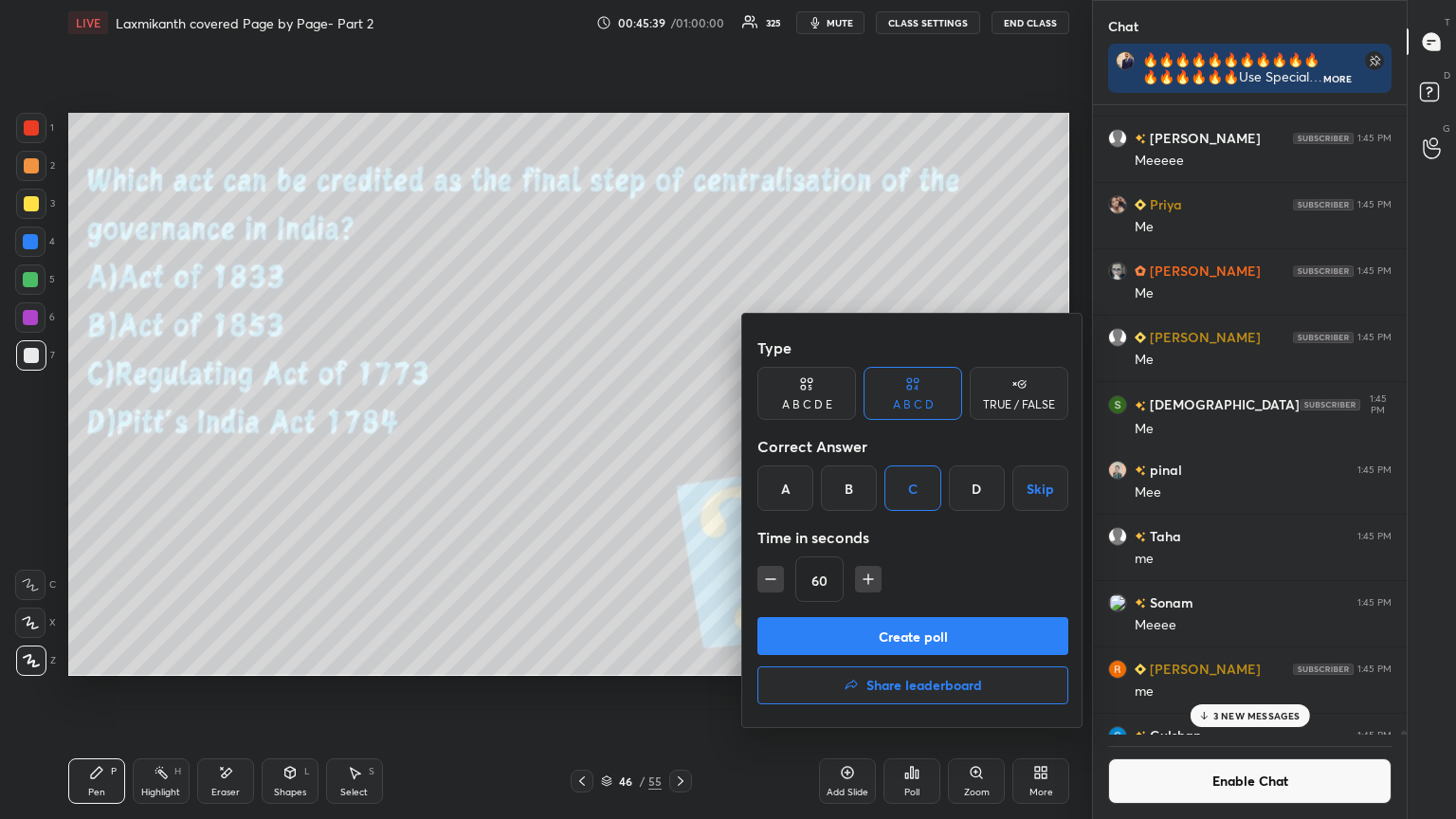 click on "Create poll" at bounding box center (913, 636) 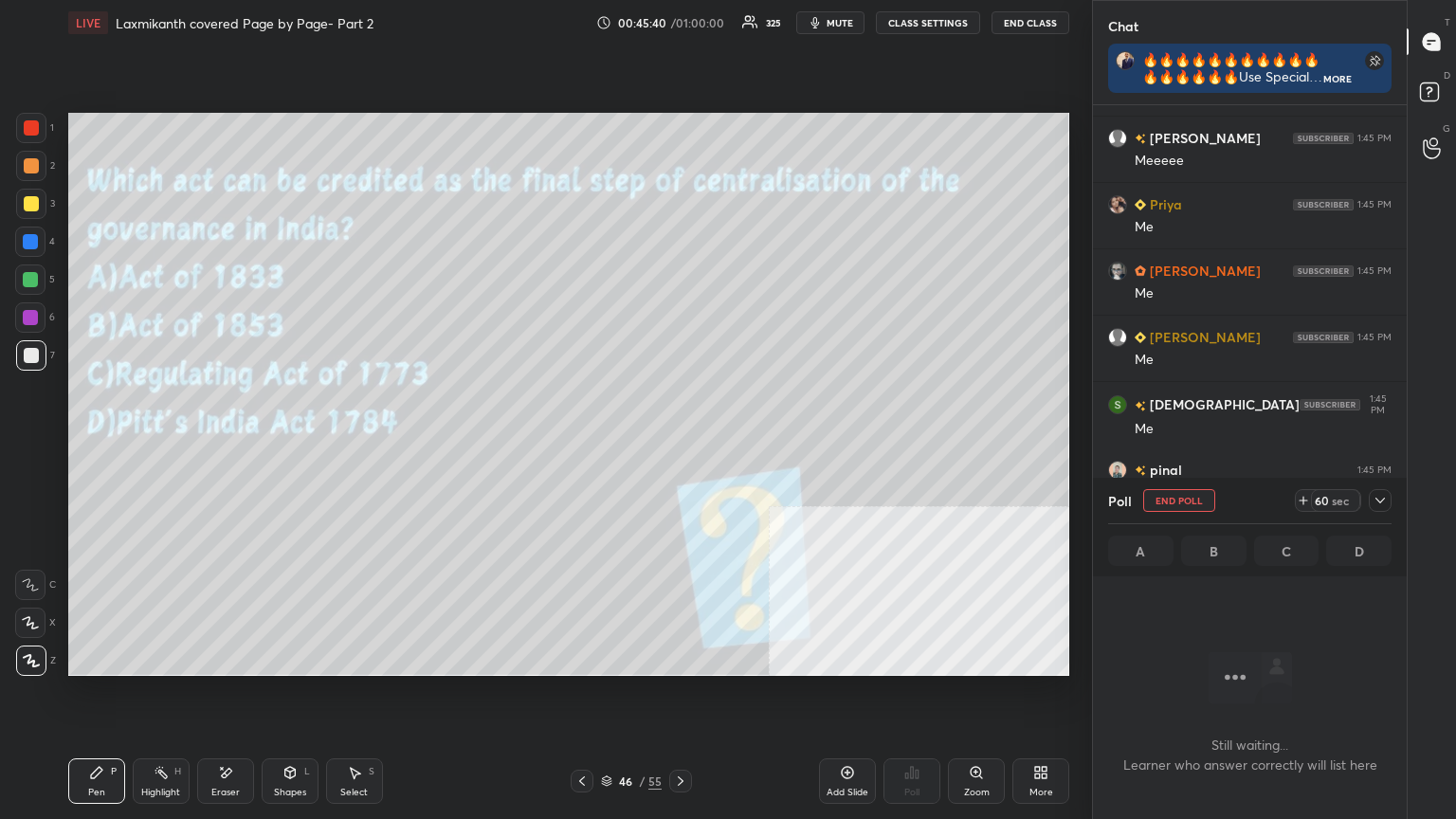 scroll, scrollTop: 605, scrollLeft: 308, axis: both 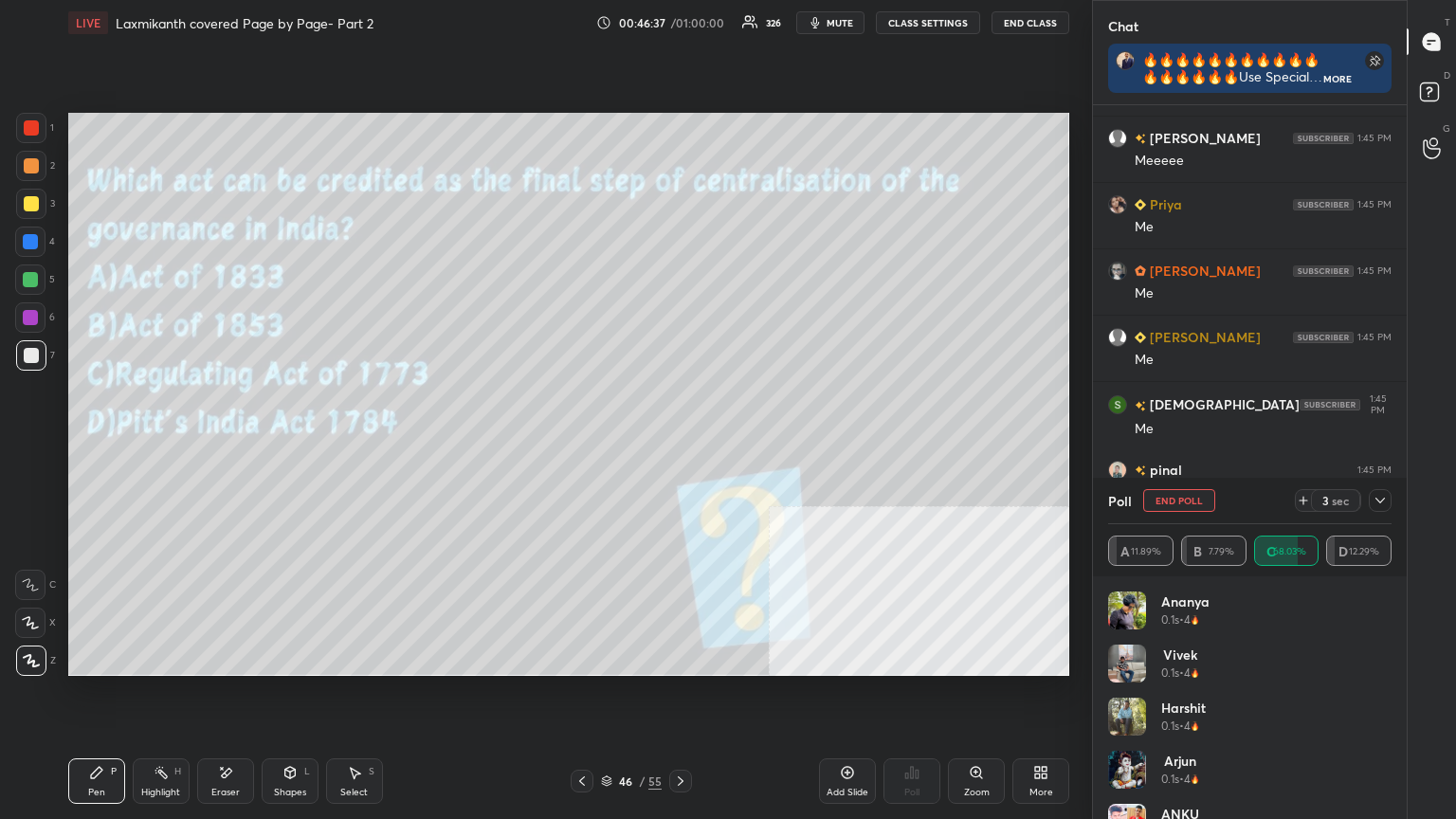click on "Setting up your live class Poll for   secs No correct answer Start poll" at bounding box center [569, 394] 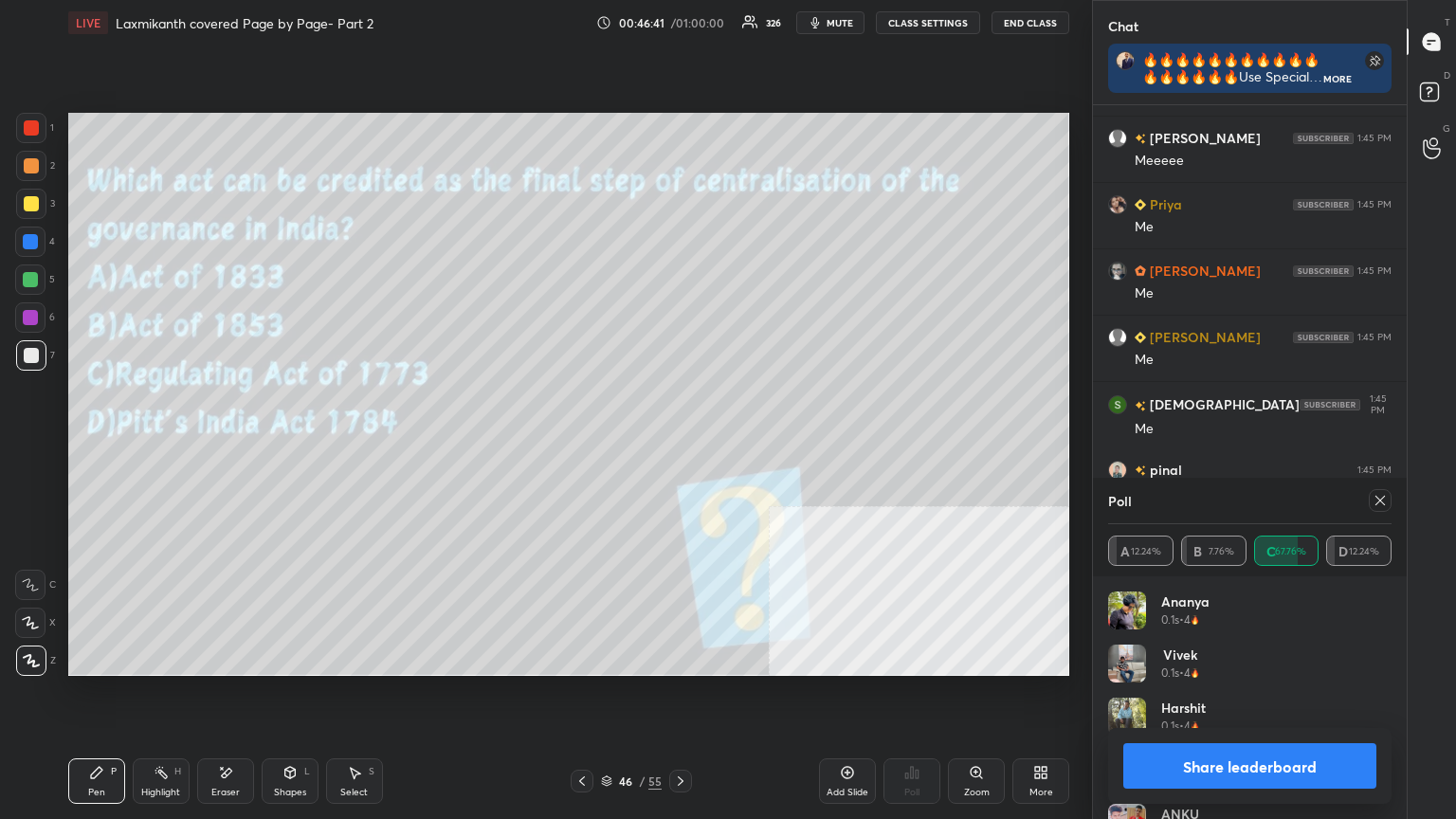 click on "Share leaderboard" at bounding box center (1249, 766) 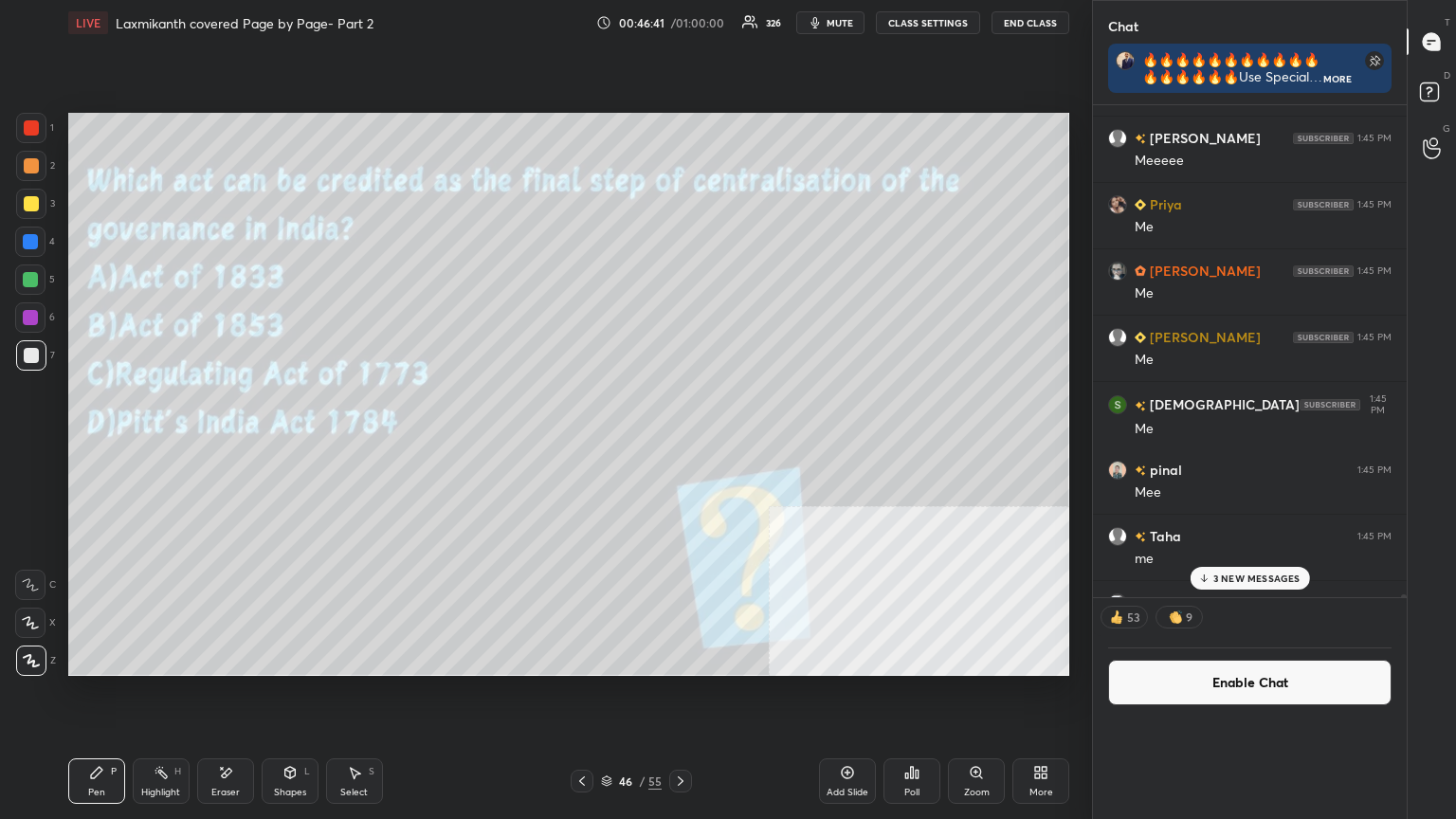 scroll, scrollTop: 143, scrollLeft: 278, axis: both 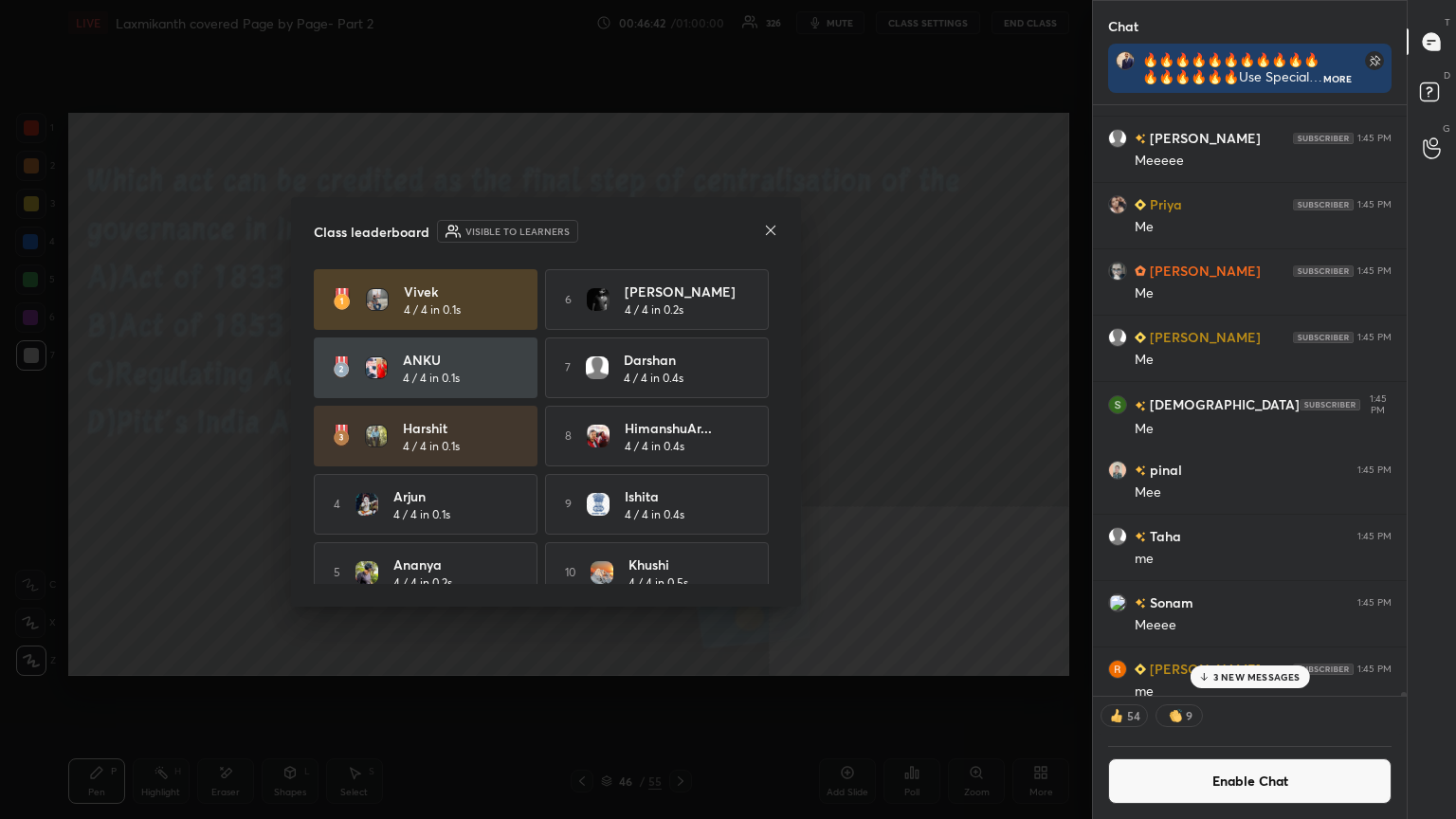 click on "Enable Chat" at bounding box center (1249, 781) 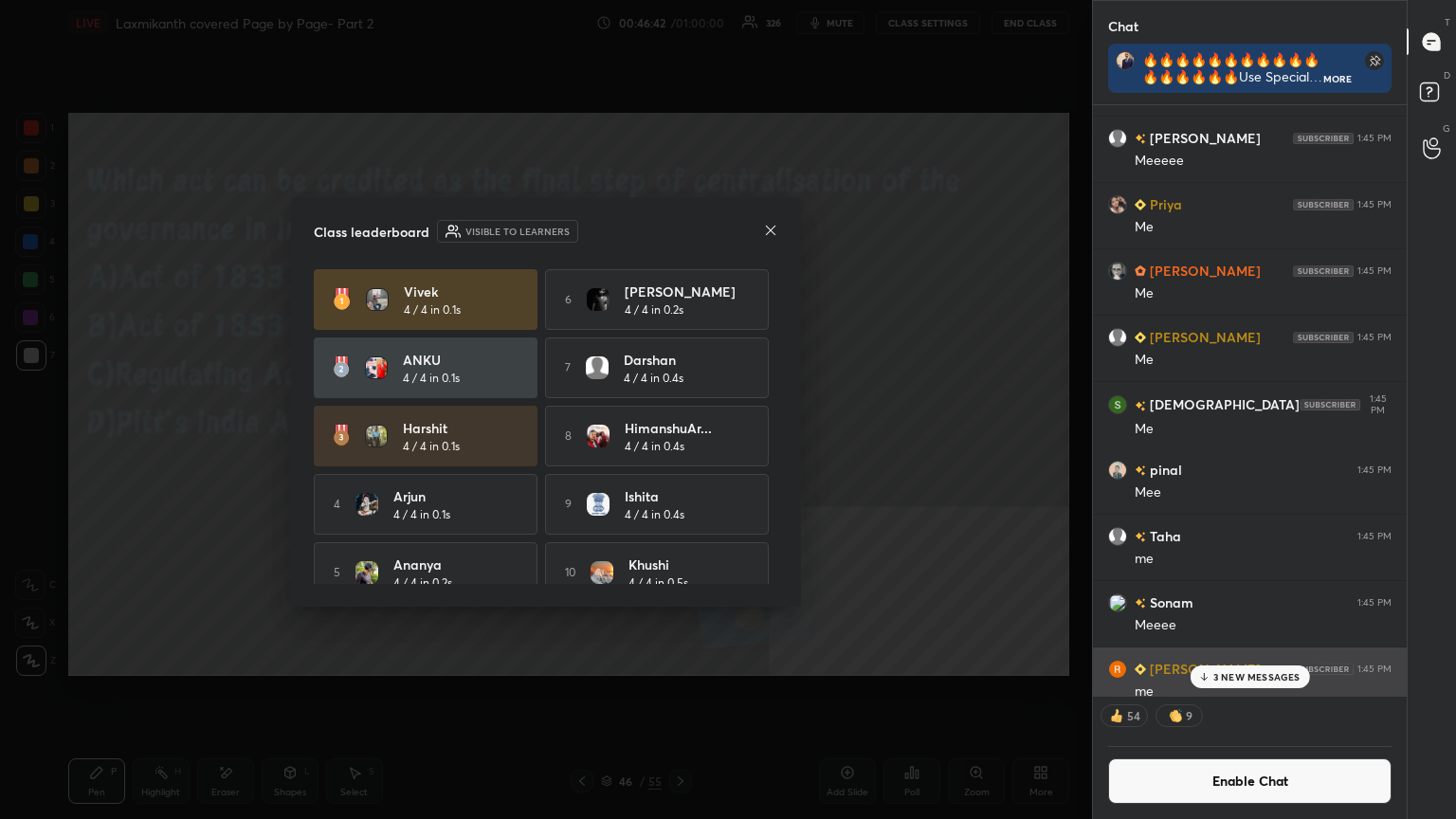 scroll, scrollTop: 6, scrollLeft: 6, axis: both 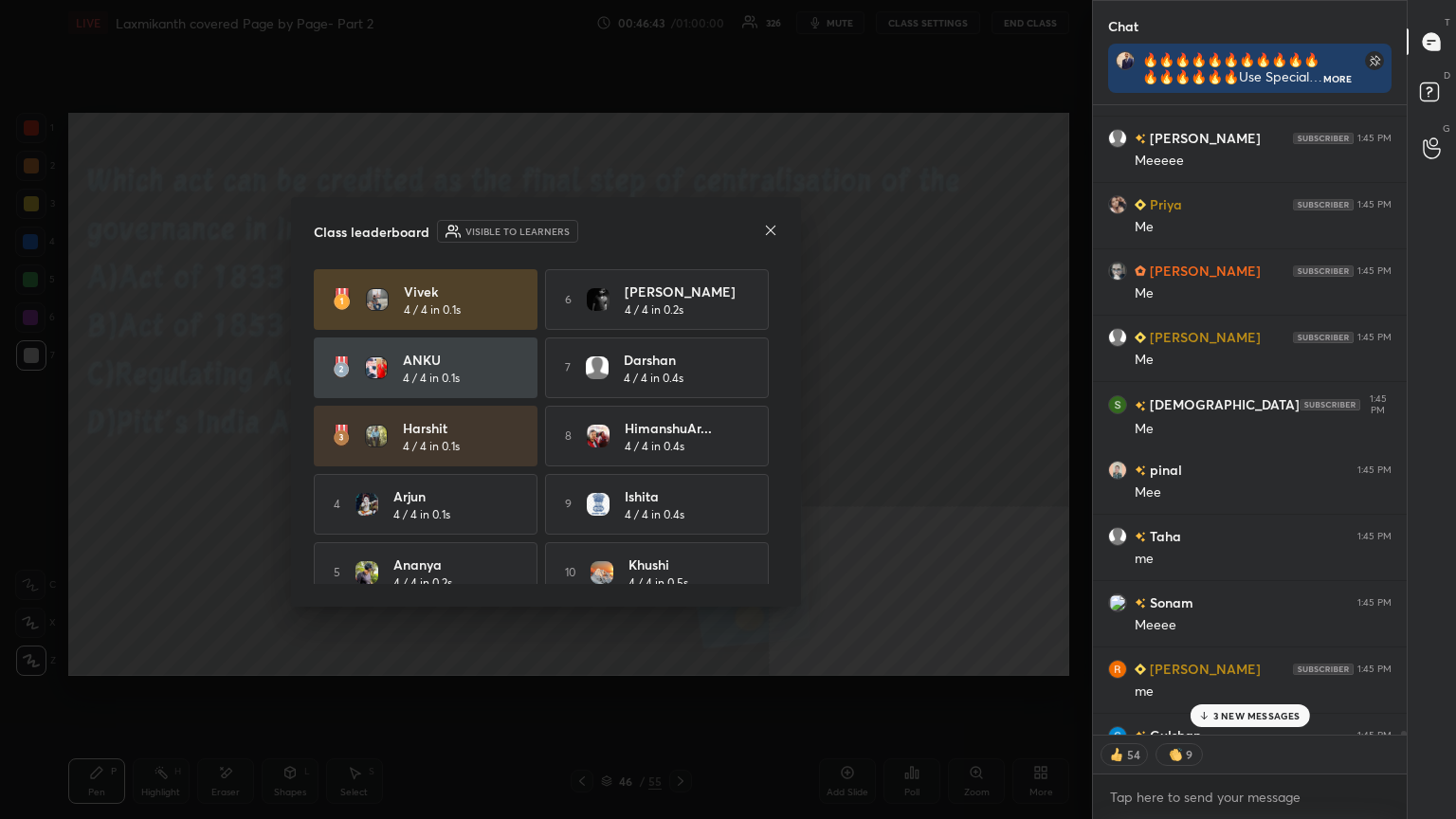click on "3 NEW MESSAGES" at bounding box center [1257, 716] 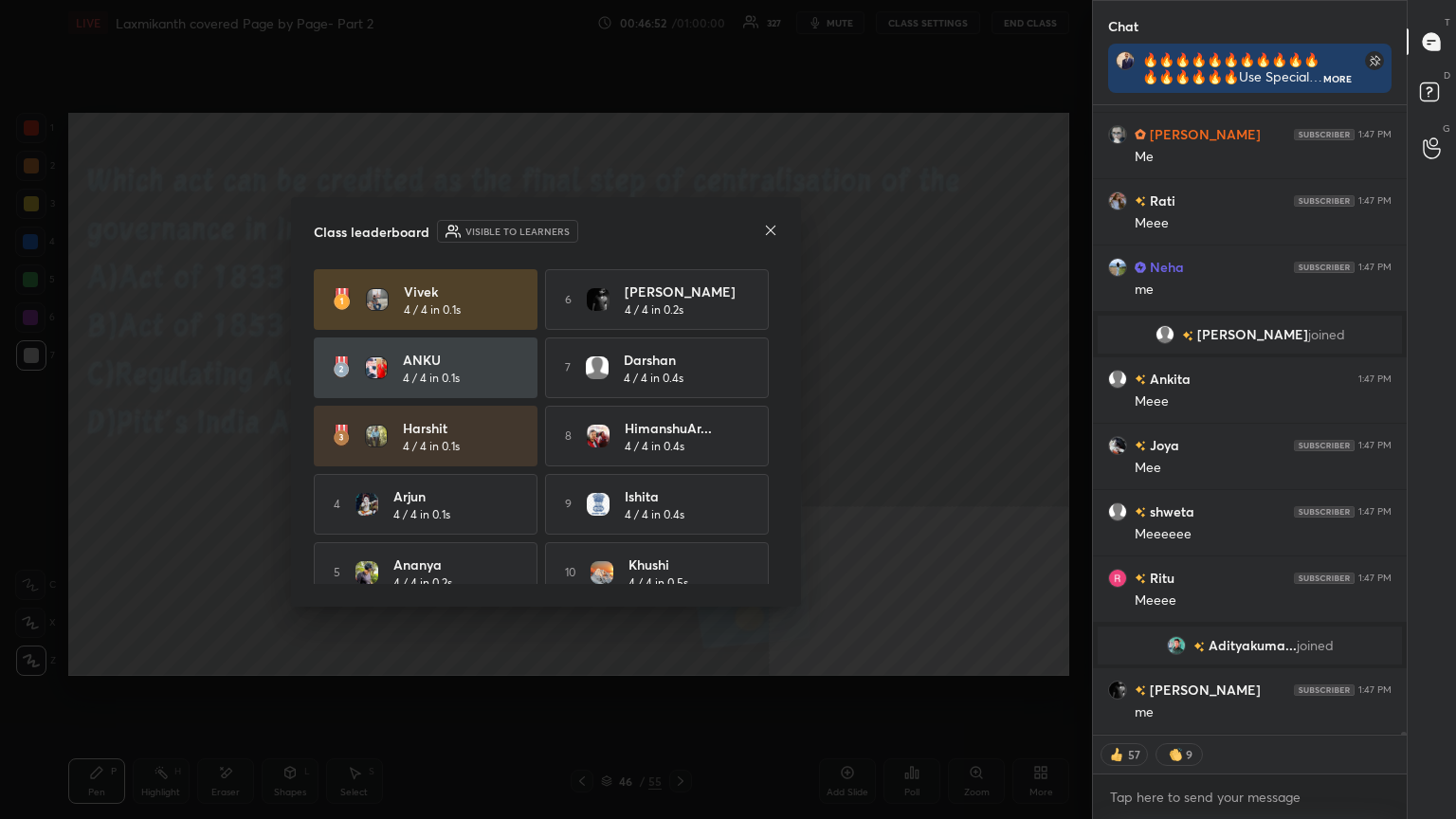 scroll, scrollTop: 154615, scrollLeft: 0, axis: vertical 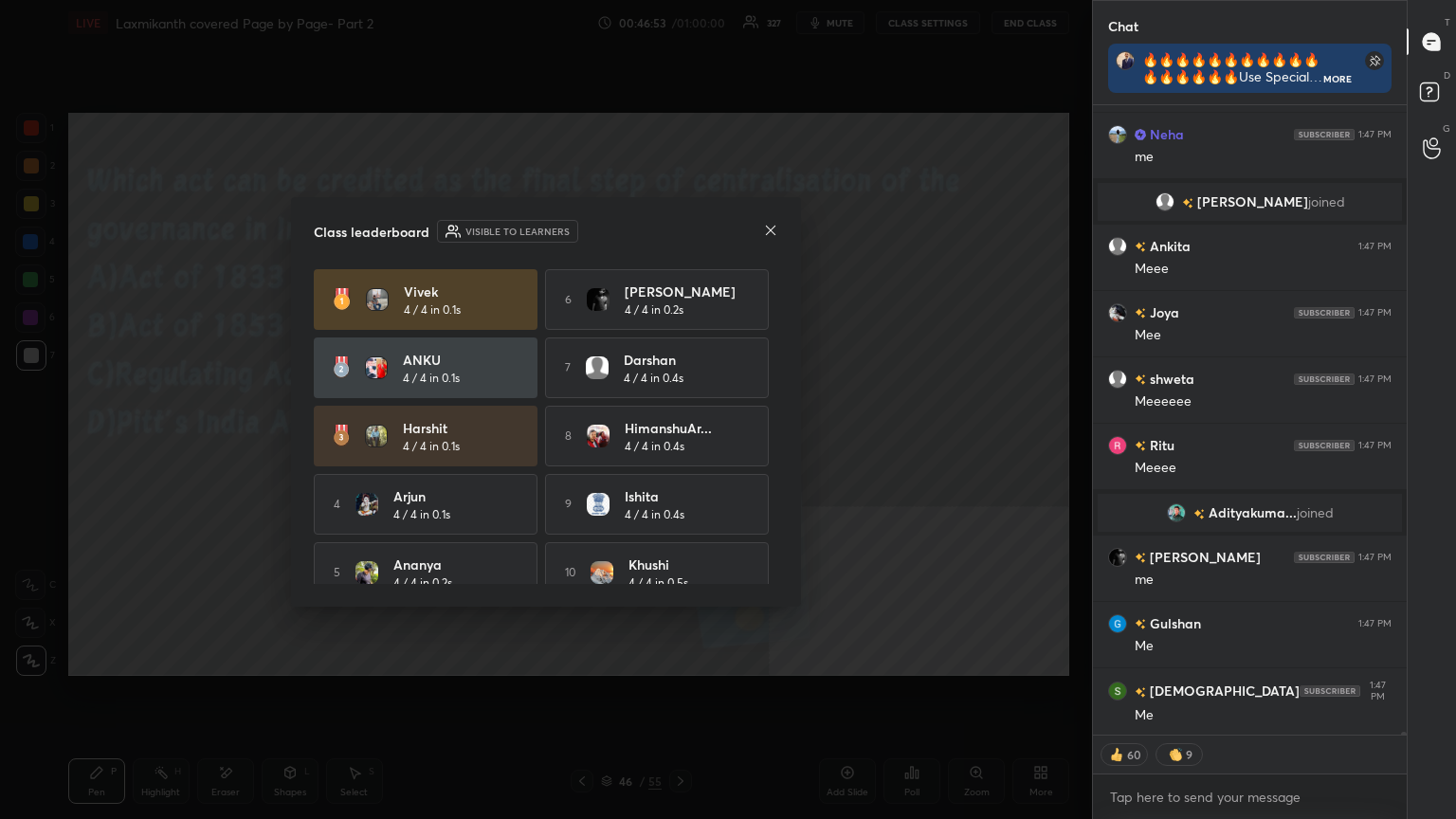 click 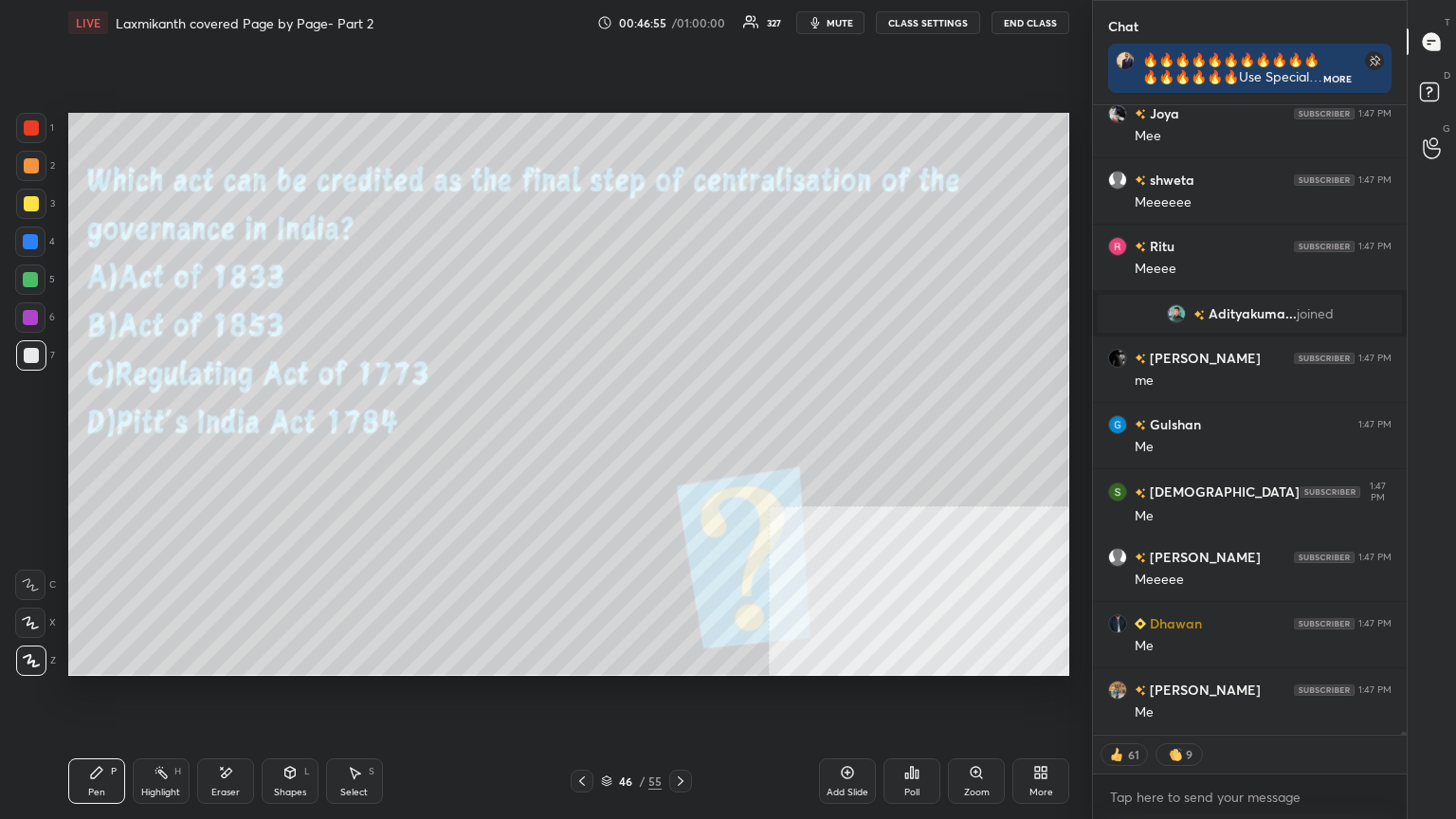 scroll, scrollTop: 155191, scrollLeft: 0, axis: vertical 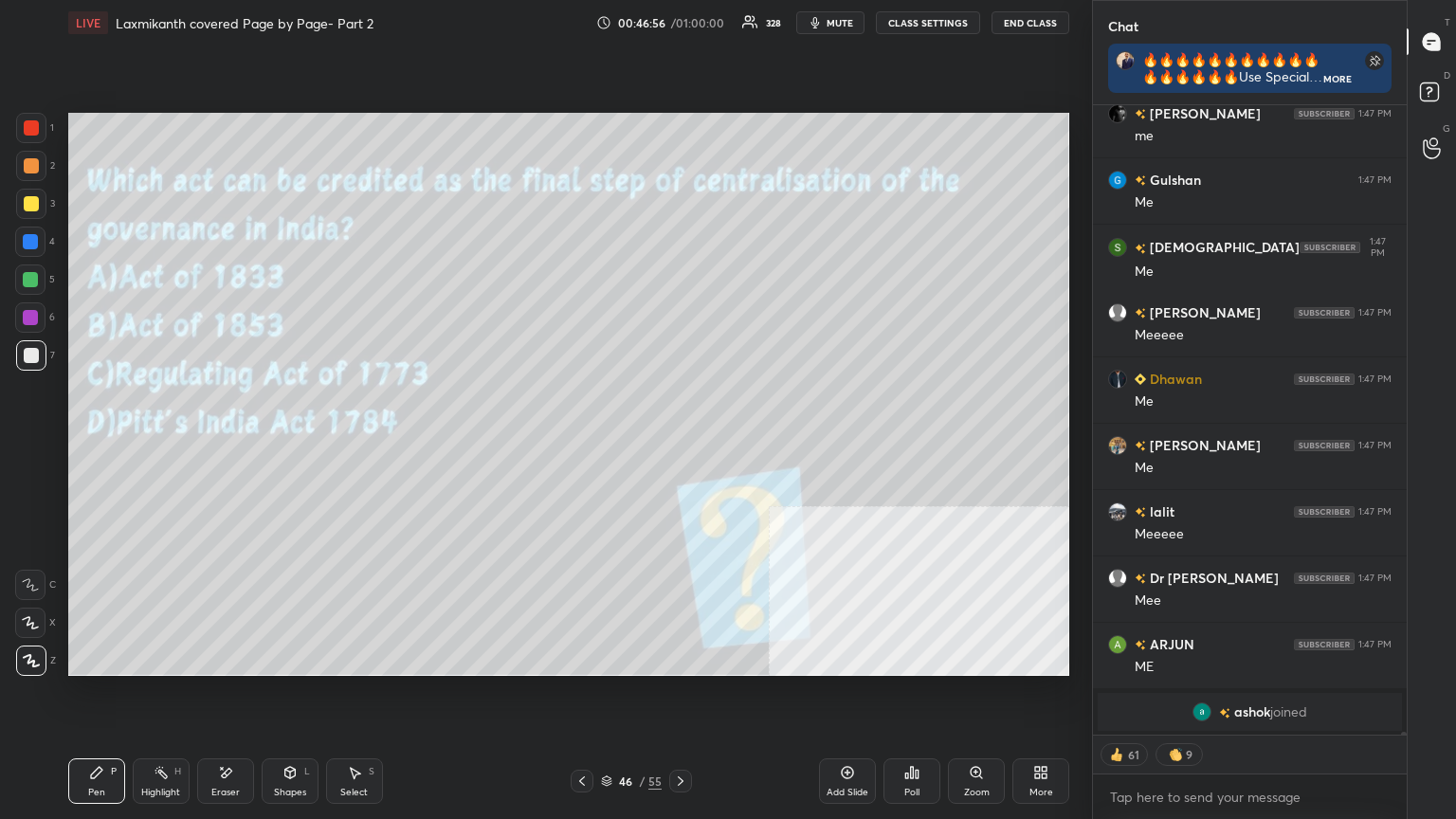 click 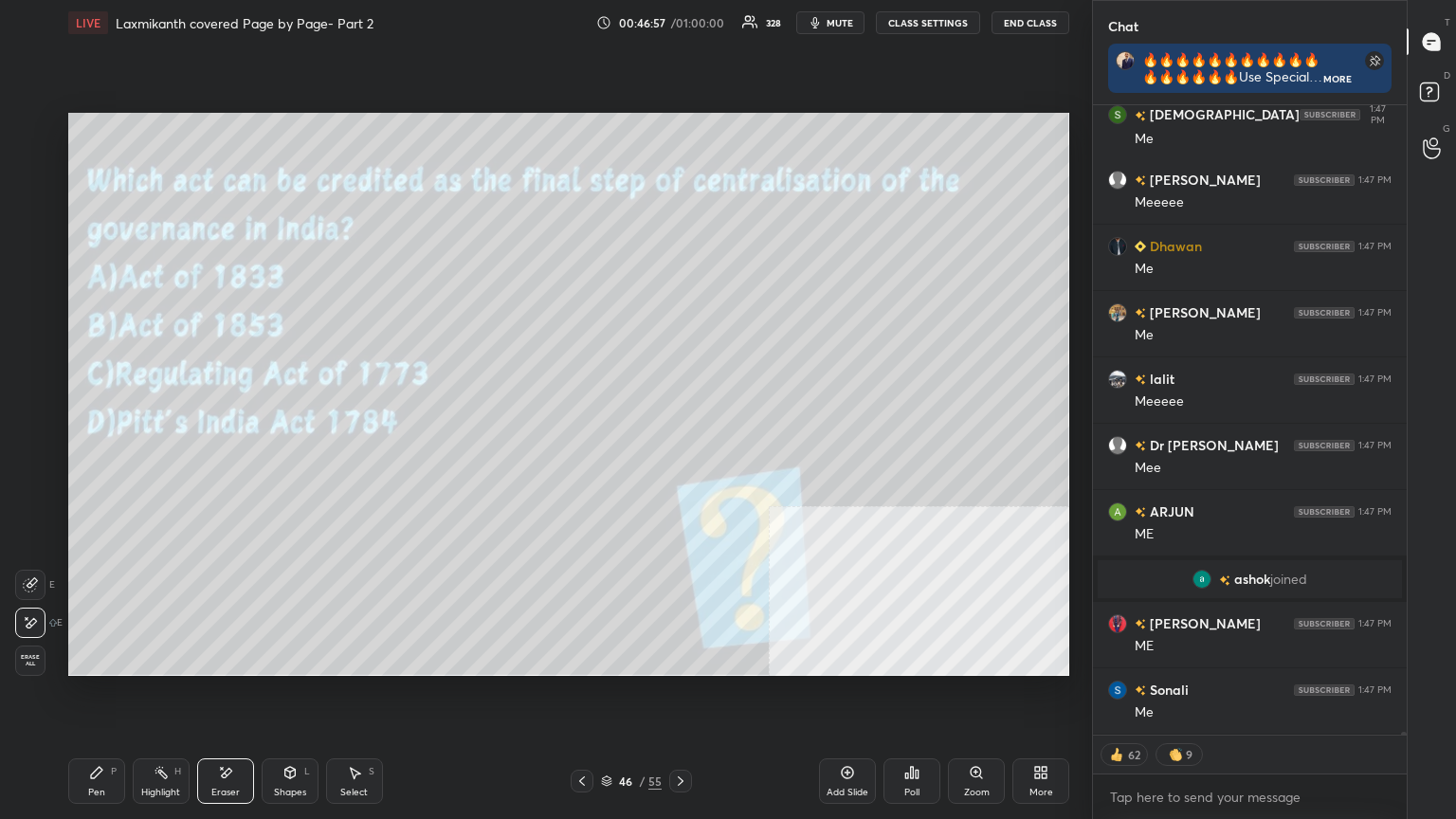 type on "x" 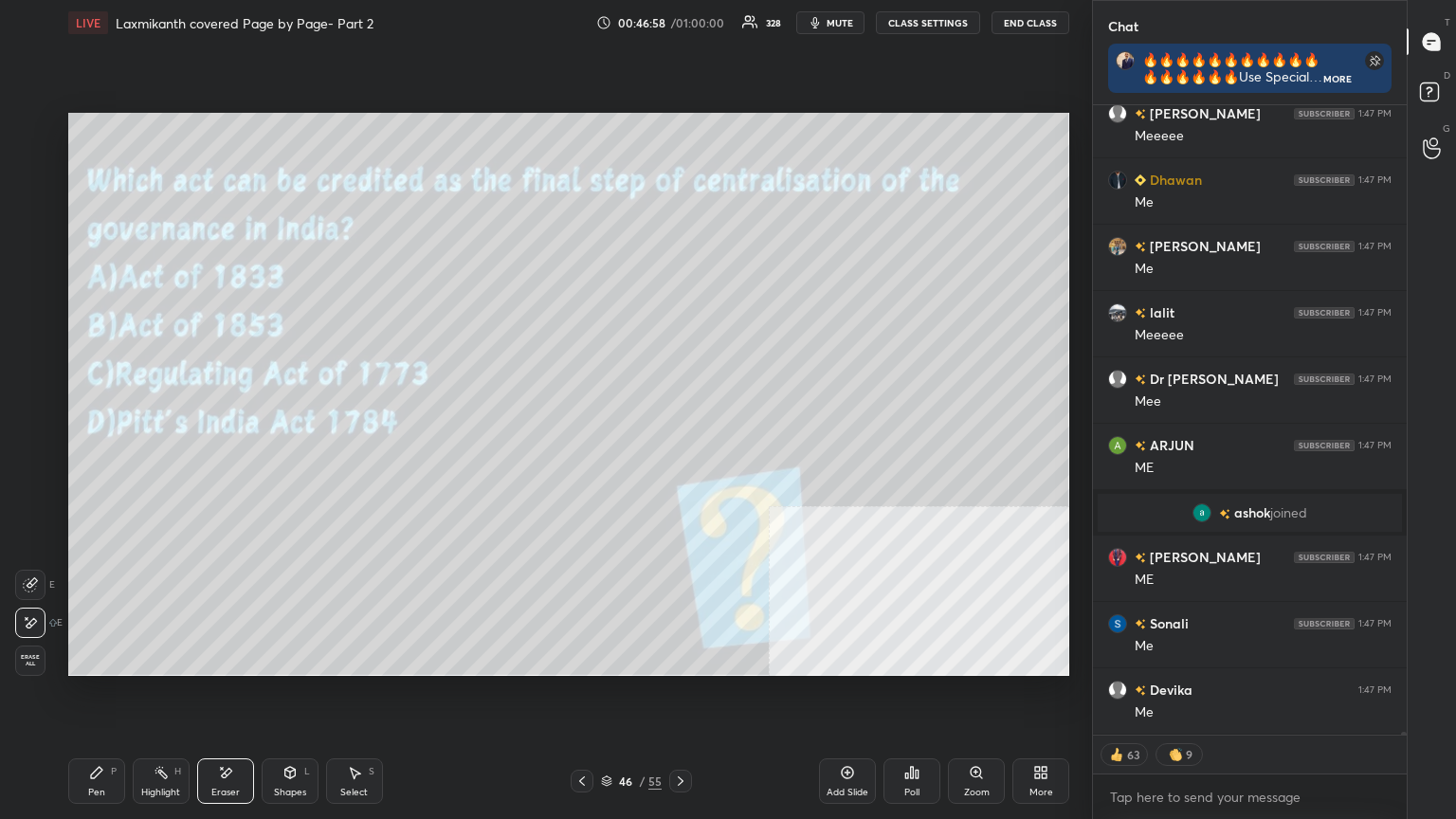click on "Erase all" at bounding box center [30, 661] 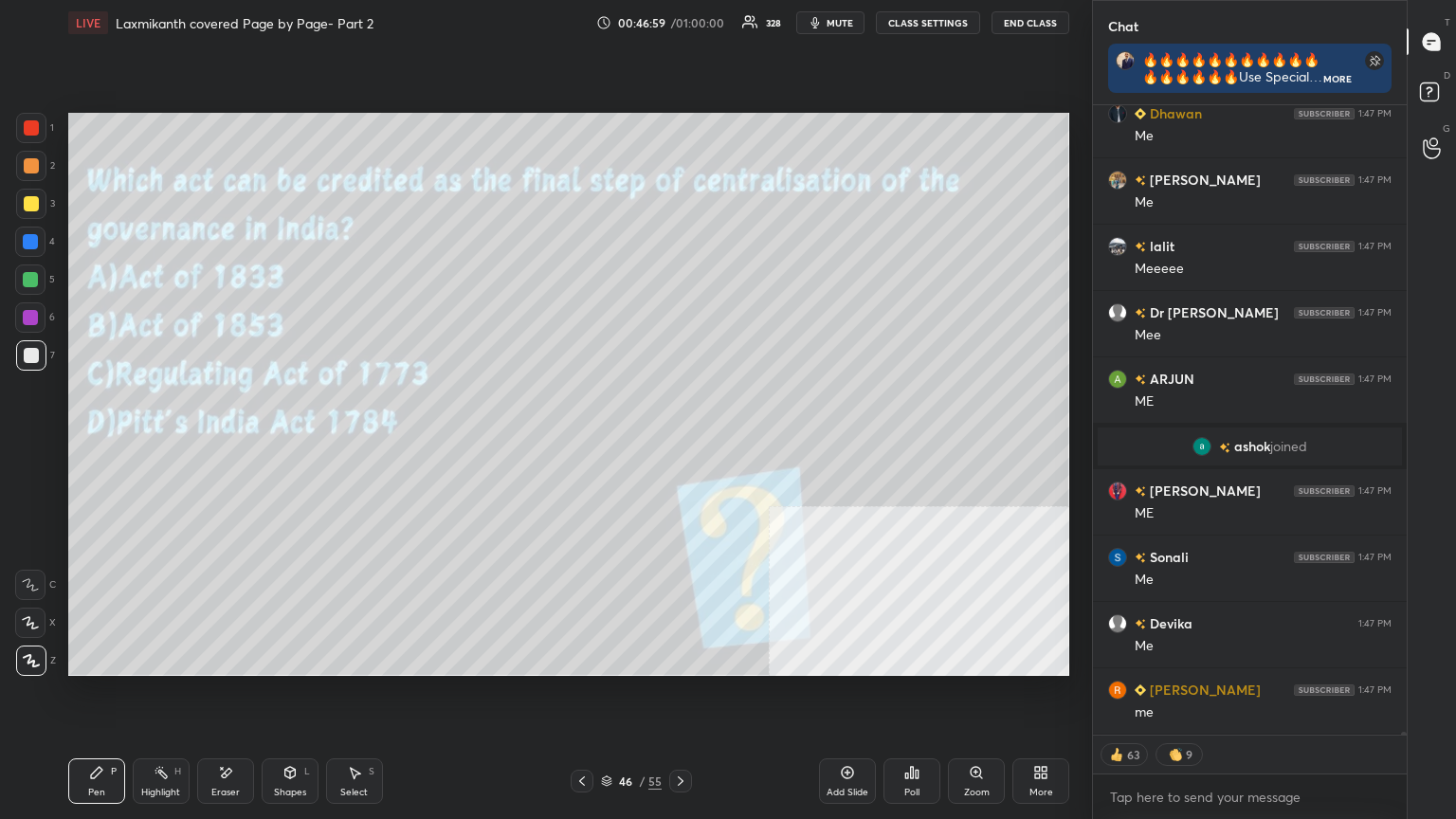 scroll, scrollTop: 155335, scrollLeft: 0, axis: vertical 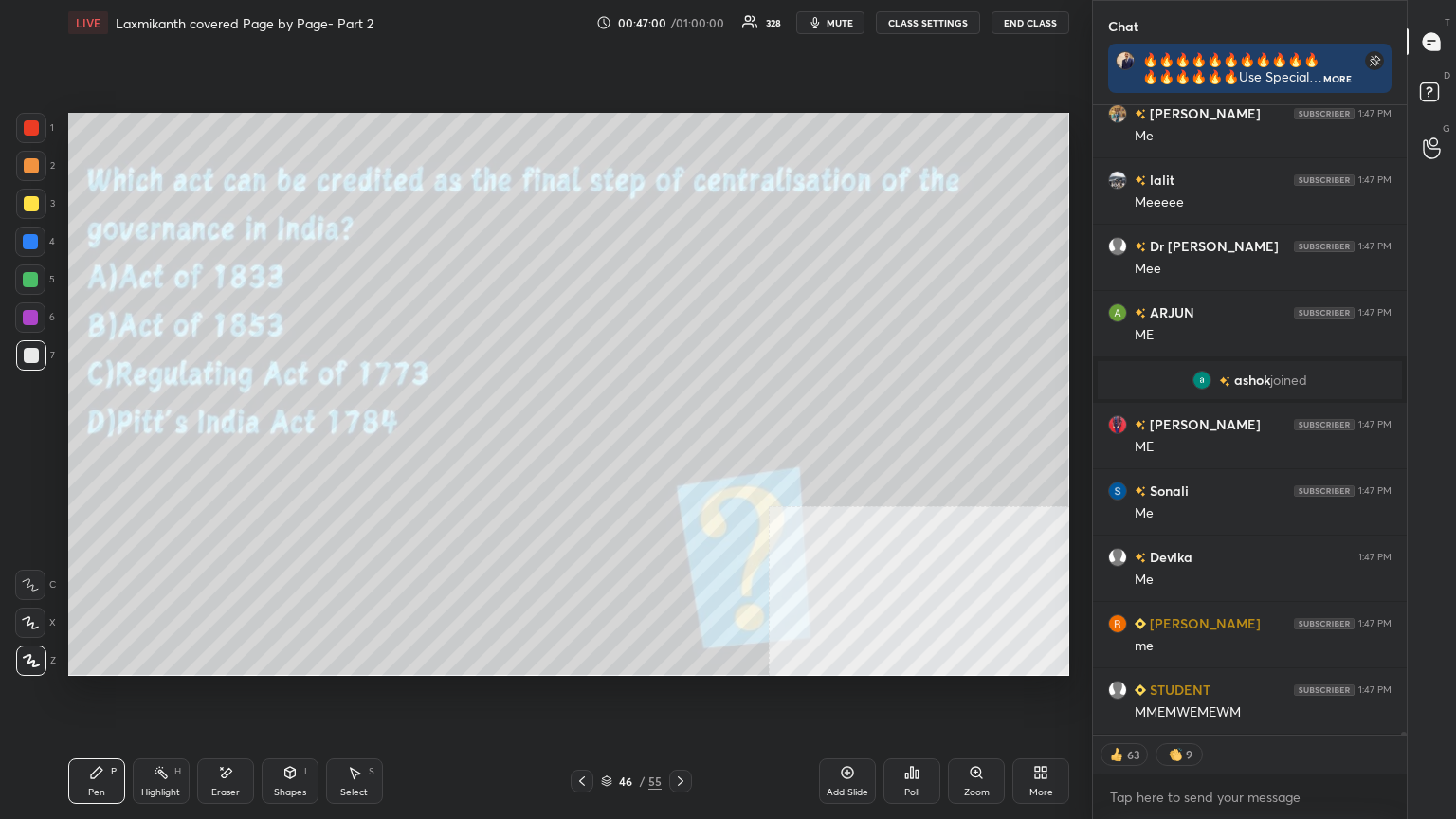 click on "CLASS SETTINGS" at bounding box center (928, 23) 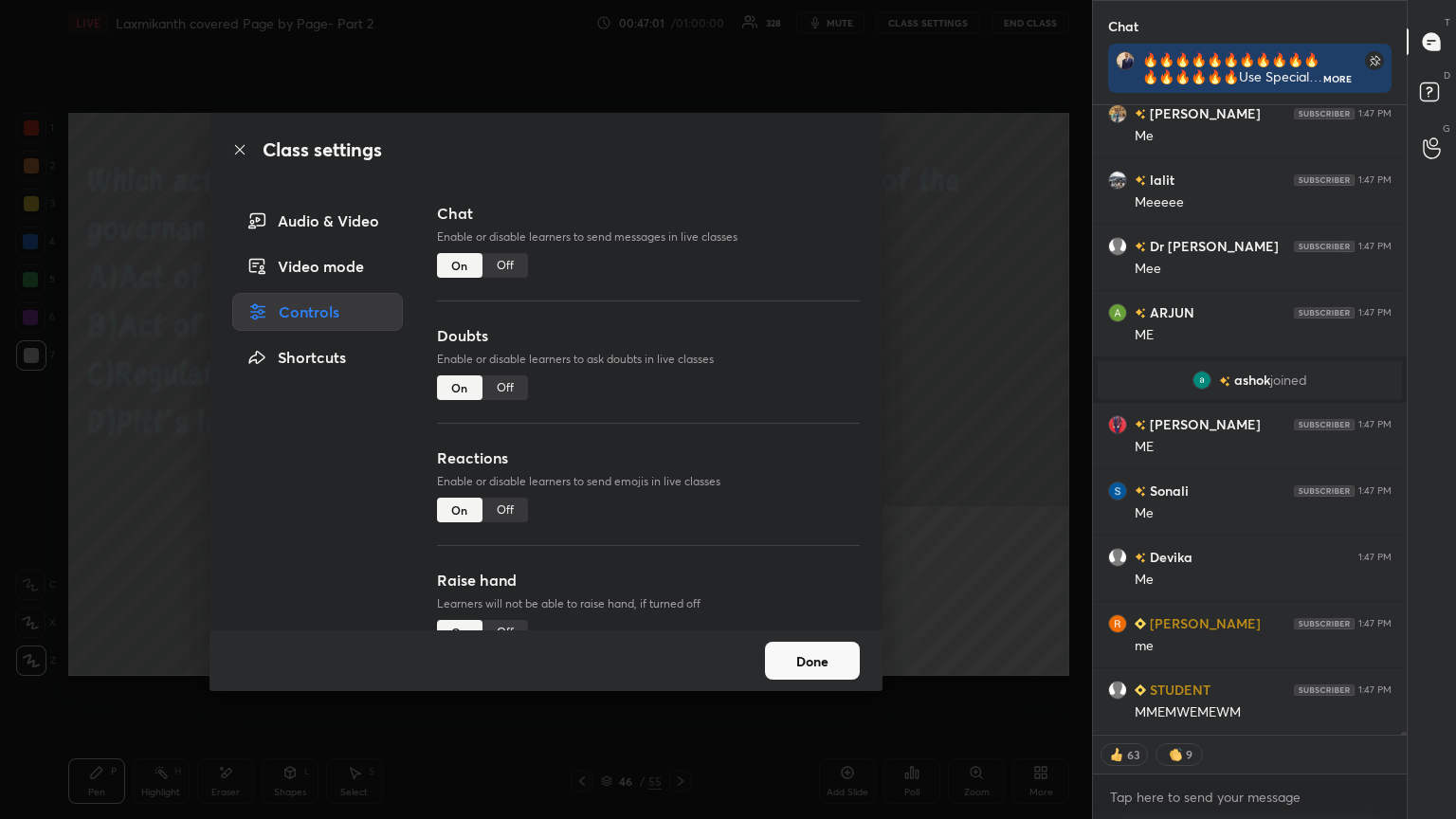 scroll, scrollTop: 155401, scrollLeft: 0, axis: vertical 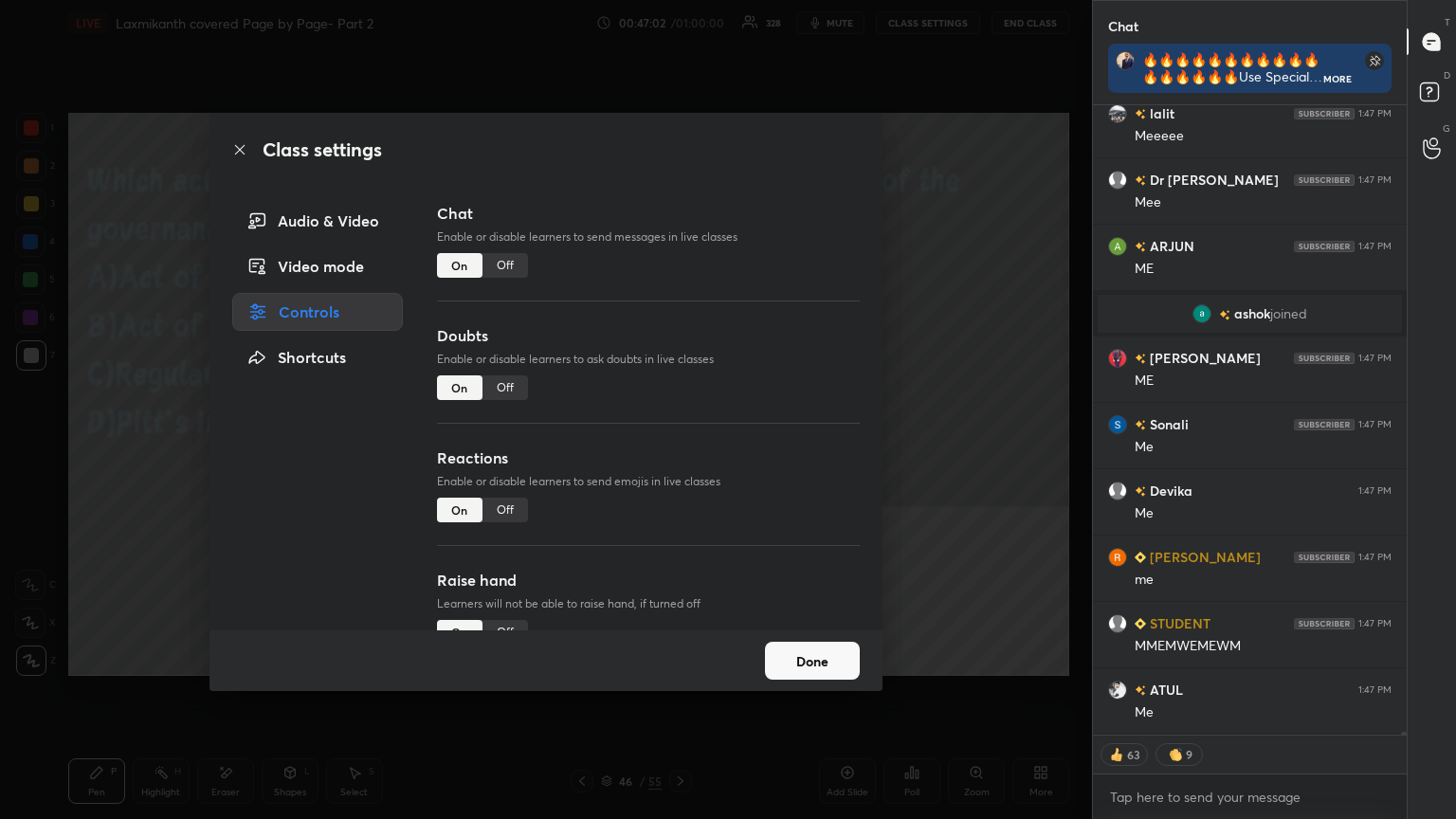 click on "Off" at bounding box center [505, 265] 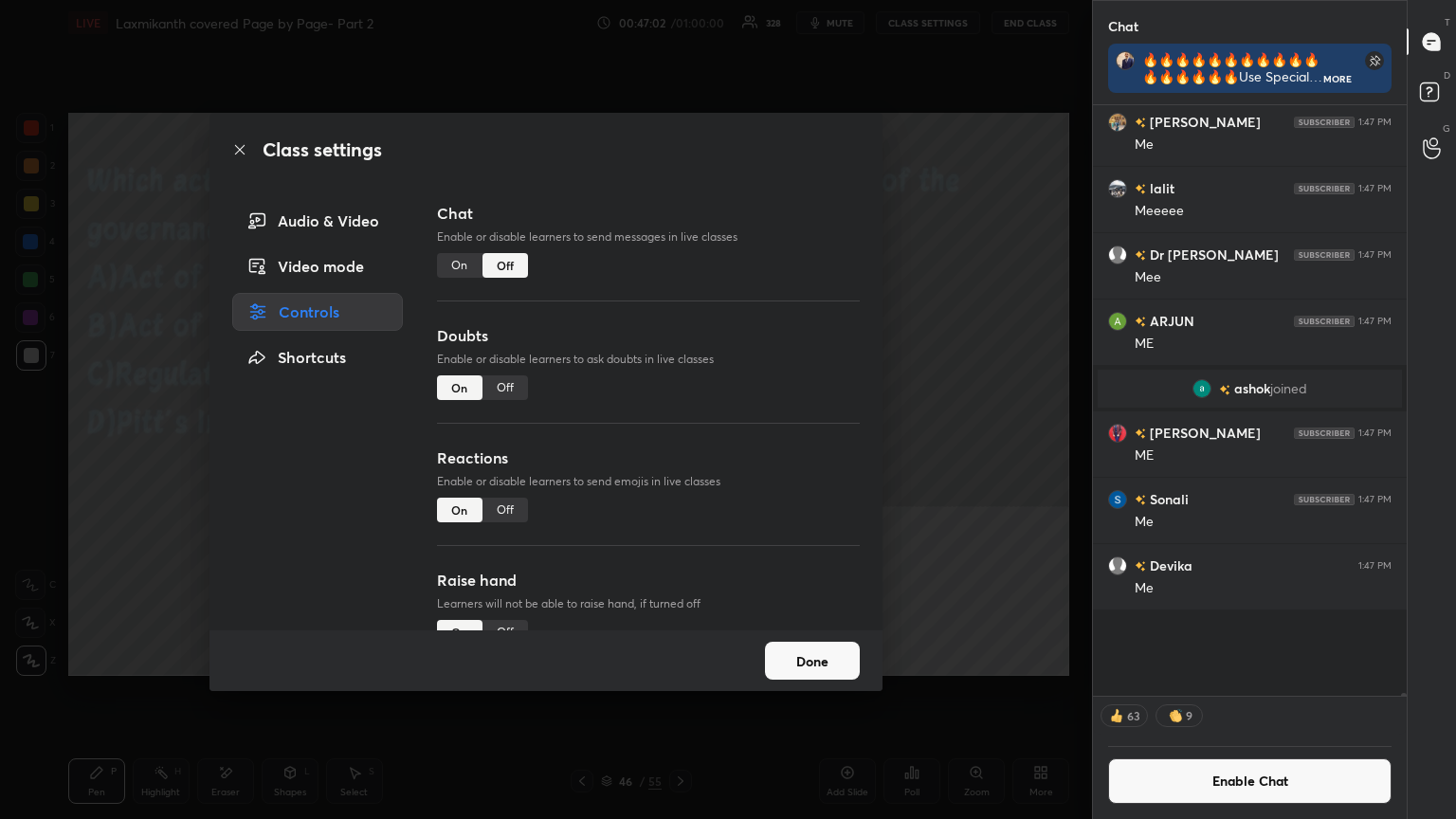 scroll, scrollTop: 155085, scrollLeft: 0, axis: vertical 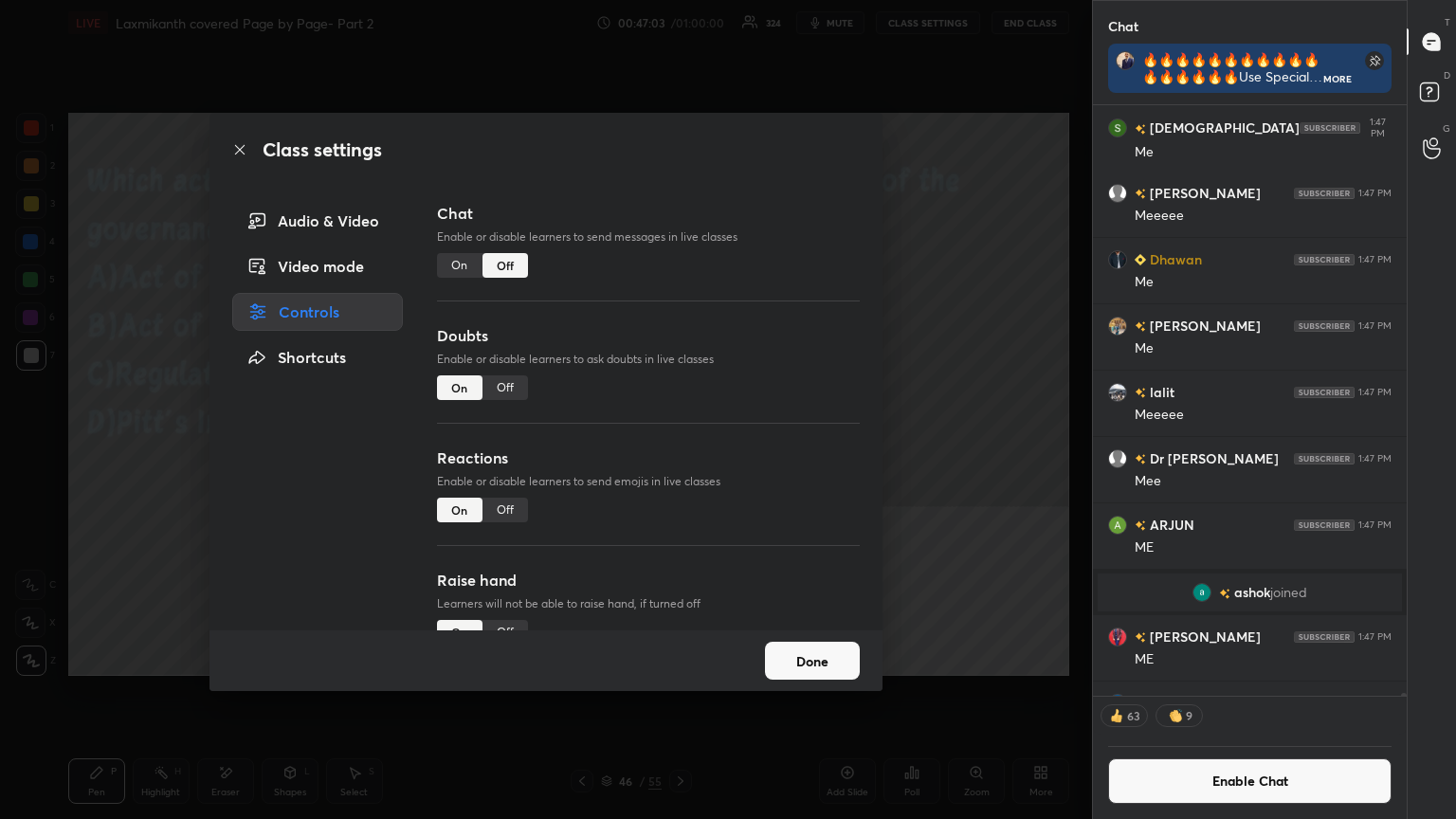 click 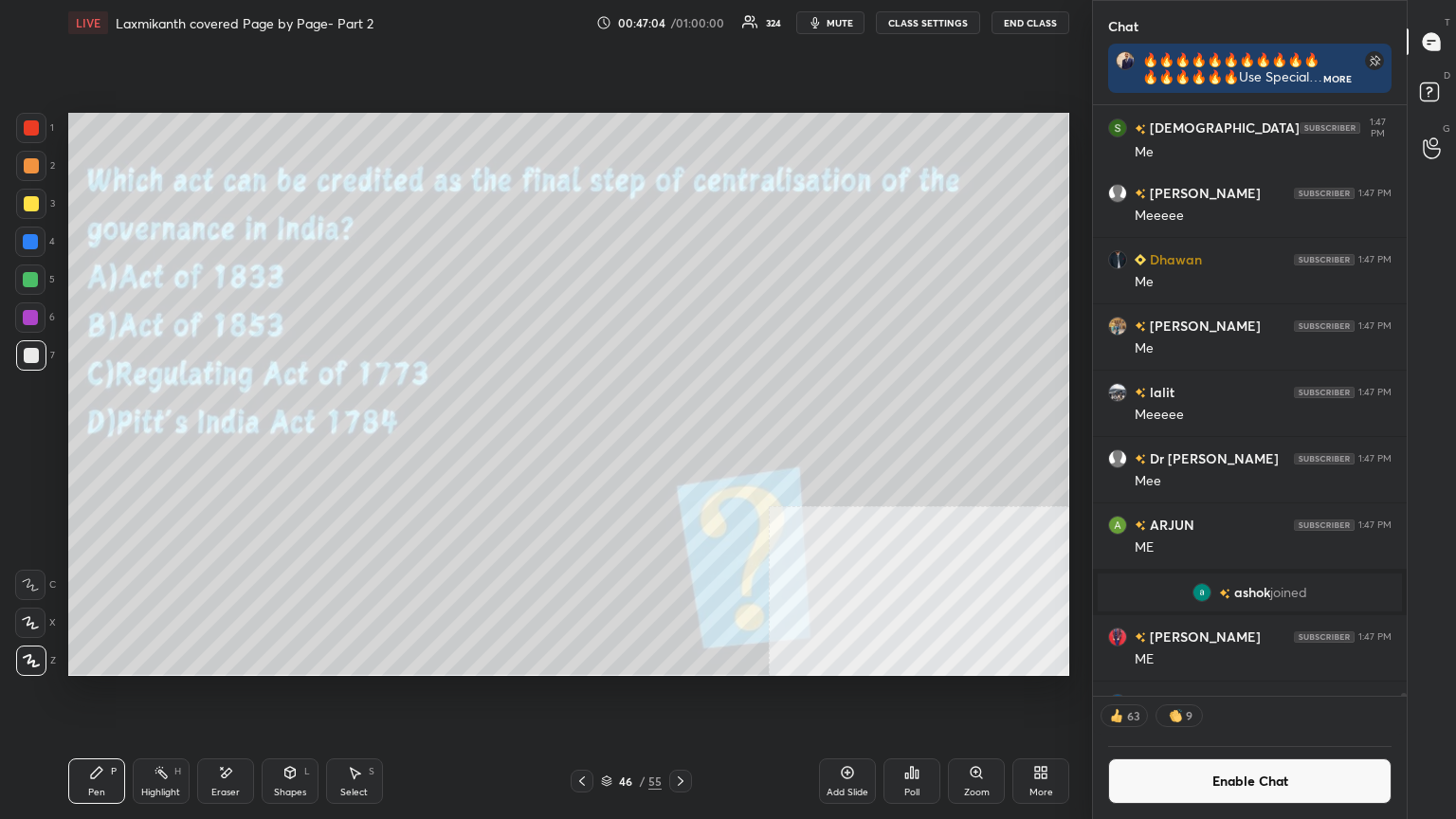 click at bounding box center [31, 128] 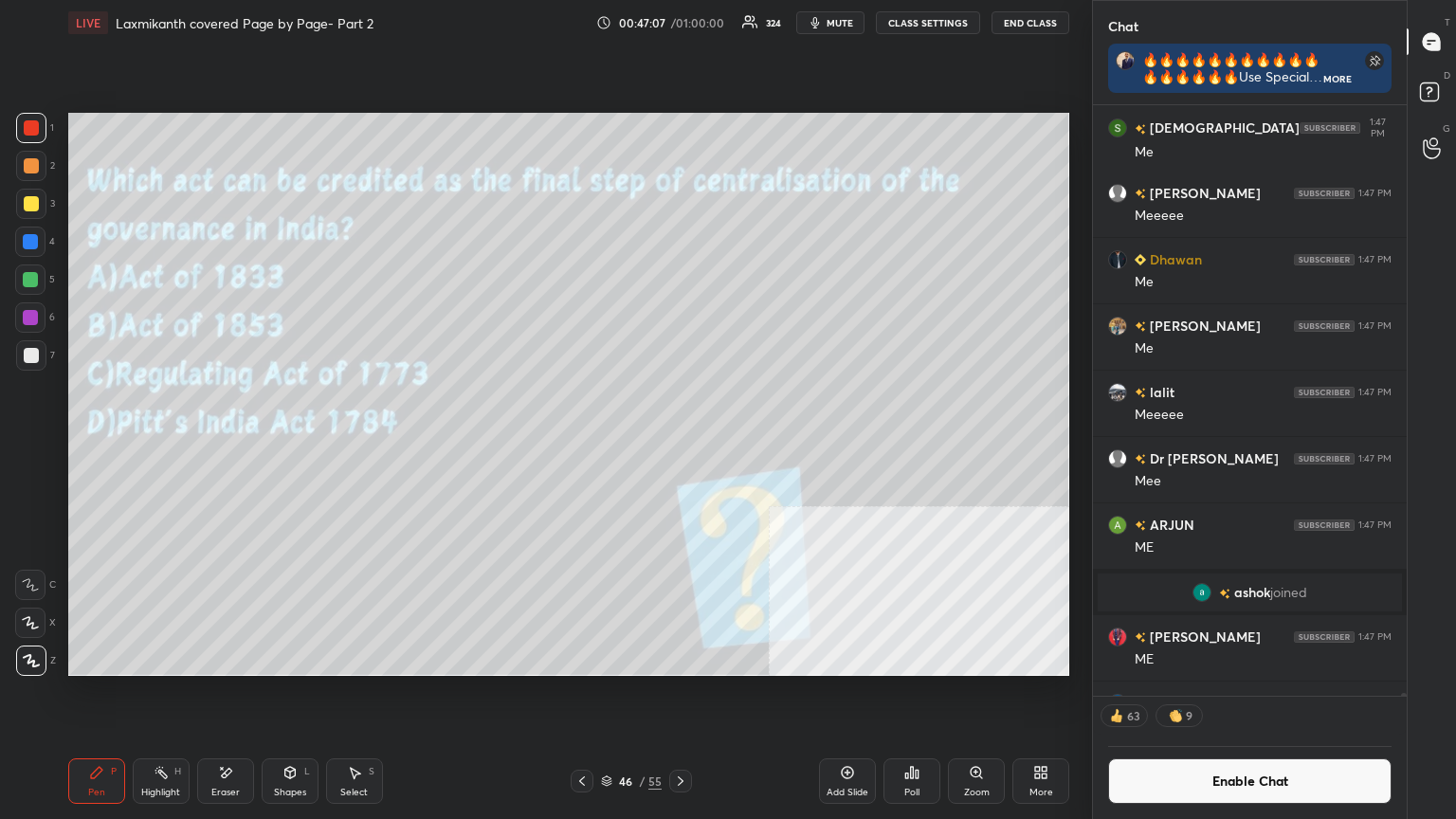 scroll, scrollTop: 6, scrollLeft: 6, axis: both 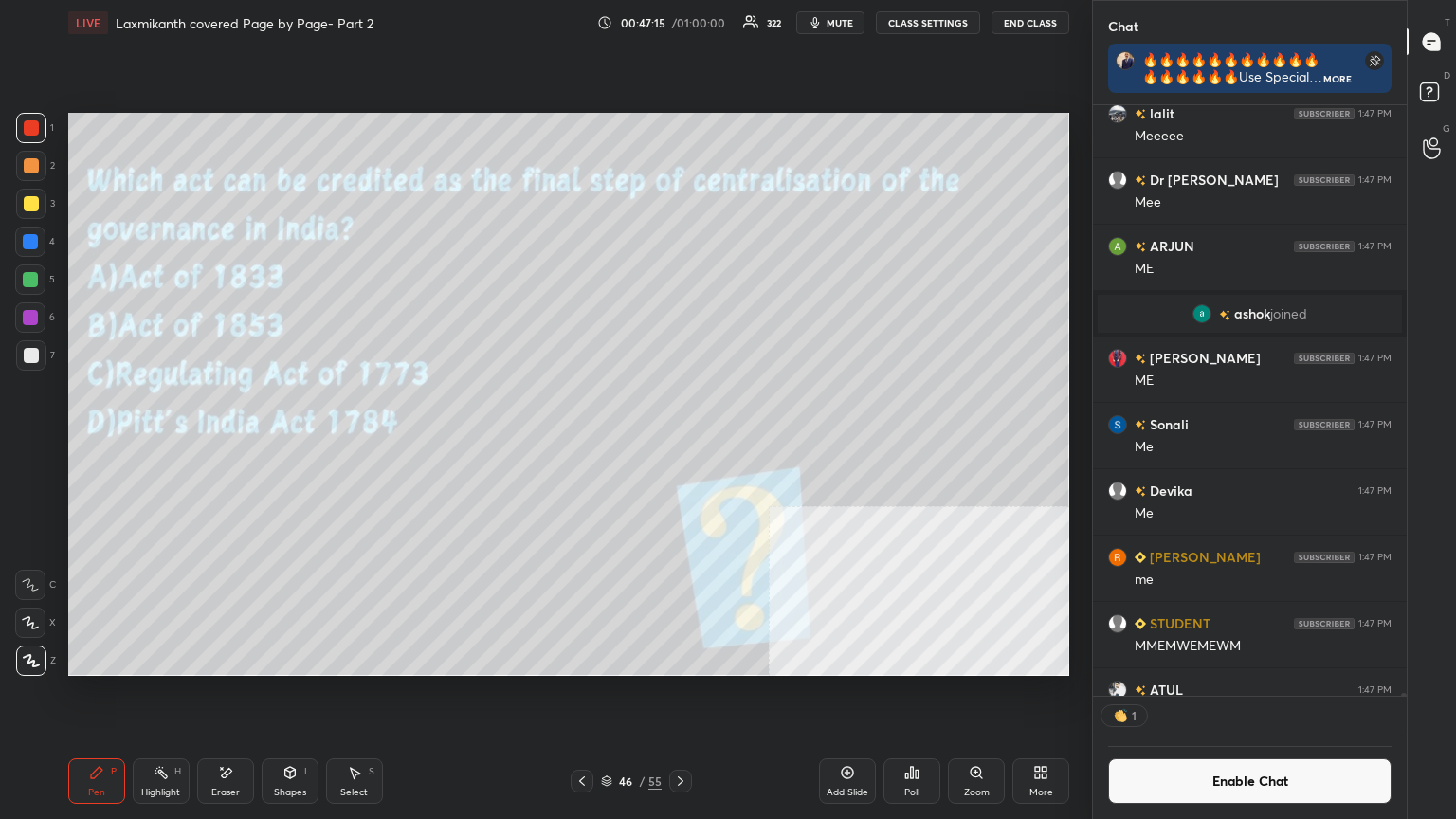 click on "Poll" at bounding box center (912, 781) 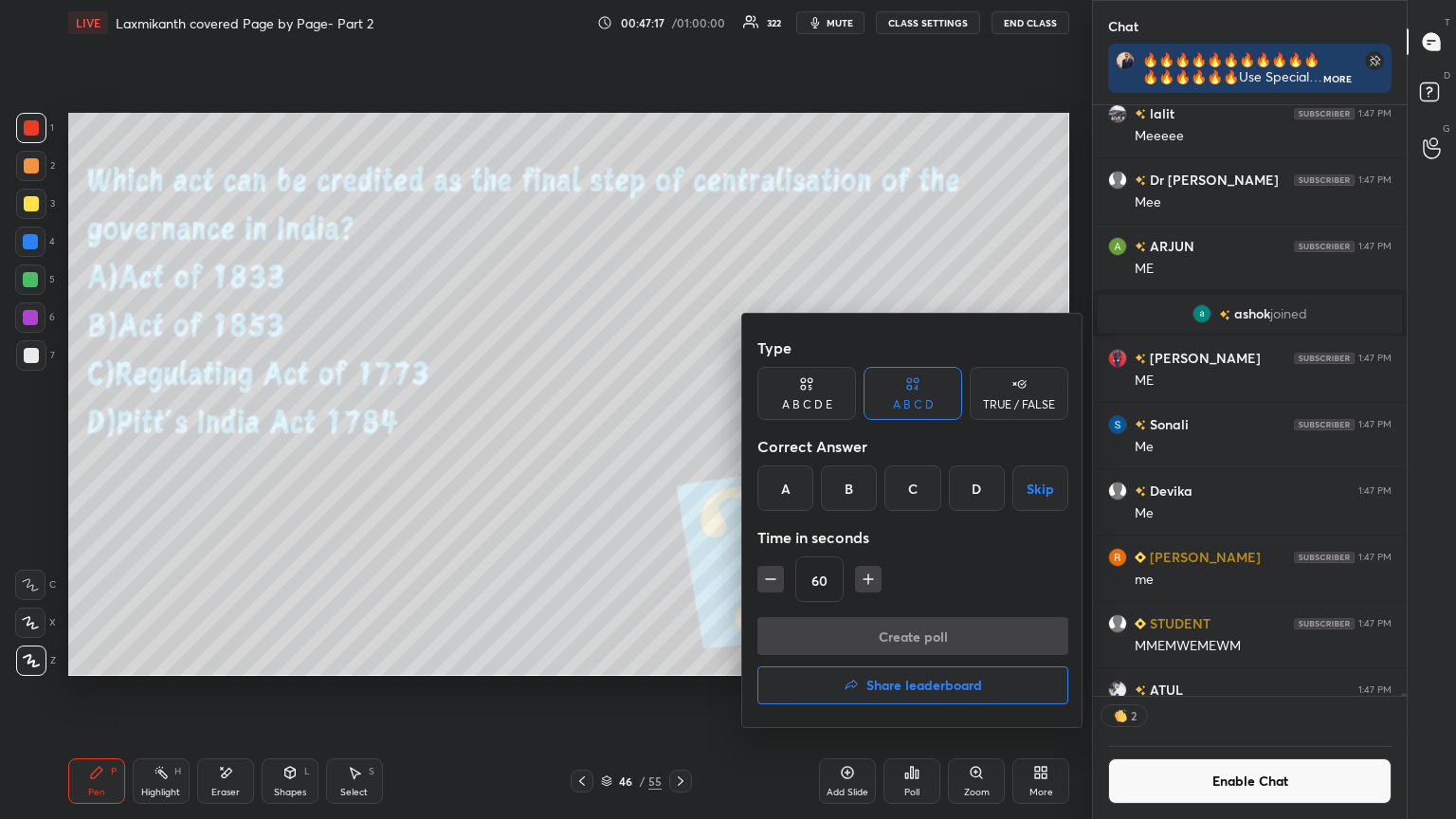 click on "A" at bounding box center (785, 488) 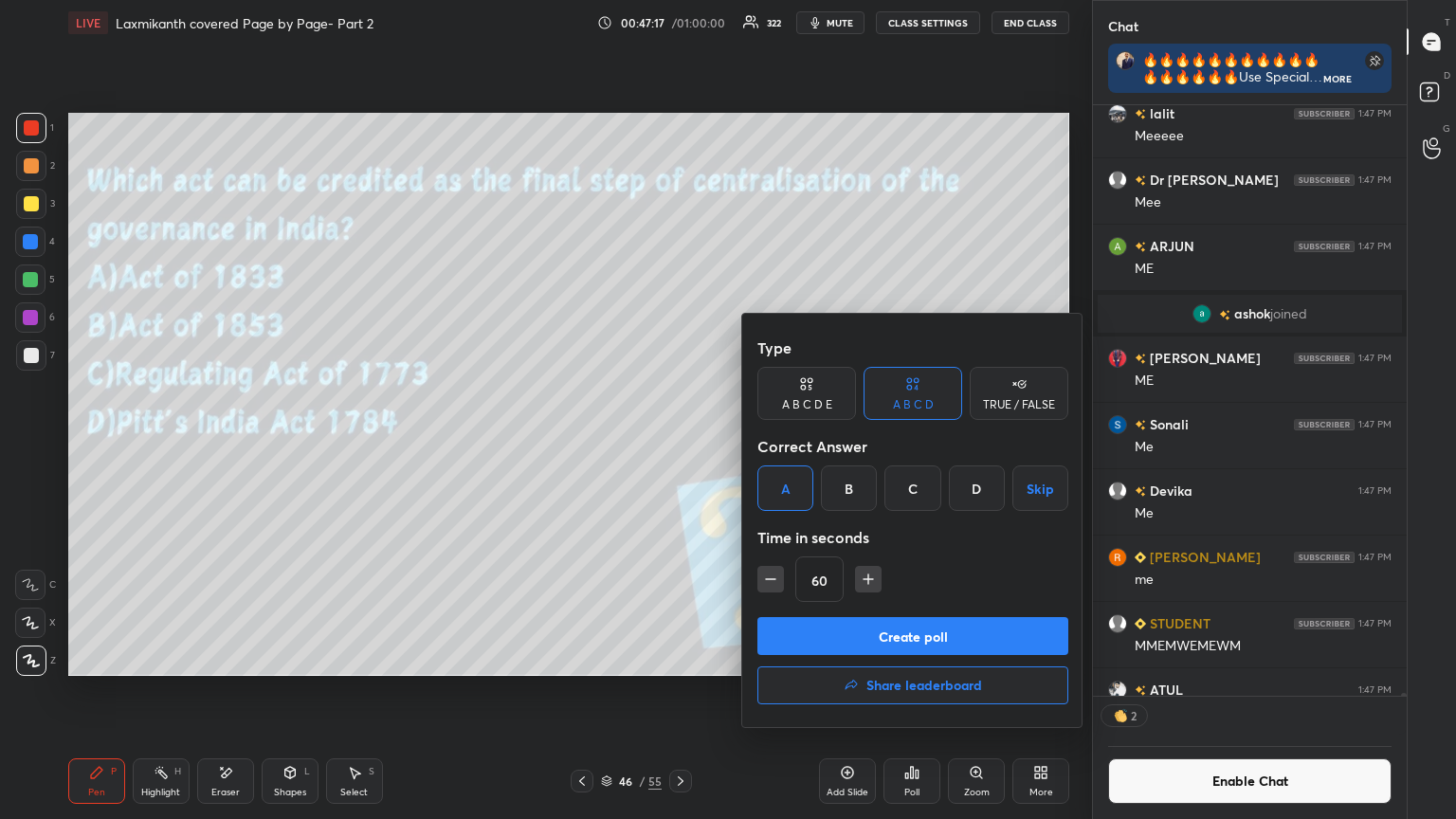 click on "Create poll" at bounding box center [913, 636] 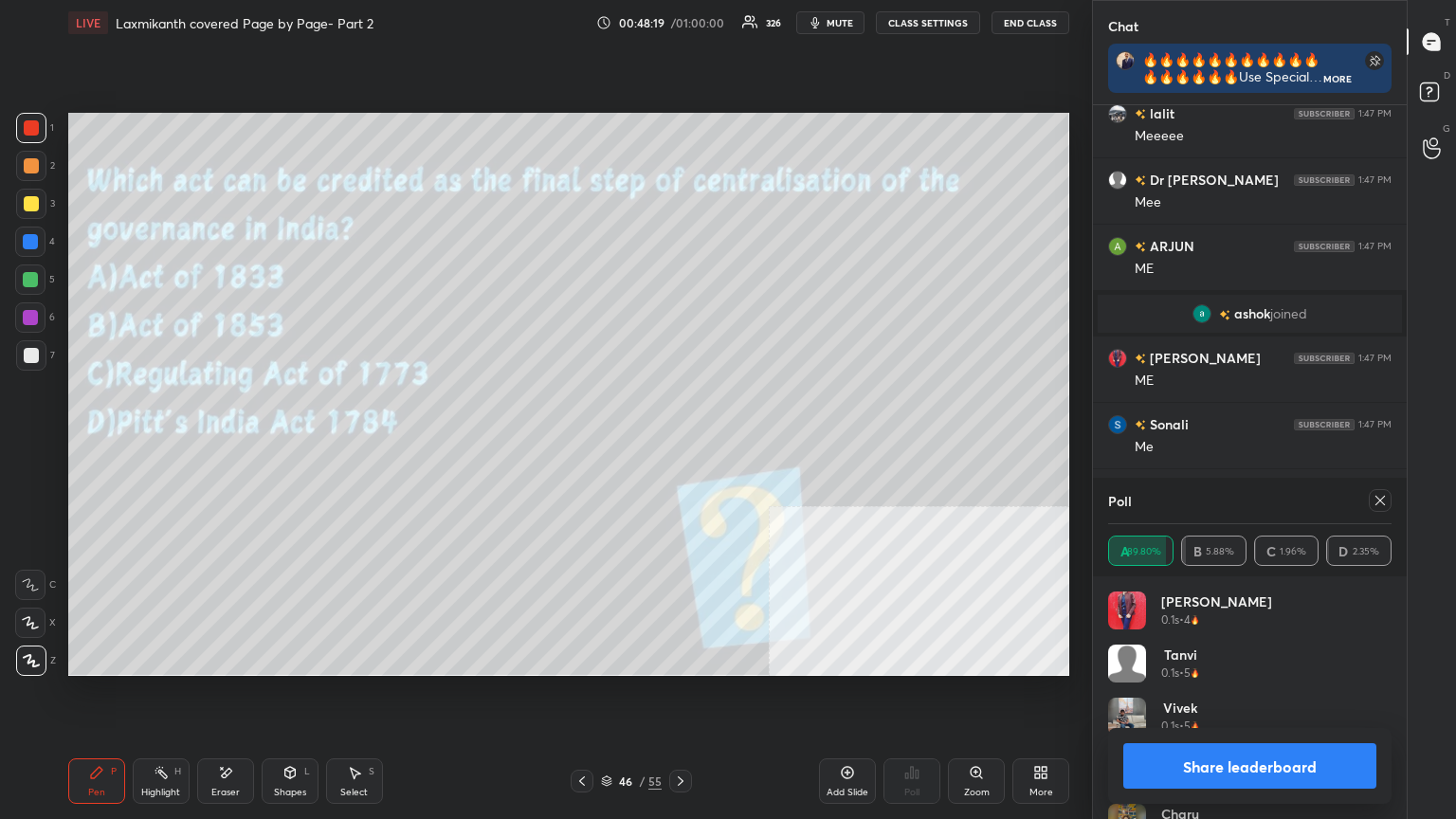 click on "Share leaderboard" at bounding box center [1249, 766] 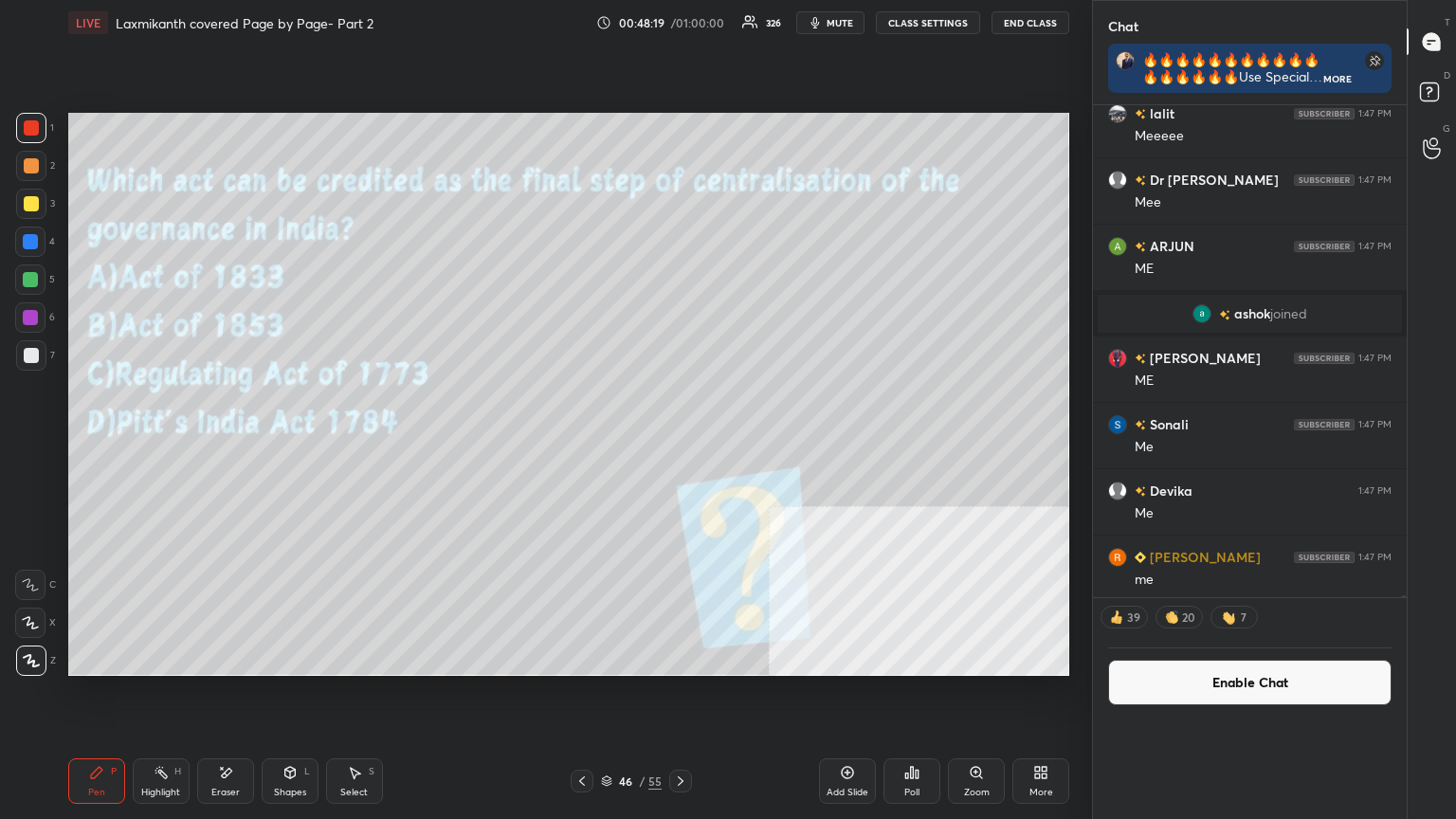 scroll, scrollTop: 5, scrollLeft: 6, axis: both 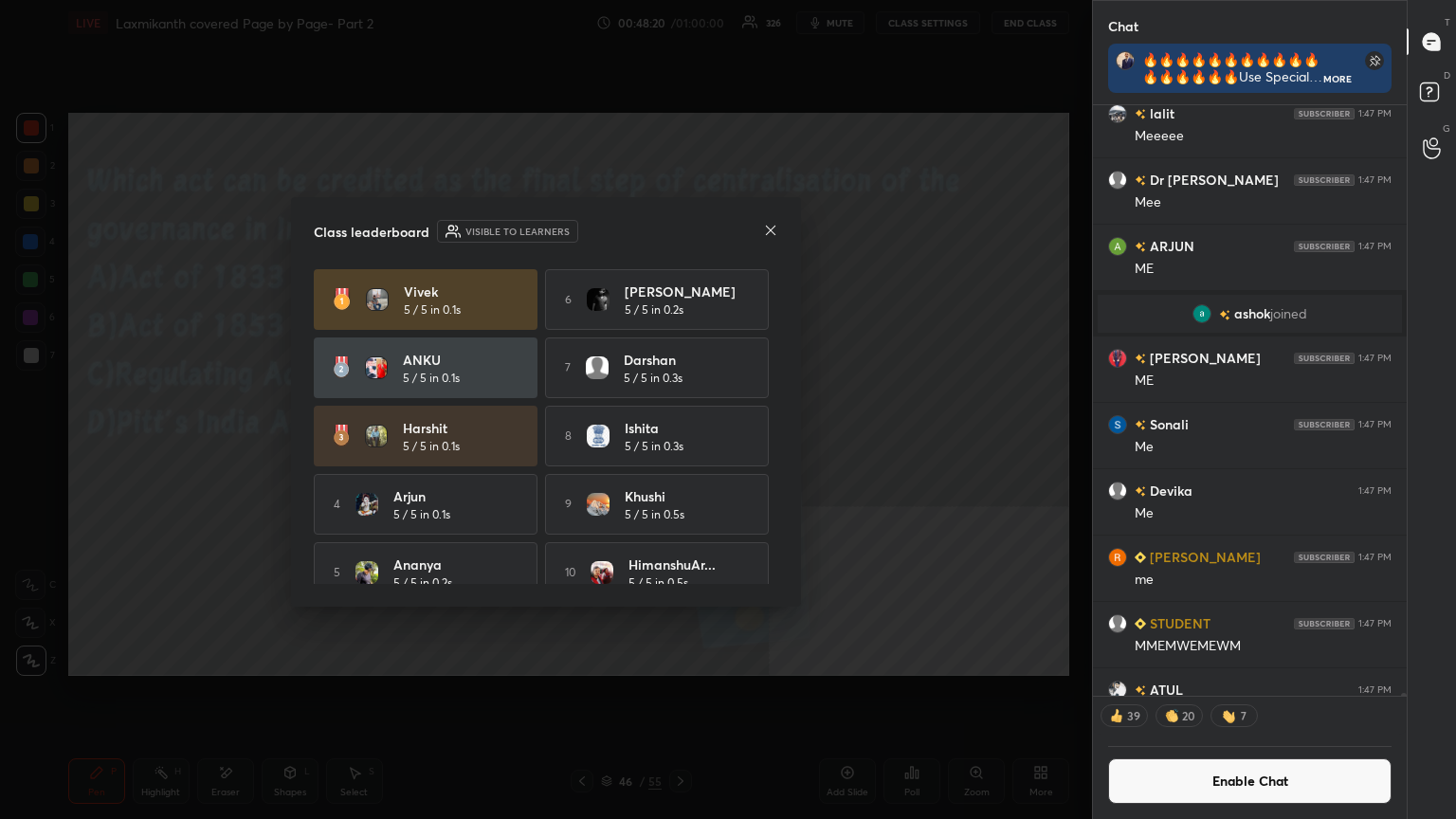 click on "Enable Chat" at bounding box center [1249, 781] 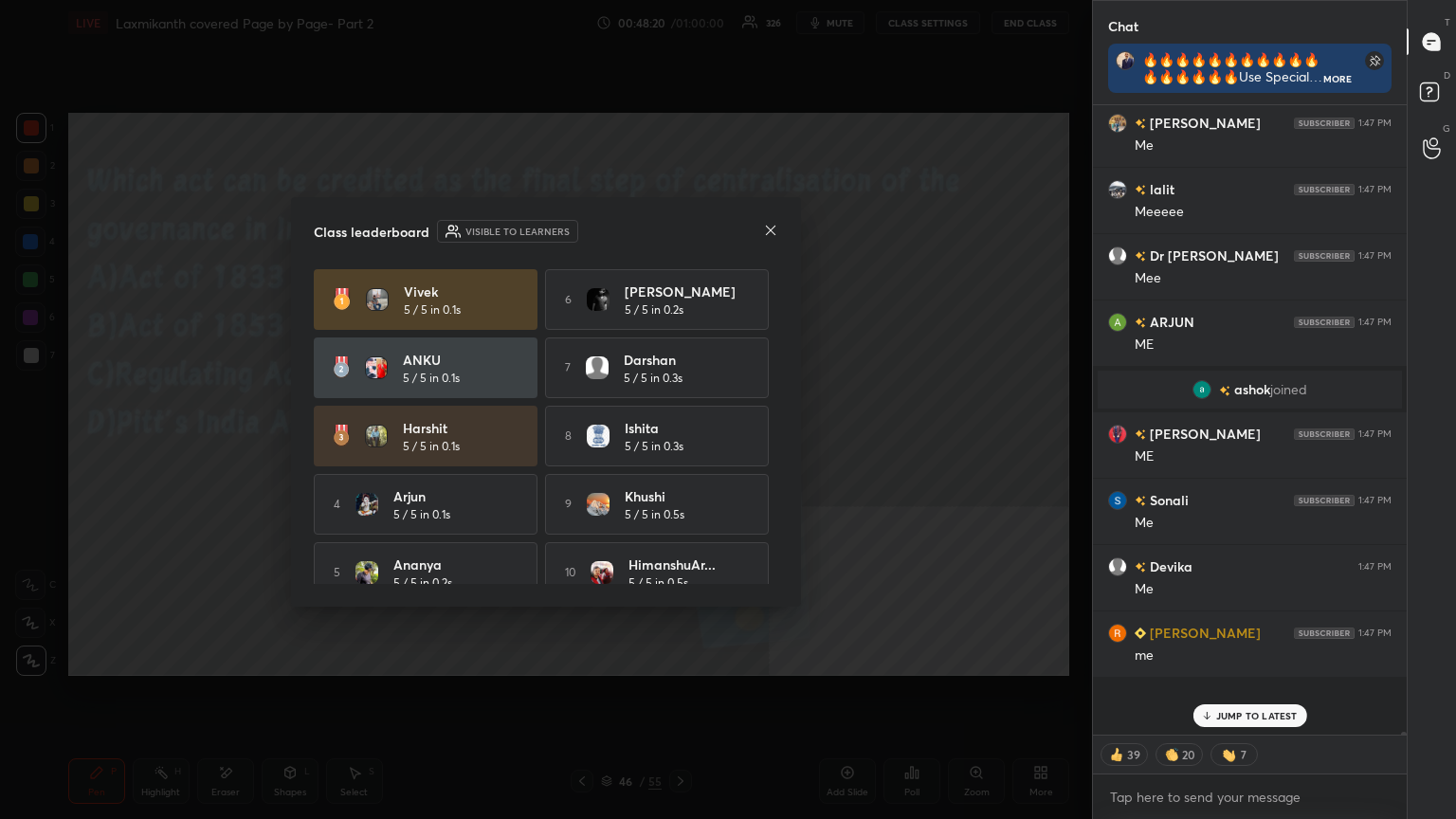 scroll, scrollTop: 155121, scrollLeft: 0, axis: vertical 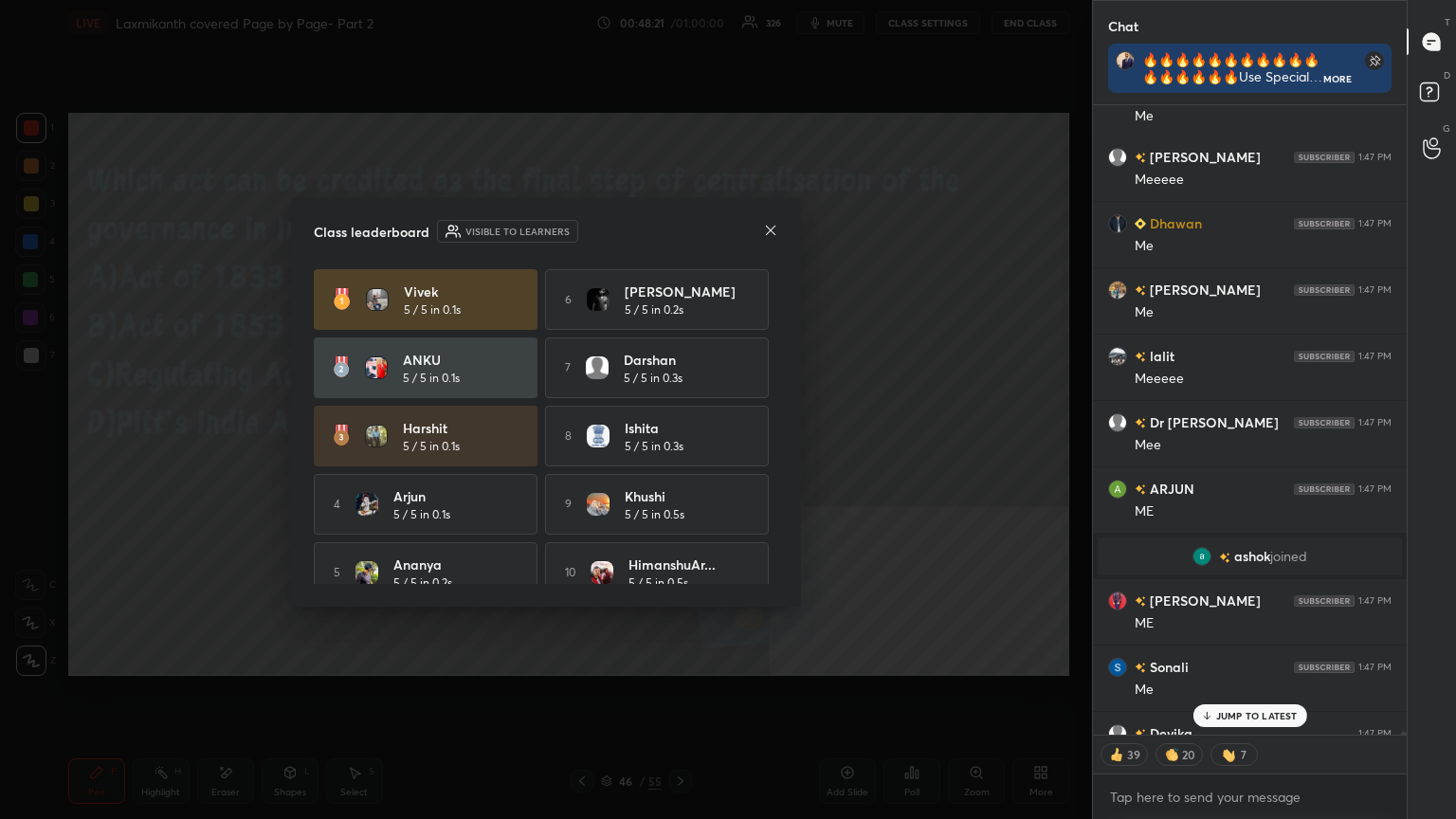 click on "JUMP TO LATEST" at bounding box center [1257, 716] 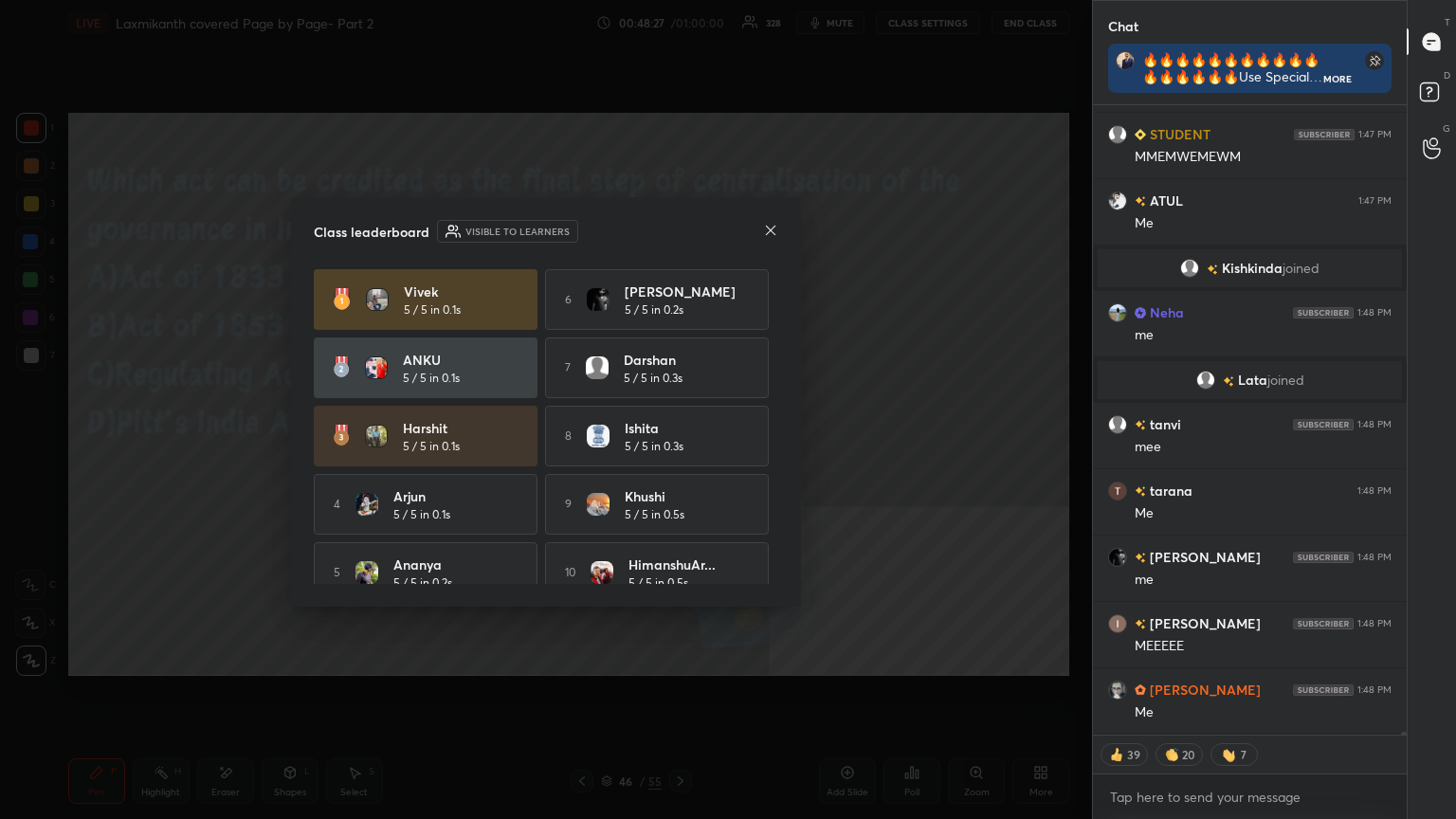 scroll, scrollTop: 155883, scrollLeft: 0, axis: vertical 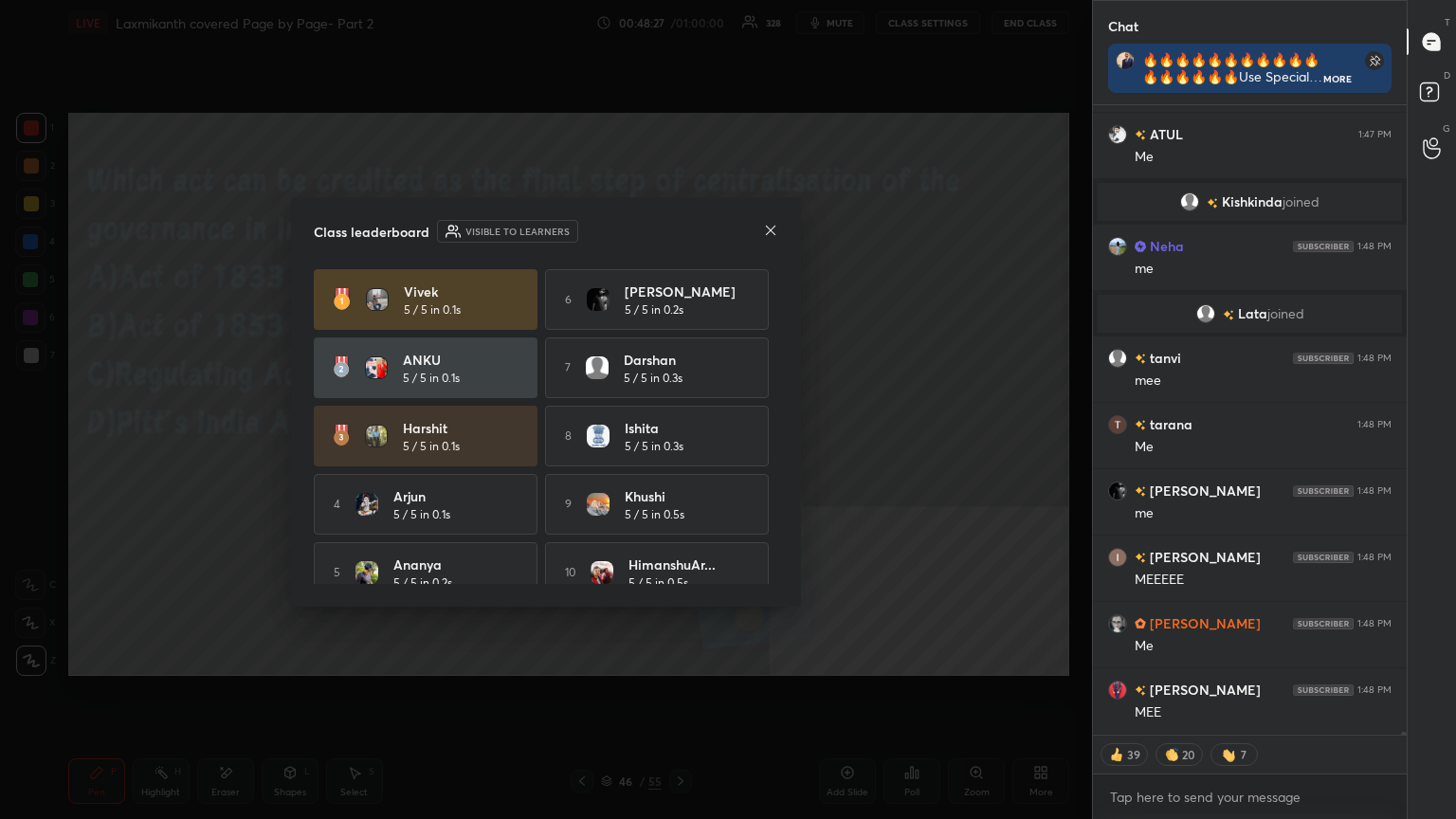 type on "x" 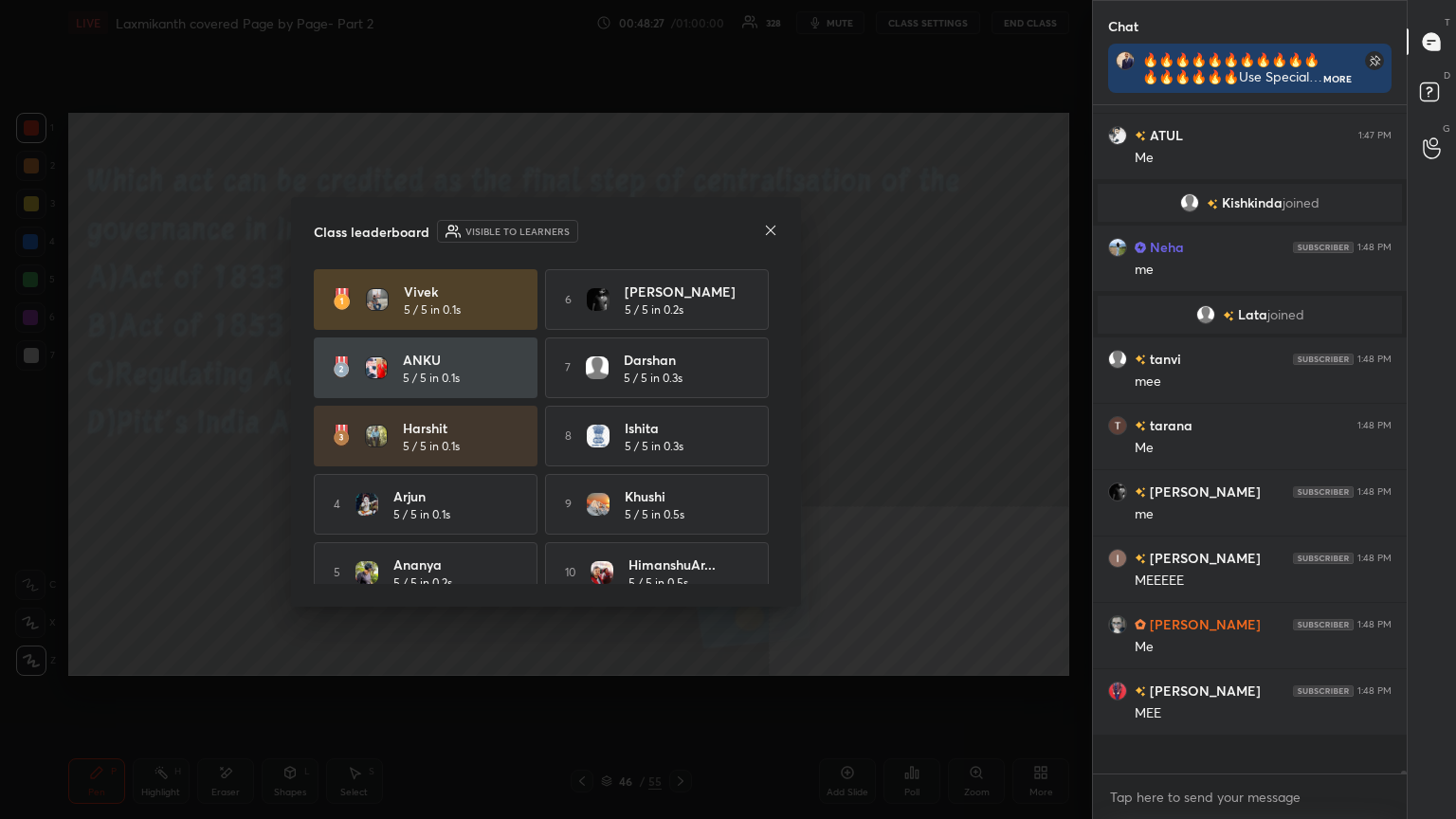 scroll, scrollTop: 6, scrollLeft: 6, axis: both 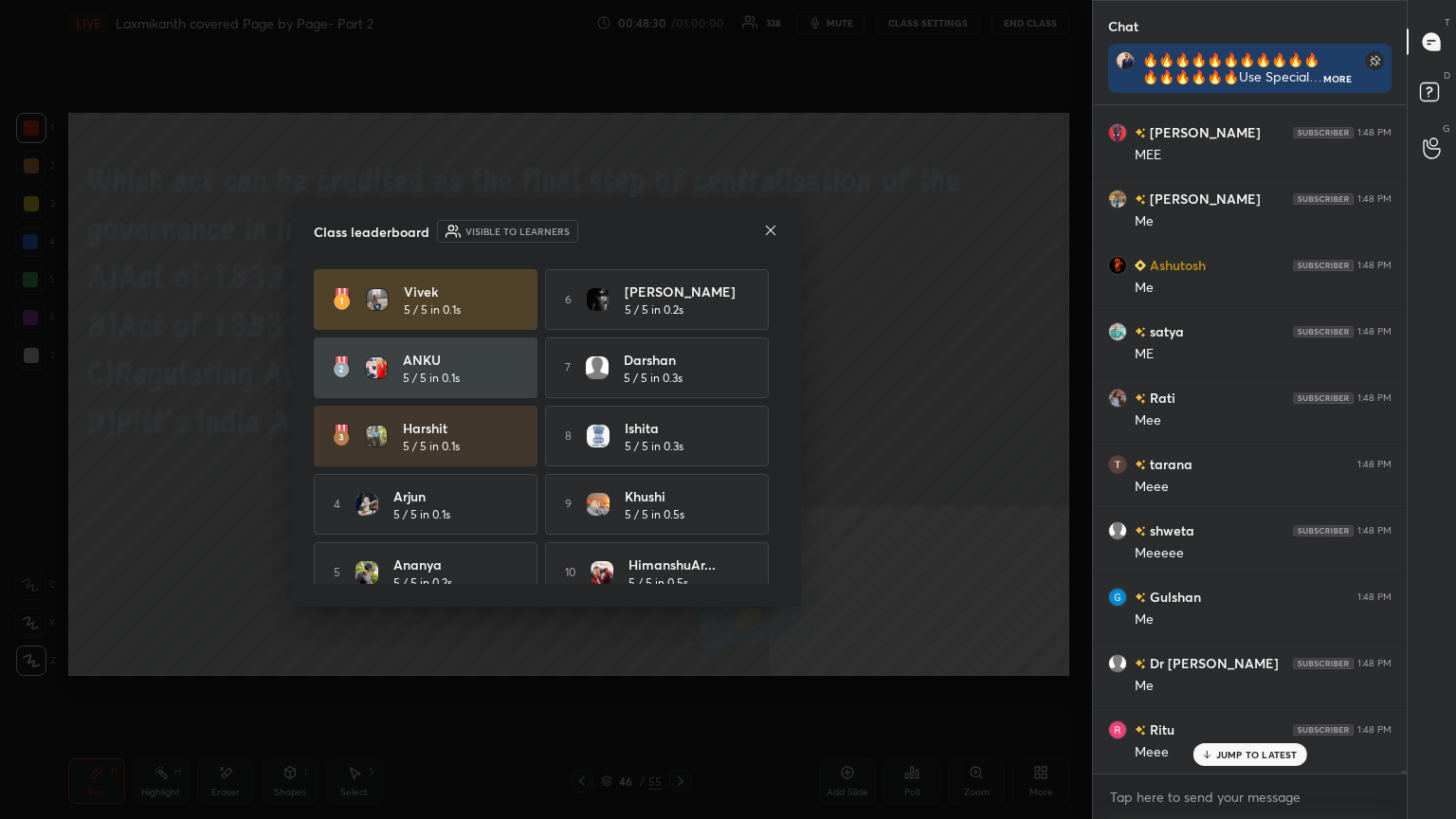 click 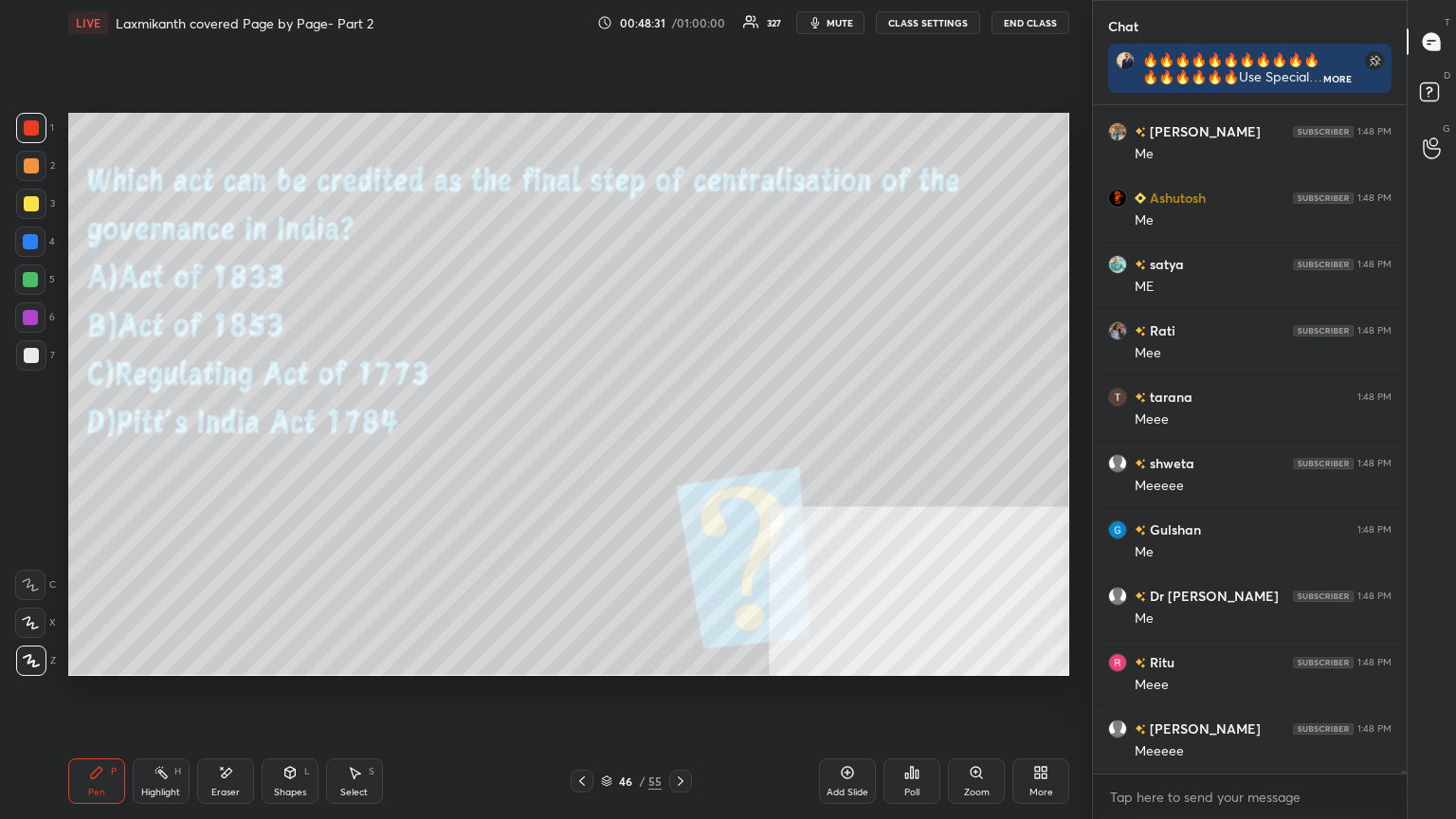 click on "CLASS SETTINGS" at bounding box center [928, 23] 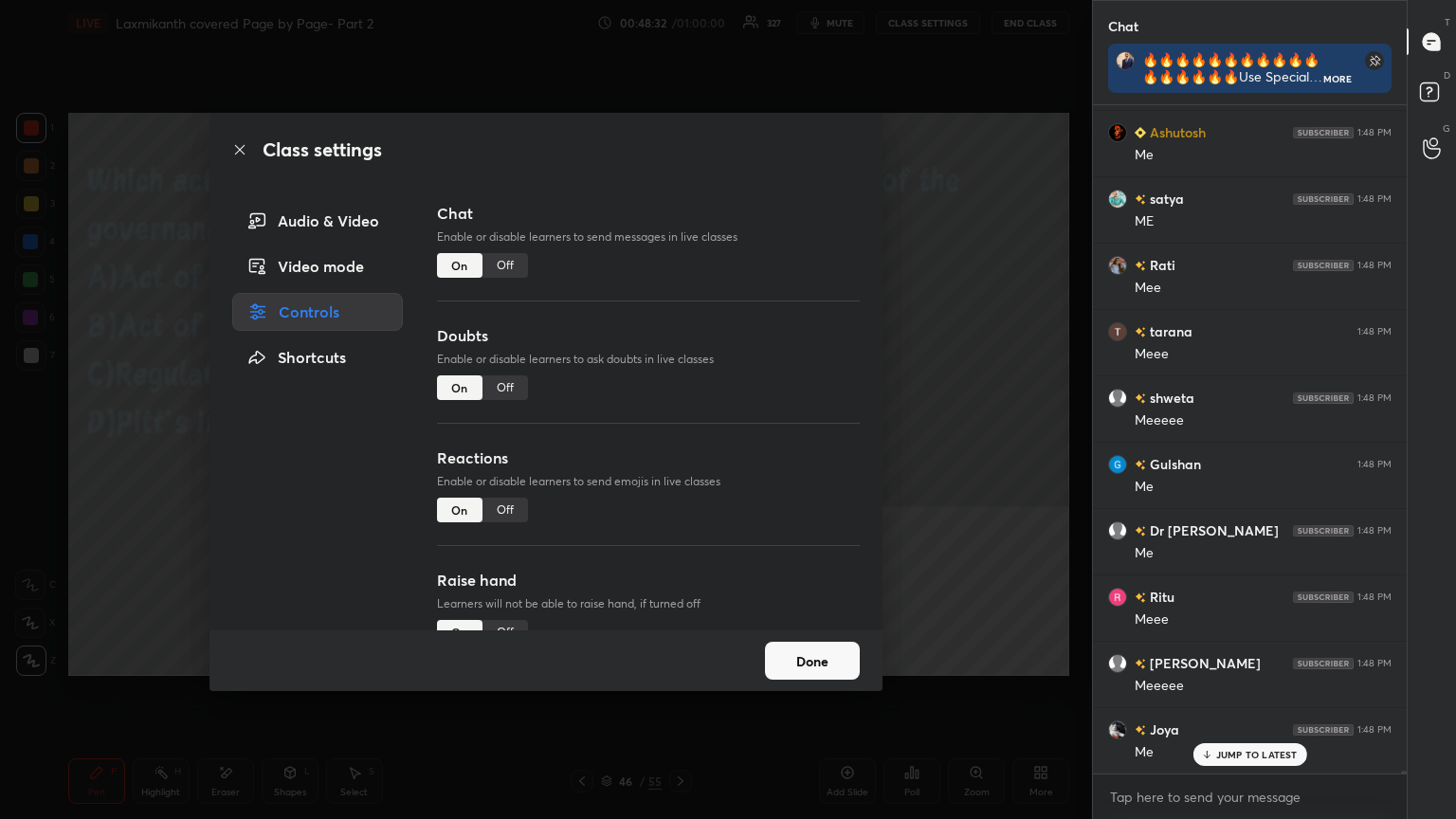 click on "Off" at bounding box center (505, 265) 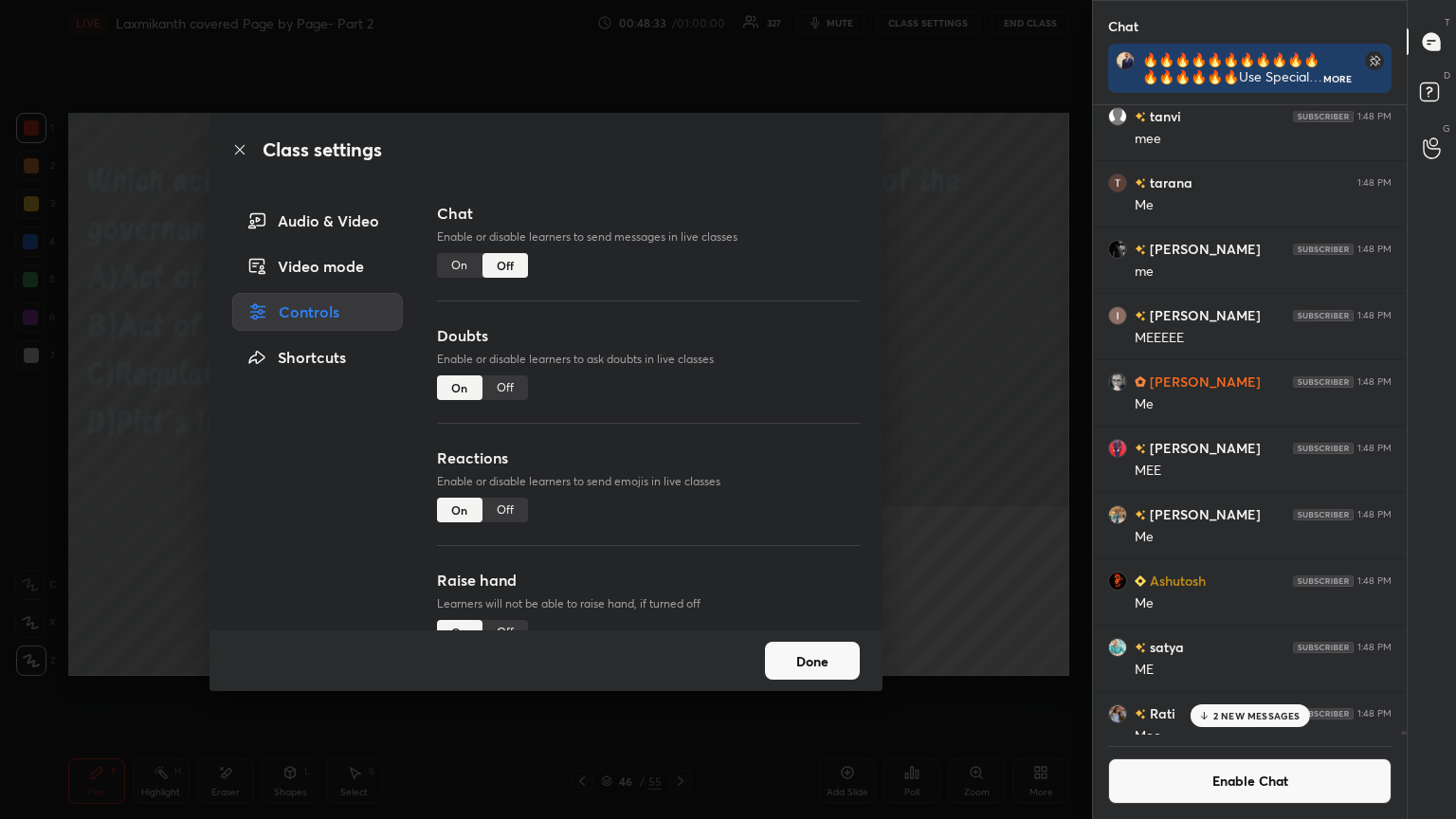 click 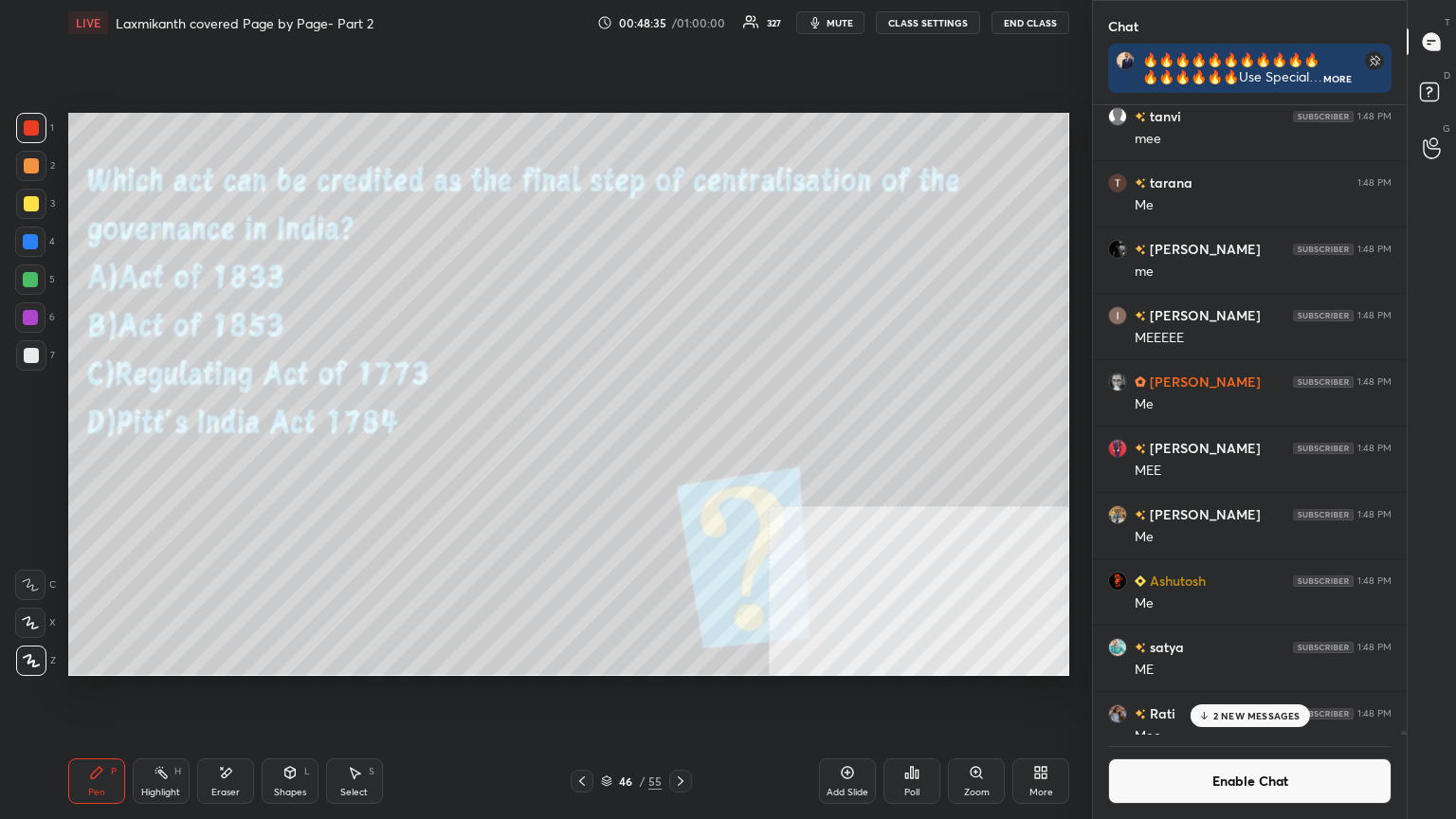 click on "Eraser" at bounding box center [226, 781] 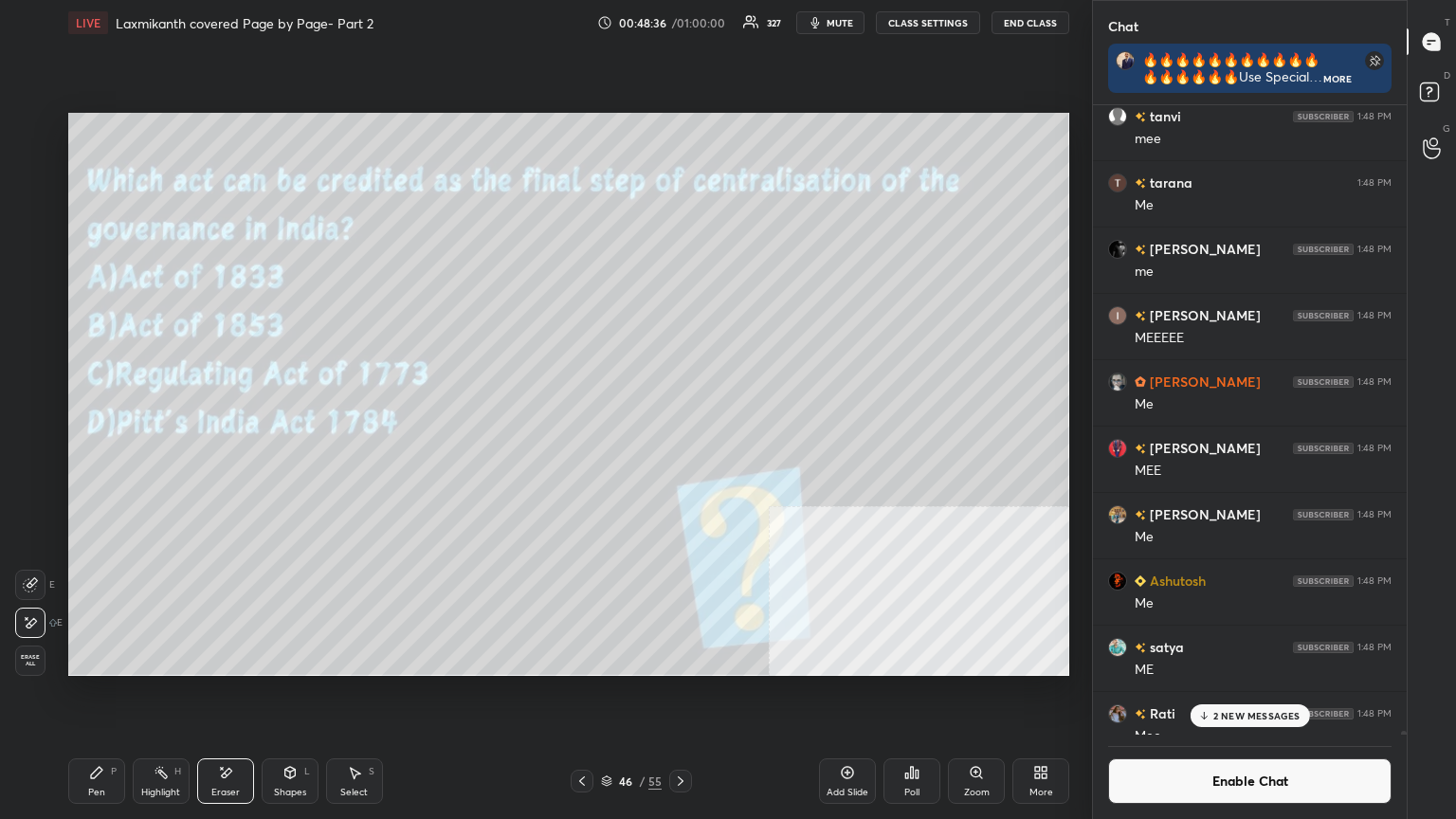 click on "Erase all" at bounding box center [30, 661] 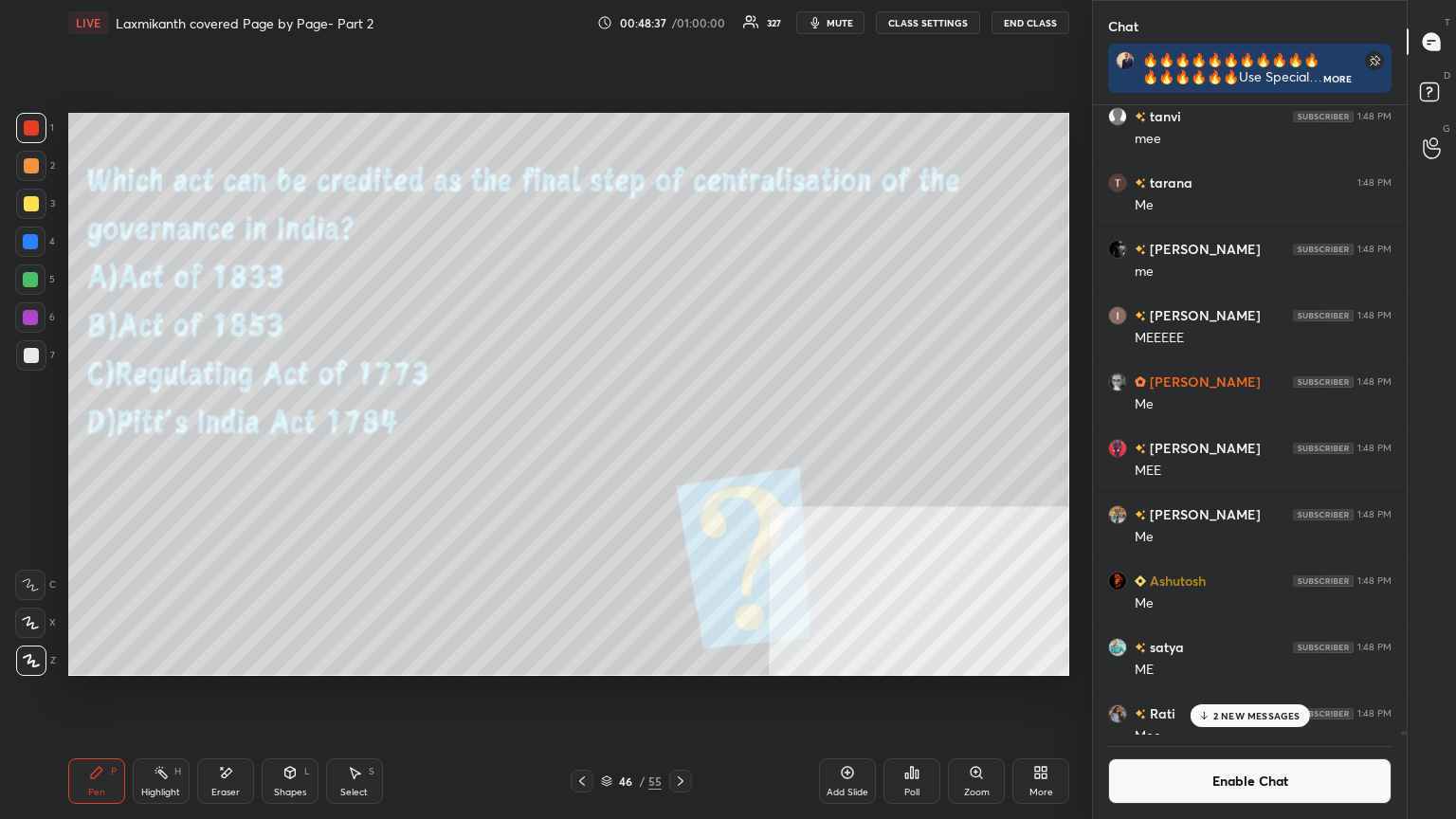 click at bounding box center (31, 128) 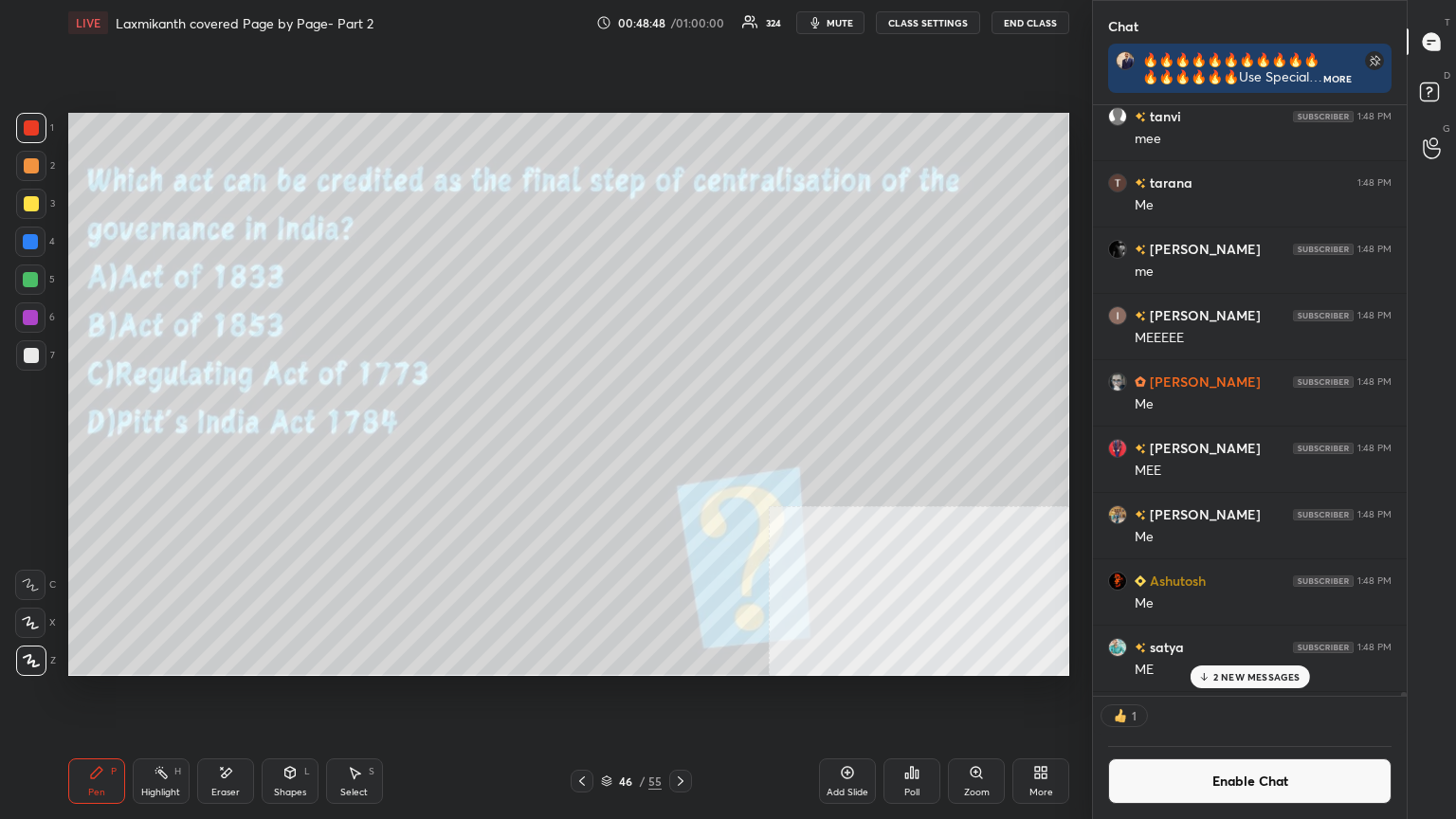 click 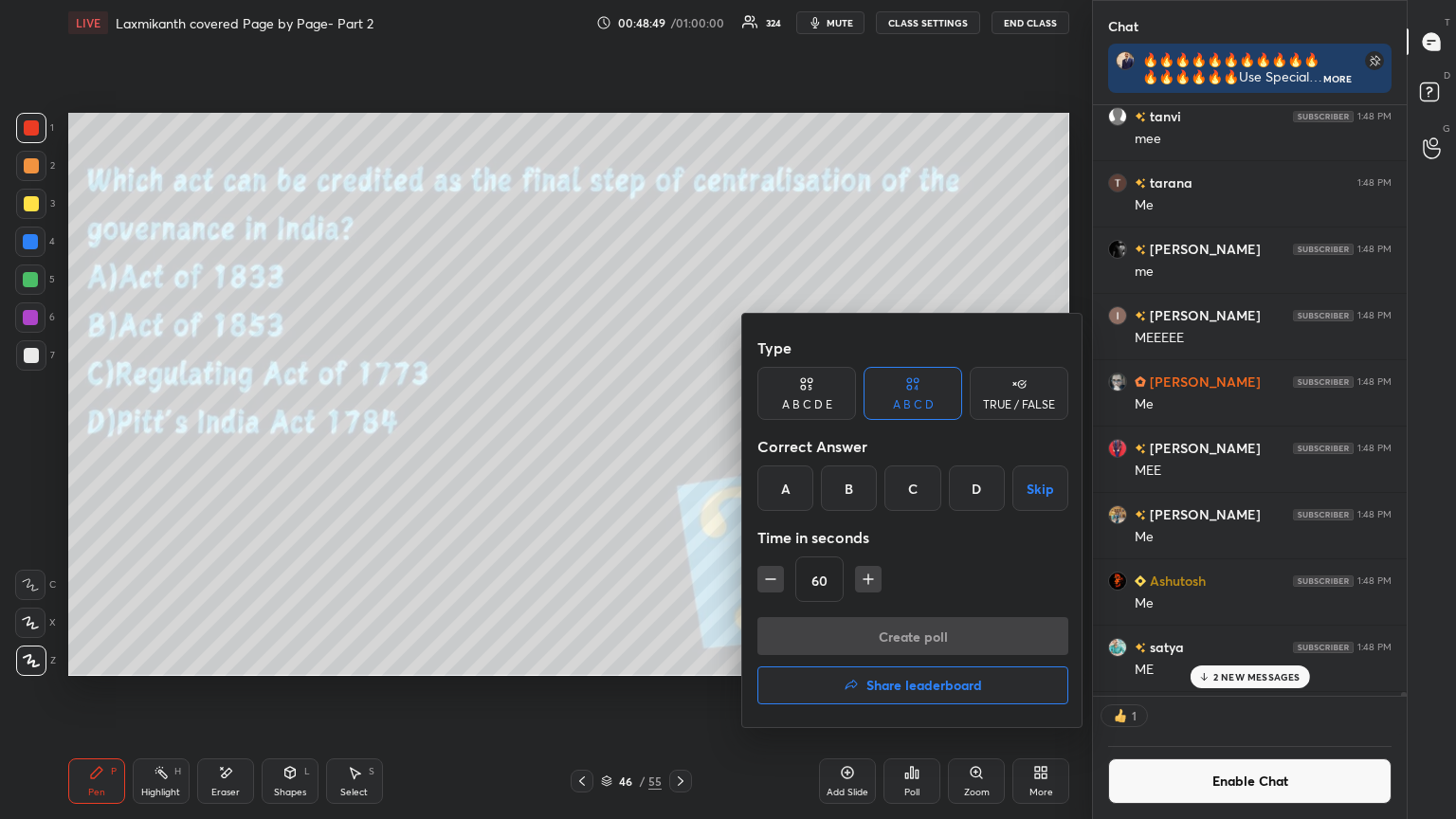 click on "D" at bounding box center [976, 488] 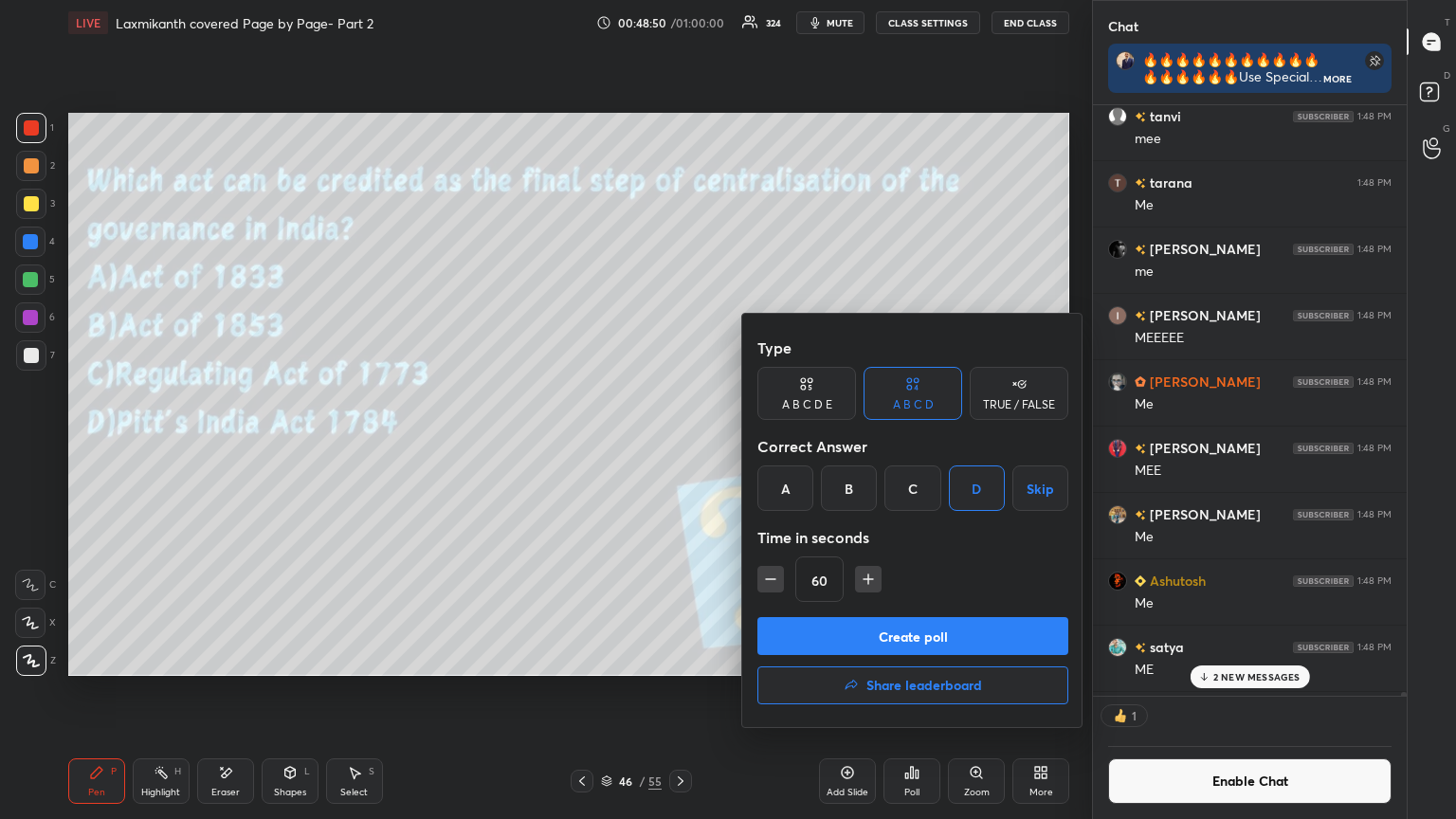 click on "Create poll" at bounding box center [913, 636] 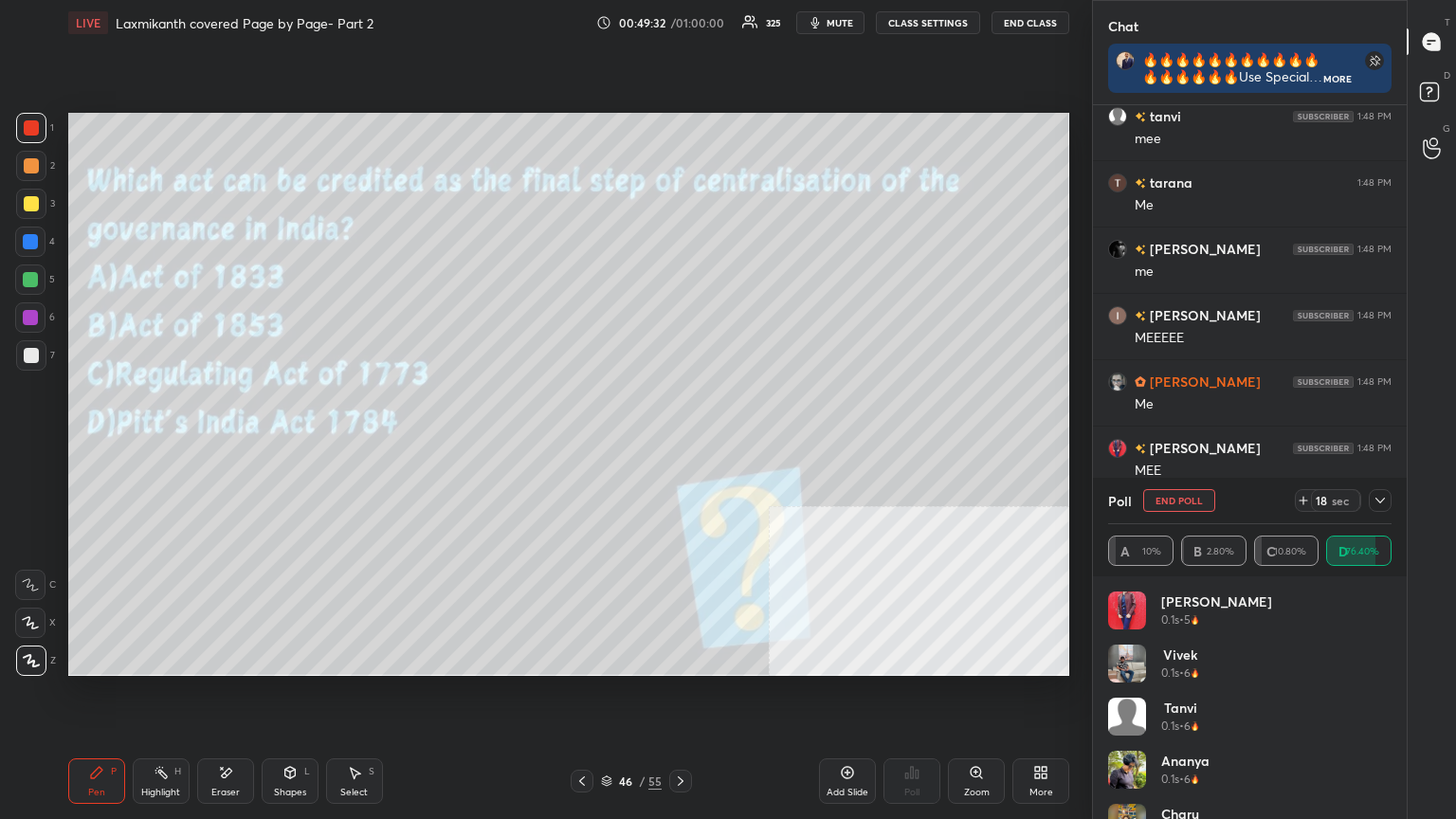 scroll, scrollTop: 500, scrollLeft: 308, axis: both 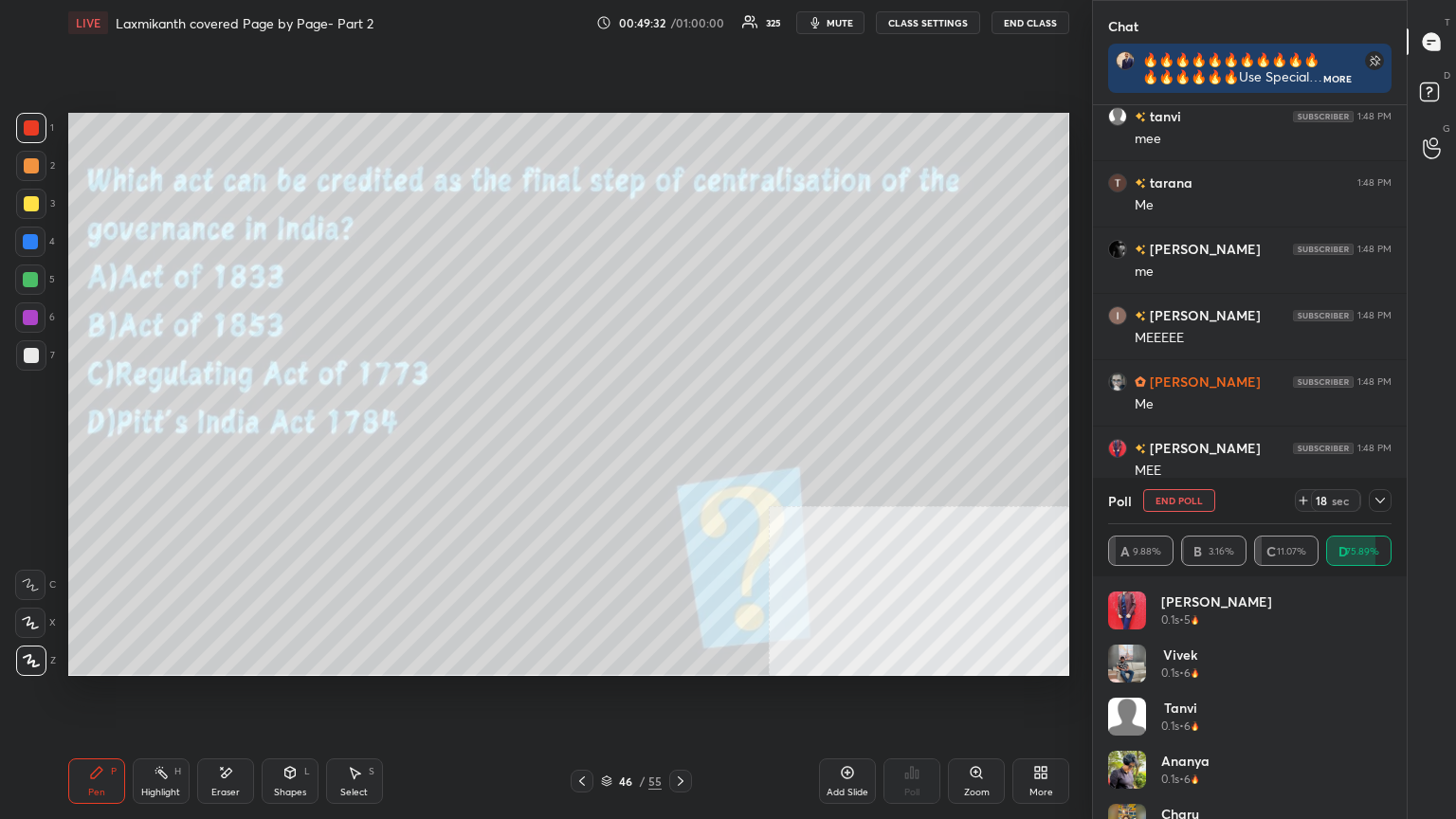 click 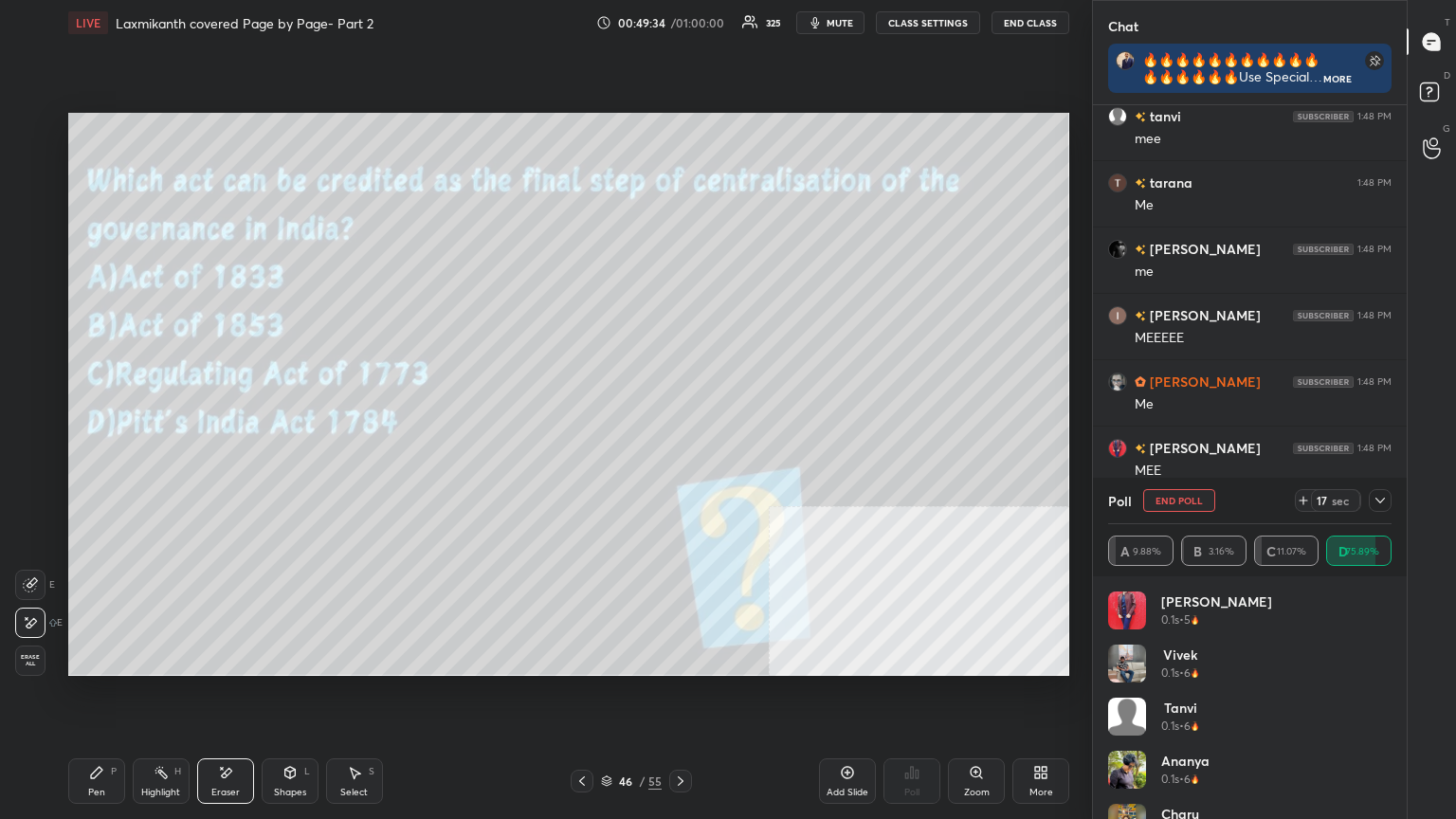 click on "Erase all" at bounding box center [30, 661] 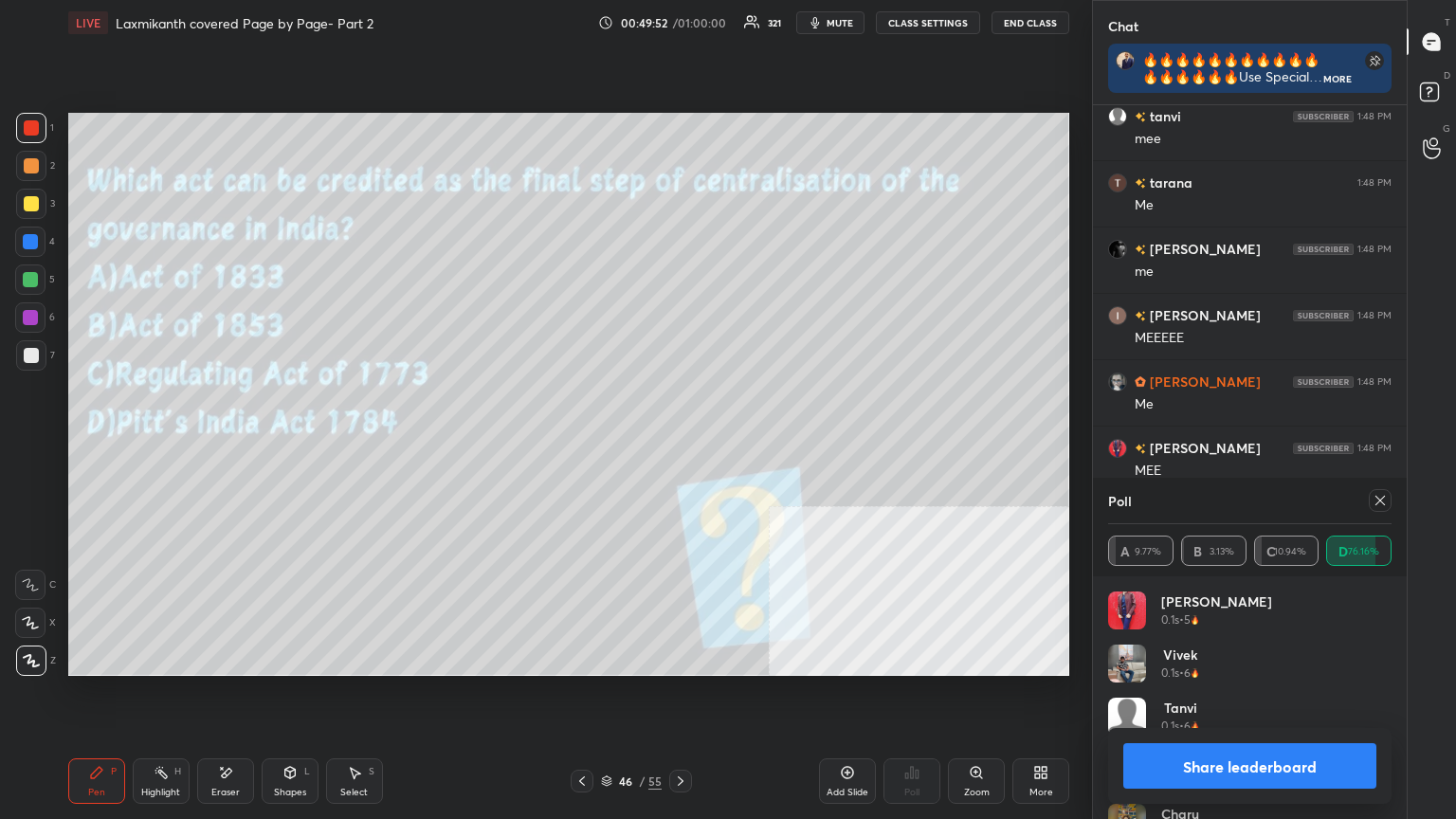 click on "Share leaderboard" at bounding box center (1249, 766) 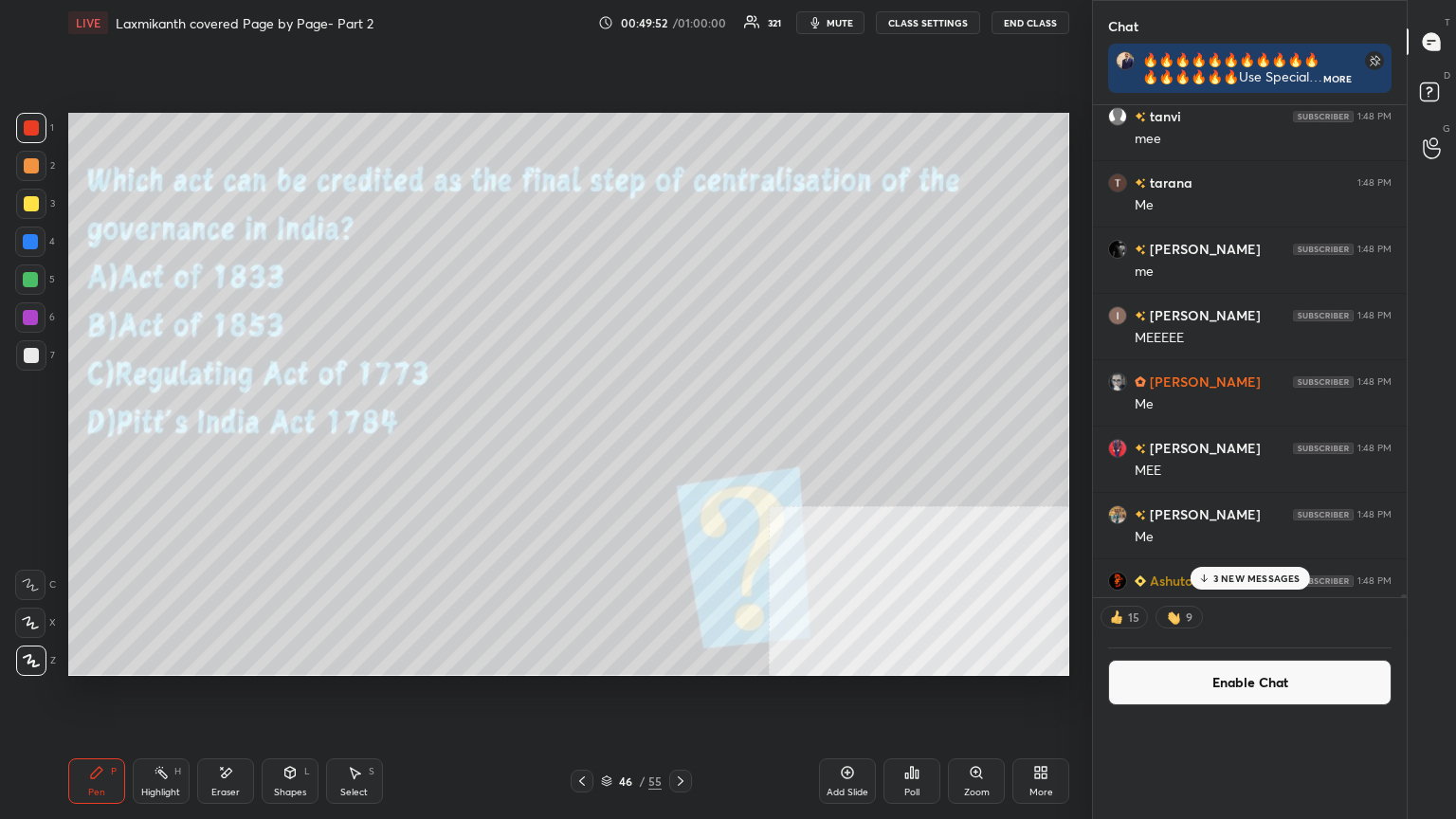 scroll, scrollTop: 36, scrollLeft: 278, axis: both 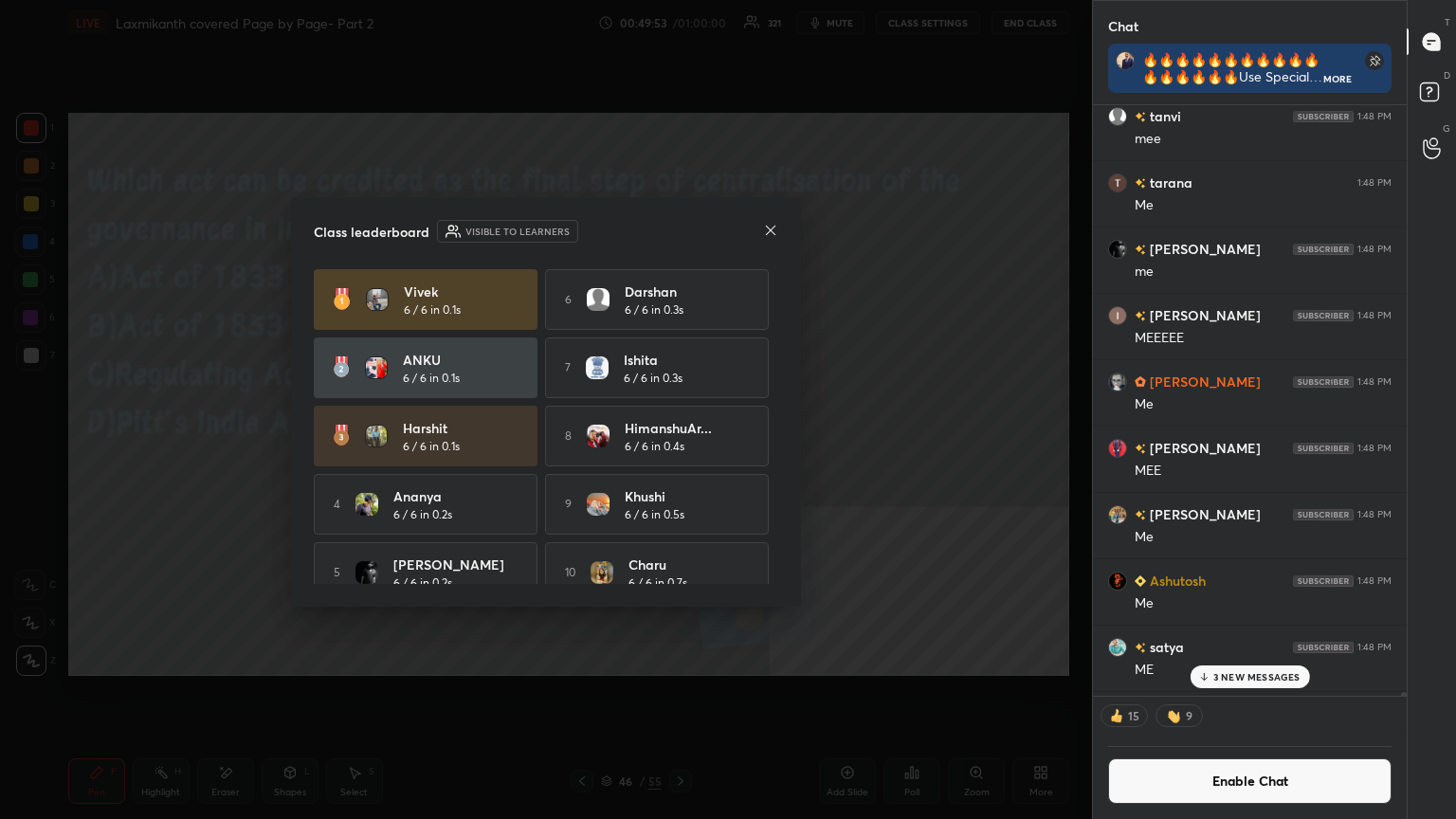 click on "Enable Chat" at bounding box center [1249, 781] 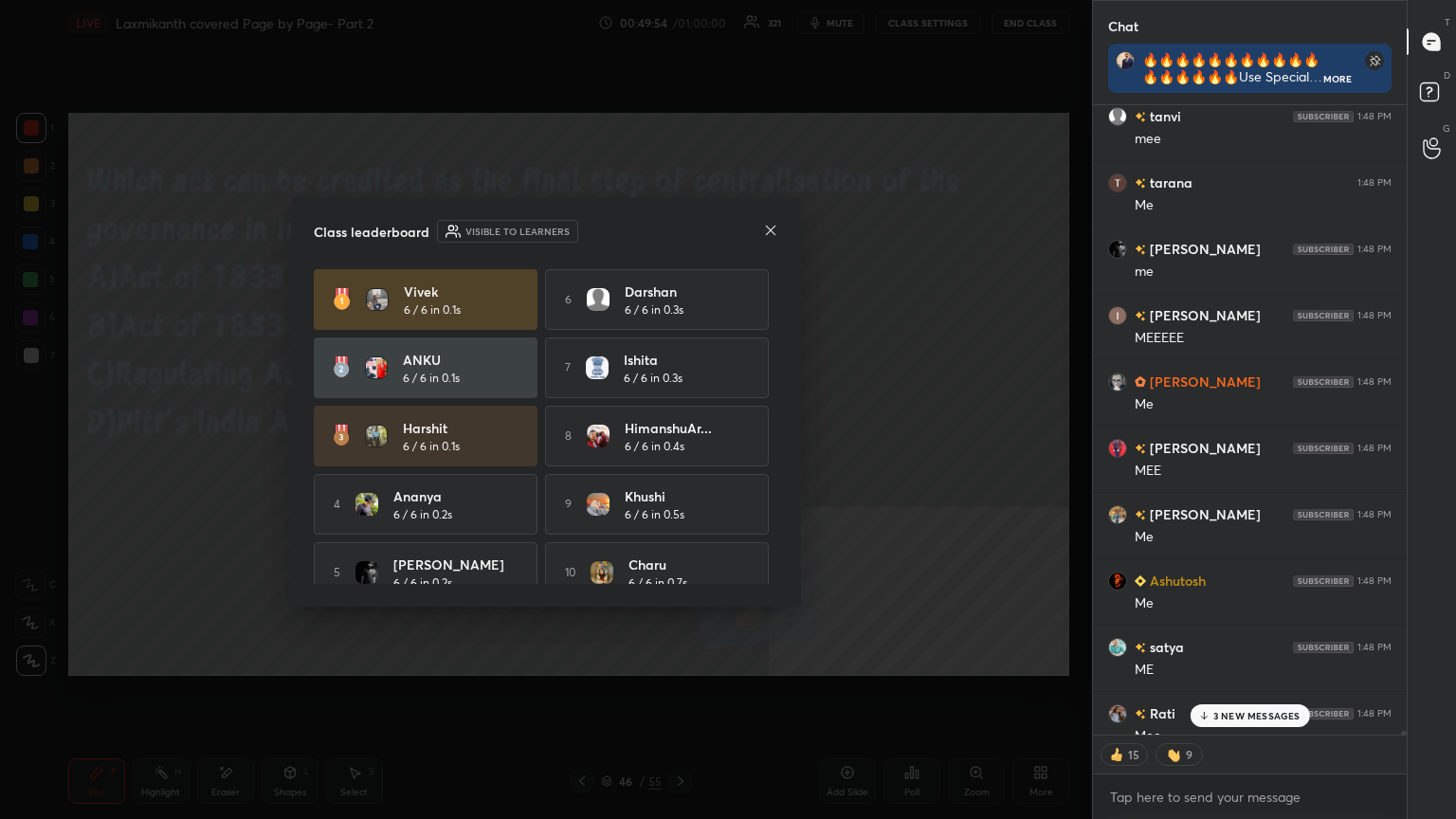 click on "3 NEW MESSAGES" at bounding box center (1257, 716) 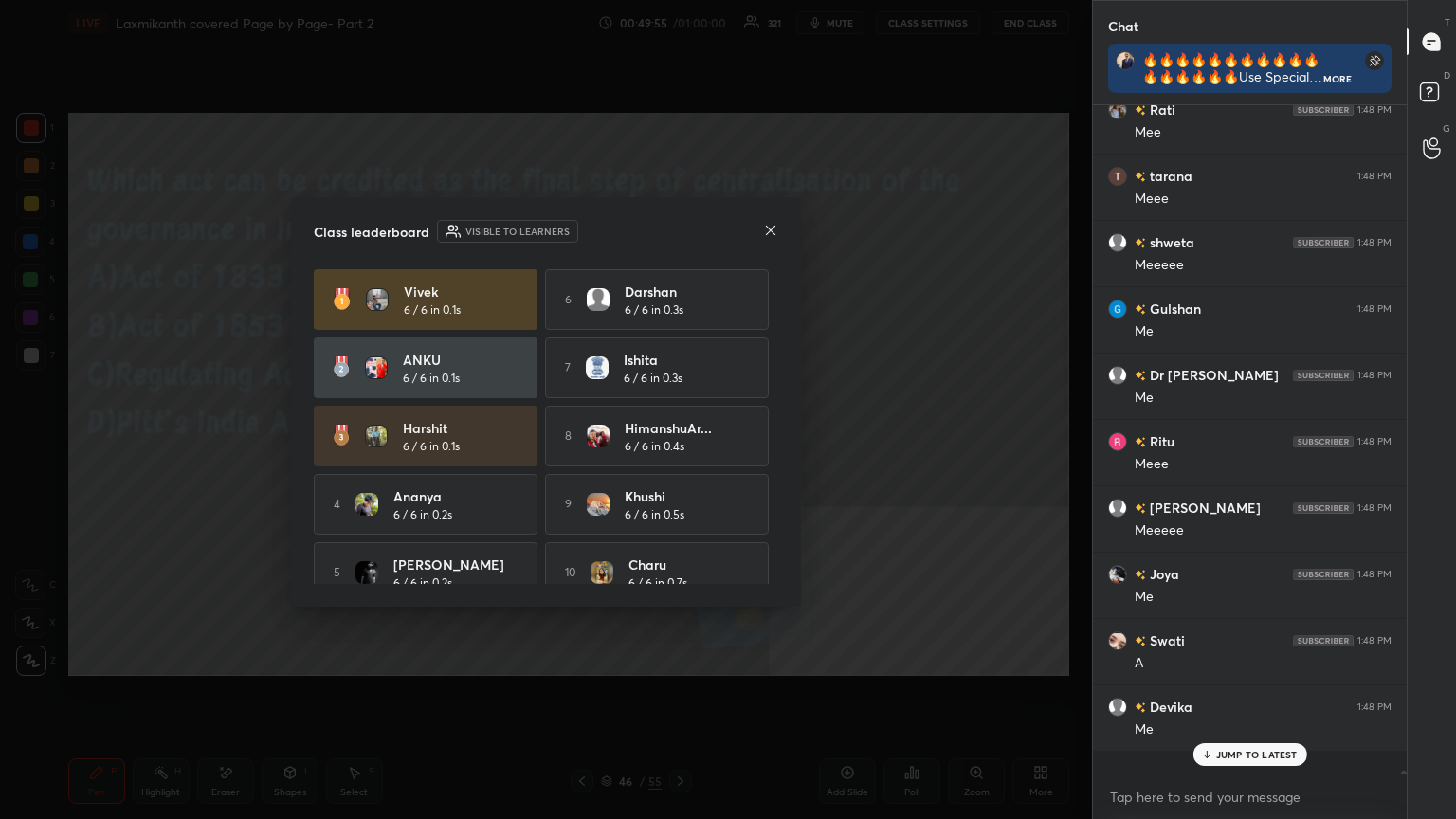 scroll, scrollTop: 7, scrollLeft: 6, axis: both 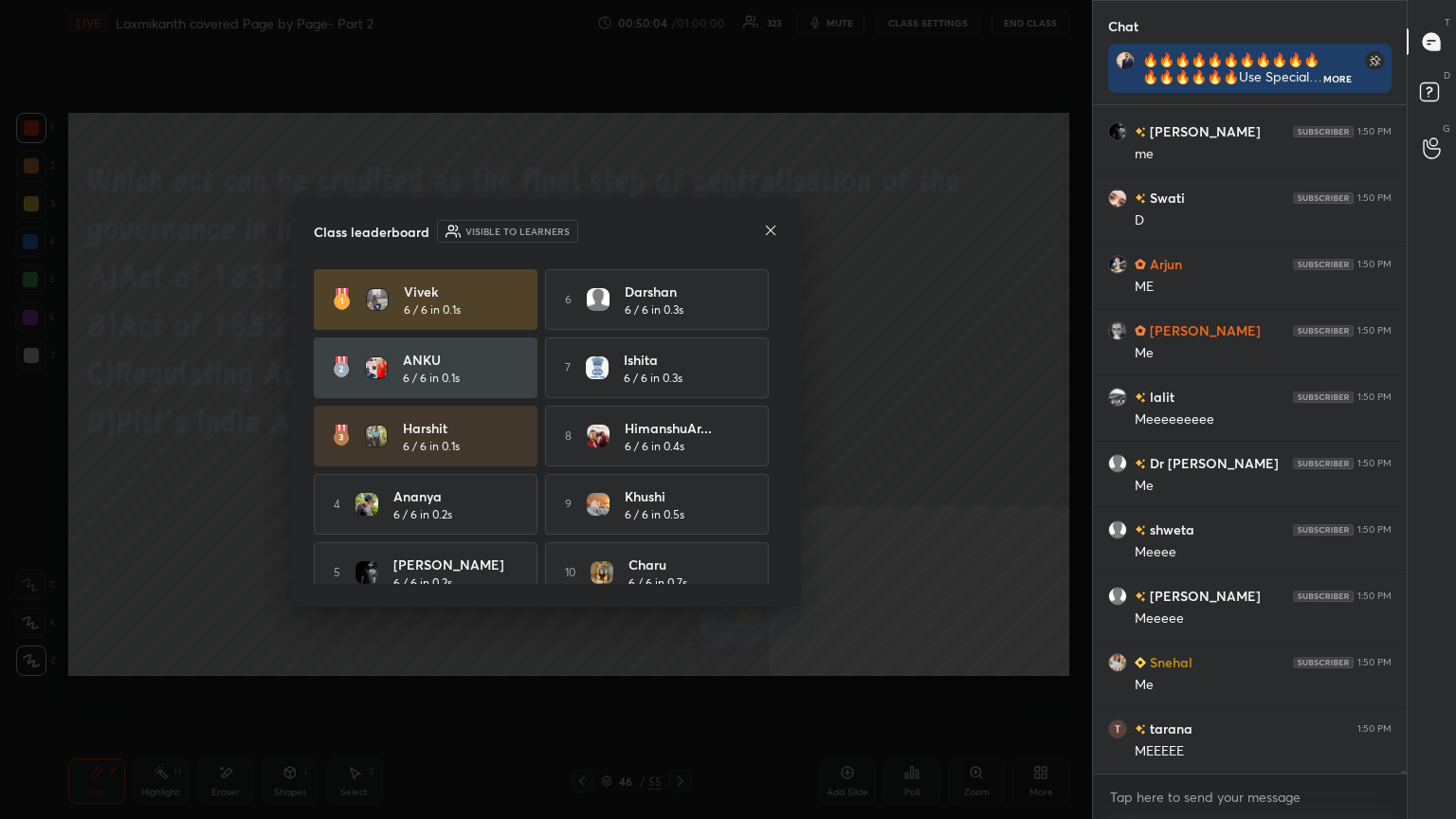 click 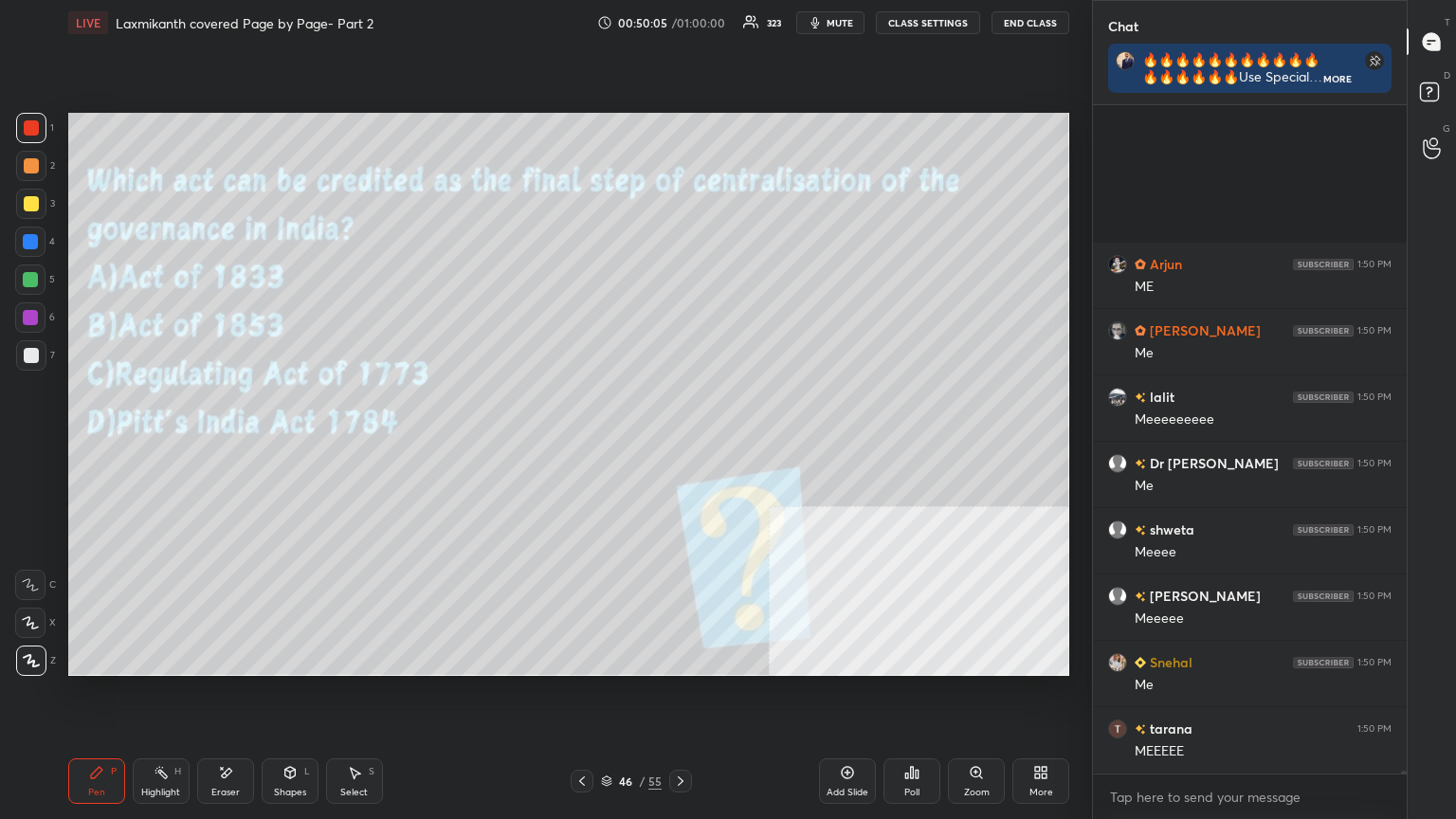 scroll, scrollTop: 157748, scrollLeft: 0, axis: vertical 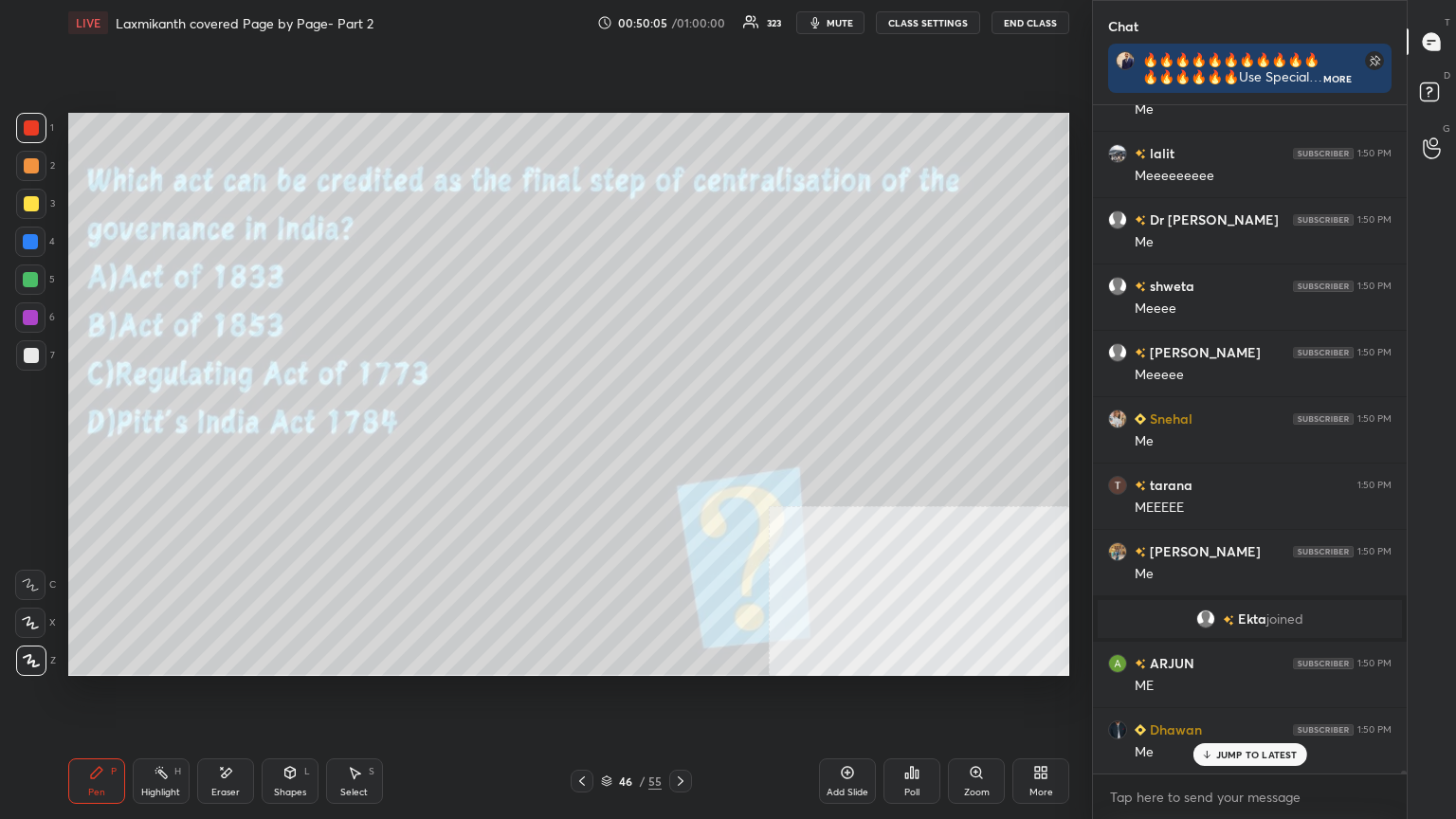 click on "CLASS SETTINGS" at bounding box center [928, 23] 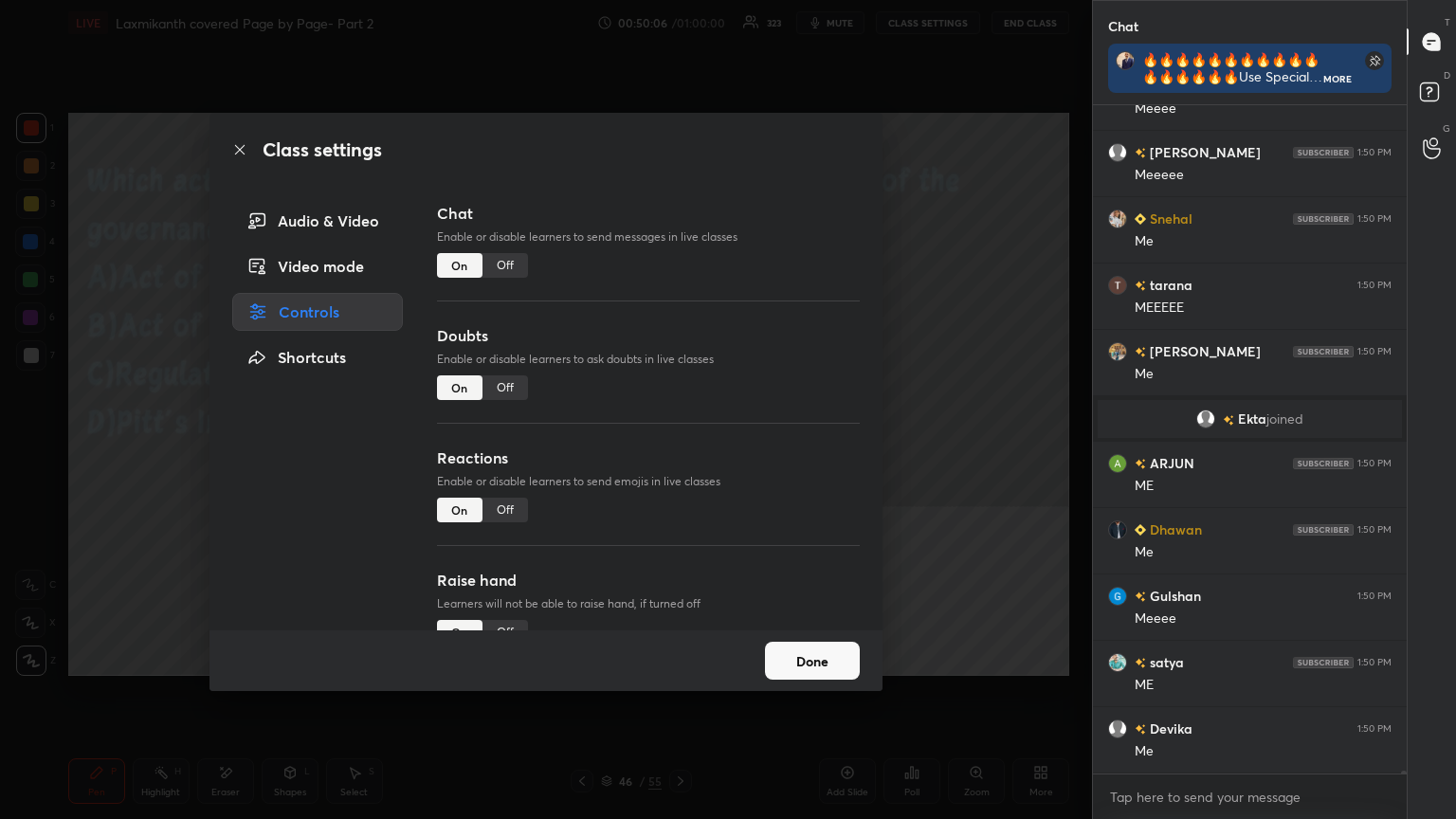 type on "x" 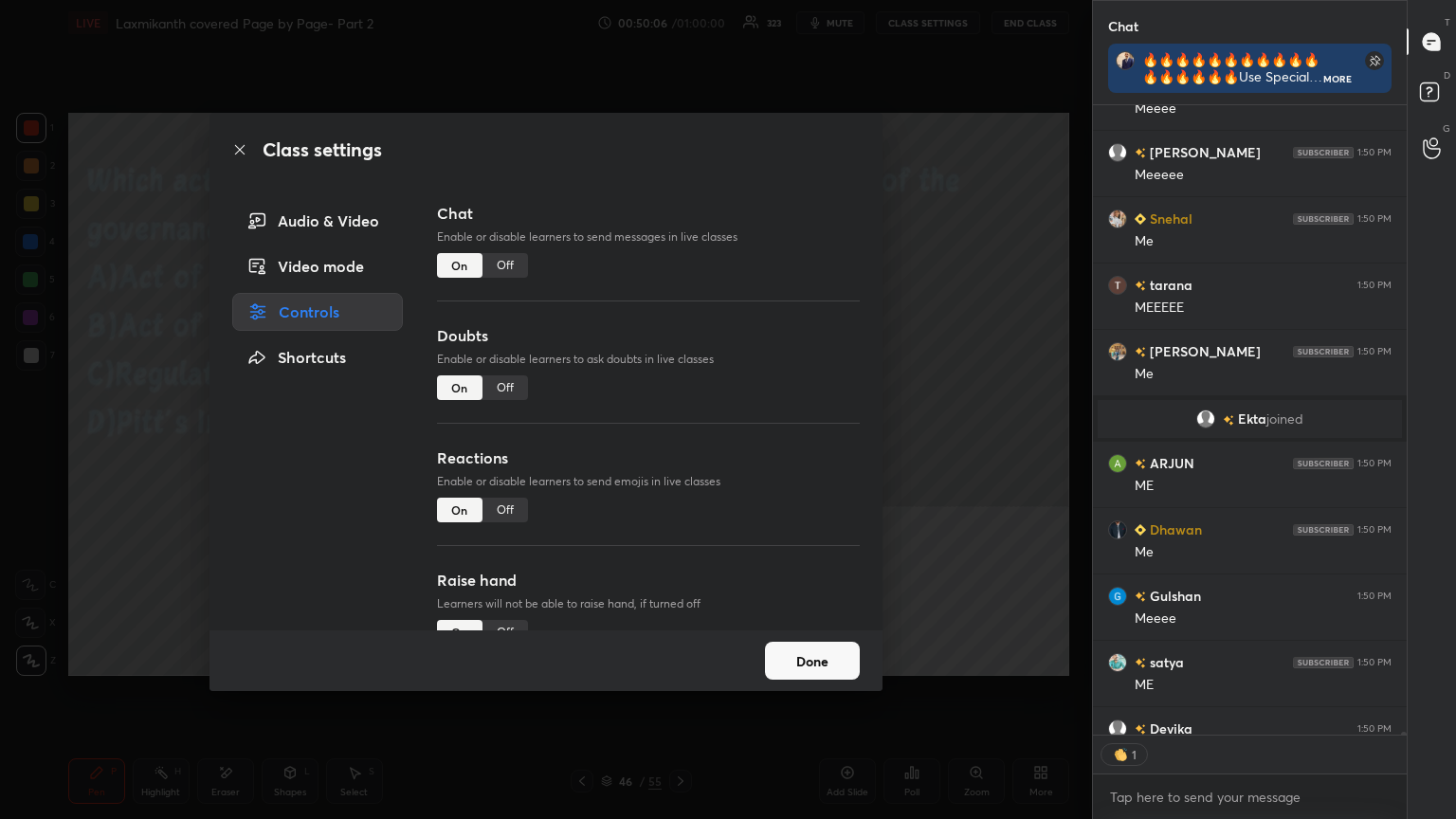 click on "Off" at bounding box center (505, 265) 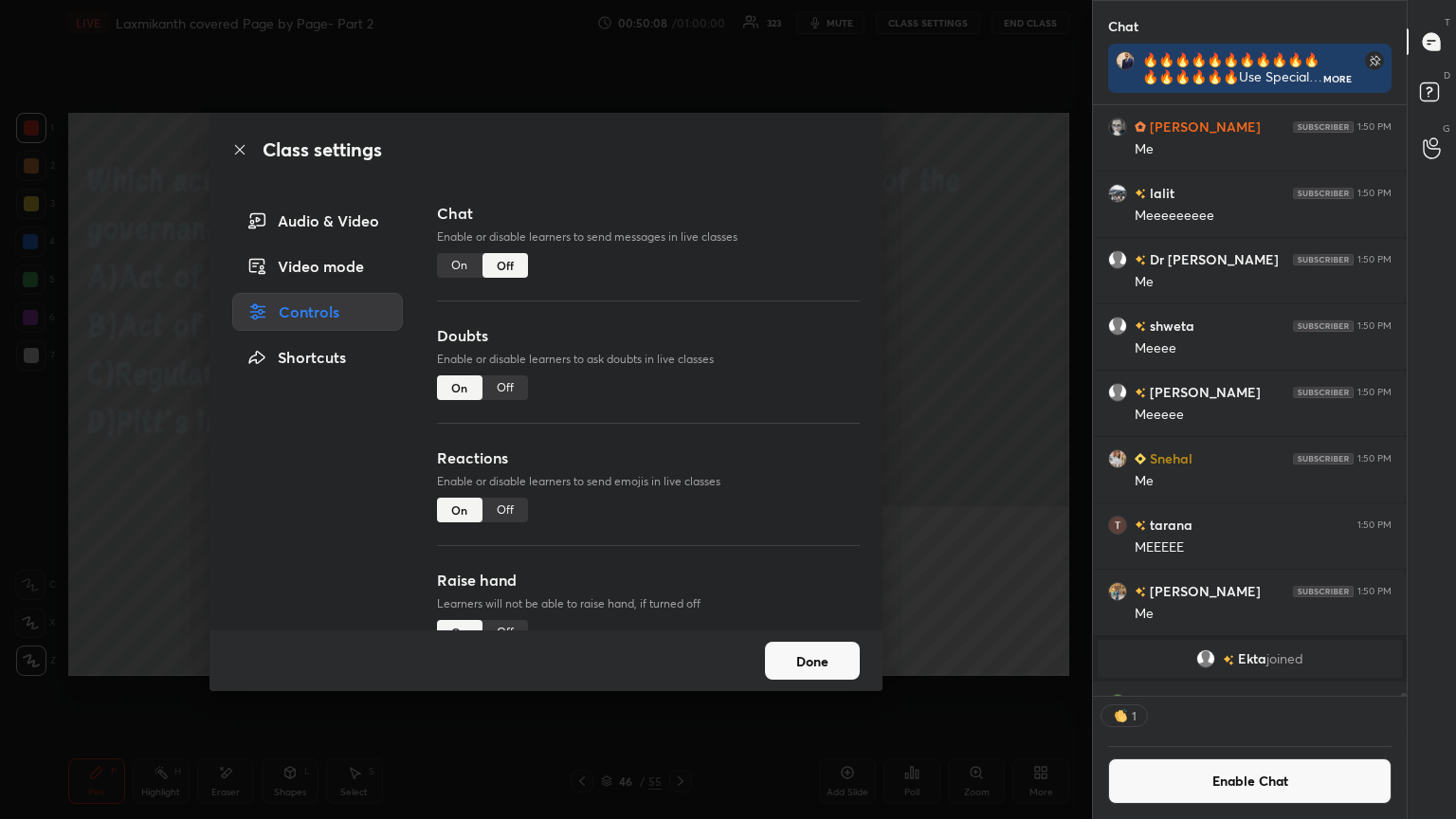 drag, startPoint x: 237, startPoint y: 149, endPoint x: 248, endPoint y: 144, distance: 12 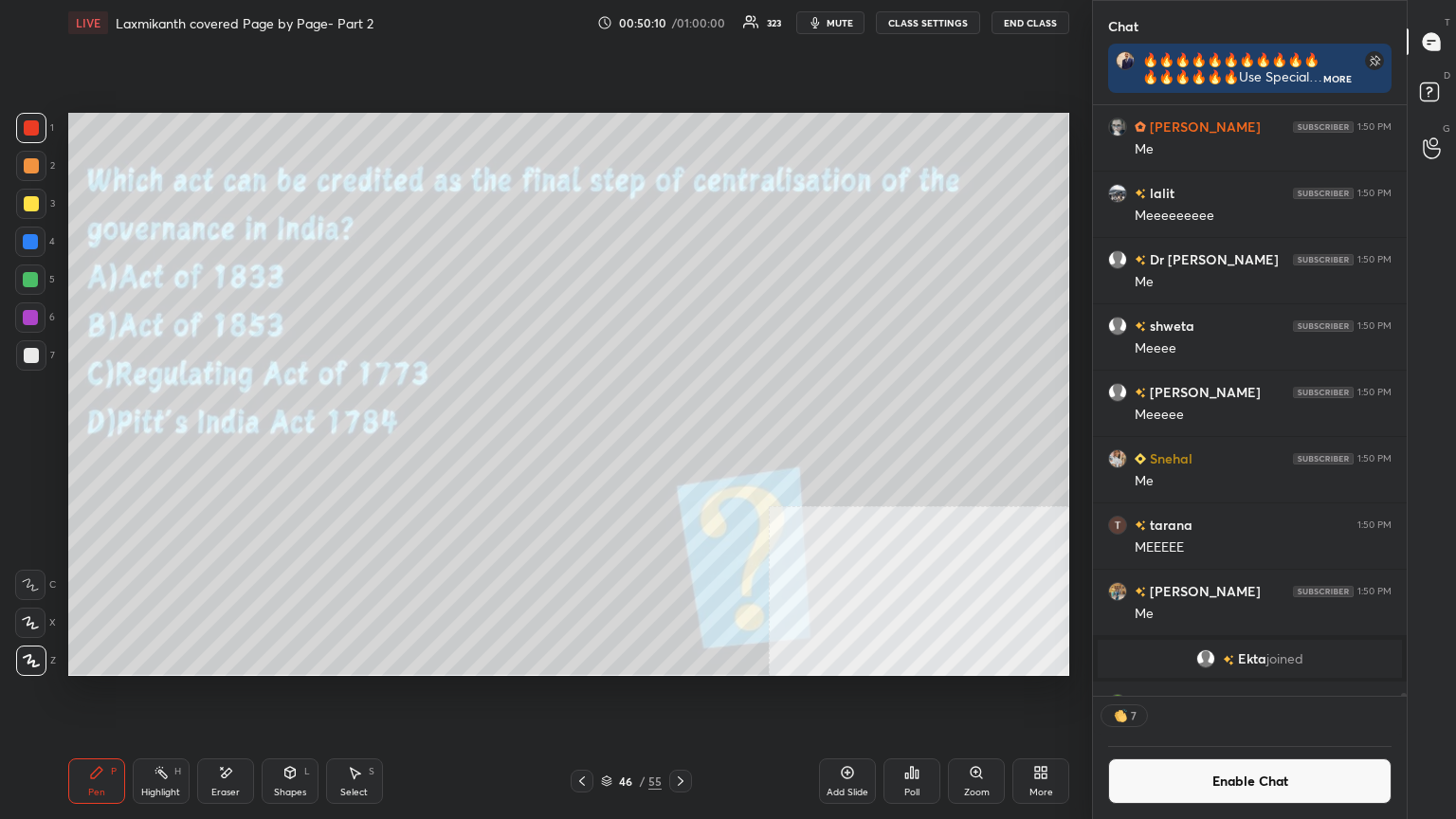 click at bounding box center (31, 166) 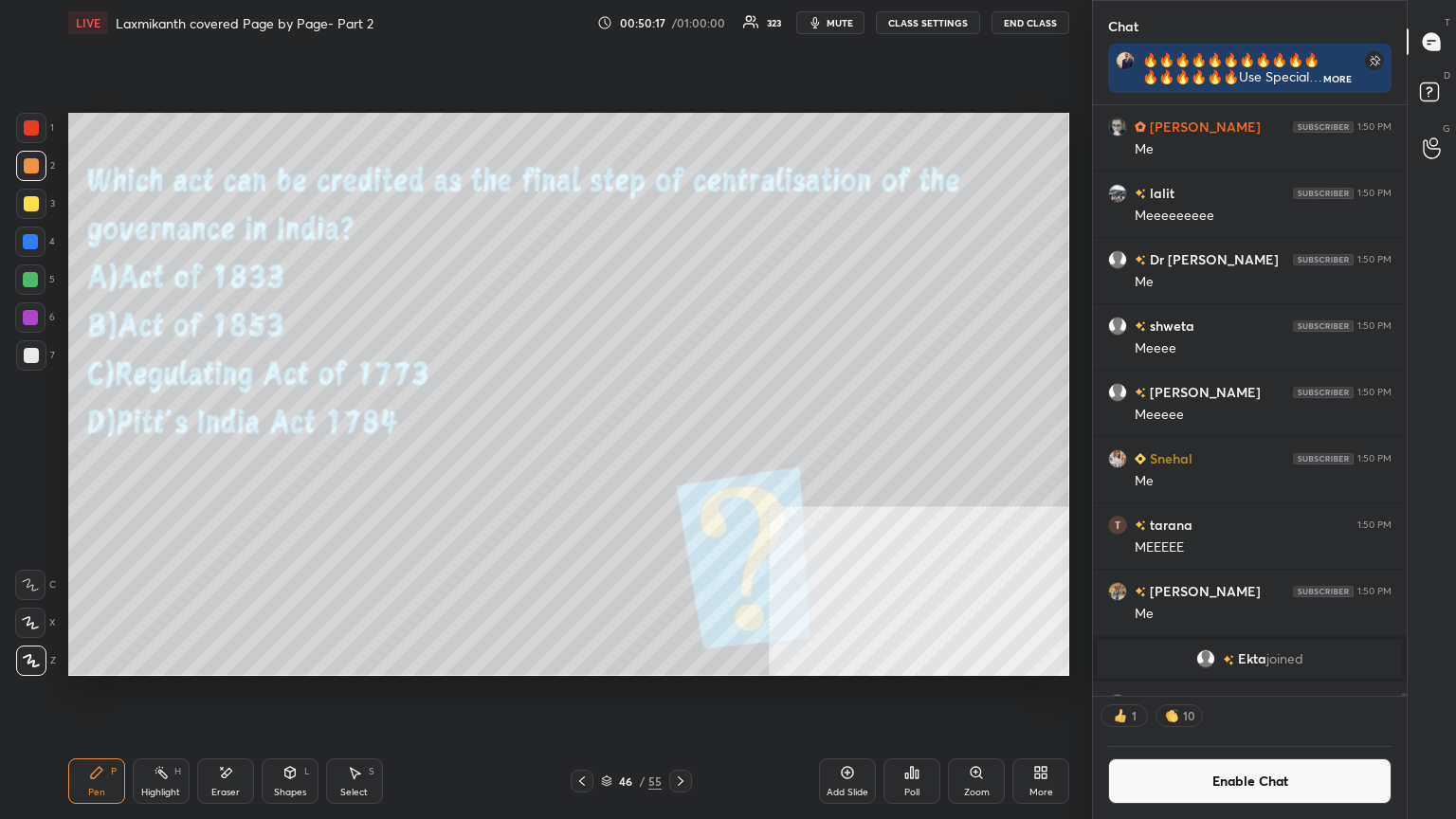 click 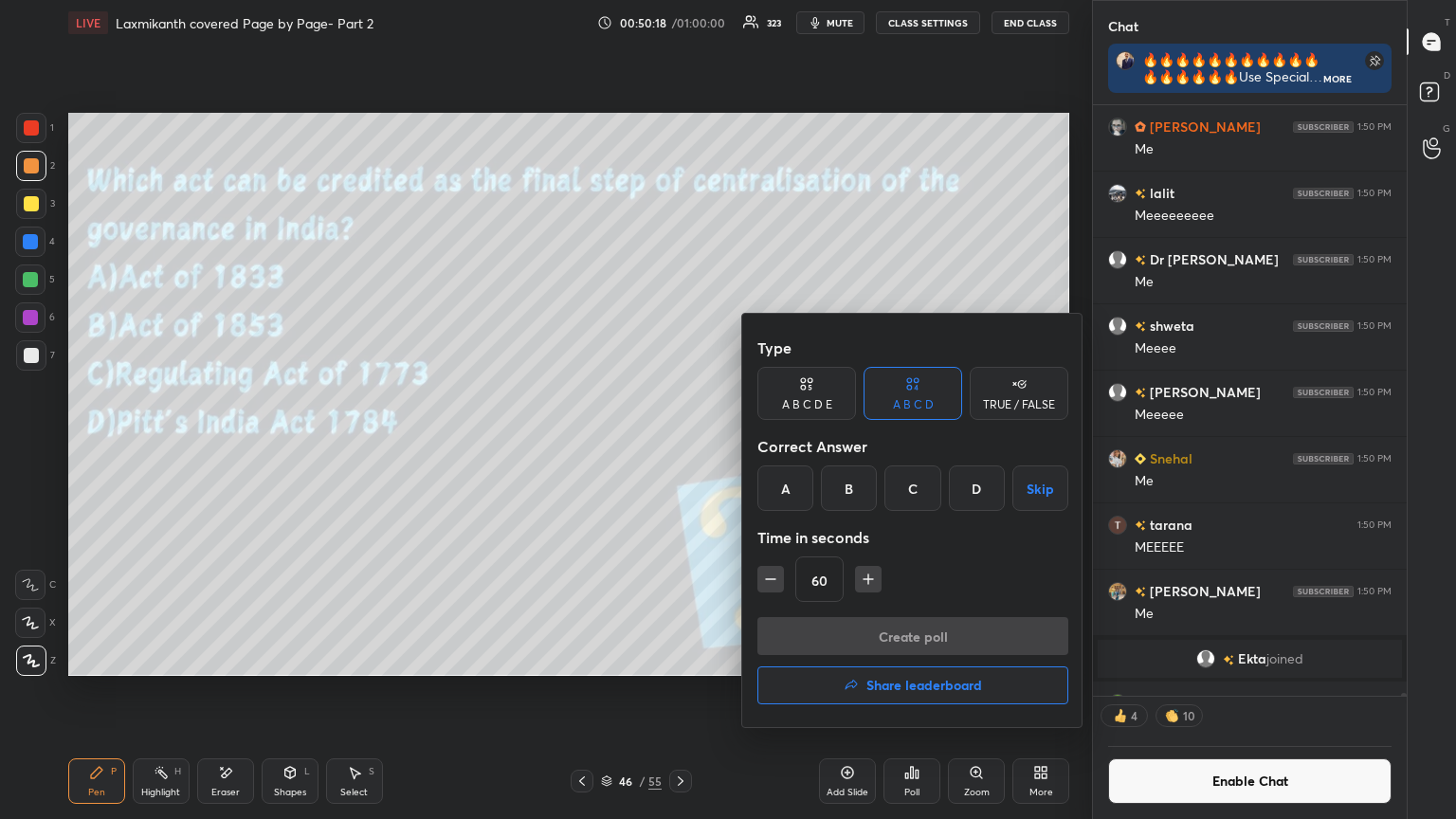 click on "A" at bounding box center [785, 488] 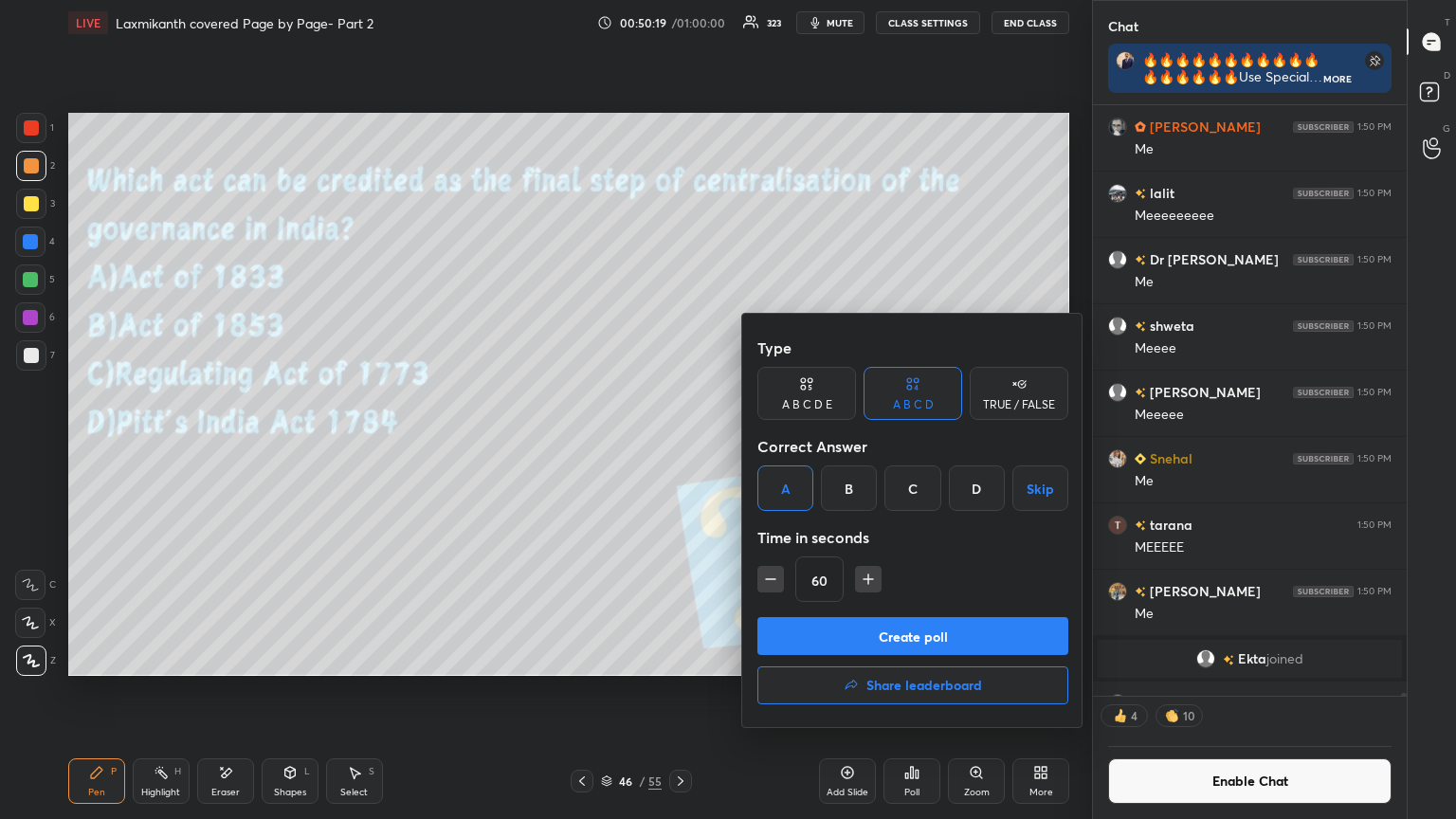 click on "Create poll" at bounding box center [913, 636] 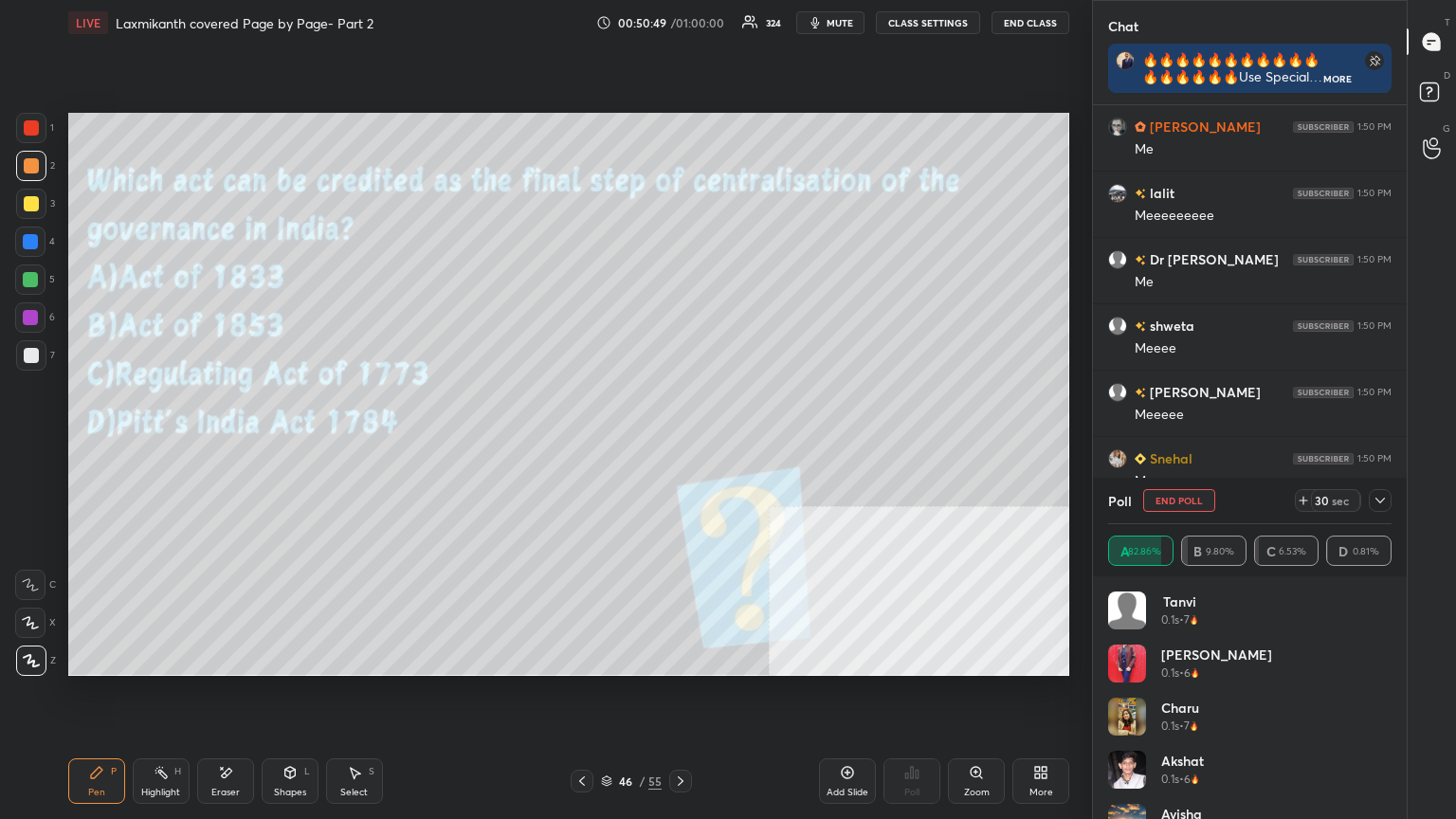 click 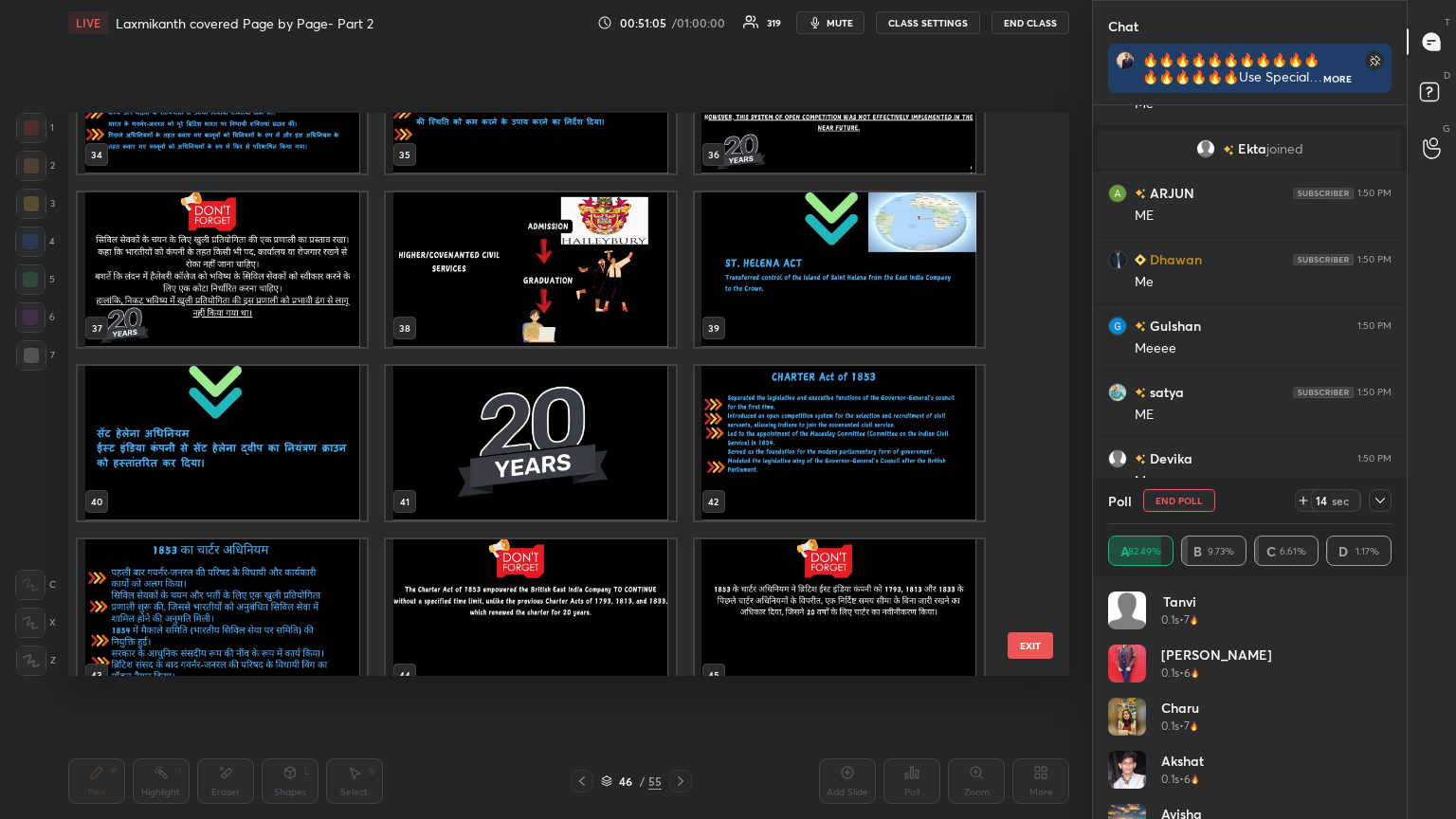 click at bounding box center [839, 269] 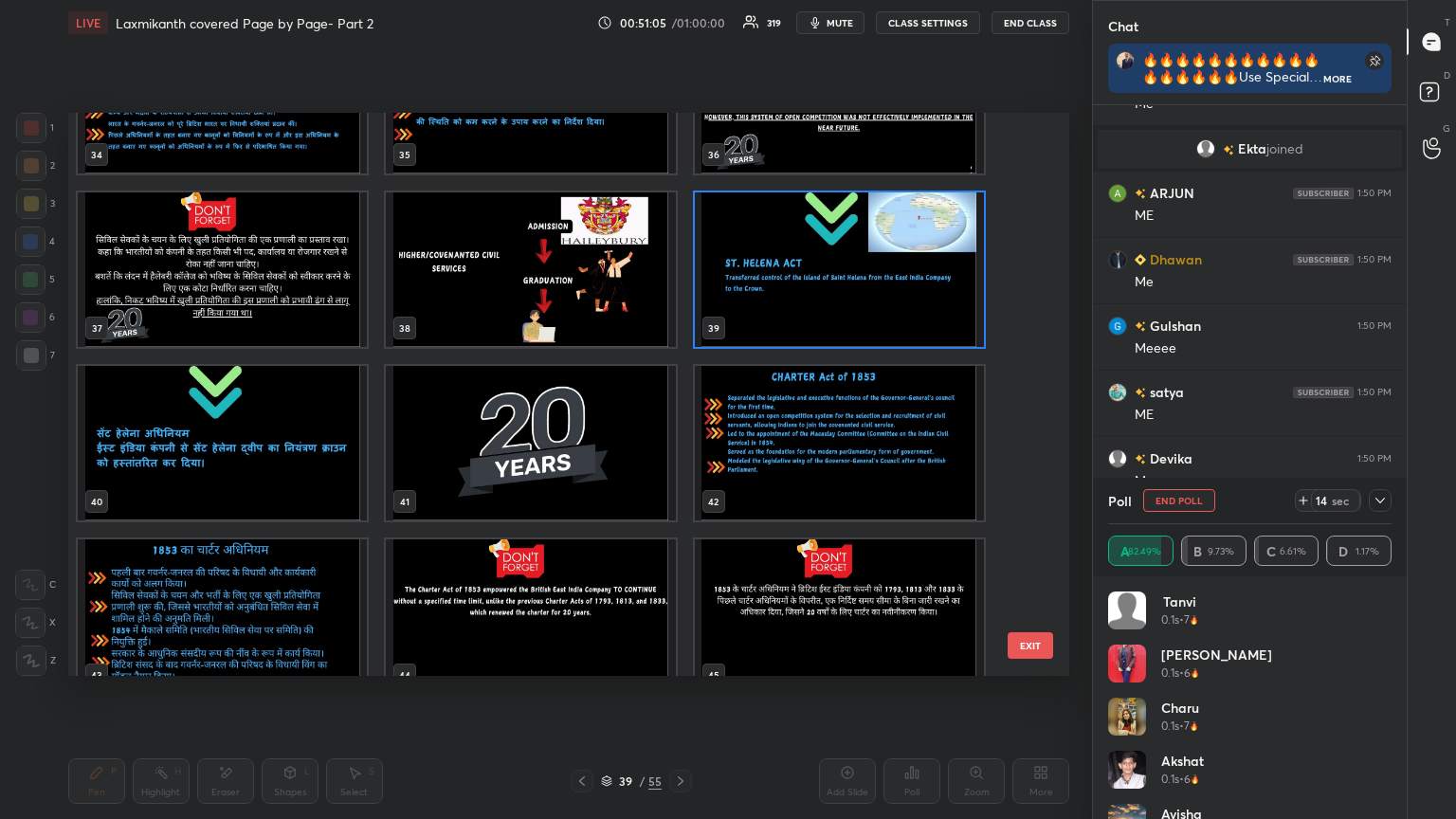 click at bounding box center [839, 269] 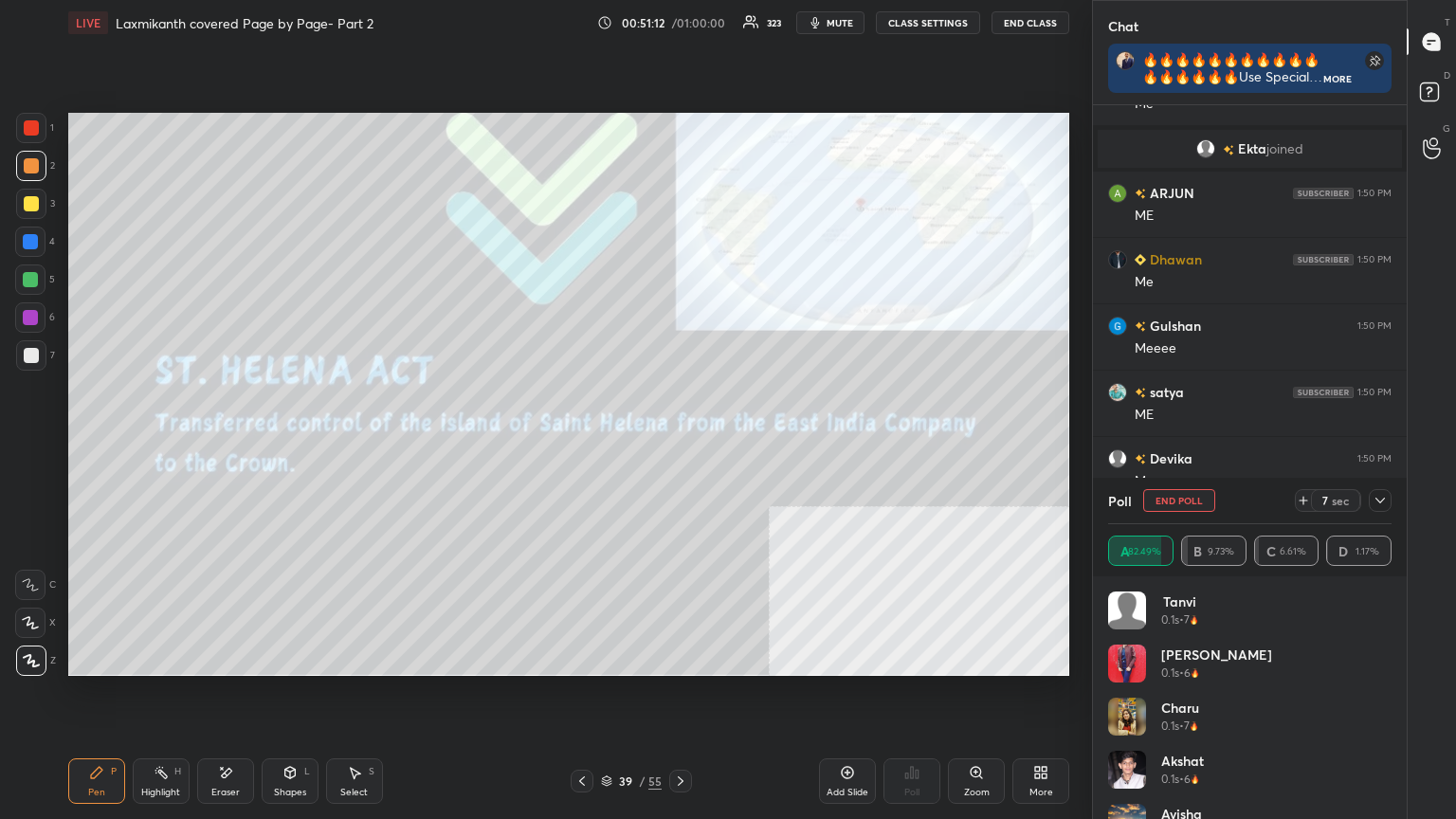 scroll, scrollTop: 486, scrollLeft: 308, axis: both 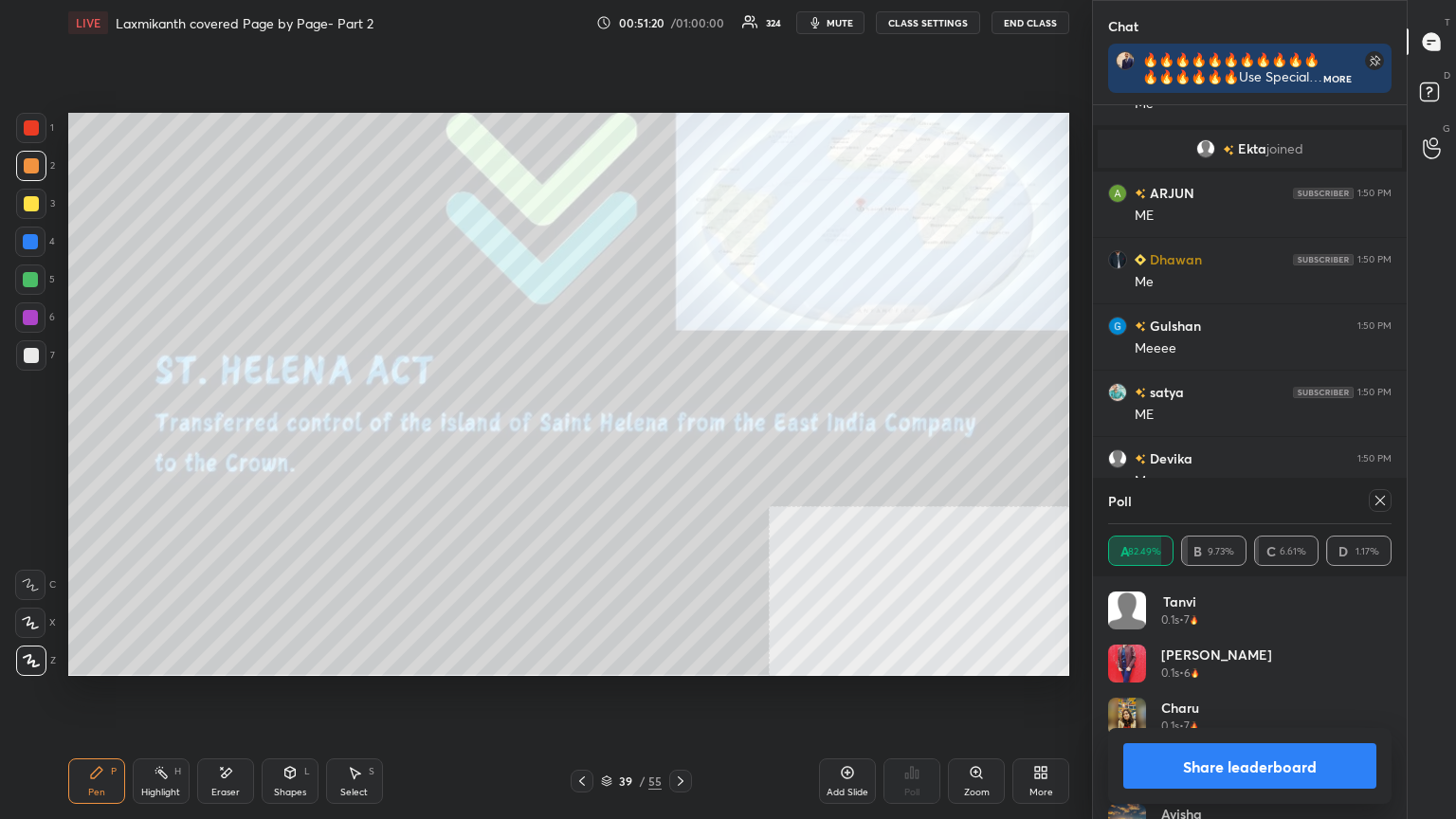 click on "Share leaderboard" at bounding box center [1249, 766] 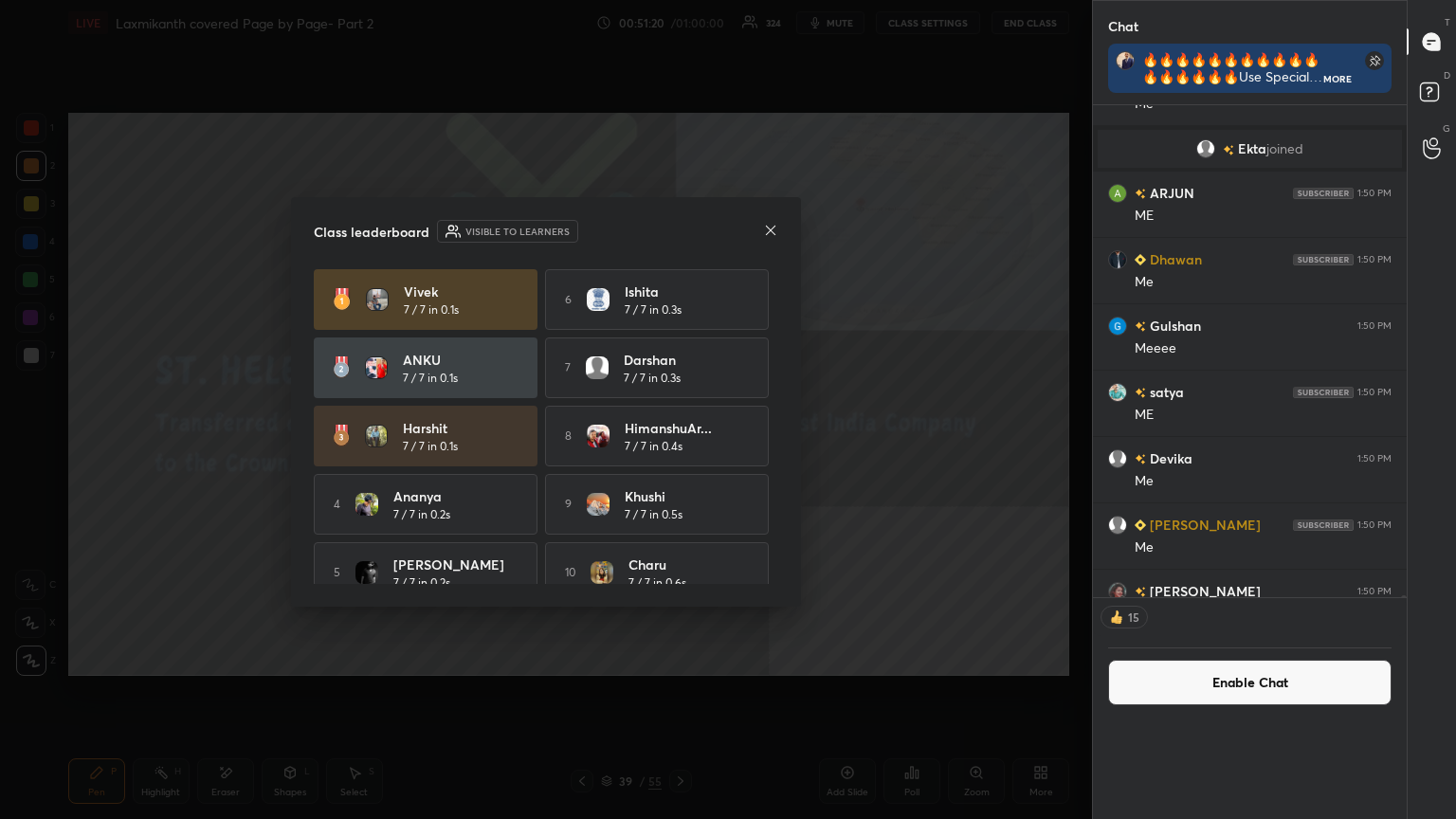 scroll, scrollTop: 0, scrollLeft: 6, axis: horizontal 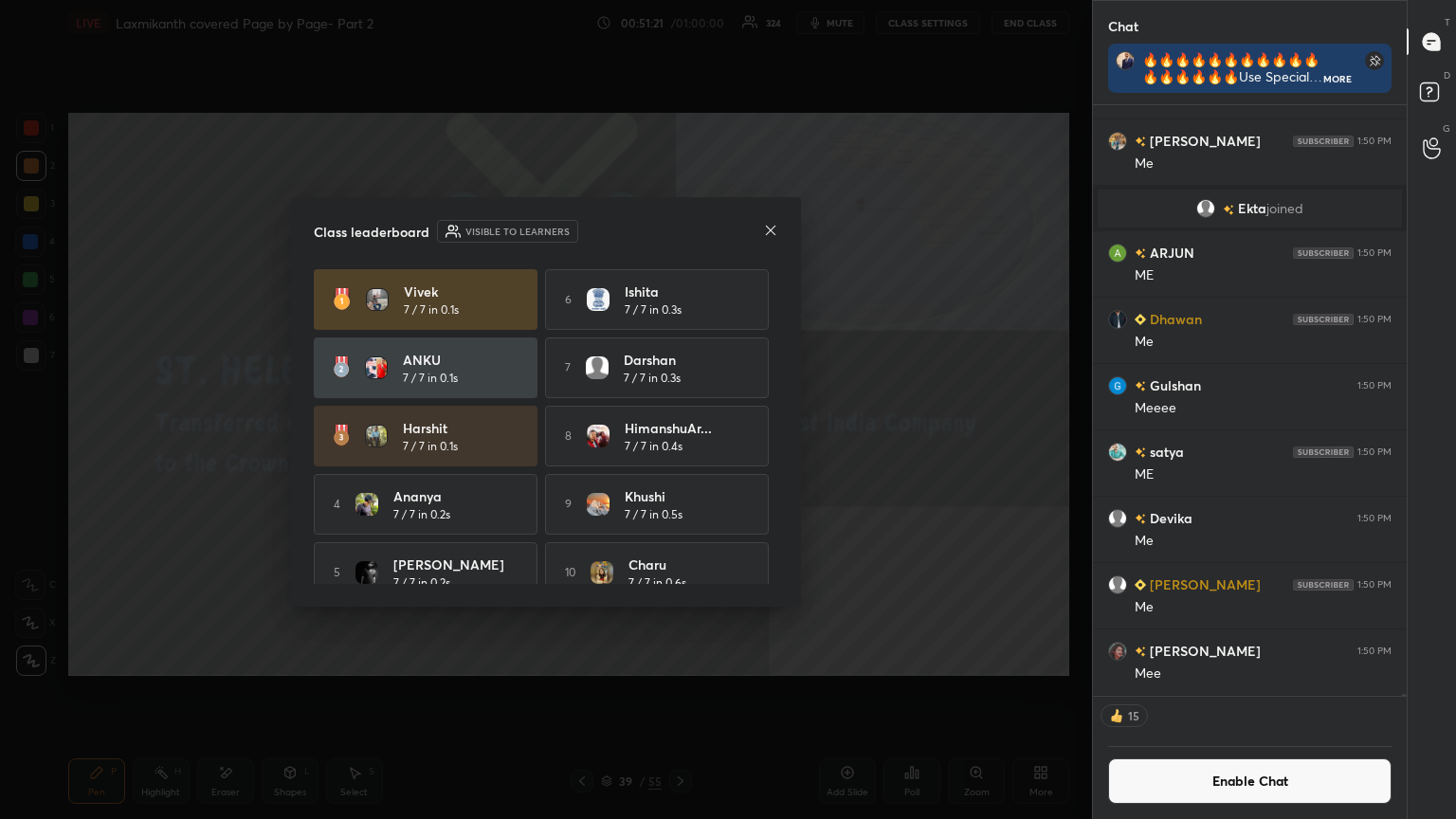 click on "Enable Chat" at bounding box center (1249, 781) 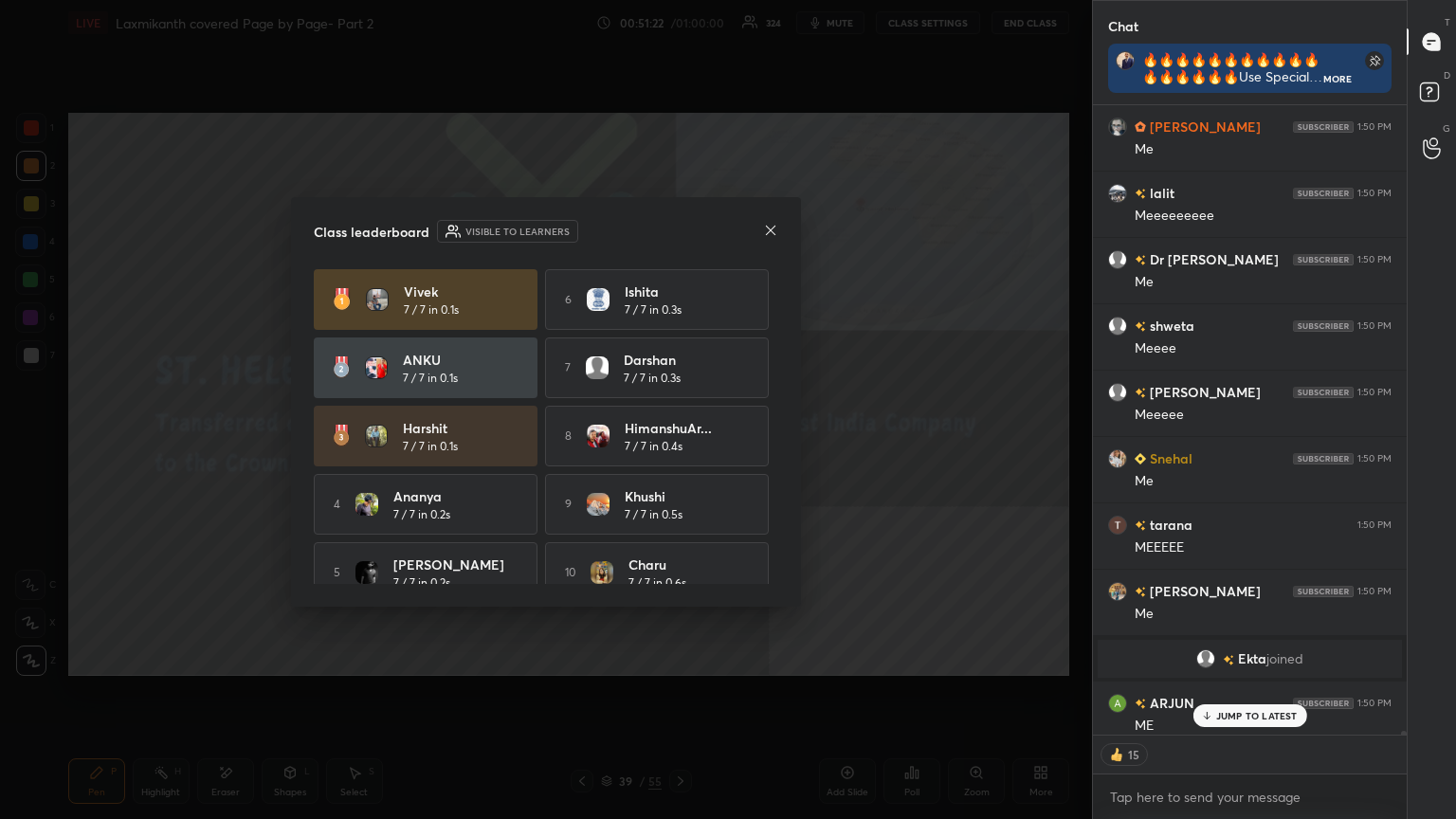 click on "JUMP TO LATEST" at bounding box center [1257, 716] 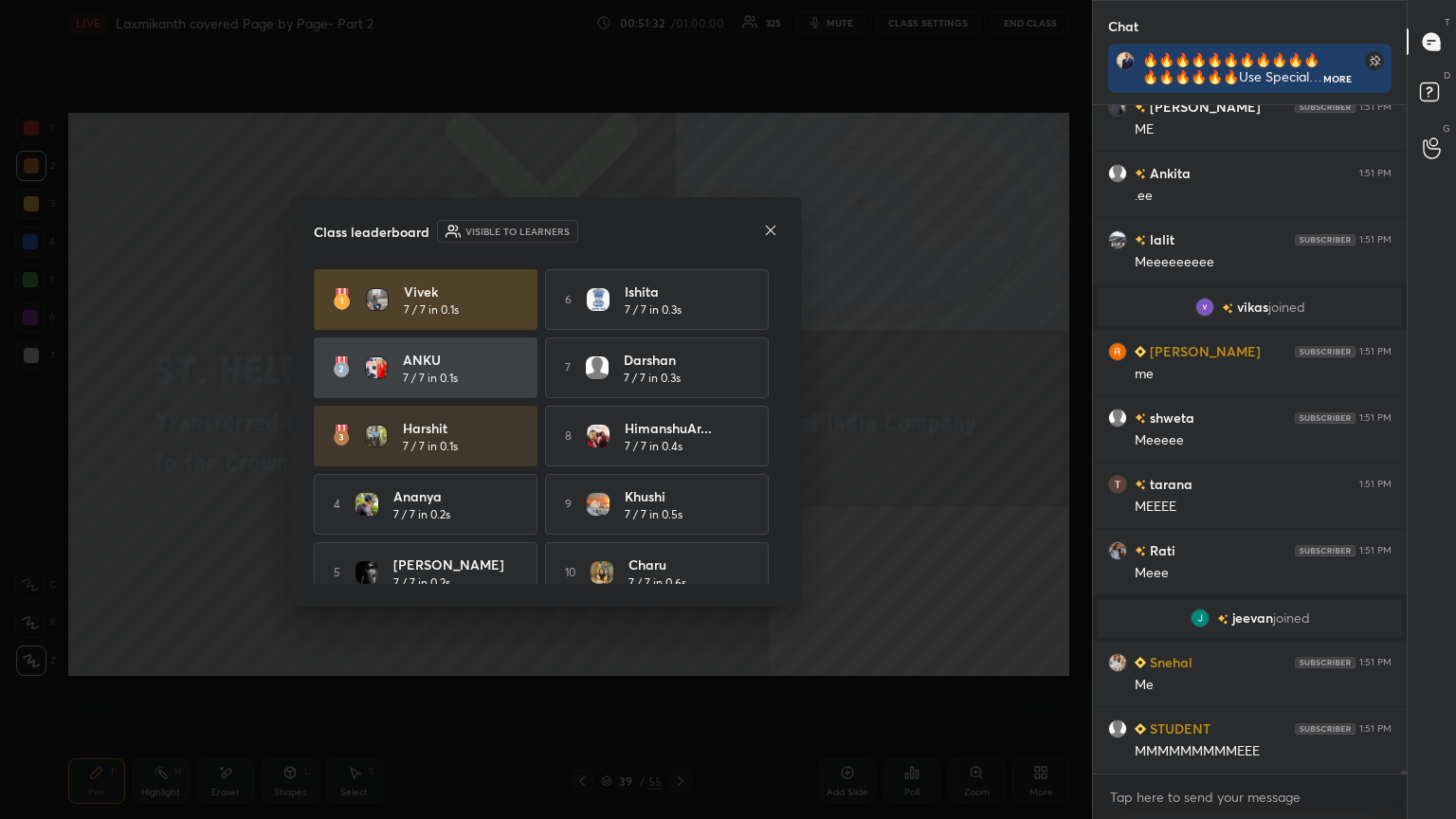 click 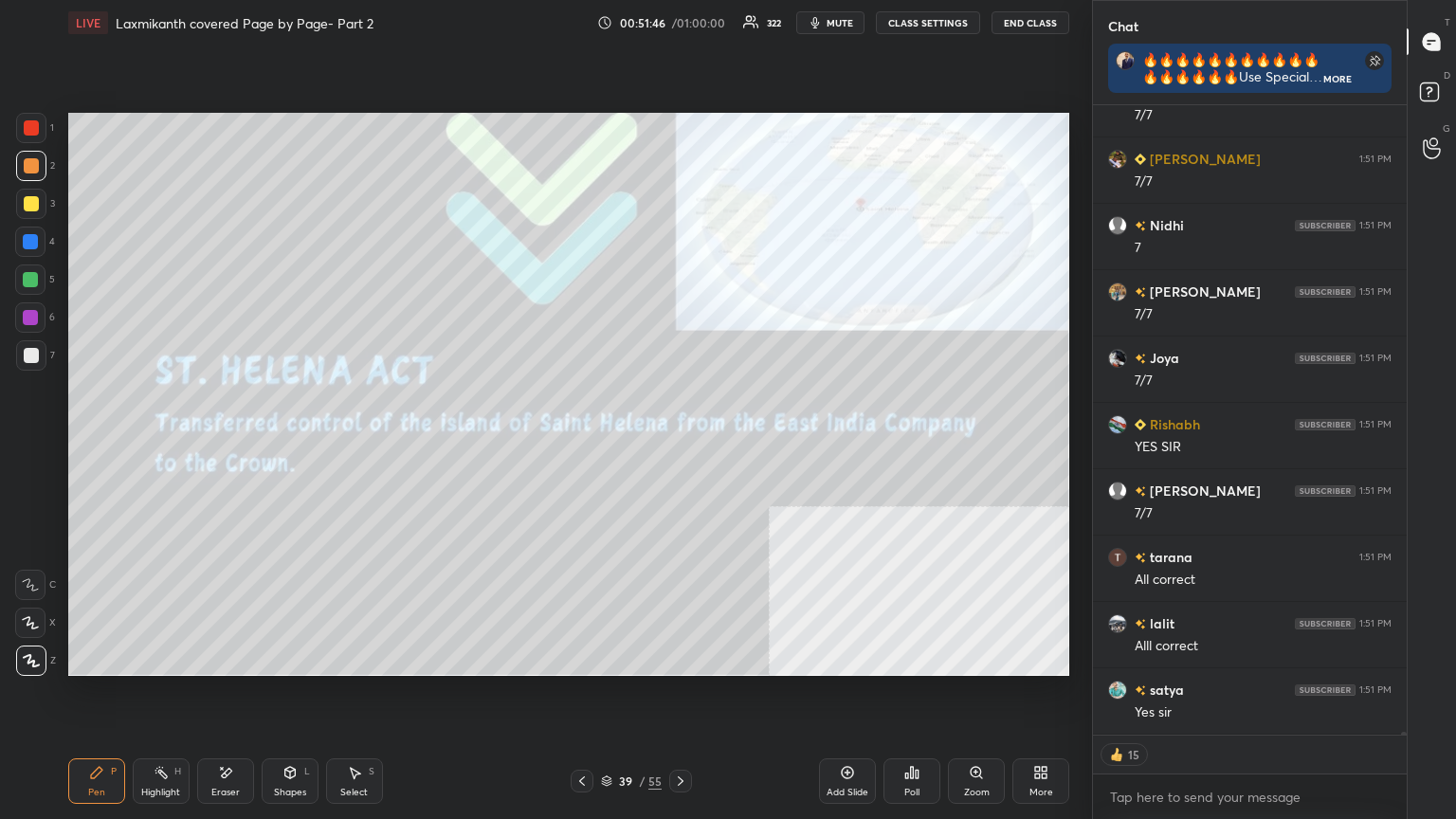 click 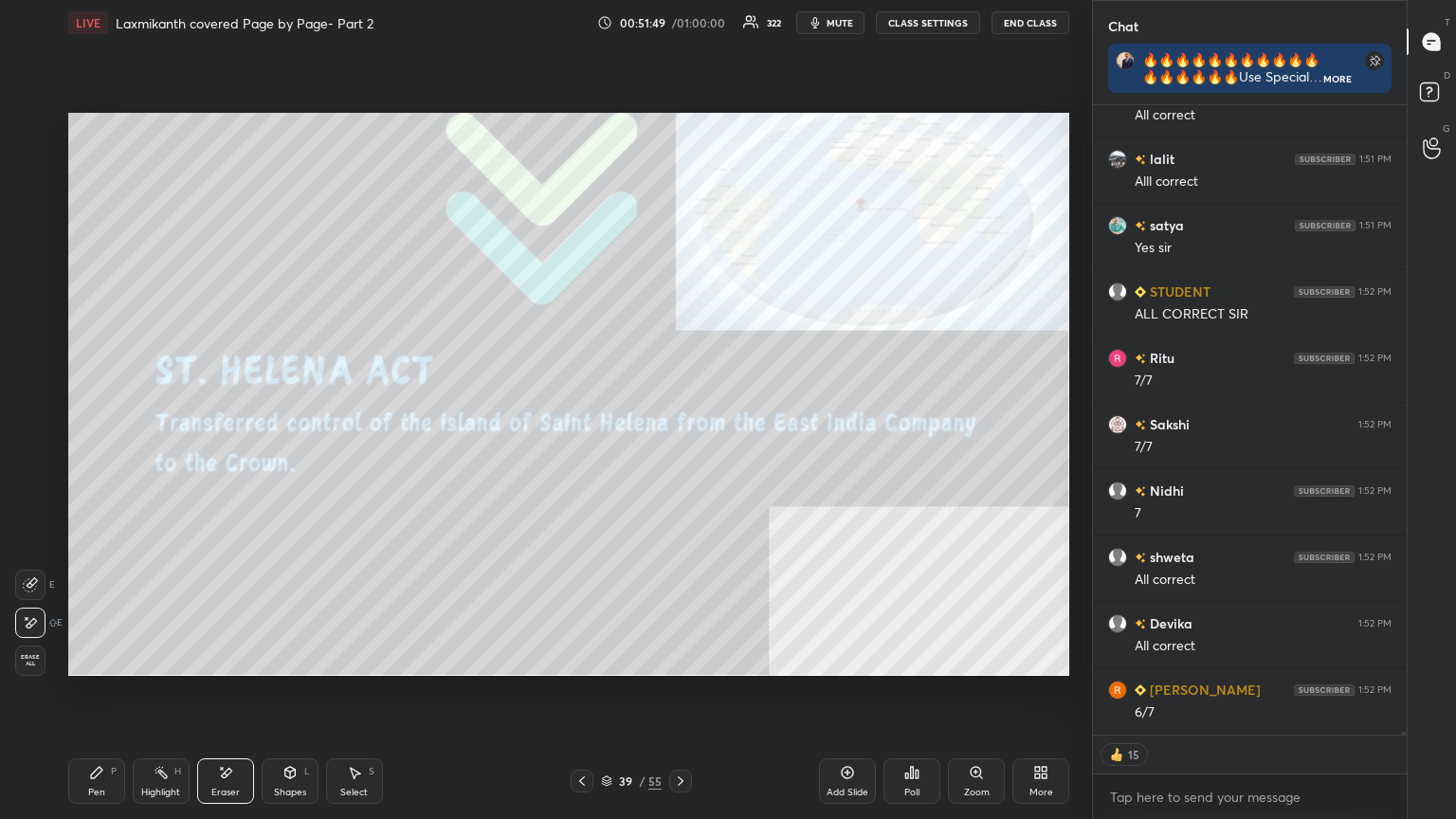 click on "Erase all" at bounding box center (30, 661) 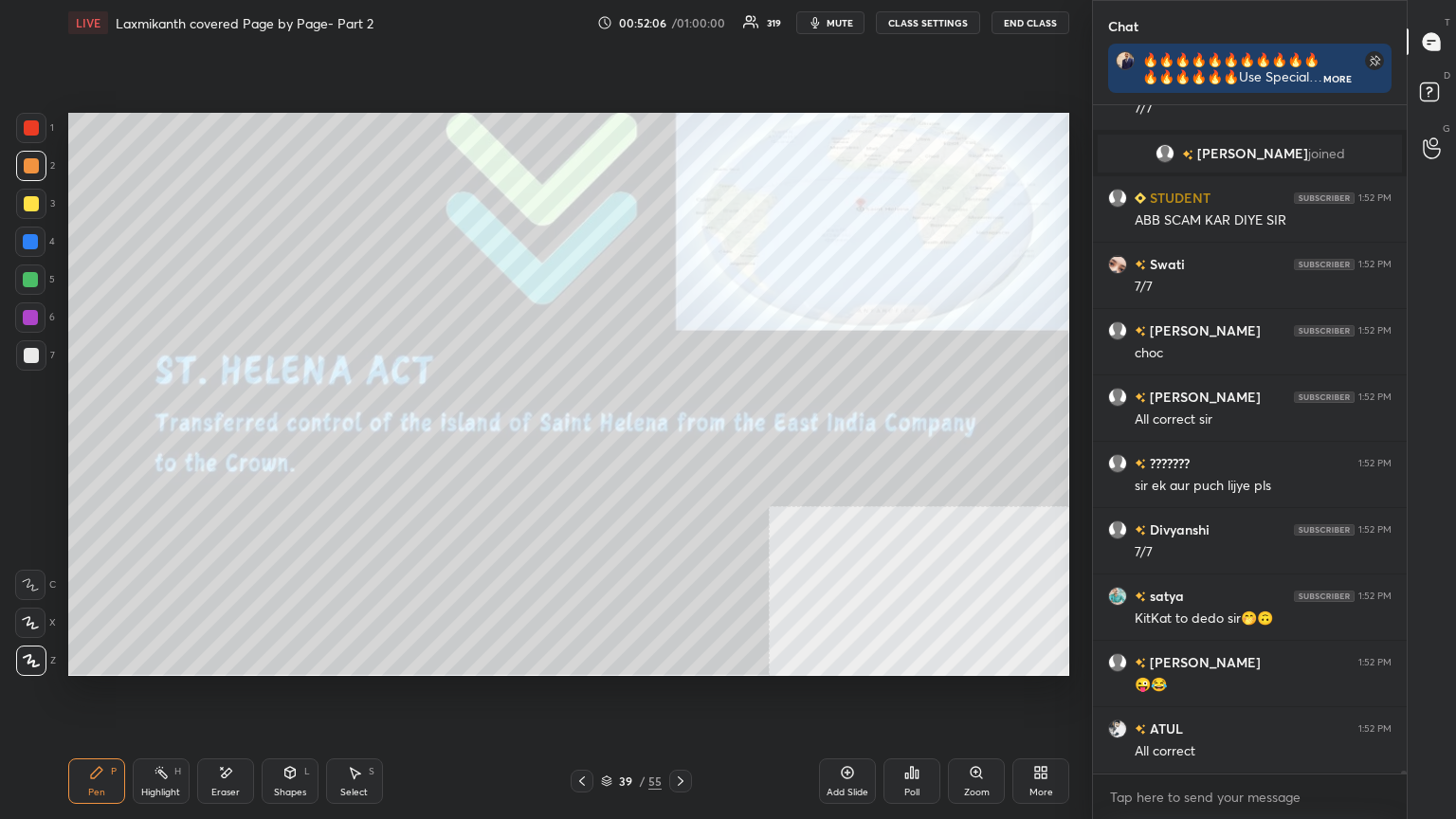 click 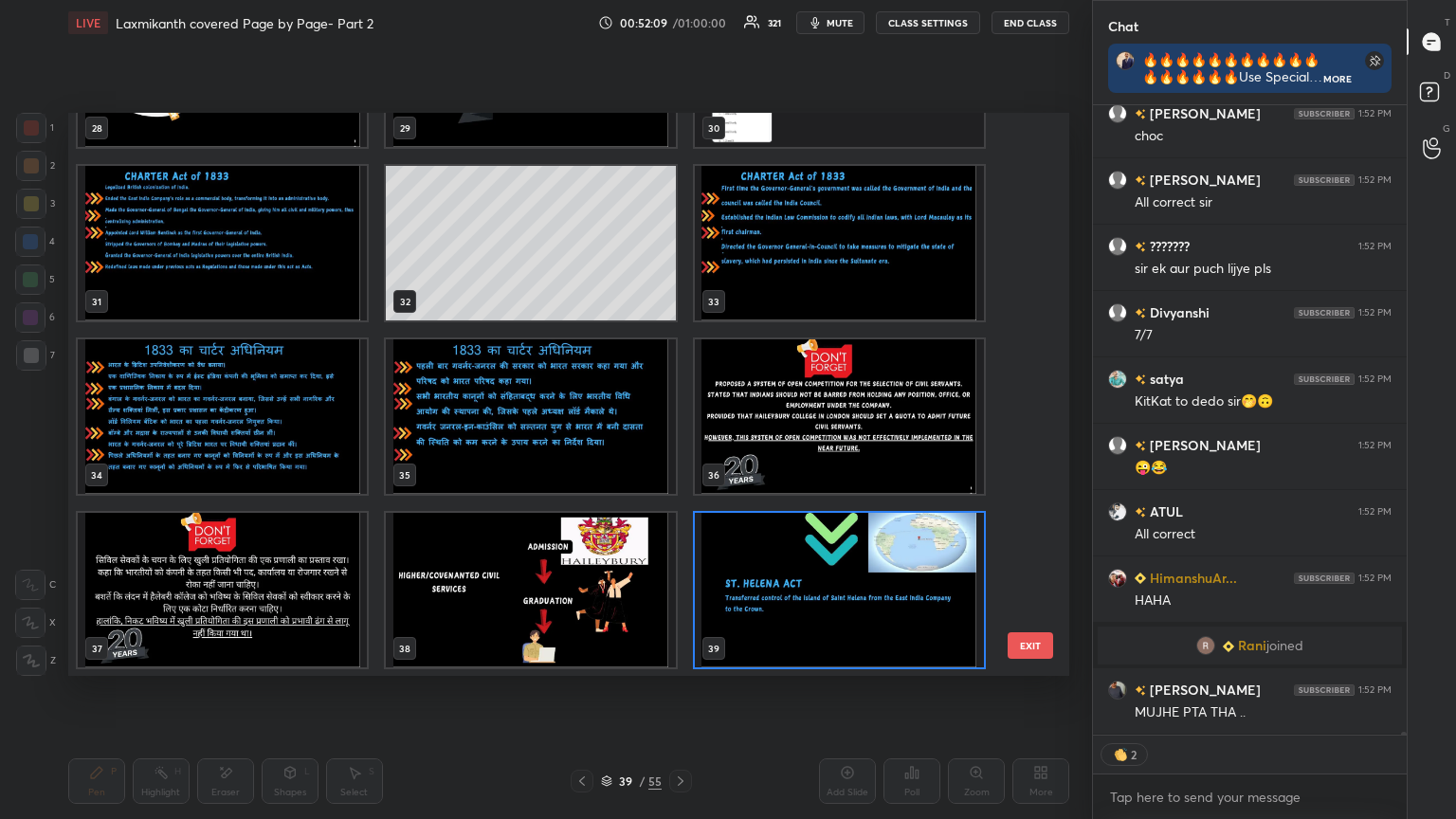 click at bounding box center [530, 590] 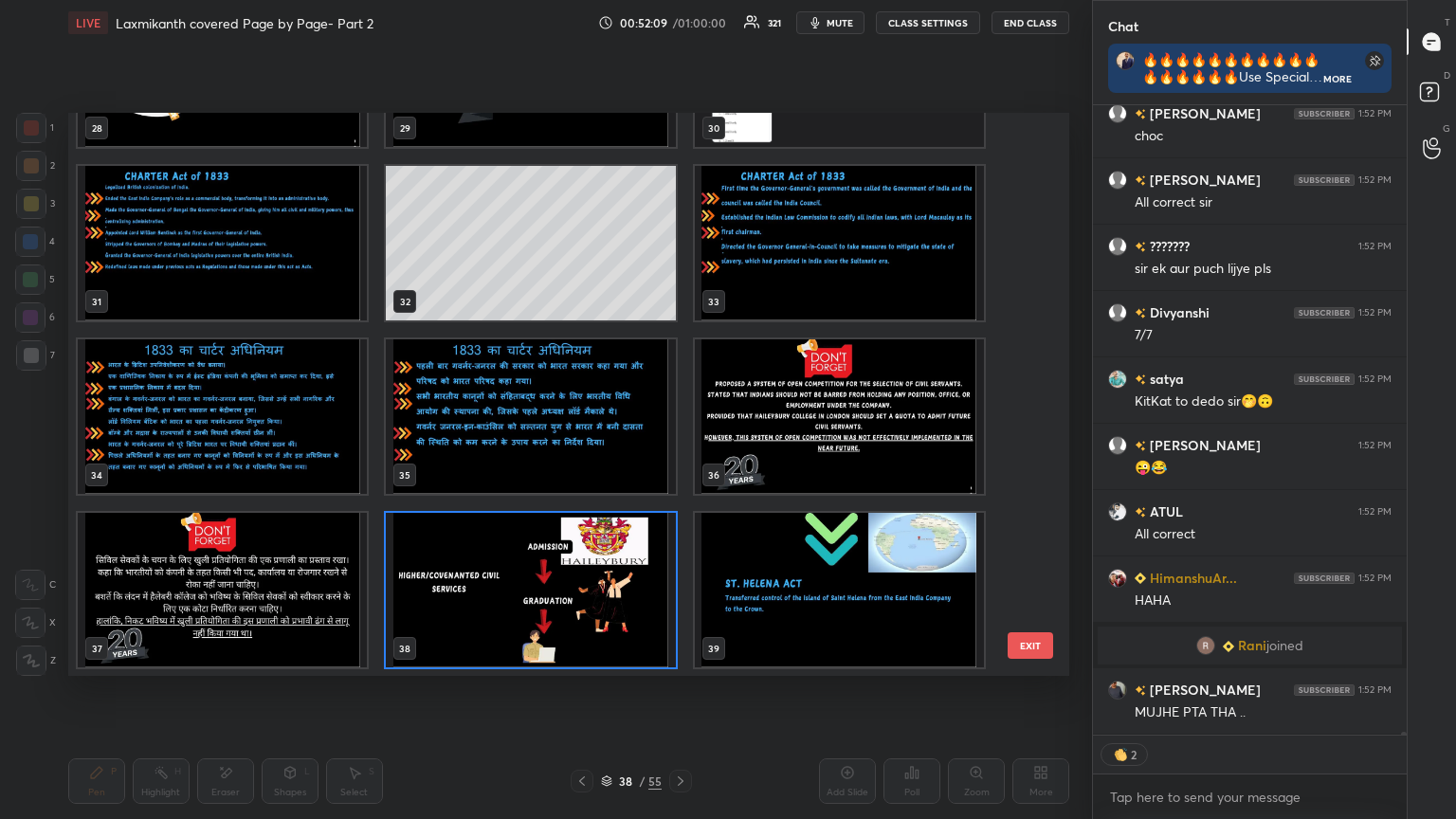 click at bounding box center [530, 590] 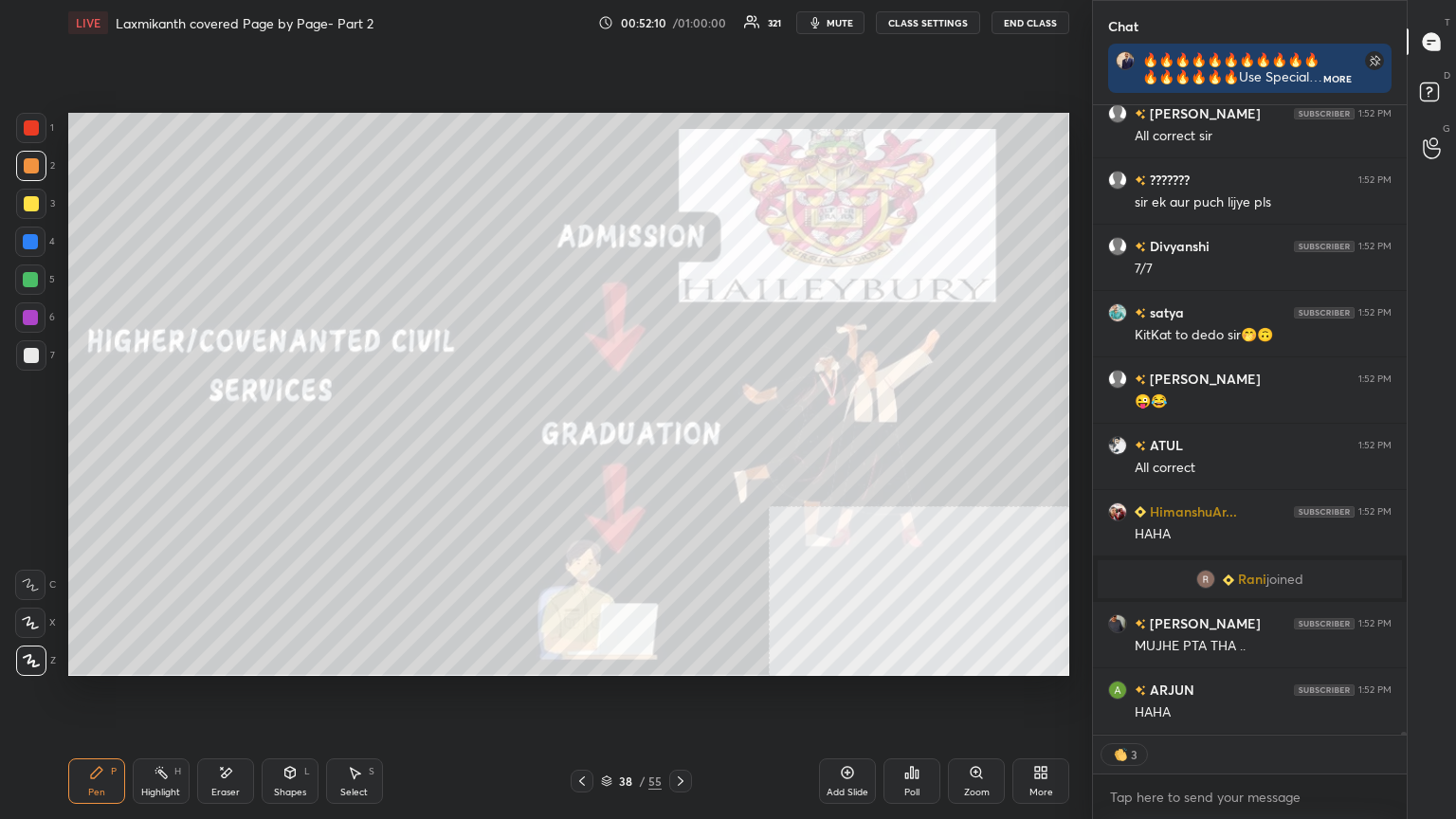 click 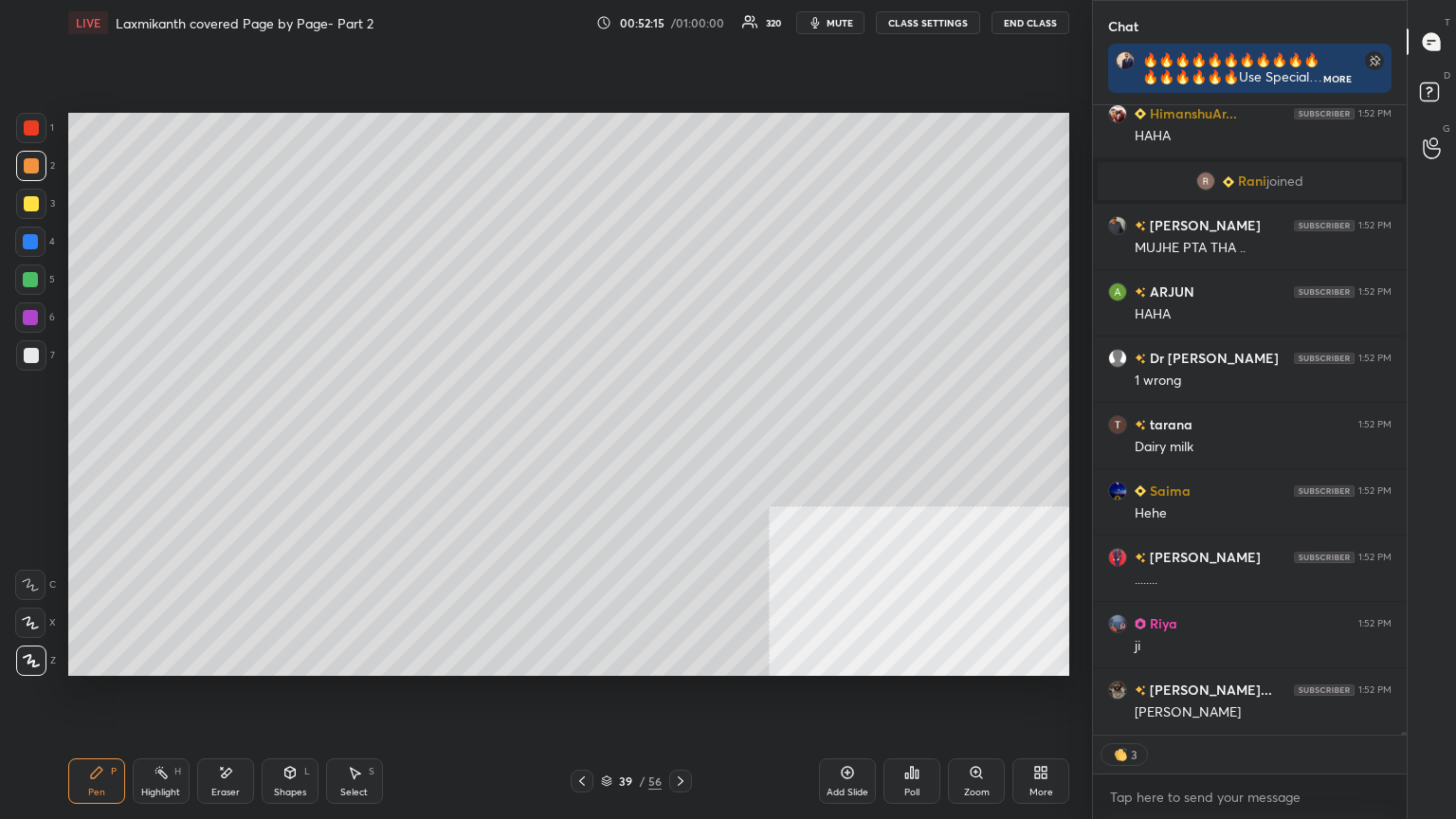 click at bounding box center [31, 355] 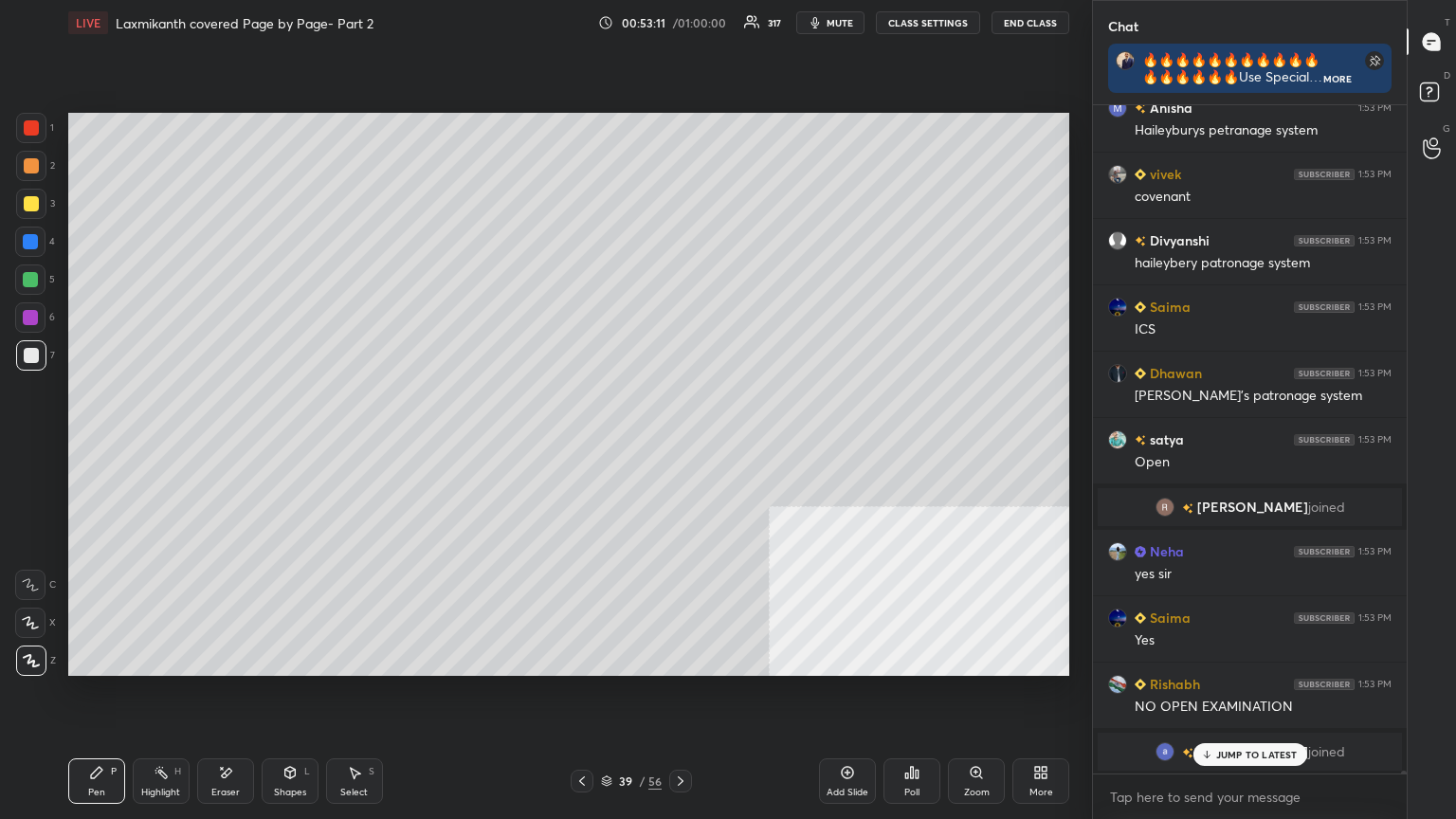 click 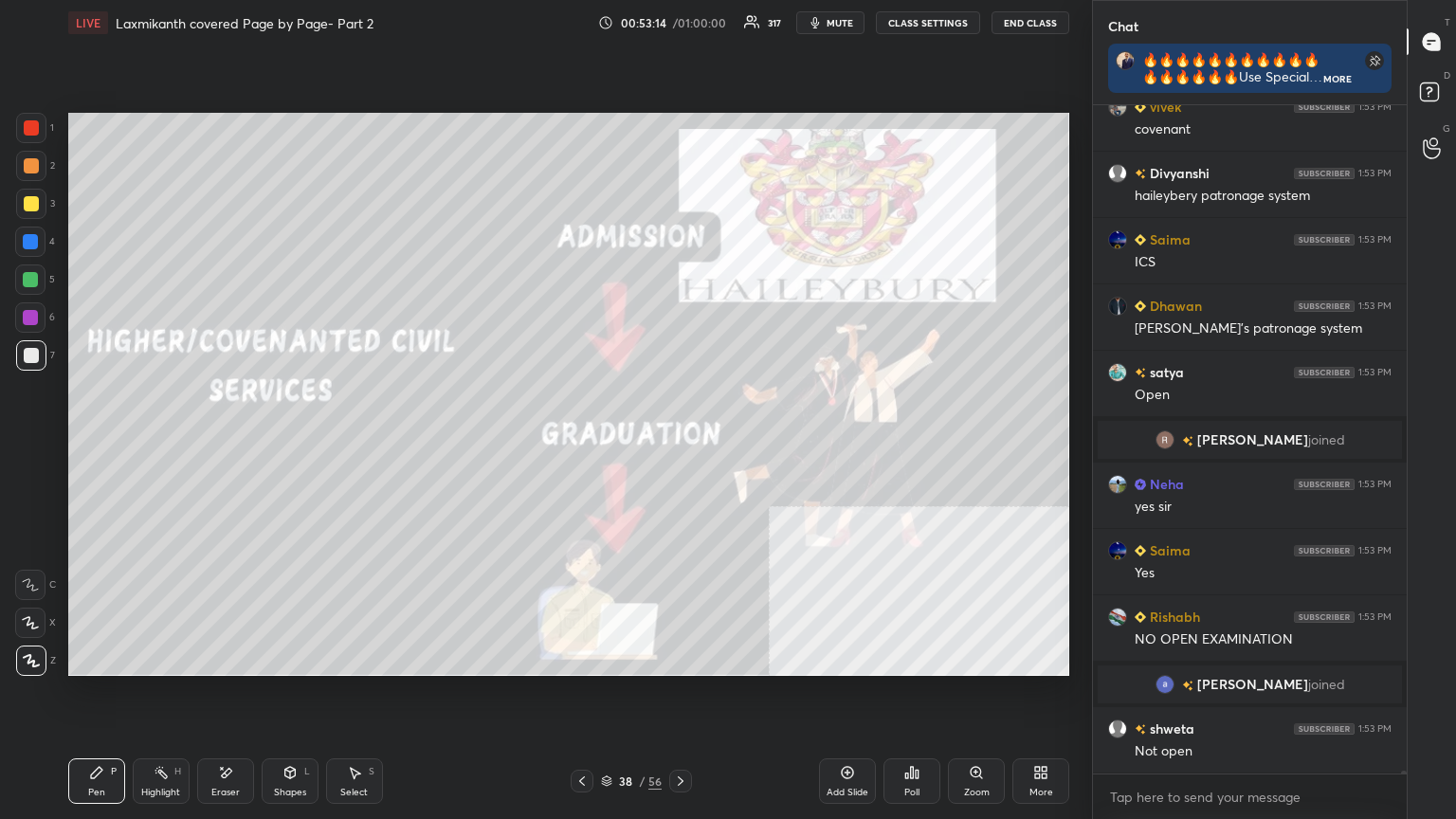 click on "More" at bounding box center [1041, 792] 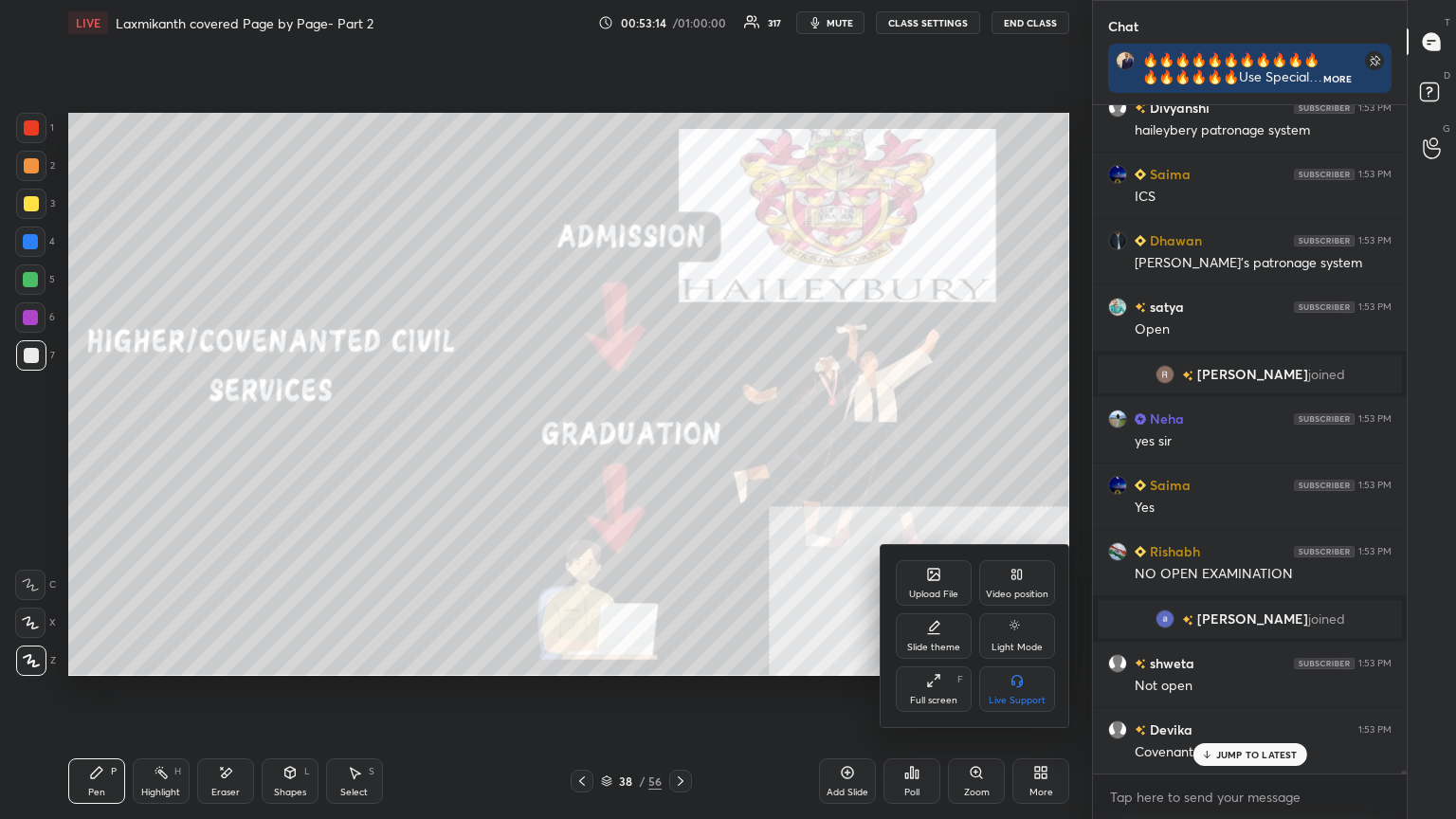 click on "Video position" at bounding box center (1017, 583) 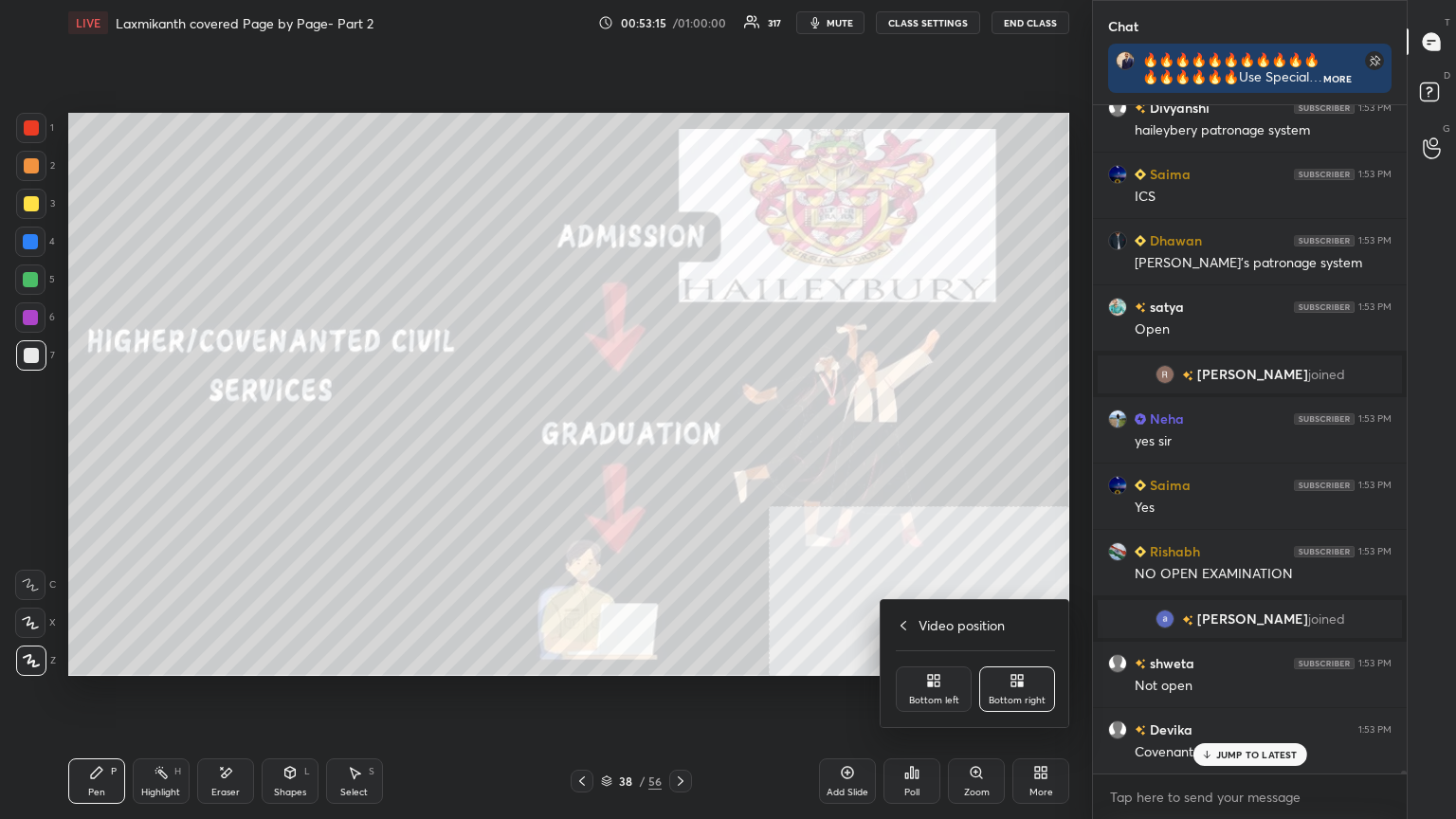 click on "Bottom left" at bounding box center [934, 689] 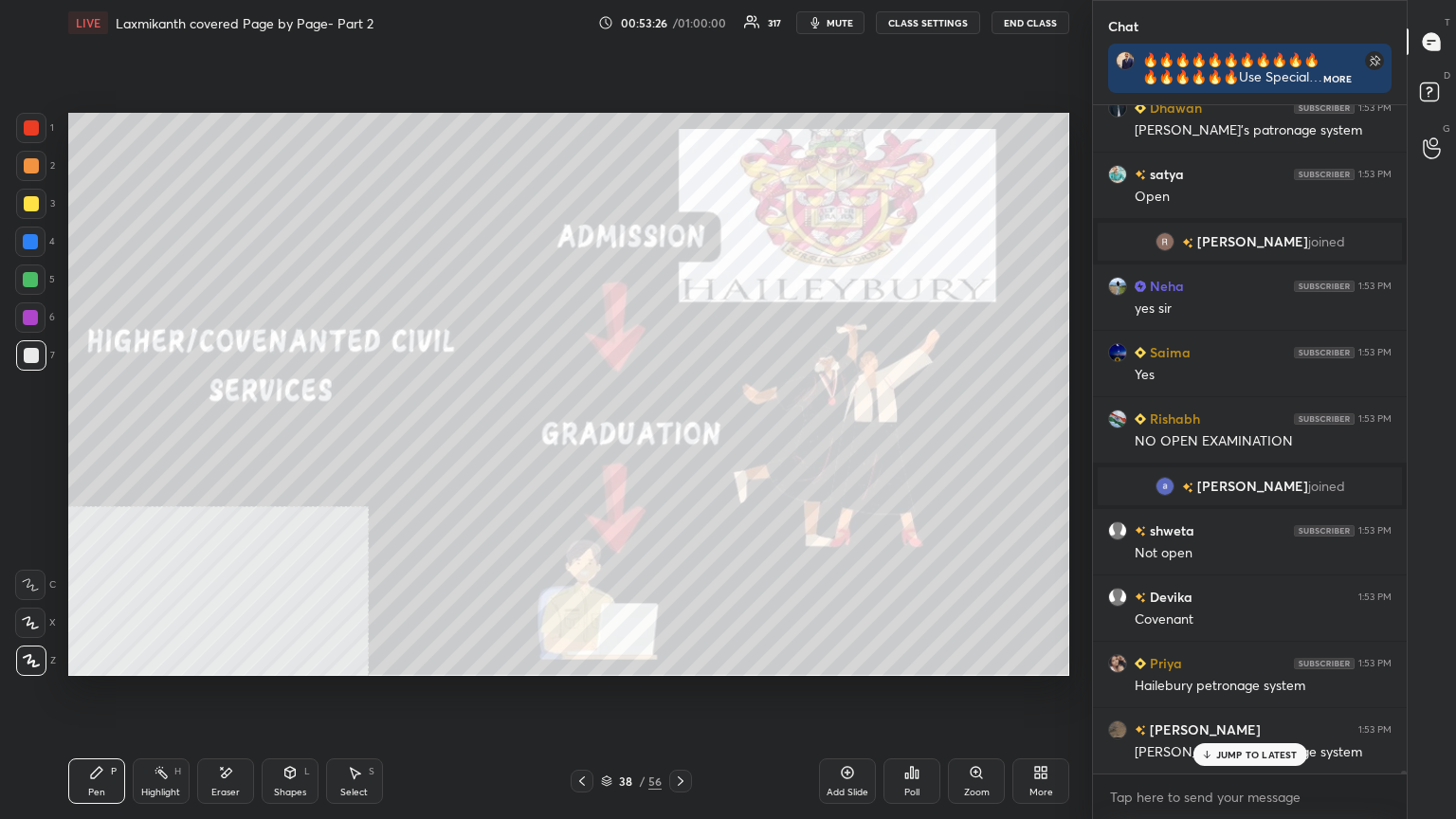 scroll, scrollTop: 164444, scrollLeft: 0, axis: vertical 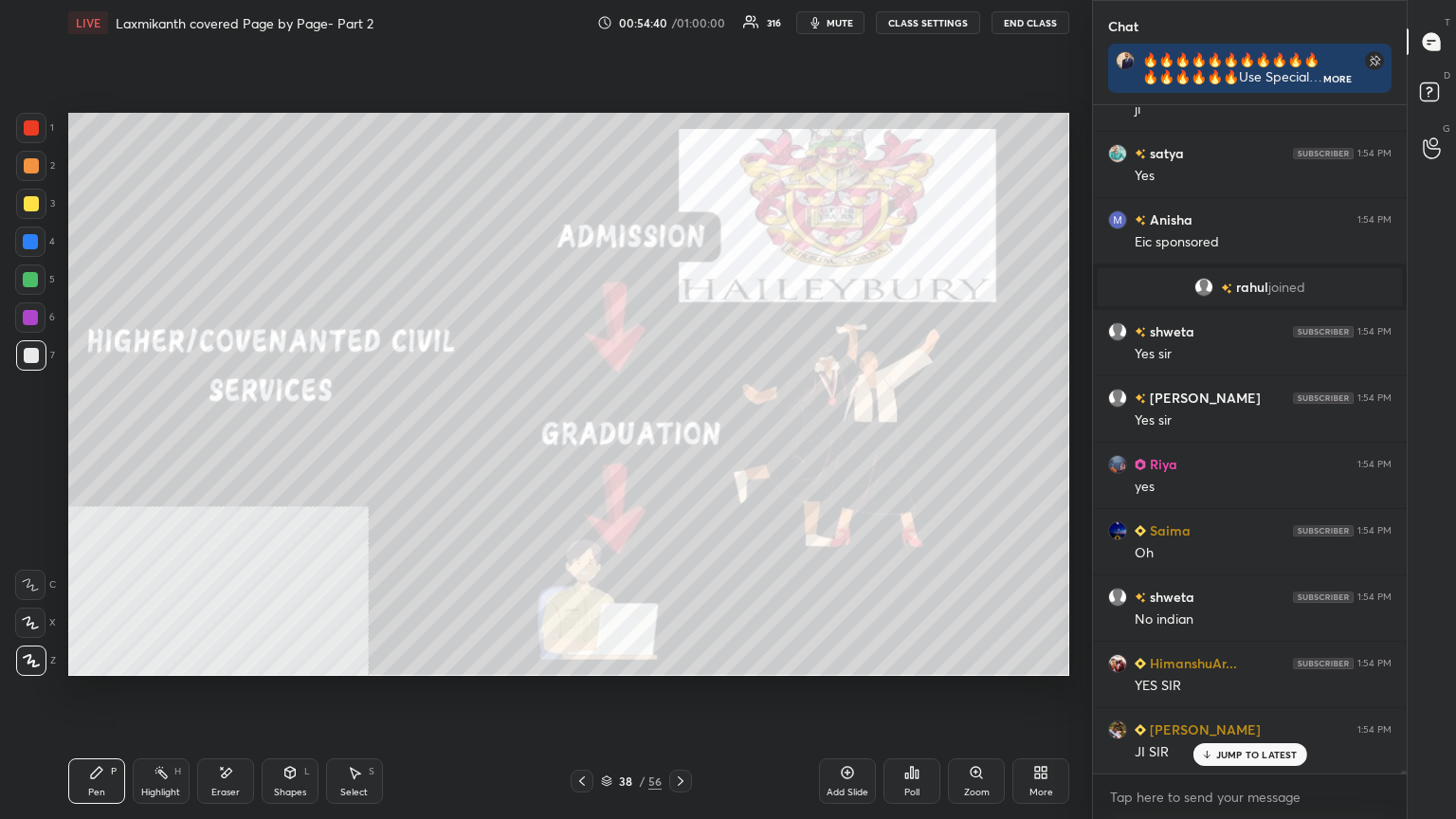 click 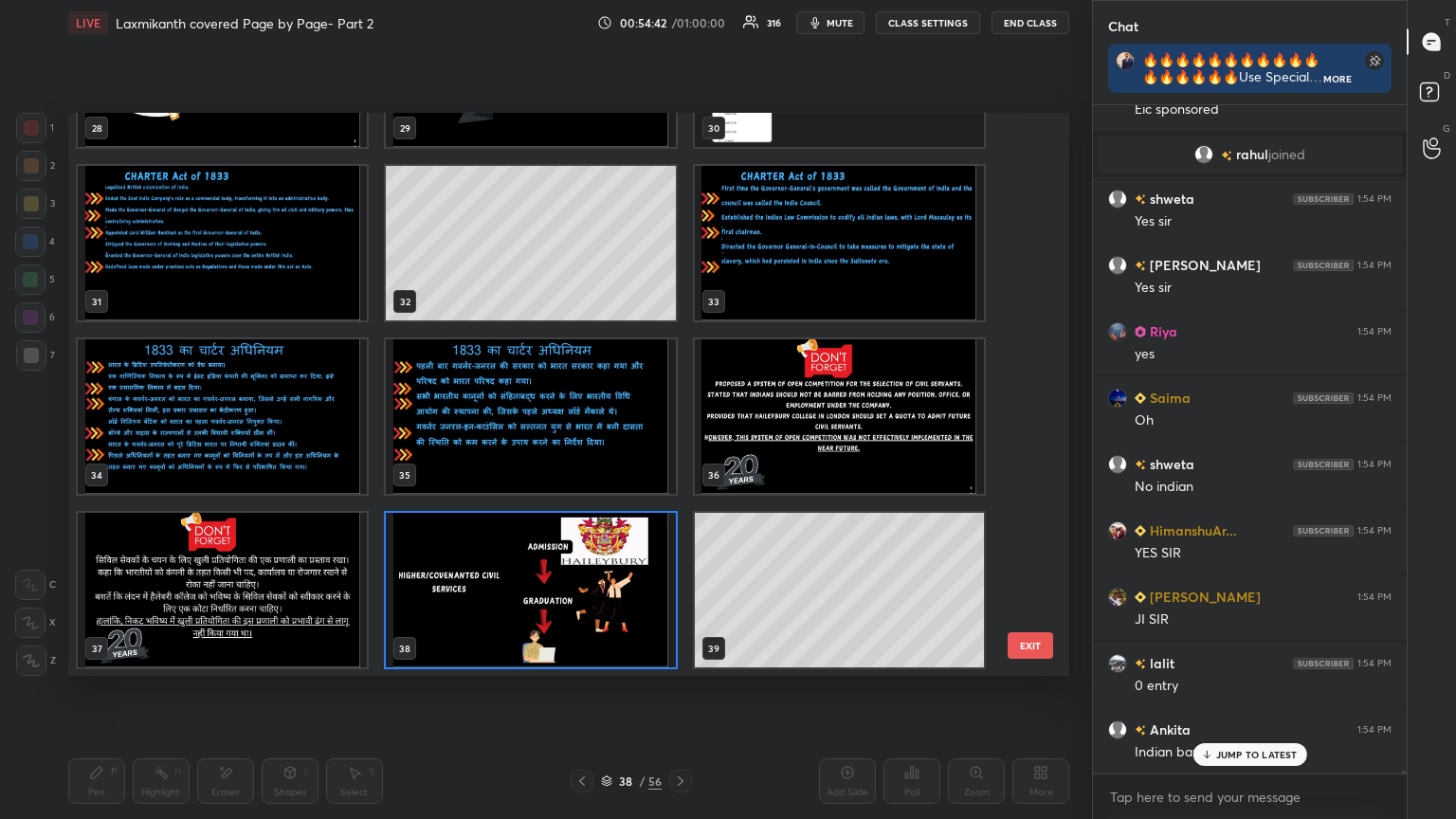 click at bounding box center [839, 416] 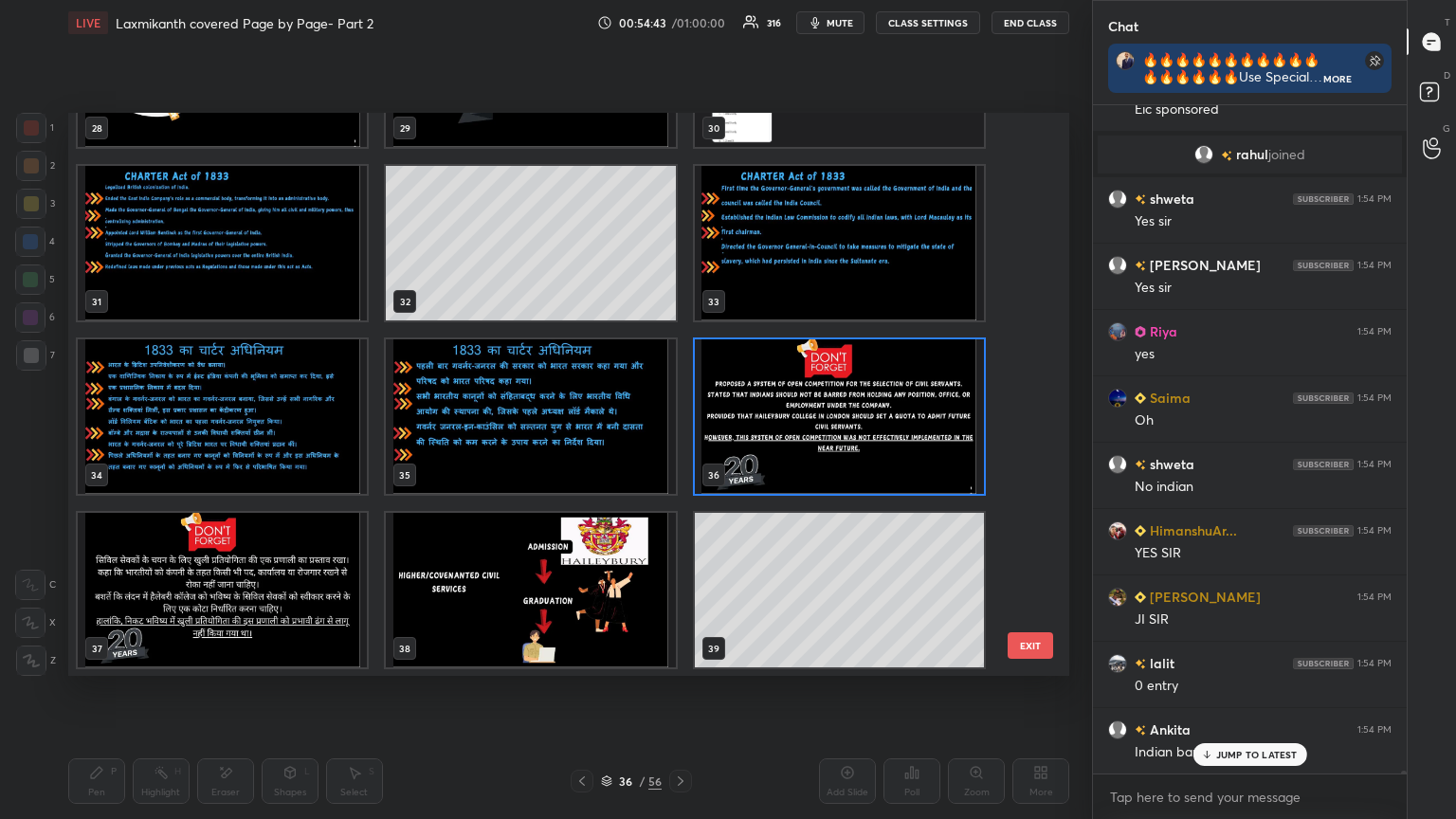 click at bounding box center [839, 416] 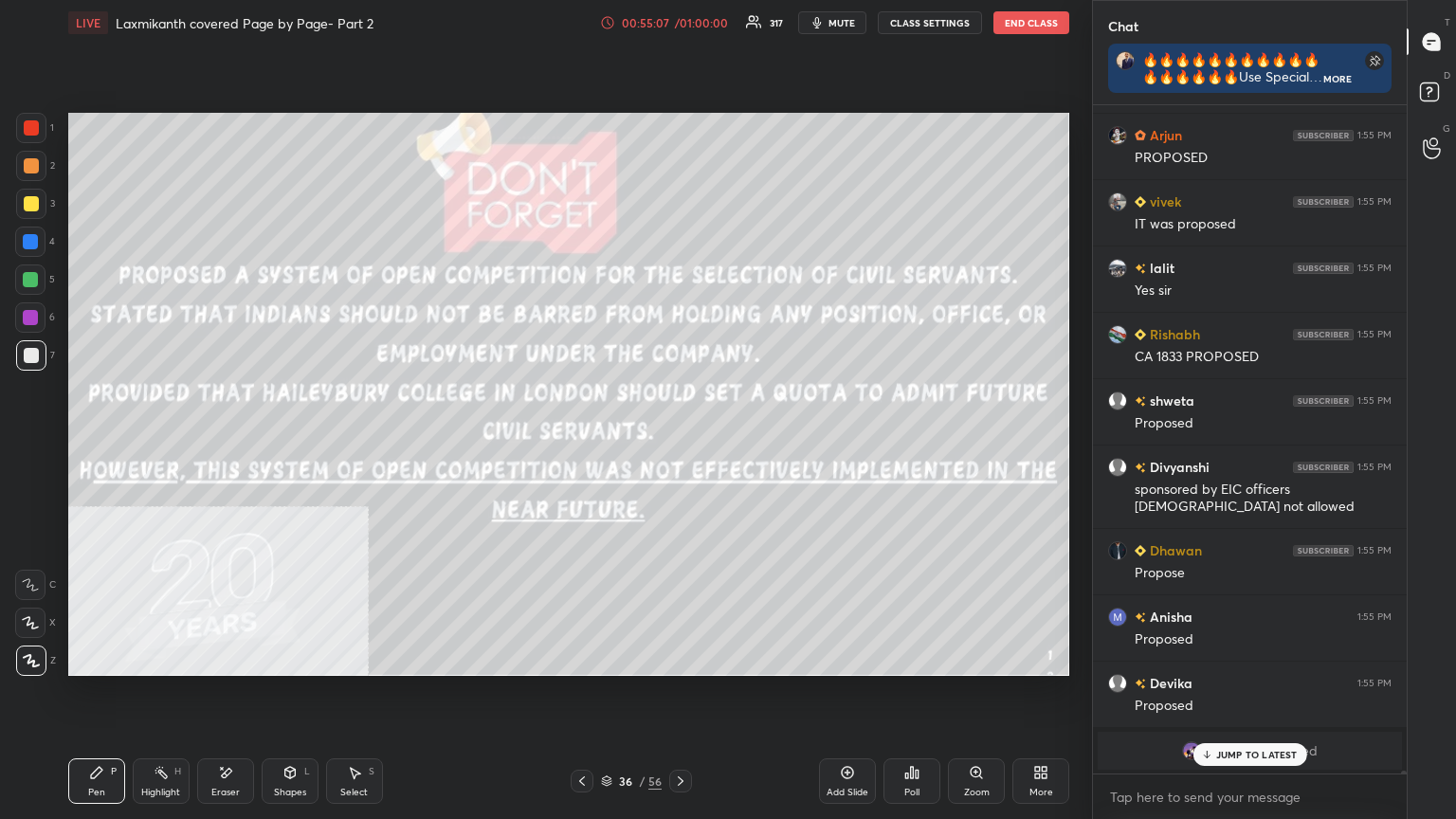 scroll, scrollTop: 167527, scrollLeft: 0, axis: vertical 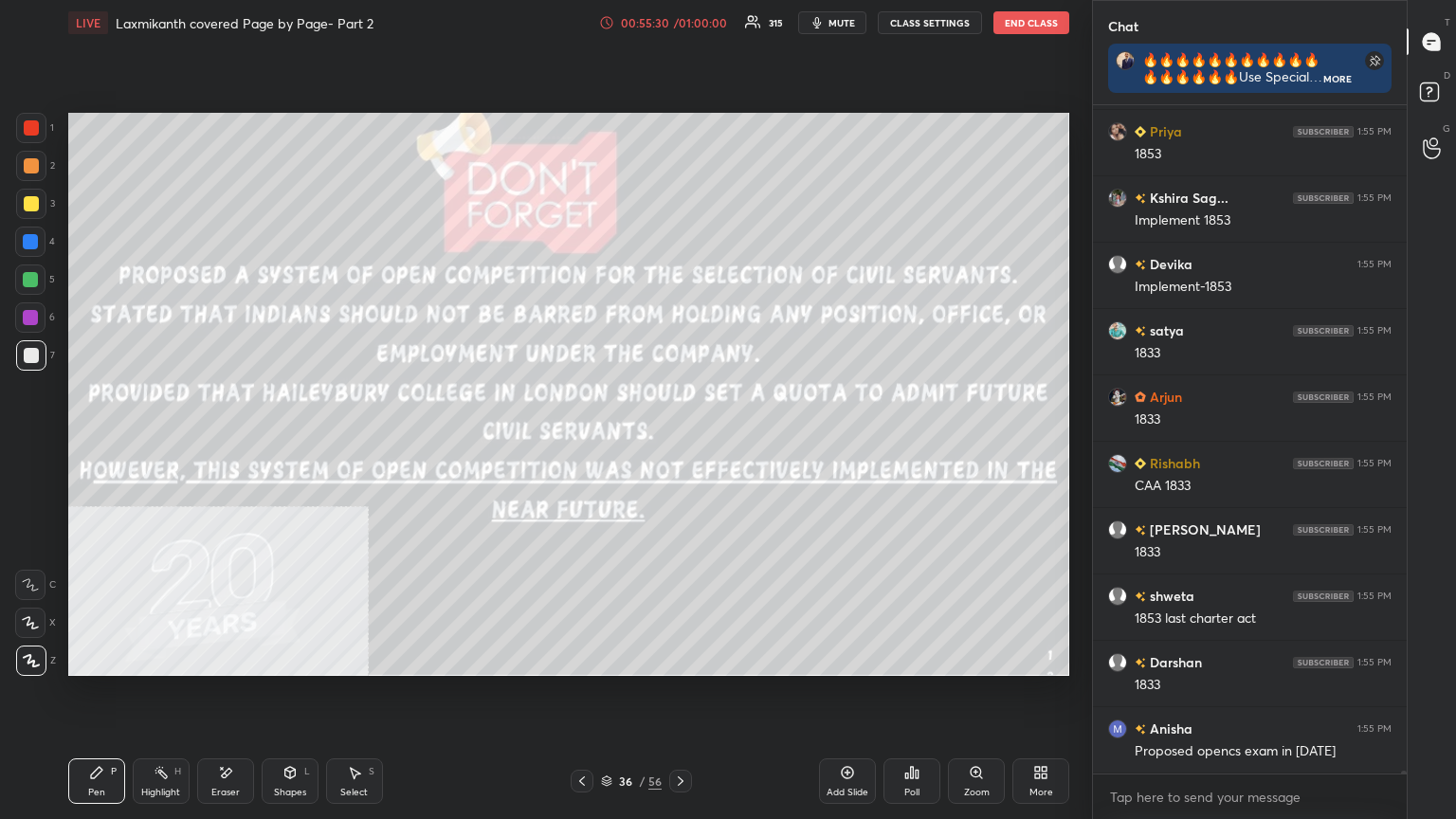 click 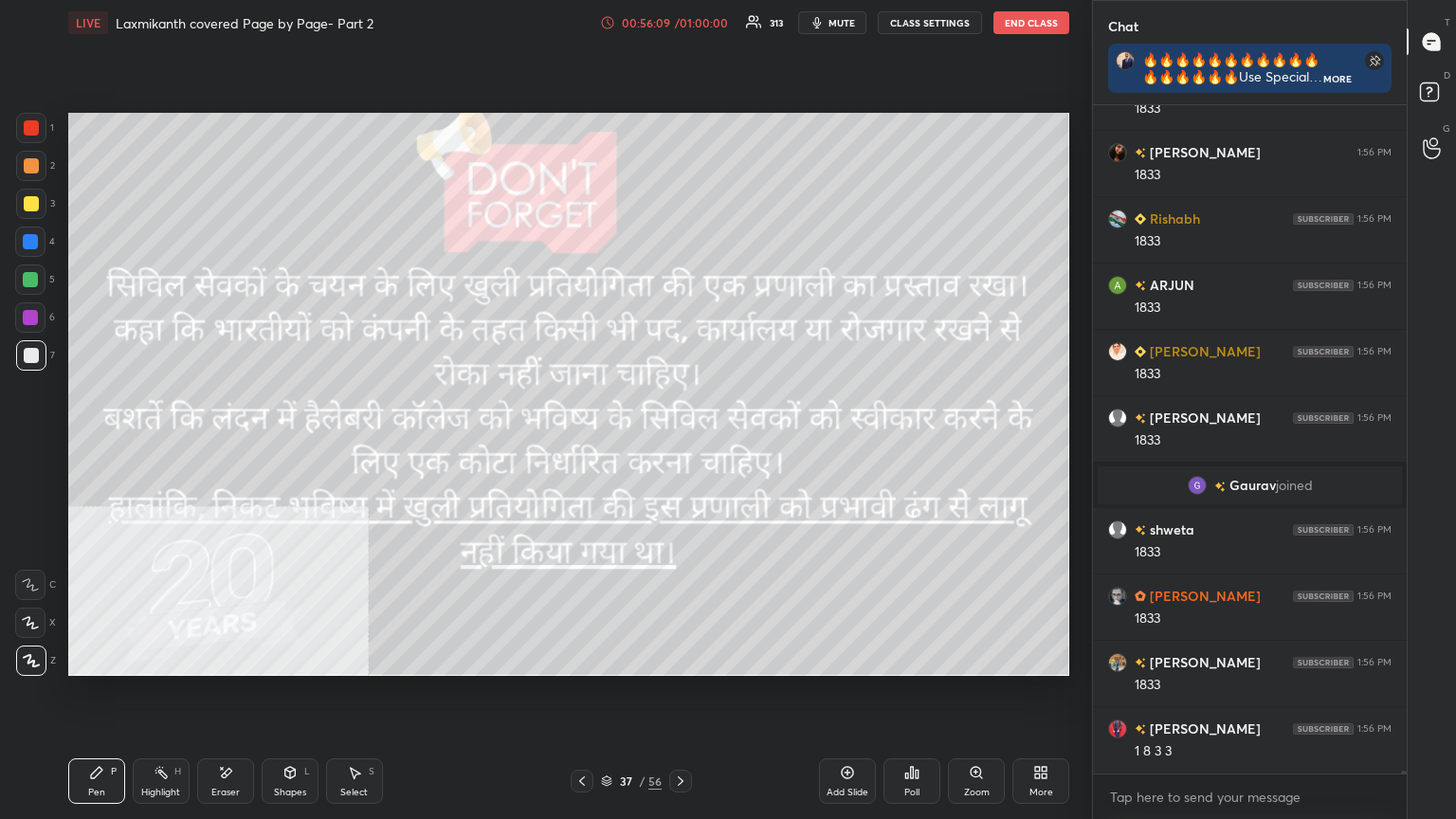 click 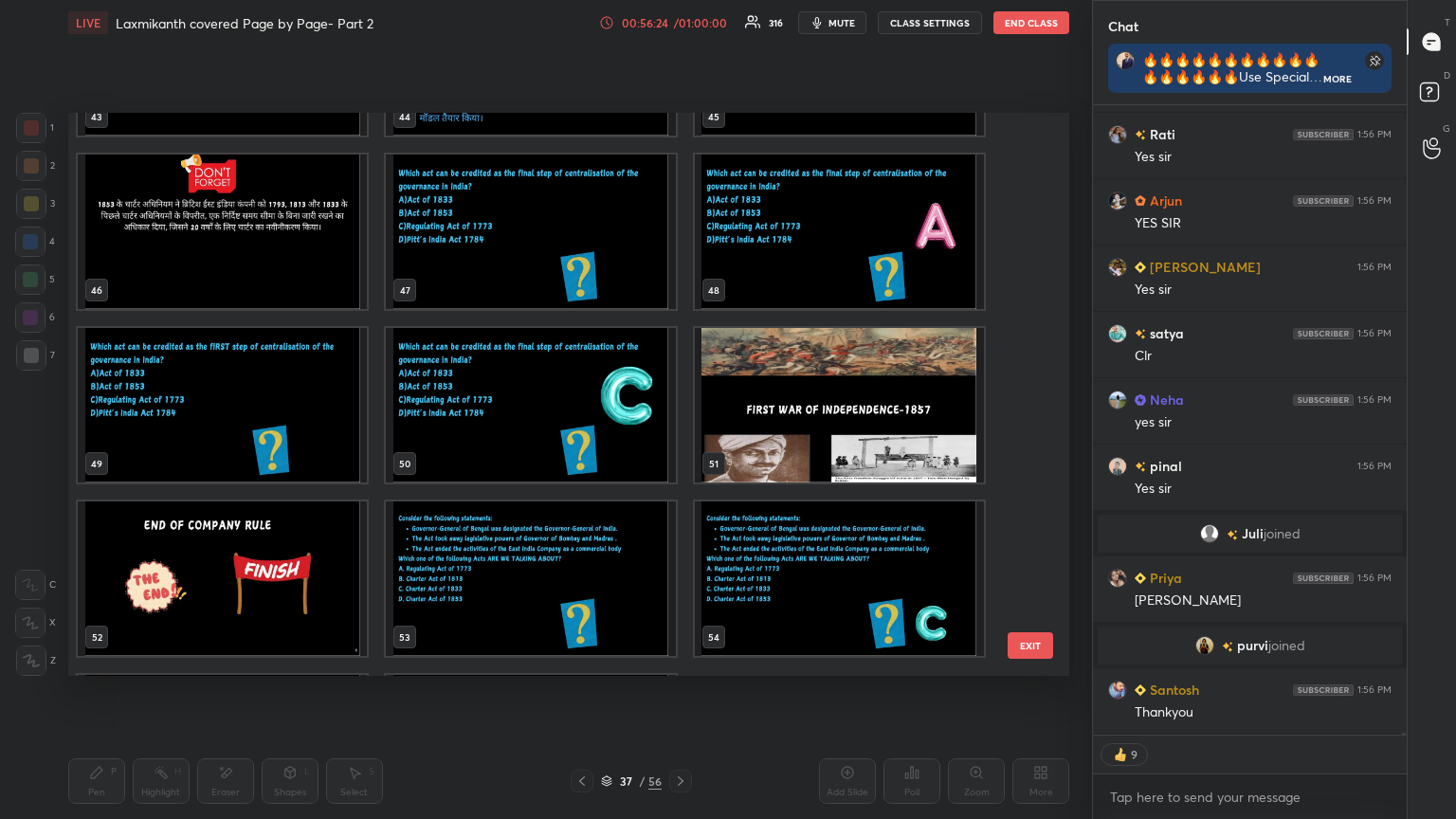 click at bounding box center (222, 231) 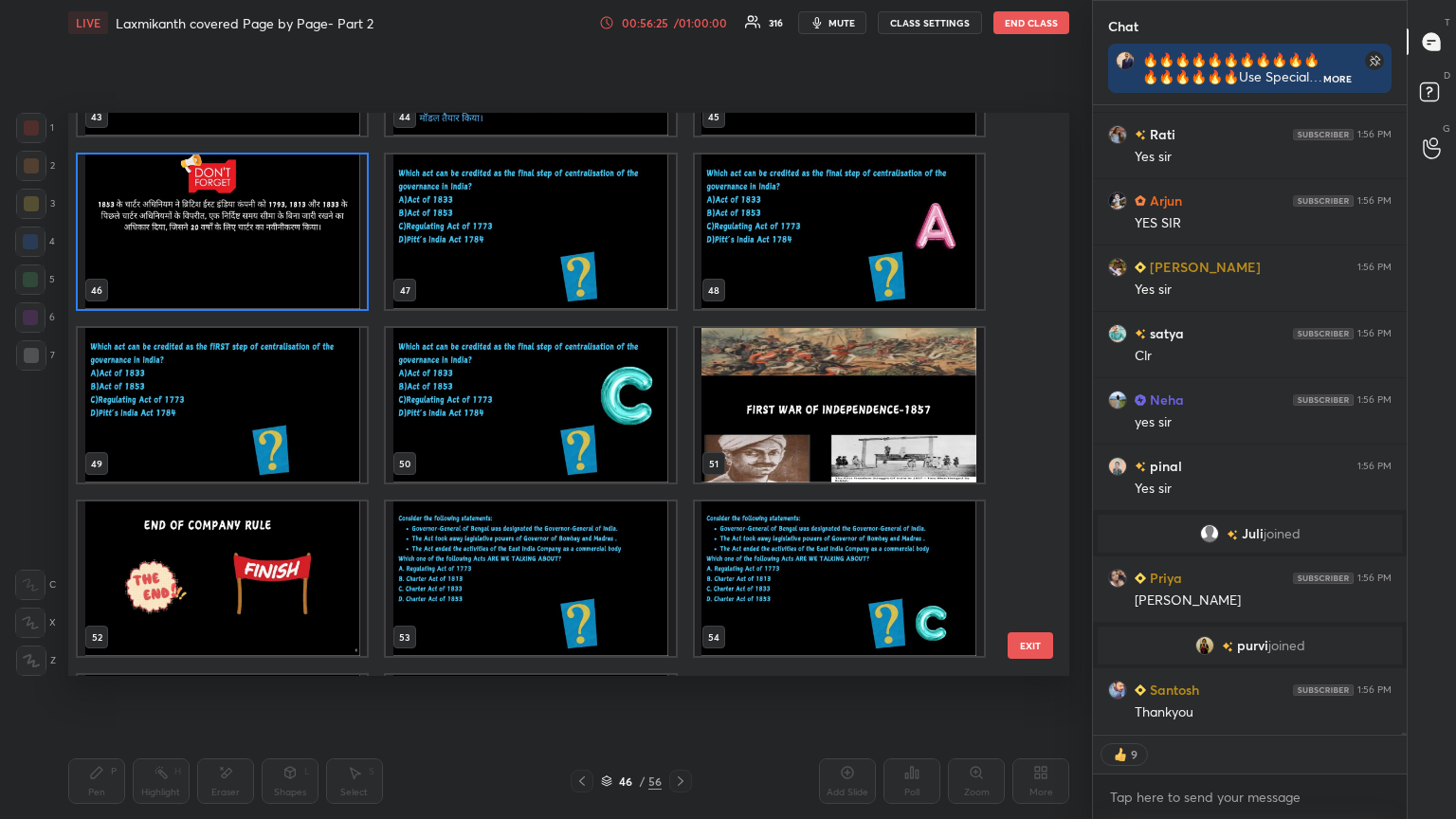click at bounding box center (222, 231) 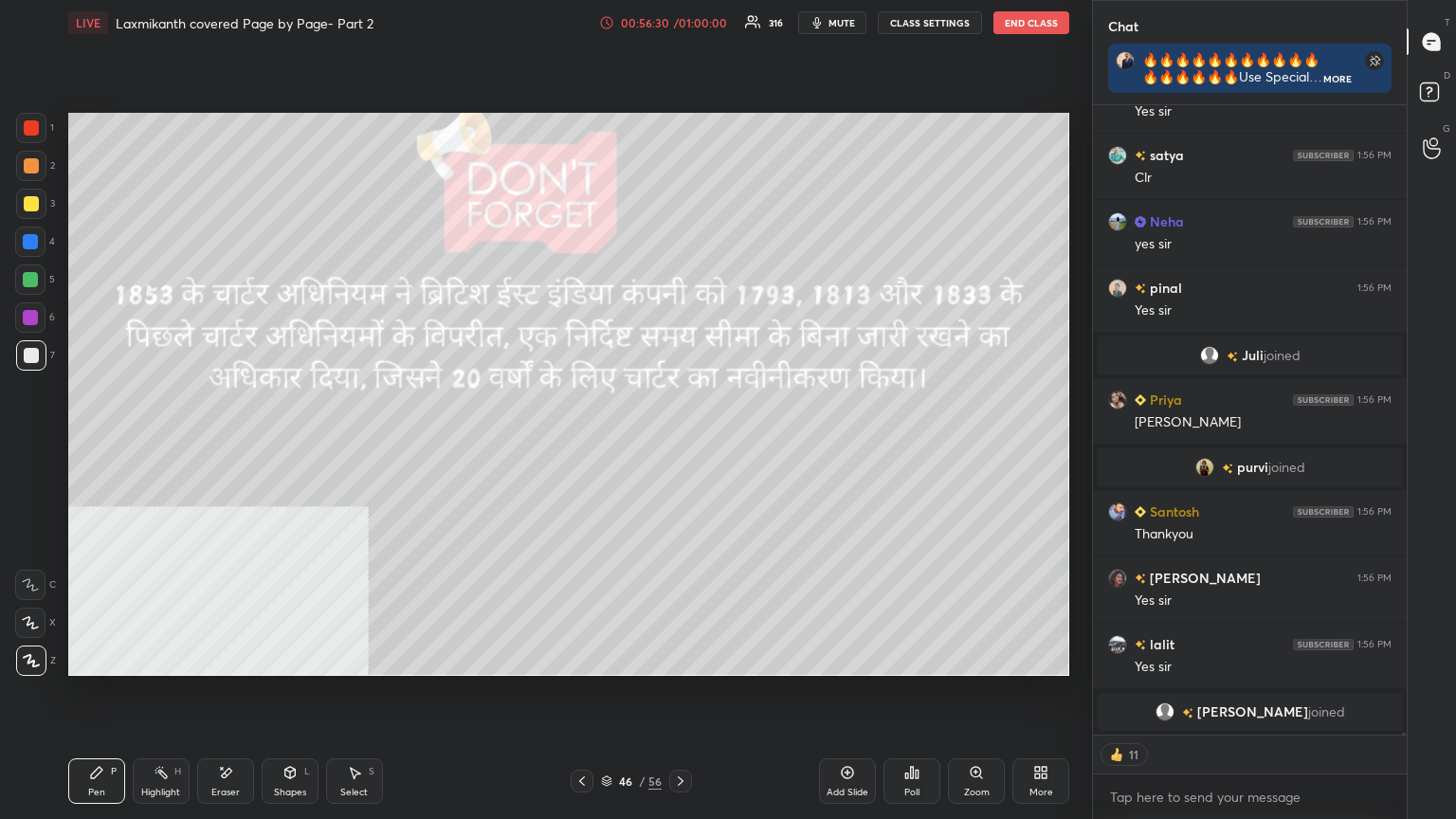 click 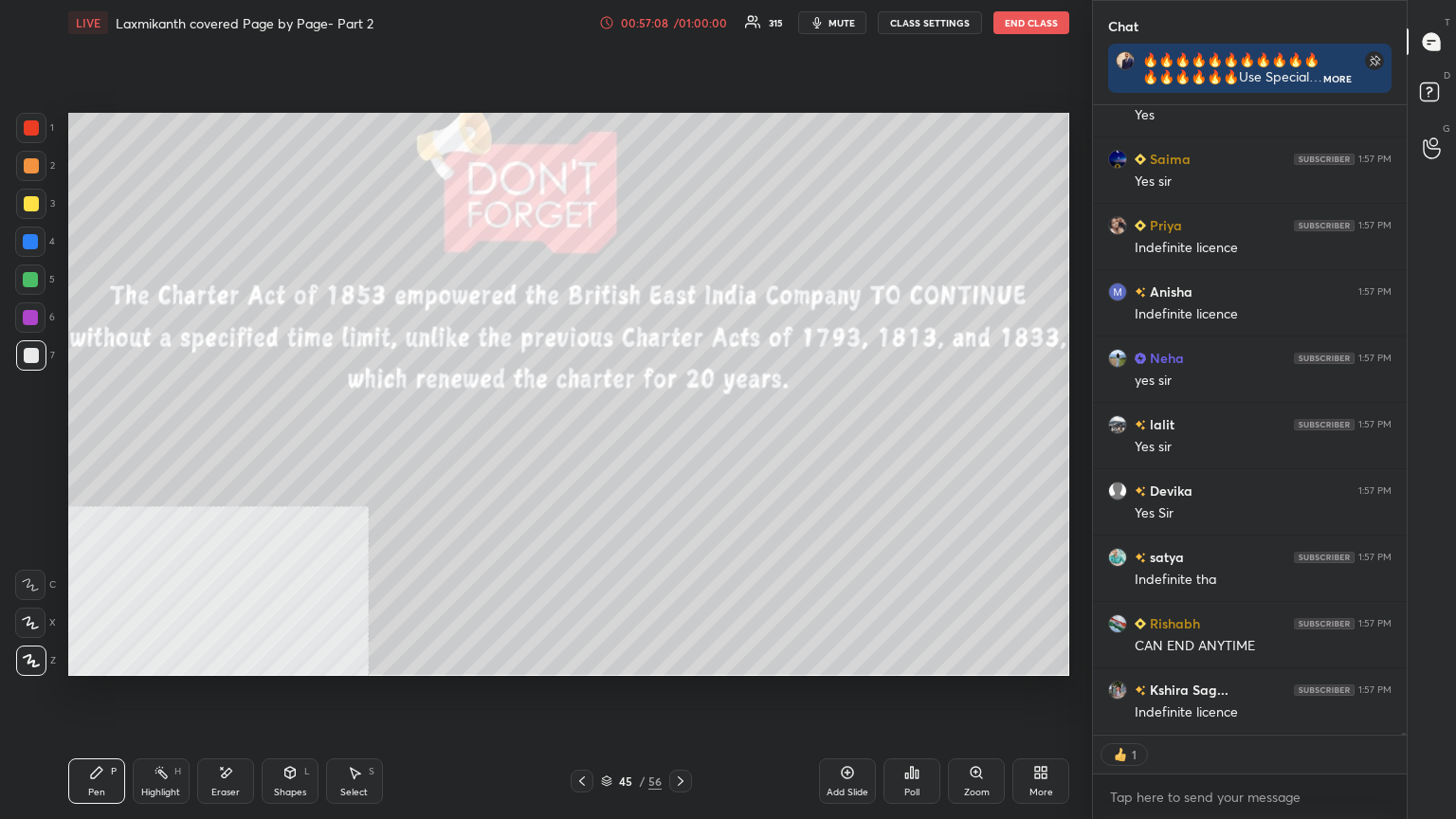 click 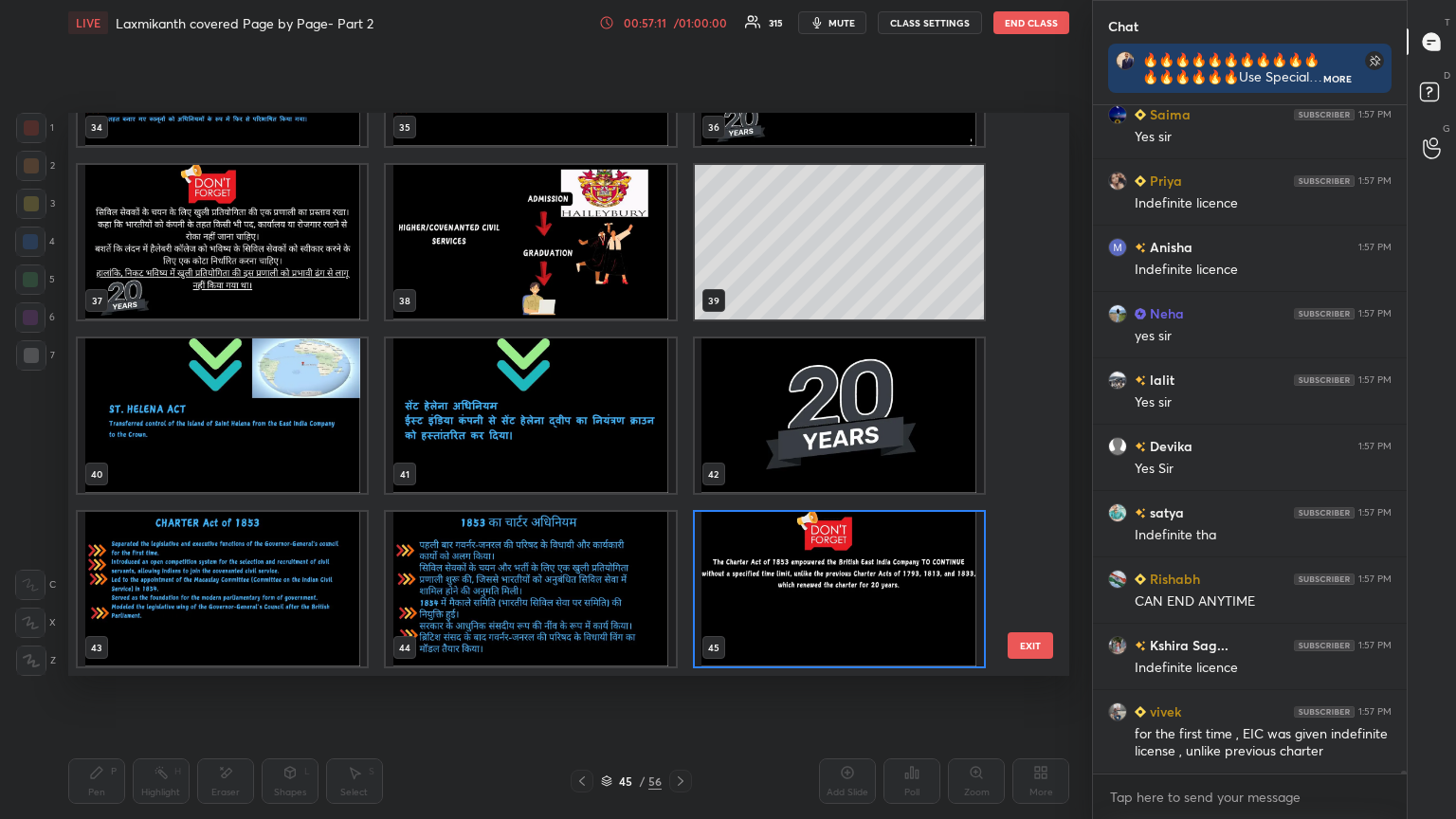 click on "34 35 36 37 38 39 40 41 42 43 44 45 46 47 48 49 50 51" at bounding box center (552, 394) 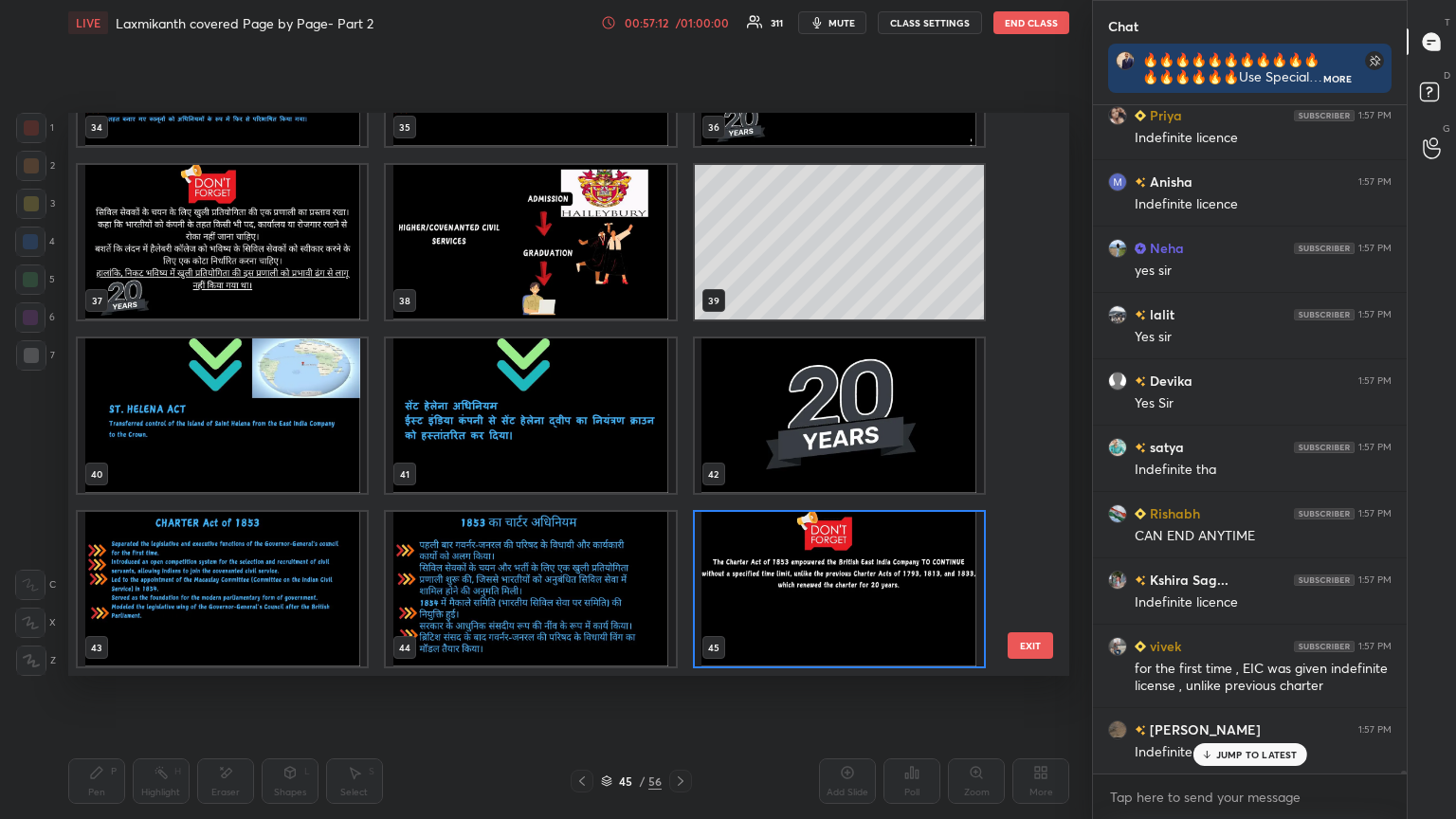 click at bounding box center [222, 589] 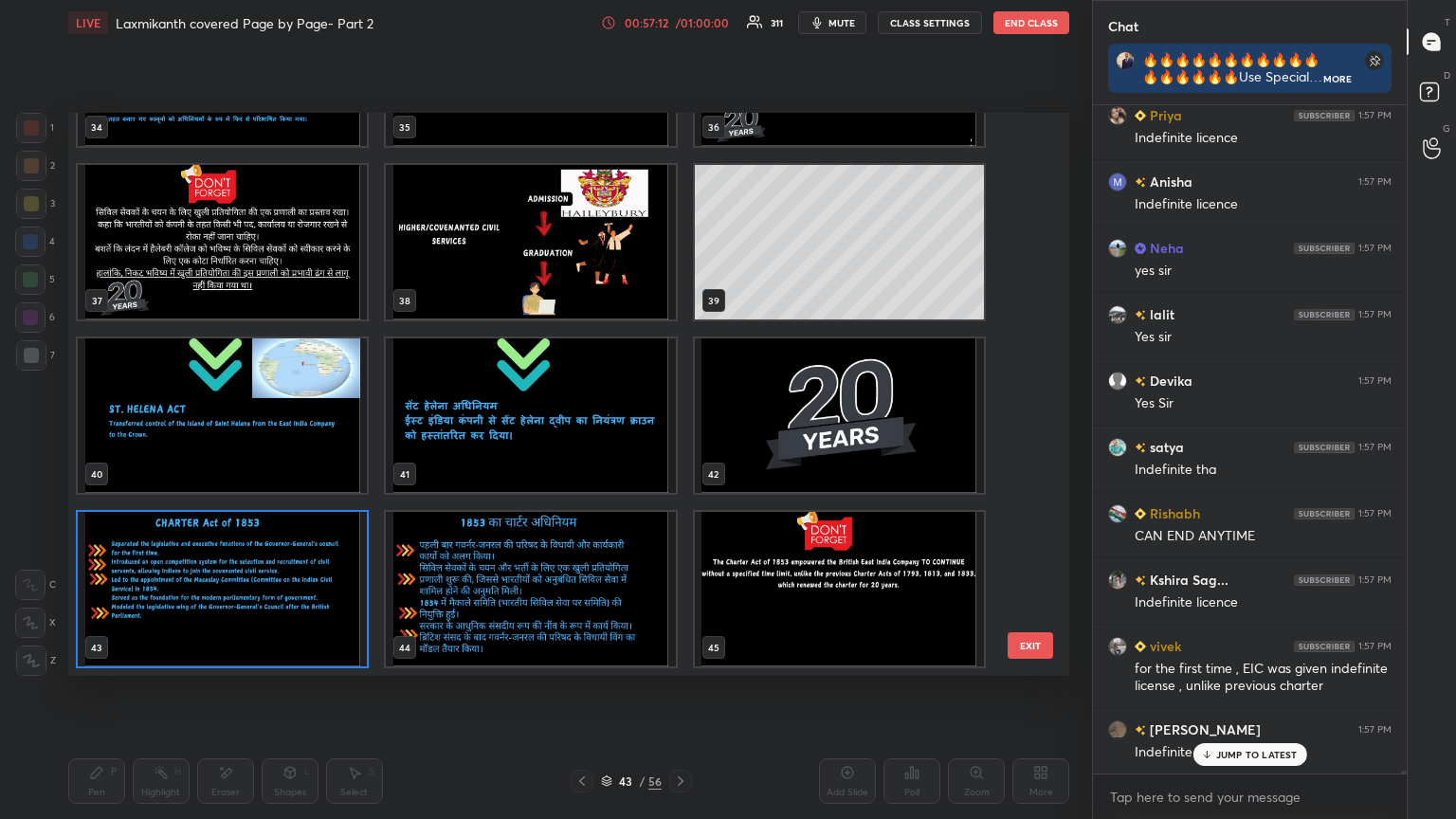 click at bounding box center (222, 589) 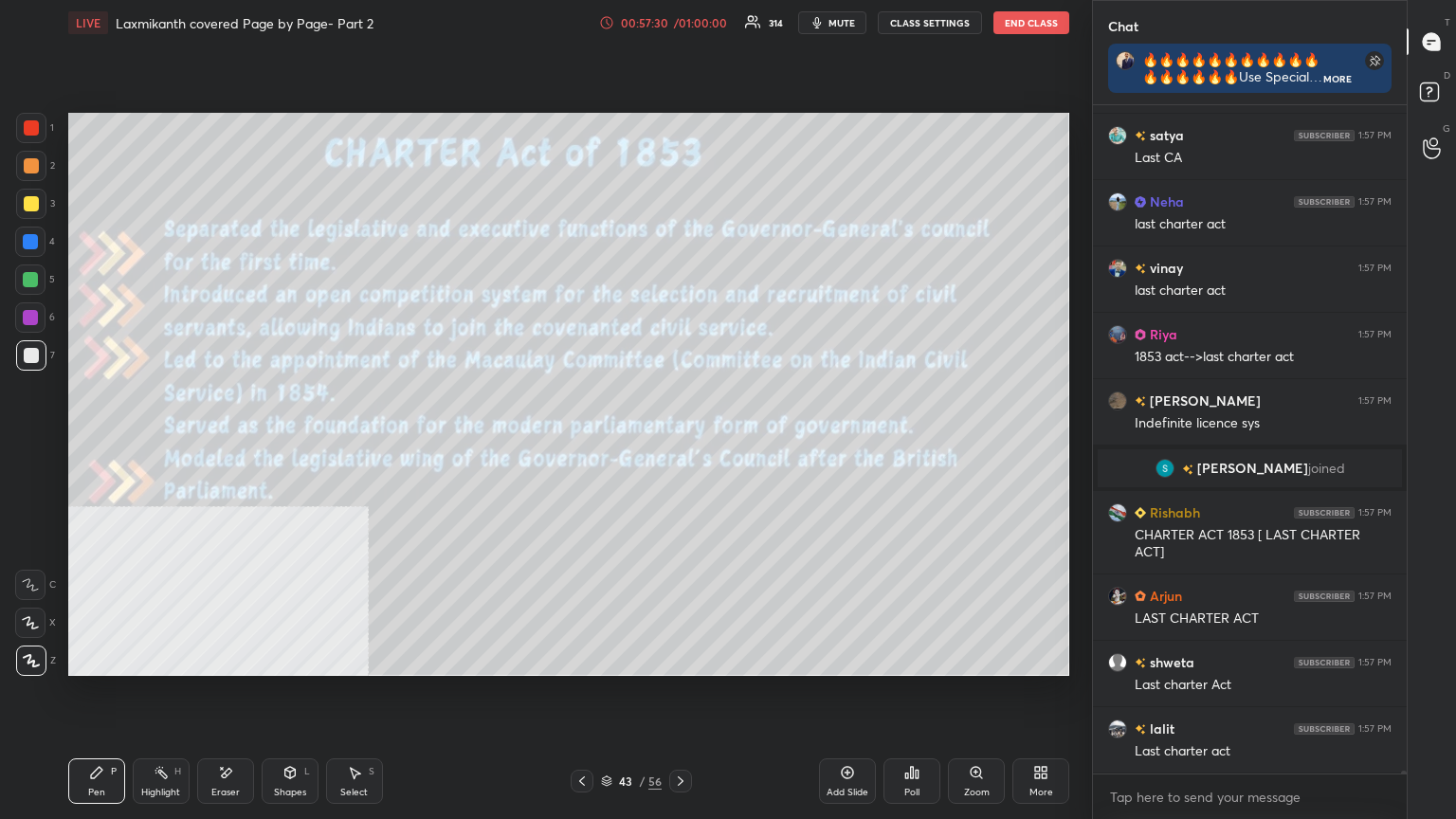 click 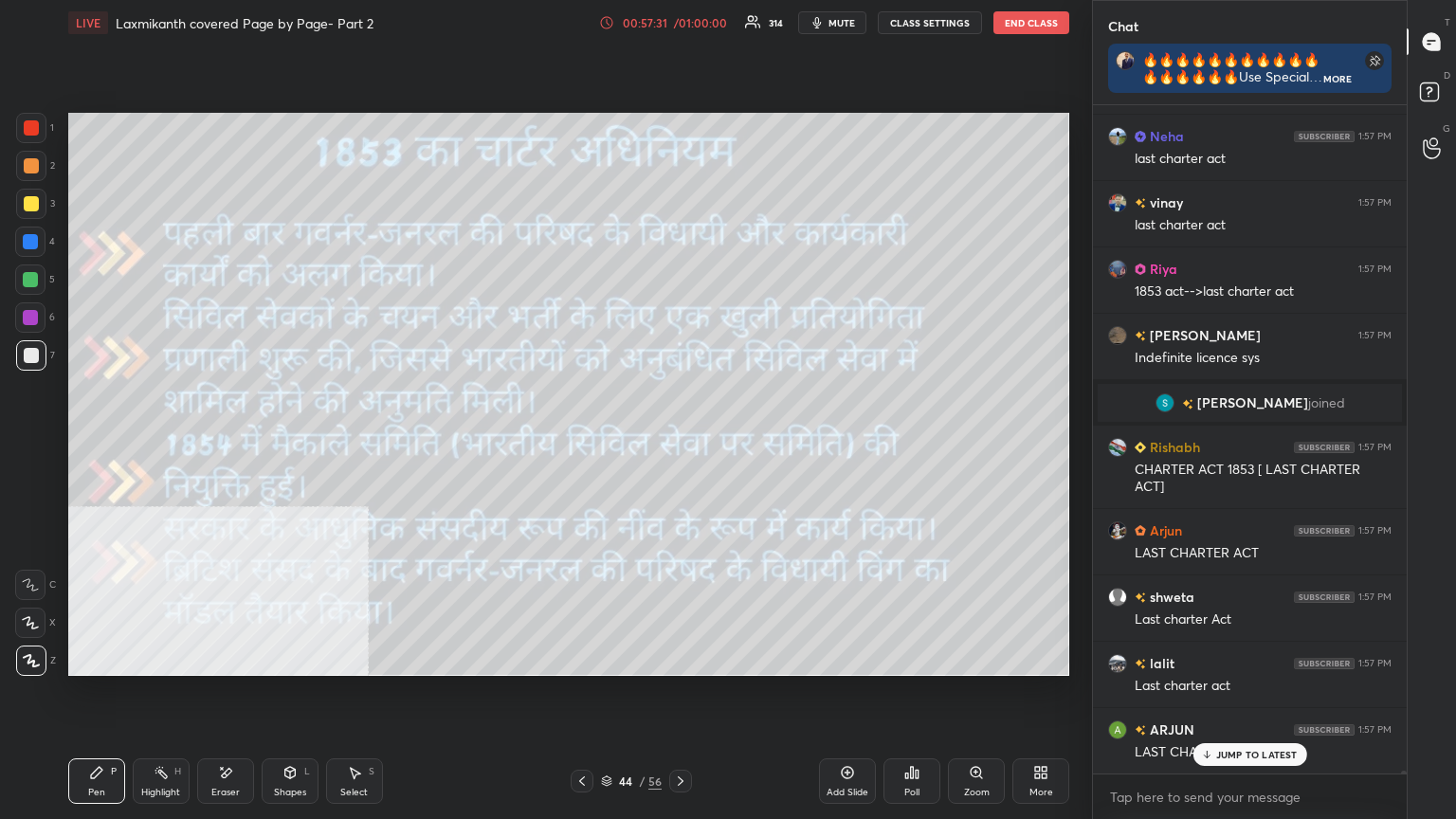 click 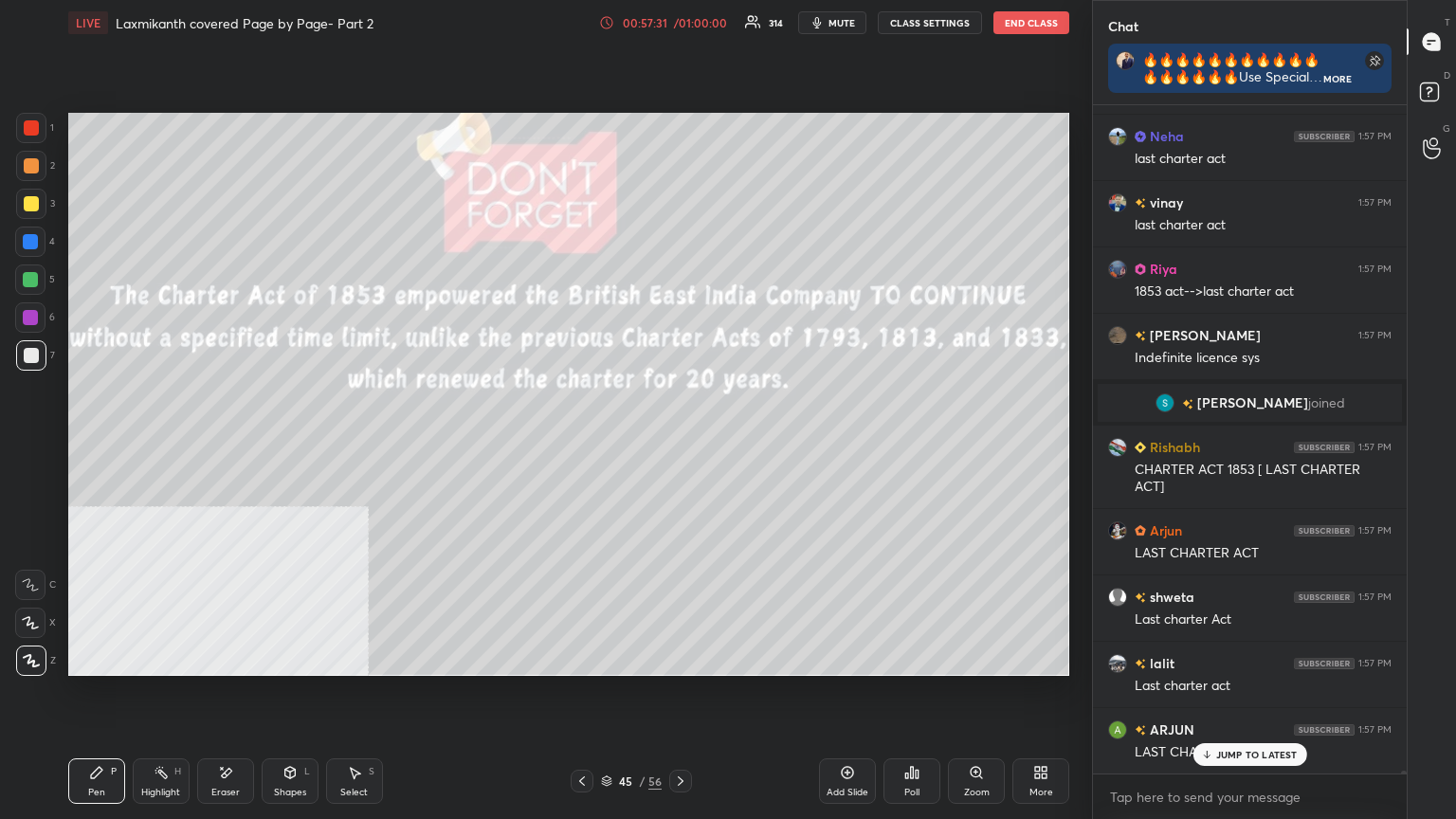 click 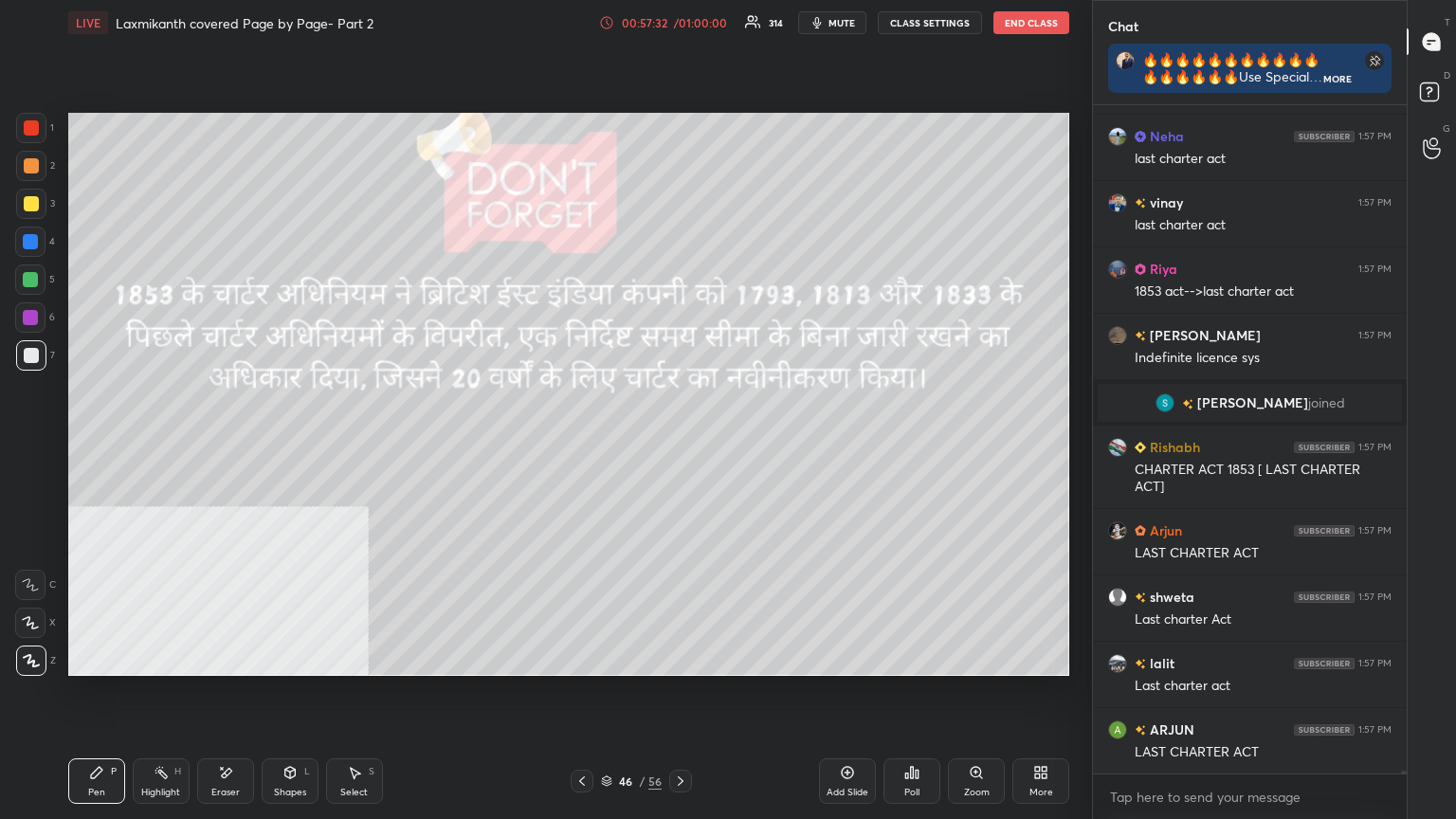 click 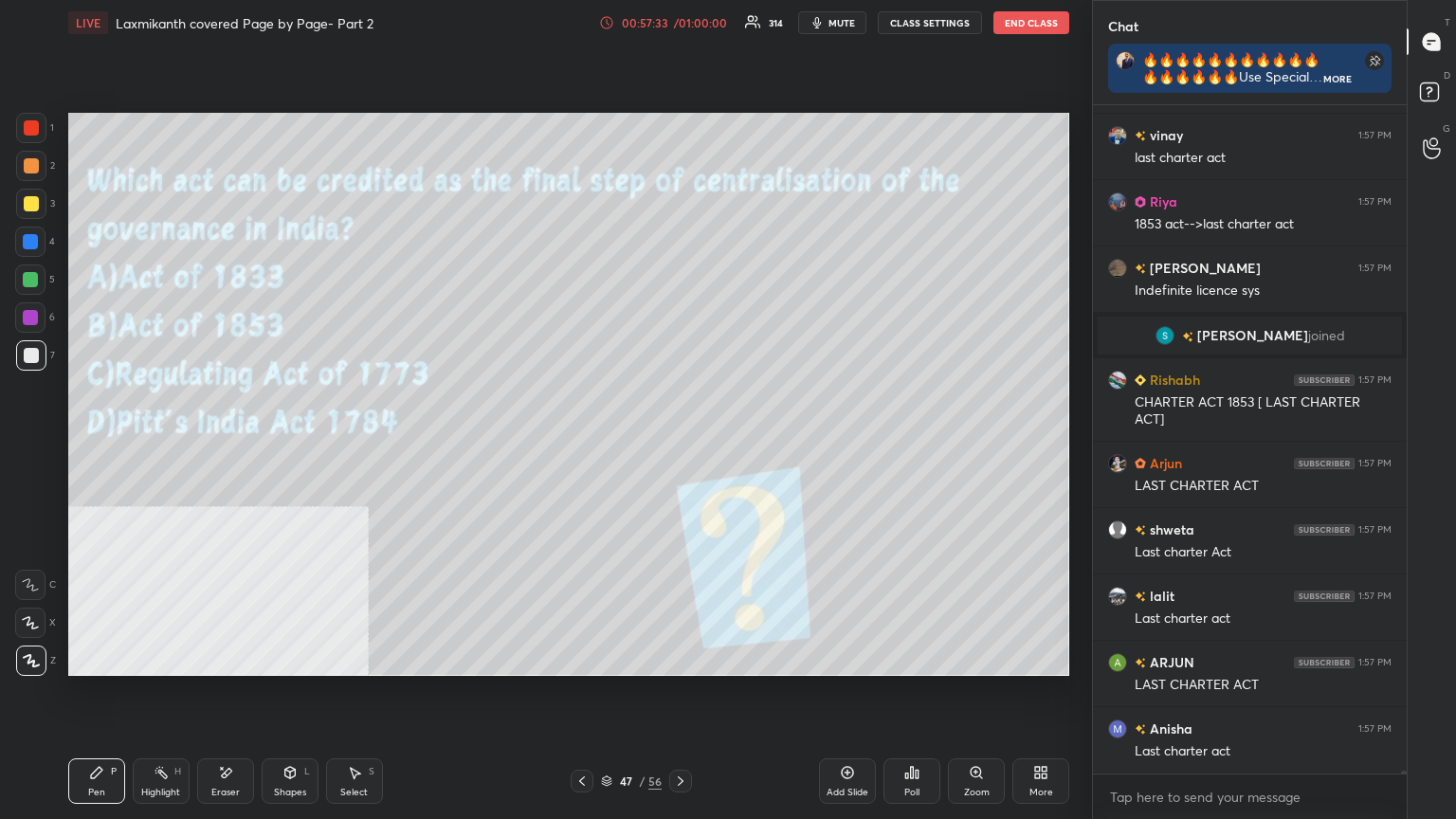 click 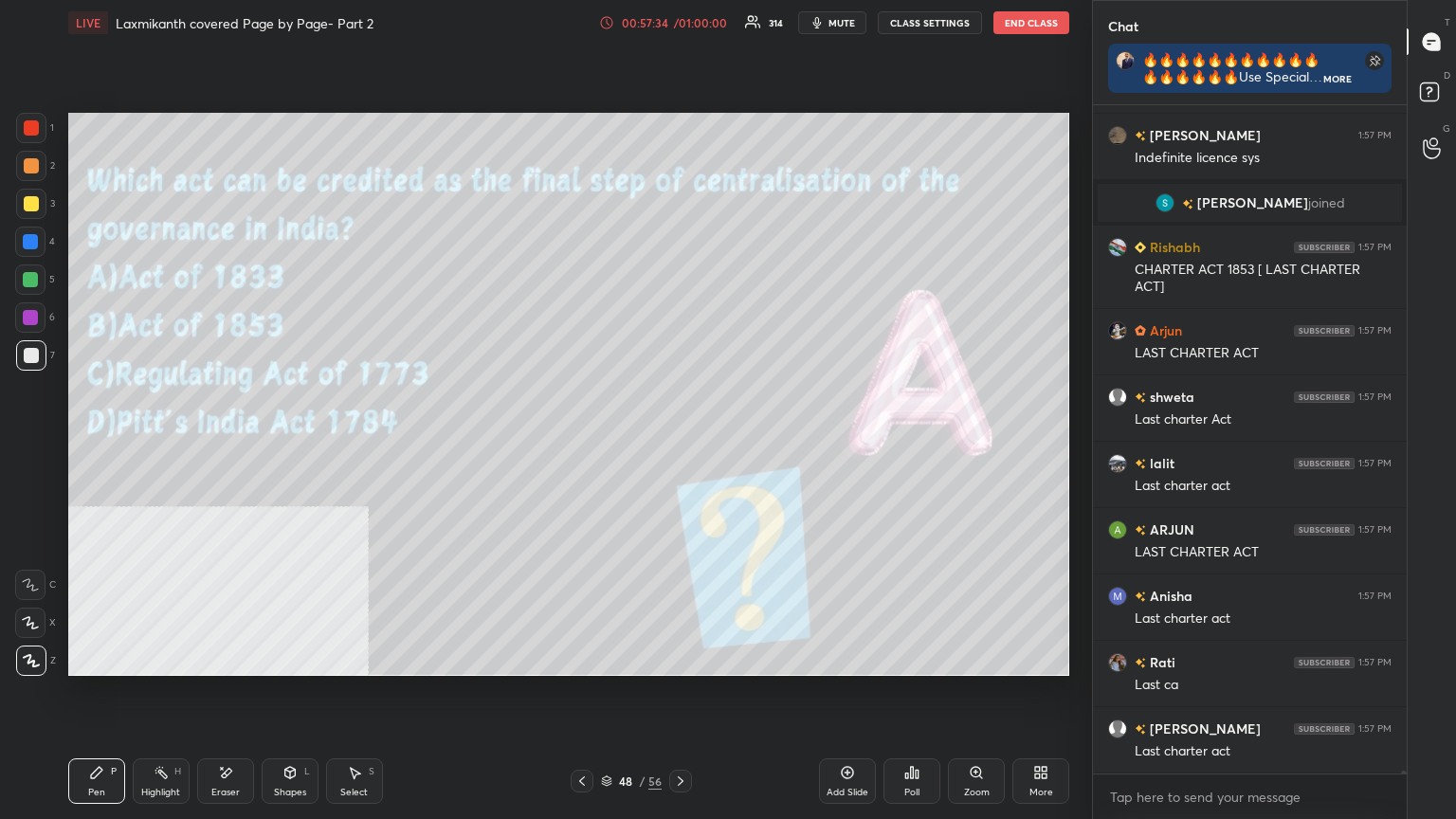 click 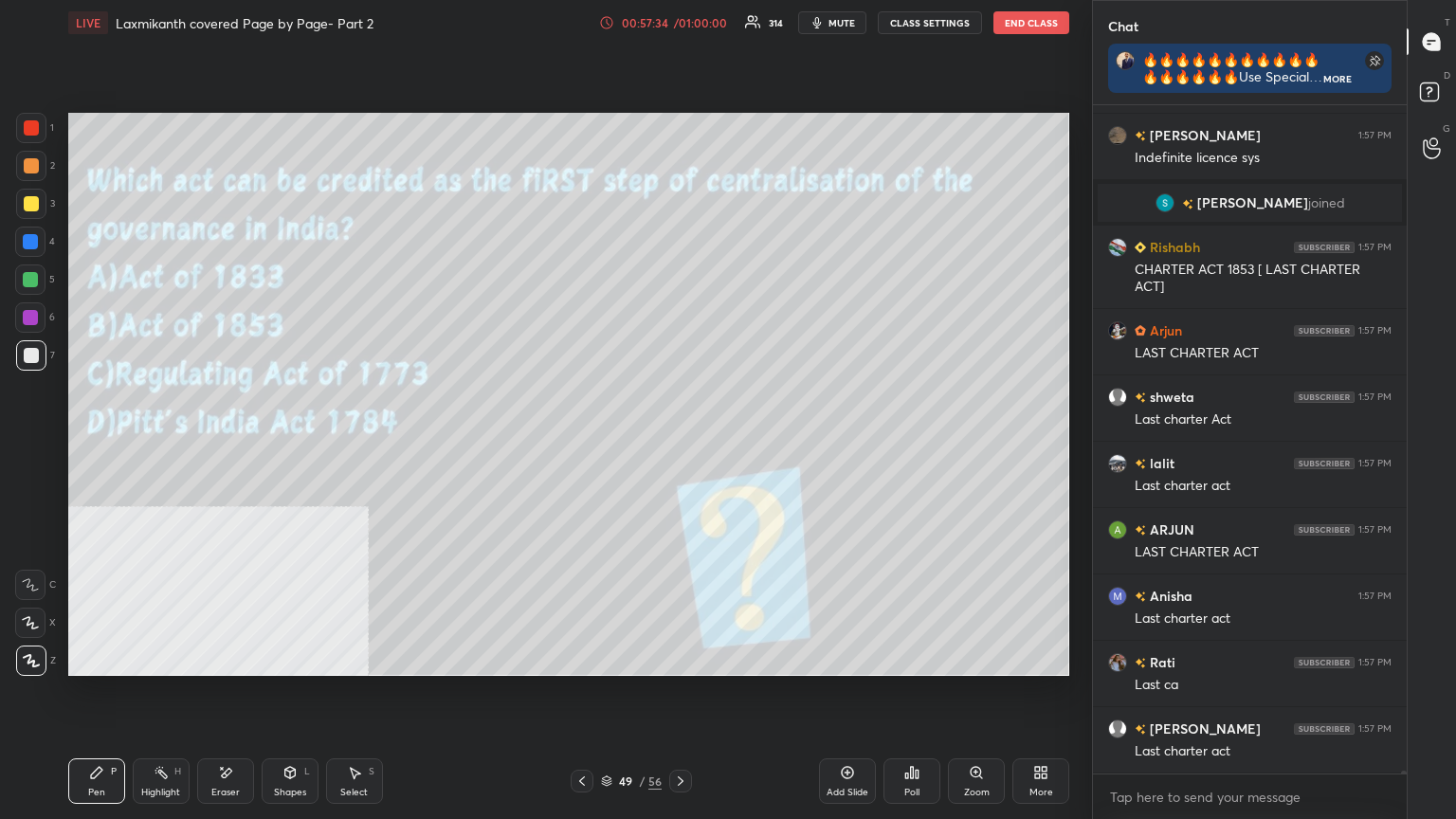 click 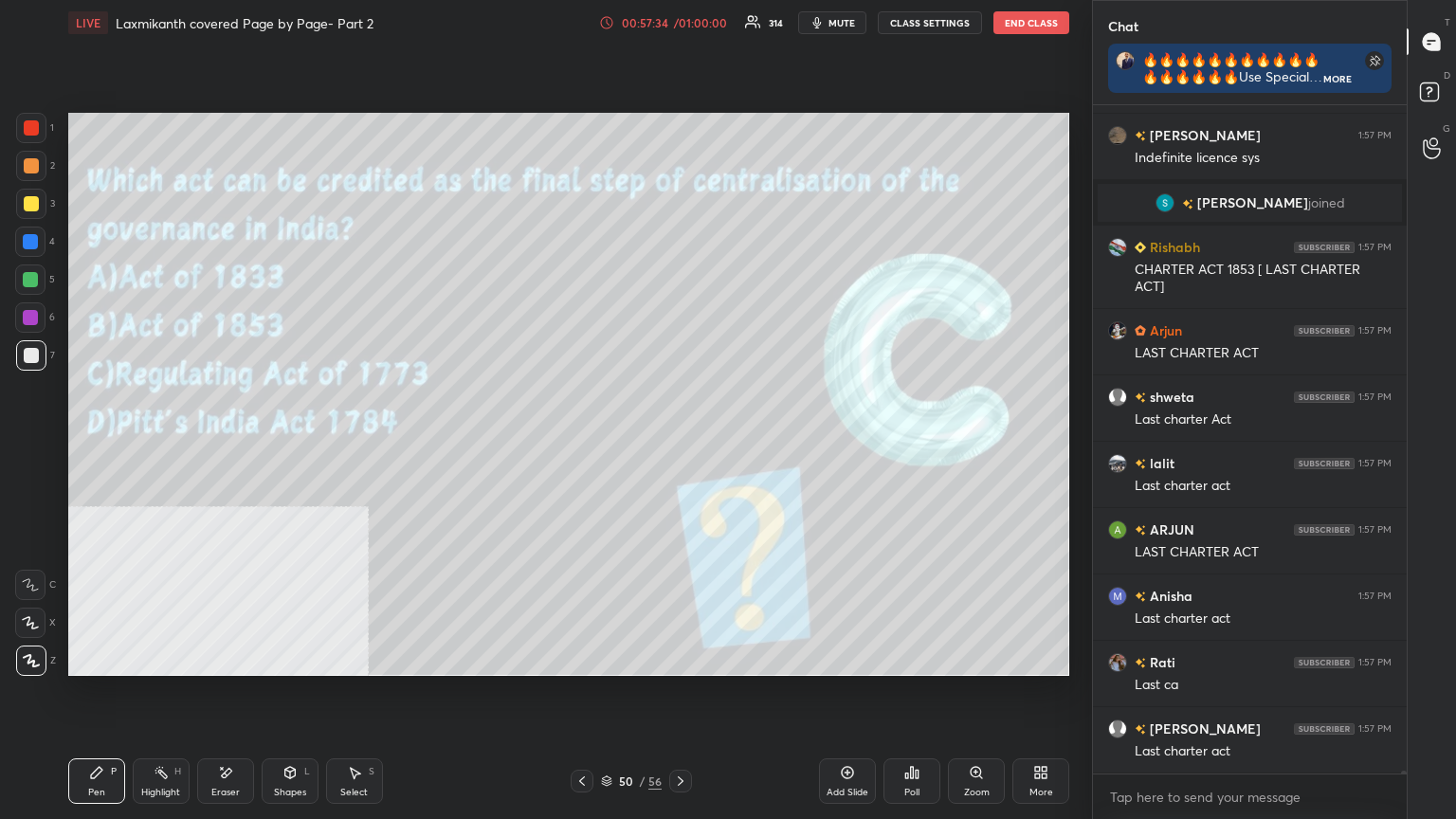 click 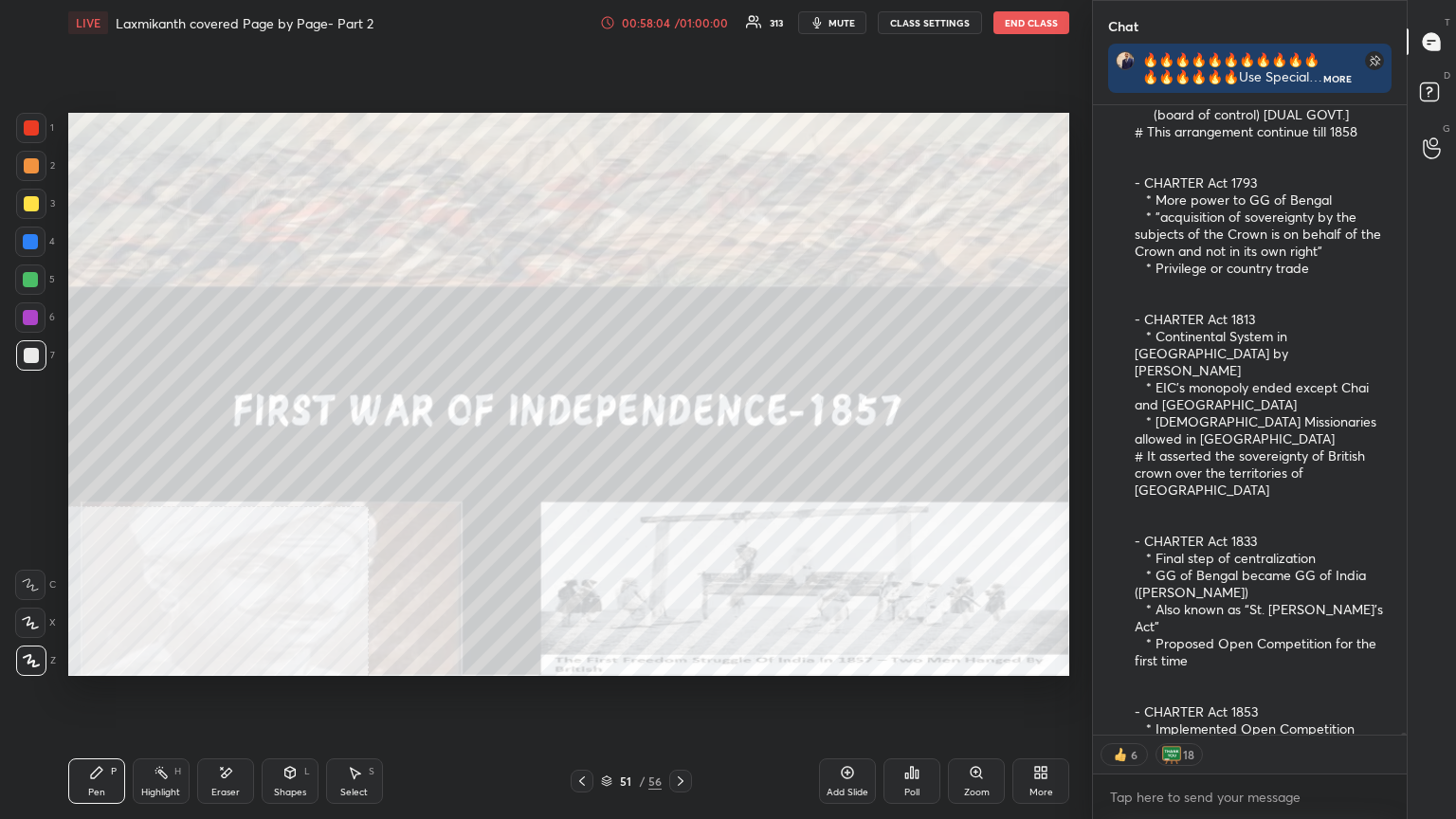click 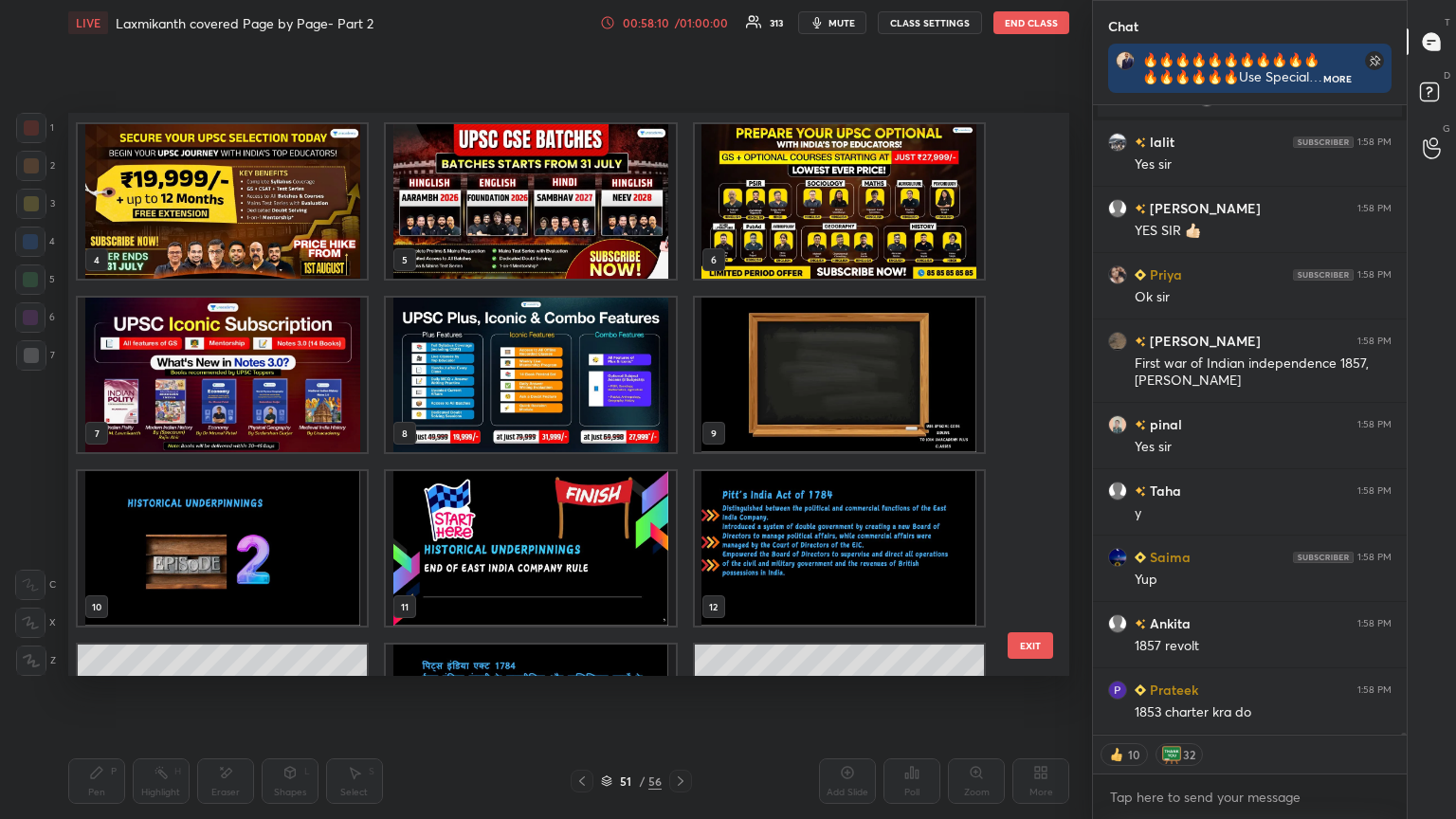 click at bounding box center [222, 201] 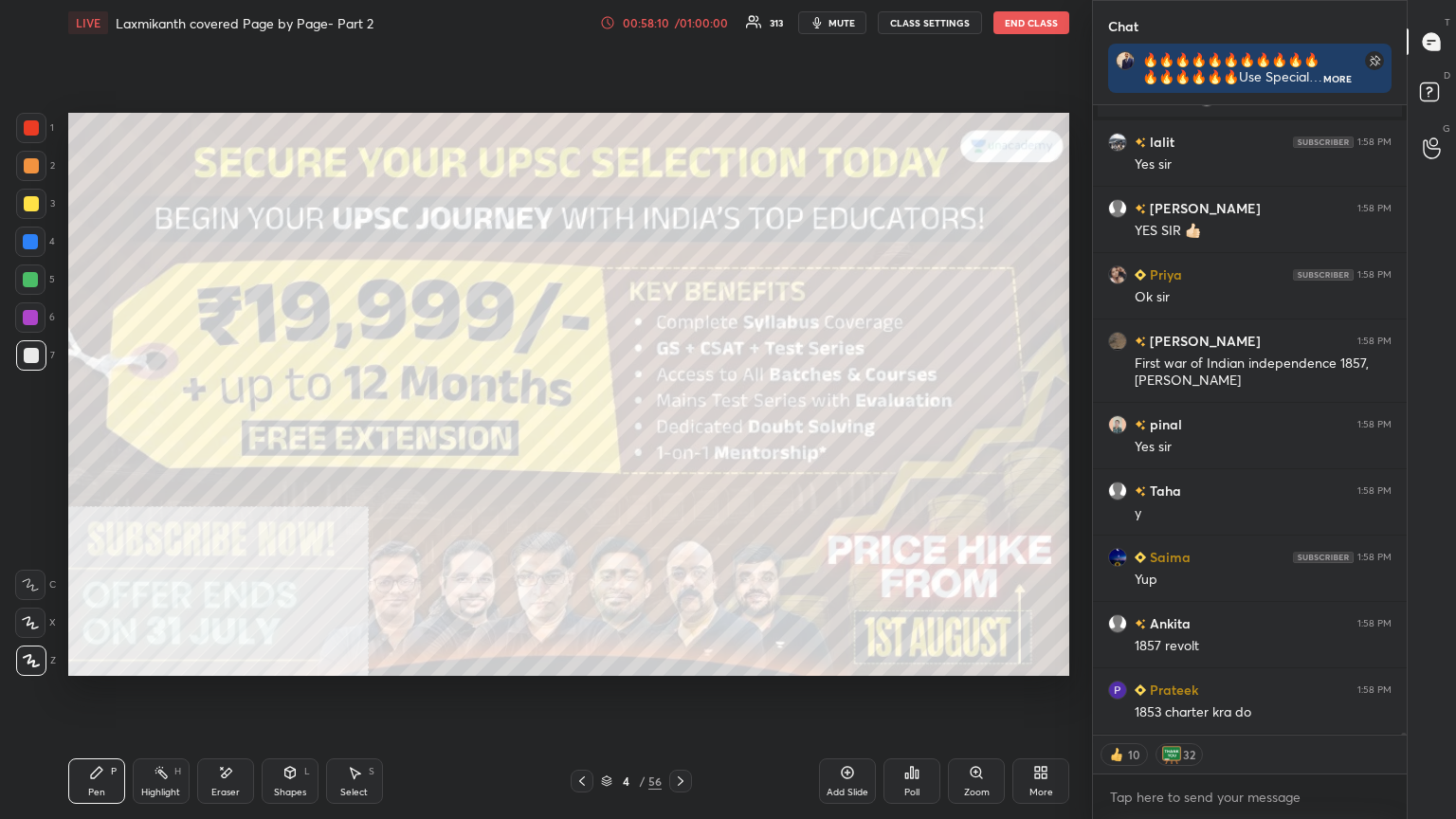 click at bounding box center [222, 201] 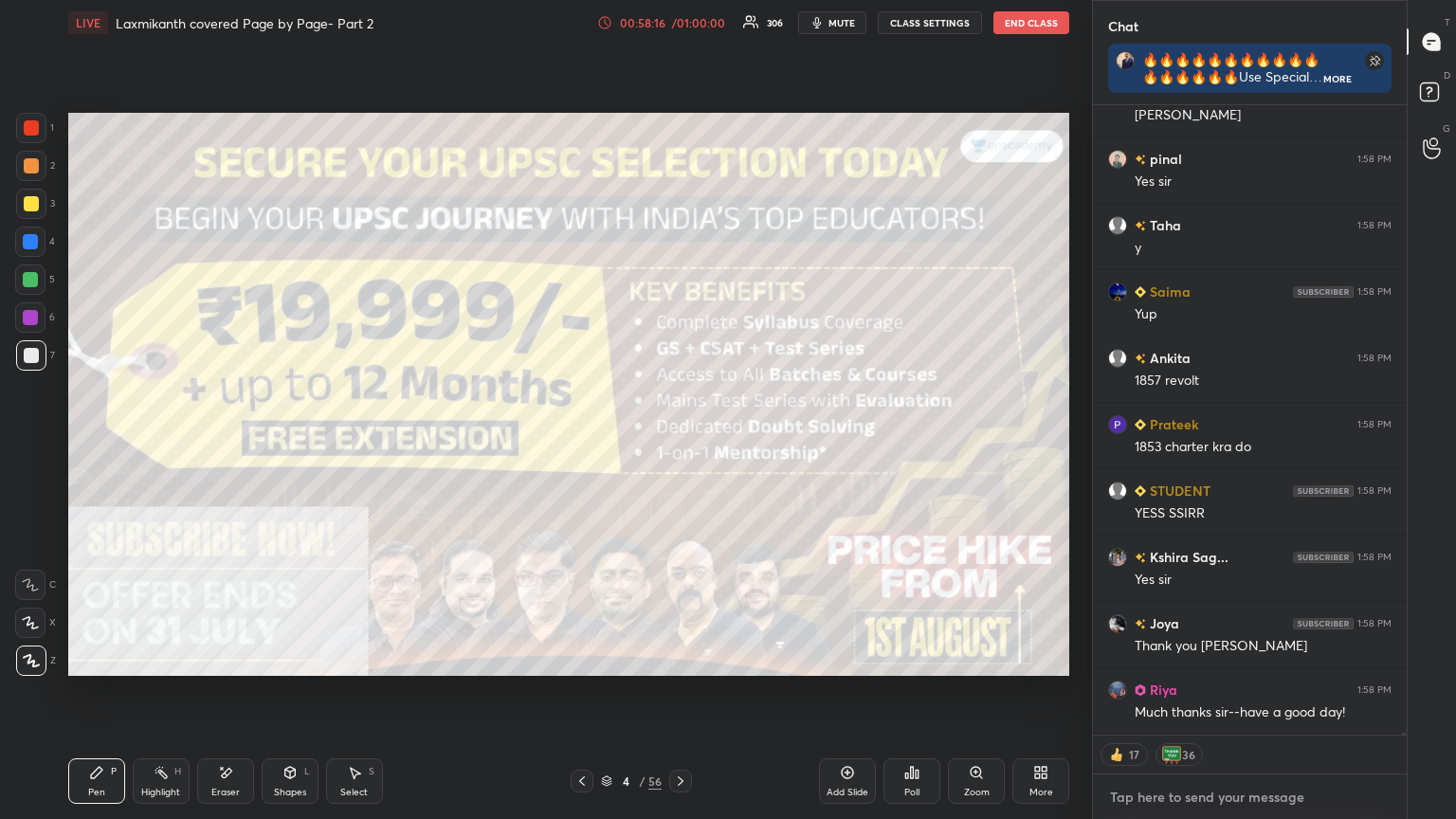 click at bounding box center [1249, 797] 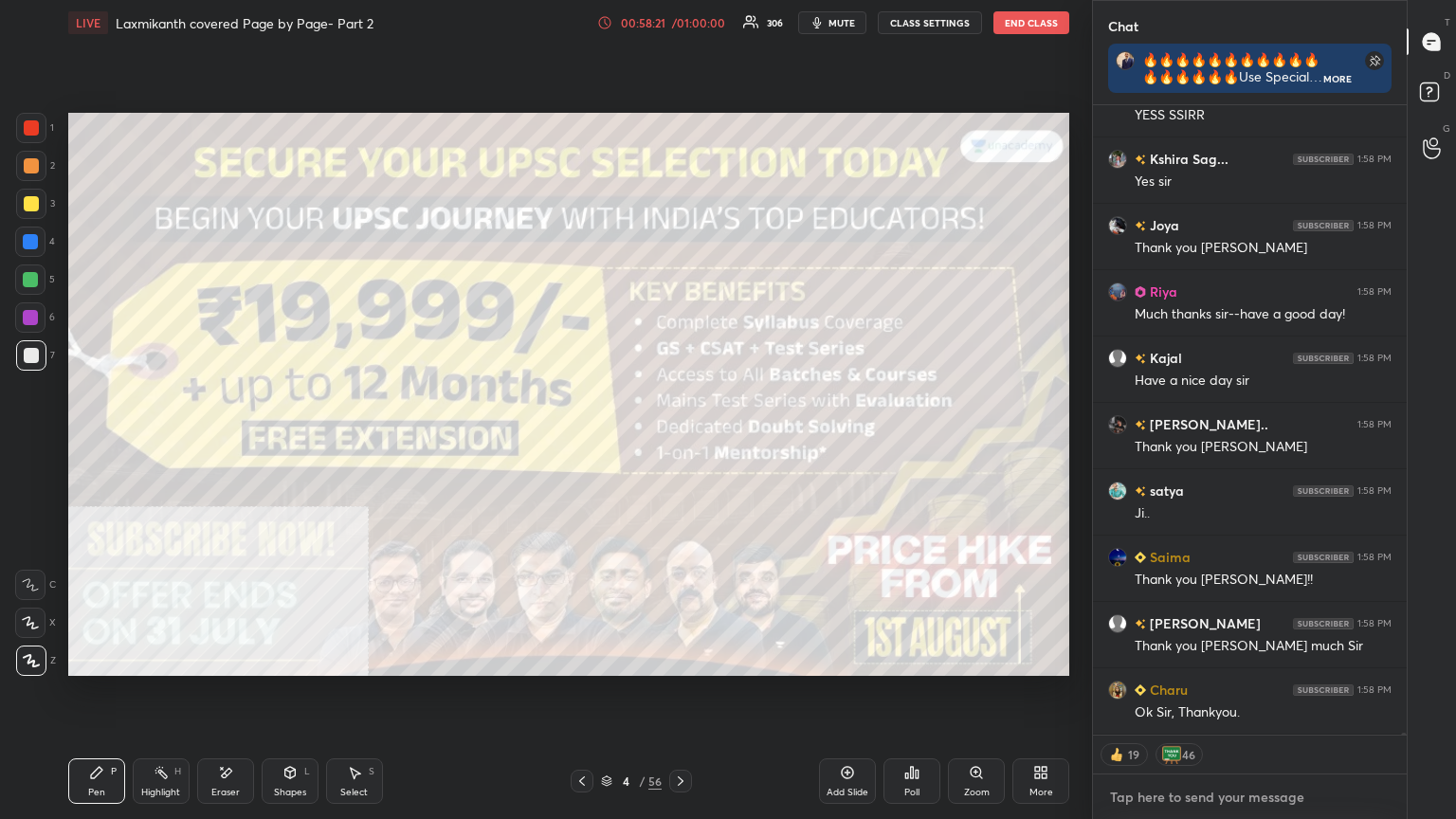 type on "x" 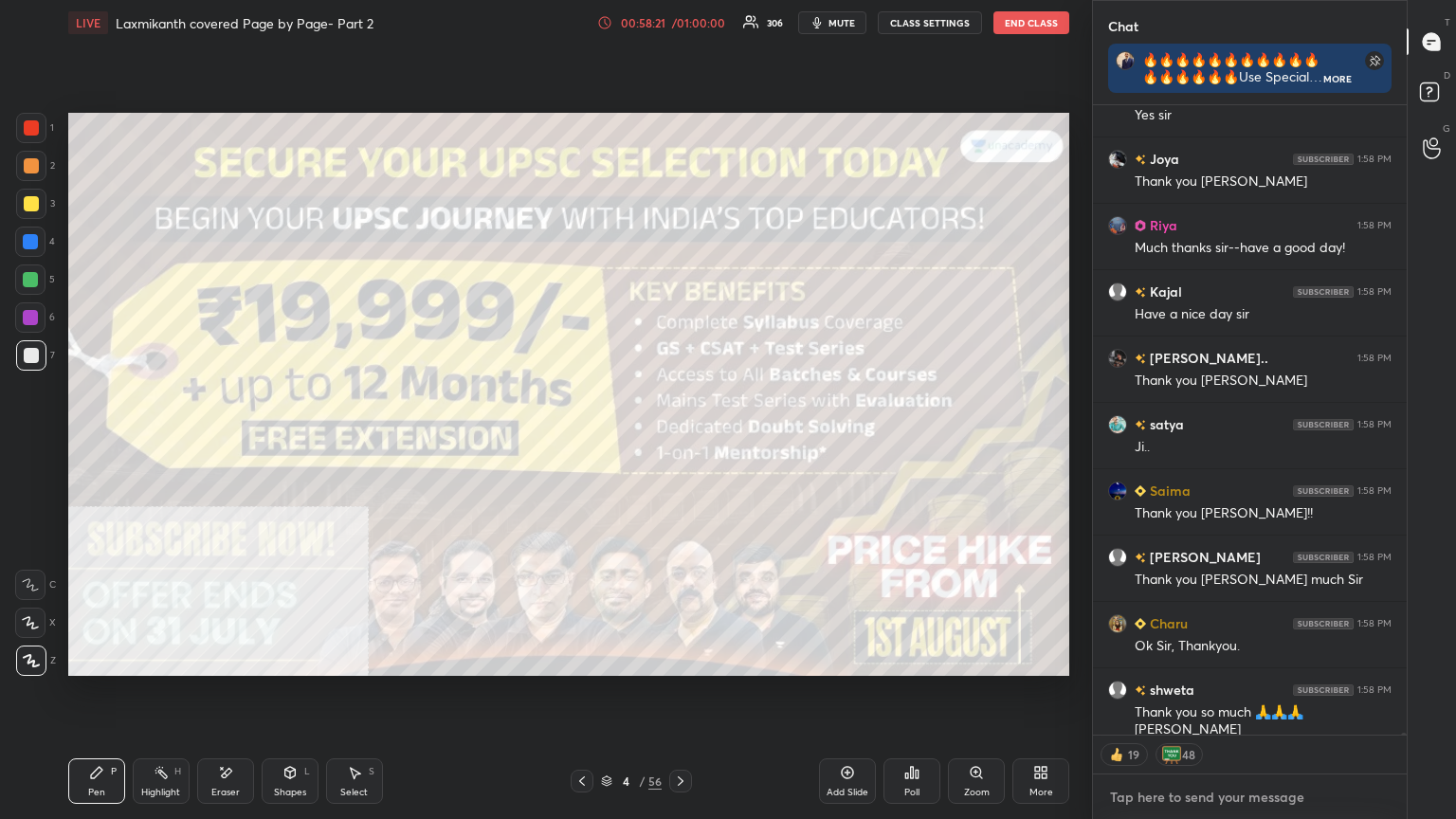 type on "G" 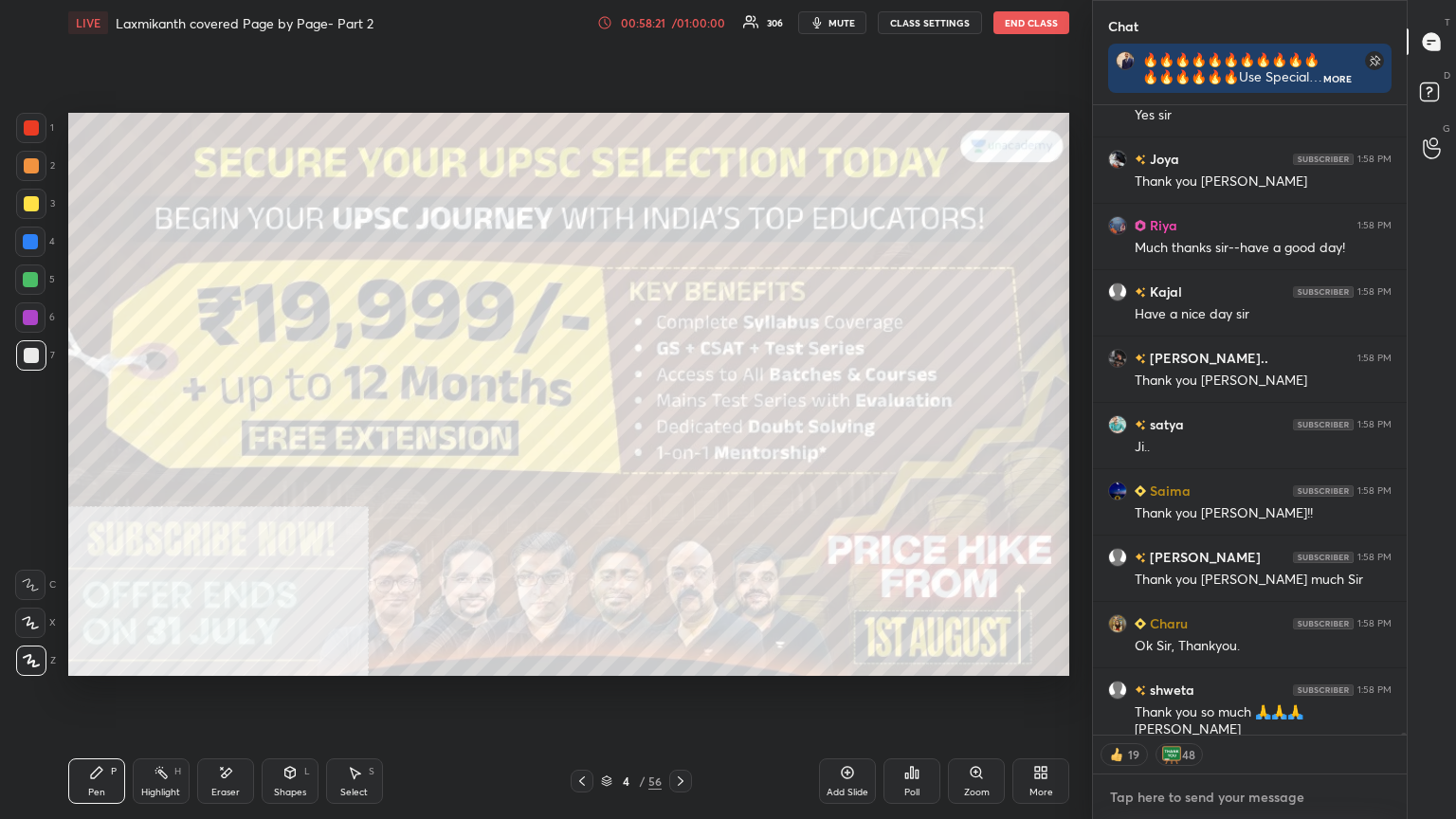 type on "x" 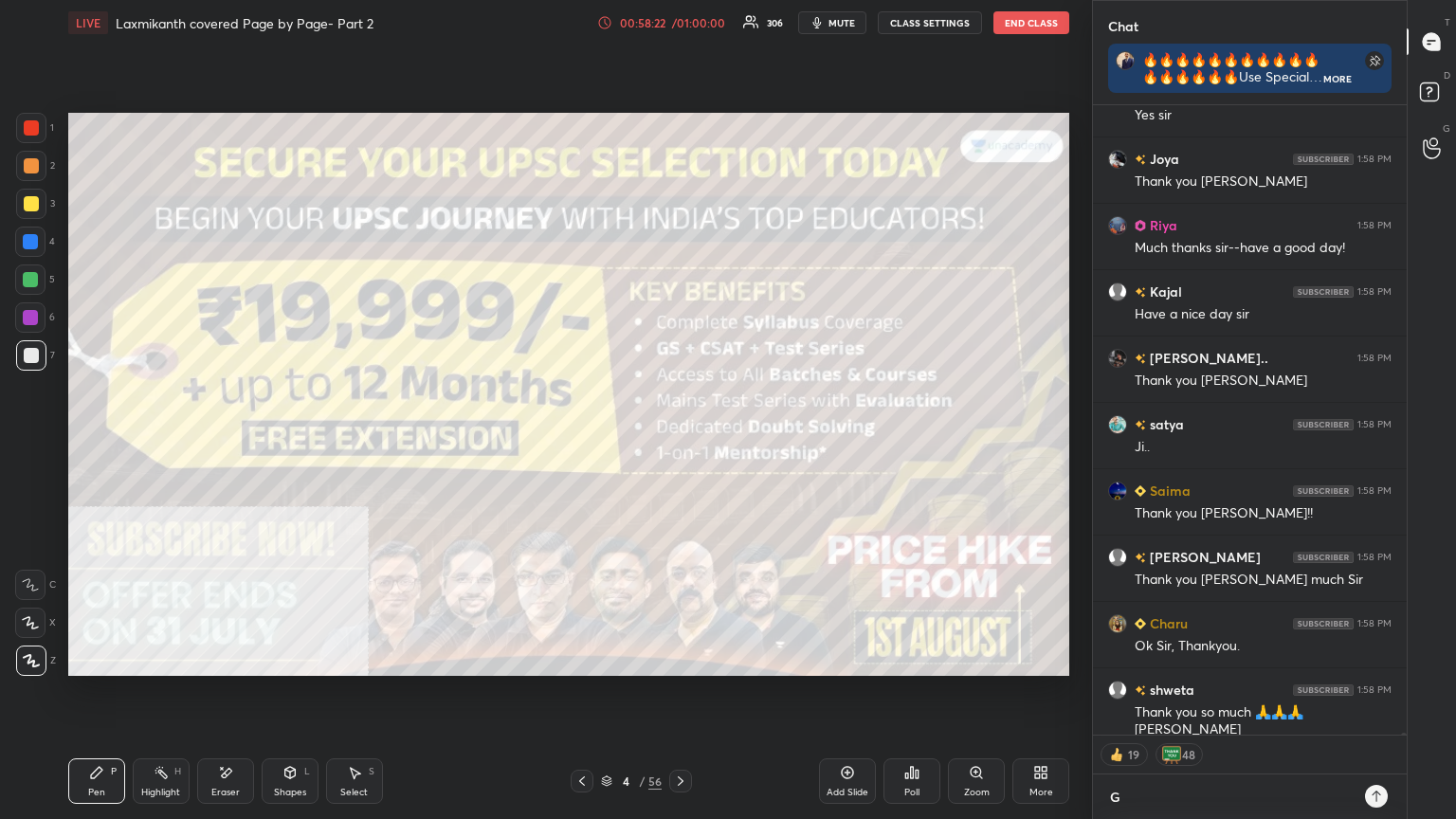 type on "GO" 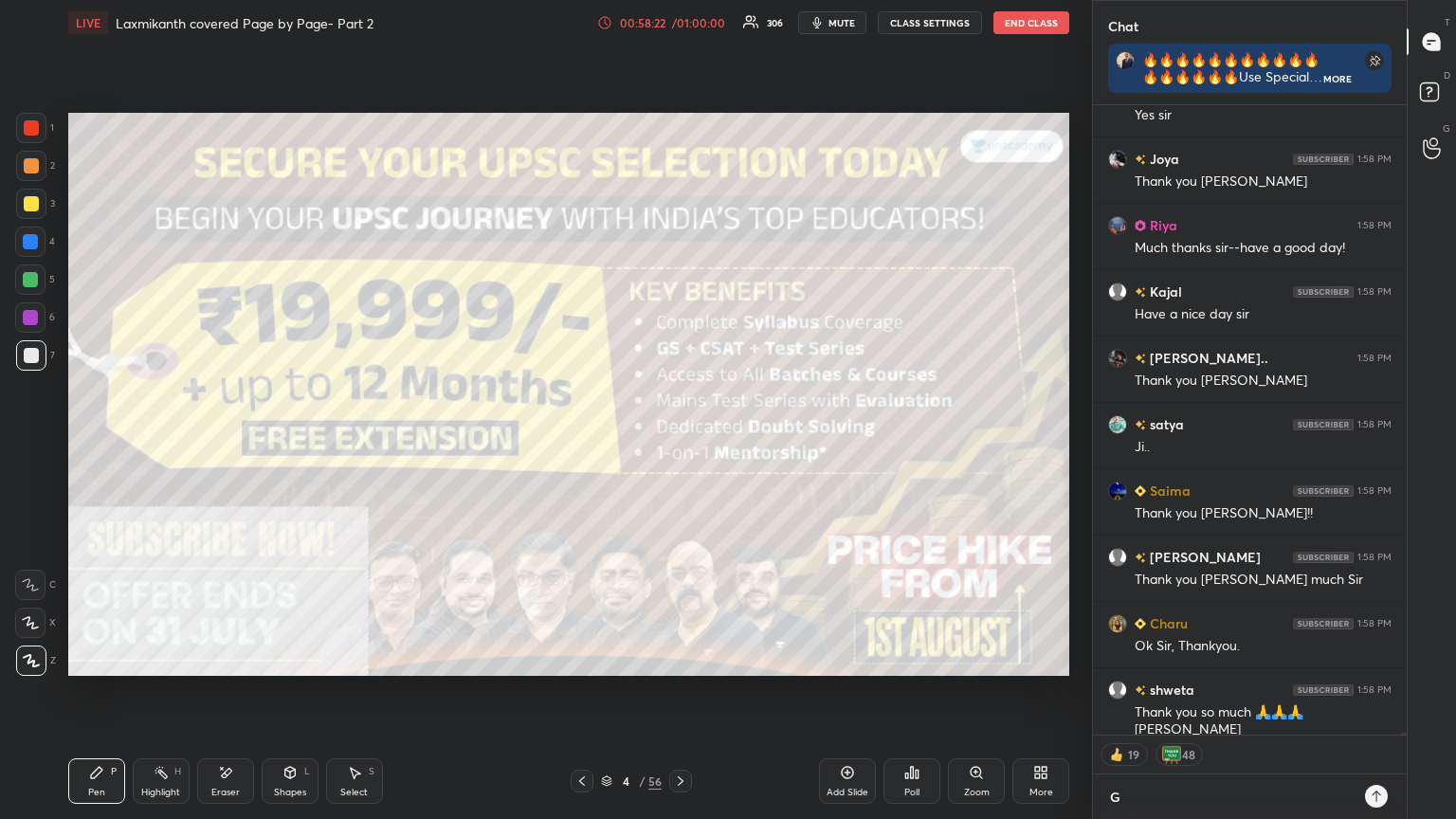 type on "x" 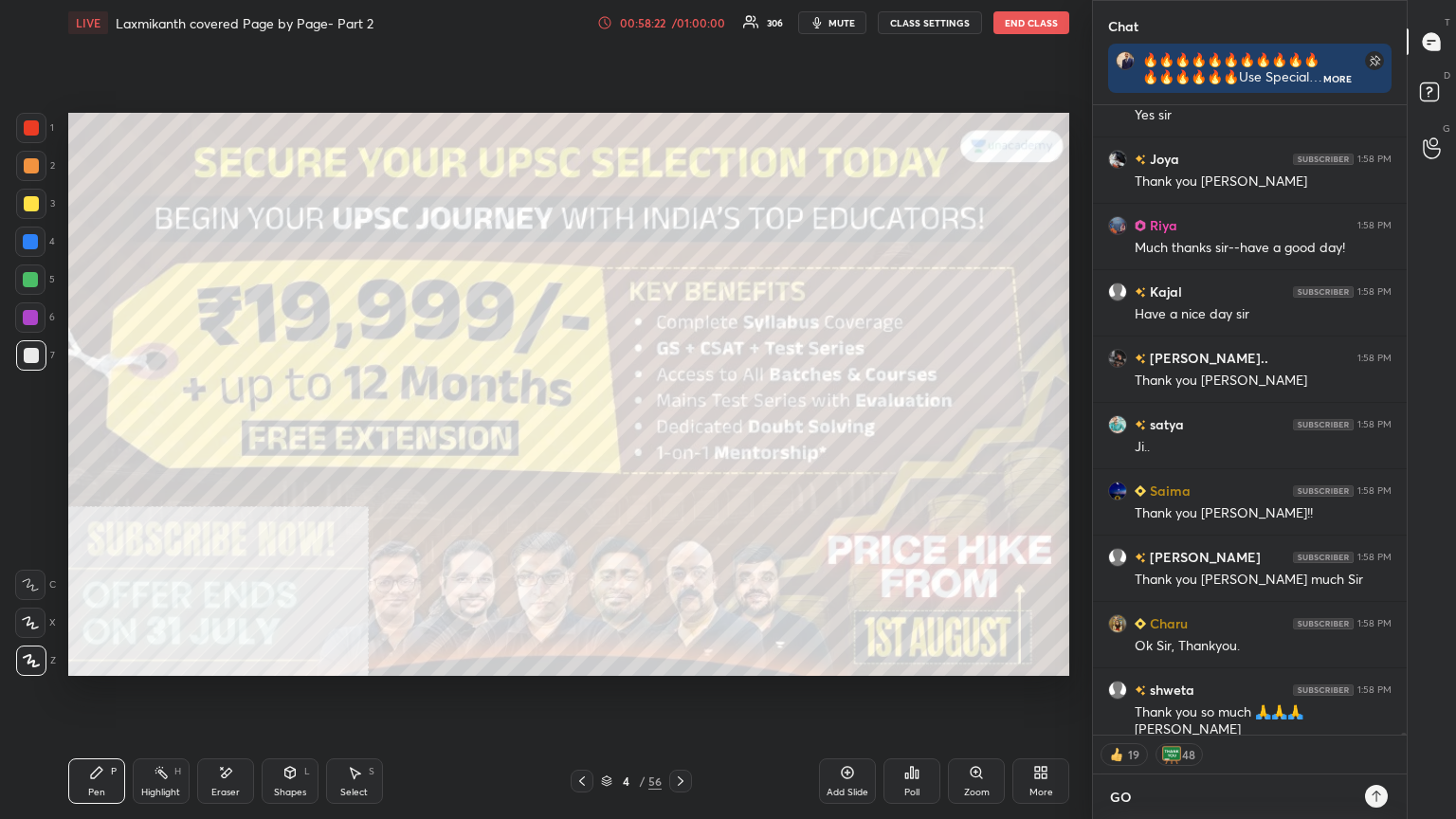 type on "[DEMOGRAPHIC_DATA]" 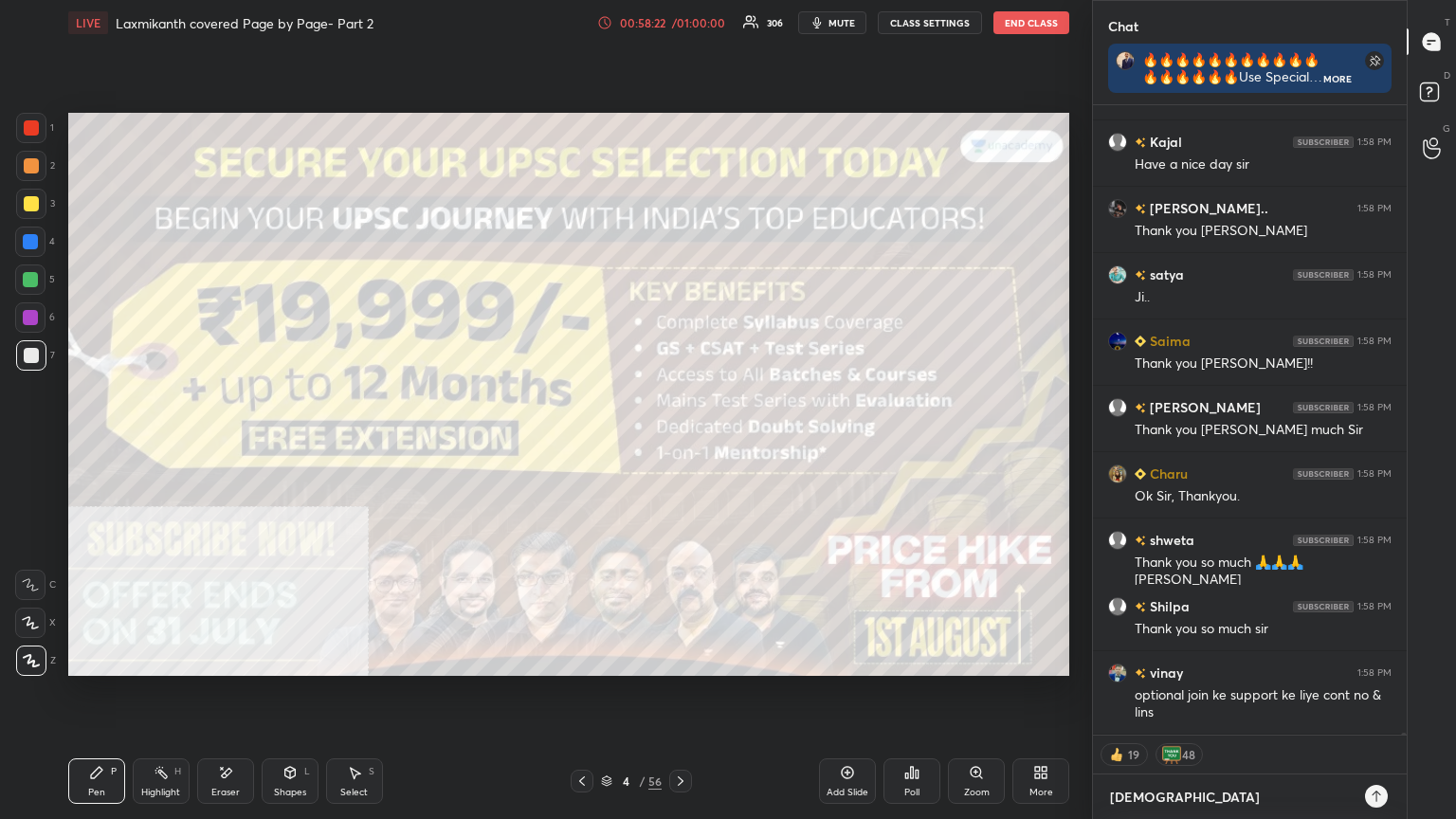 type on "[DEMOGRAPHIC_DATA]" 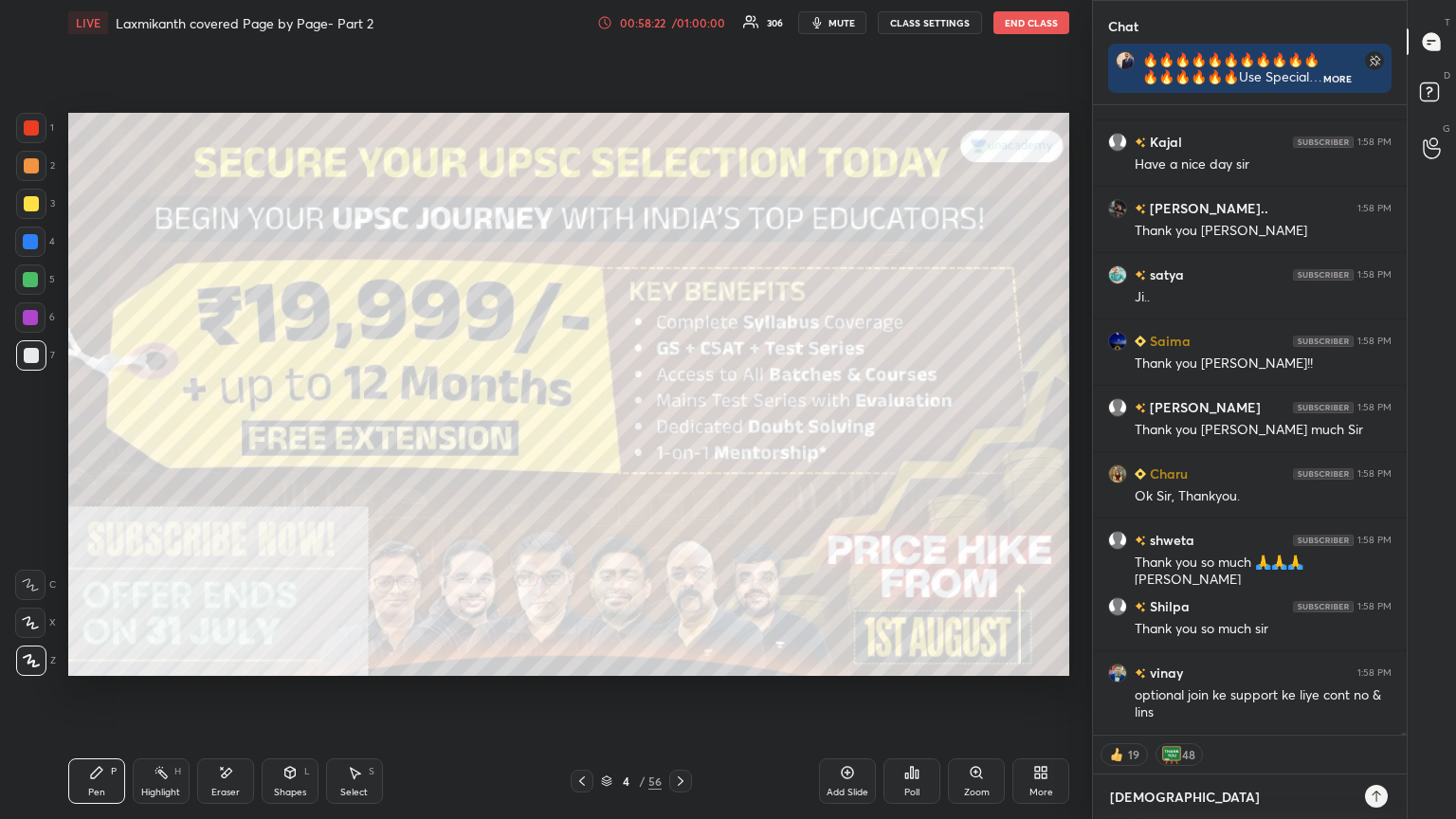 type on "x" 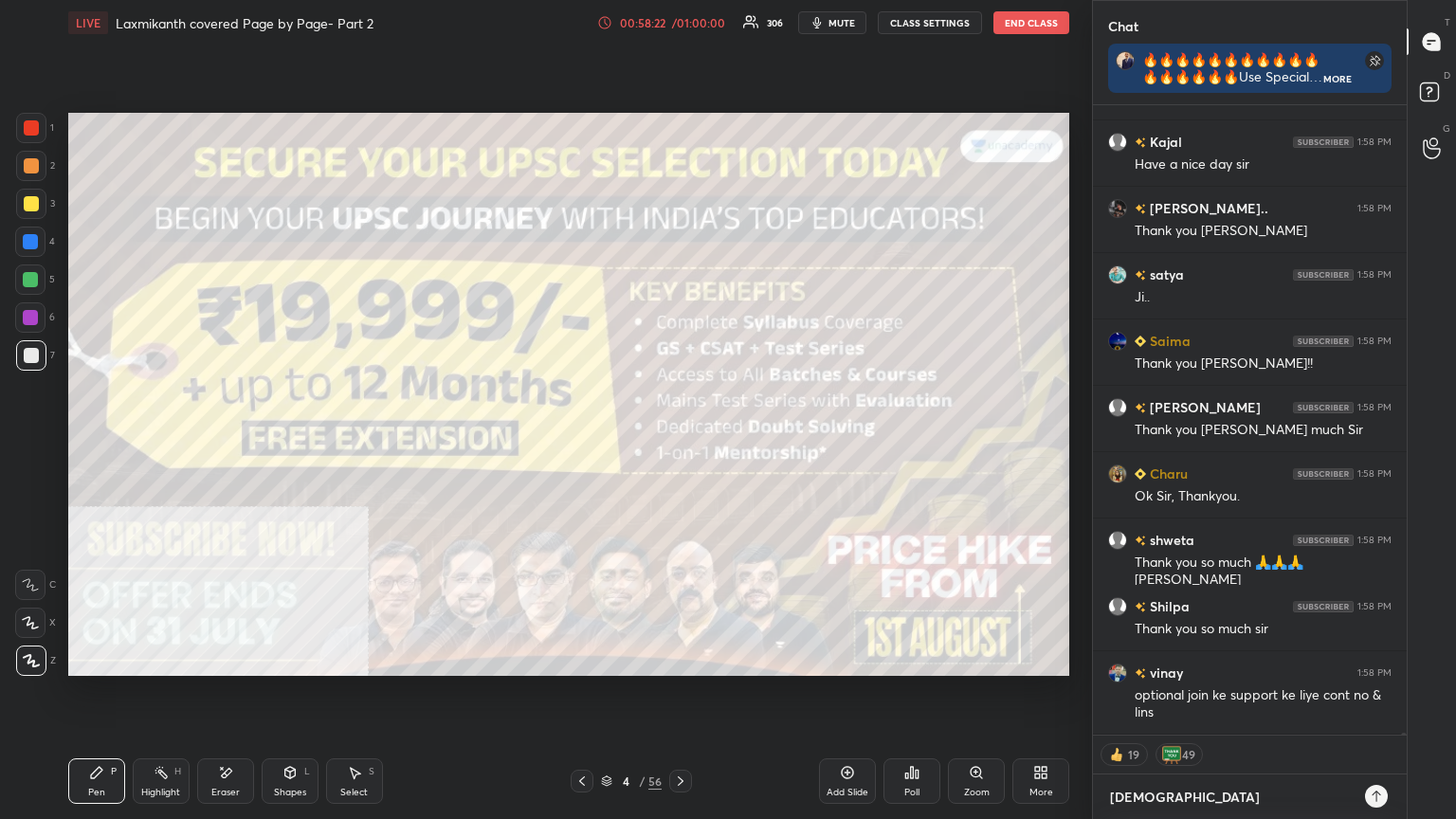 type on "[DEMOGRAPHIC_DATA] V" 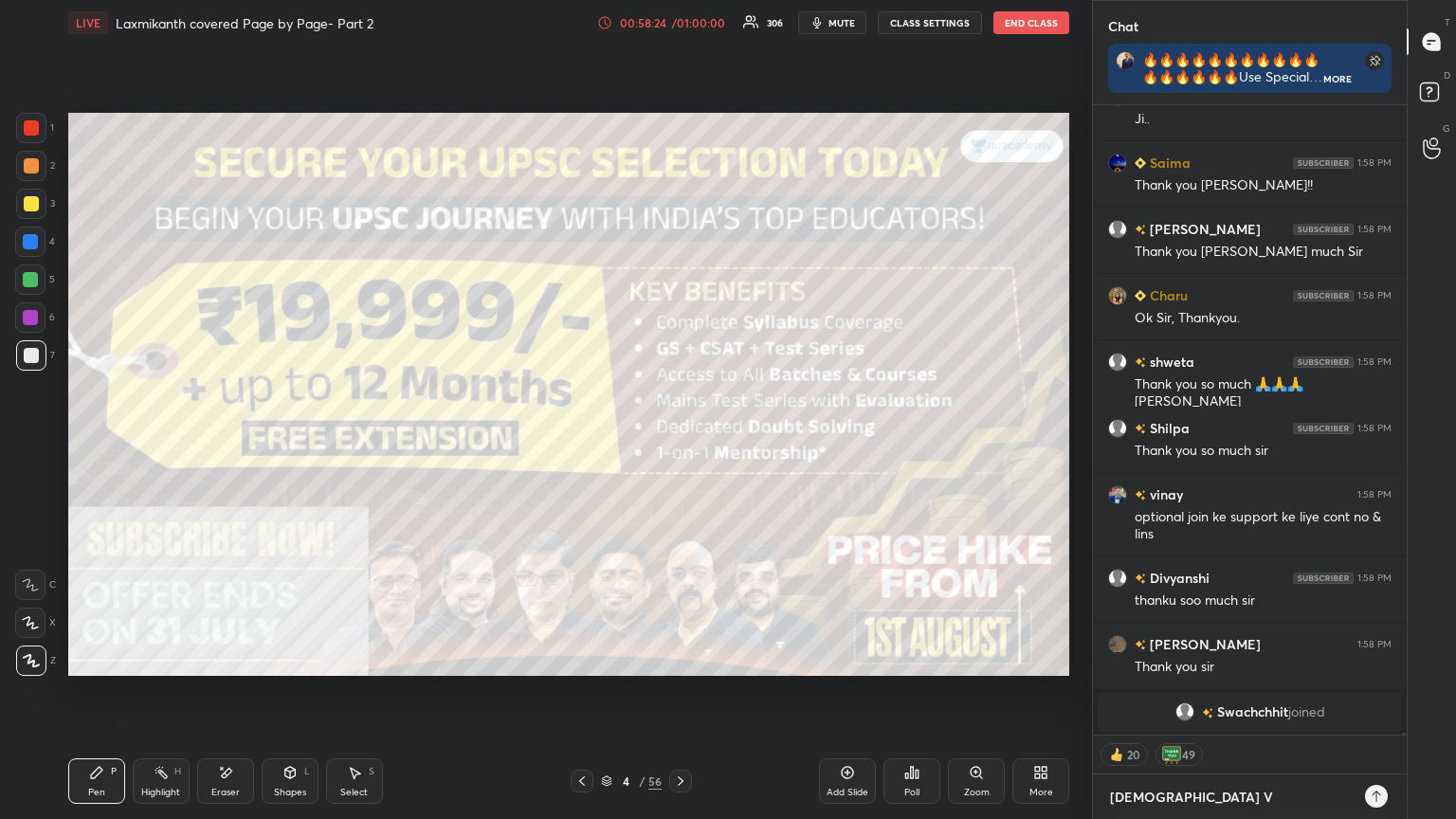type on "x" 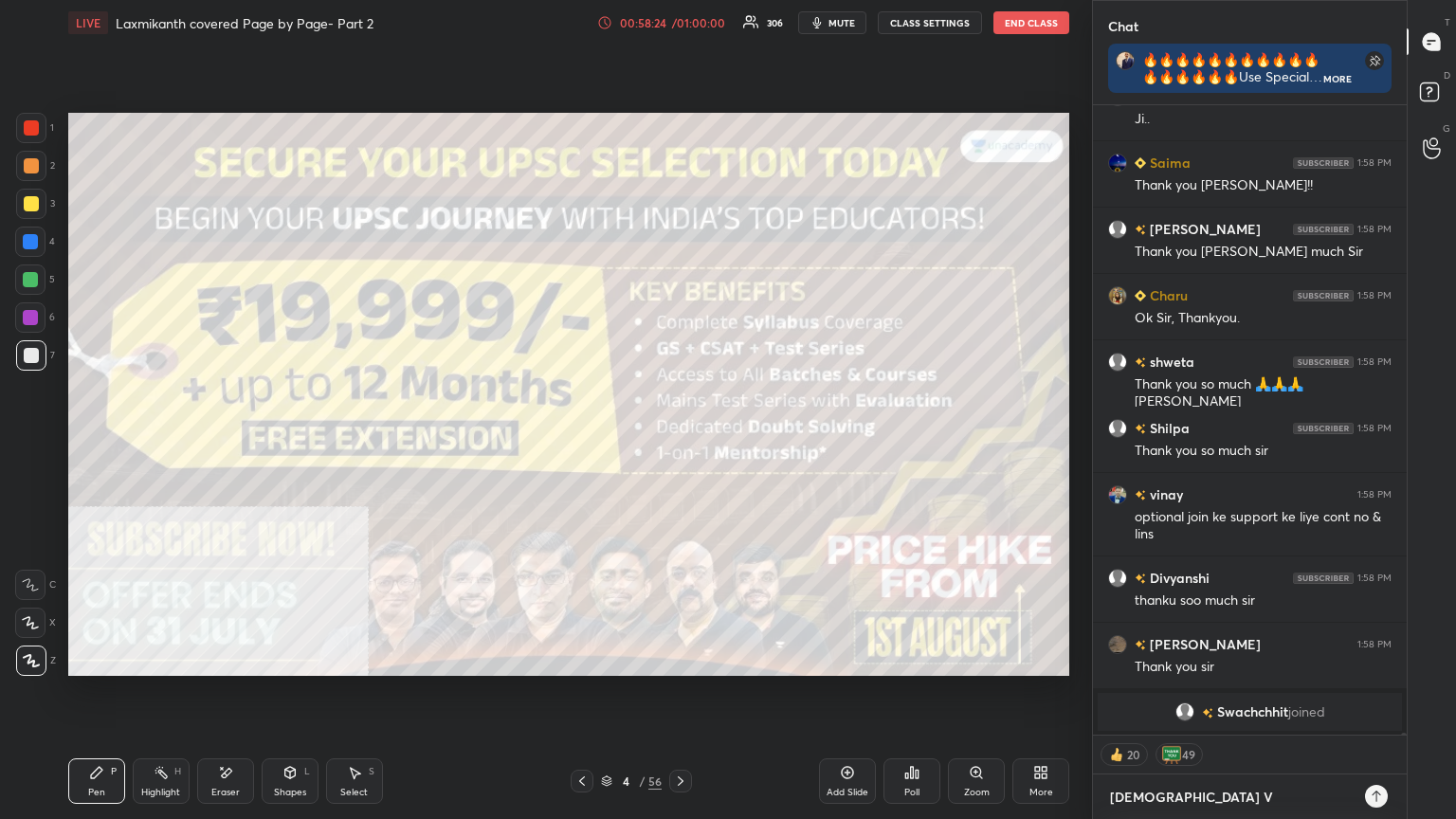type on "[DEMOGRAPHIC_DATA]" 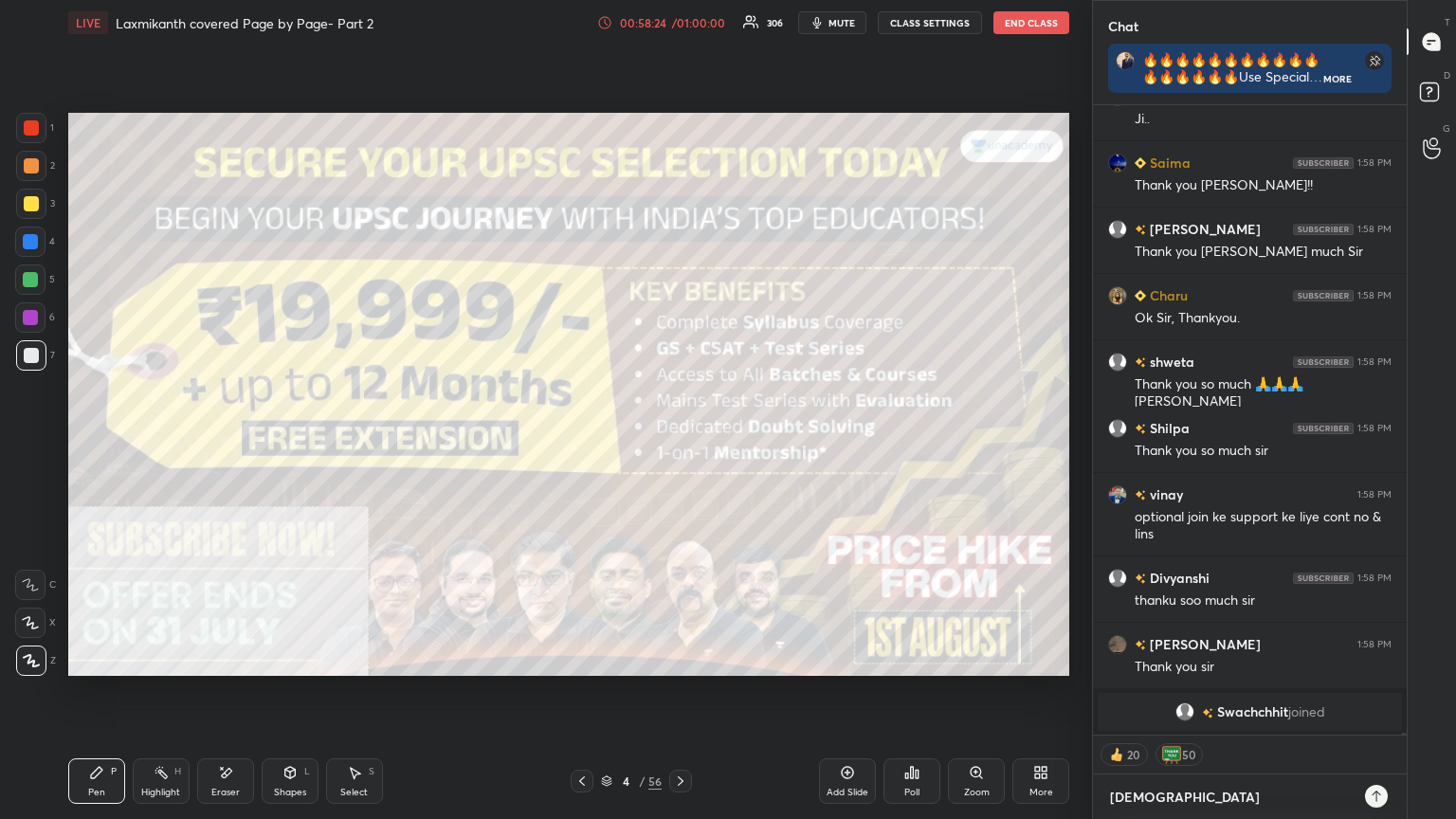 type on "[DEMOGRAPHIC_DATA] B" 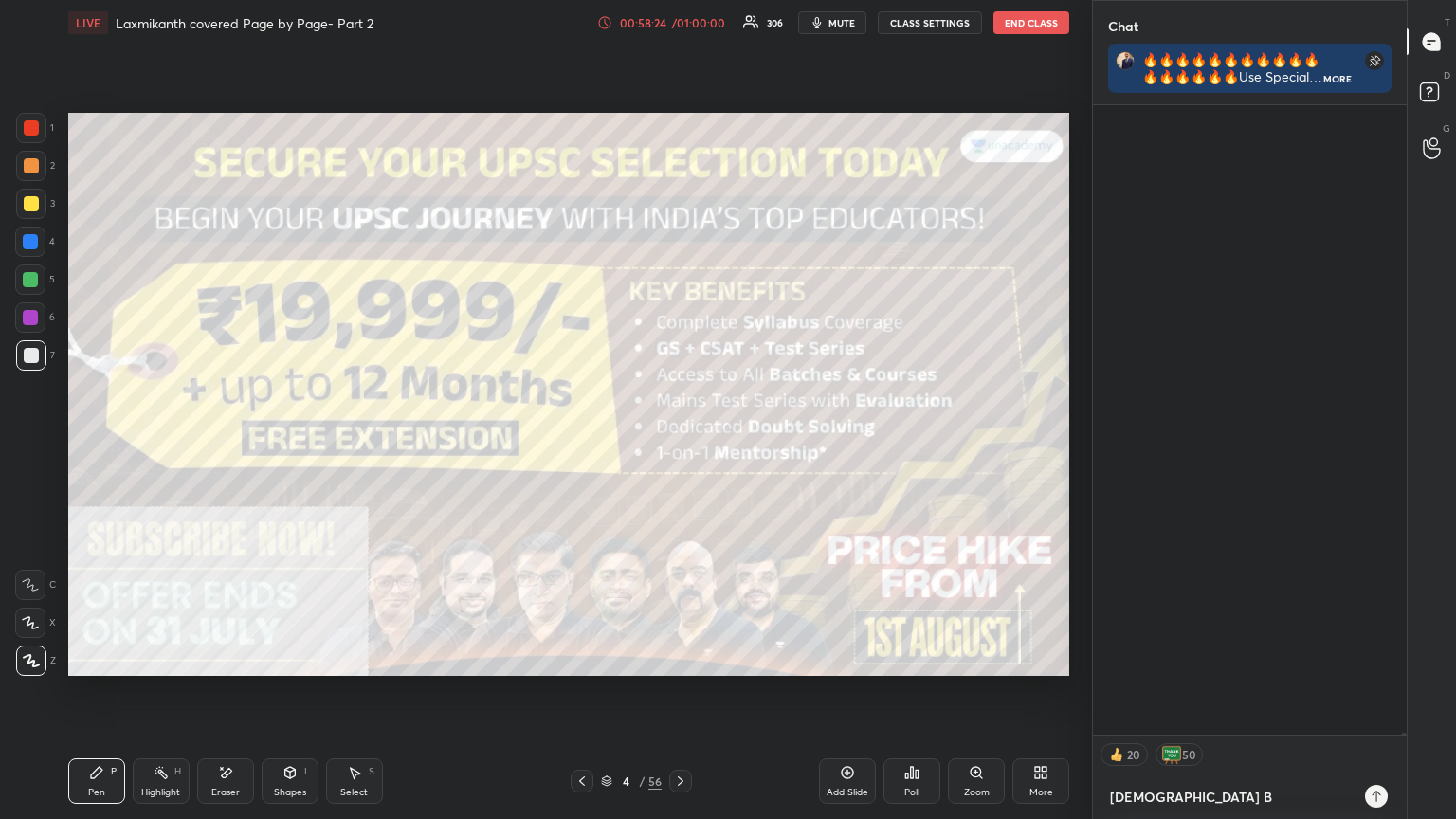 type on "[DEMOGRAPHIC_DATA] BL" 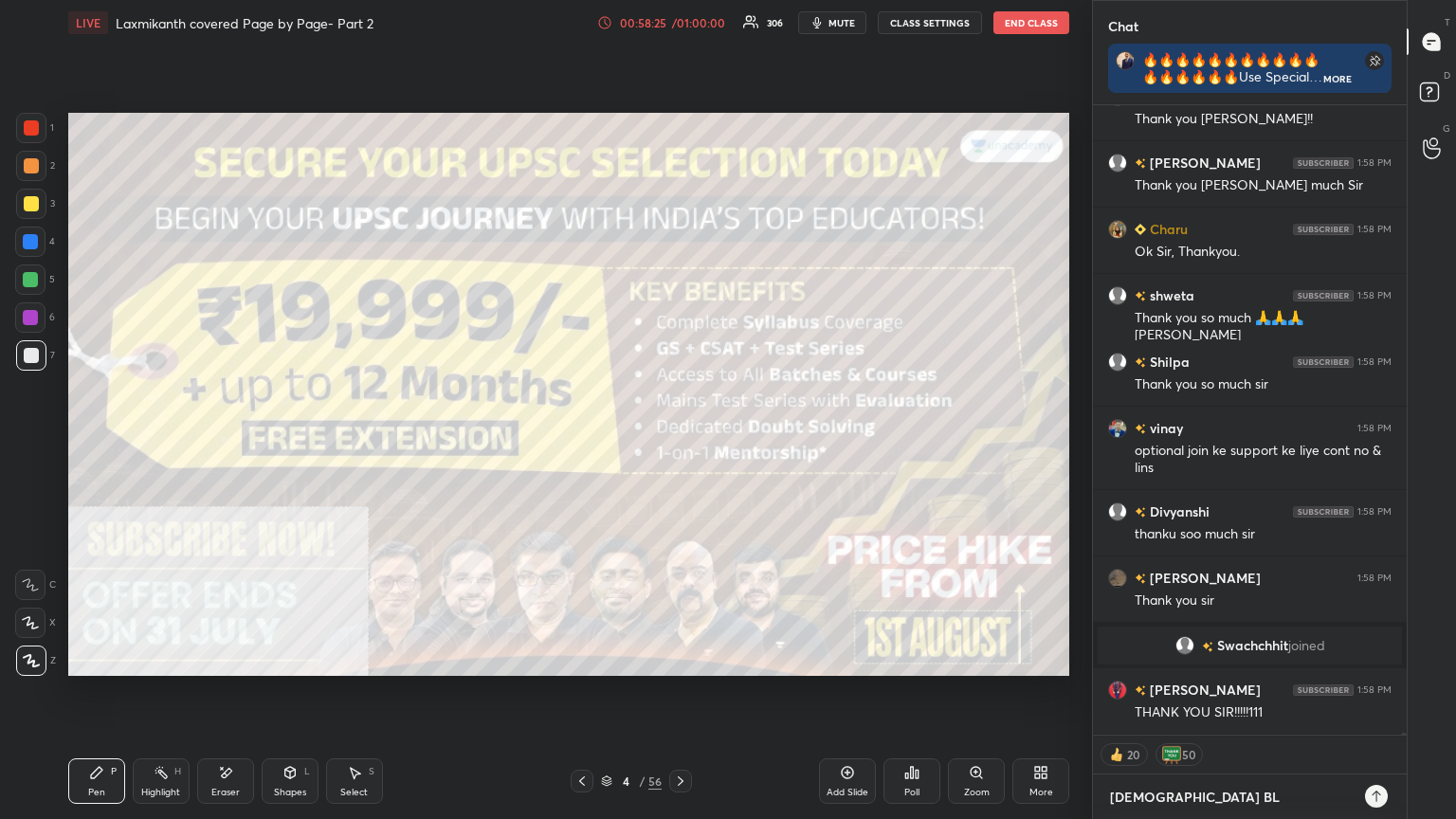 type on "[DEMOGRAPHIC_DATA] BLE" 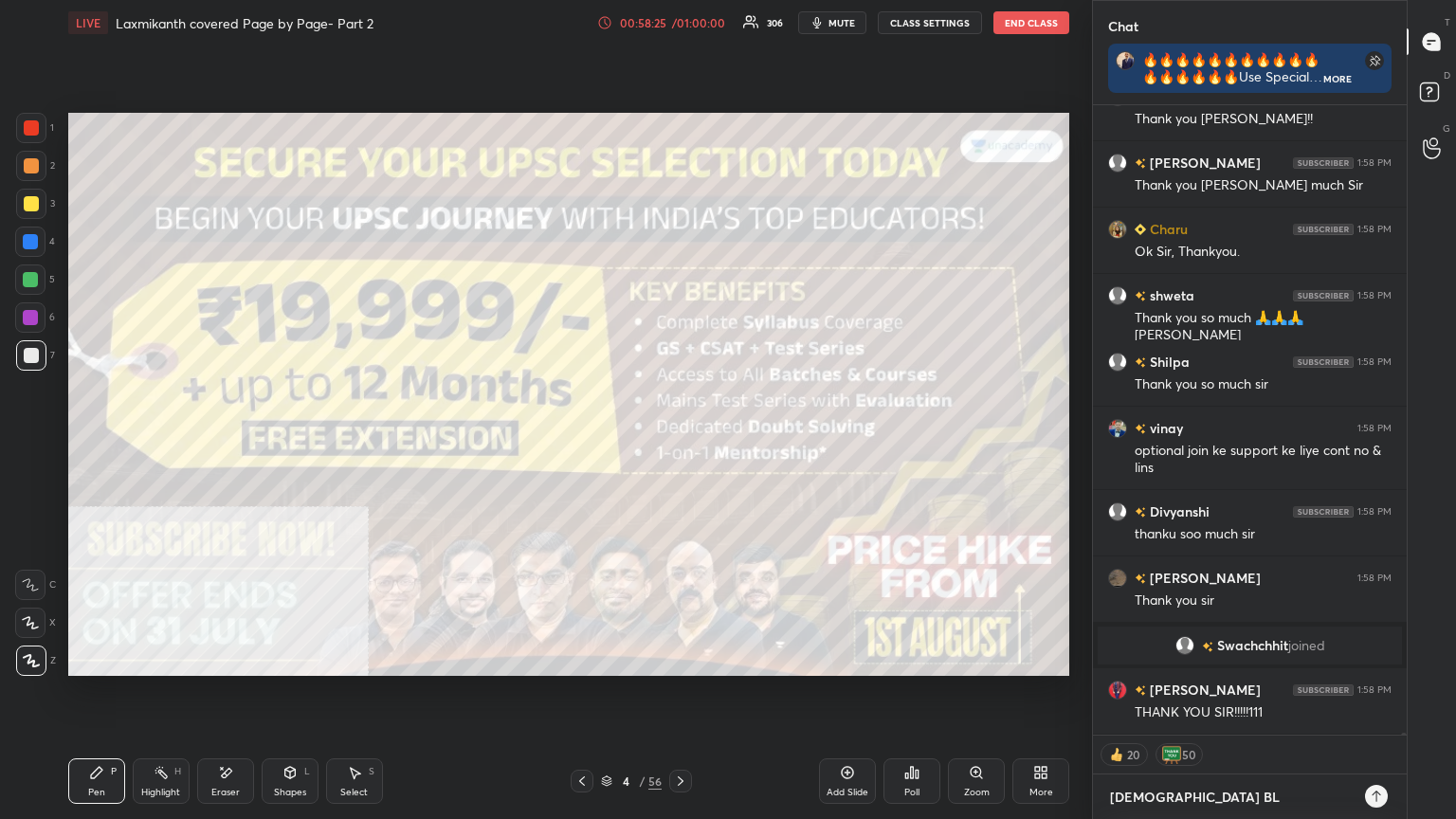 type on "x" 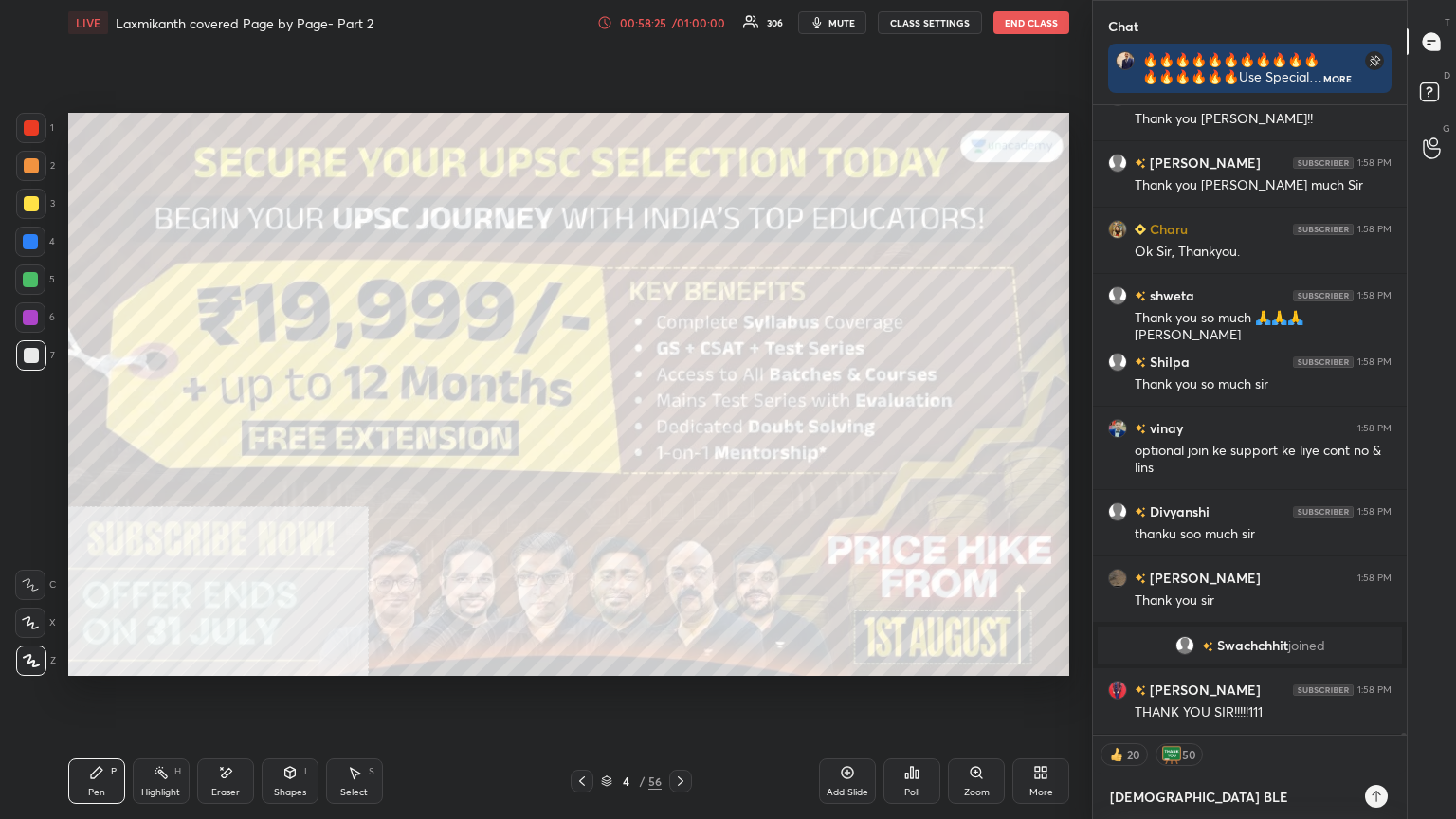 type on "[DEMOGRAPHIC_DATA] BLES" 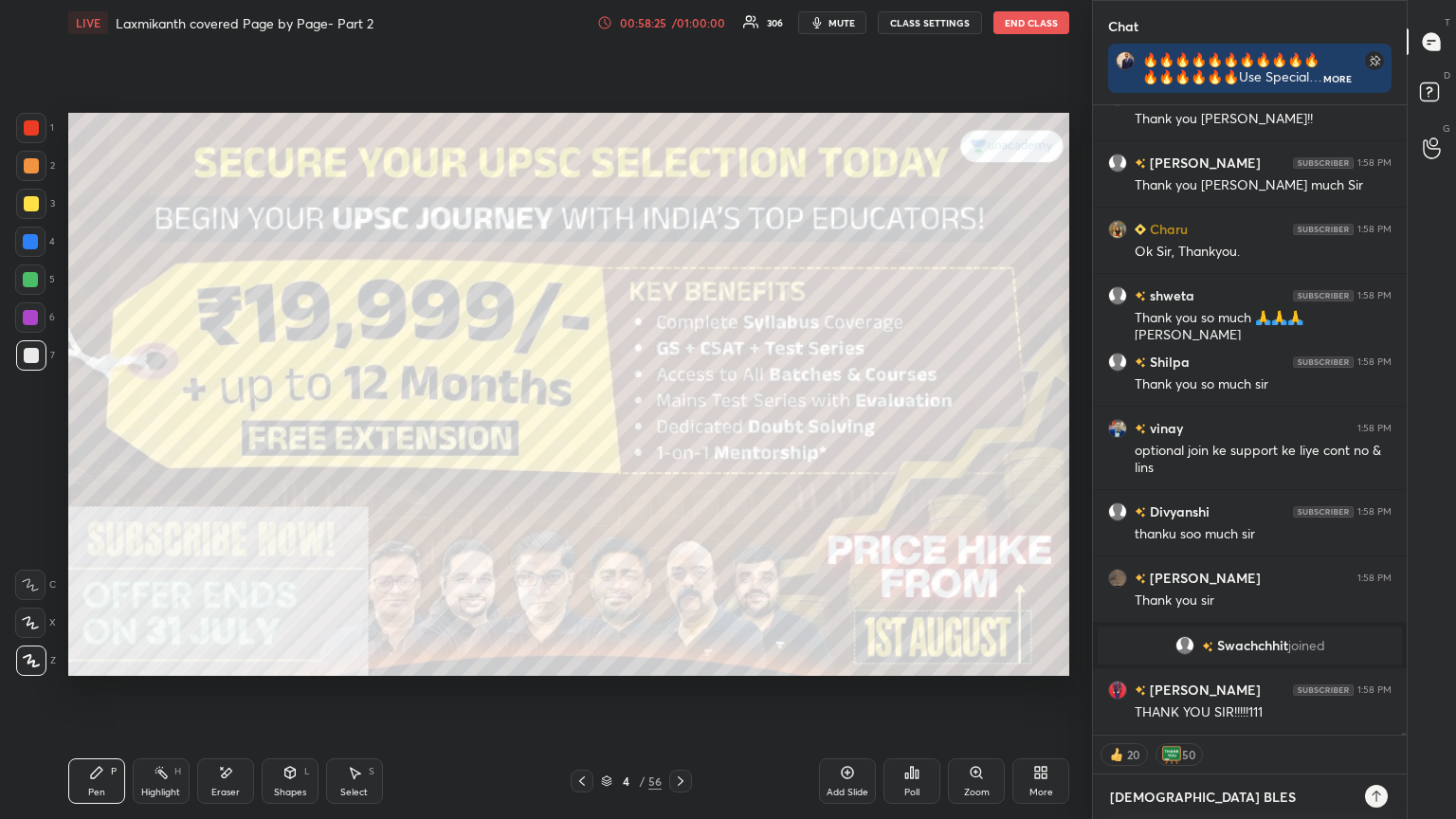 type on "[DEMOGRAPHIC_DATA] BLESS" 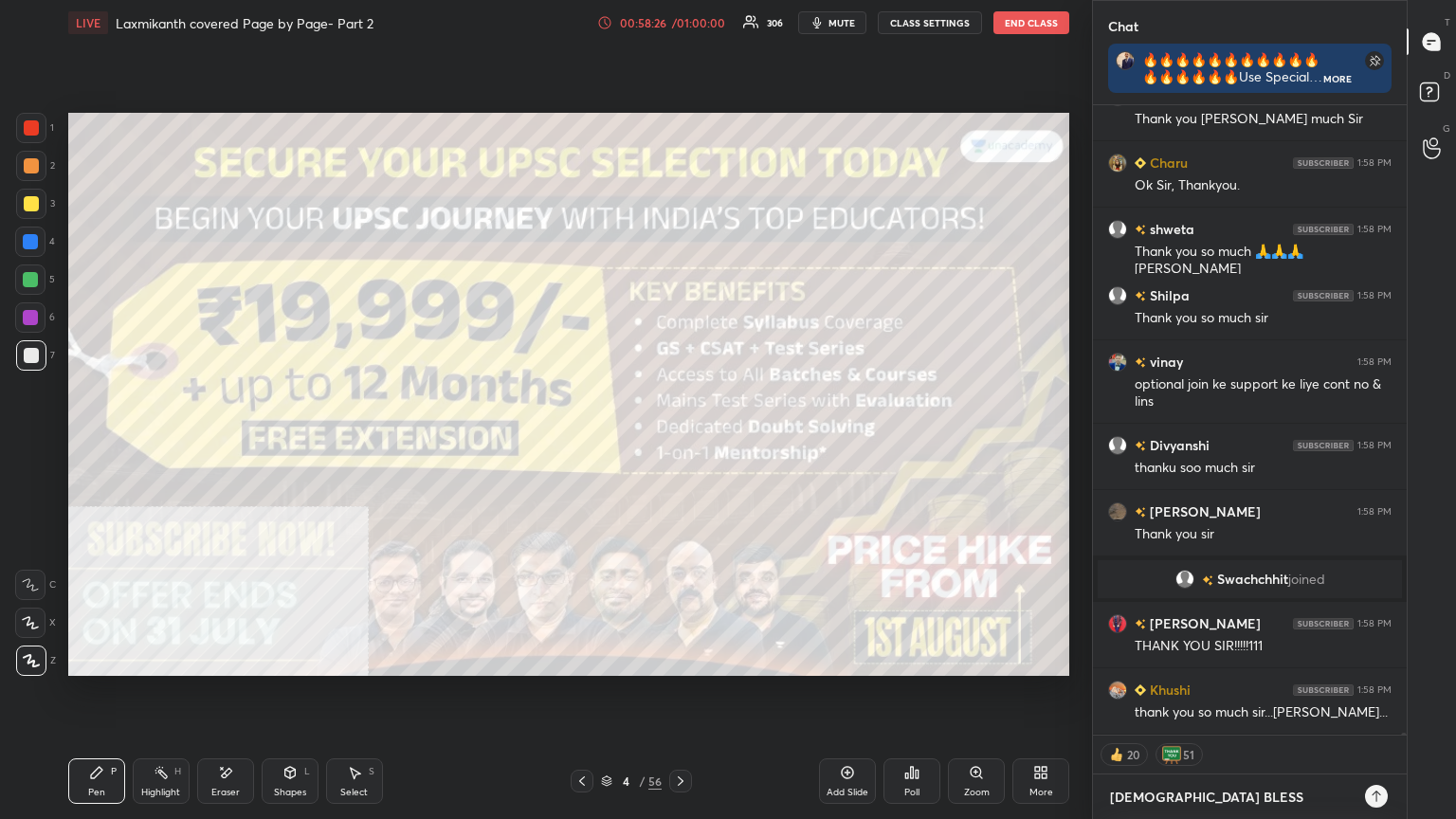 type on "x" 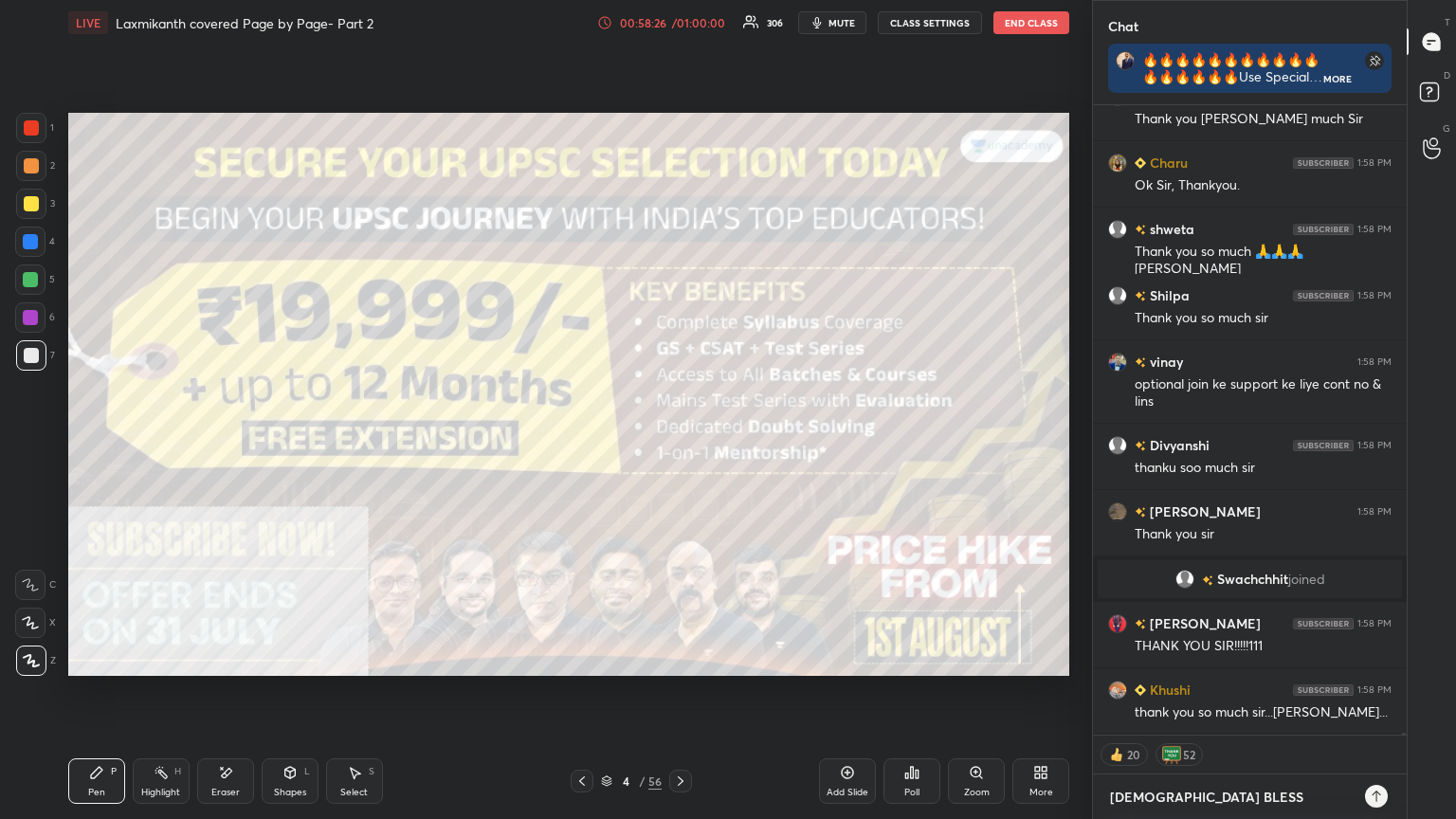 type on "[DEMOGRAPHIC_DATA] BLESS." 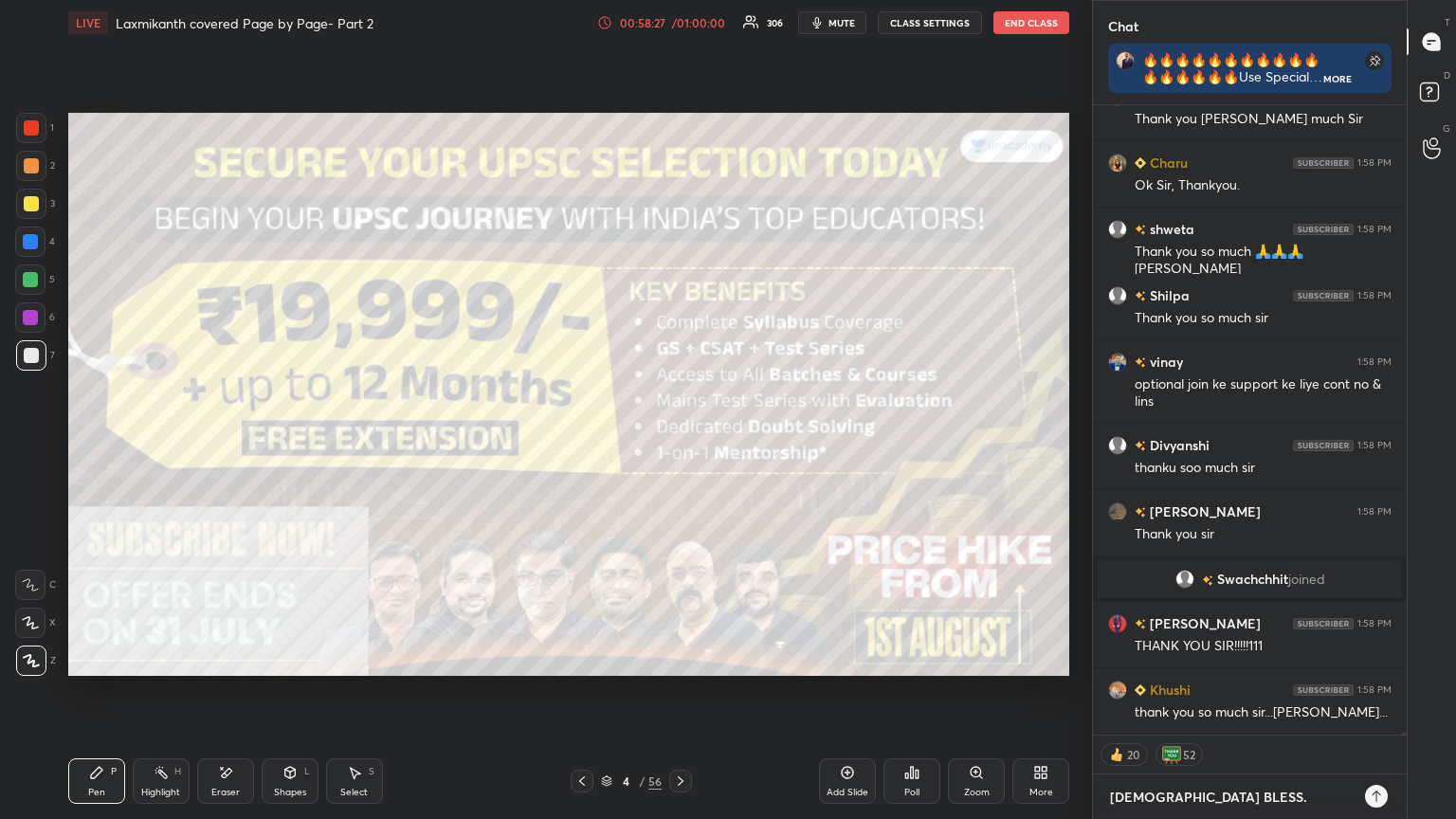 type on "[DEMOGRAPHIC_DATA] BLESS.J" 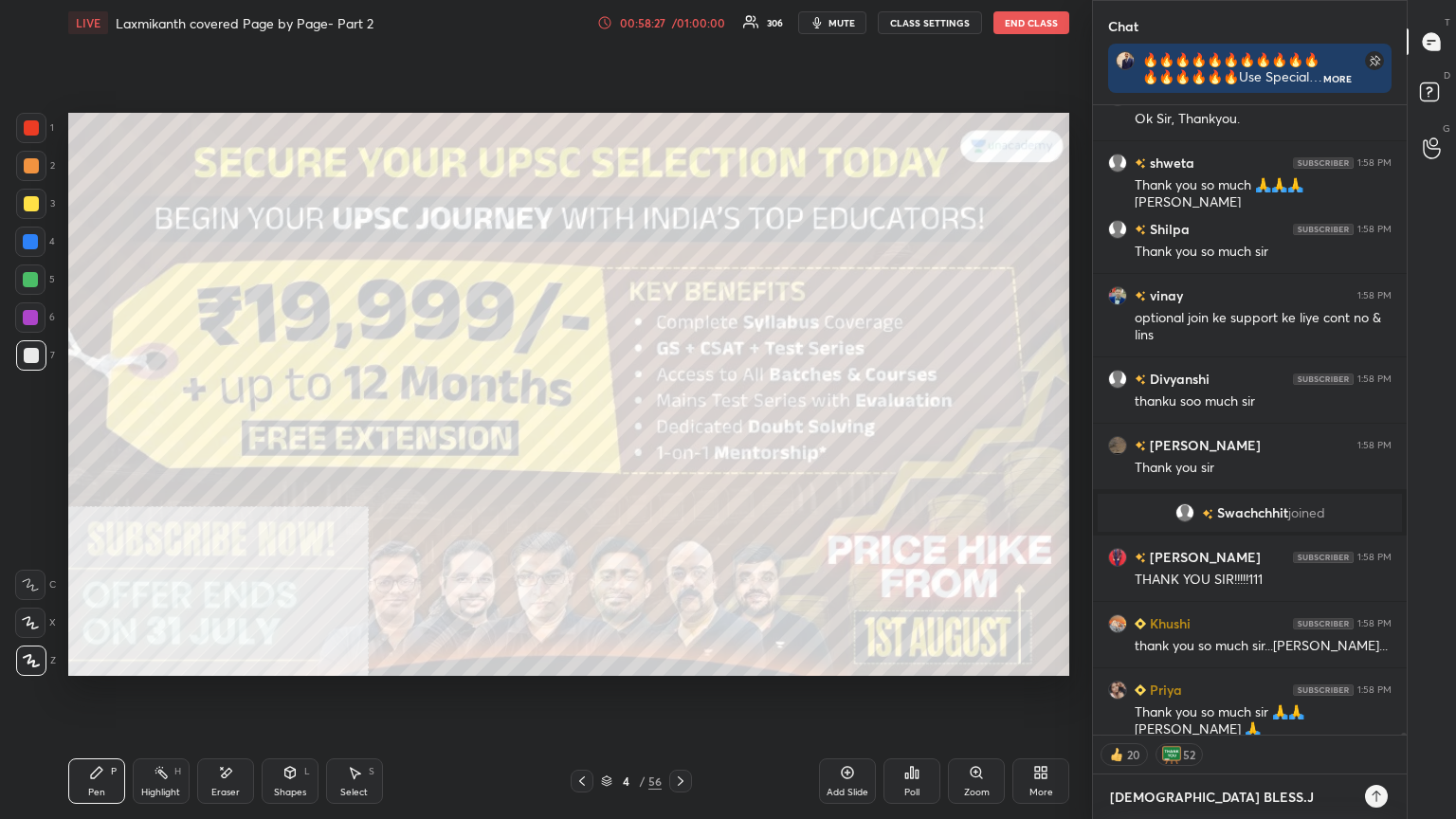 type on "x" 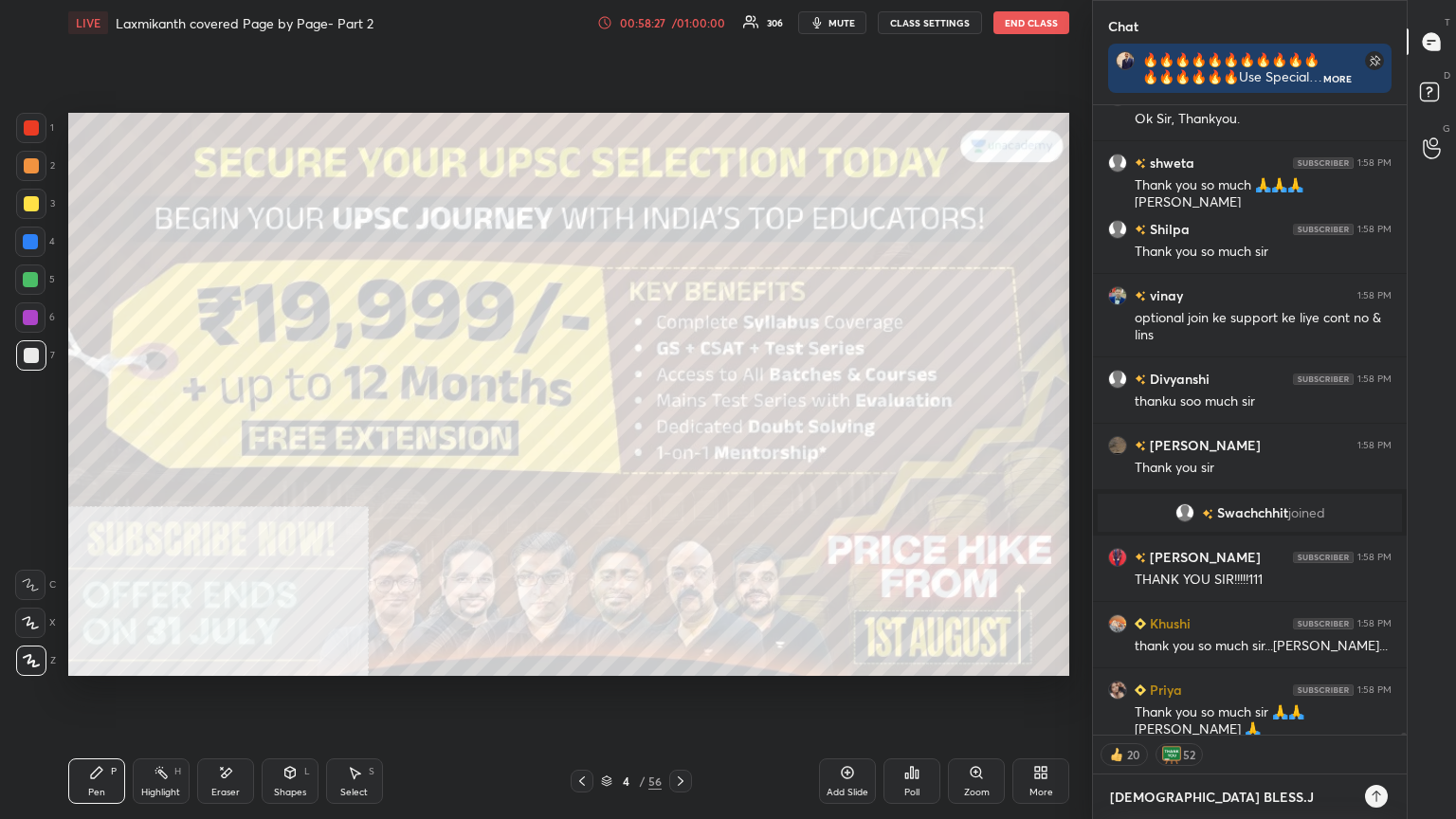type on "[DEMOGRAPHIC_DATA] BLESS.JA" 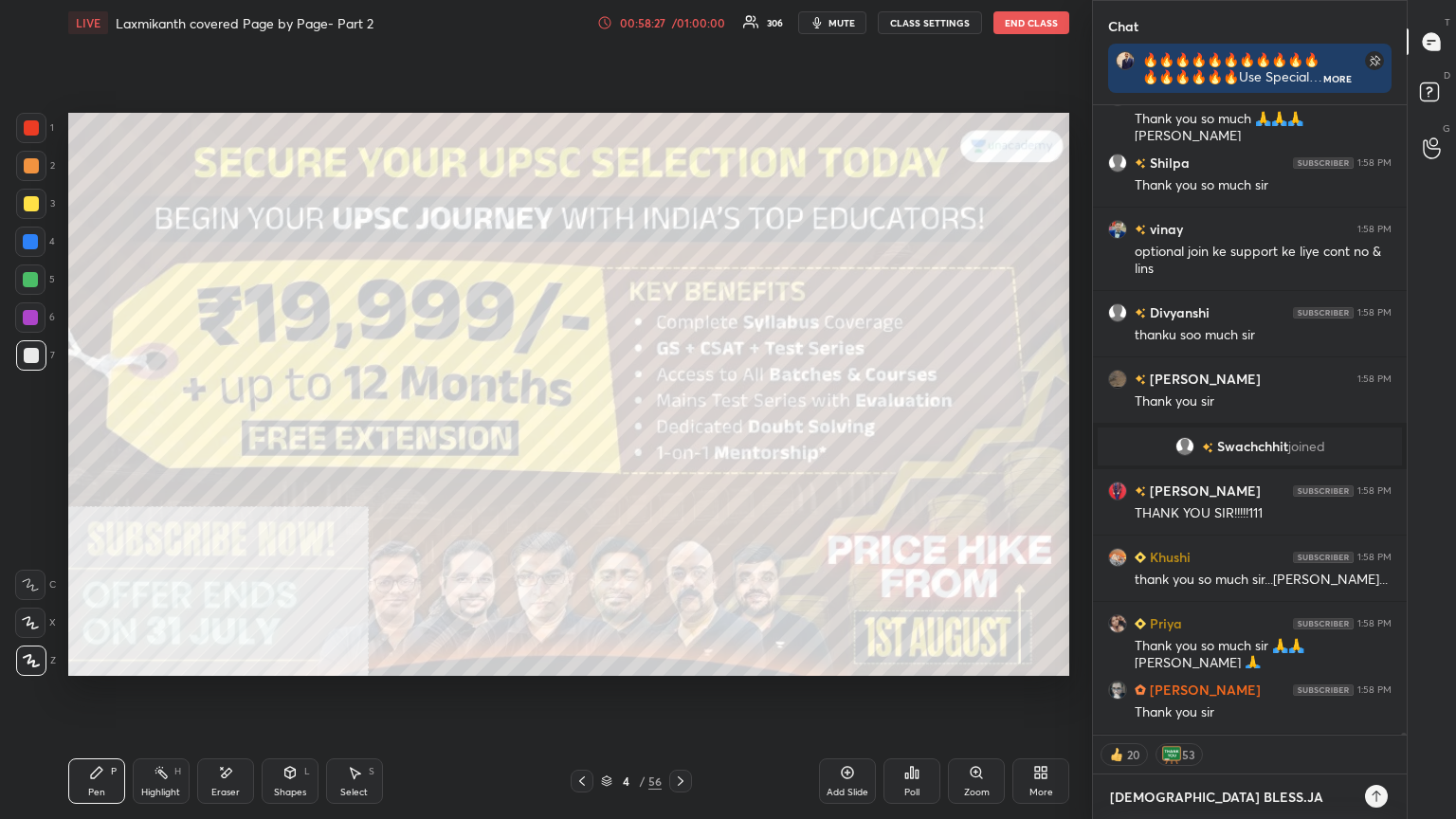 type on "[DEMOGRAPHIC_DATA] BLESS.JAI" 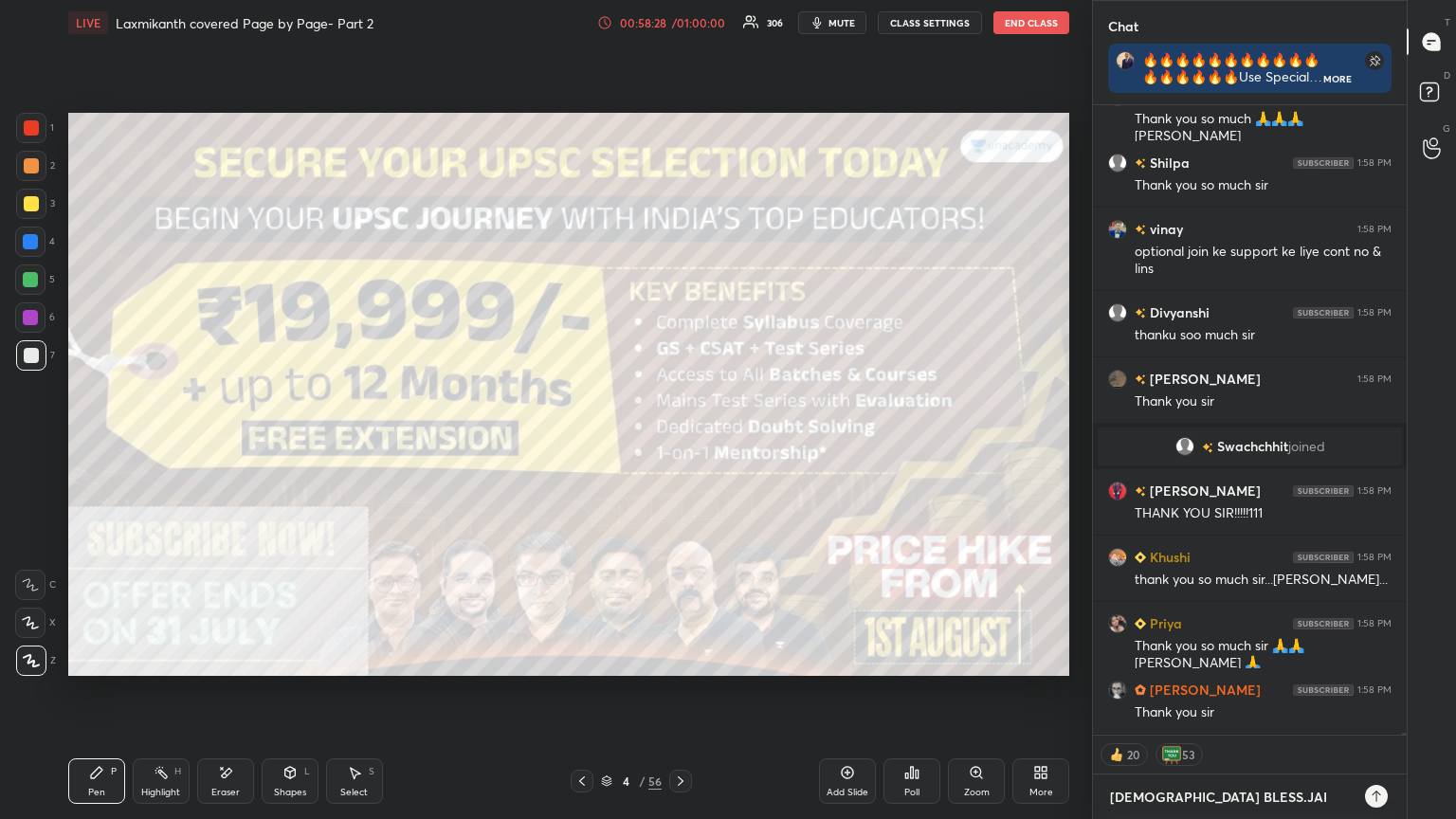 type on "x" 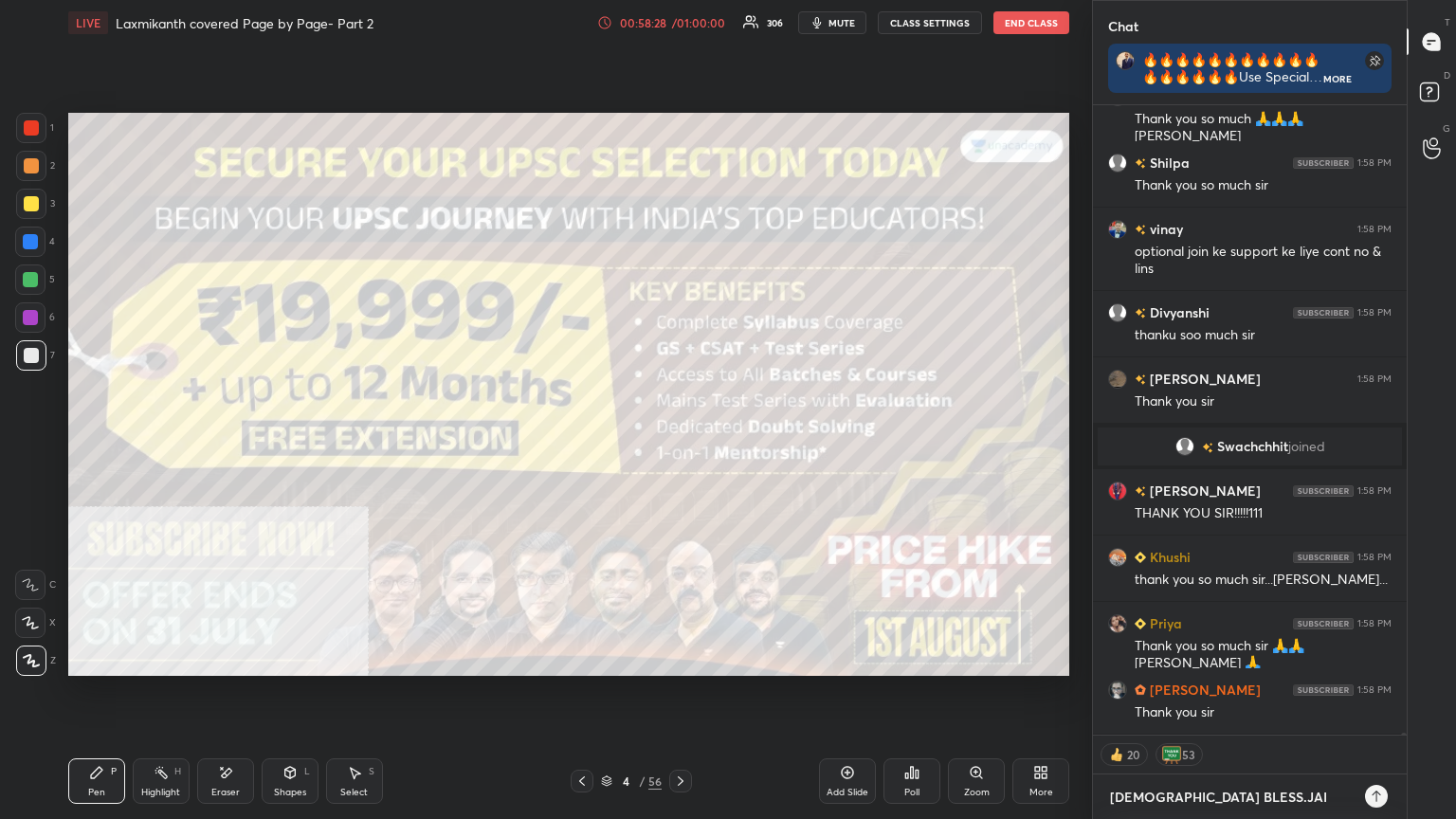 type on "[DEMOGRAPHIC_DATA] BLESS.JAI" 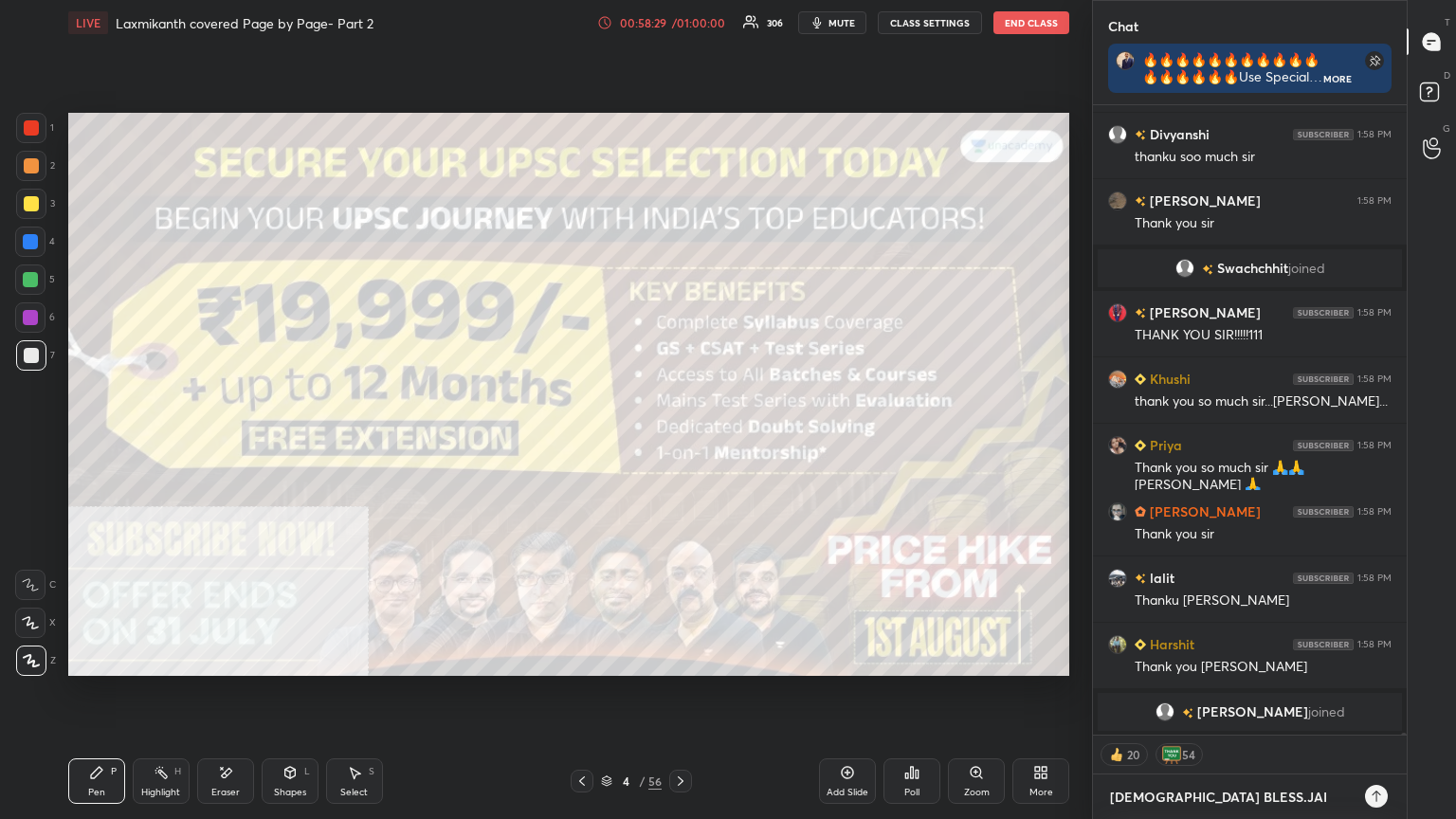 type on "[DEMOGRAPHIC_DATA] BLESS.[PERSON_NAME]" 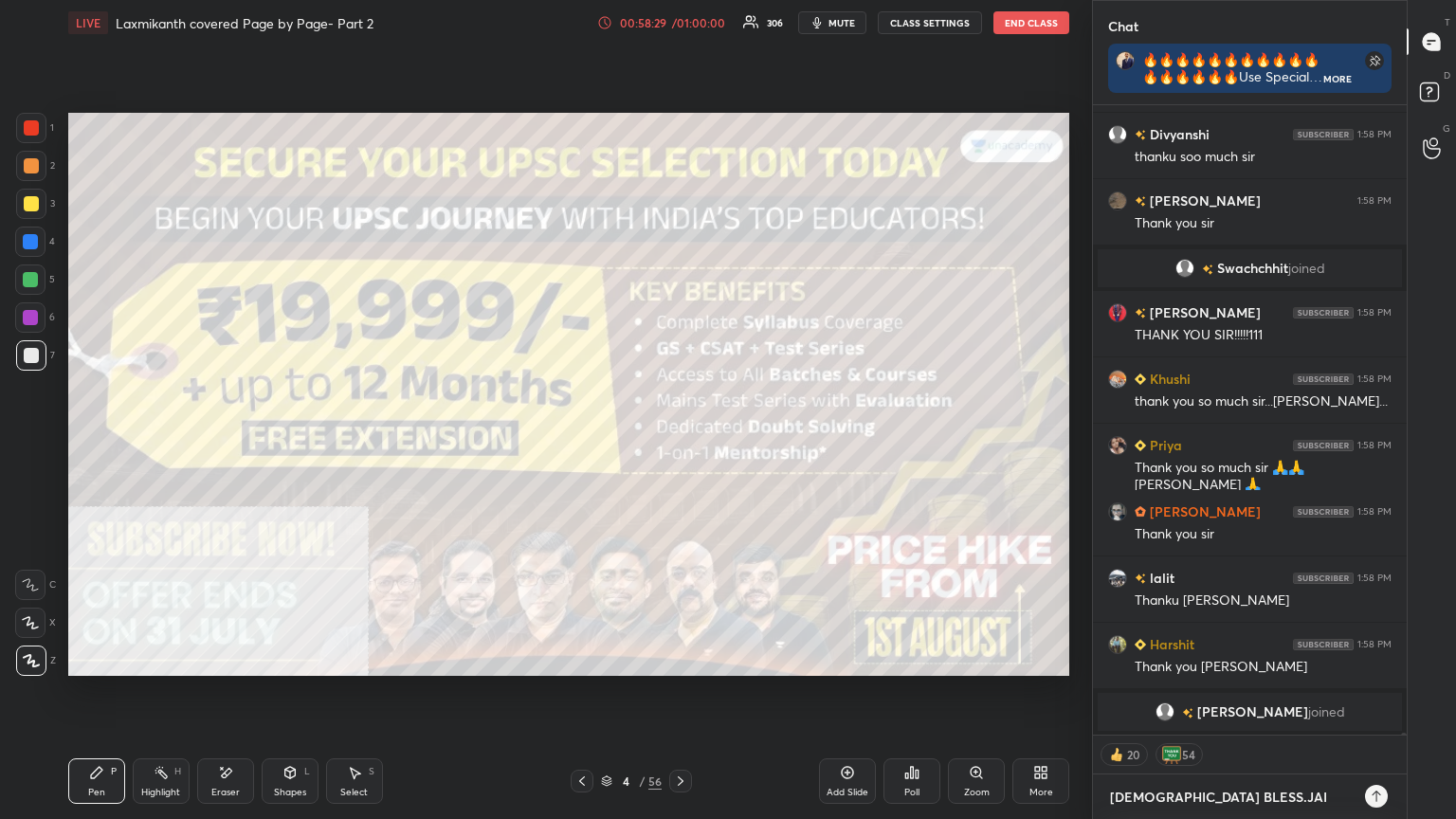 type on "x" 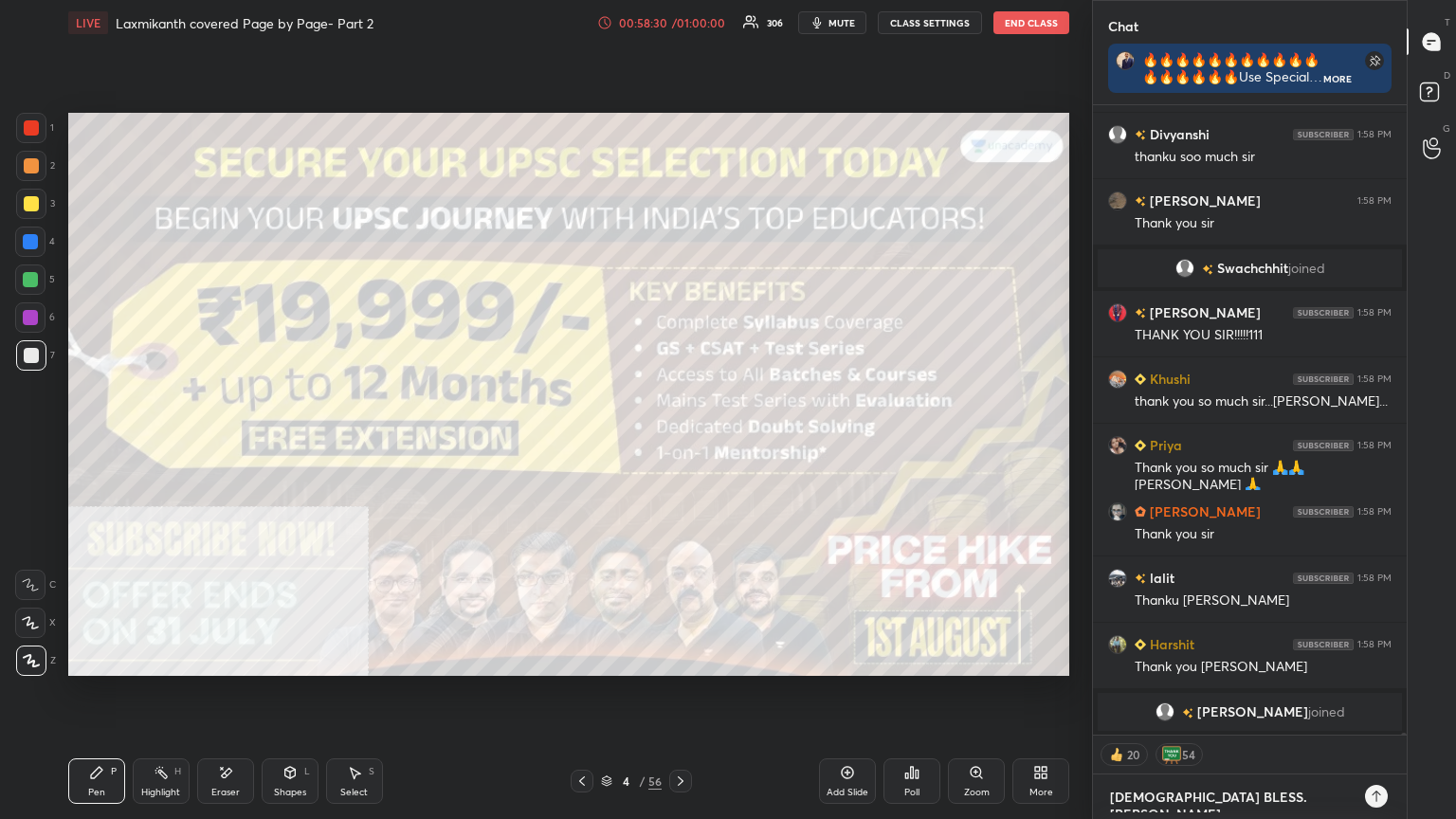 type on "[DEMOGRAPHIC_DATA] BLESS.[PERSON_NAME]" 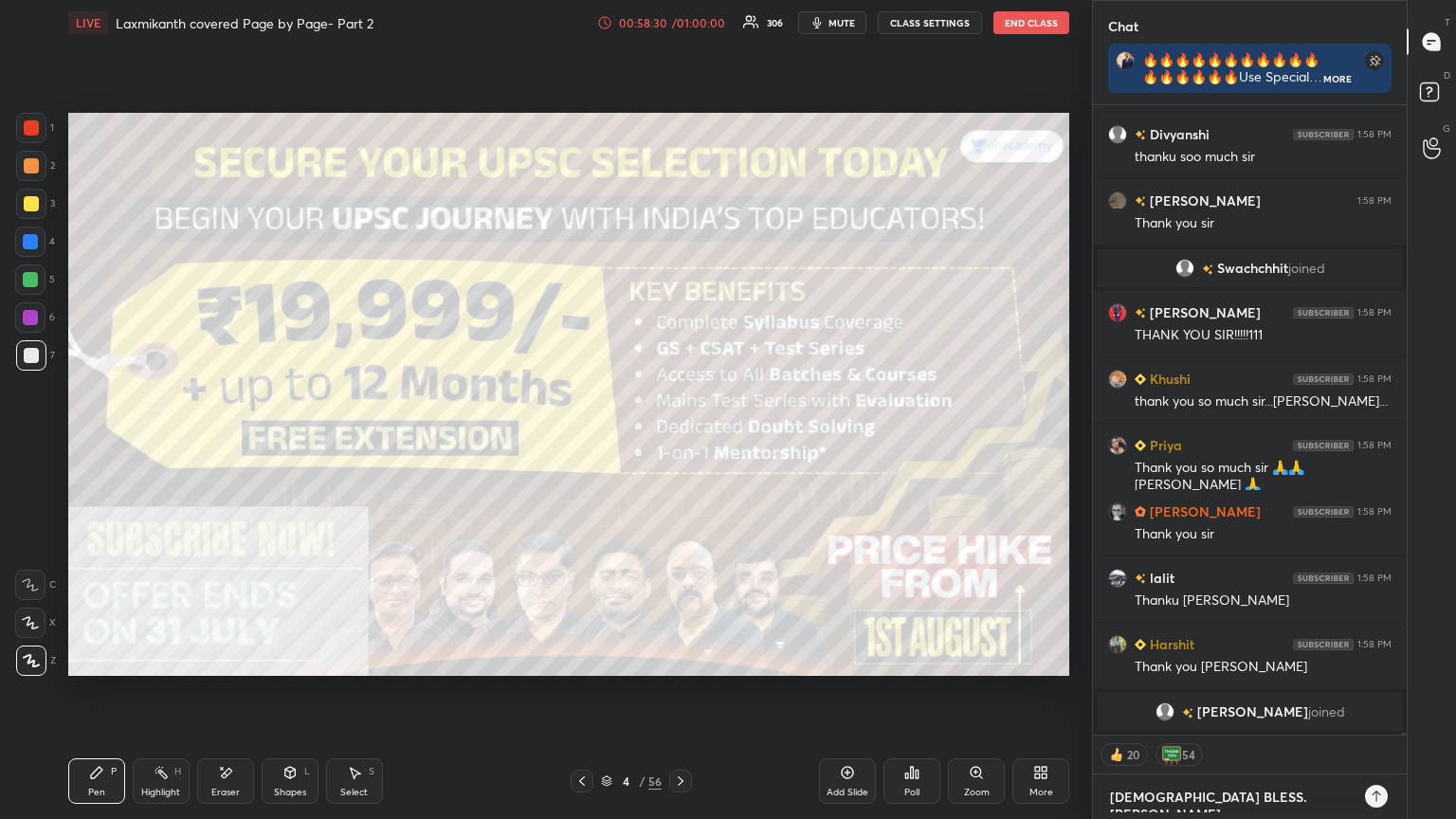type on "x" 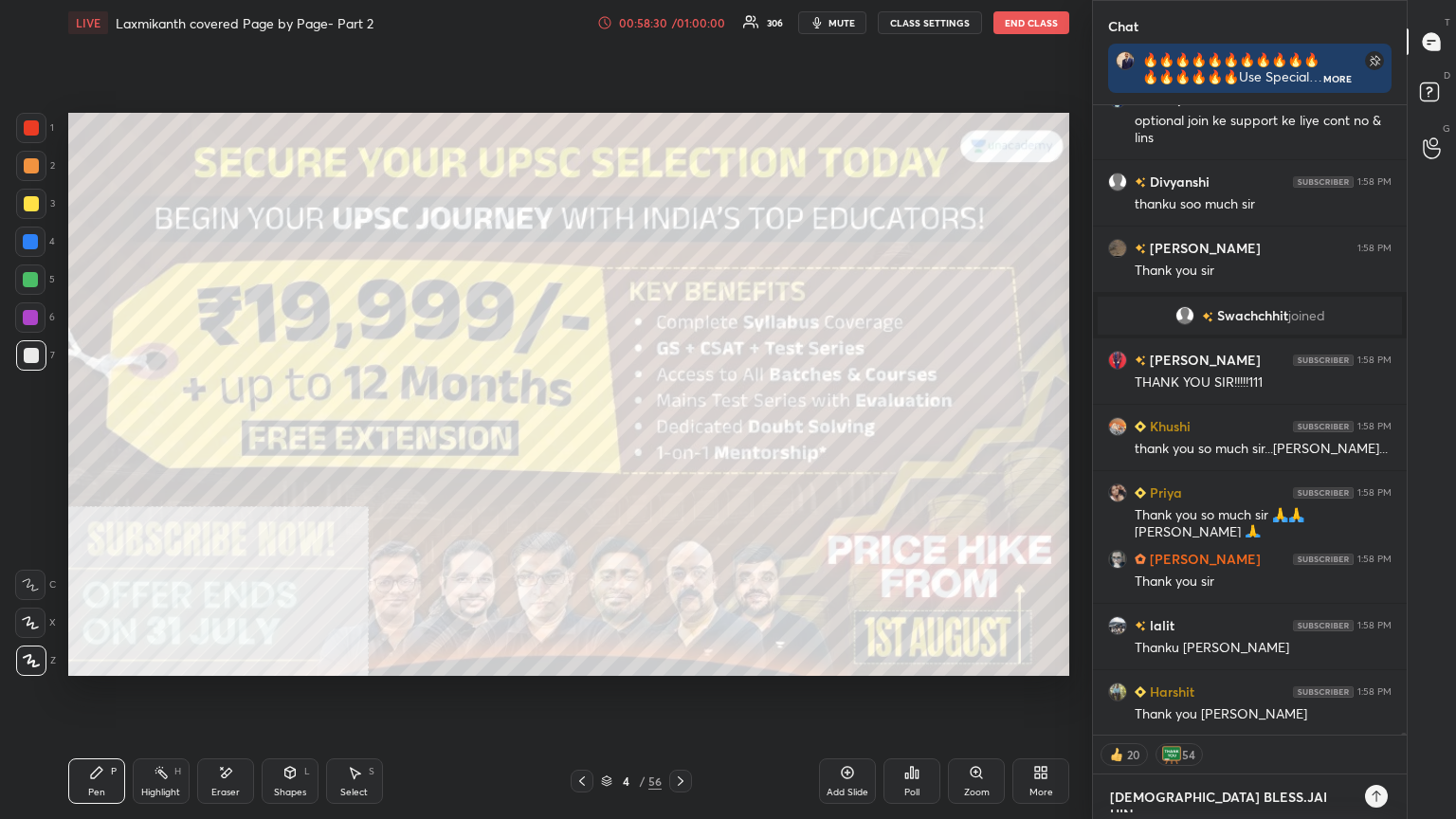 type on "[DEMOGRAPHIC_DATA] BLESS.[PERSON_NAME]" 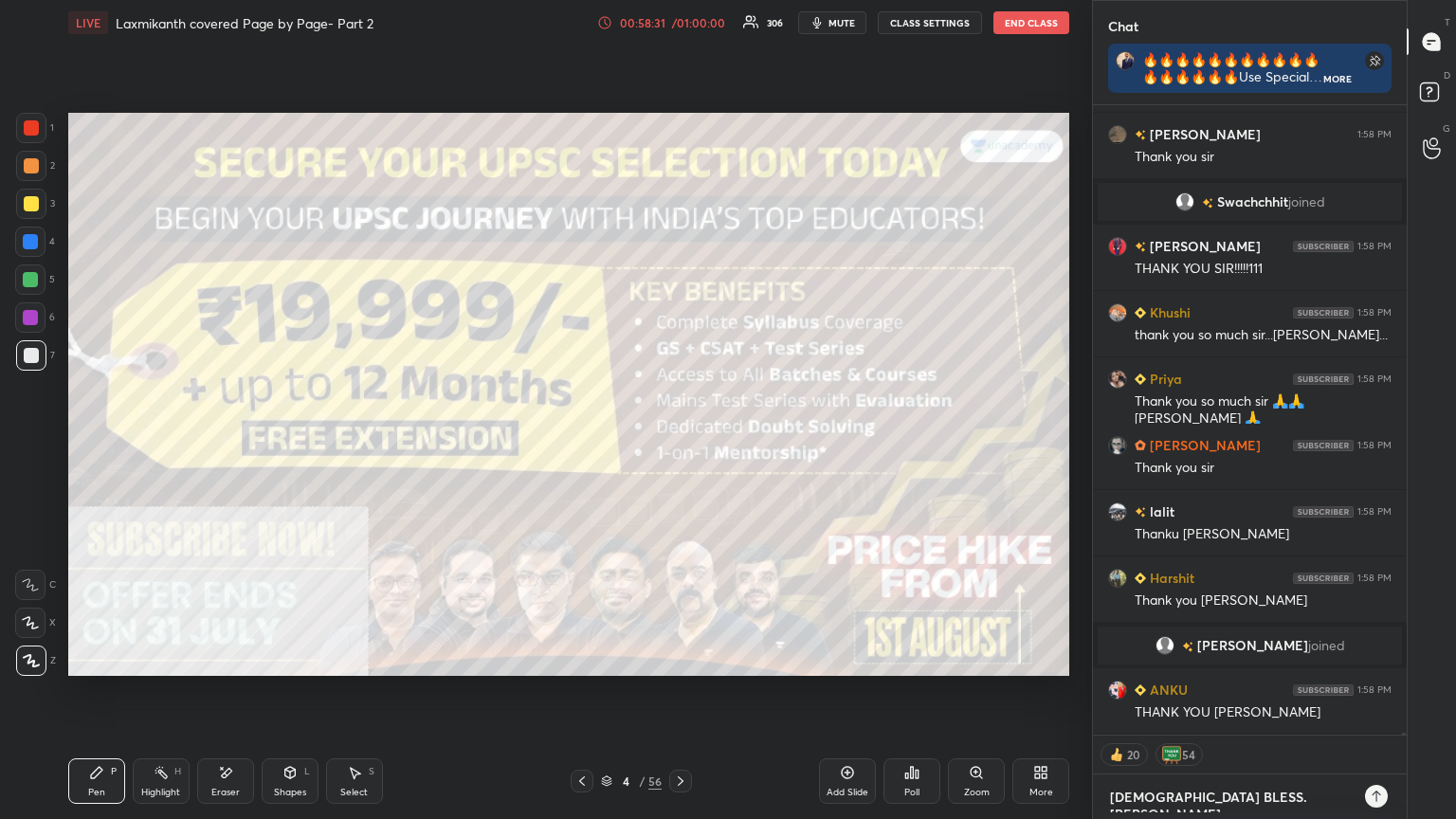 type 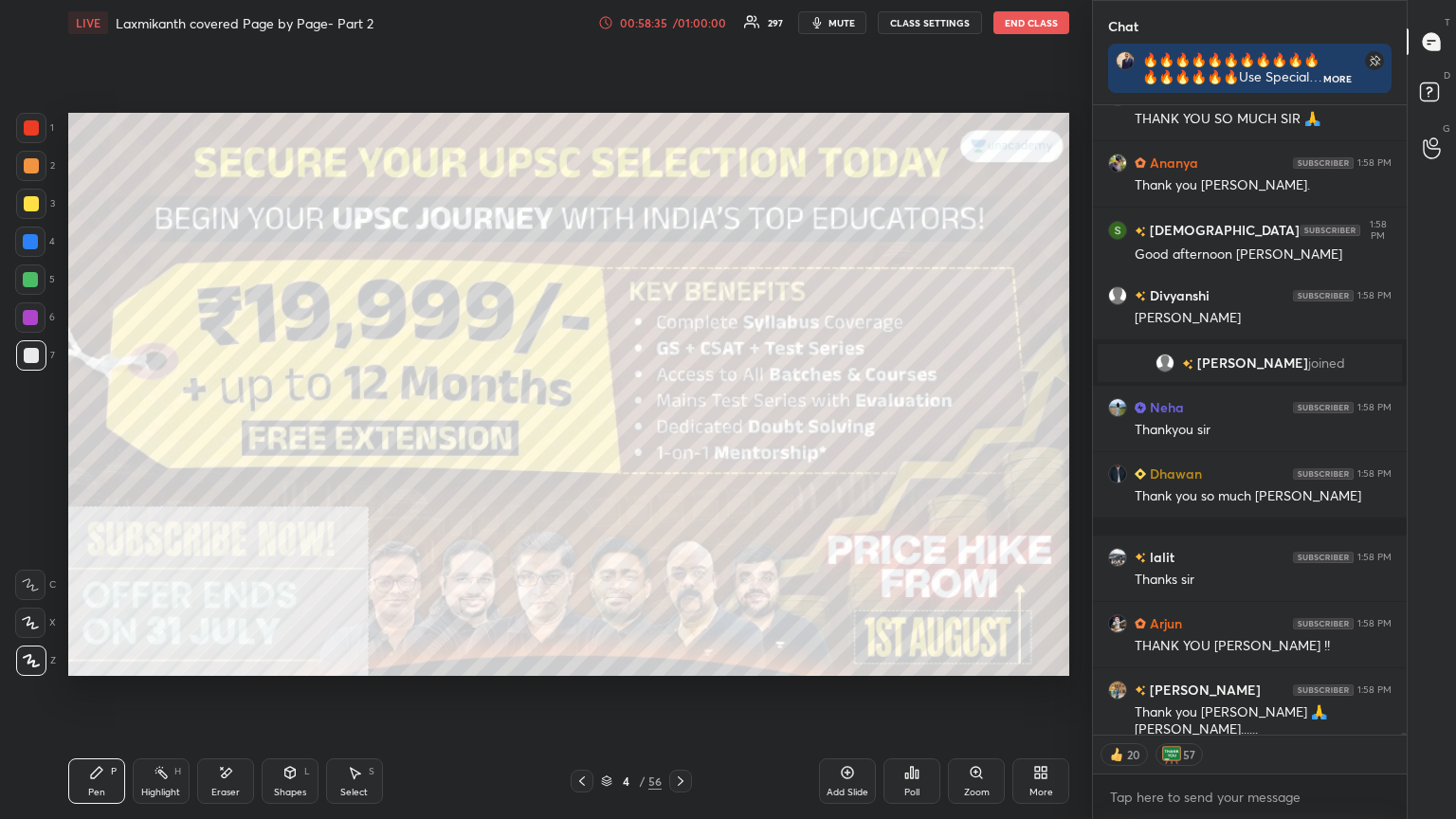 click 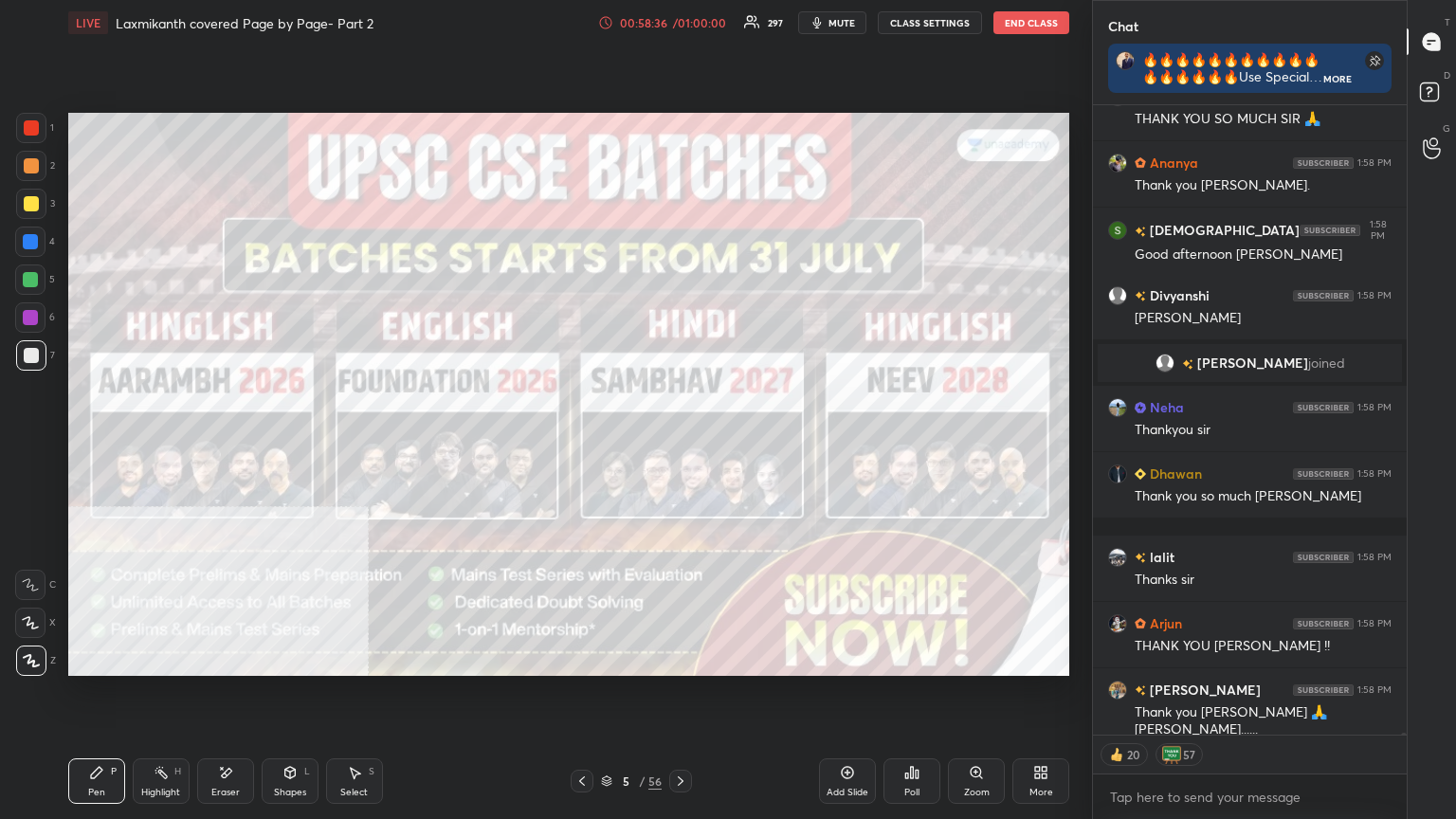 click 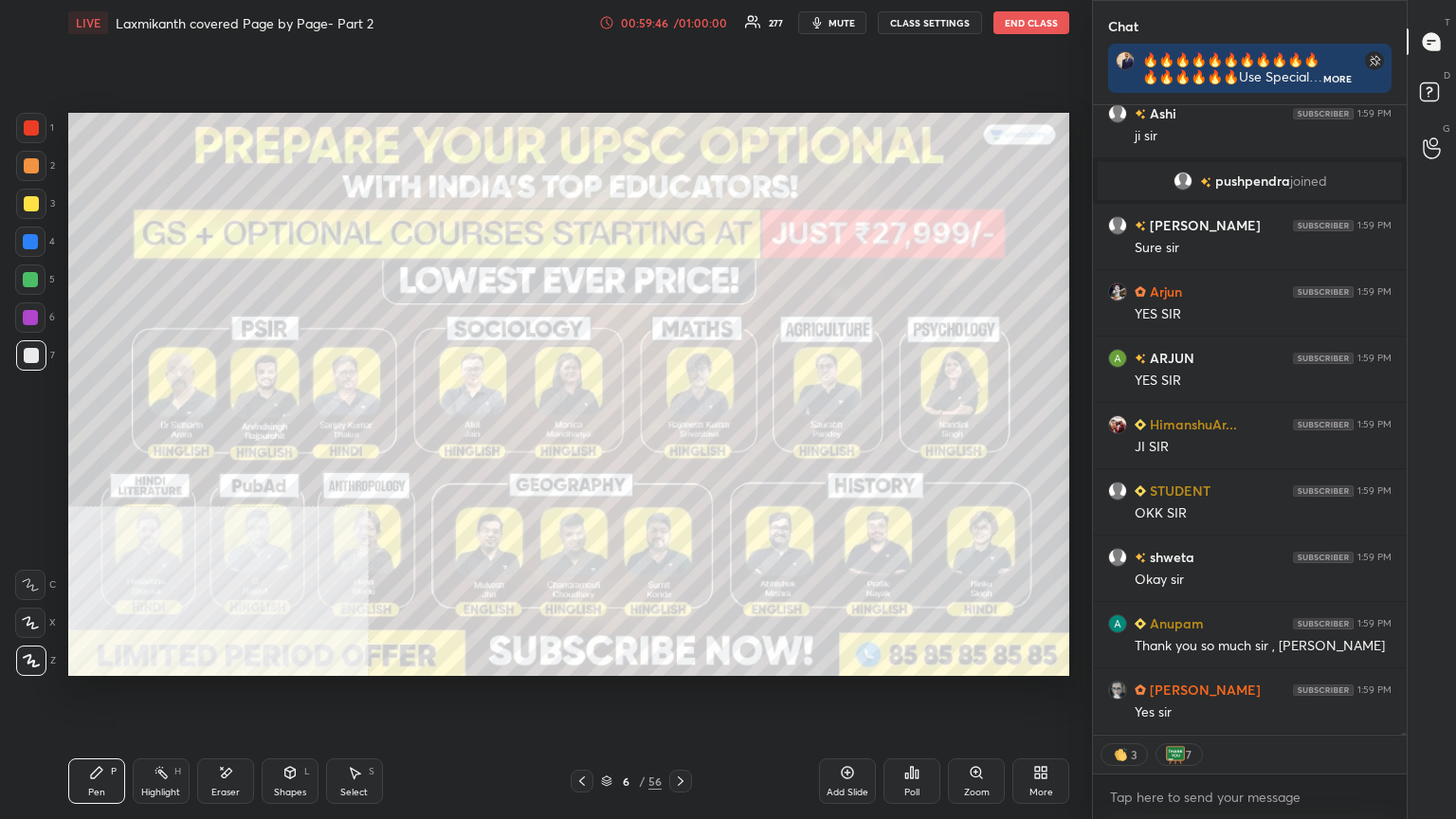 click on "End Class" at bounding box center [1031, 23] 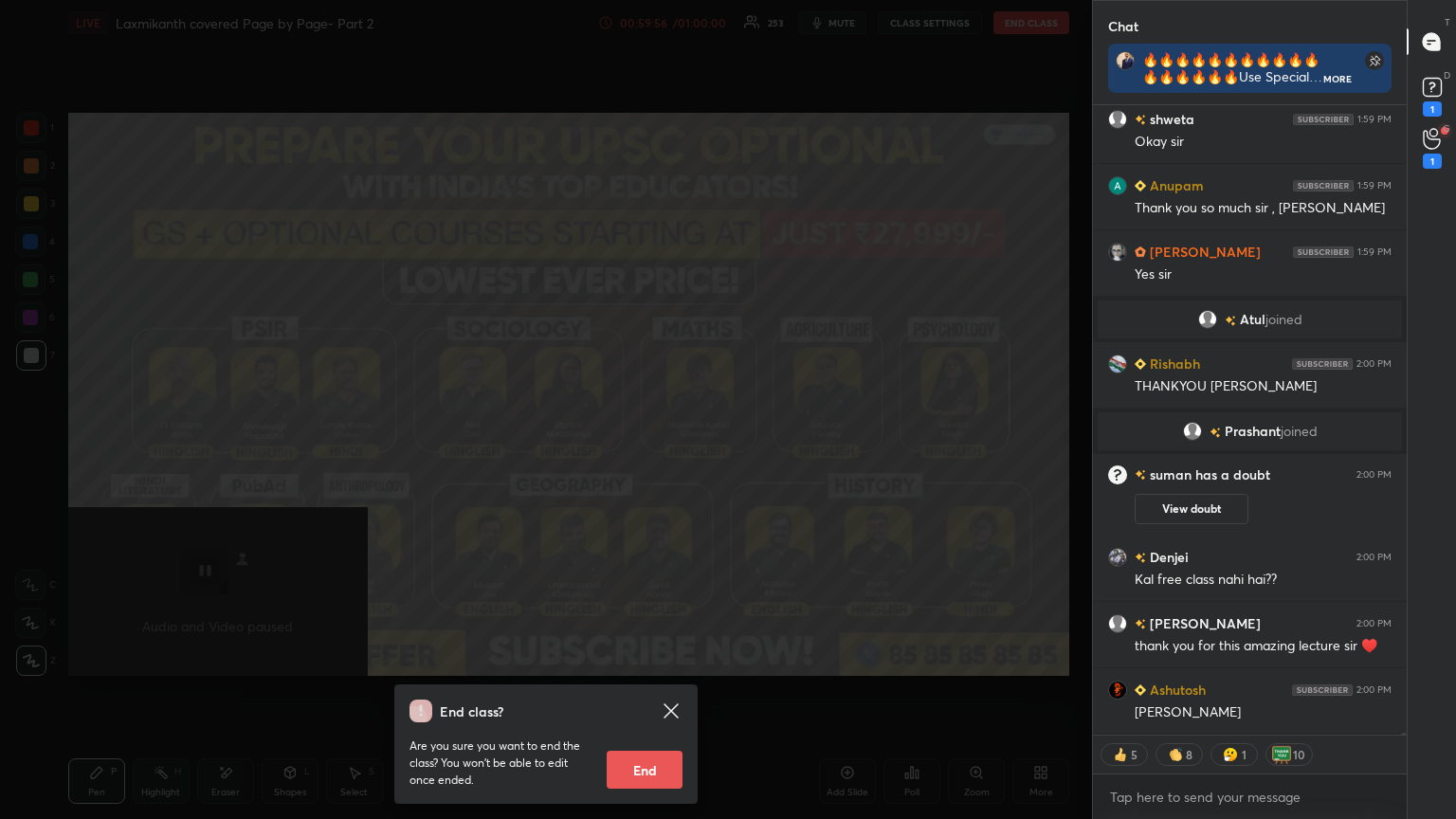 scroll, scrollTop: 184110, scrollLeft: 0, axis: vertical 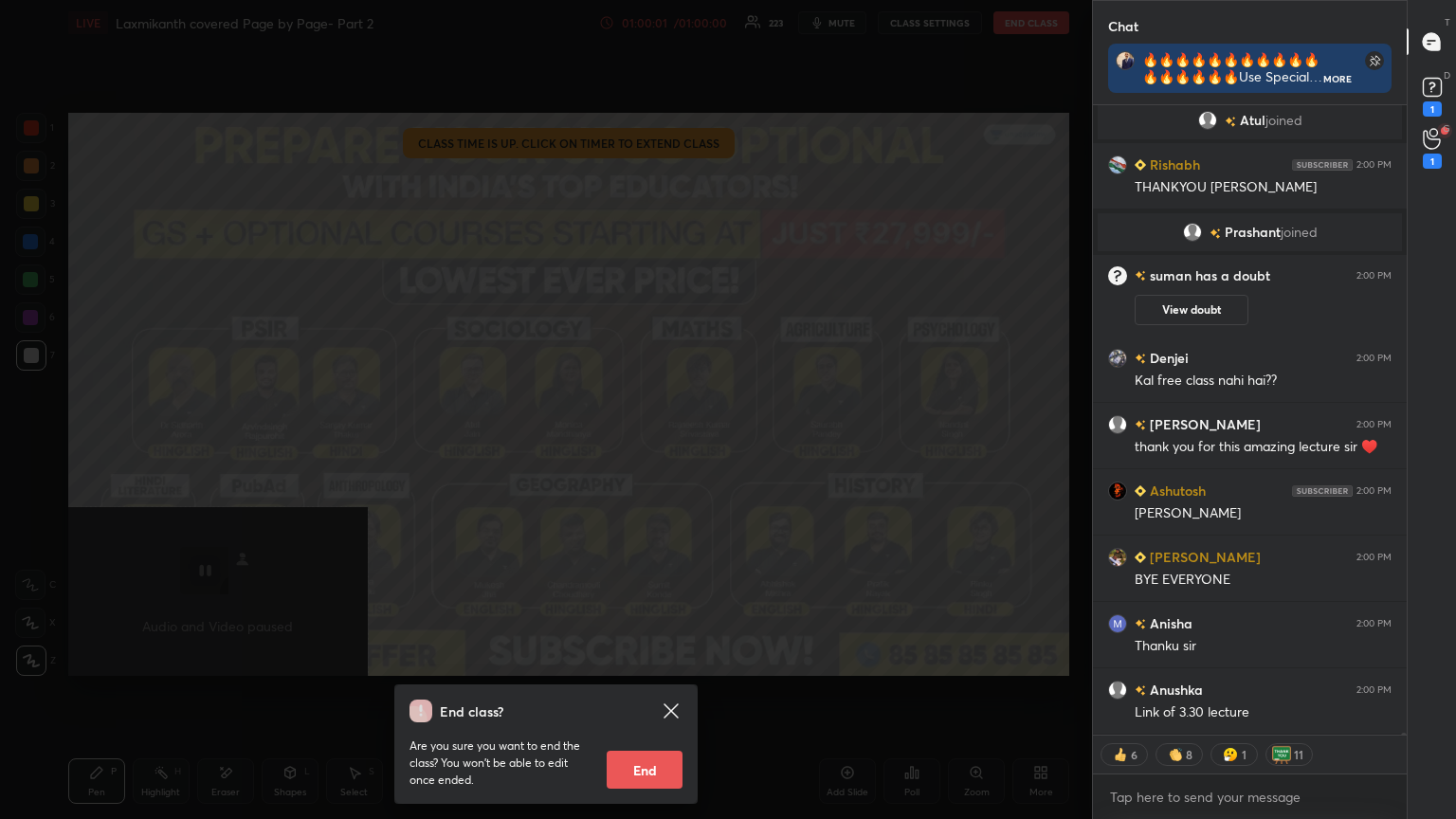 click on "End" at bounding box center [645, 770] 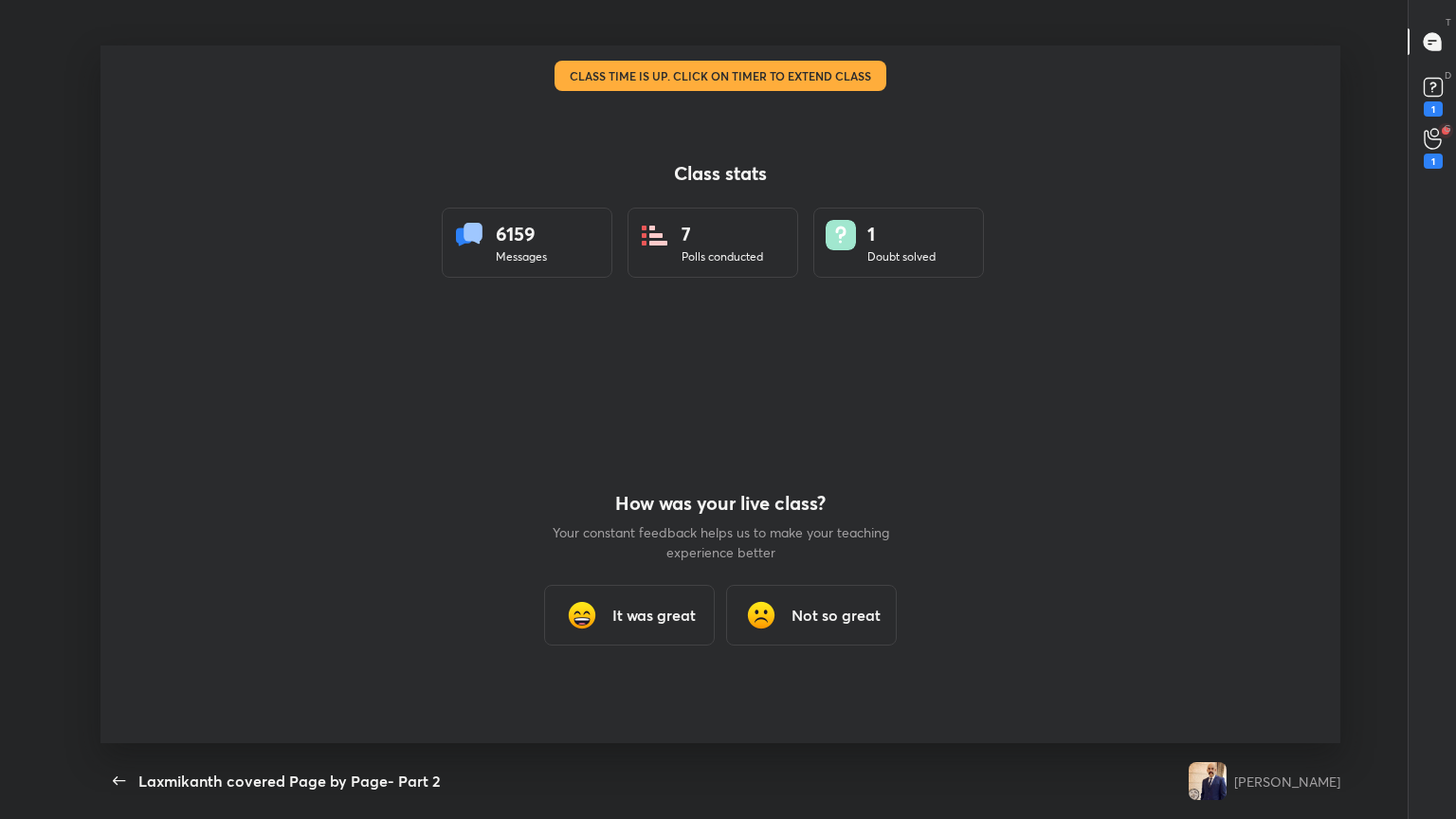 type on "x" 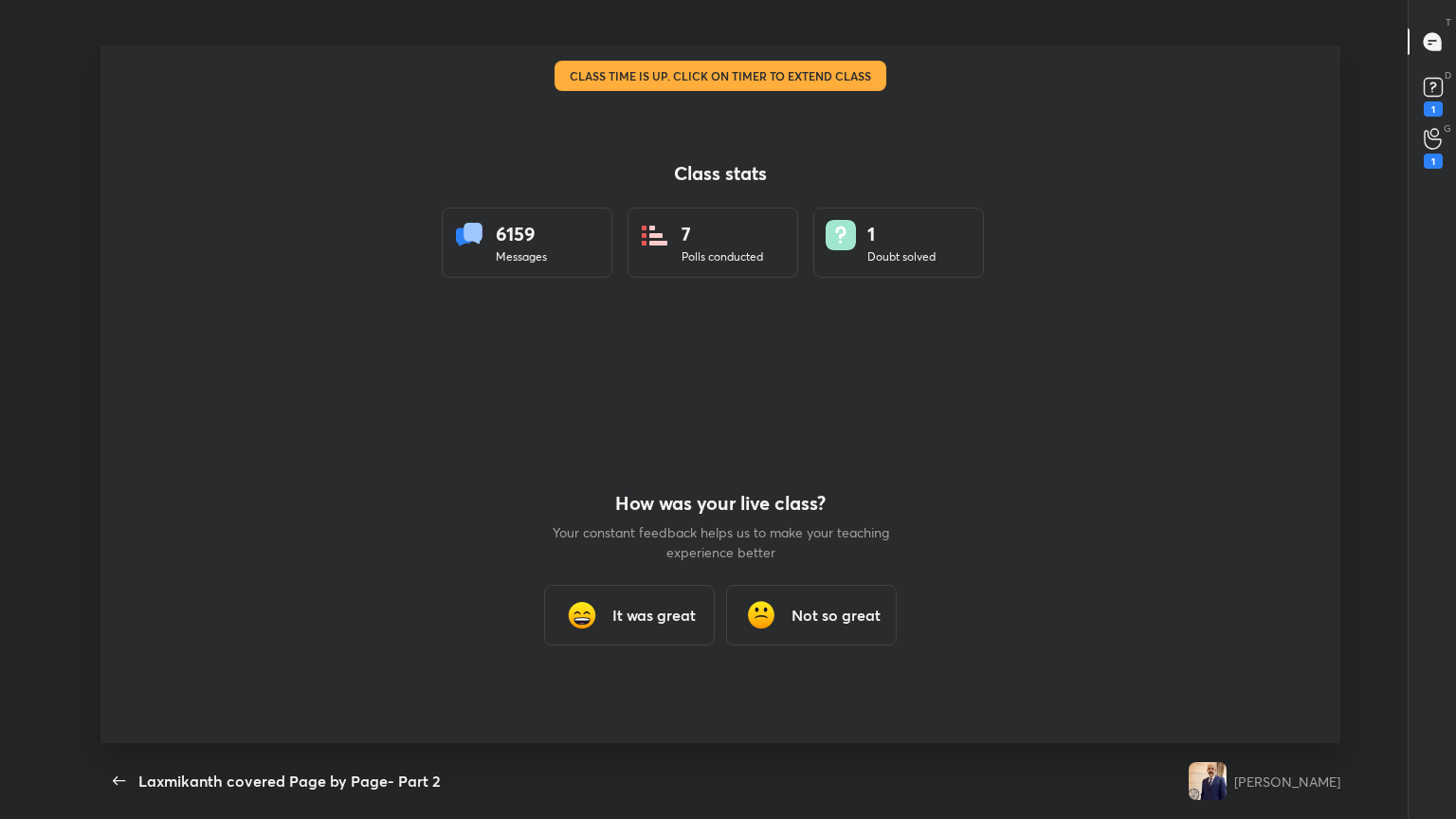 click on "It was great" at bounding box center [654, 615] 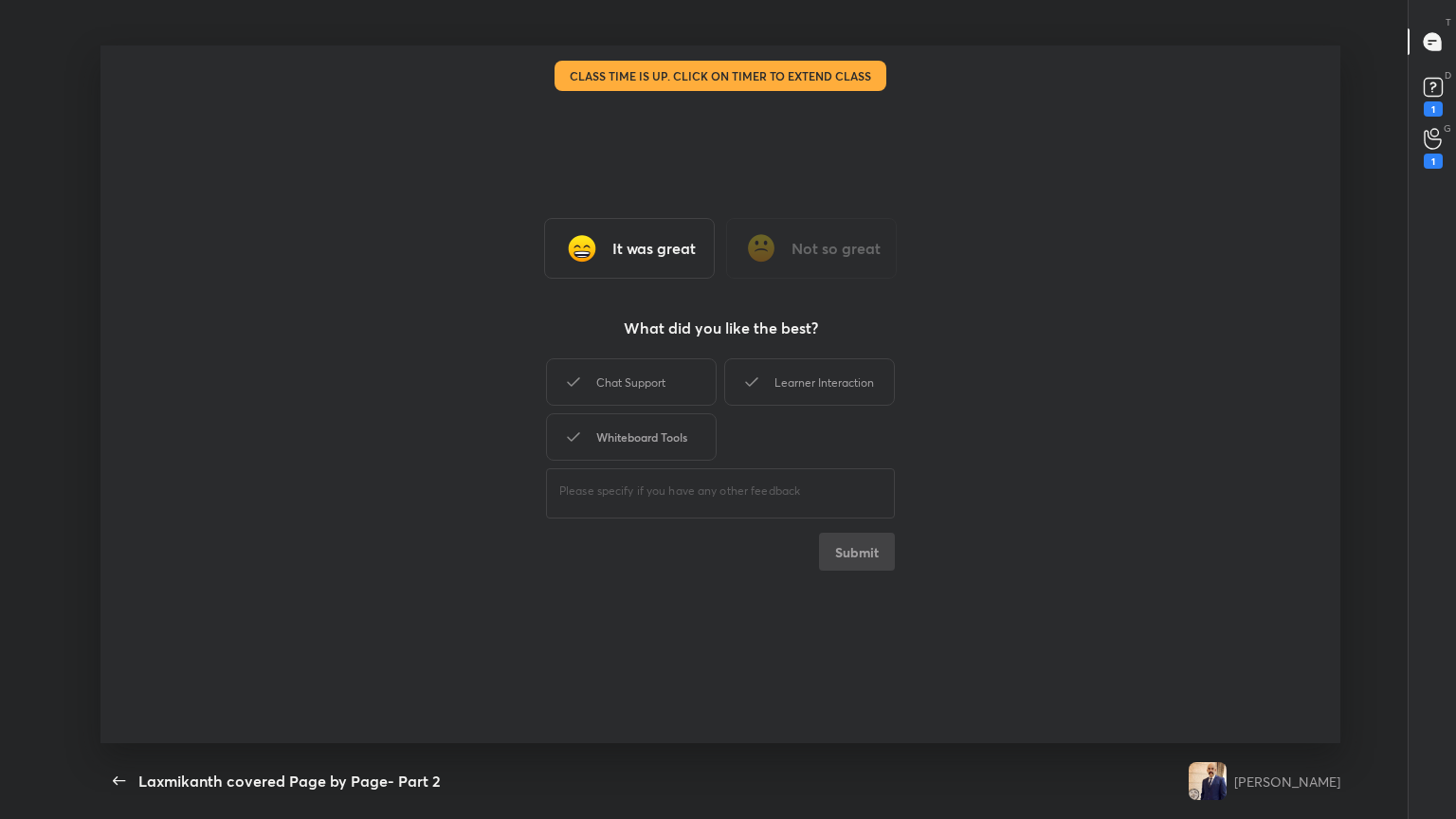 click on "Whiteboard Tools" at bounding box center (631, 437) 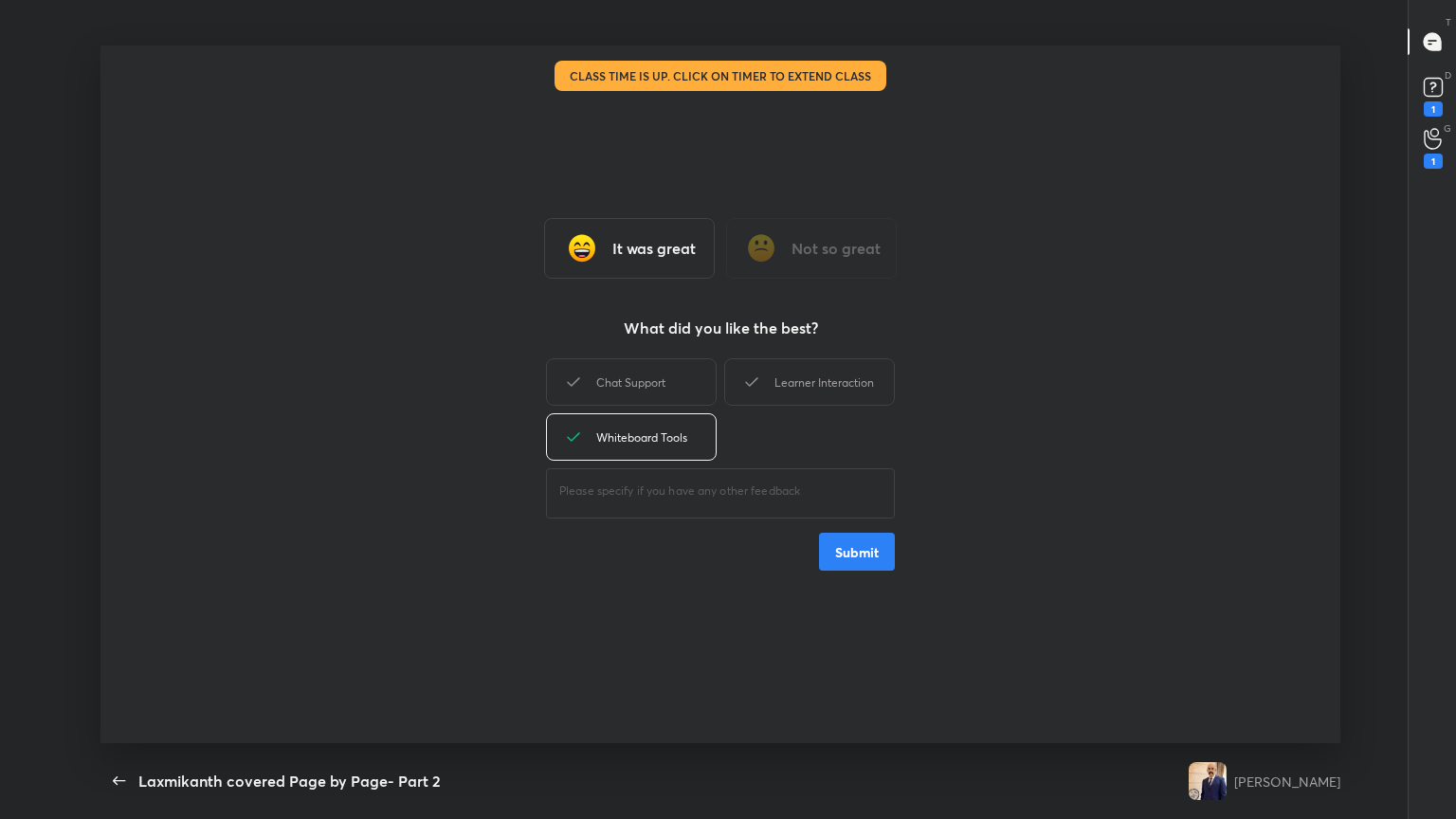drag, startPoint x: 858, startPoint y: 542, endPoint x: 847, endPoint y: 544, distance: 11.18034 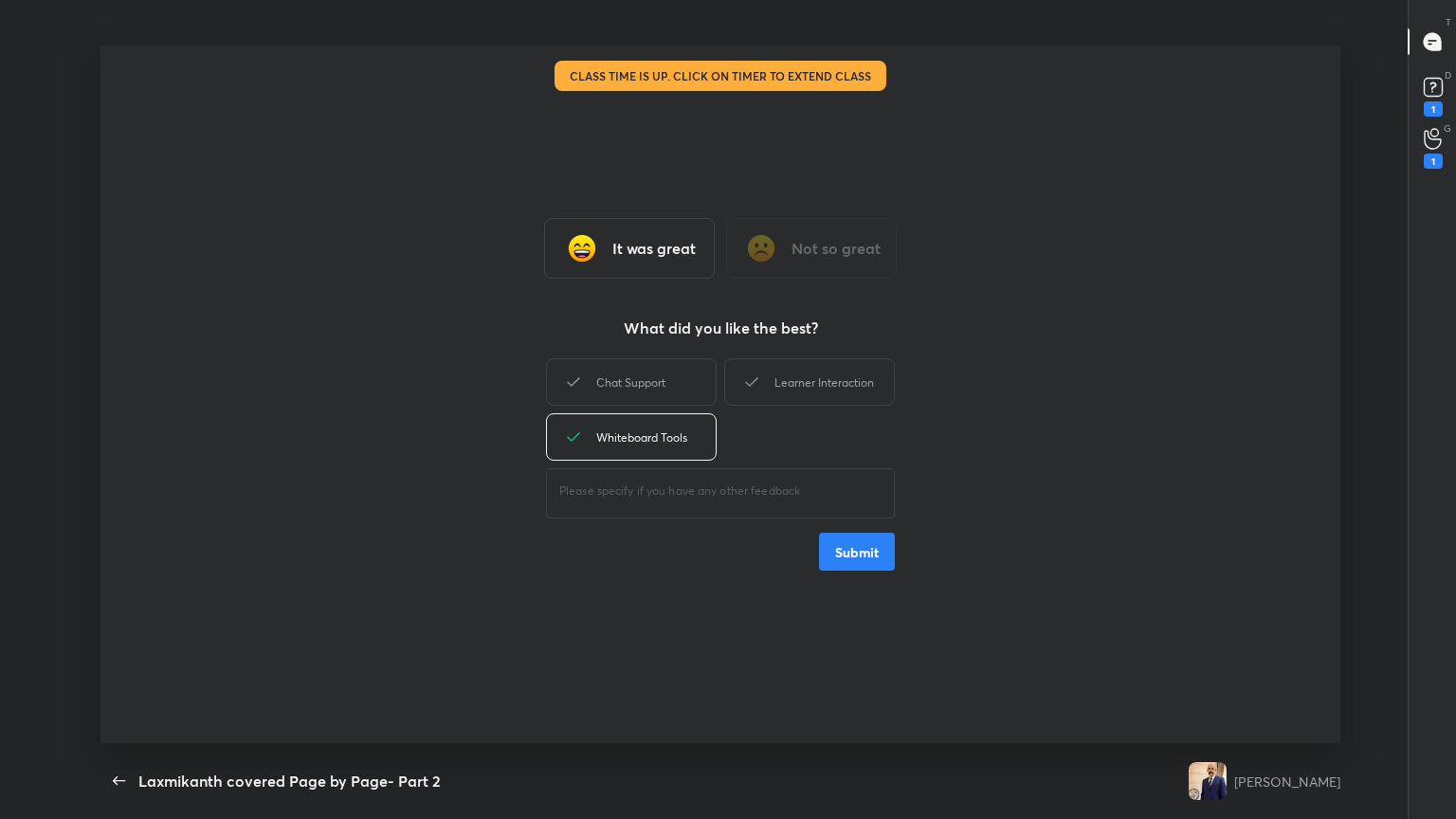 click on "Submit" at bounding box center (857, 552) 